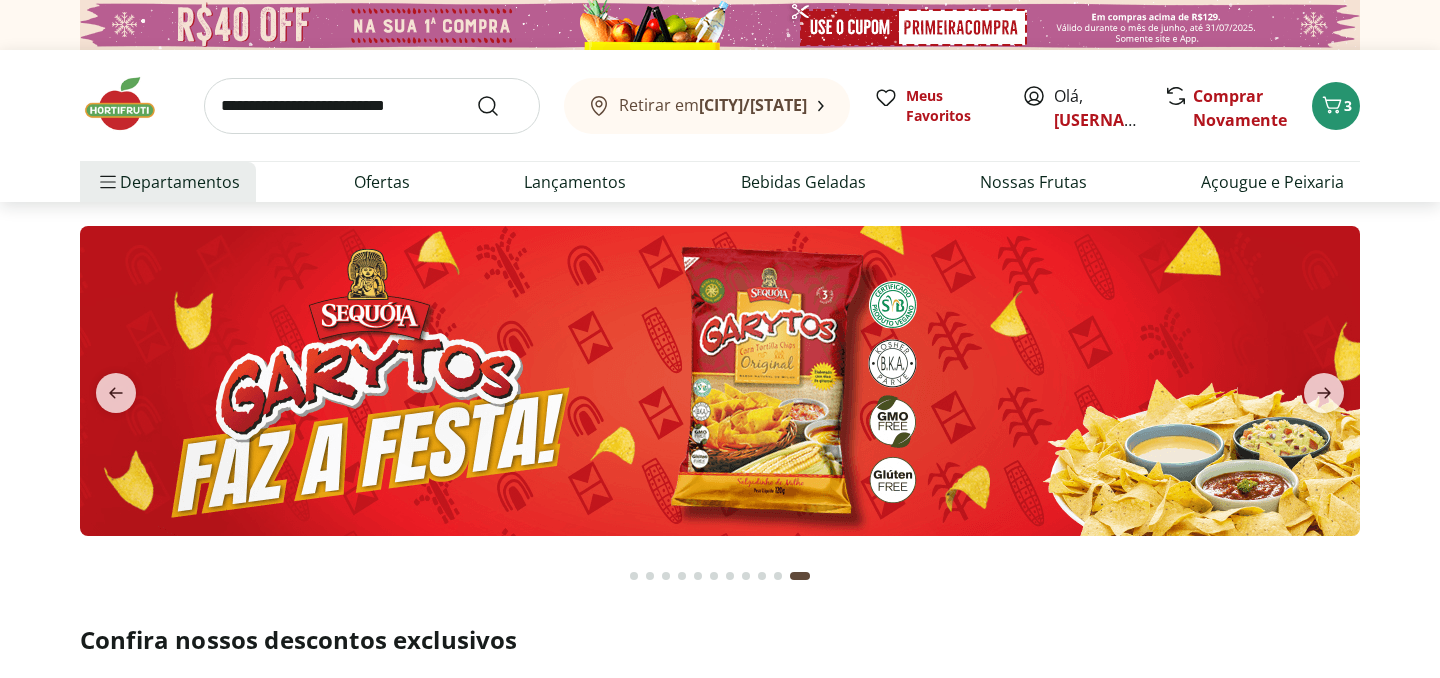 scroll, scrollTop: 6943, scrollLeft: 0, axis: vertical 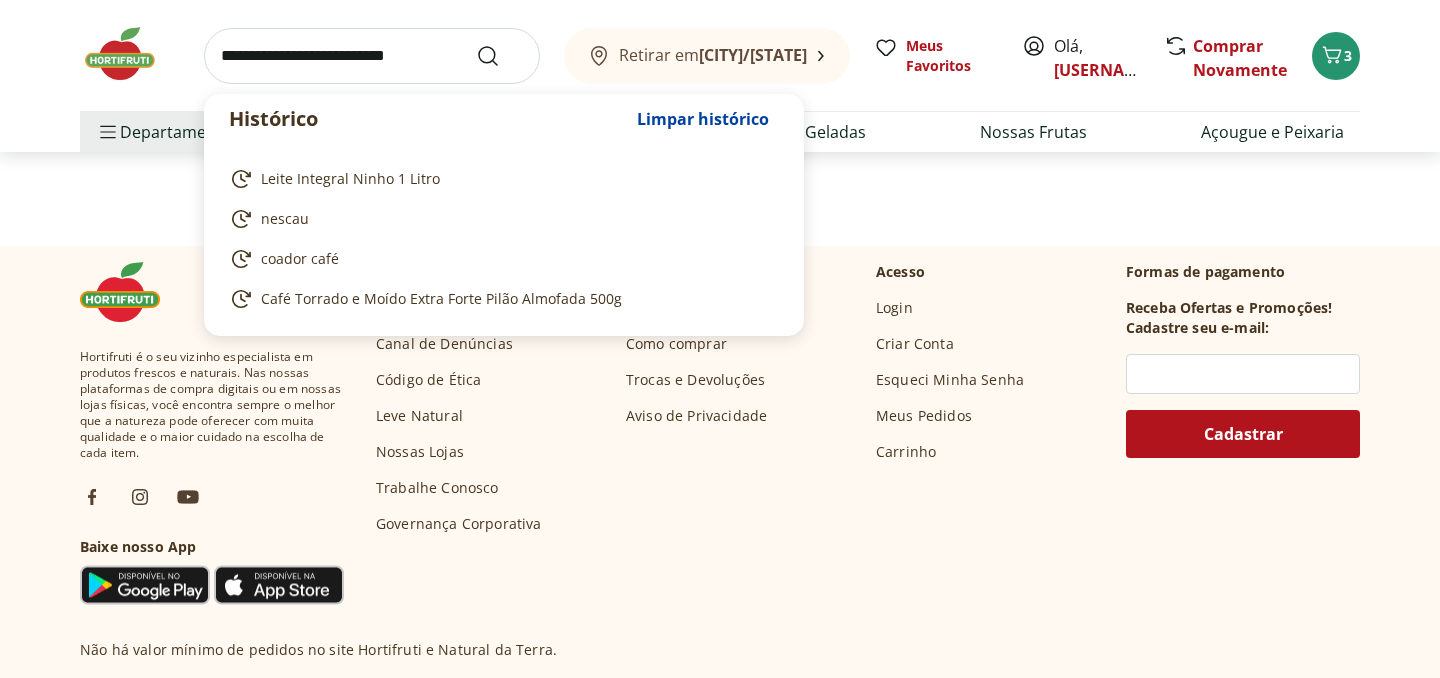 click at bounding box center [372, 56] 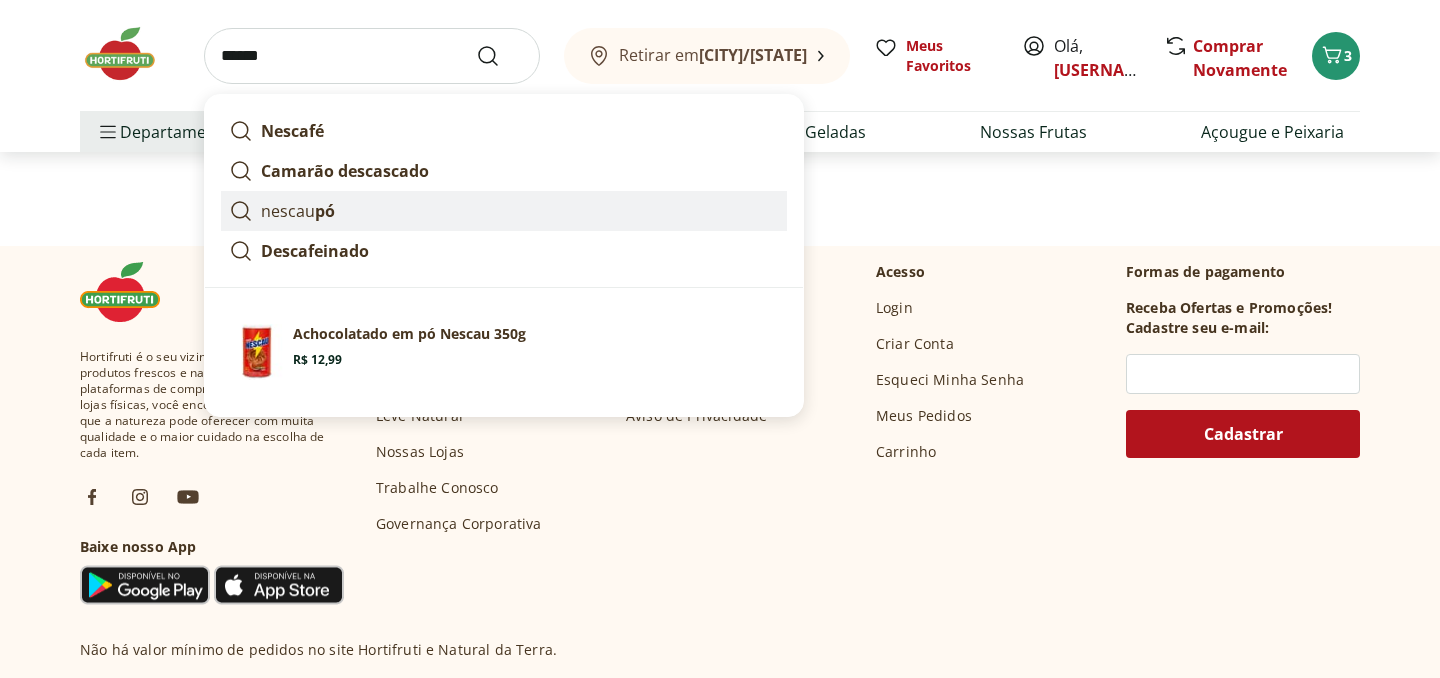 click on "pó" at bounding box center [325, 211] 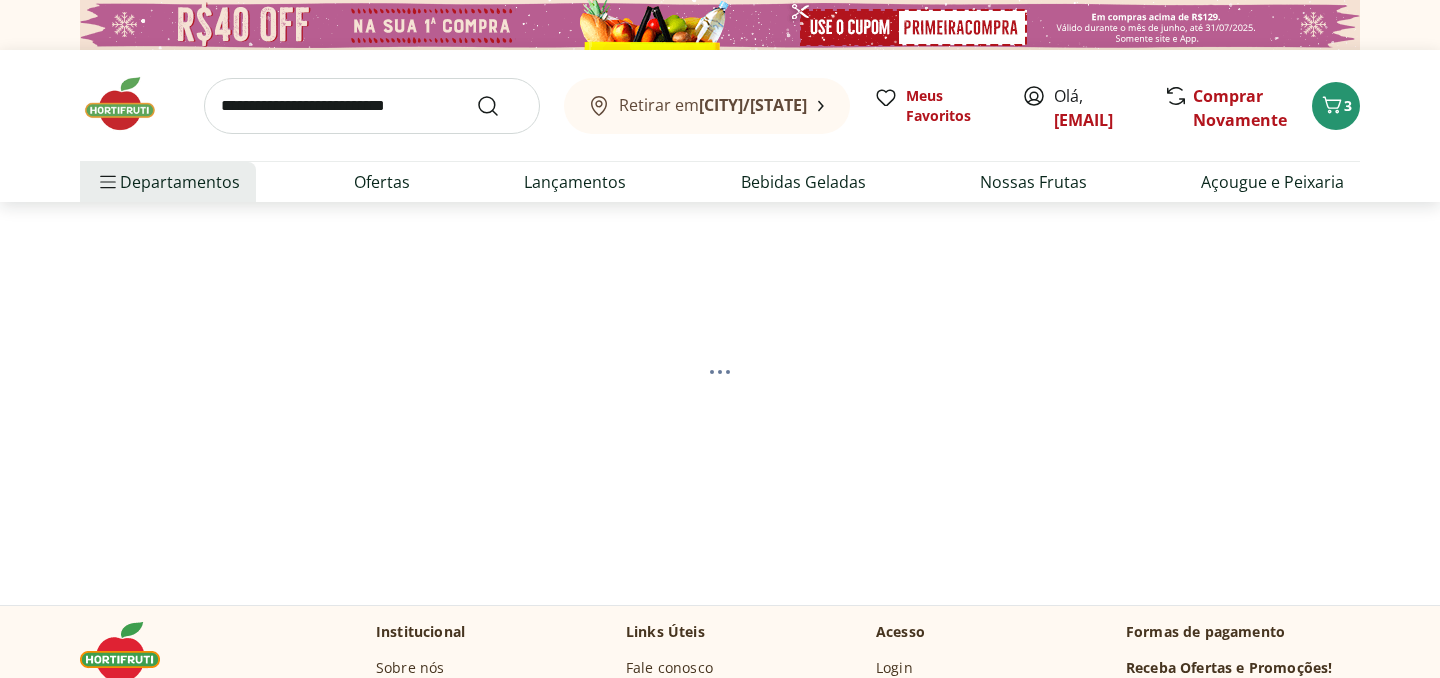 scroll, scrollTop: 0, scrollLeft: 0, axis: both 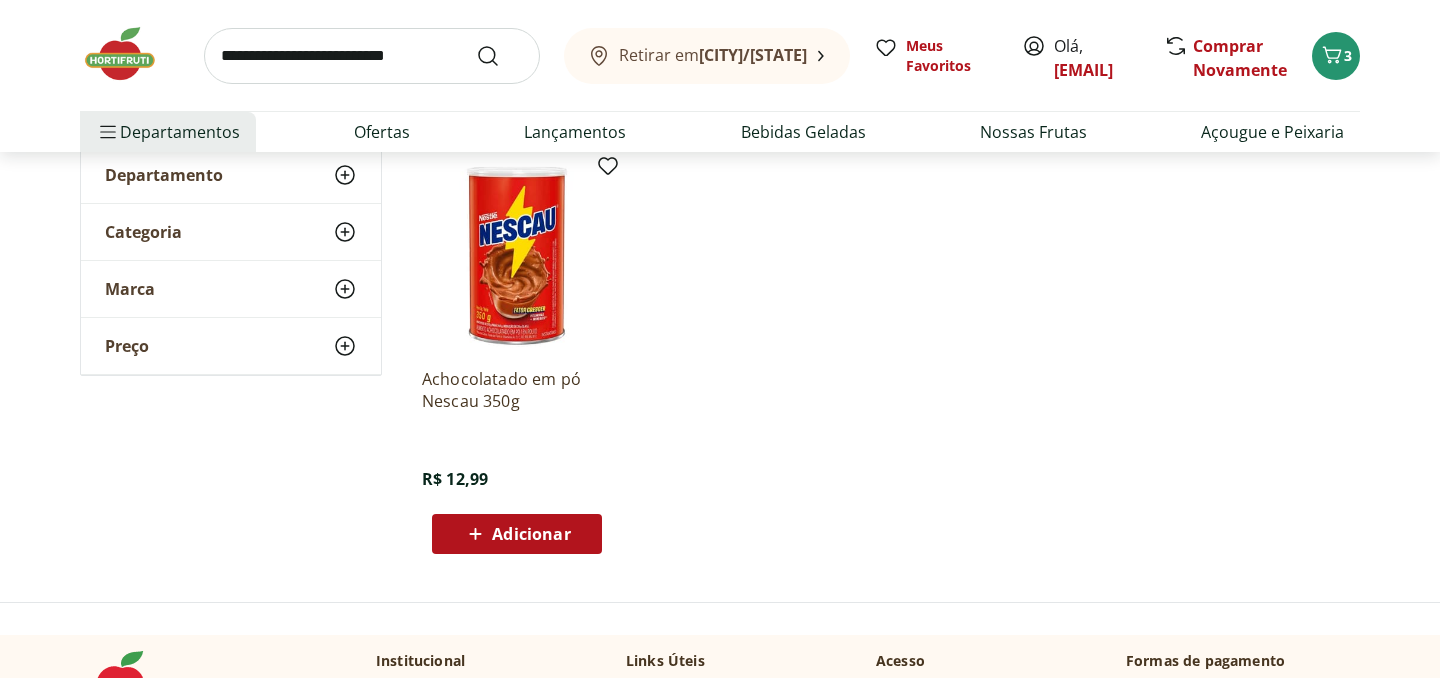 click on "Adicionar" at bounding box center (531, 534) 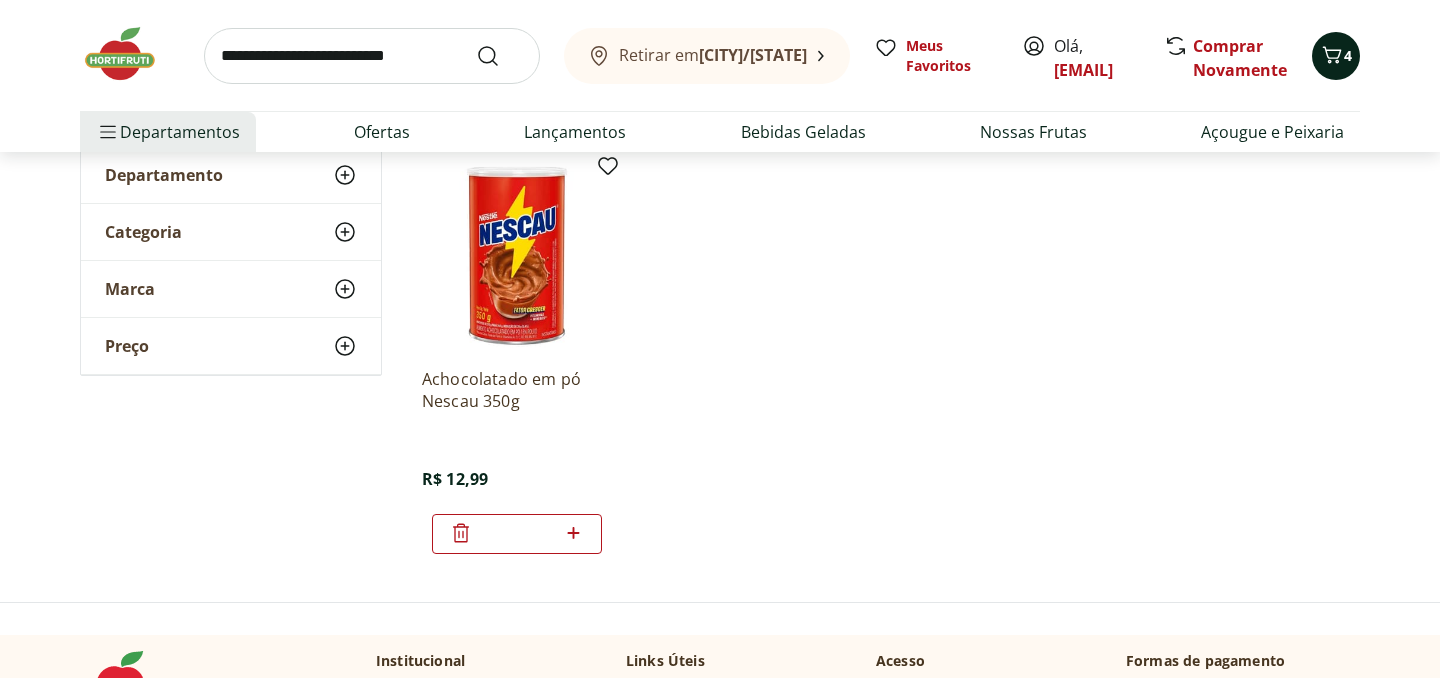 click 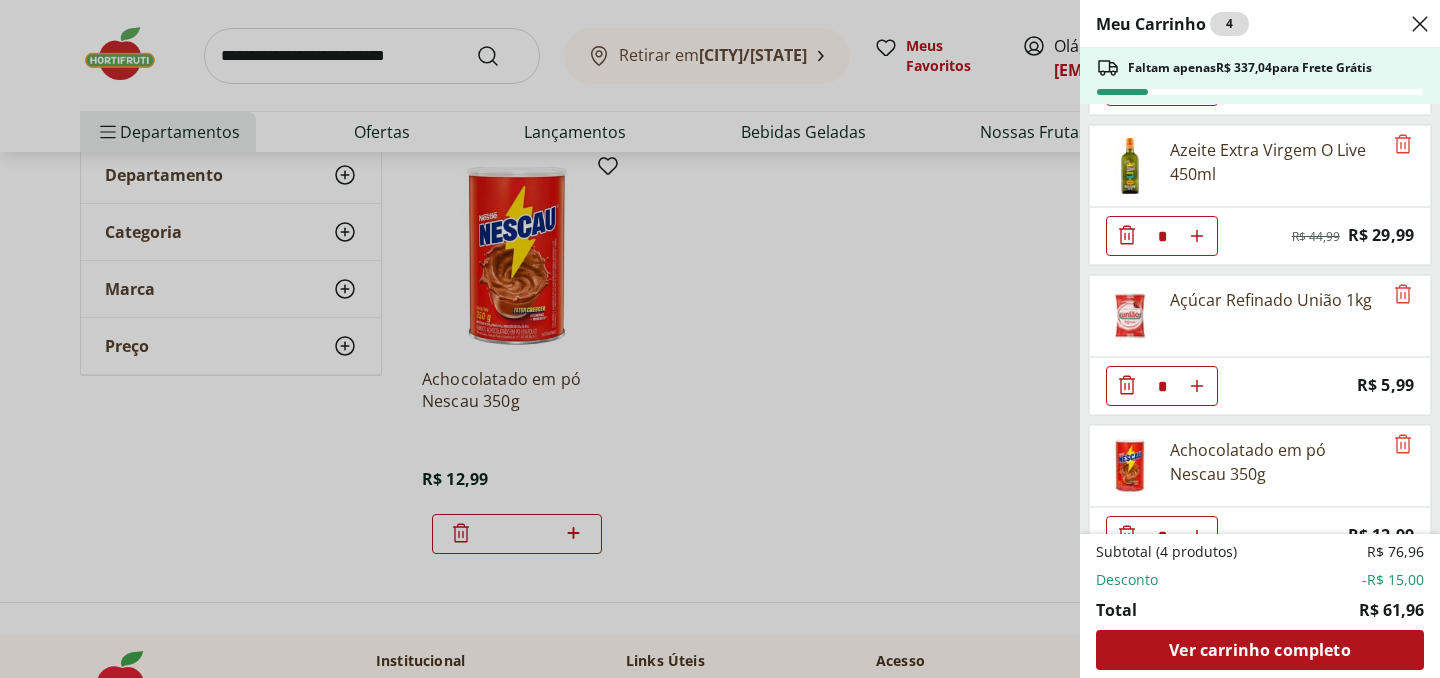 scroll, scrollTop: 178, scrollLeft: 0, axis: vertical 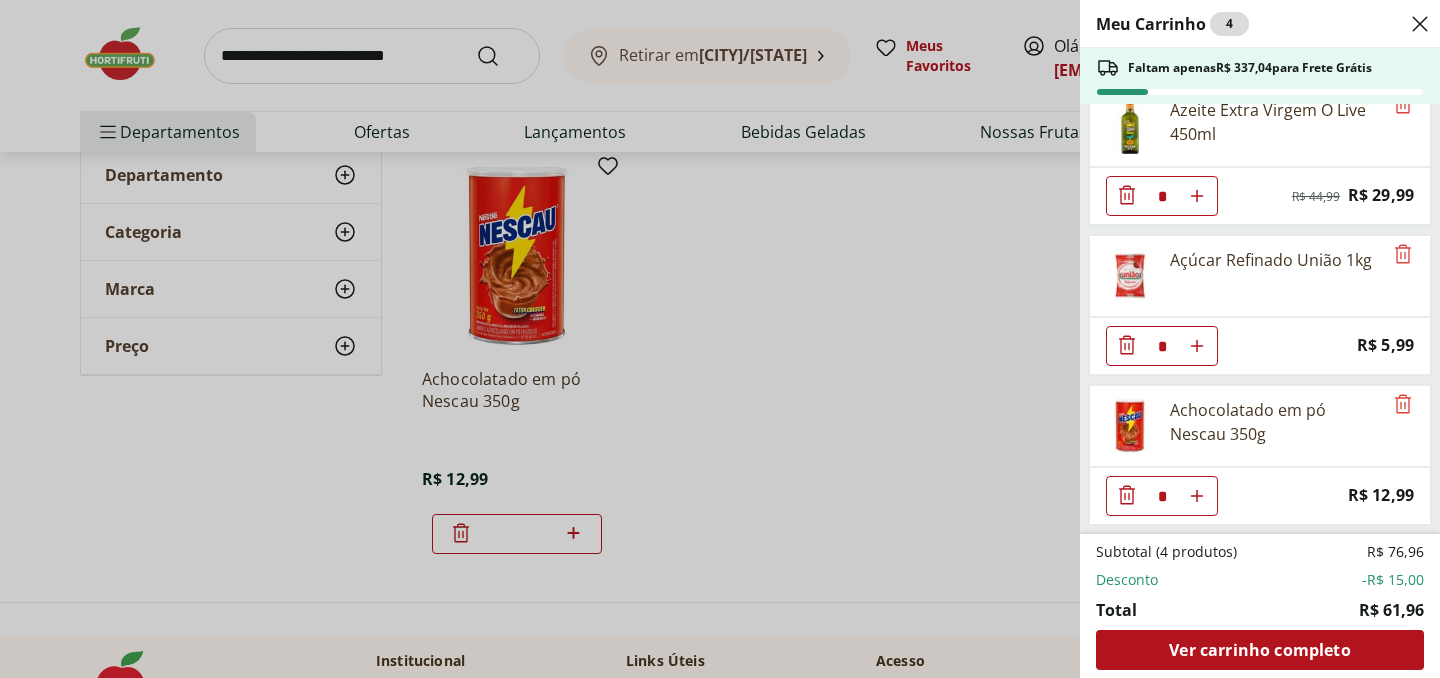 click on "Meu Carrinho 4 Faltam apenas  R$ 337,04  para Frete Grátis Pão de Forma Integral Plus Vita 480g * Price: R$ 12,99 Azeite Extra Virgem O Live 450ml * Original price: R$ 44,99 Price: R$ 29,99 Açúcar Refinado União 1kg * Price: R$ 5,99 Achocolatado em pó Nescau 350g * Price: R$ 12,99 Subtotal (4 produtos) R$ 76,96 Desconto -R$ 15,00 Total R$ 61,96 Ver carrinho completo" at bounding box center [720, 339] 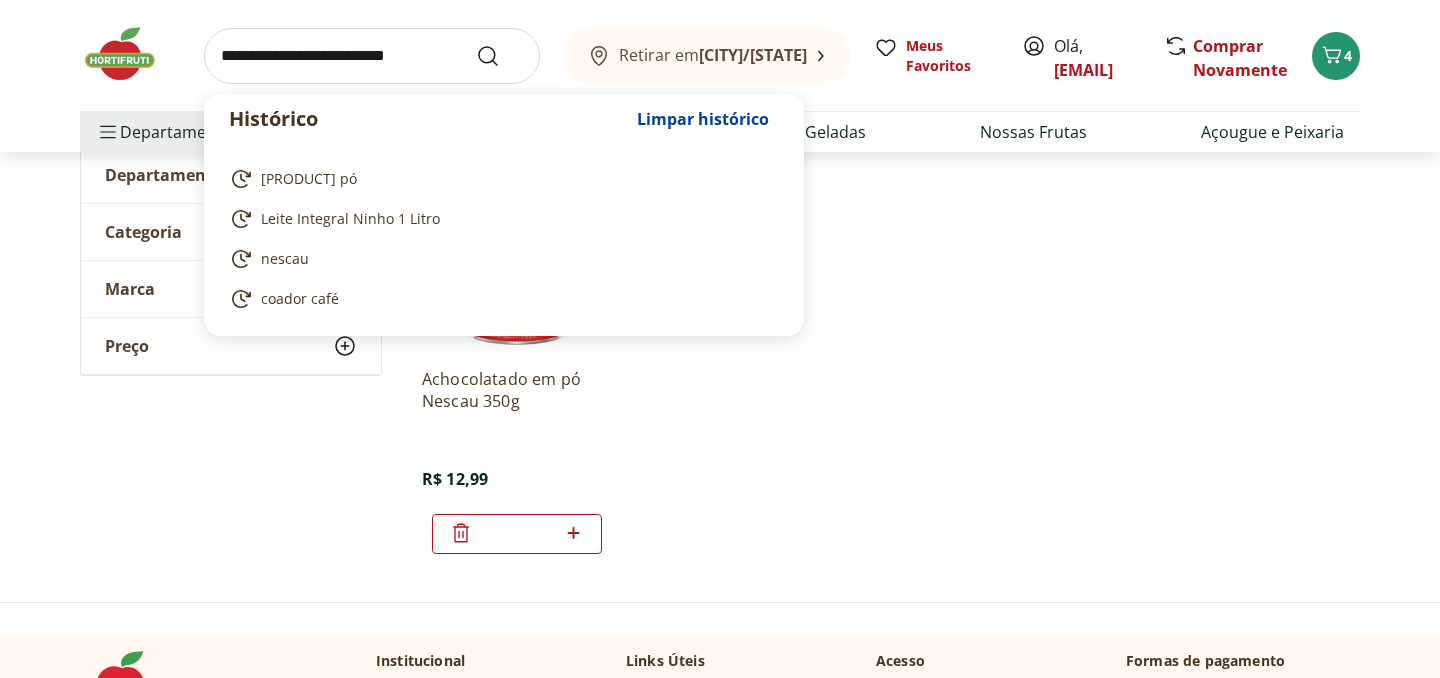 click at bounding box center (372, 56) 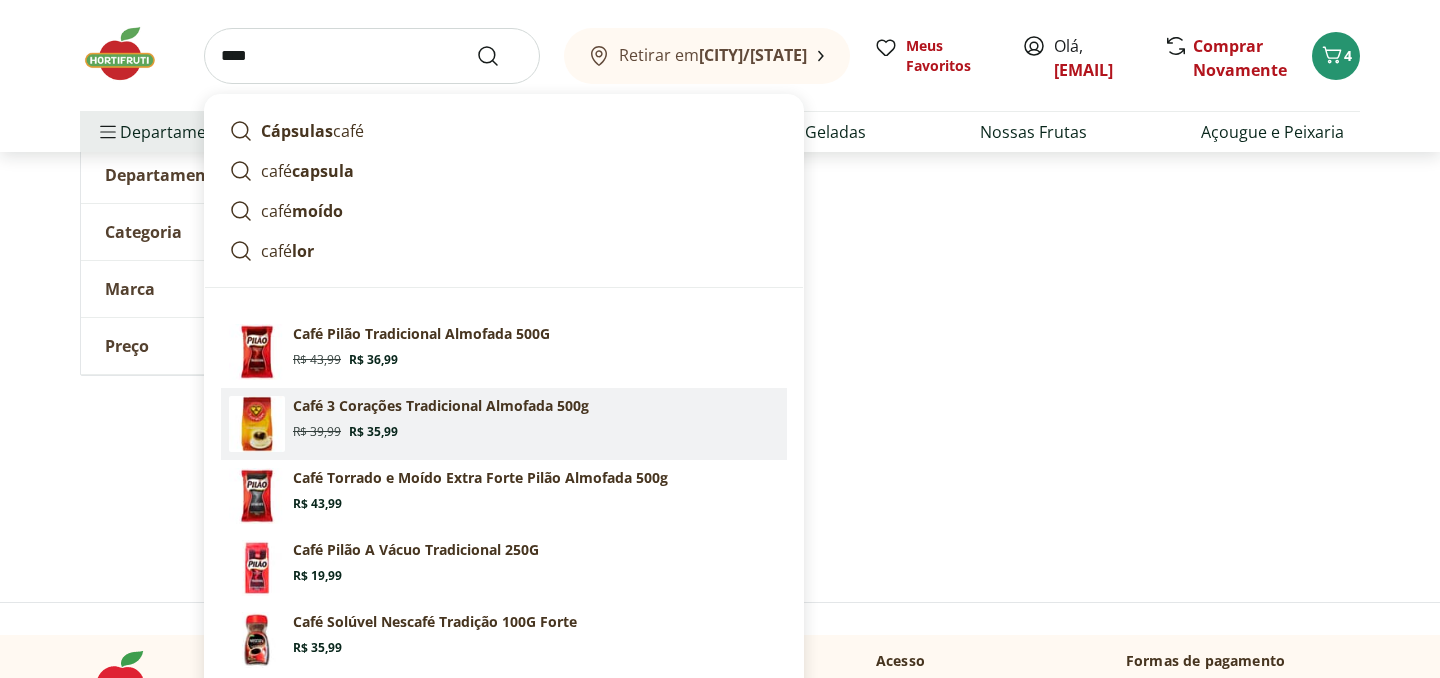 click on "Café 3 Corações Tradicional Almofada 500g" at bounding box center [441, 406] 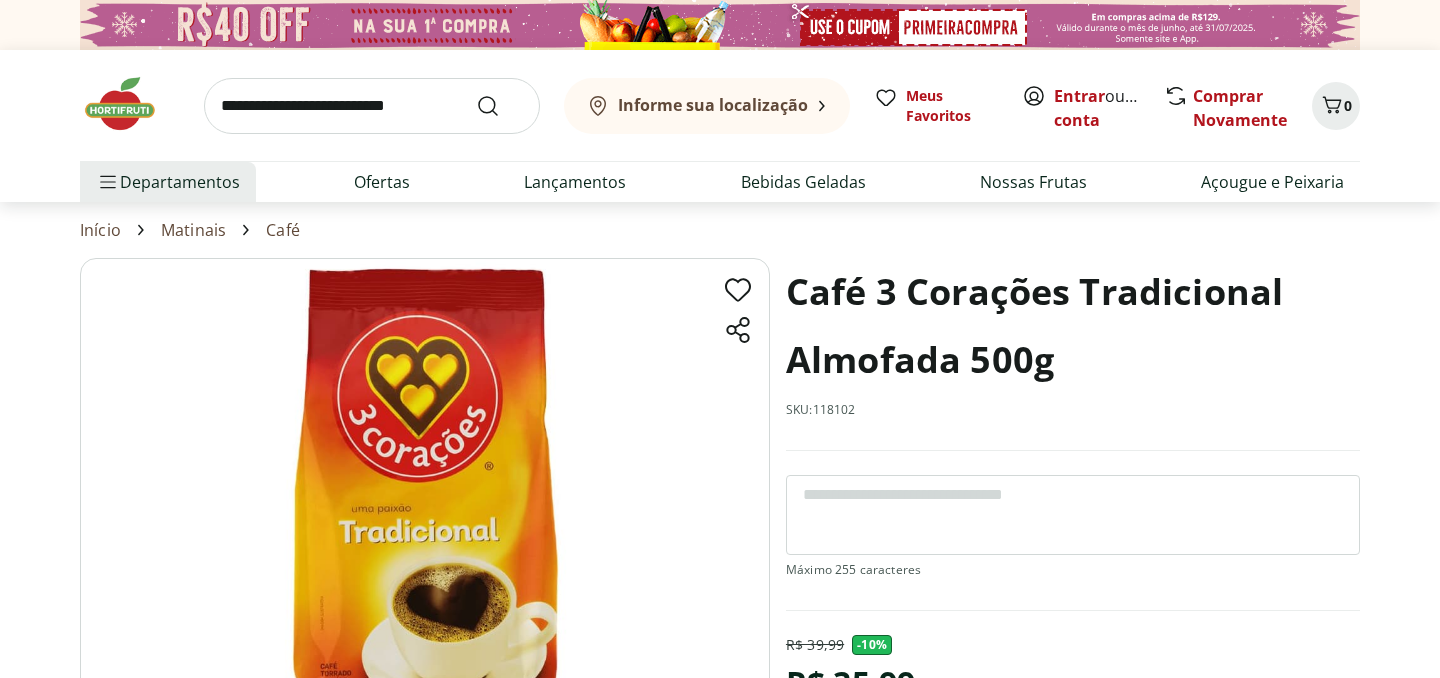 scroll, scrollTop: 0, scrollLeft: 0, axis: both 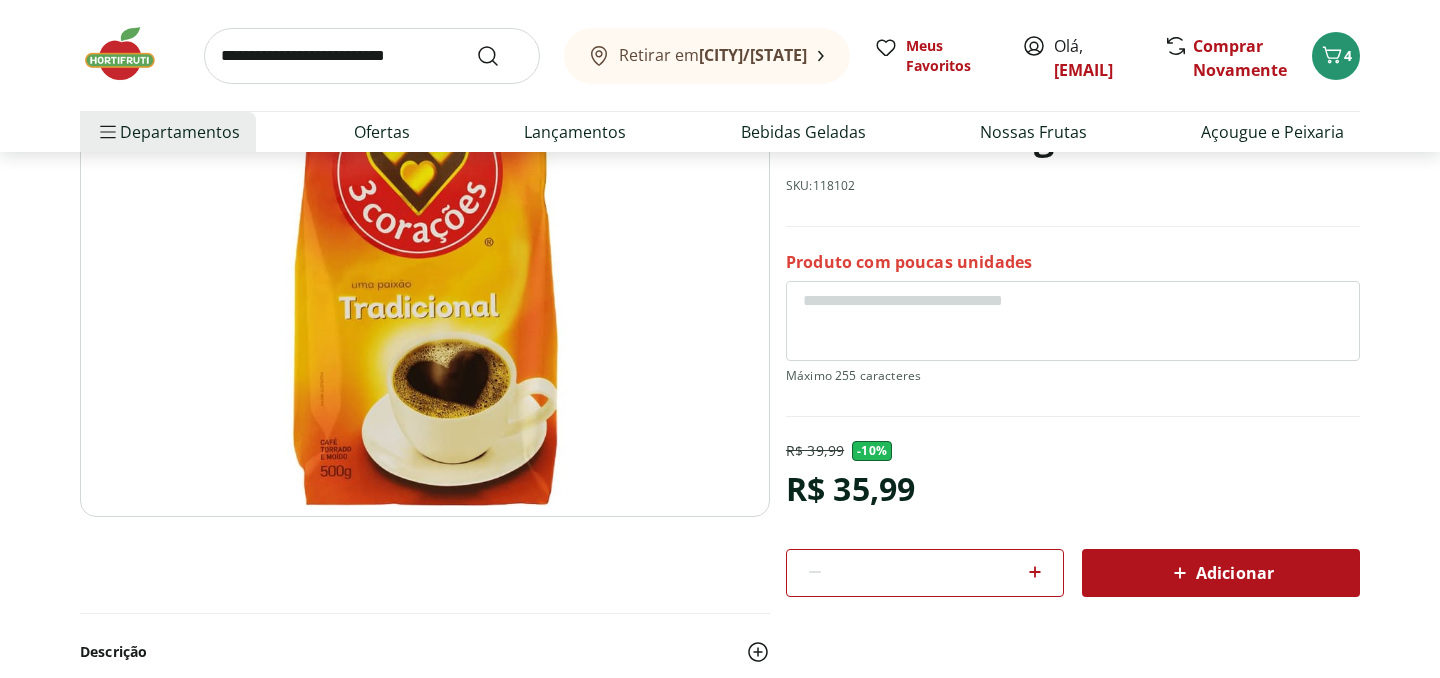 click on "Adicionar" at bounding box center [1221, 573] 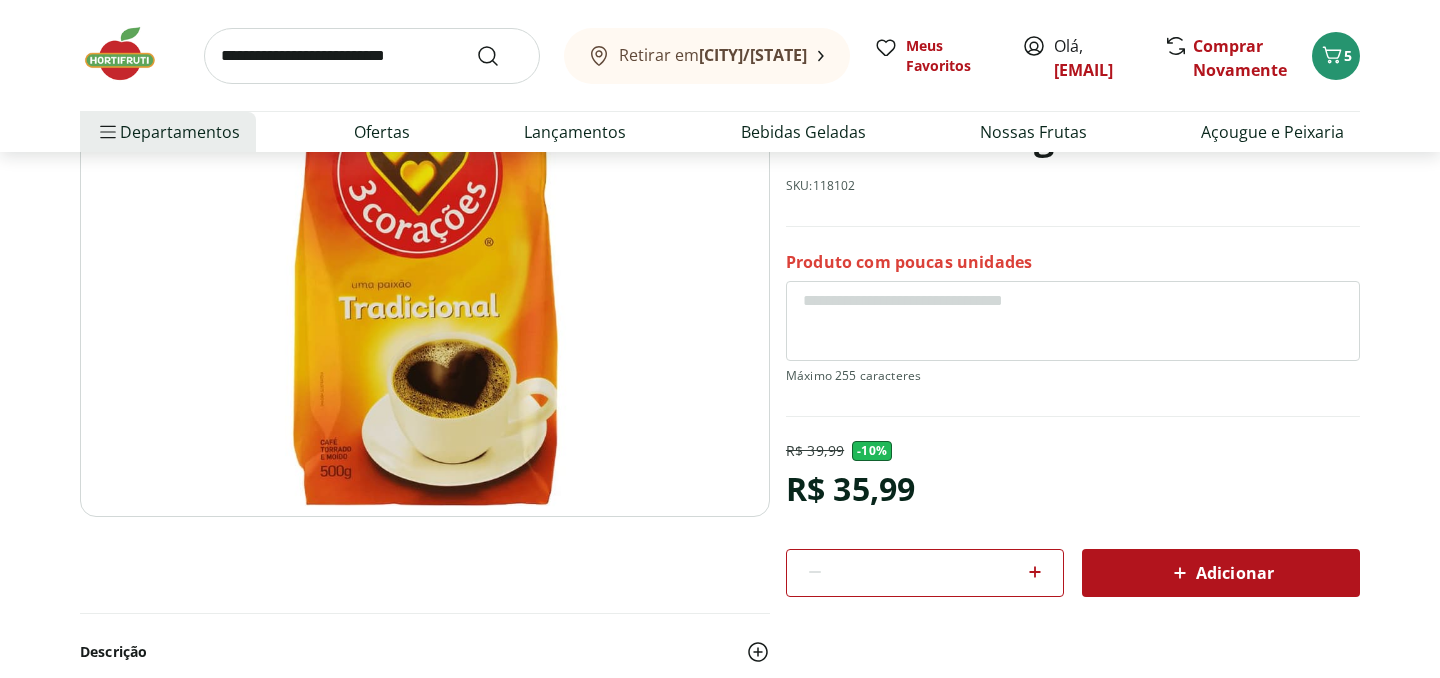 click at bounding box center (372, 56) 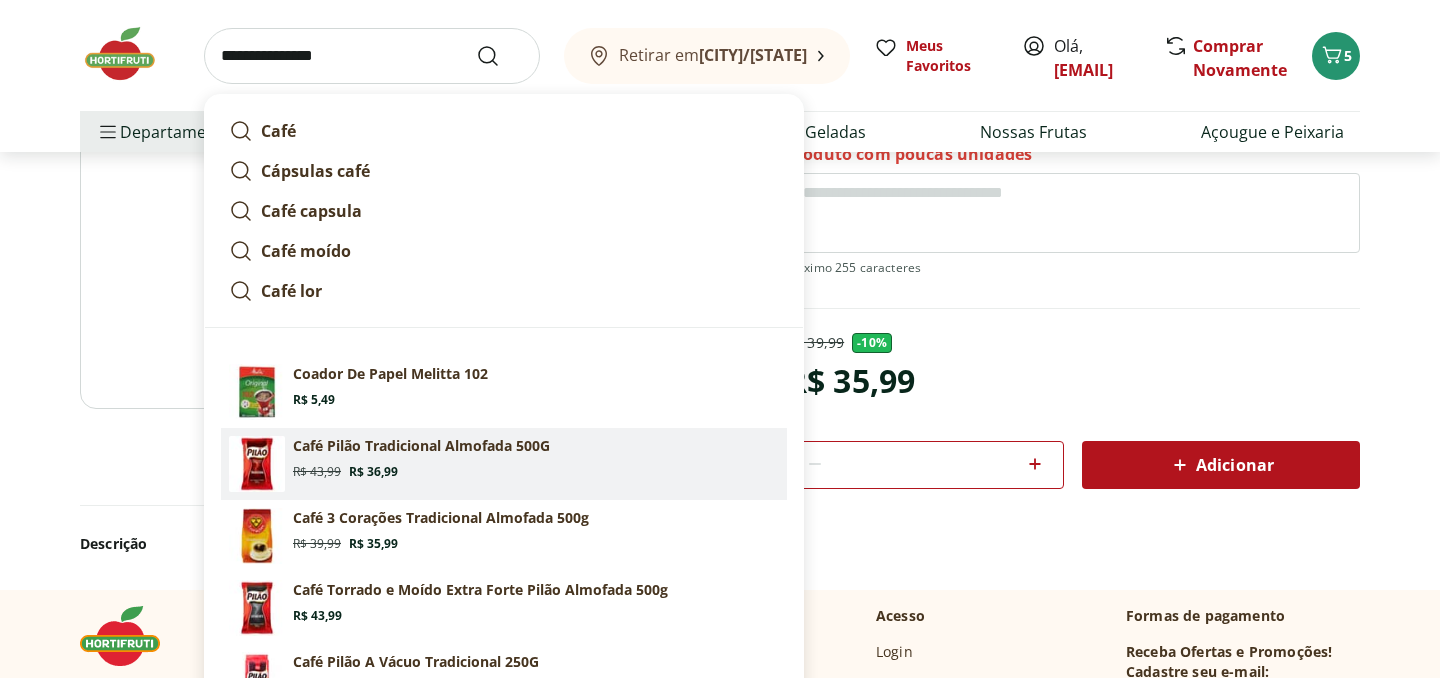 scroll, scrollTop: 331, scrollLeft: 0, axis: vertical 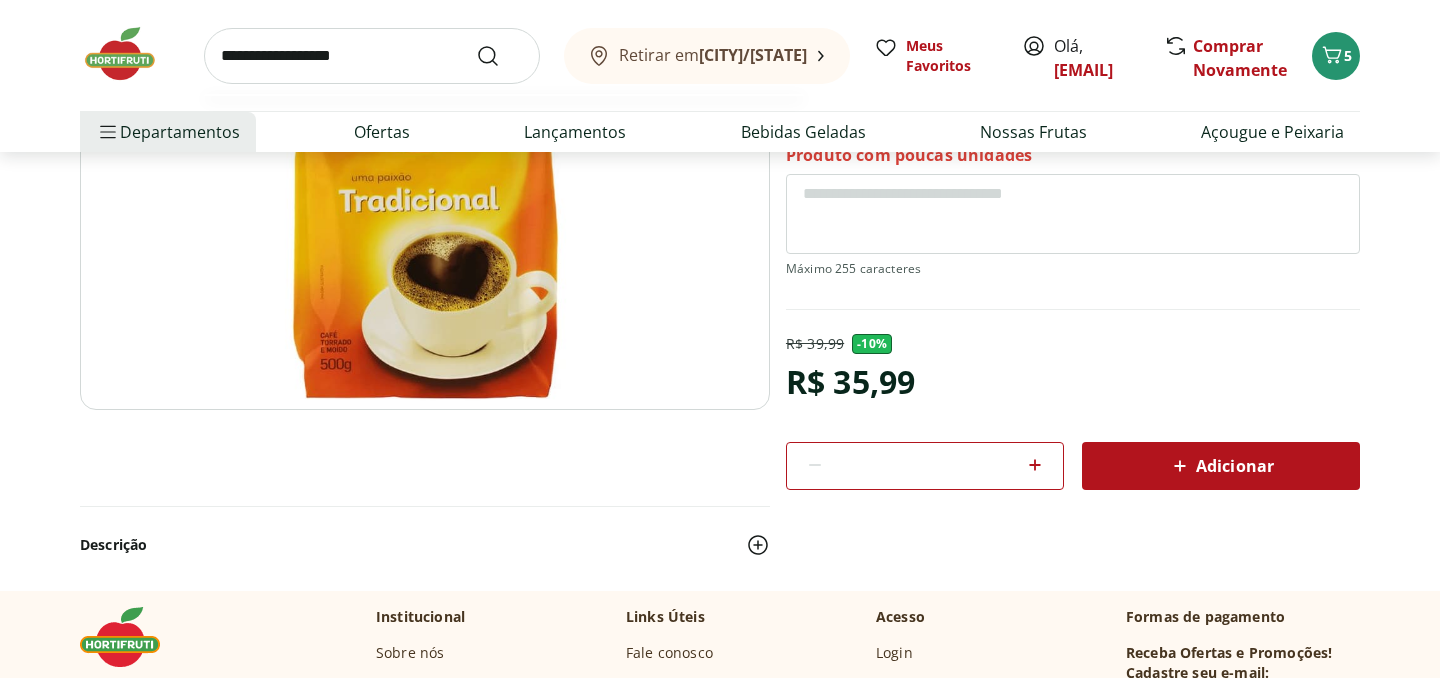 type on "**********" 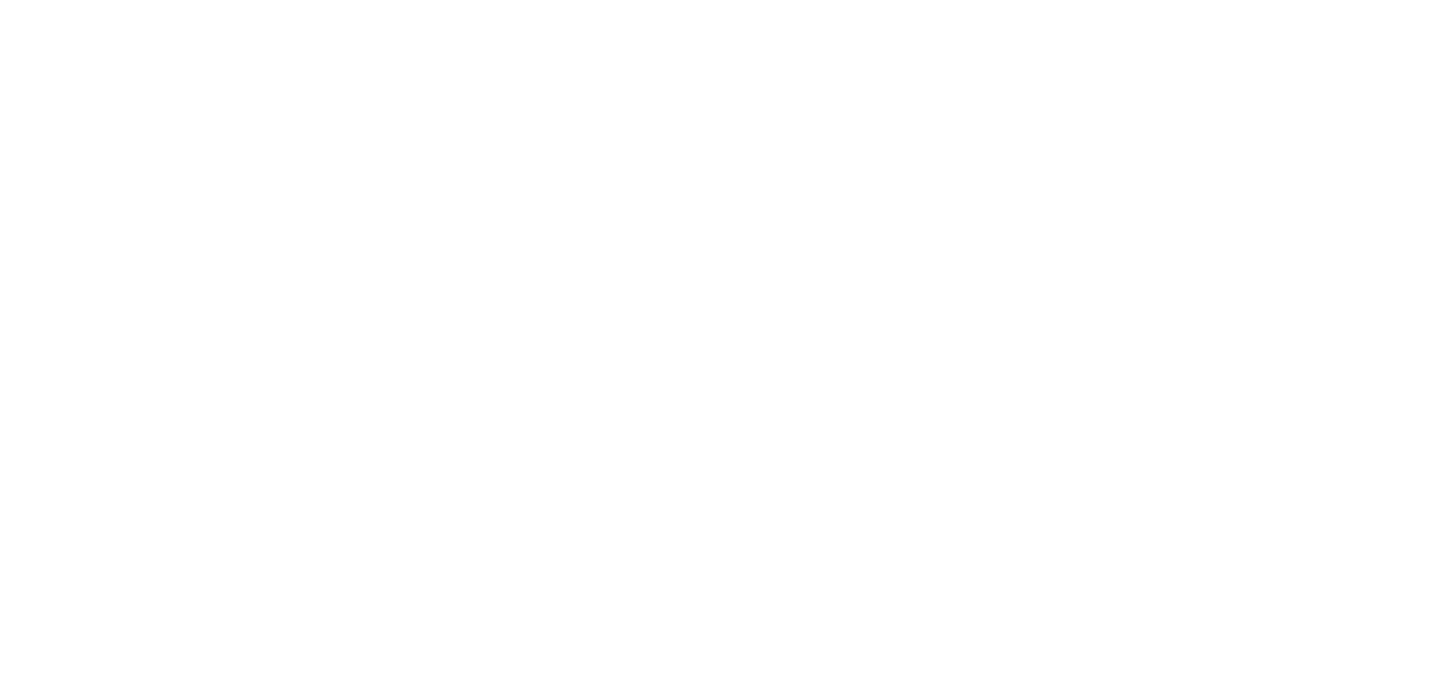 scroll, scrollTop: 0, scrollLeft: 0, axis: both 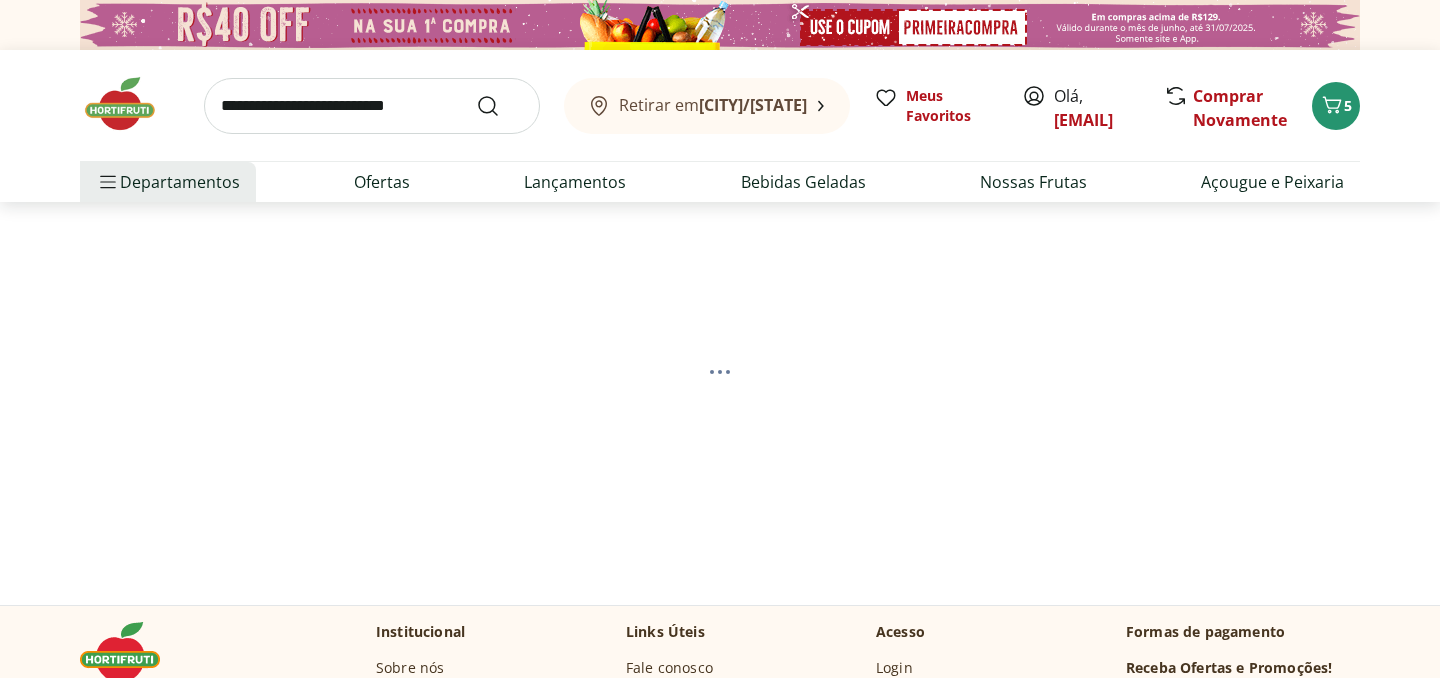 select on "**********" 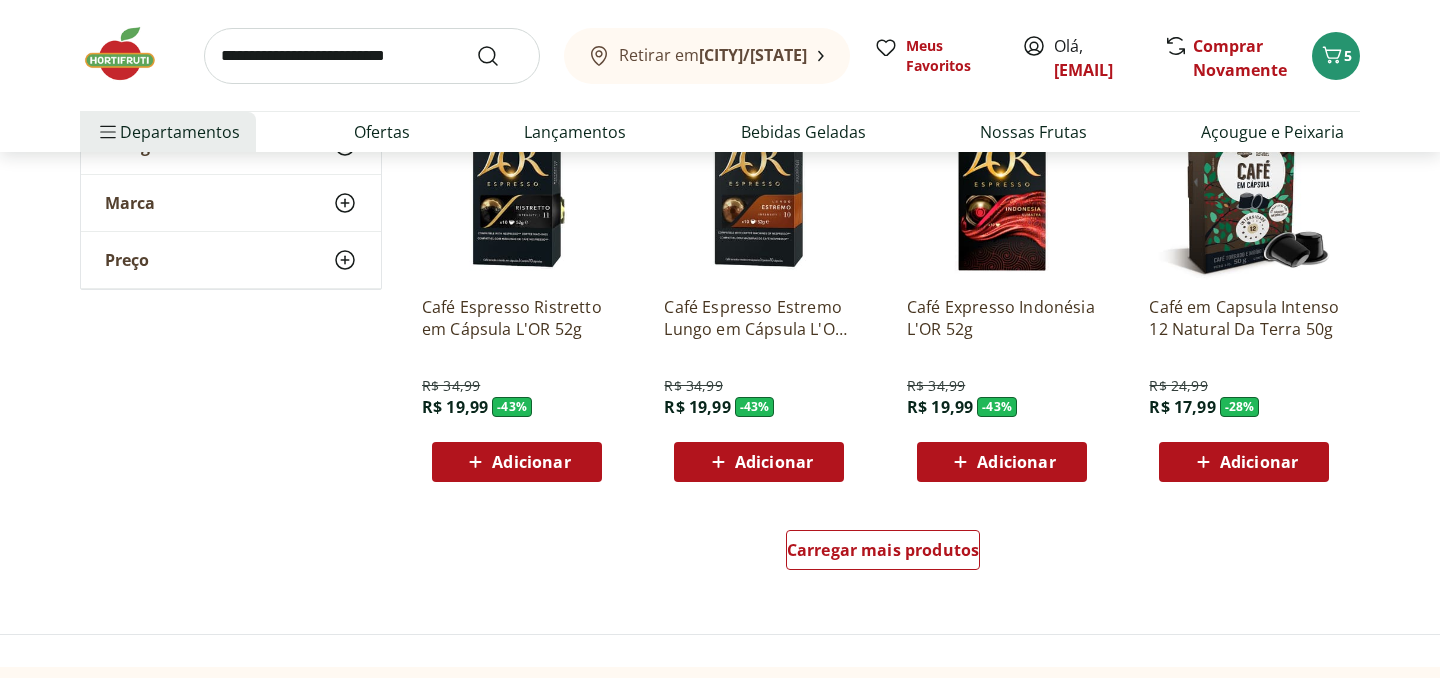 scroll, scrollTop: 1255, scrollLeft: 0, axis: vertical 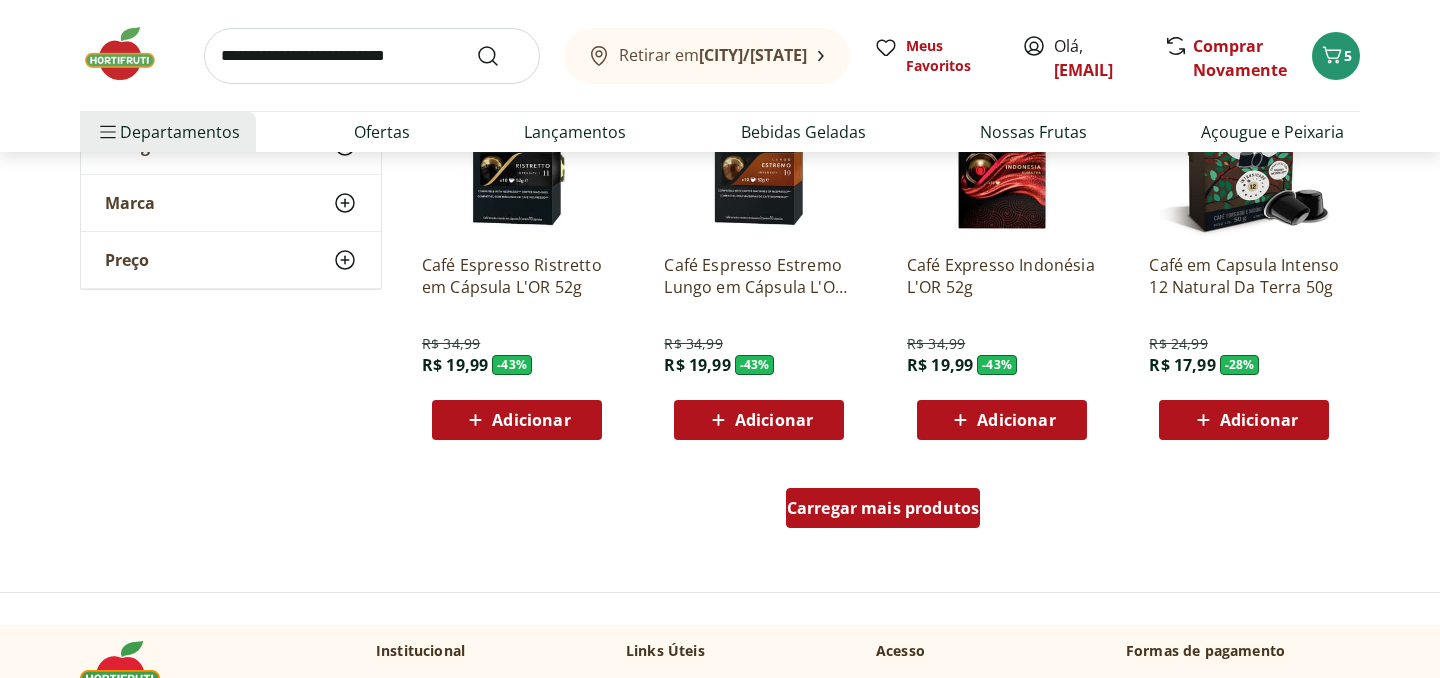 click on "Carregar mais produtos" at bounding box center (883, 512) 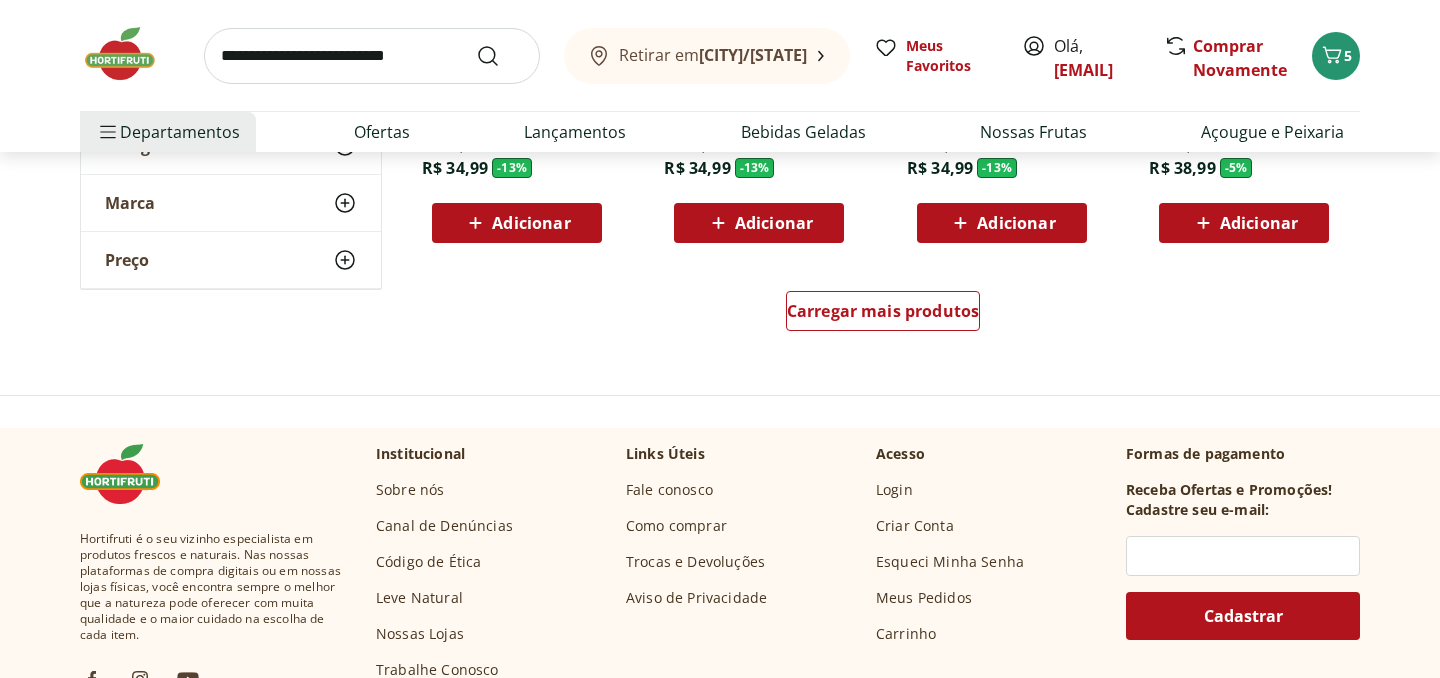 scroll, scrollTop: 2748, scrollLeft: 0, axis: vertical 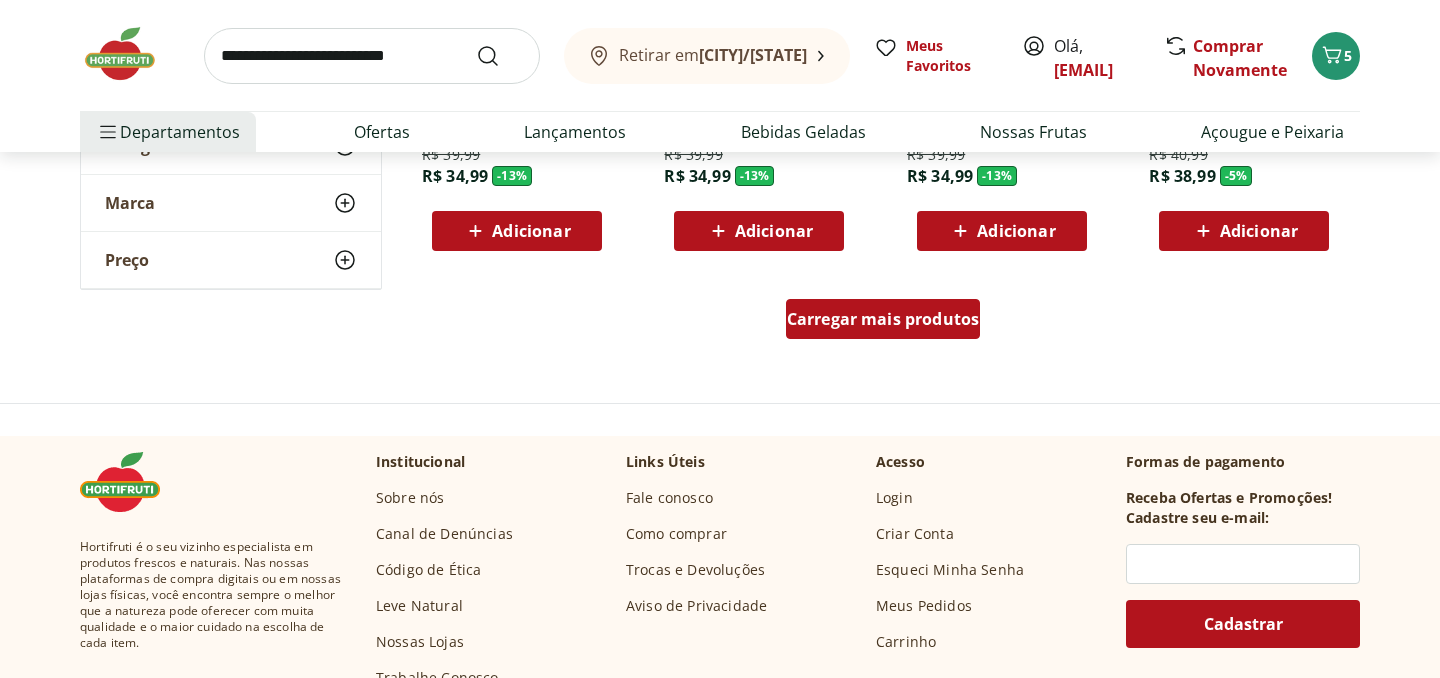 click on "Carregar mais produtos" at bounding box center (883, 319) 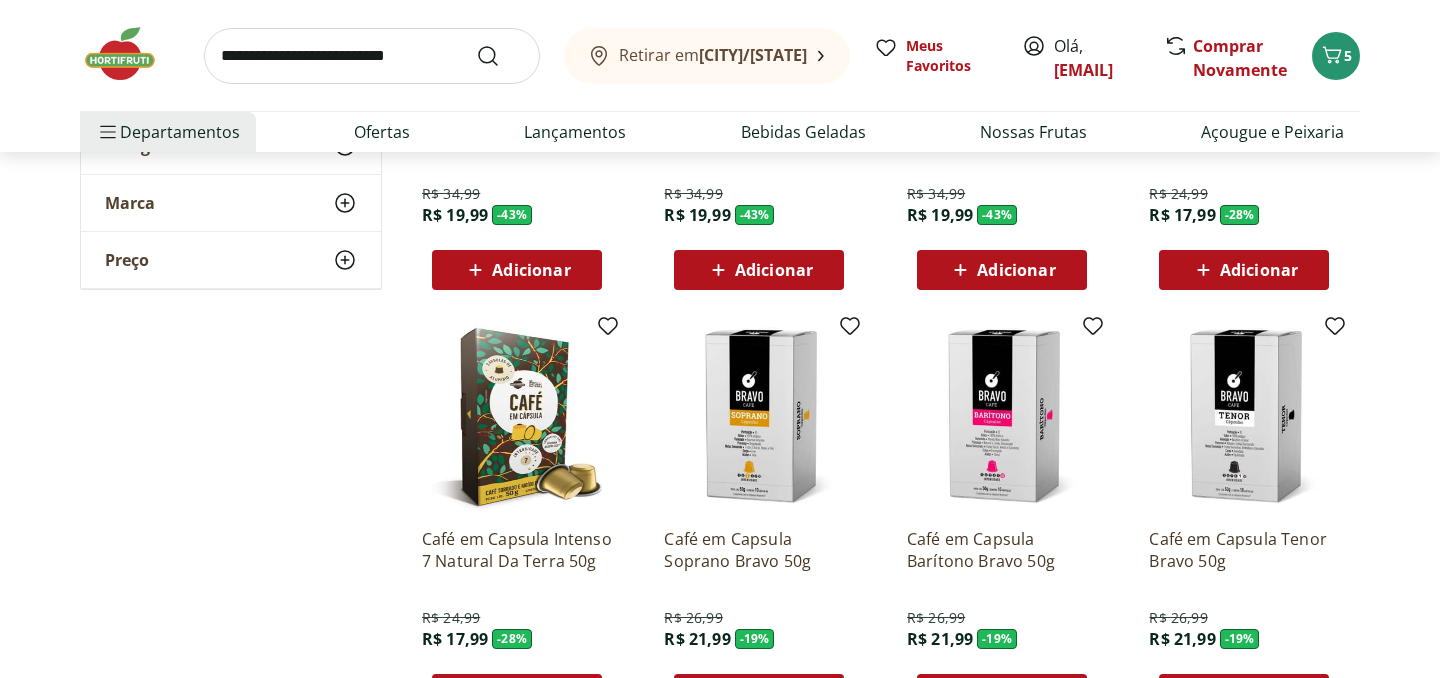 scroll, scrollTop: 1040, scrollLeft: 0, axis: vertical 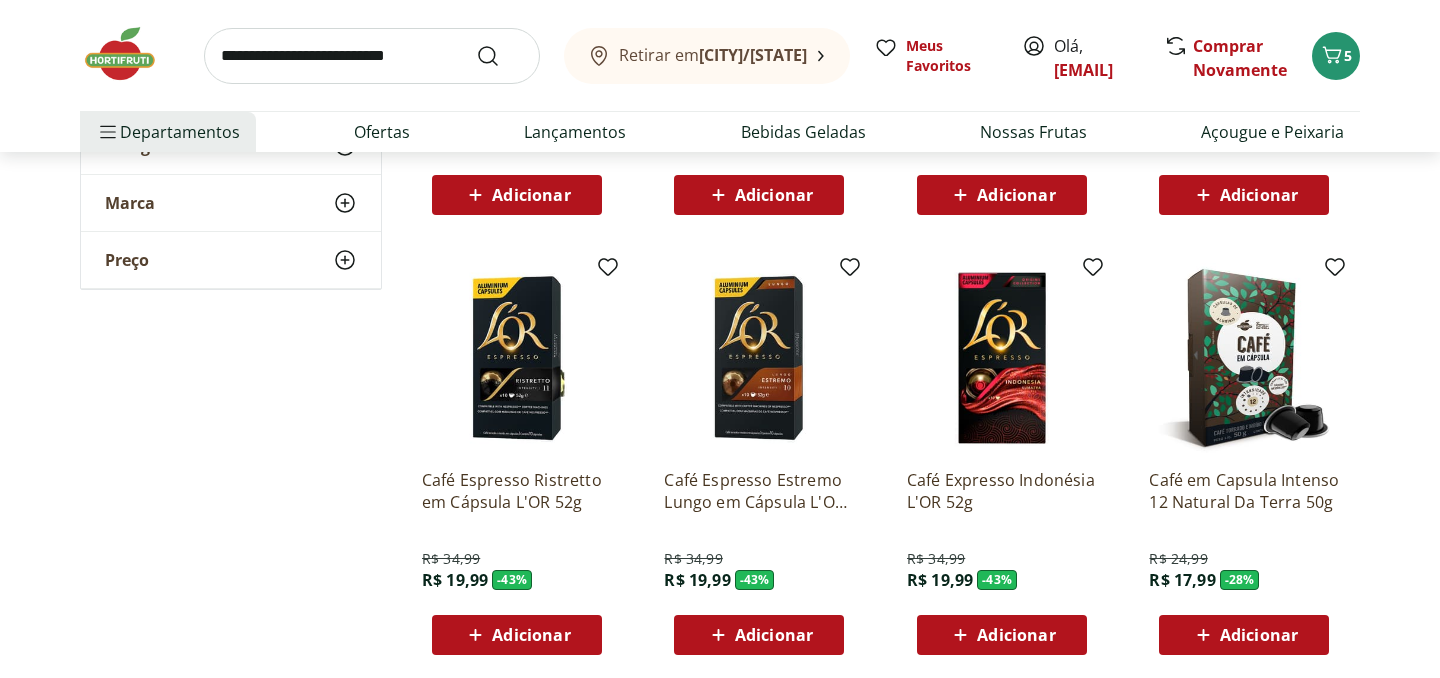 click at bounding box center (372, 56) 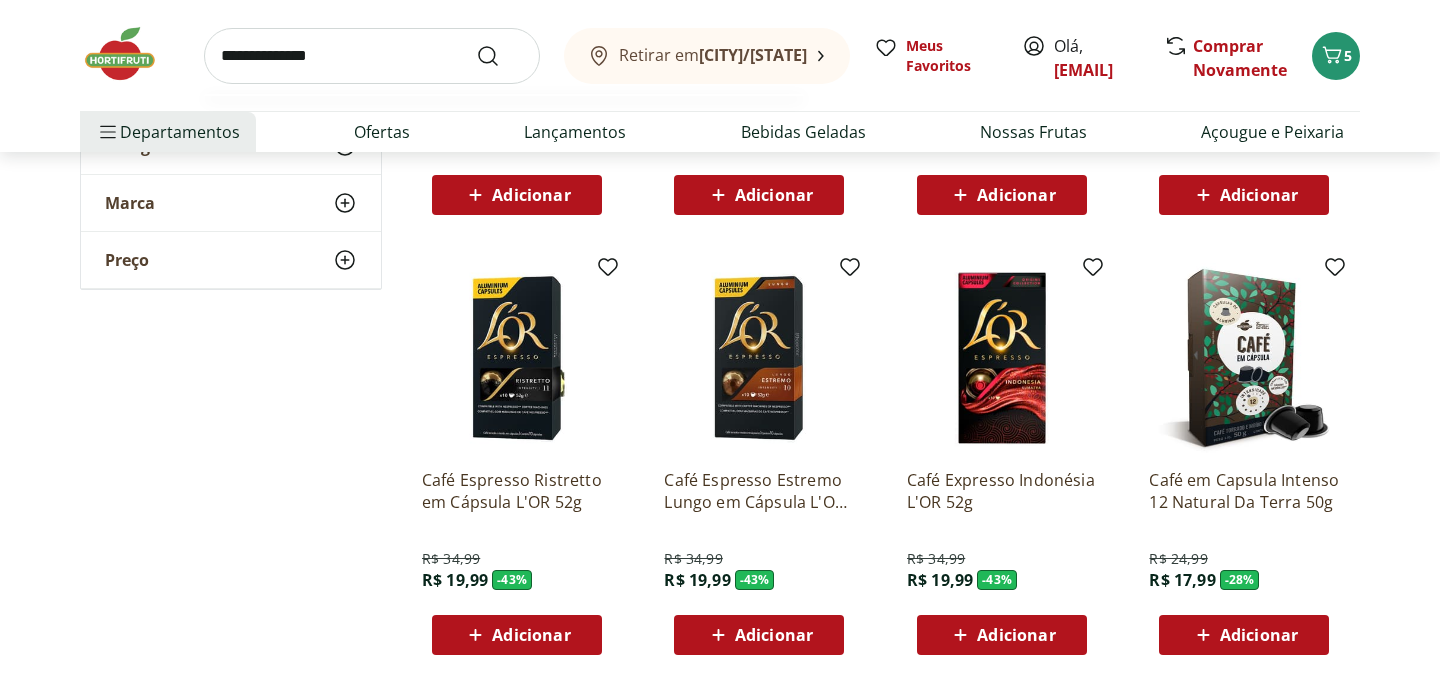 type on "**********" 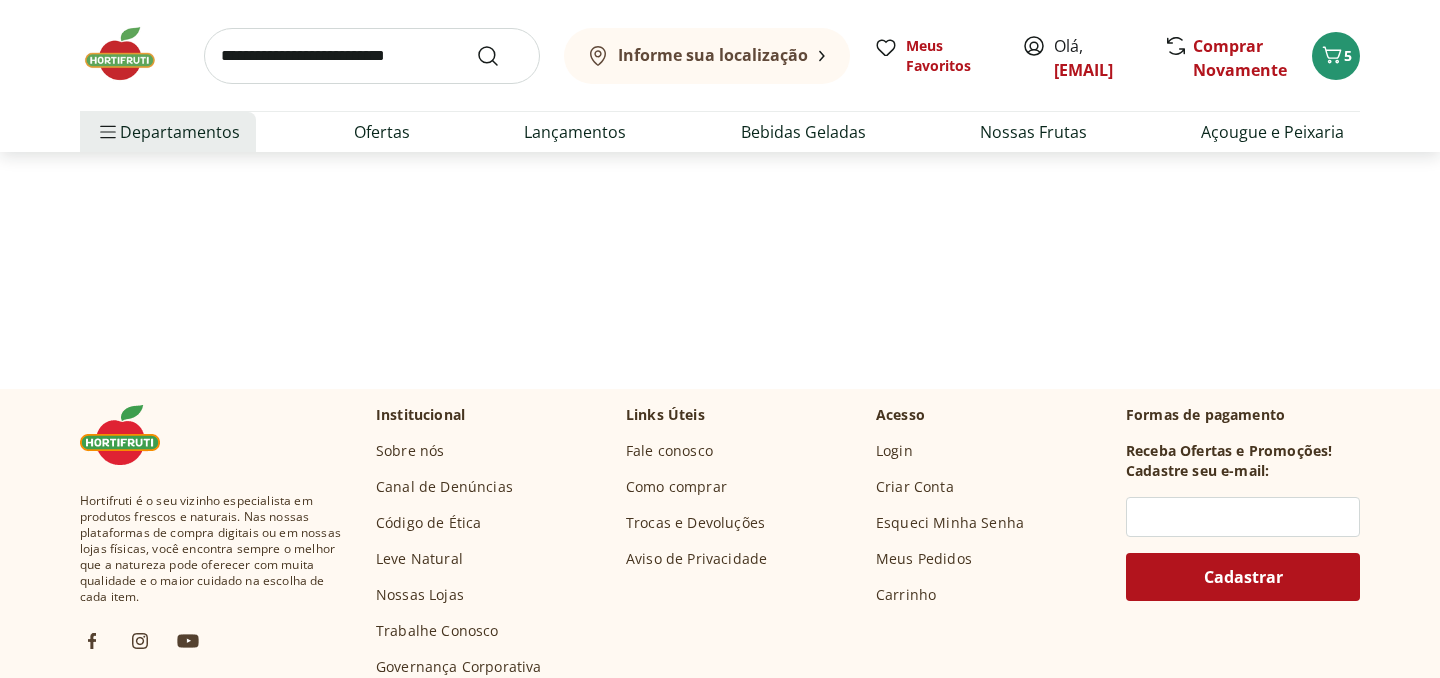 scroll, scrollTop: 0, scrollLeft: 0, axis: both 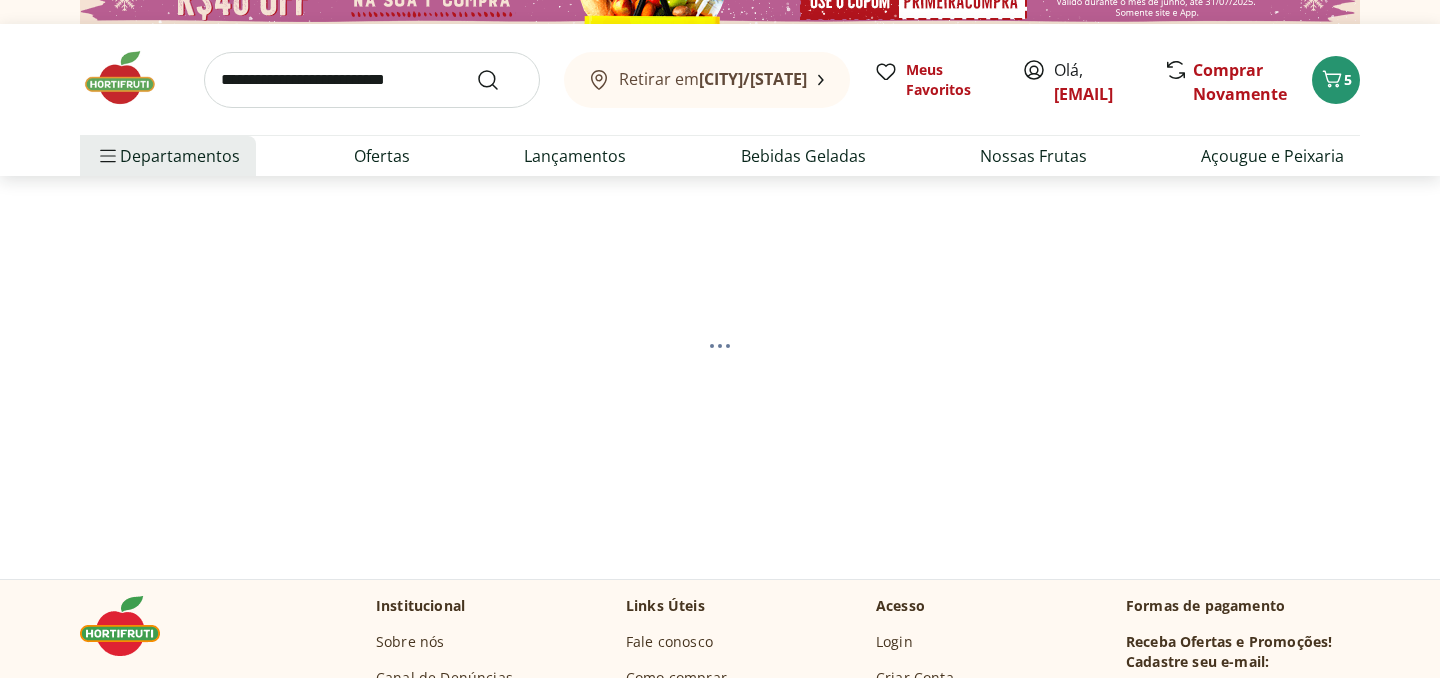 select on "**********" 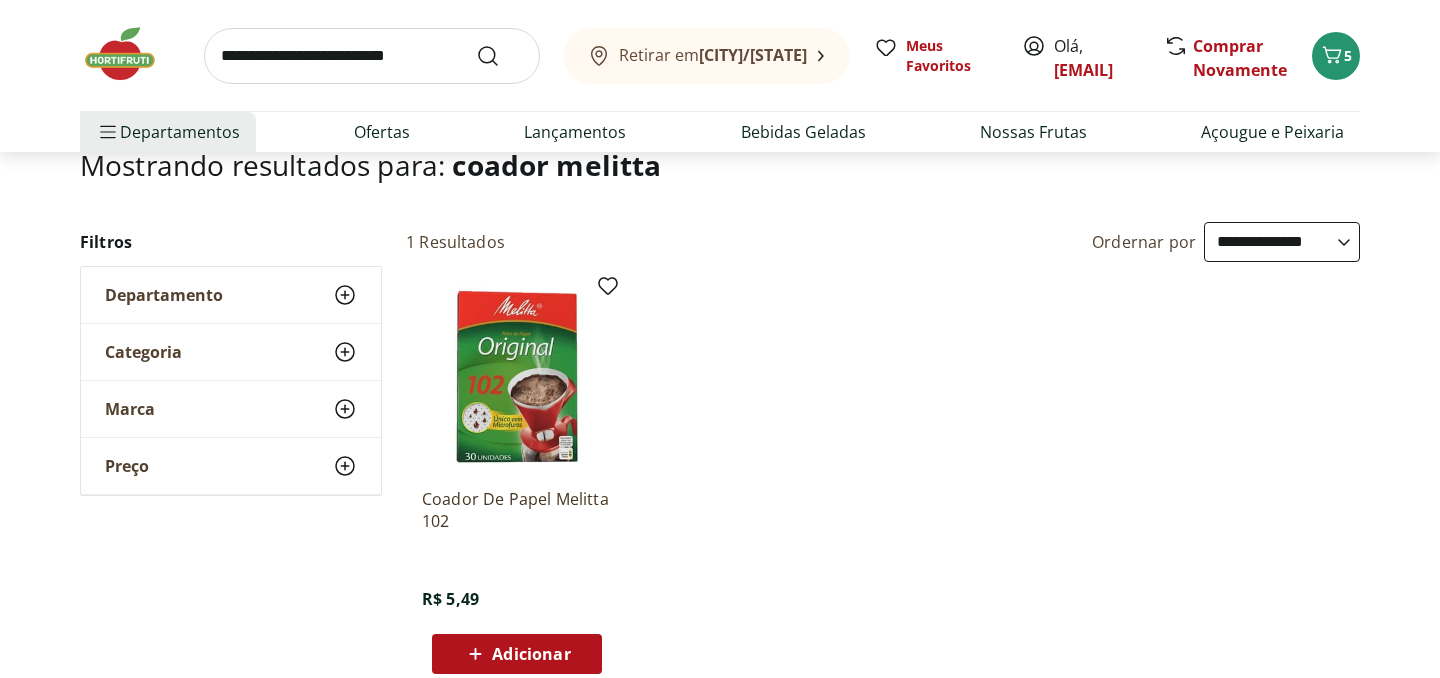 scroll, scrollTop: 0, scrollLeft: 0, axis: both 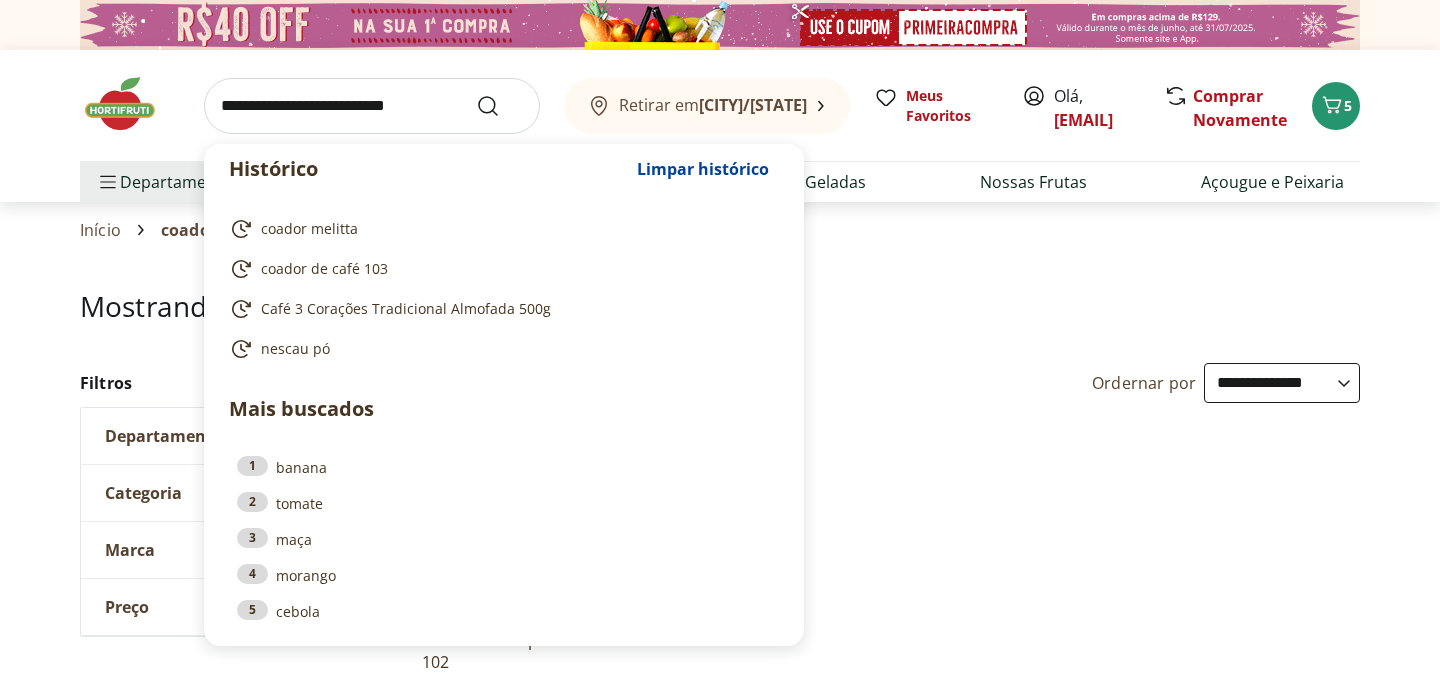 click at bounding box center [372, 106] 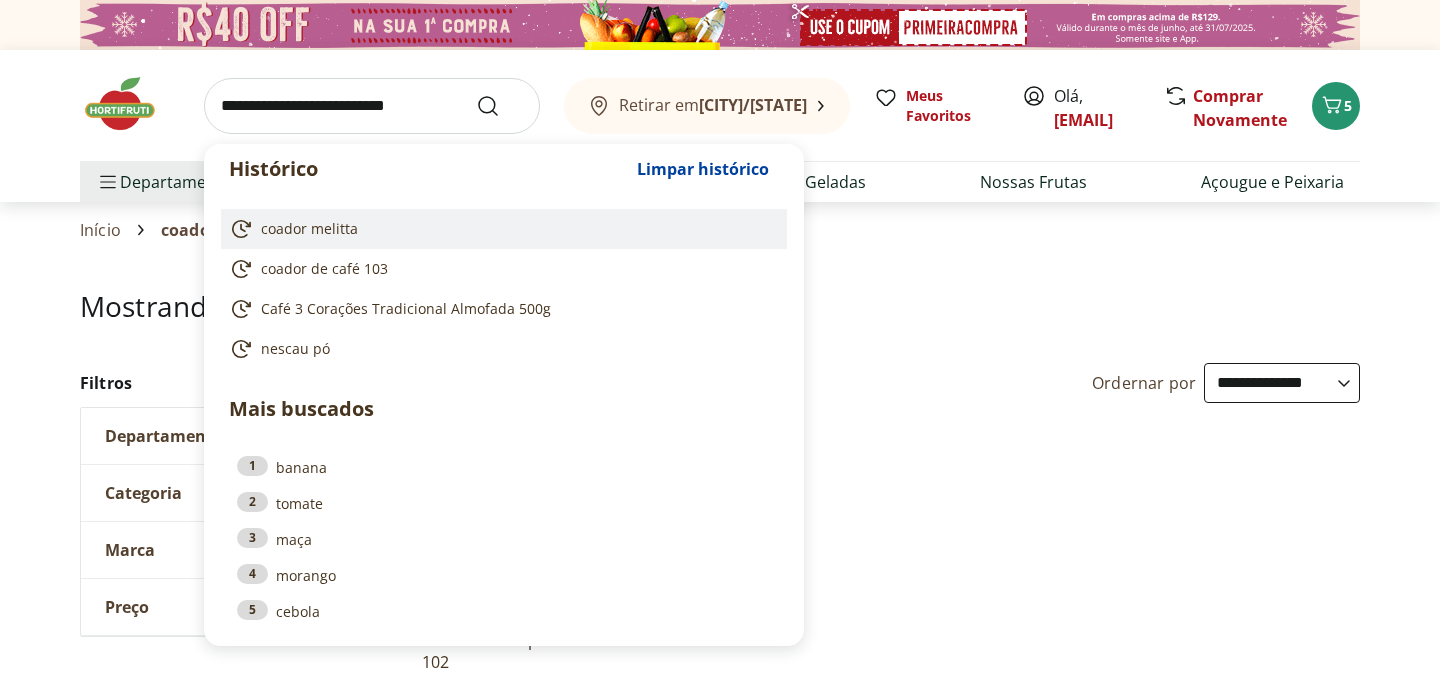 click on "coador melitta" at bounding box center [504, 229] 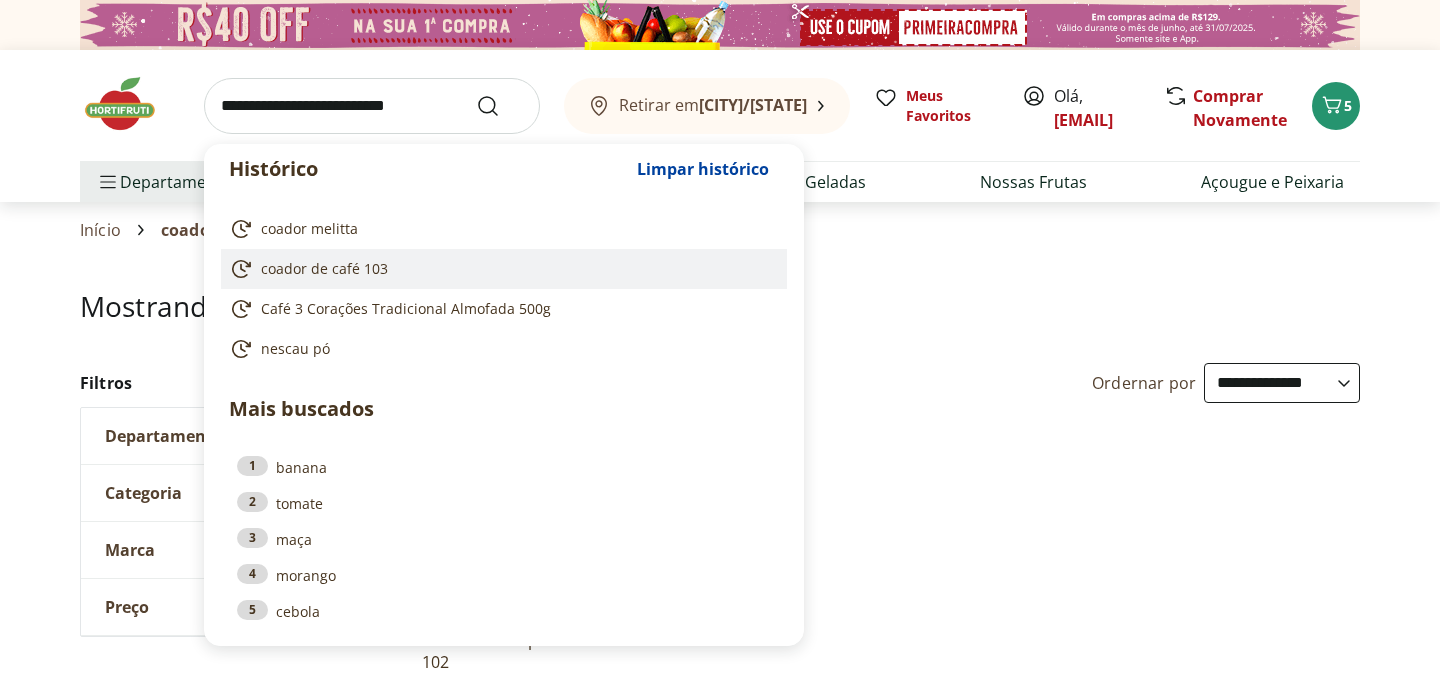 click on "coador de café 103" at bounding box center (324, 269) 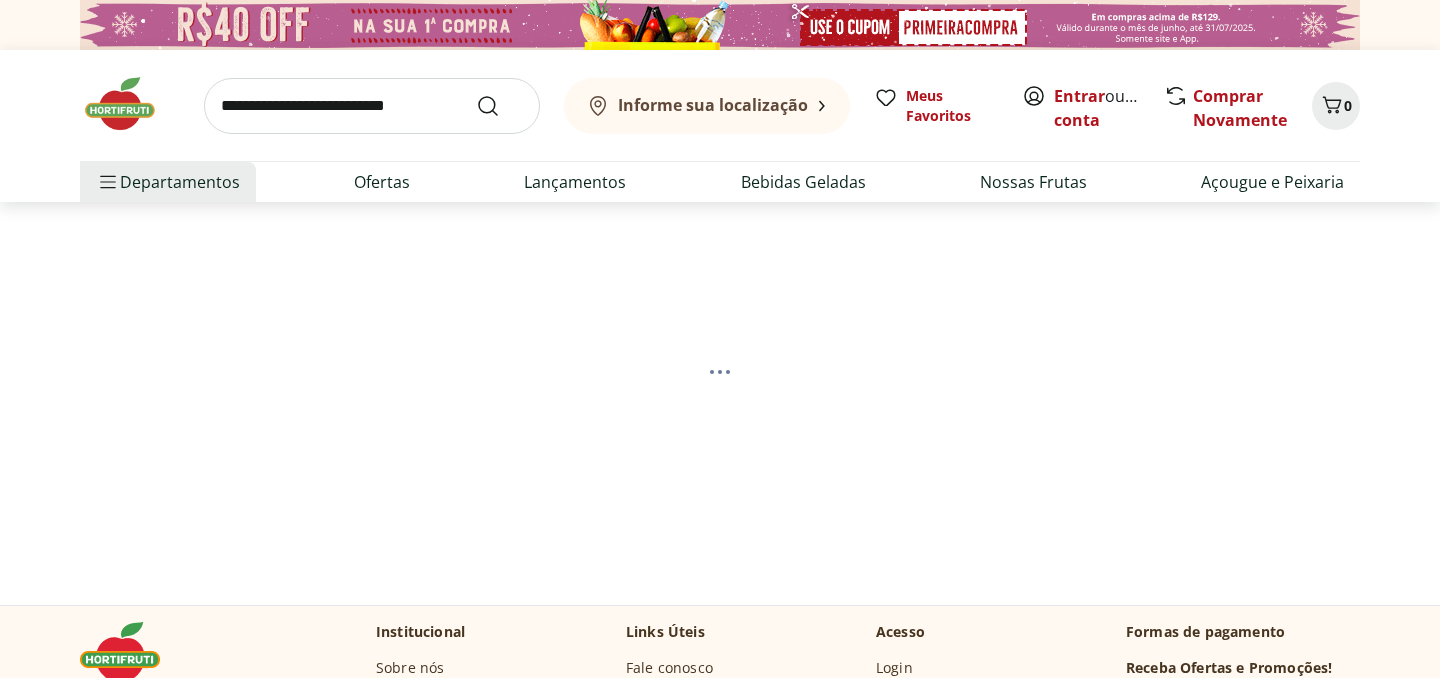 scroll, scrollTop: 0, scrollLeft: 0, axis: both 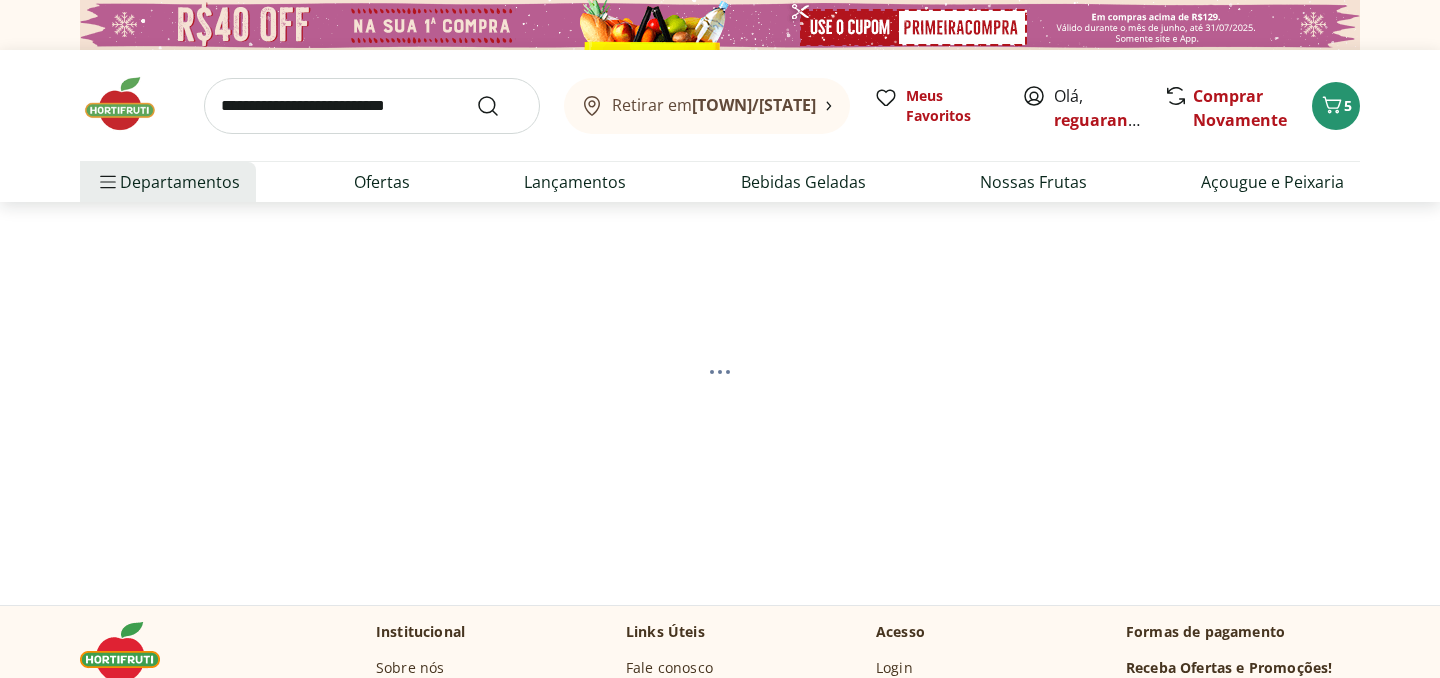 select on "**********" 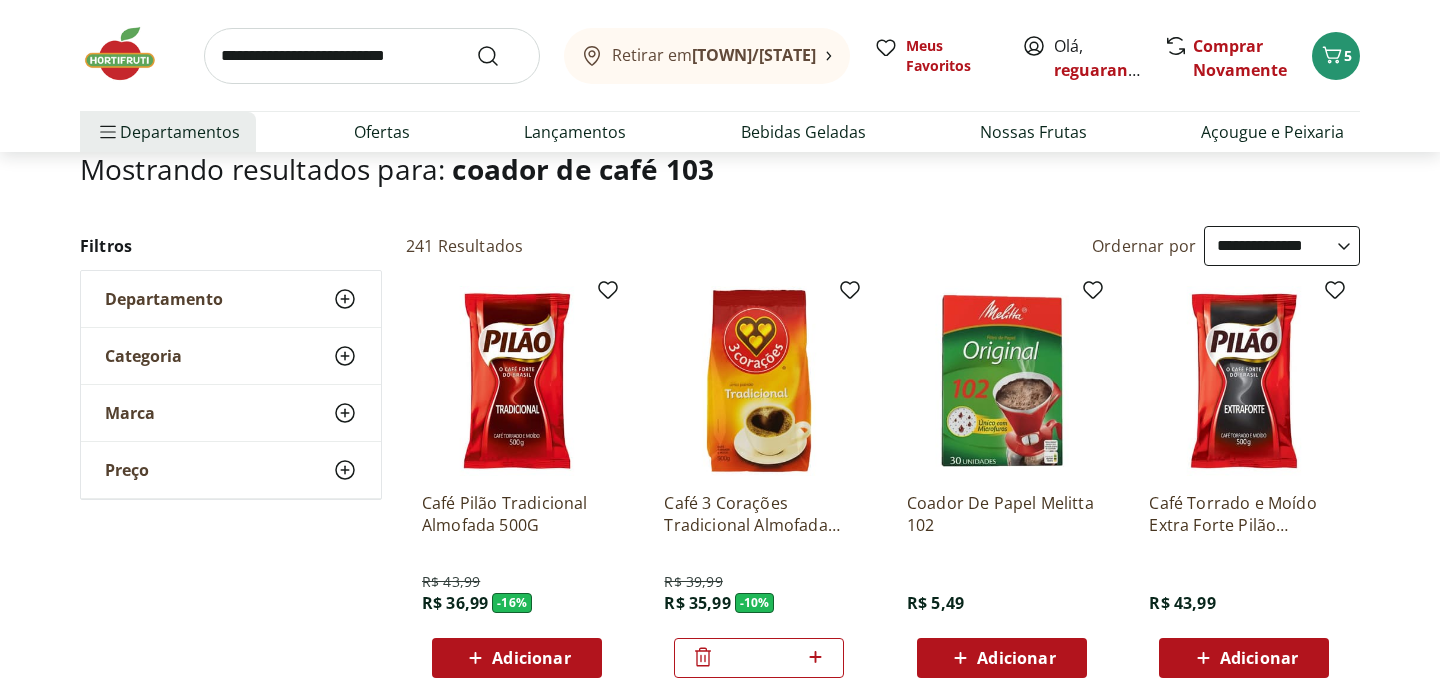 scroll, scrollTop: 0, scrollLeft: 0, axis: both 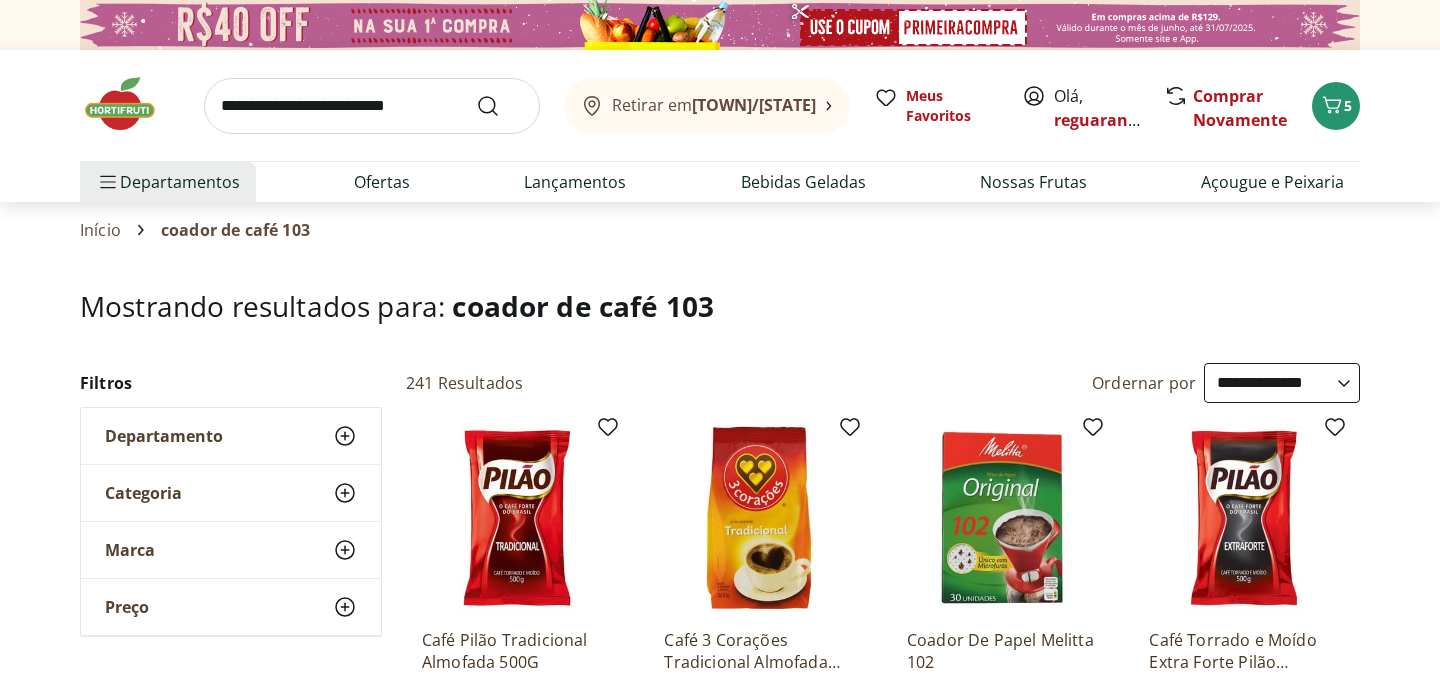 click at bounding box center (372, 106) 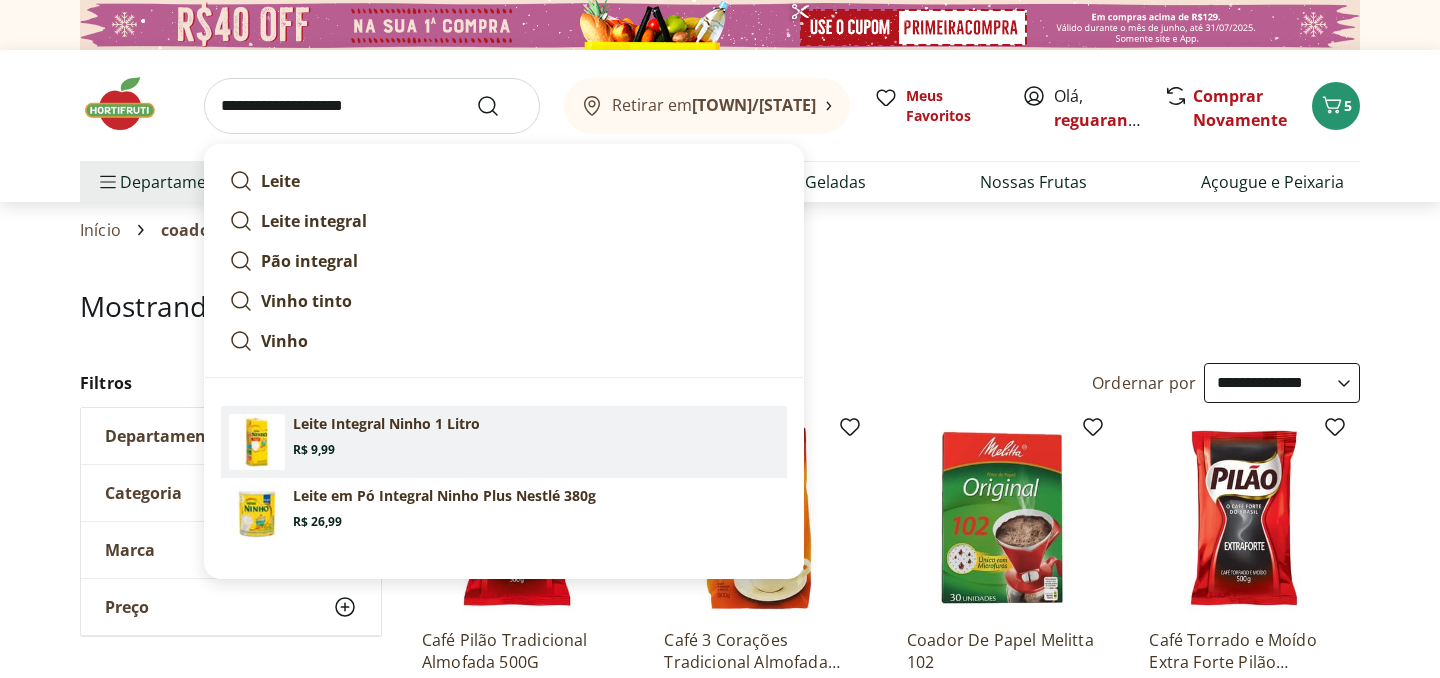 click on "Leite Integral Ninho 1 Litro" at bounding box center (386, 424) 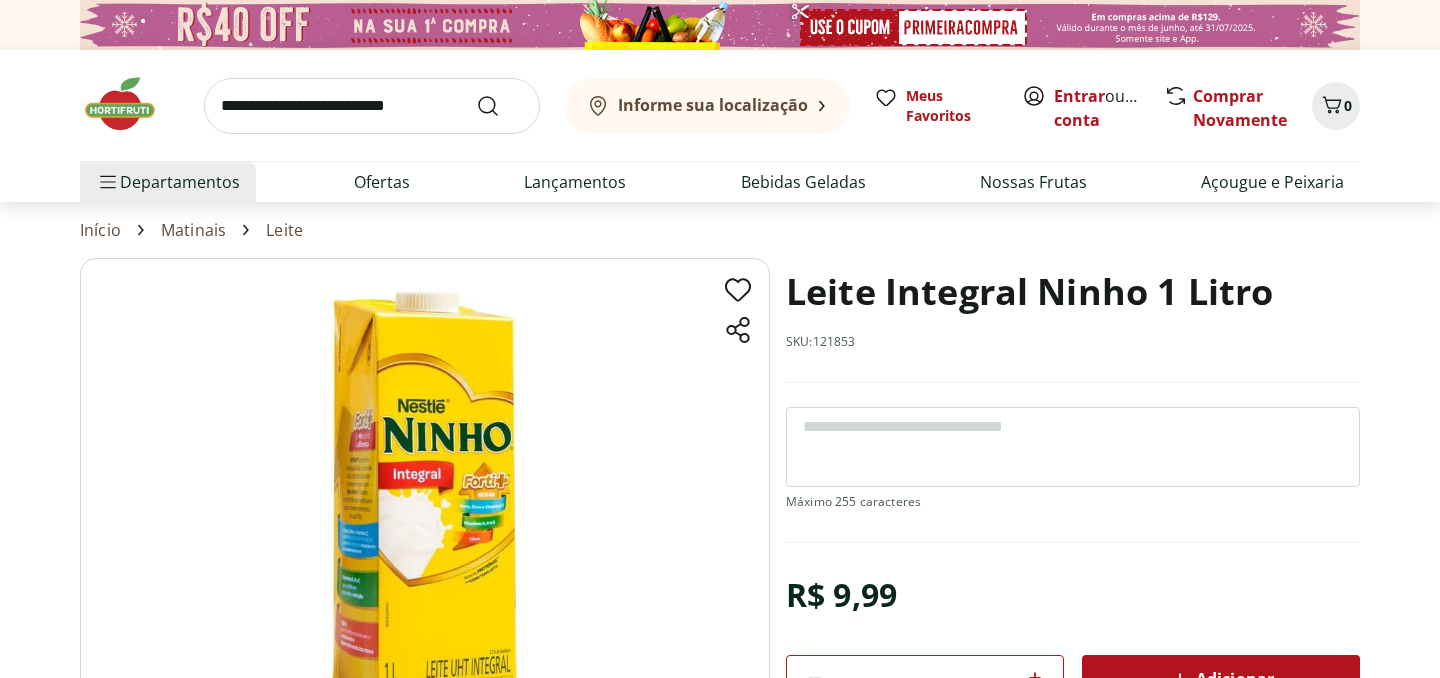 scroll, scrollTop: 0, scrollLeft: 0, axis: both 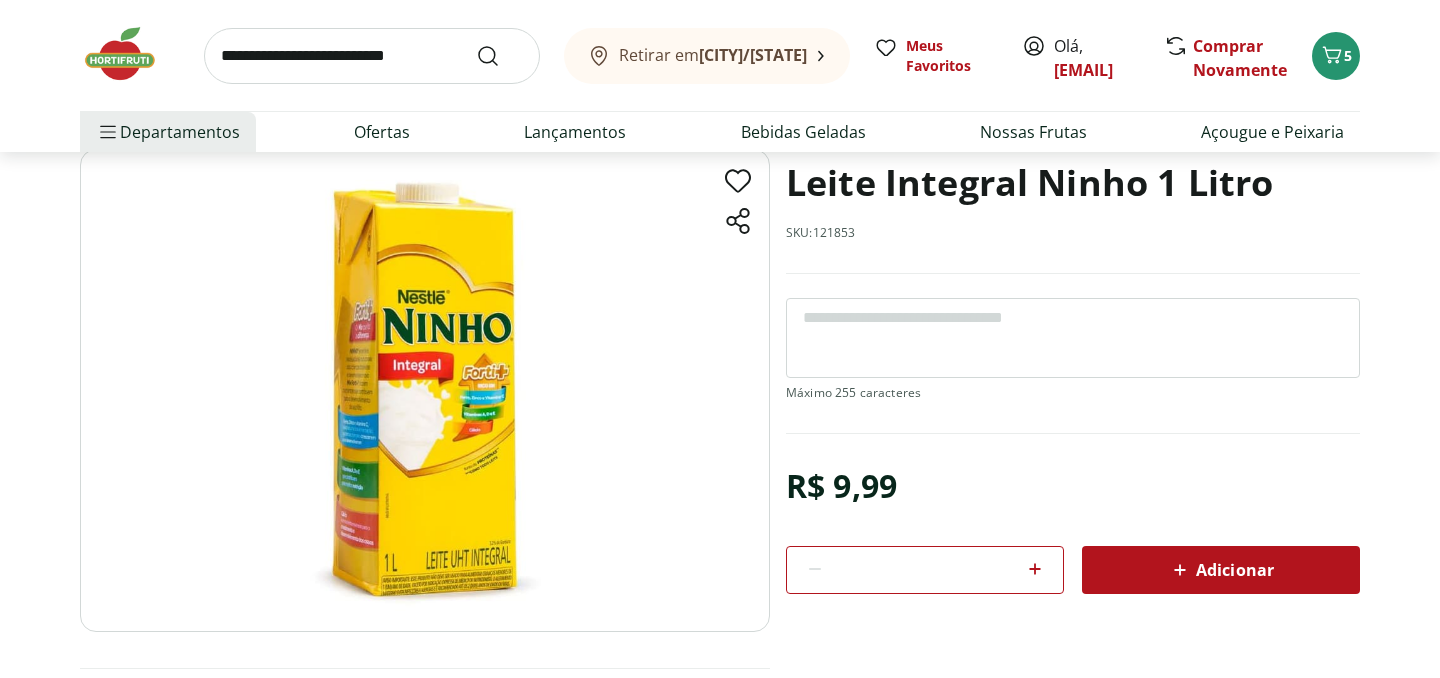 click 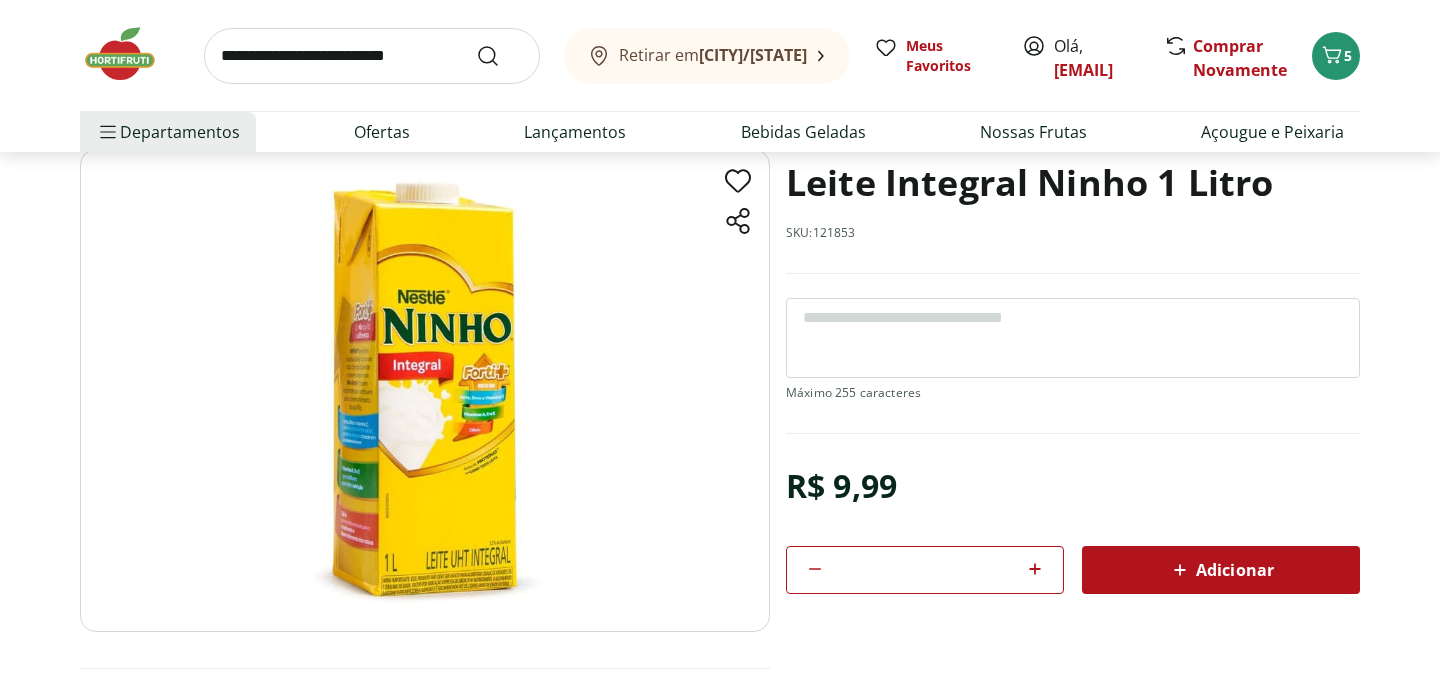 click 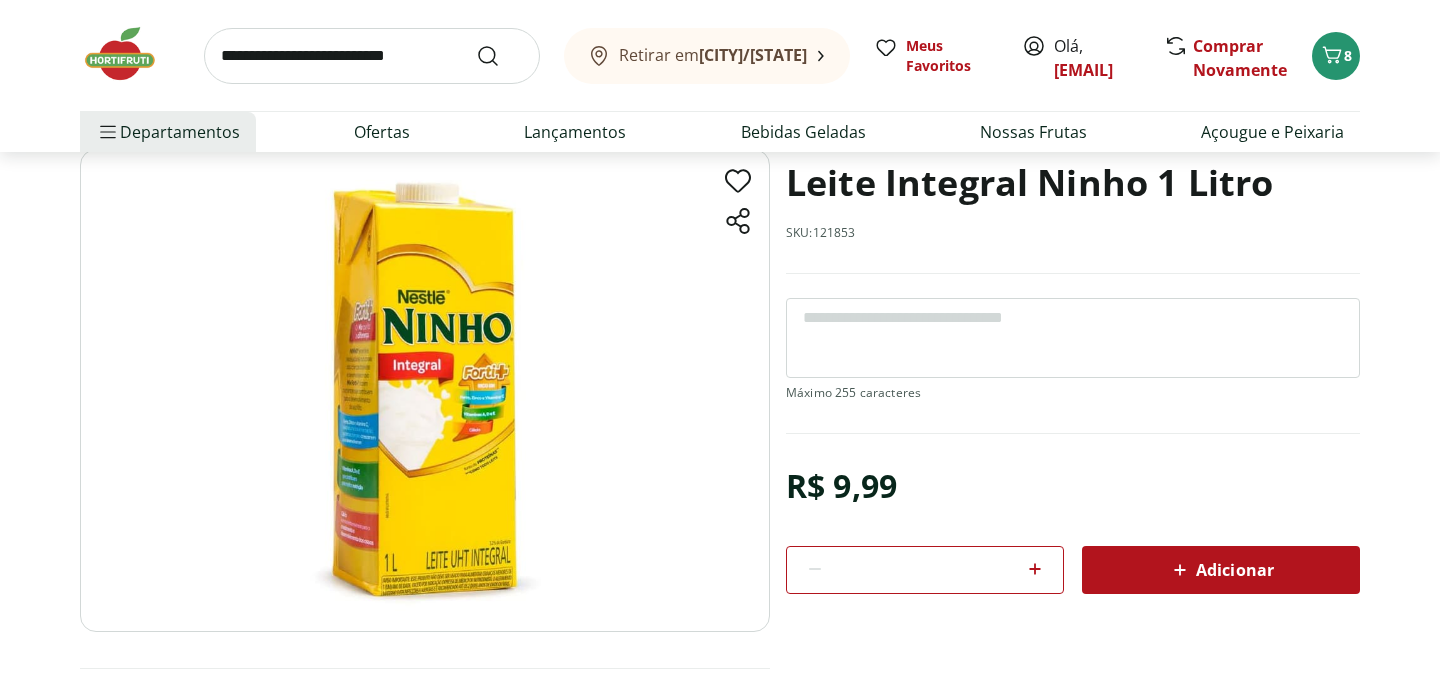 click at bounding box center (372, 56) 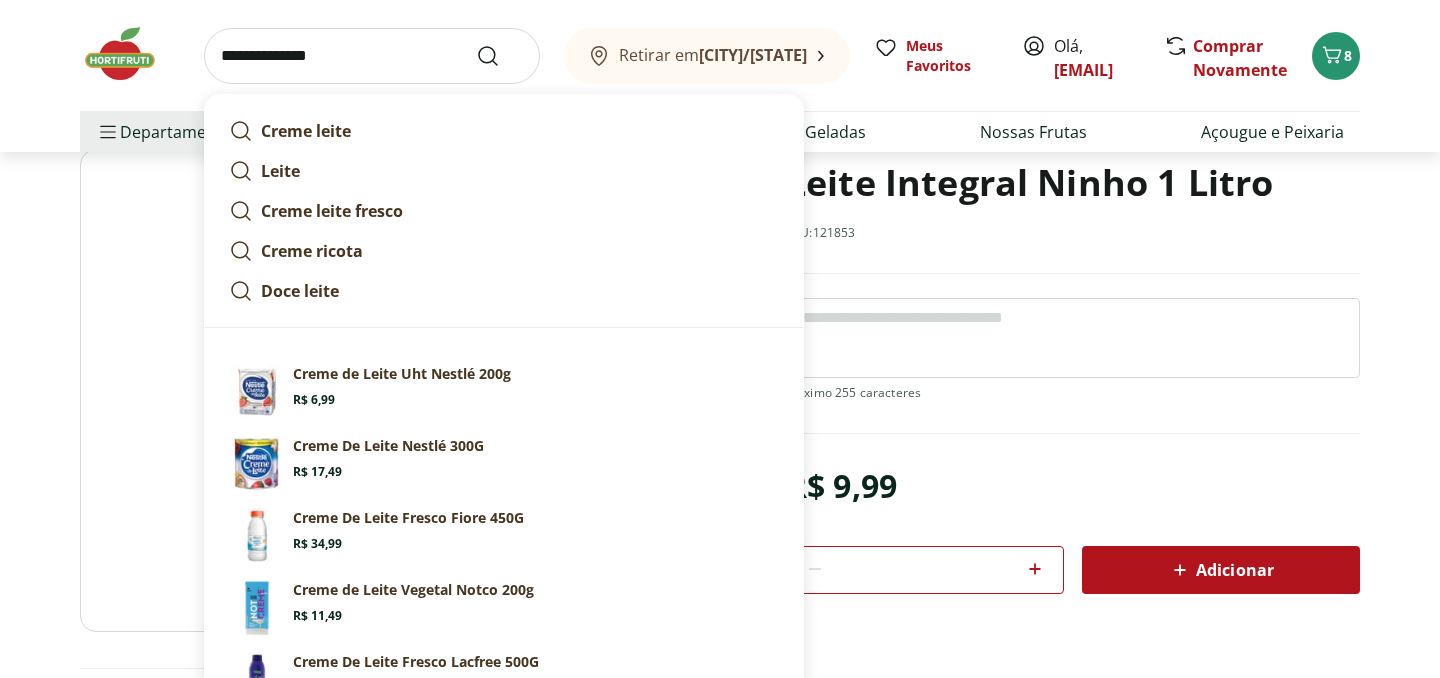 type on "**********" 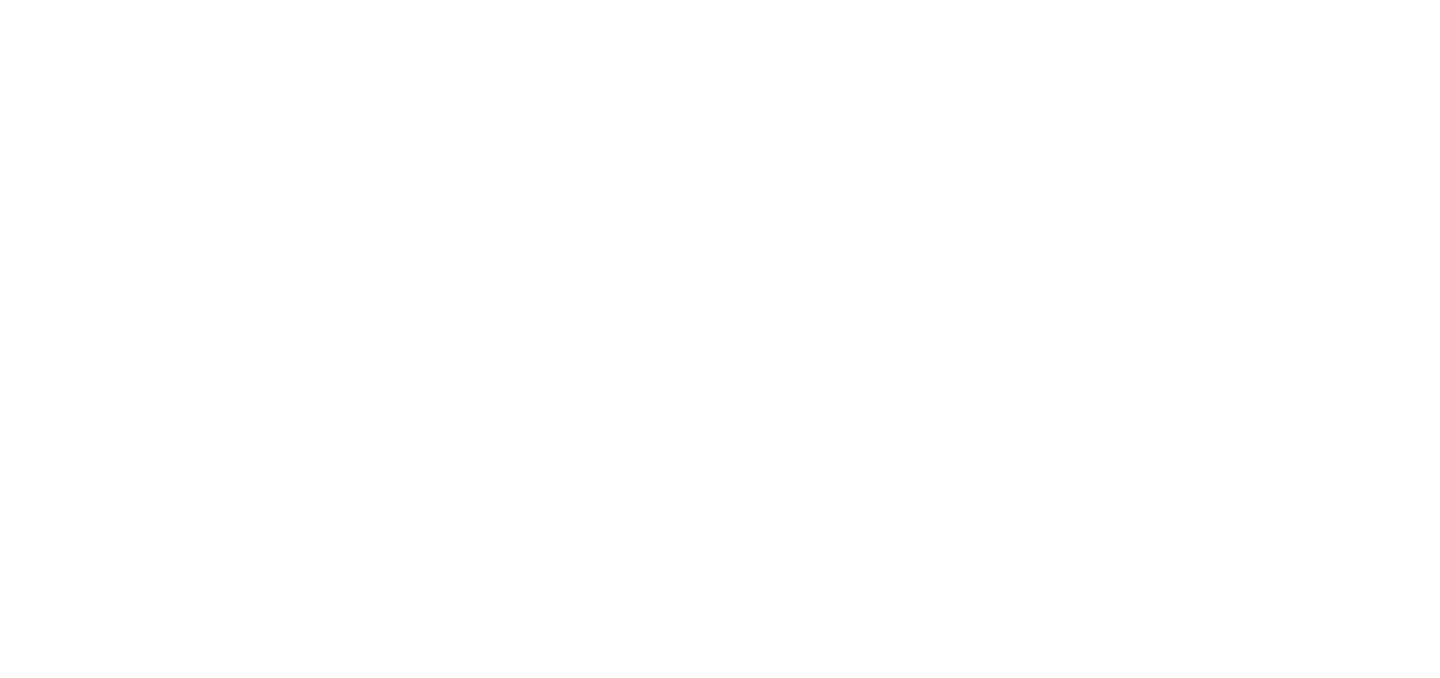 scroll, scrollTop: 0, scrollLeft: 0, axis: both 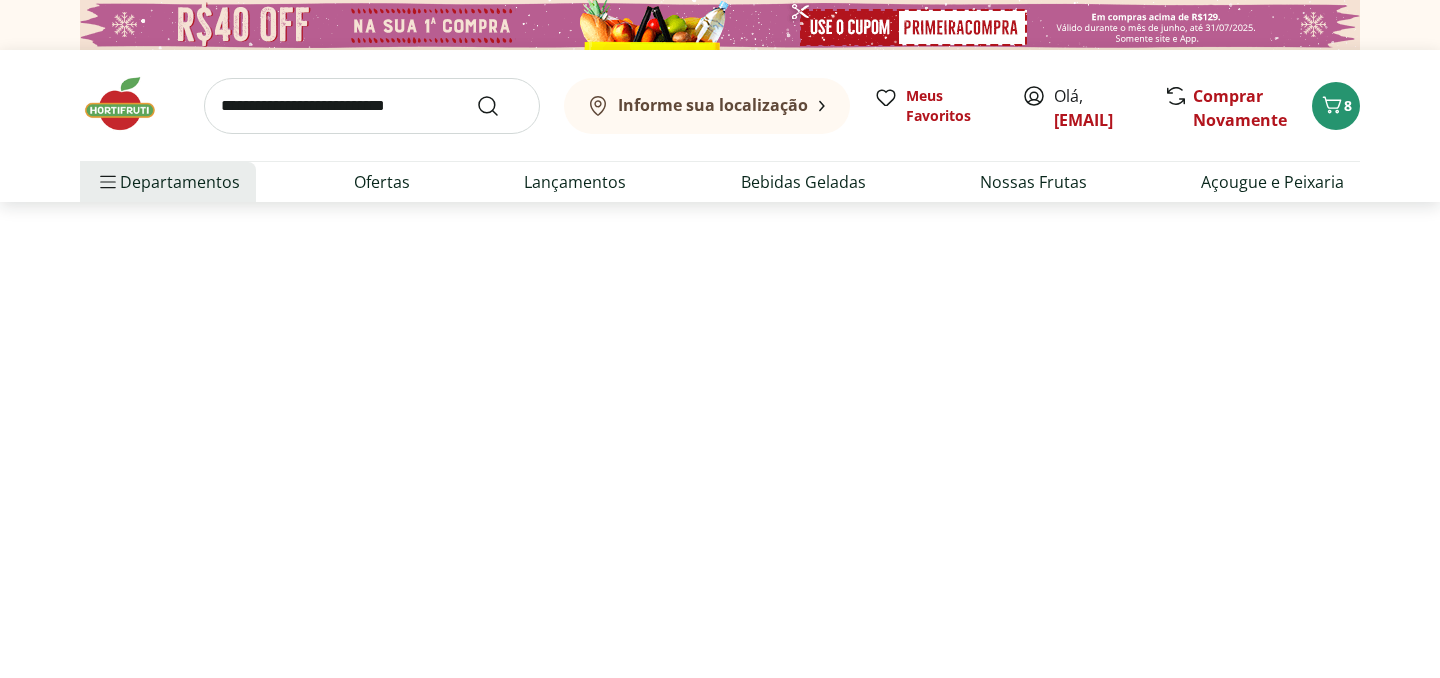 select on "**********" 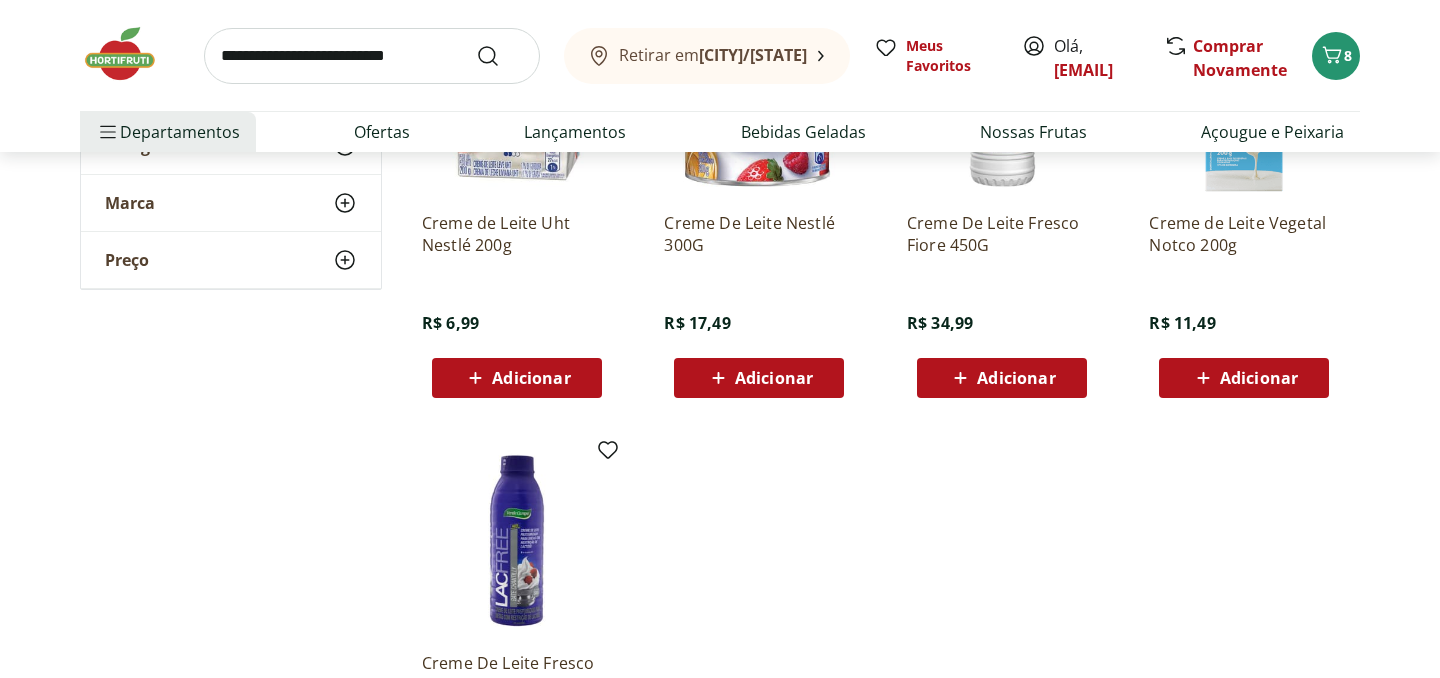 scroll, scrollTop: 384, scrollLeft: 0, axis: vertical 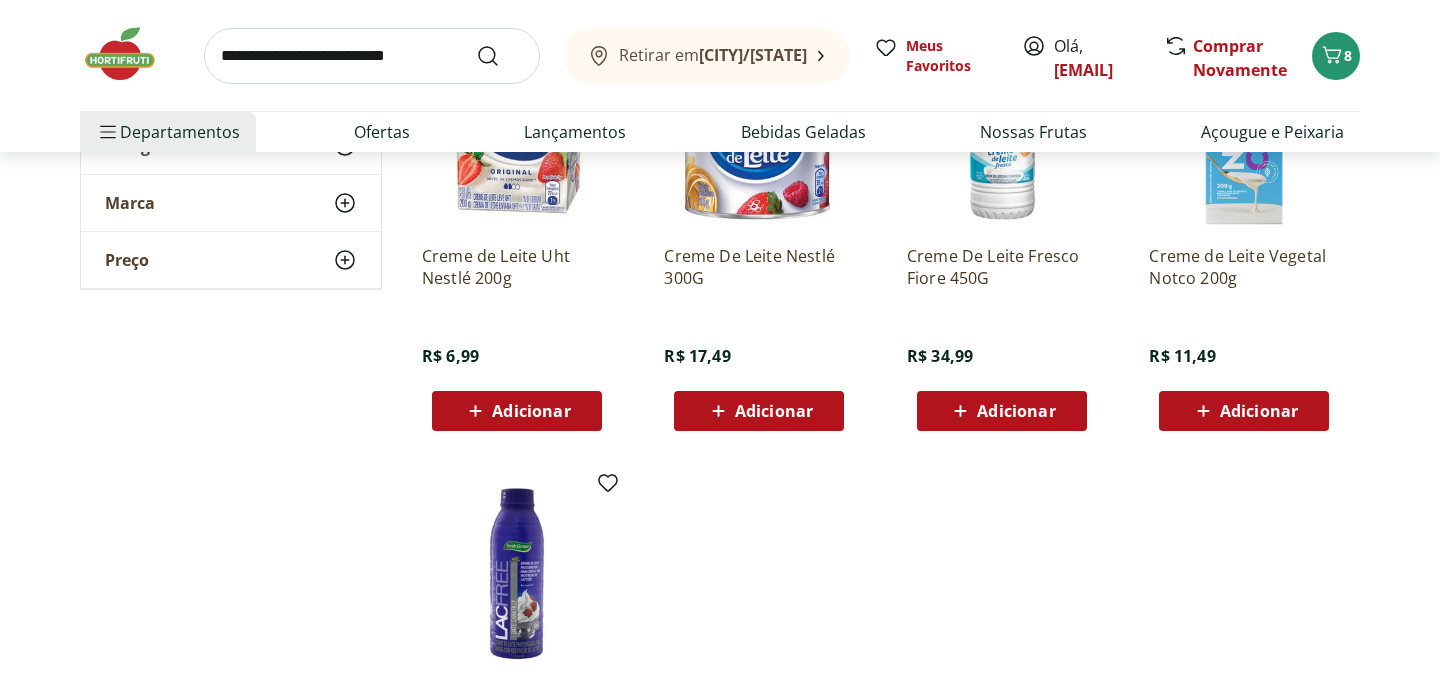 click on "Adicionar" at bounding box center [531, 411] 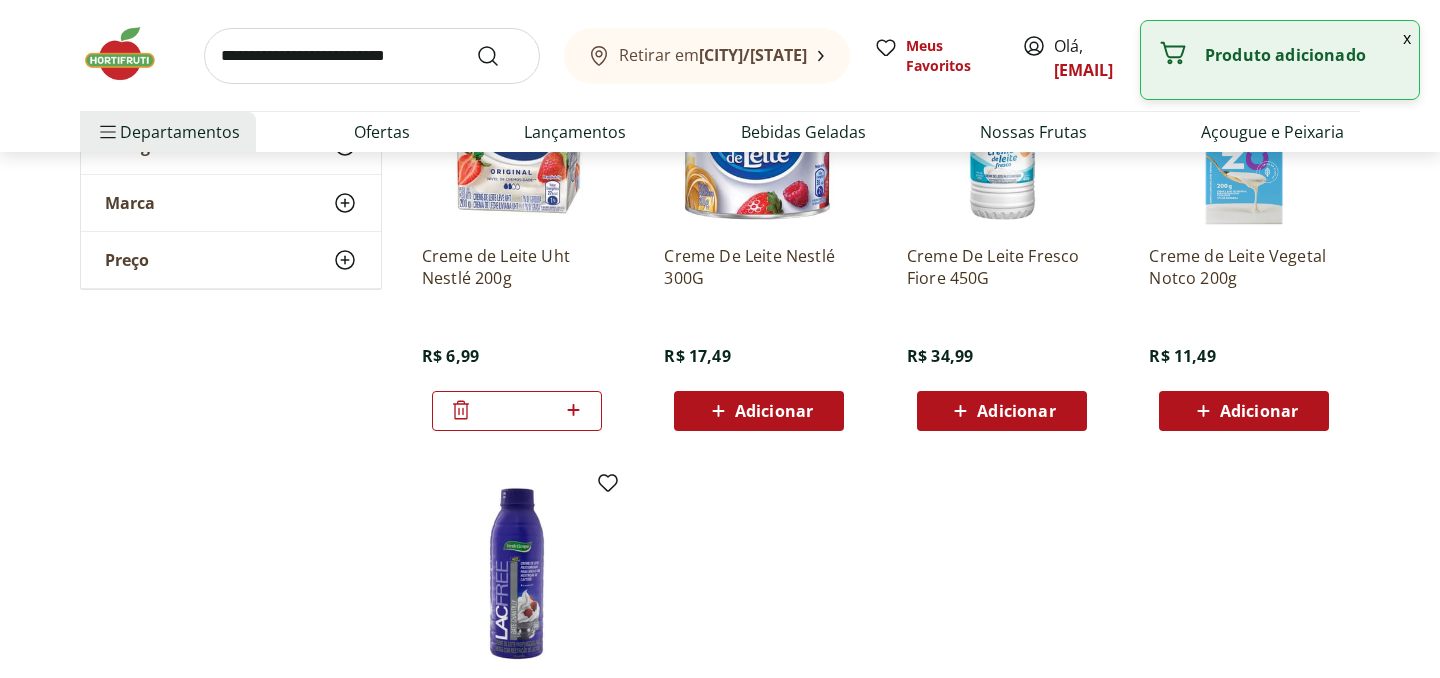 click 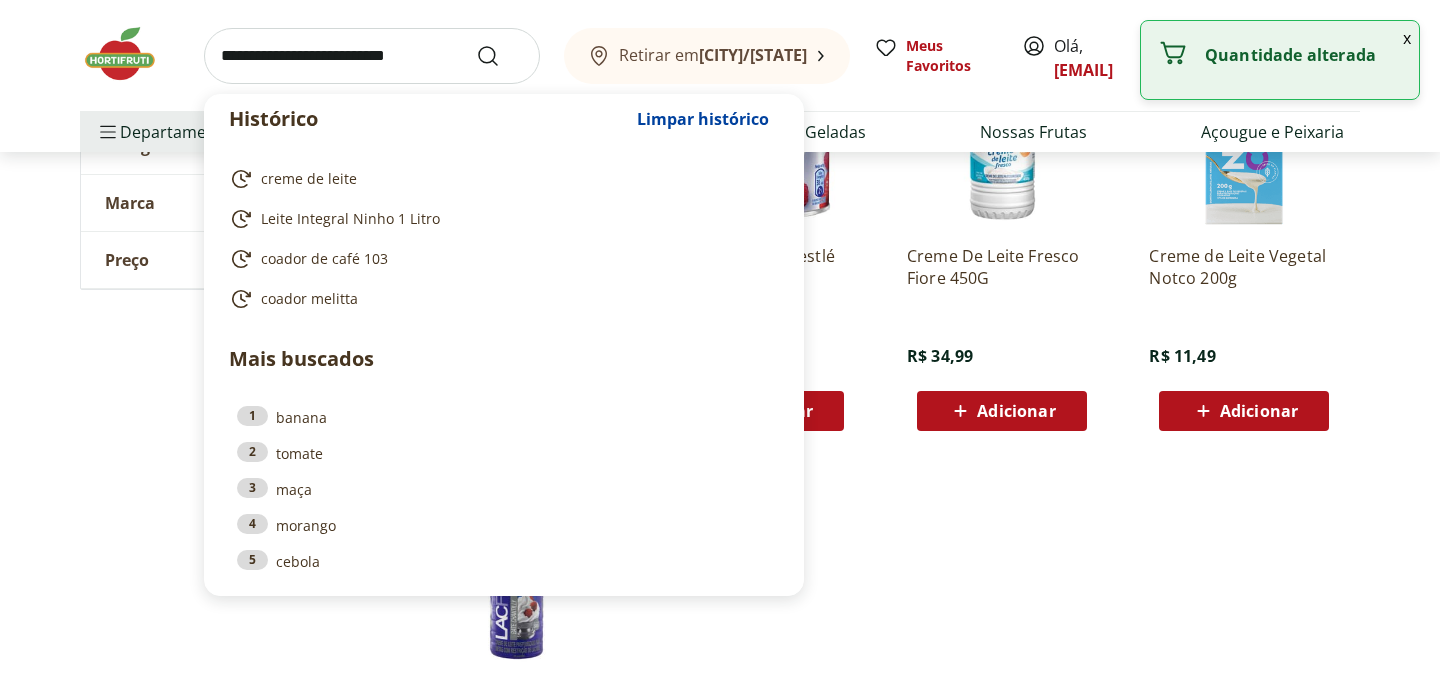 click at bounding box center (372, 56) 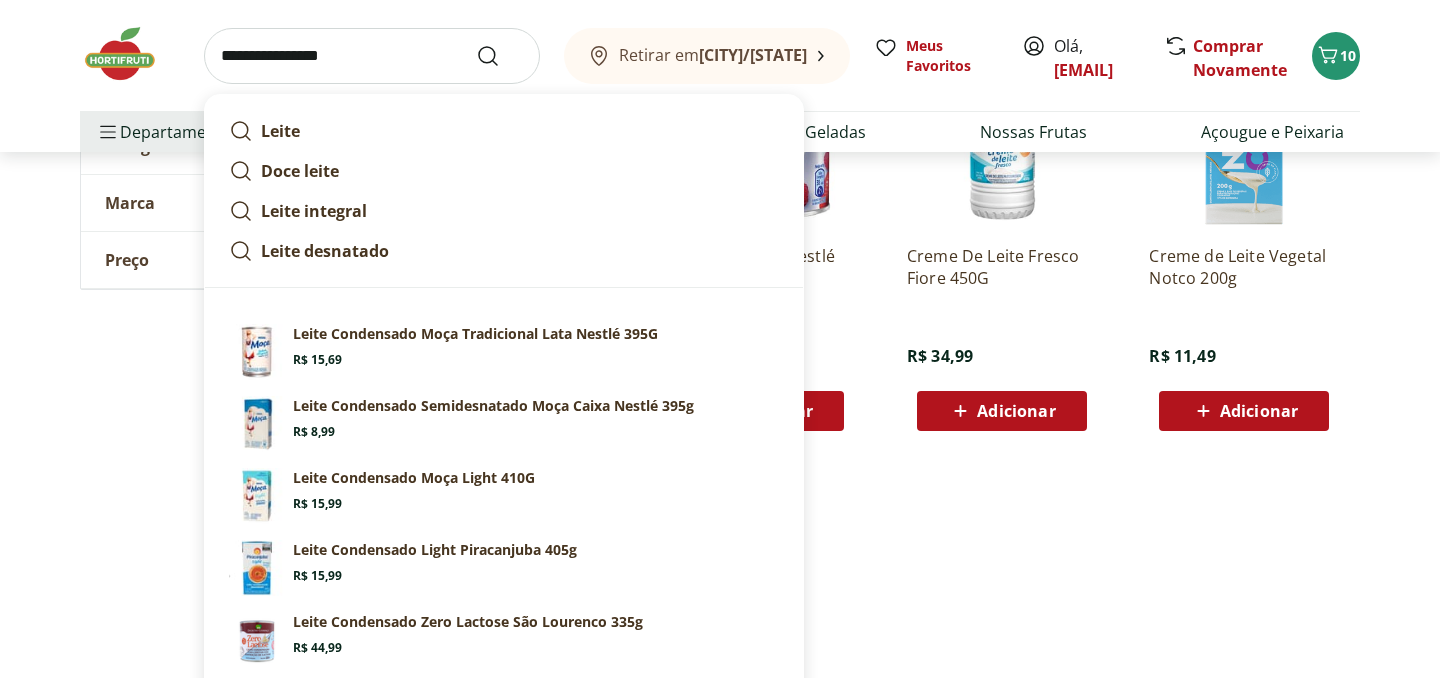 type on "**********" 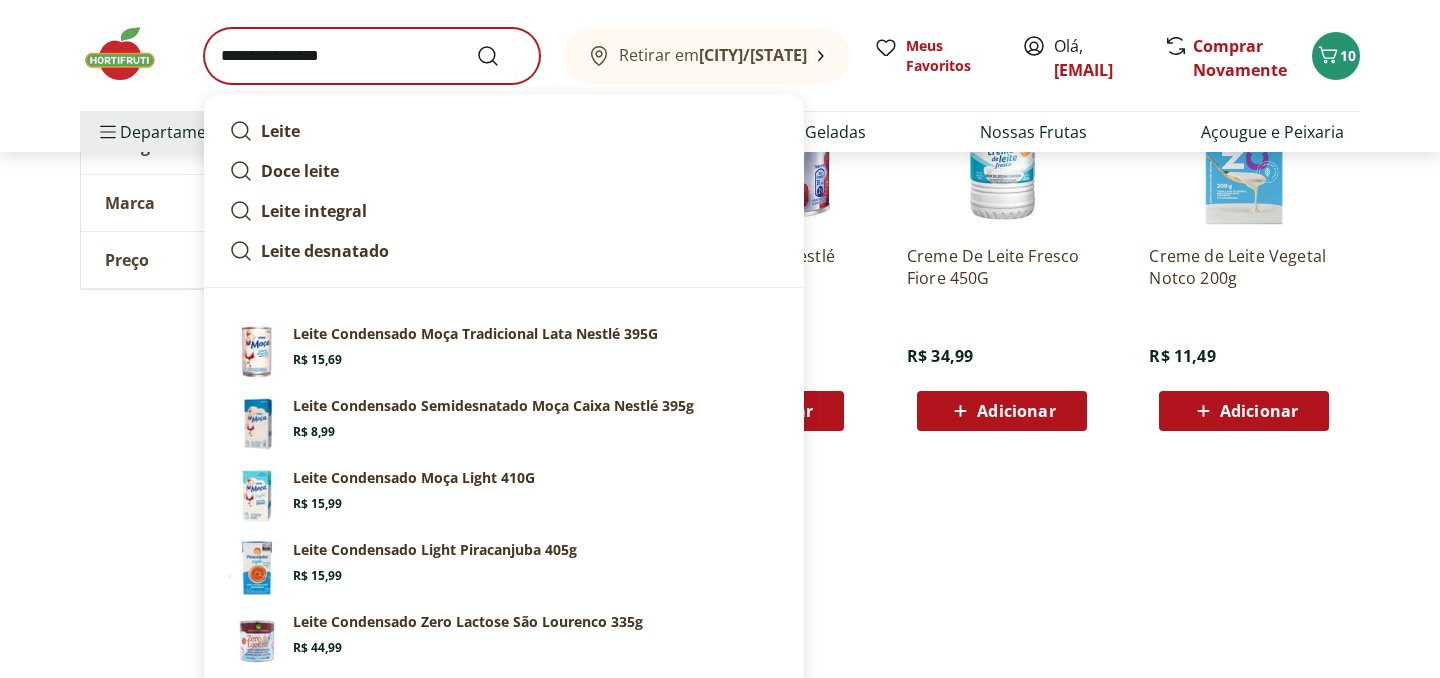 scroll, scrollTop: 0, scrollLeft: 0, axis: both 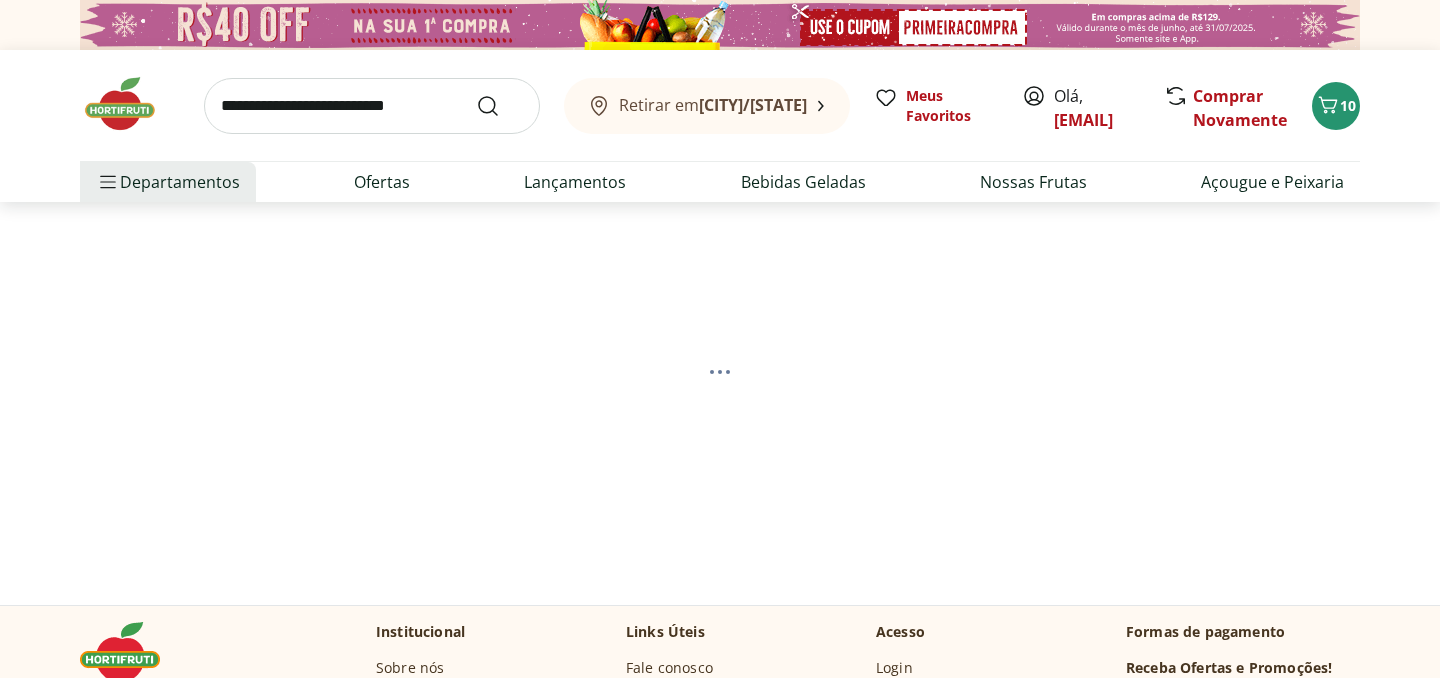 select on "**********" 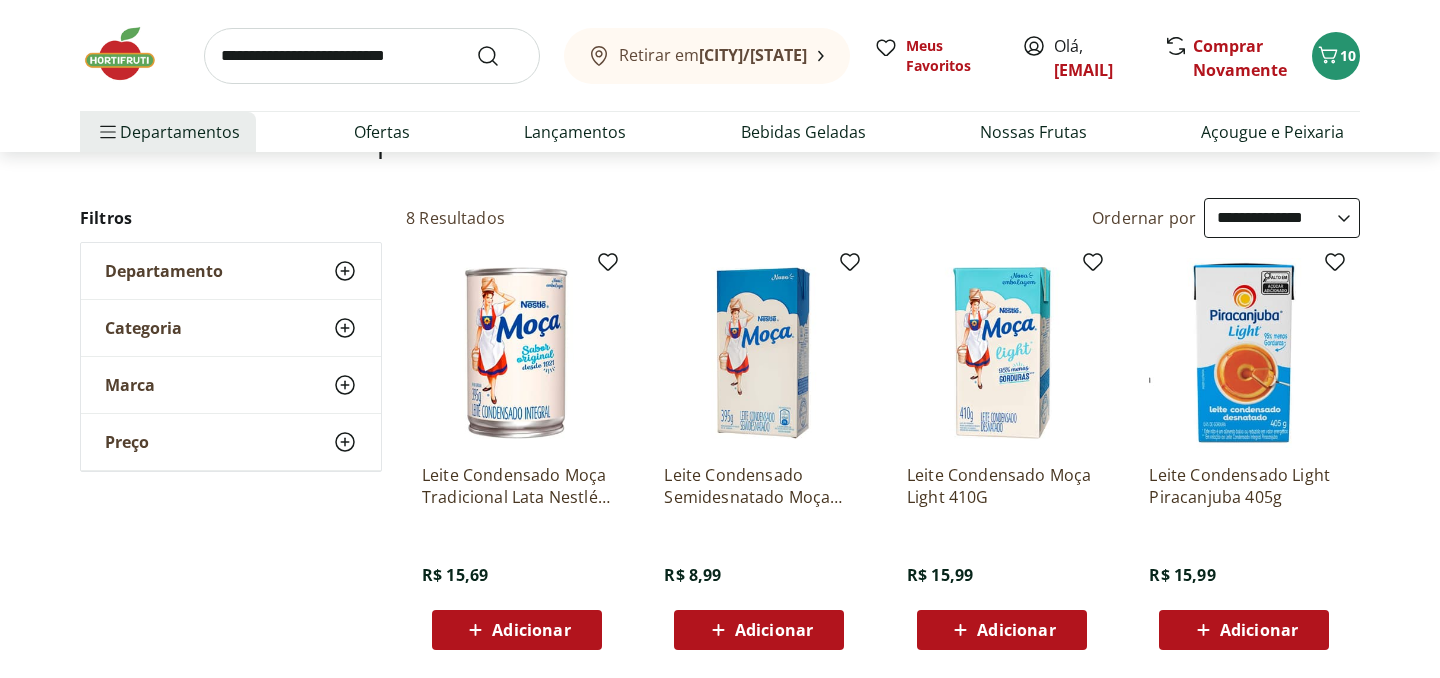 scroll, scrollTop: 218, scrollLeft: 0, axis: vertical 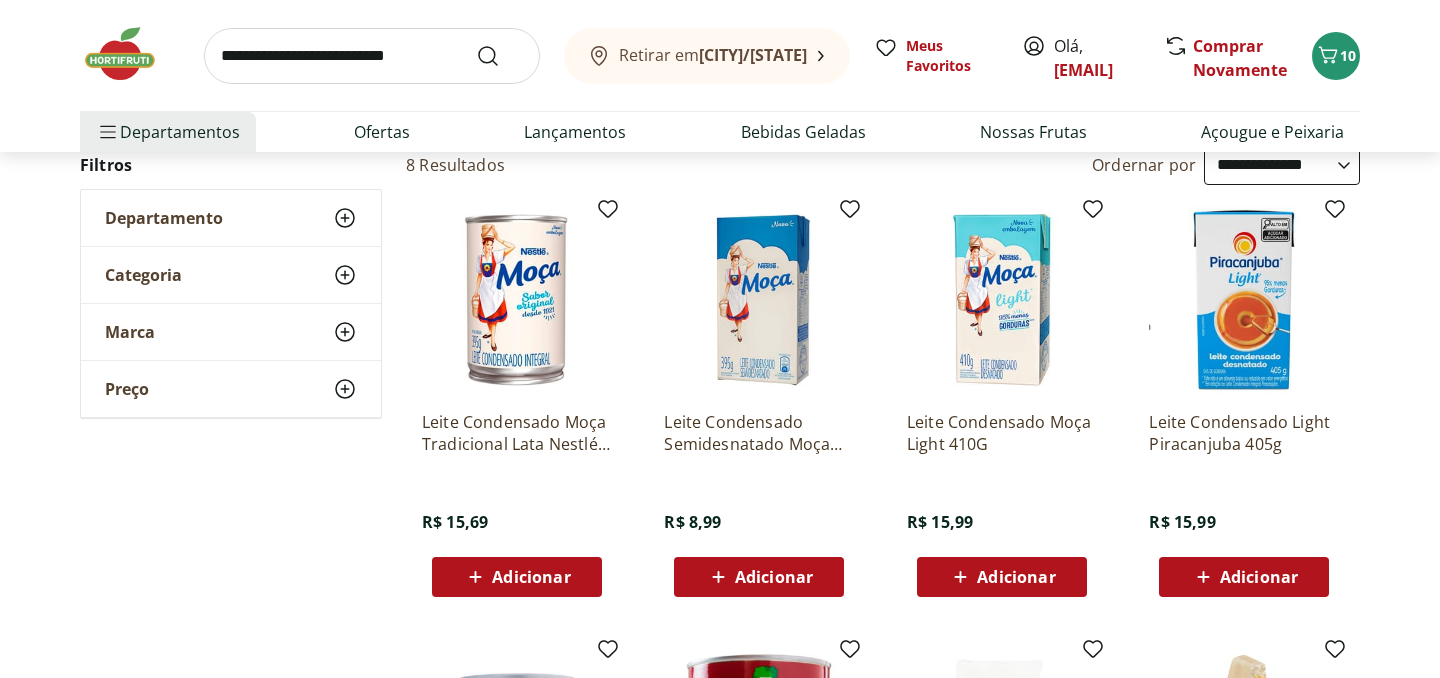 click on "Adicionar" at bounding box center (774, 577) 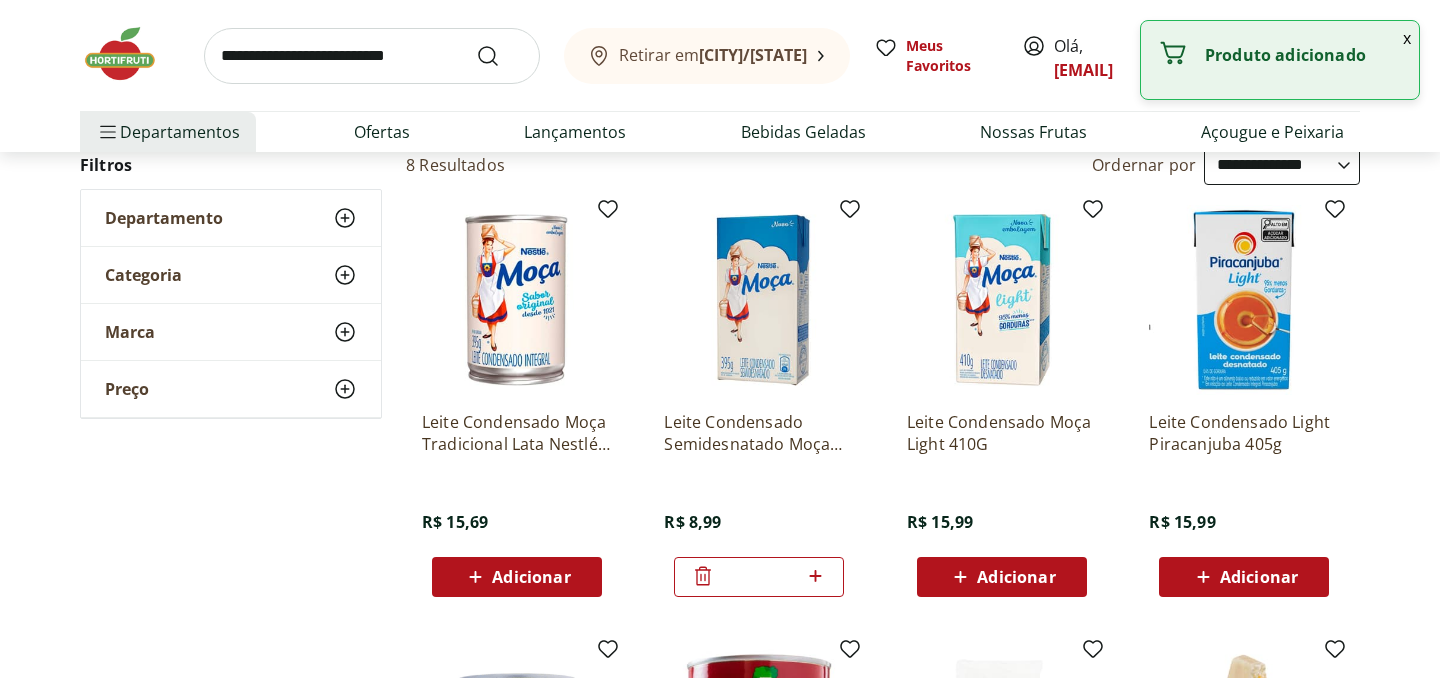 click 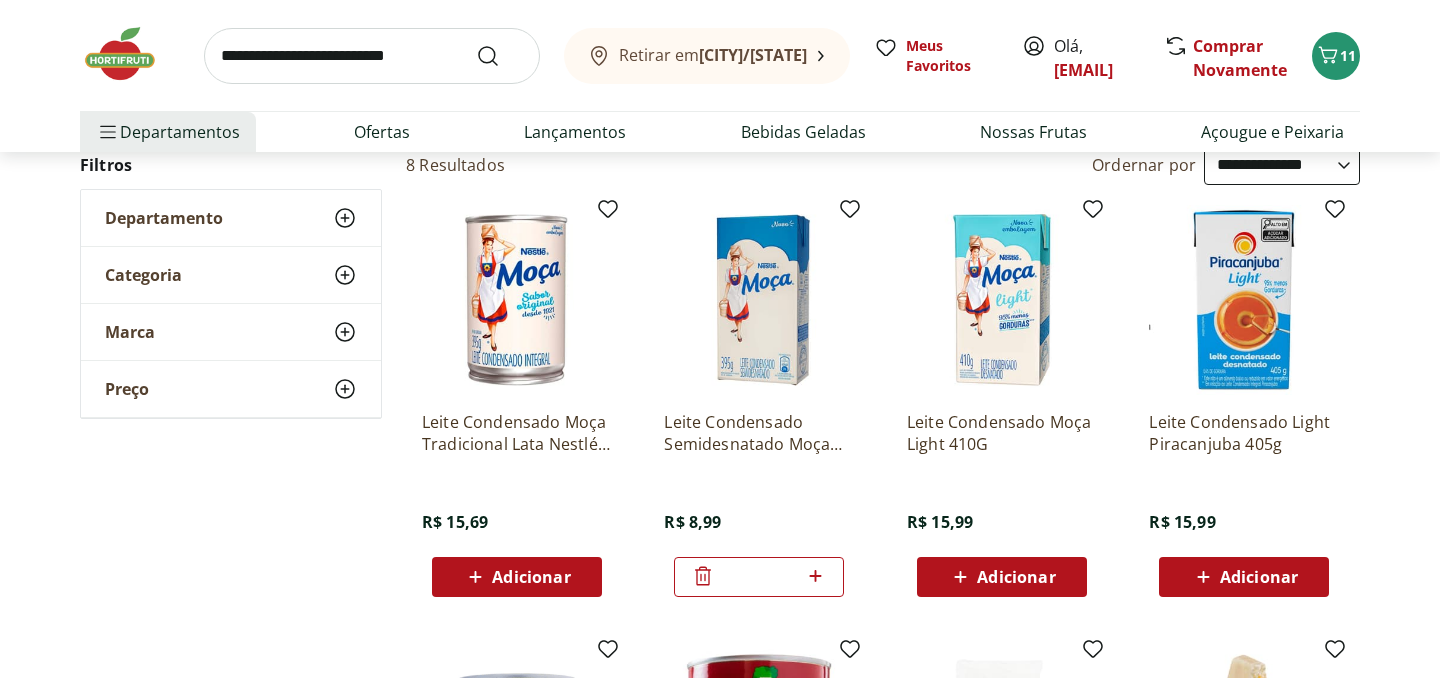 click 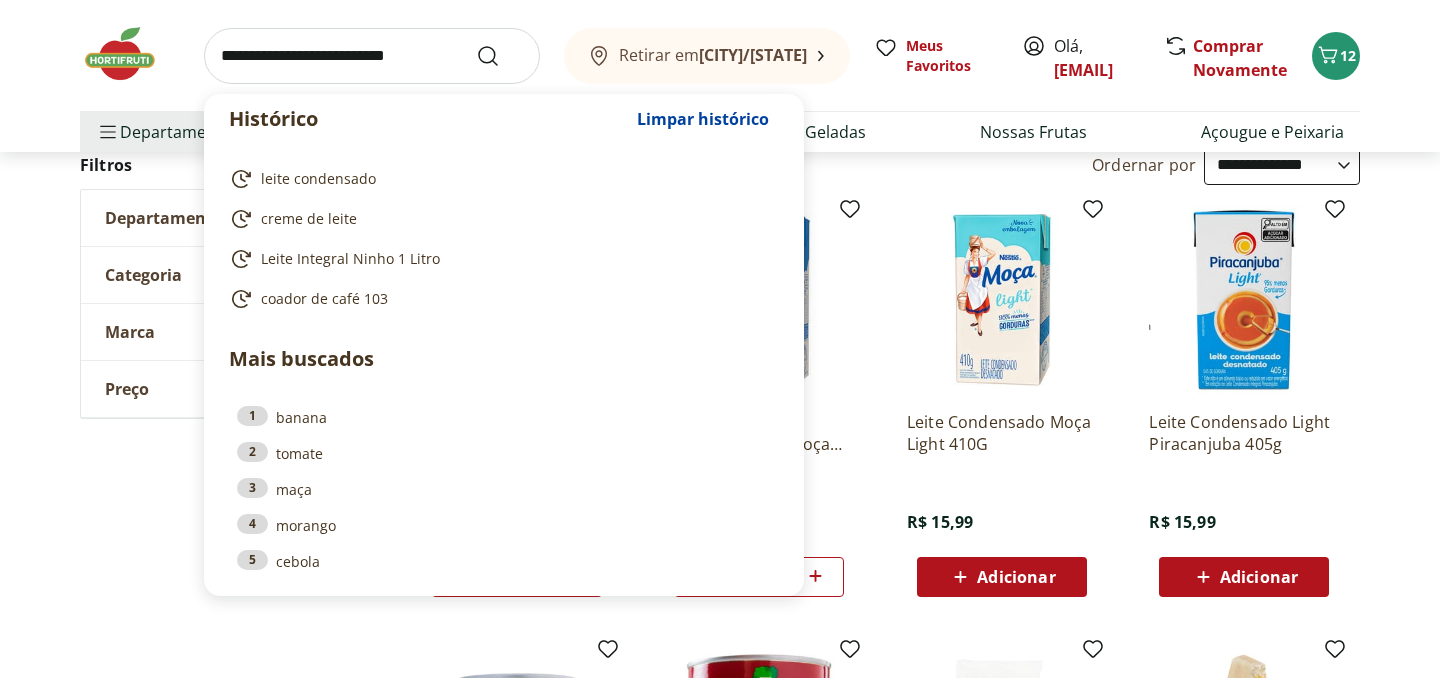 click at bounding box center [372, 56] 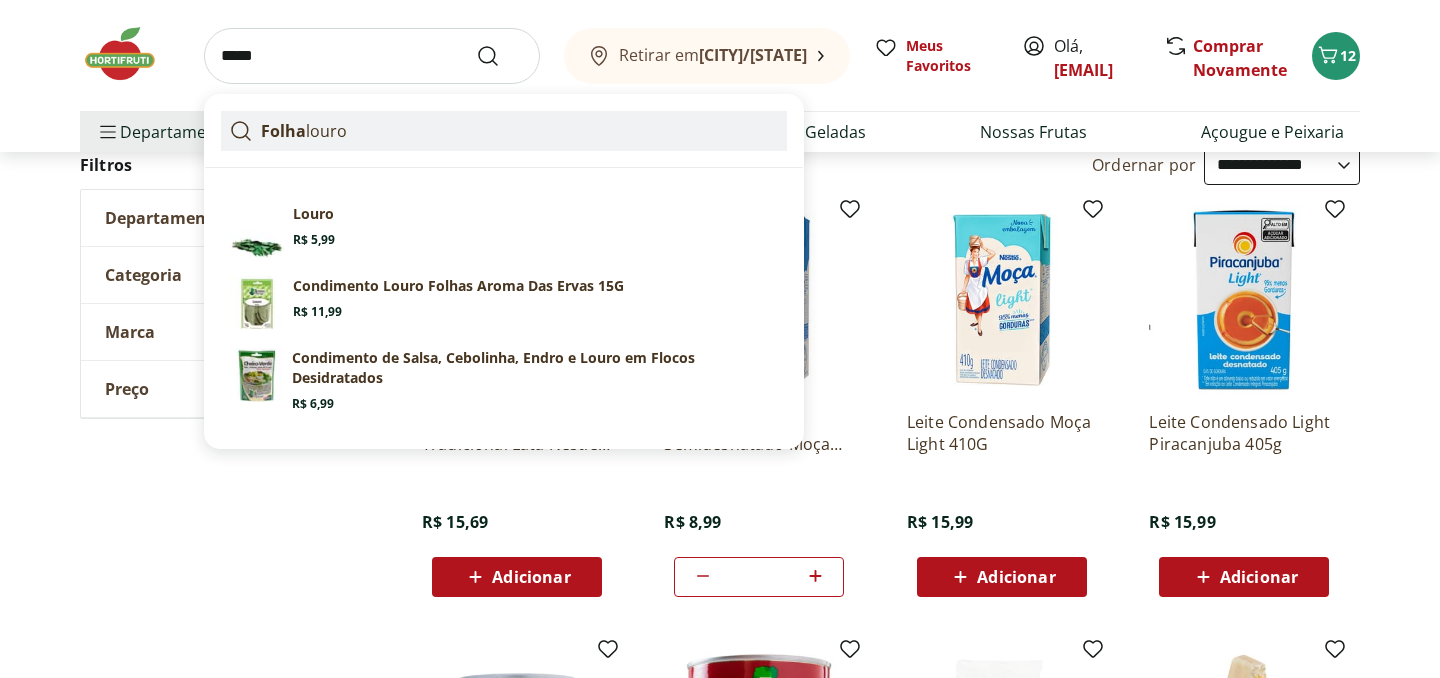 type on "*****" 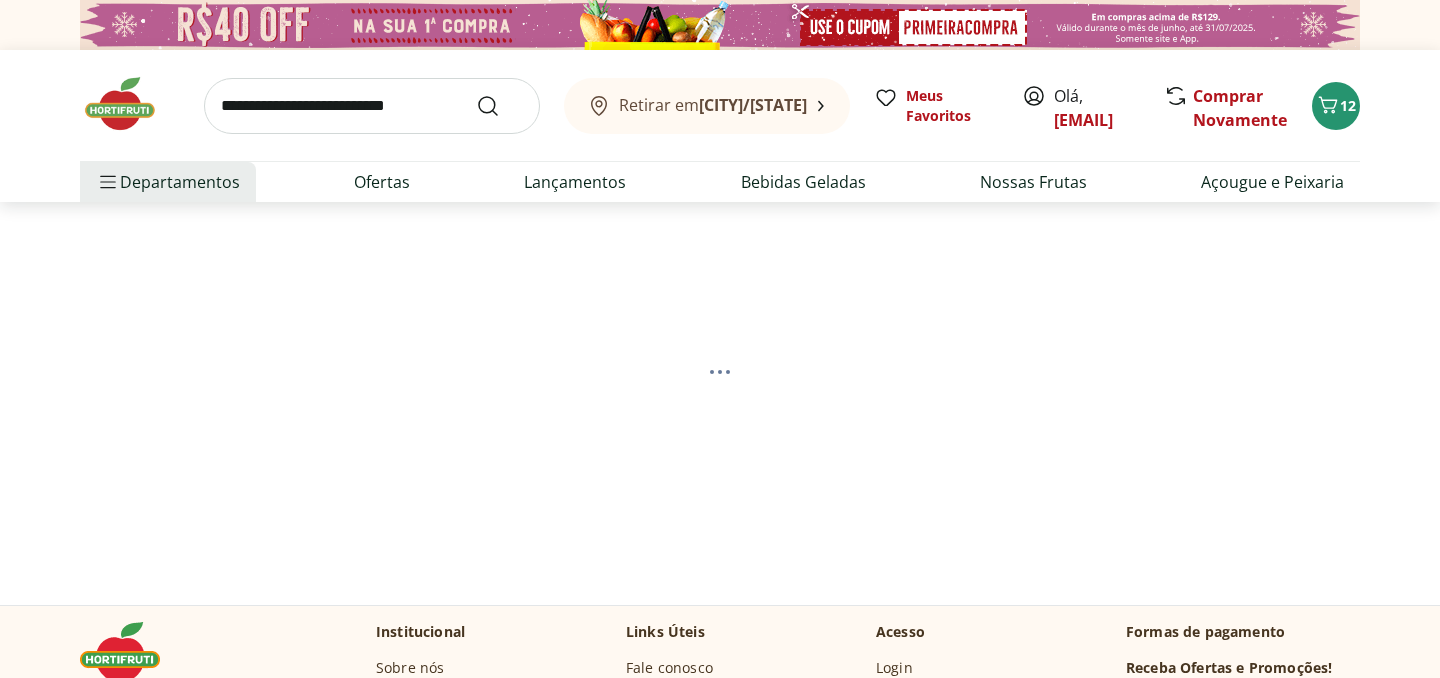 select on "**********" 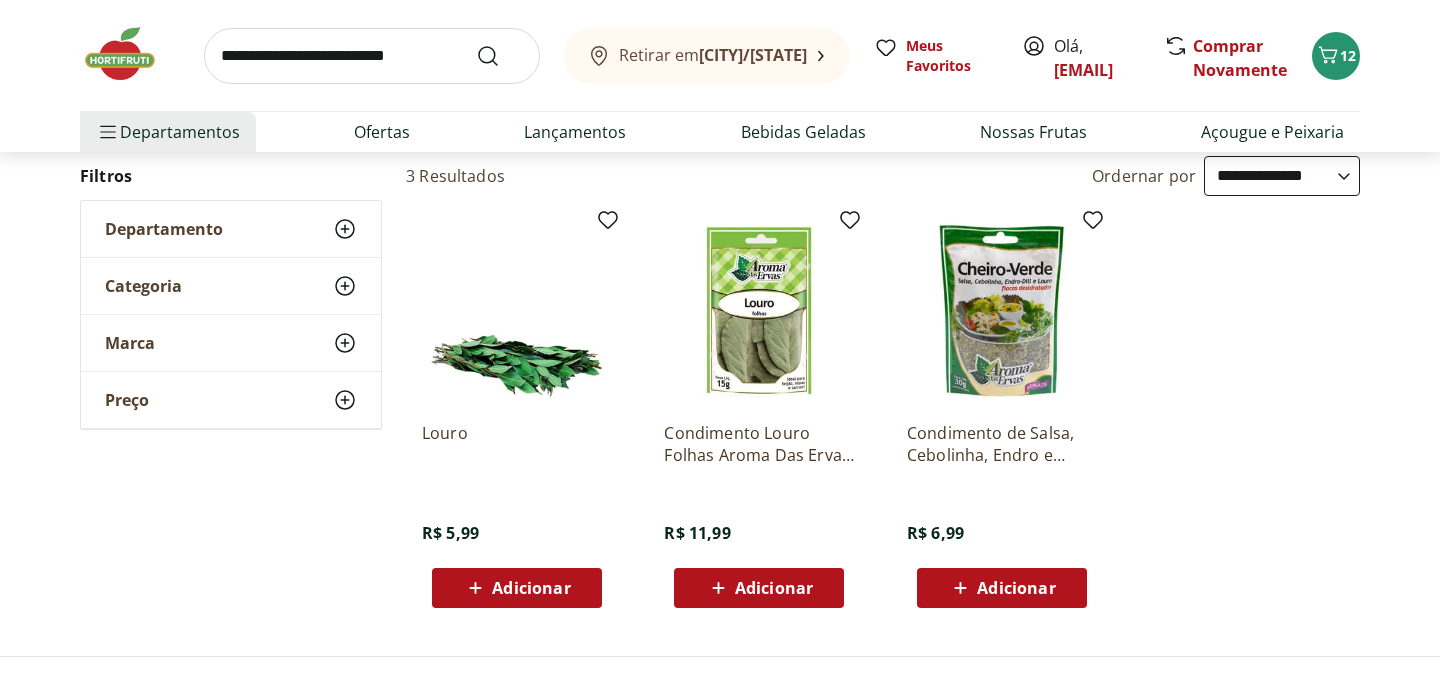 scroll, scrollTop: 257, scrollLeft: 0, axis: vertical 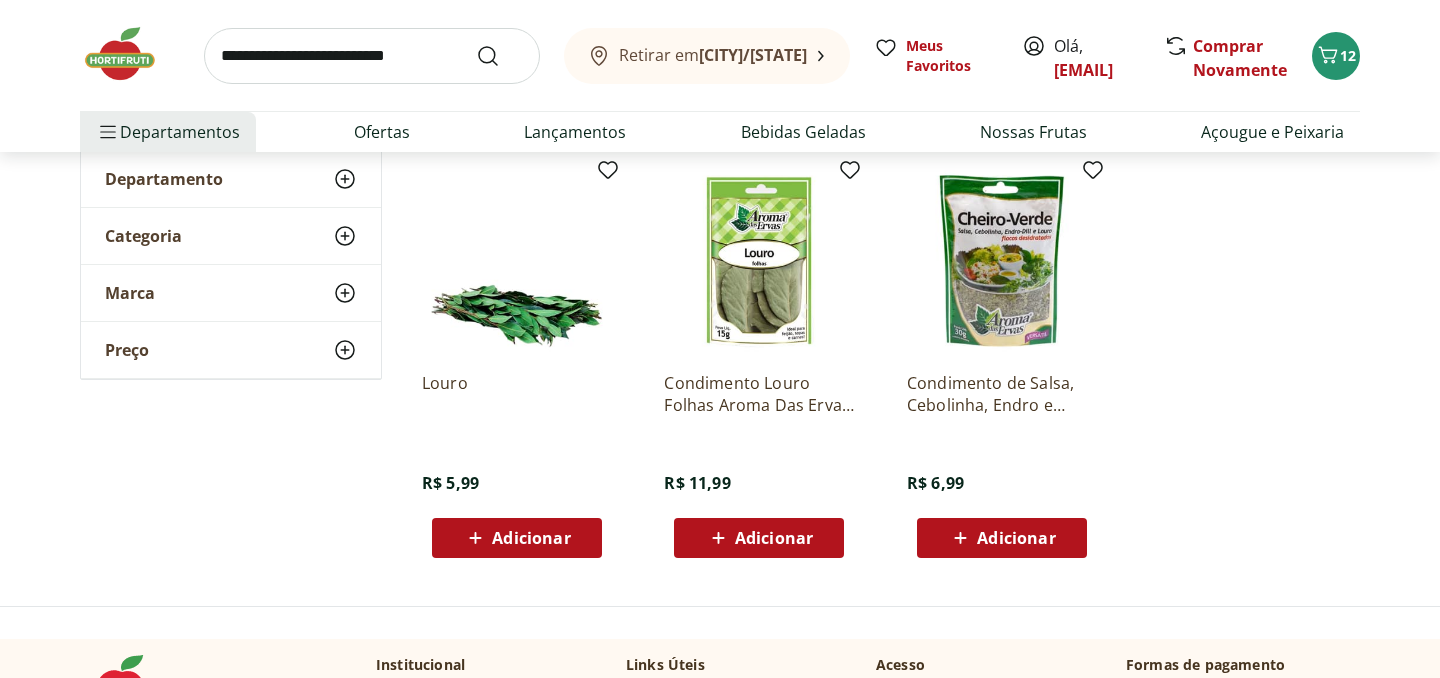 click on "Adicionar" at bounding box center [774, 538] 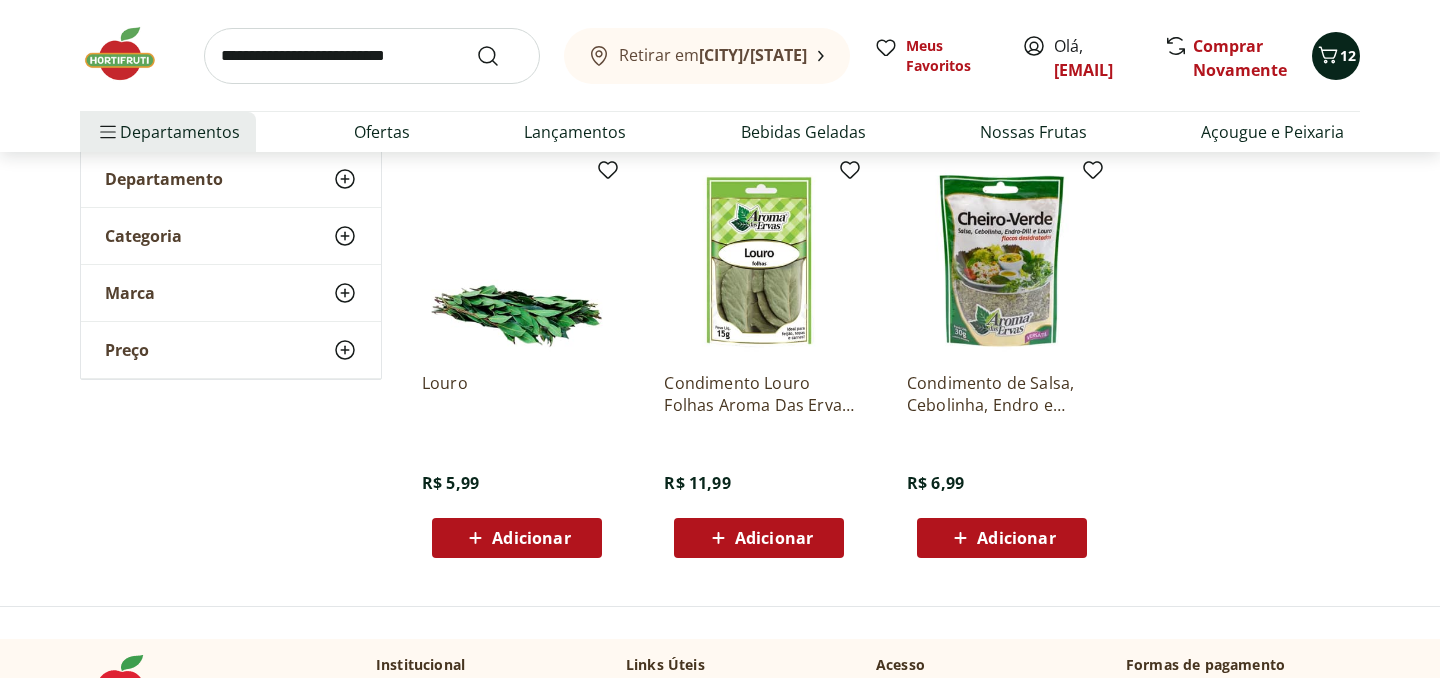 click 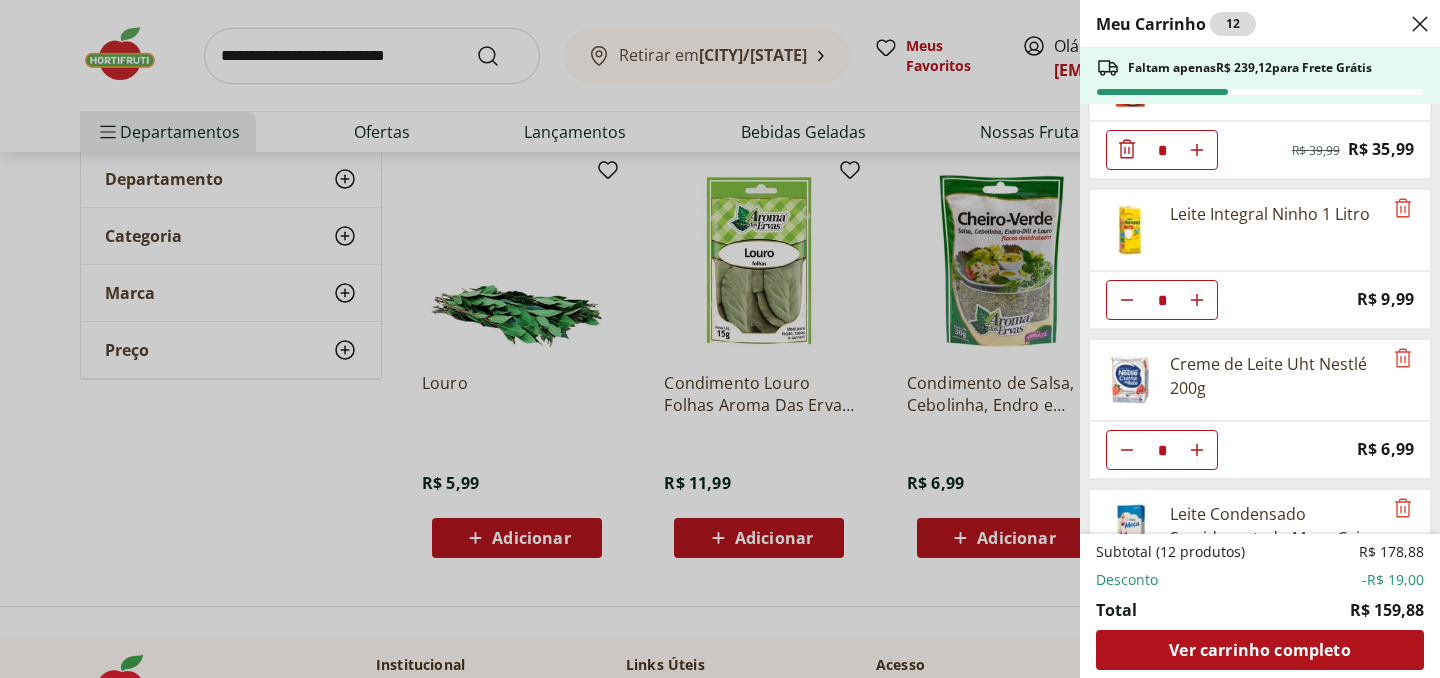 scroll, scrollTop: 778, scrollLeft: 0, axis: vertical 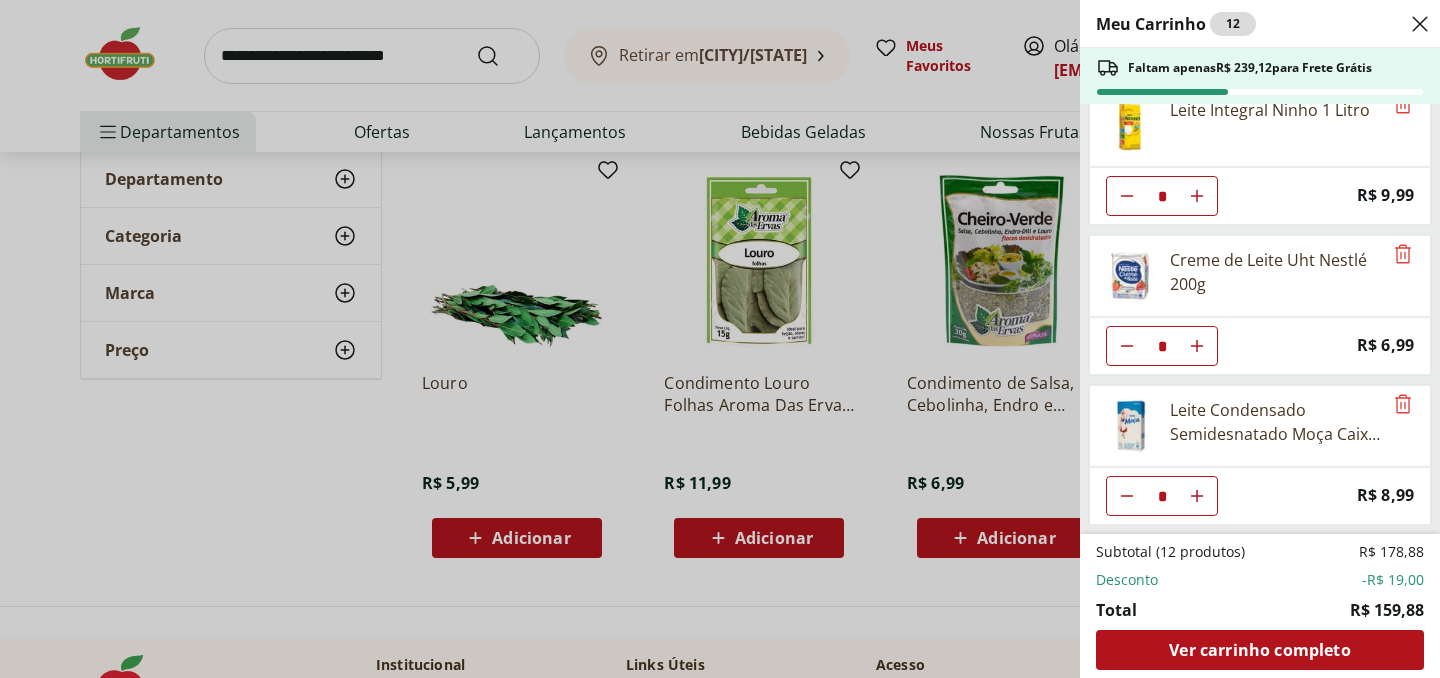 click on "Meu Carrinho 12 Faltam apenas  R$ 239,12  para Frete Grátis Pão de Forma Integral Plus Vita 480g * Price: R$ 12,99 Azeite Extra Virgem O Live 450ml * Original price: R$ 44,99 Price: R$ 29,99 Açúcar Refinado União 1kg * Price: R$ 5,99 Achocolatado em pó Nescau 350g * Price: R$ 12,99 Café 3 Corações Tradicional Almofada 500g * Original price: R$ 39,99 Price: R$ 35,99 Leite Integral Ninho 1 Litro * Price: R$ 9,99 Creme de Leite Uht Nestlé 200g * Price: R$ 6,99 Leite Condensado Semidesnatado Moça Caixa Nestlé 395g * Price: R$ 8,99 Subtotal (12 produtos) R$ 178,88 Desconto -R$ 19,00 Total R$ 159,88 Ver carrinho completo" at bounding box center [720, 339] 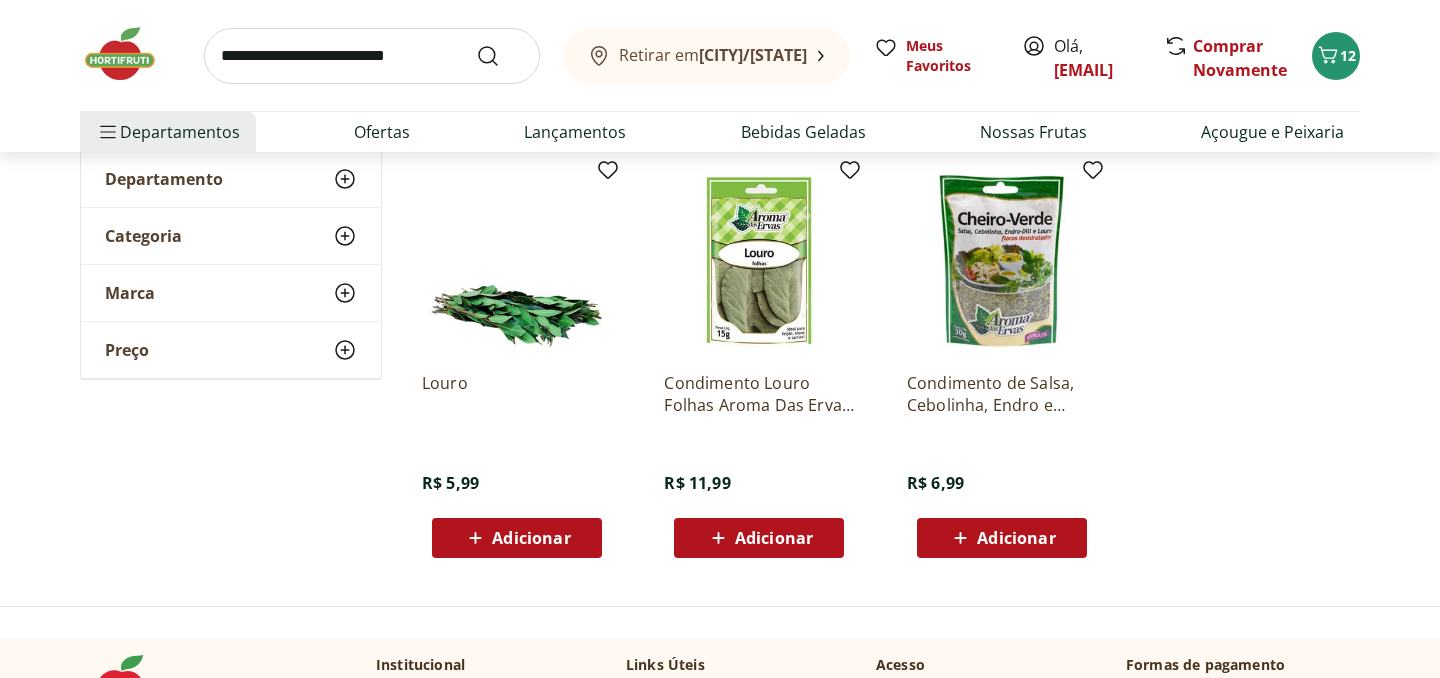 click on "Adicionar" at bounding box center [774, 538] 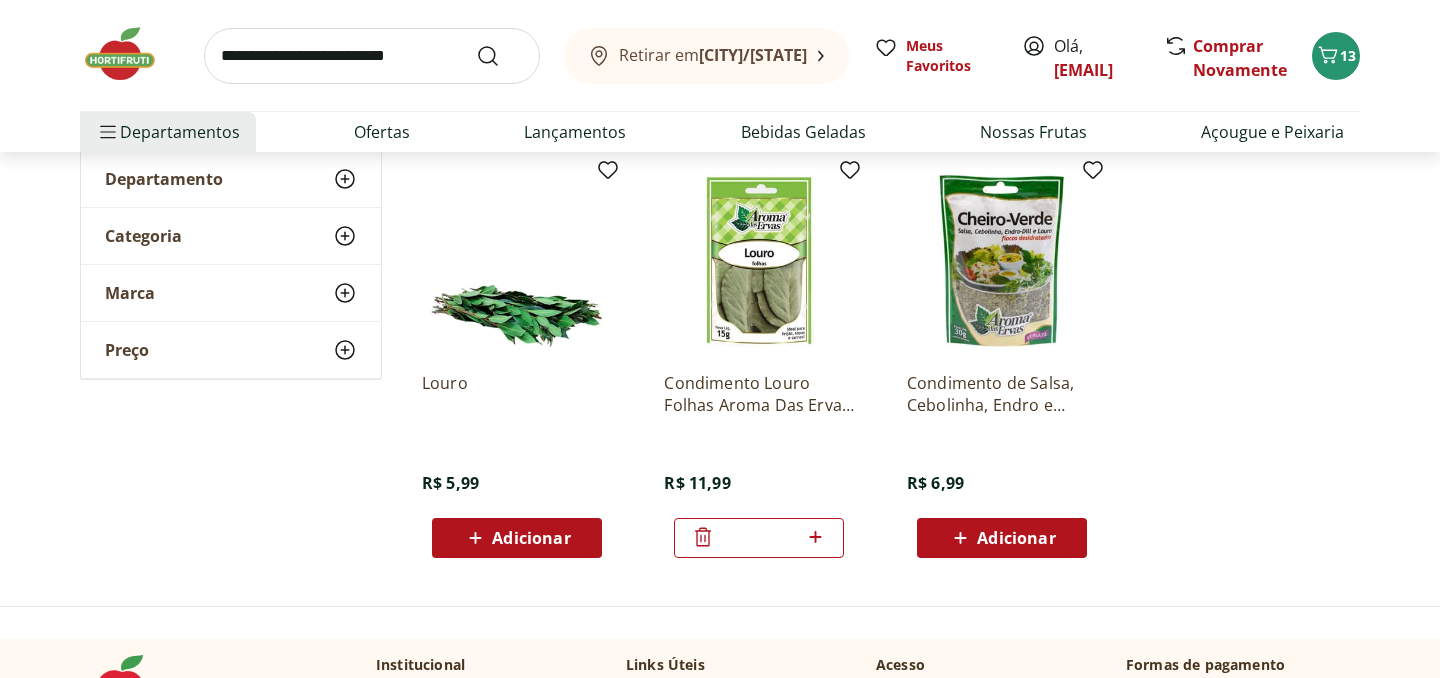click at bounding box center [372, 56] 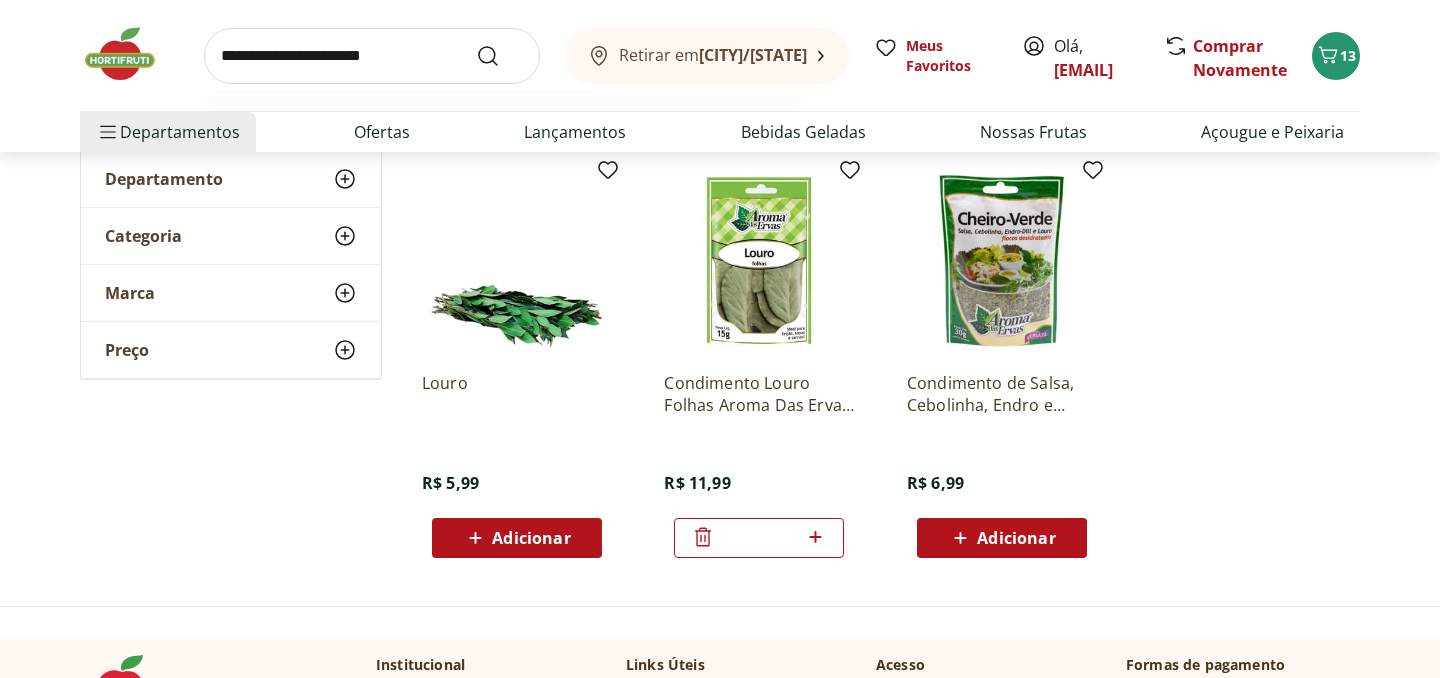 type on "**********" 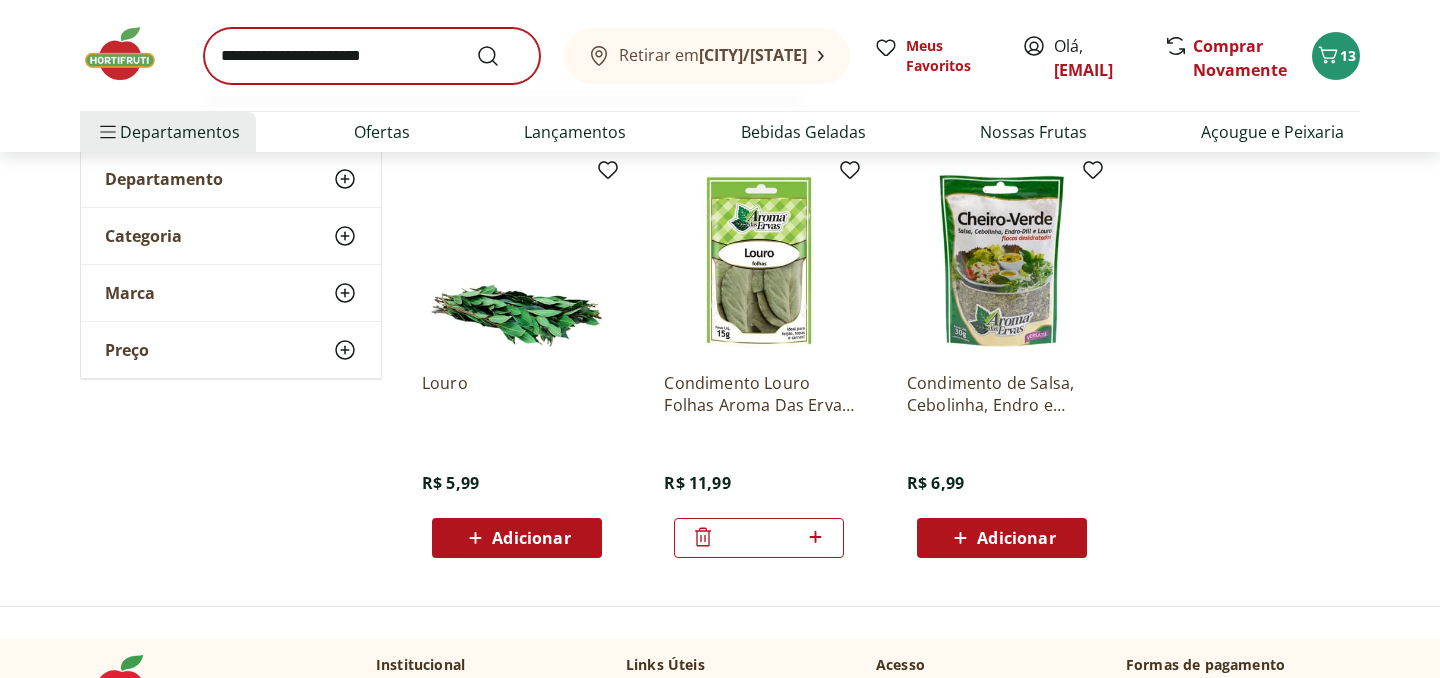 scroll, scrollTop: 0, scrollLeft: 0, axis: both 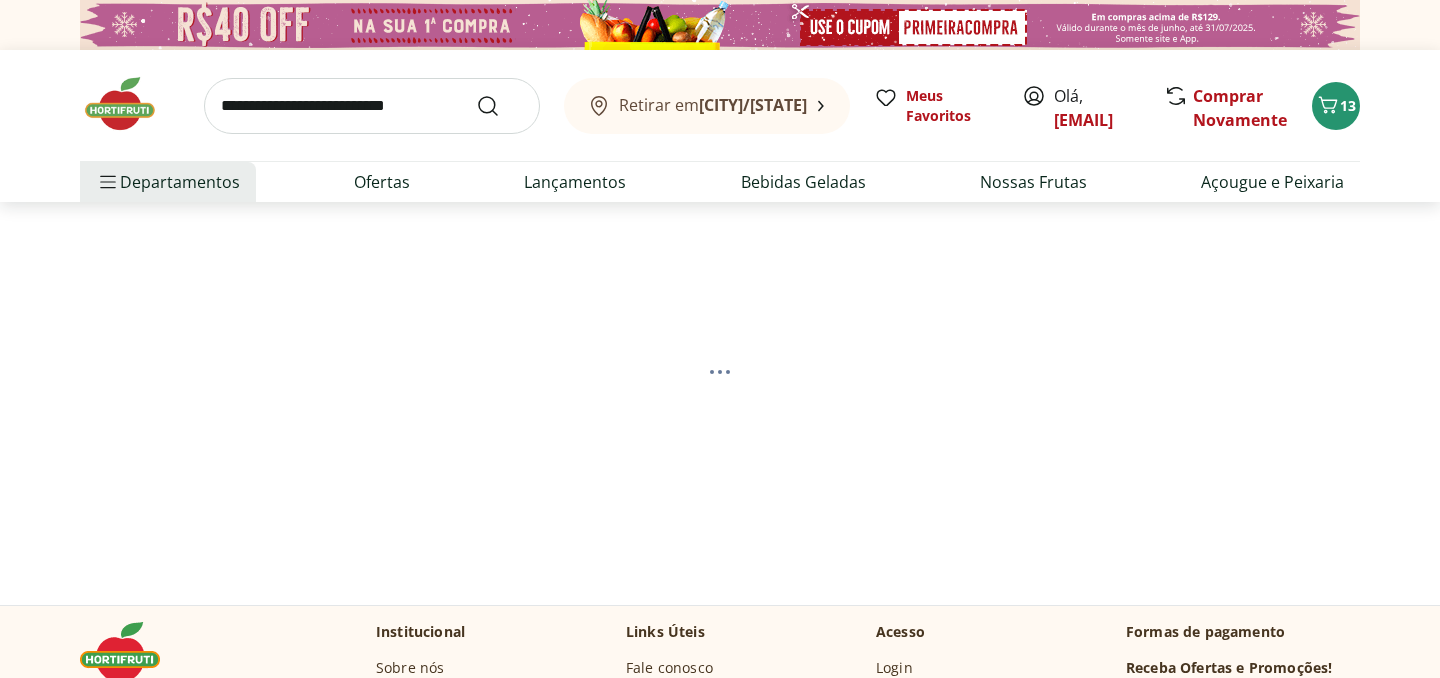 select on "**********" 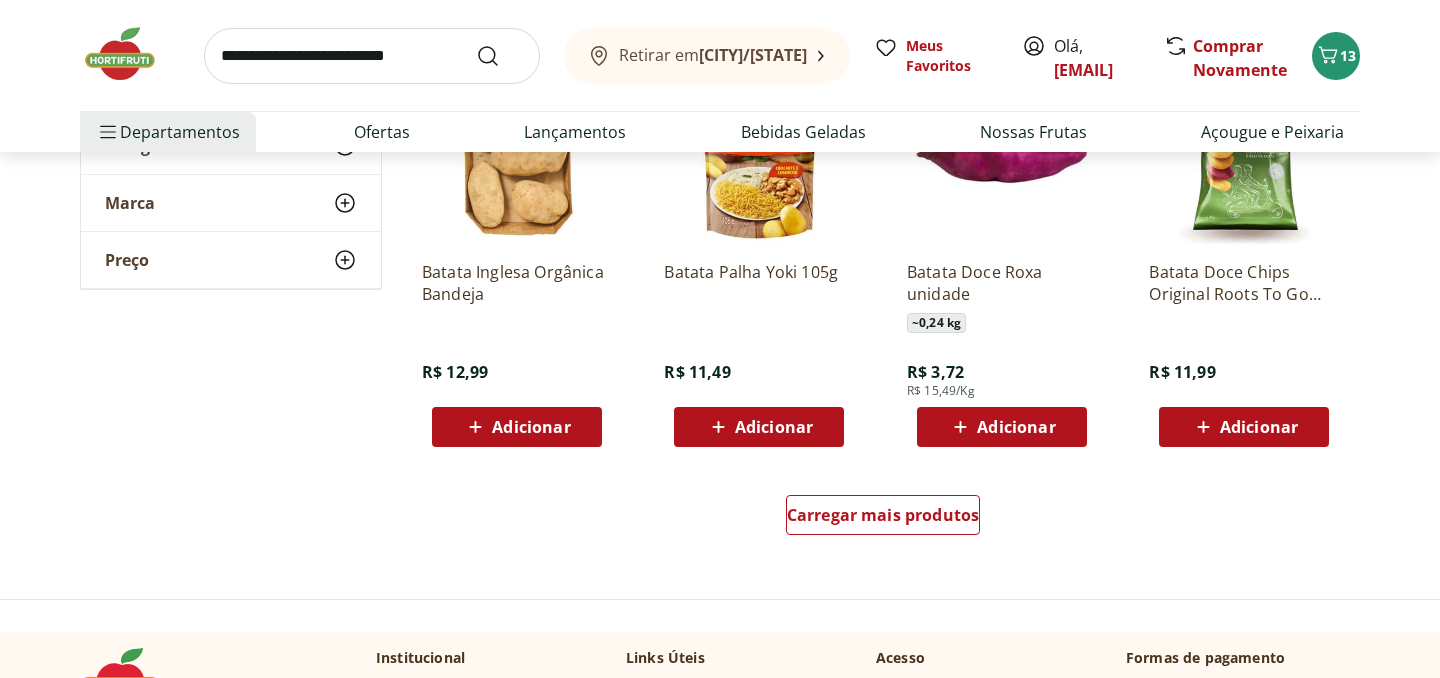 scroll, scrollTop: 1261, scrollLeft: 0, axis: vertical 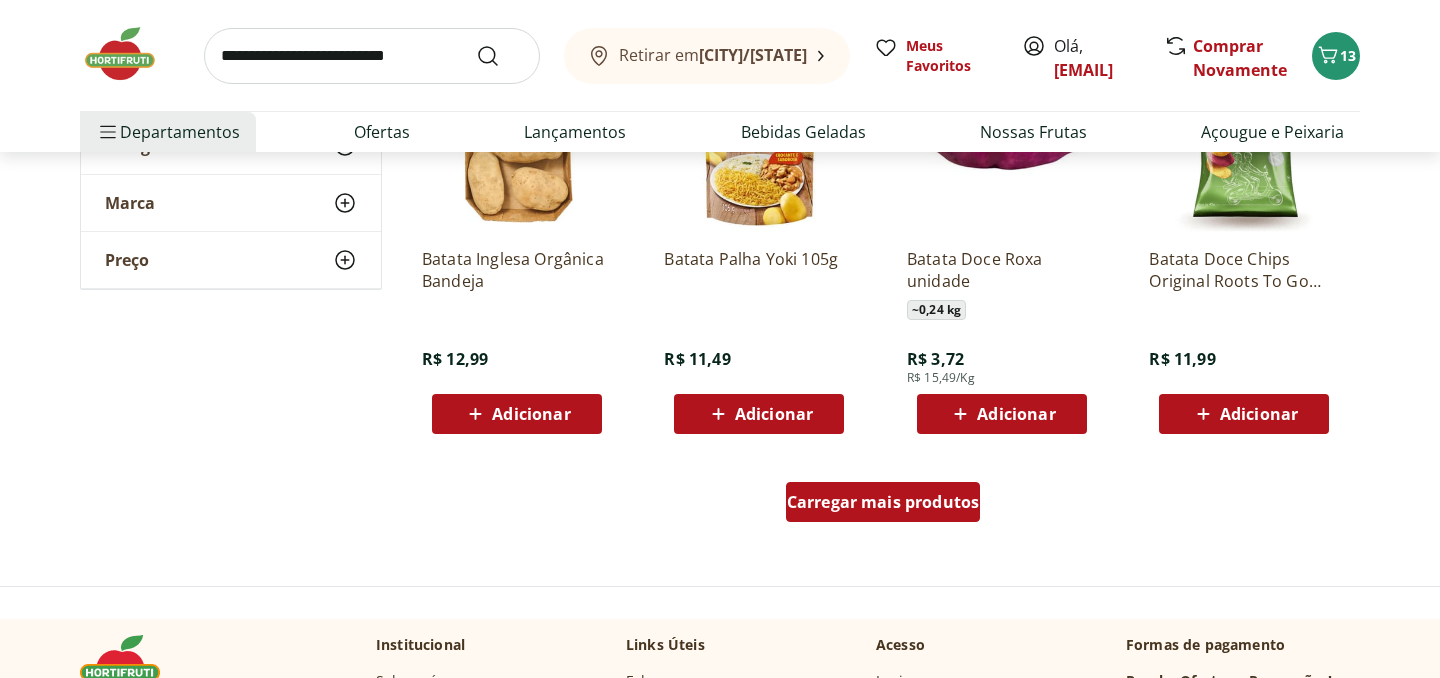 click on "Carregar mais produtos" at bounding box center [883, 502] 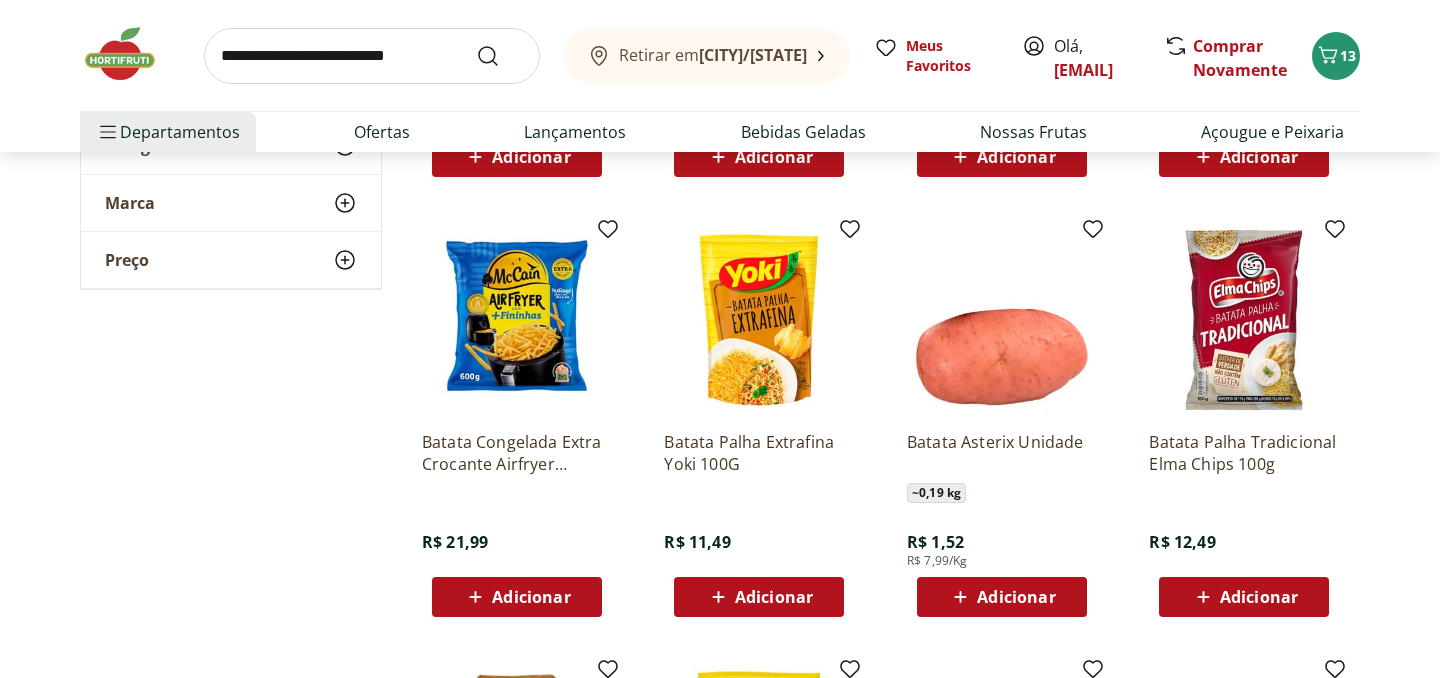 scroll, scrollTop: 639, scrollLeft: 0, axis: vertical 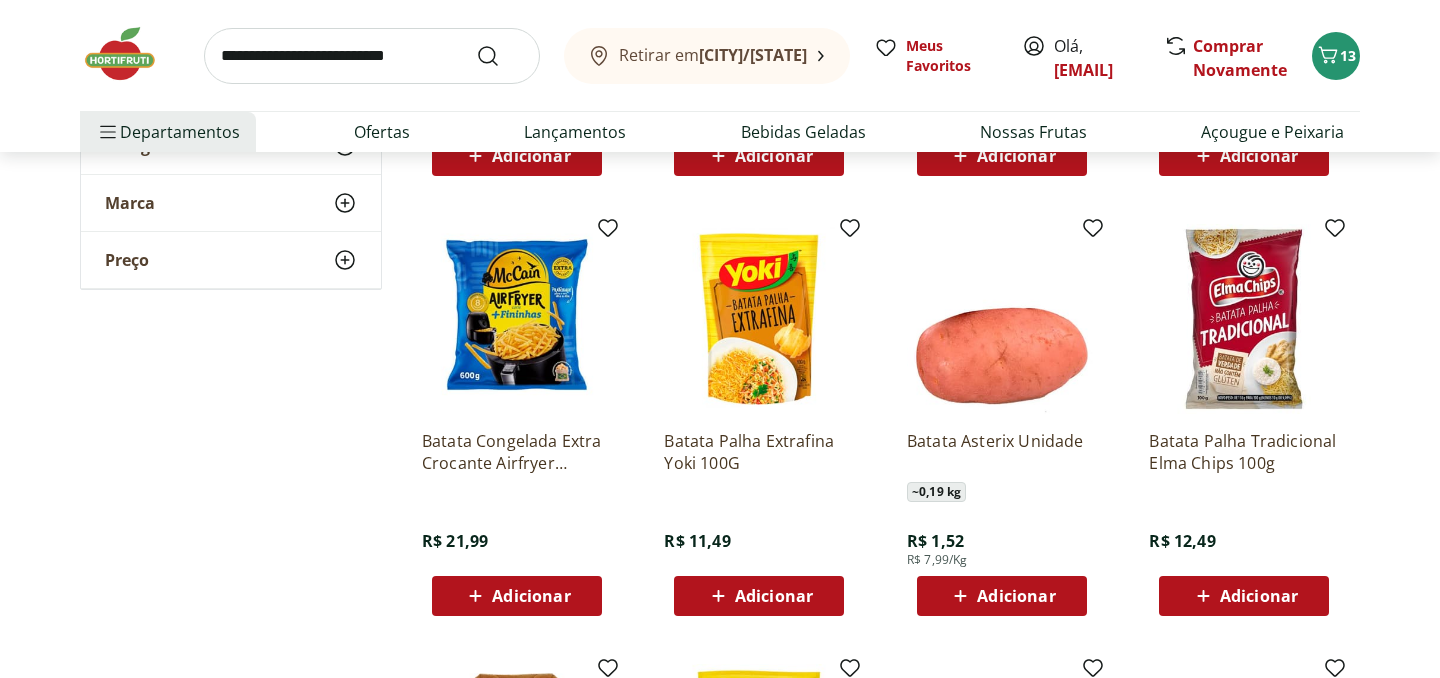 click on "Adicionar" at bounding box center (774, 596) 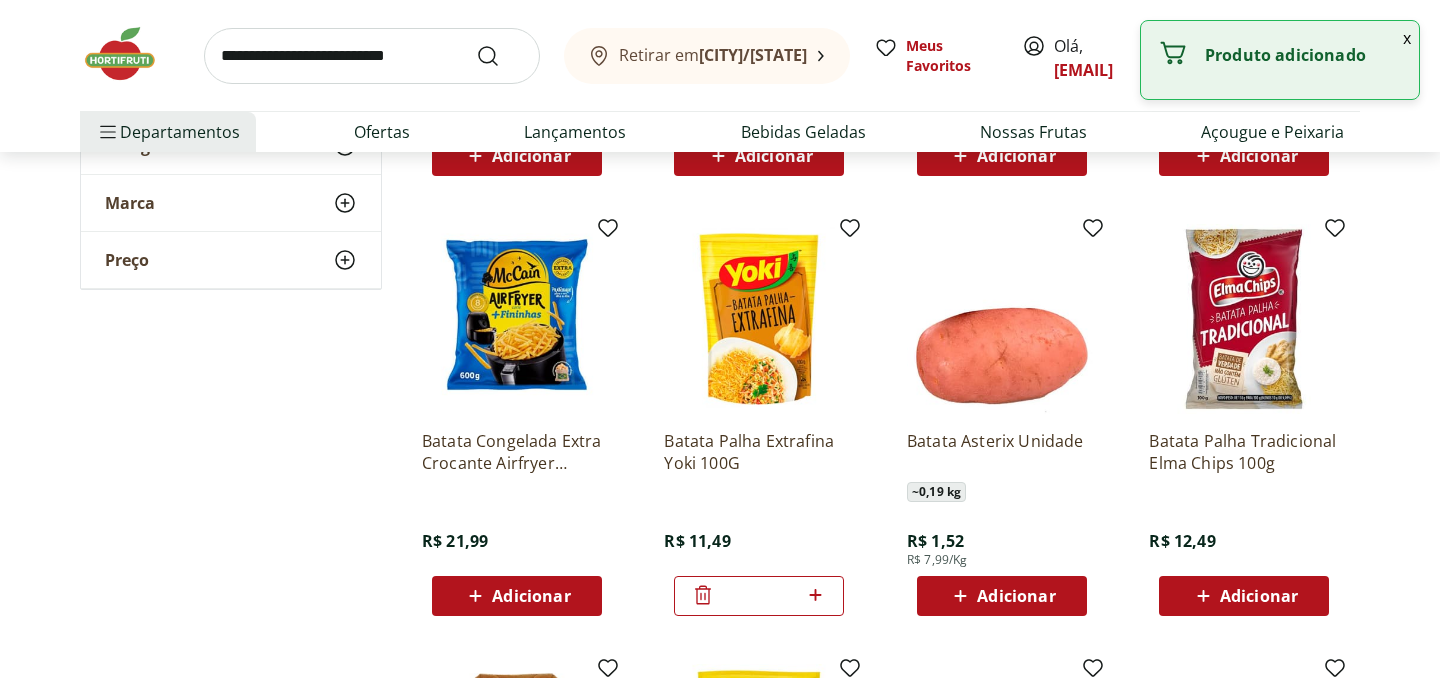 click 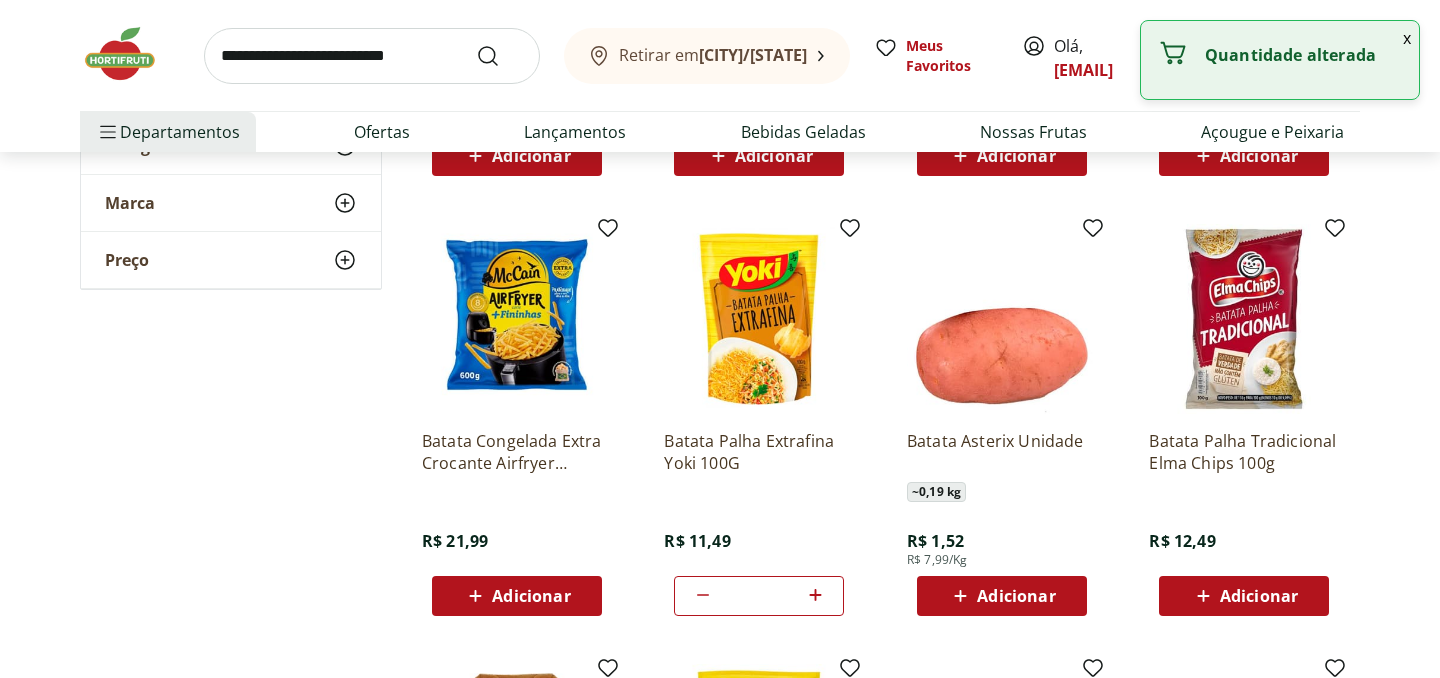 click 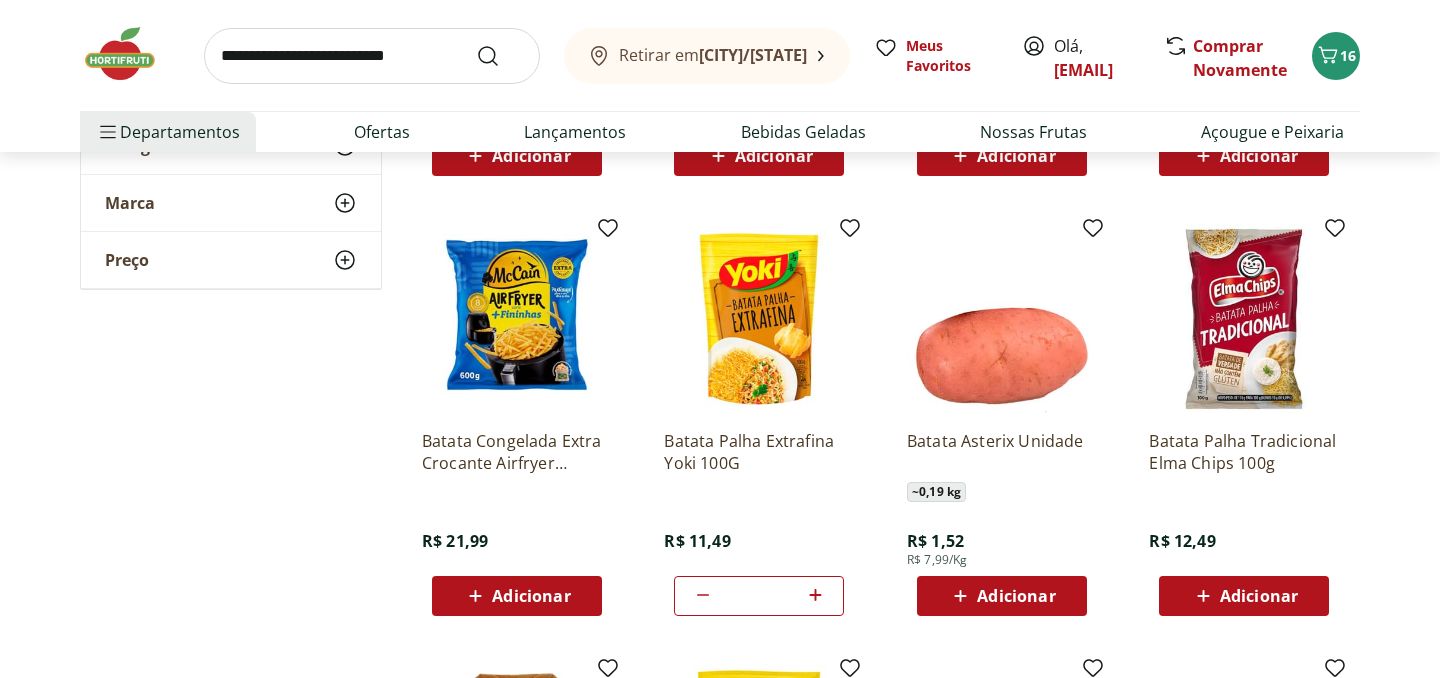 click at bounding box center (372, 56) 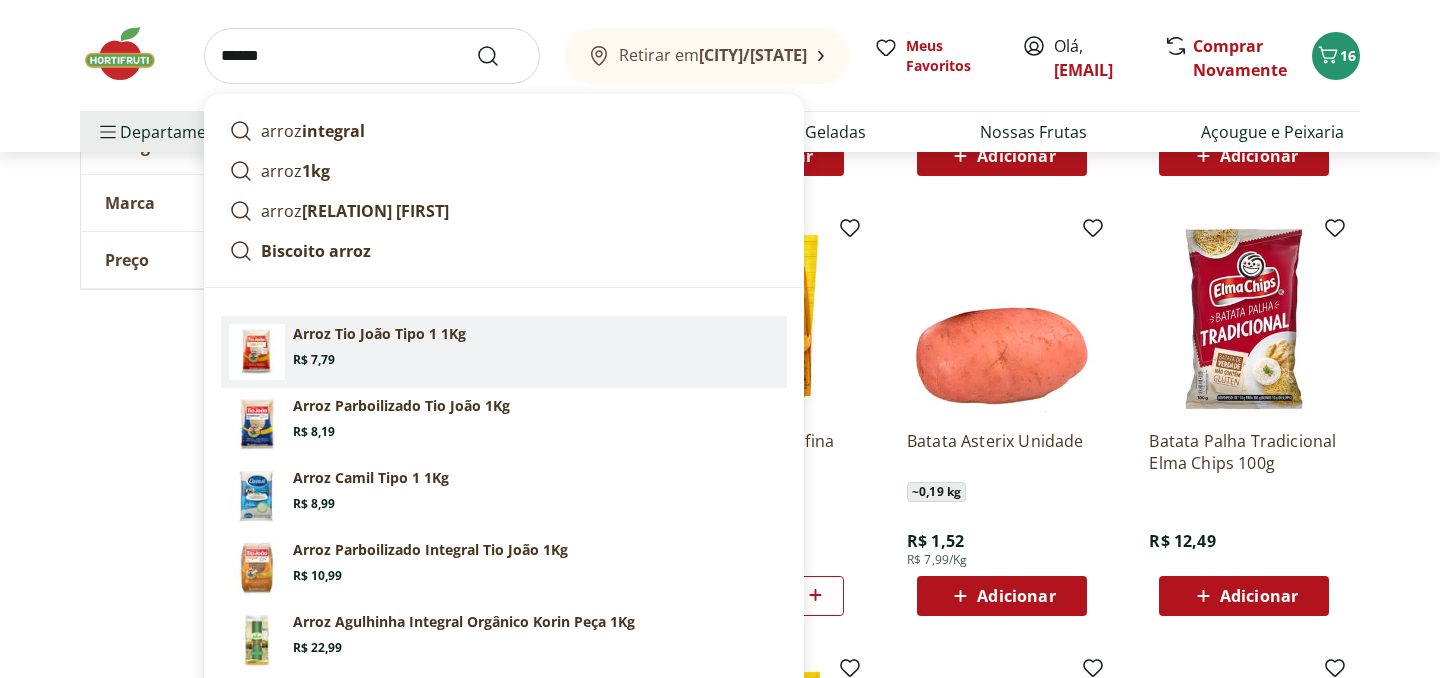 click on "Arroz Tio João Tipo 1 1Kg Price: R$ 7,79" at bounding box center (536, 346) 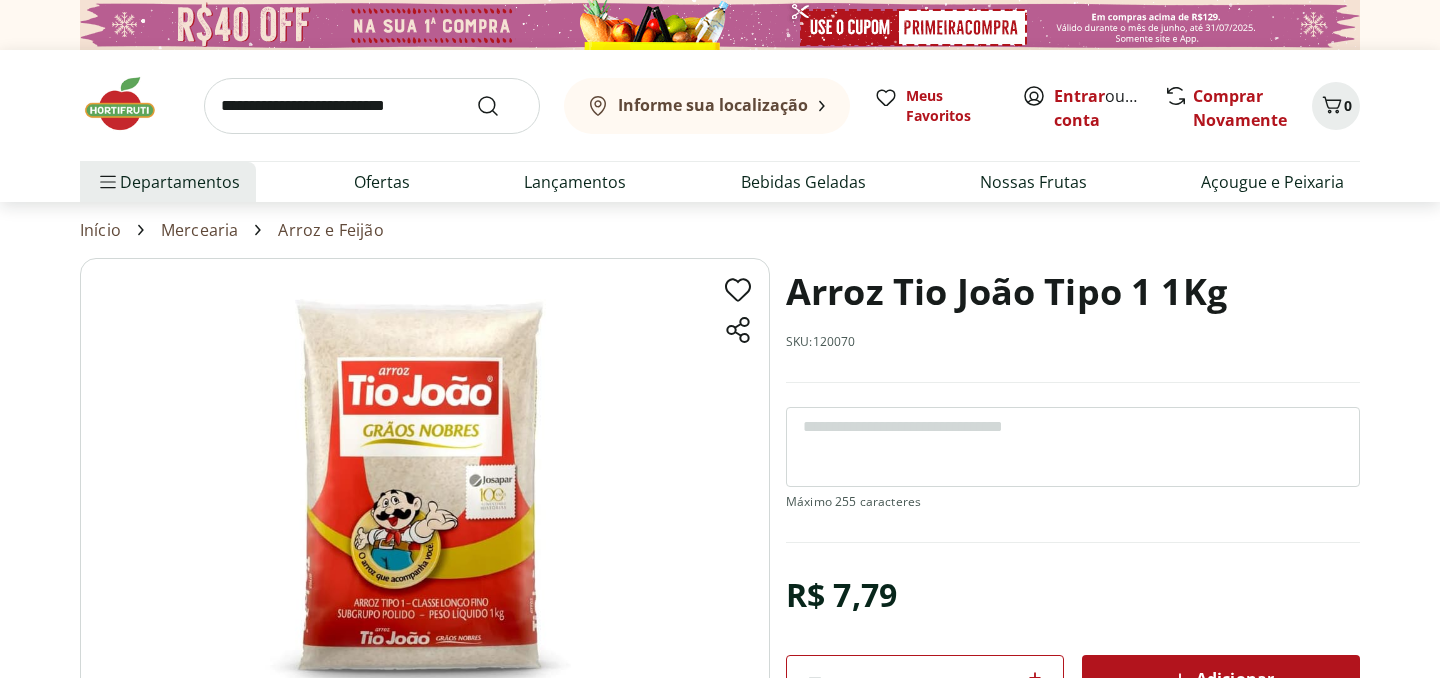 scroll, scrollTop: 0, scrollLeft: 0, axis: both 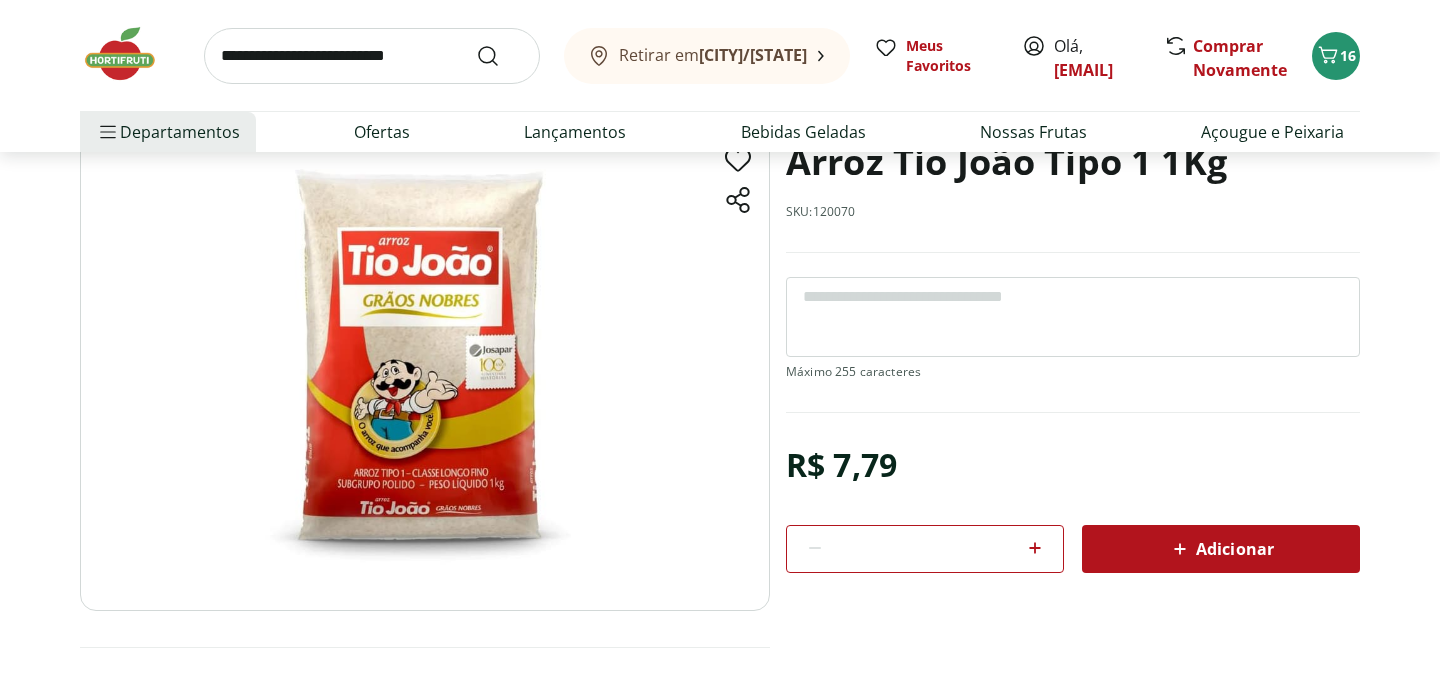 click 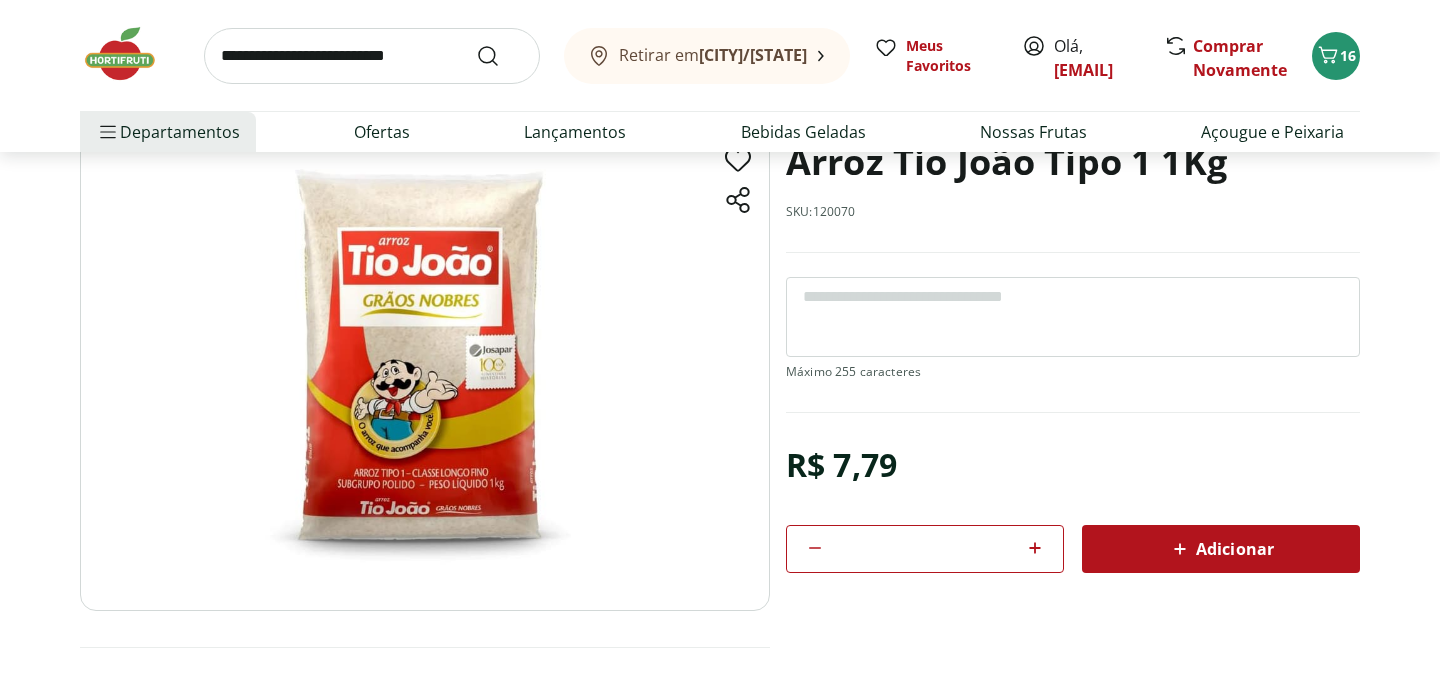 click on "Adicionar" at bounding box center [1221, 549] 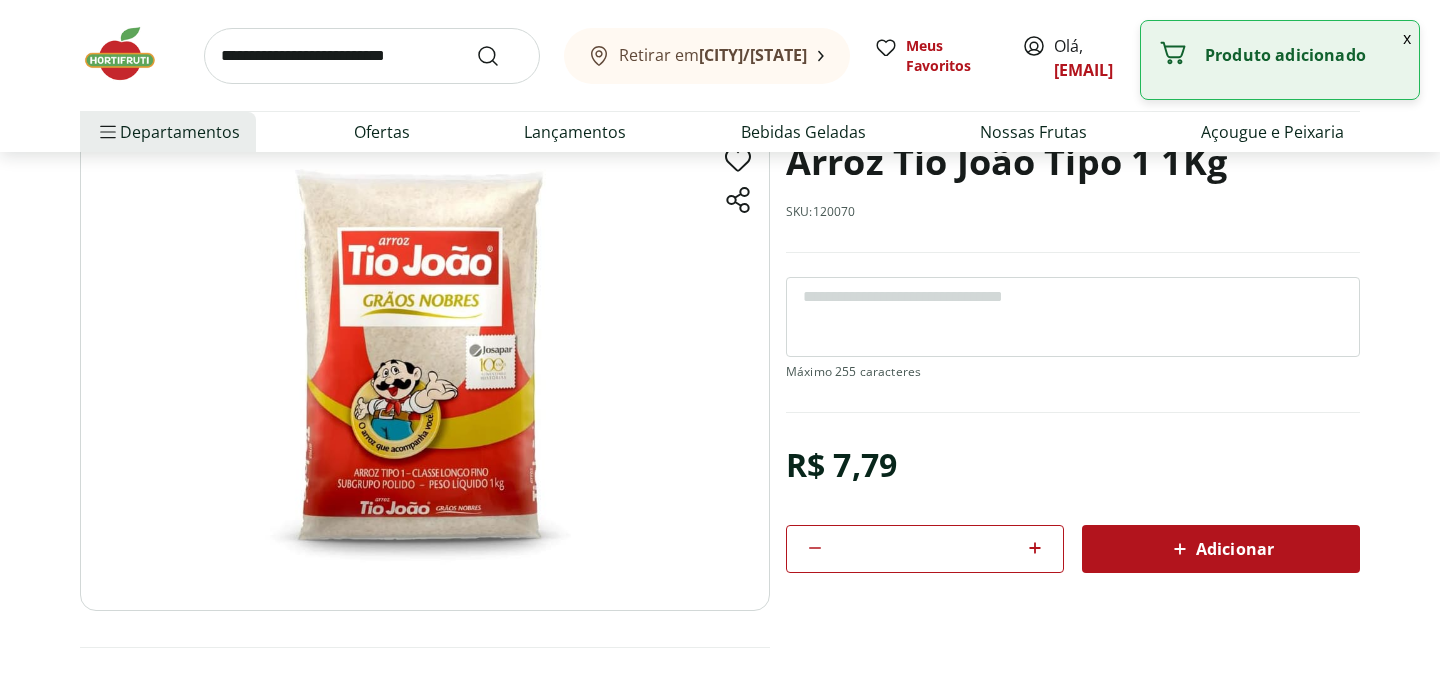 click at bounding box center [372, 56] 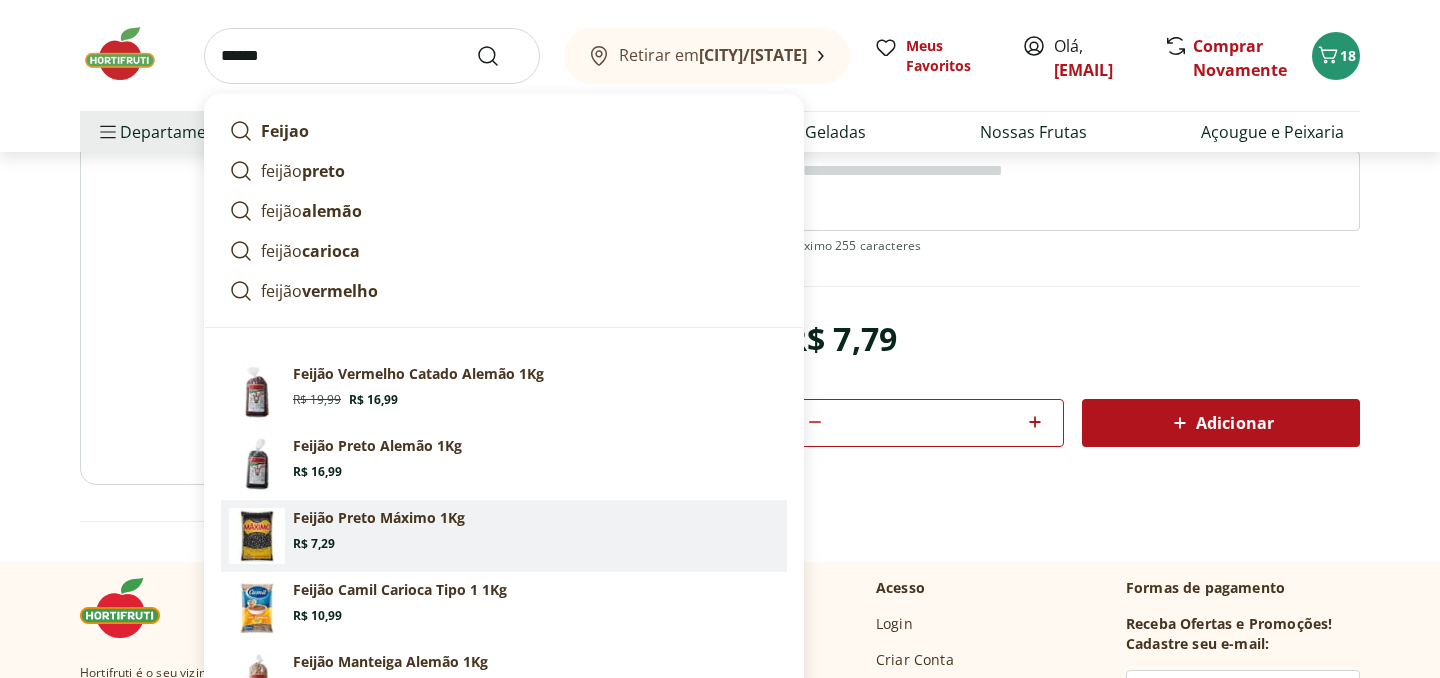 scroll, scrollTop: 254, scrollLeft: 0, axis: vertical 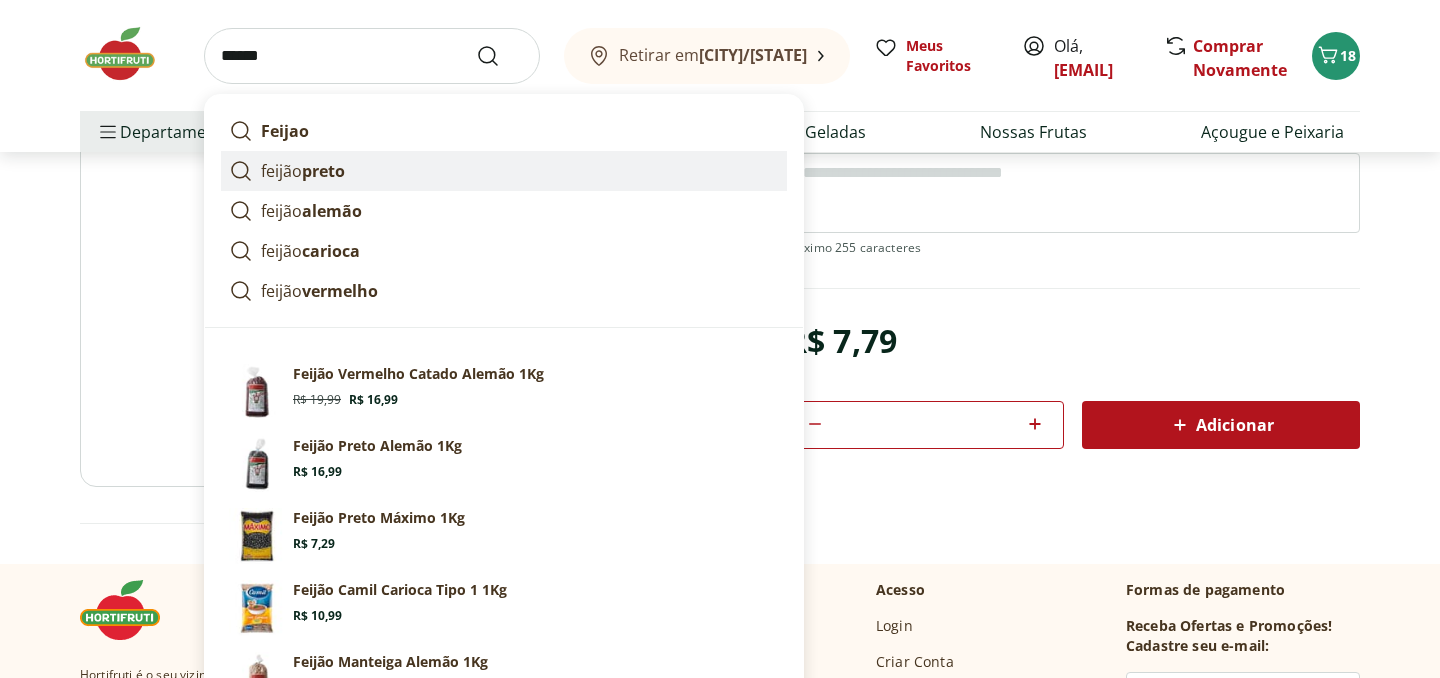 click on "preto" at bounding box center (323, 171) 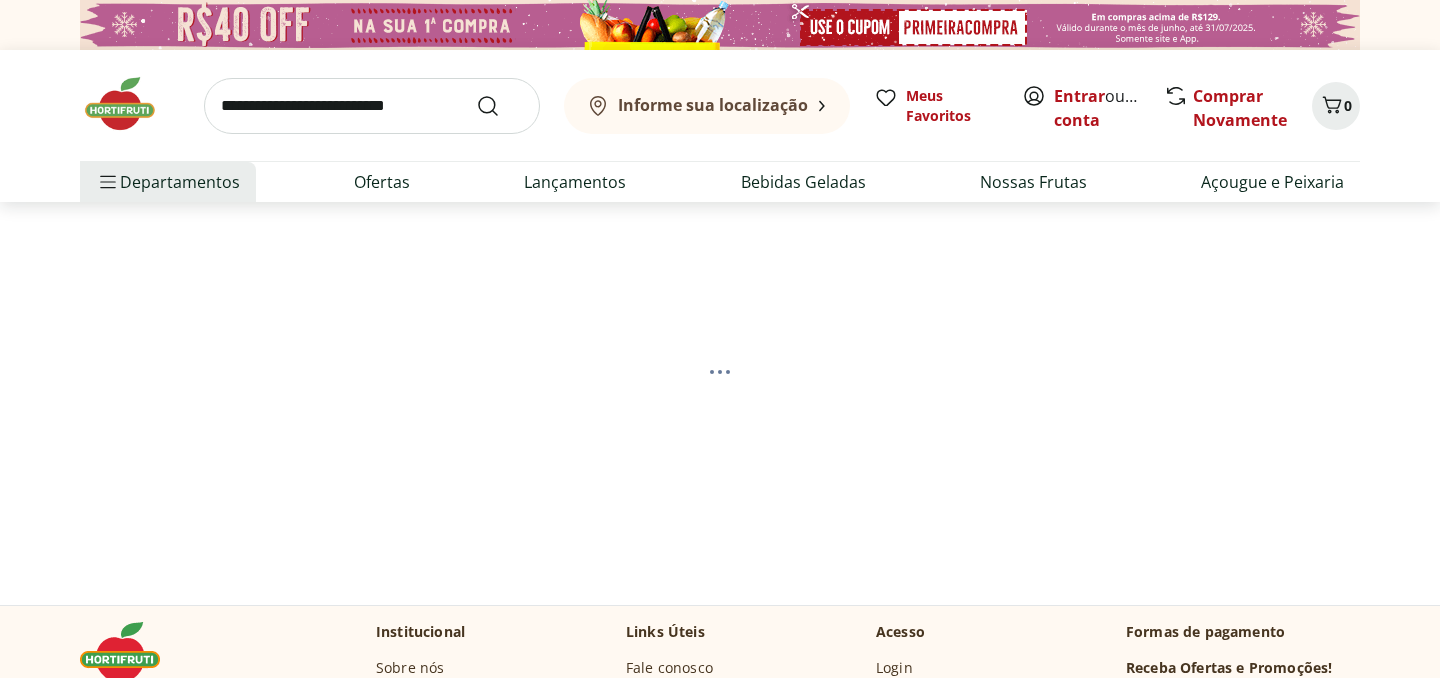 scroll, scrollTop: 0, scrollLeft: 0, axis: both 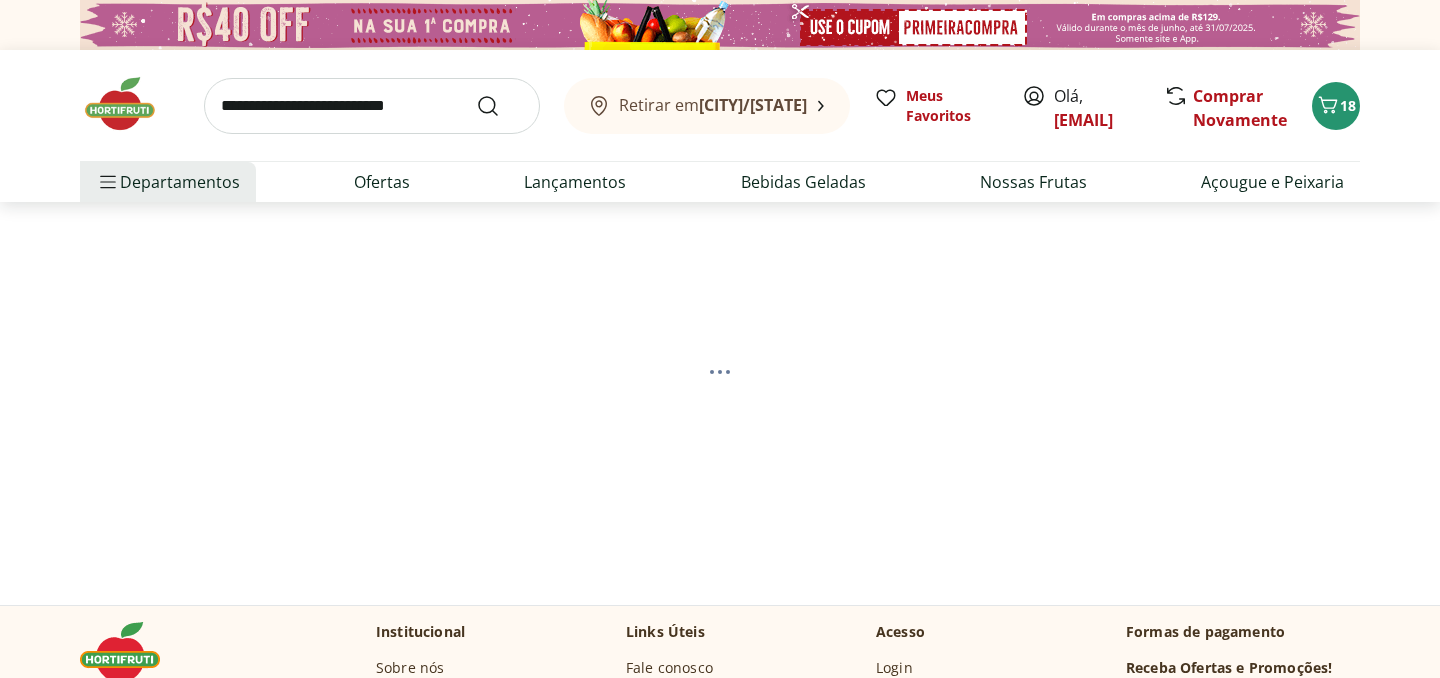 select on "**********" 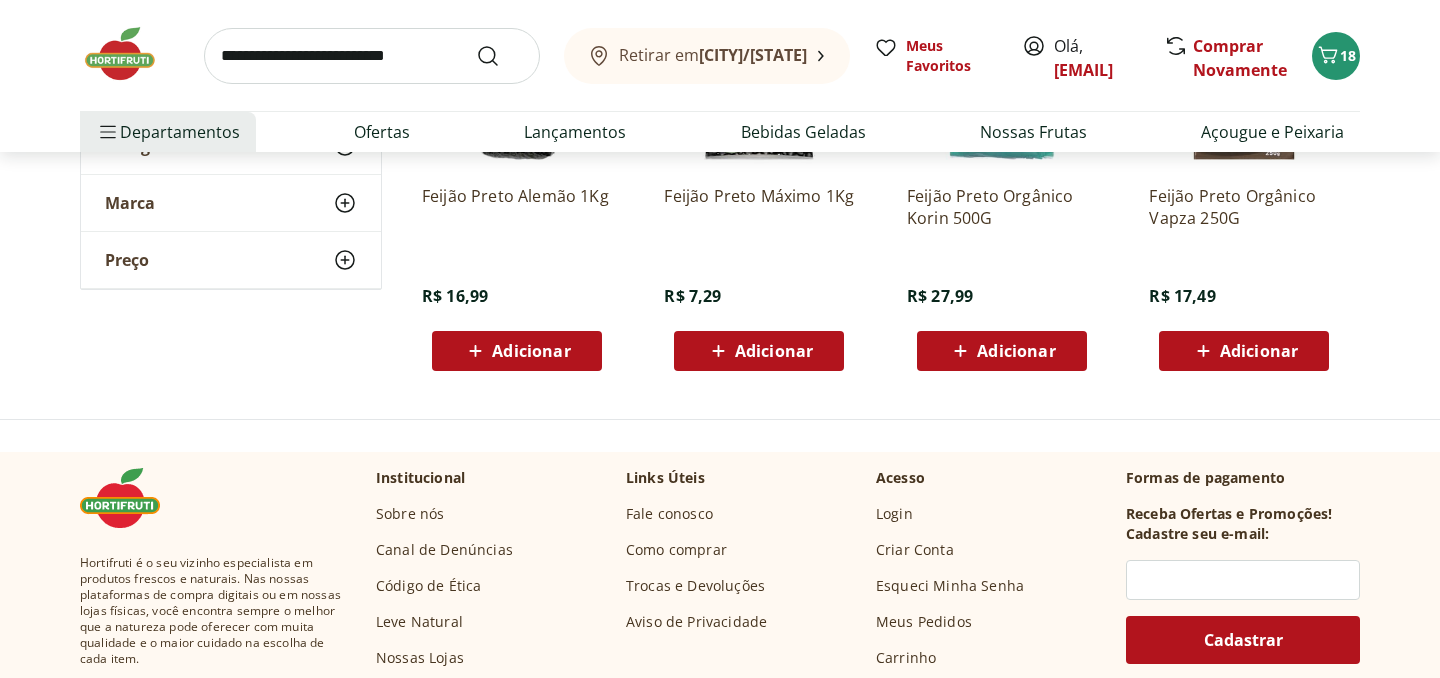 scroll, scrollTop: 420, scrollLeft: 0, axis: vertical 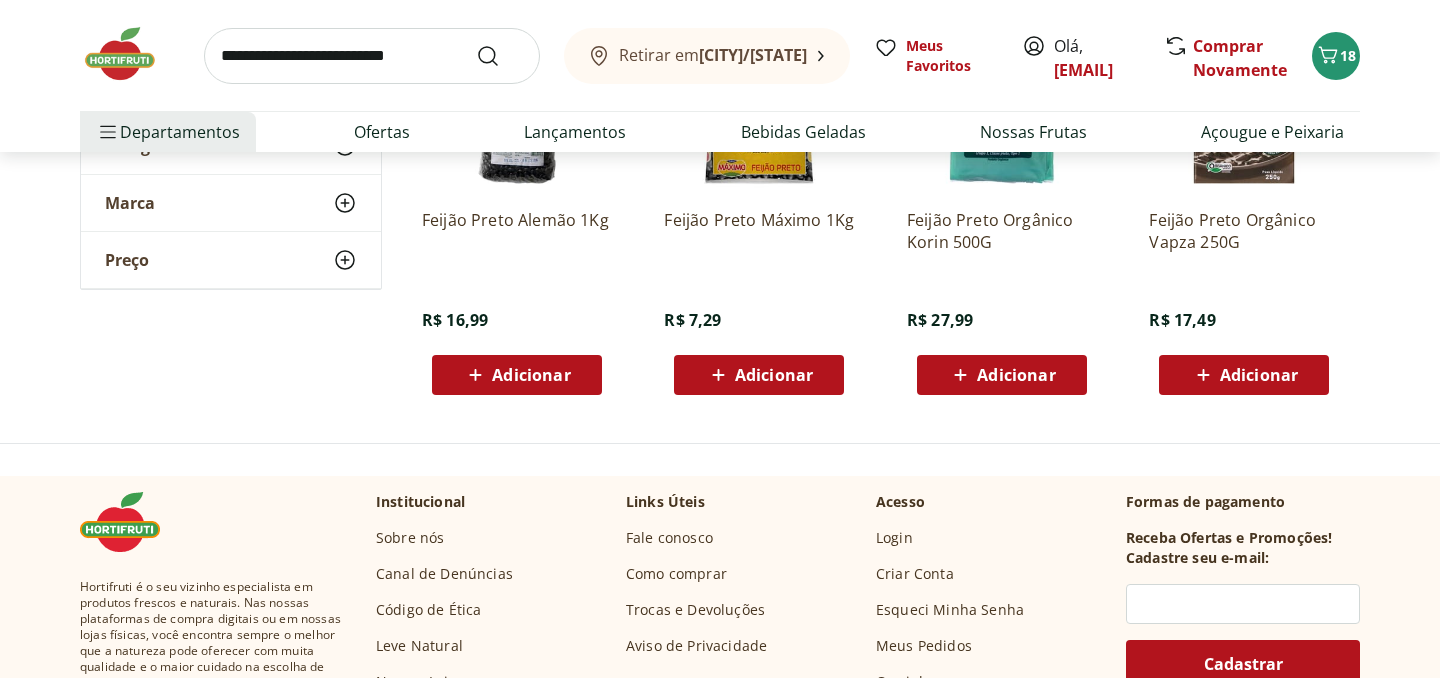 click on "Adicionar" at bounding box center (774, 375) 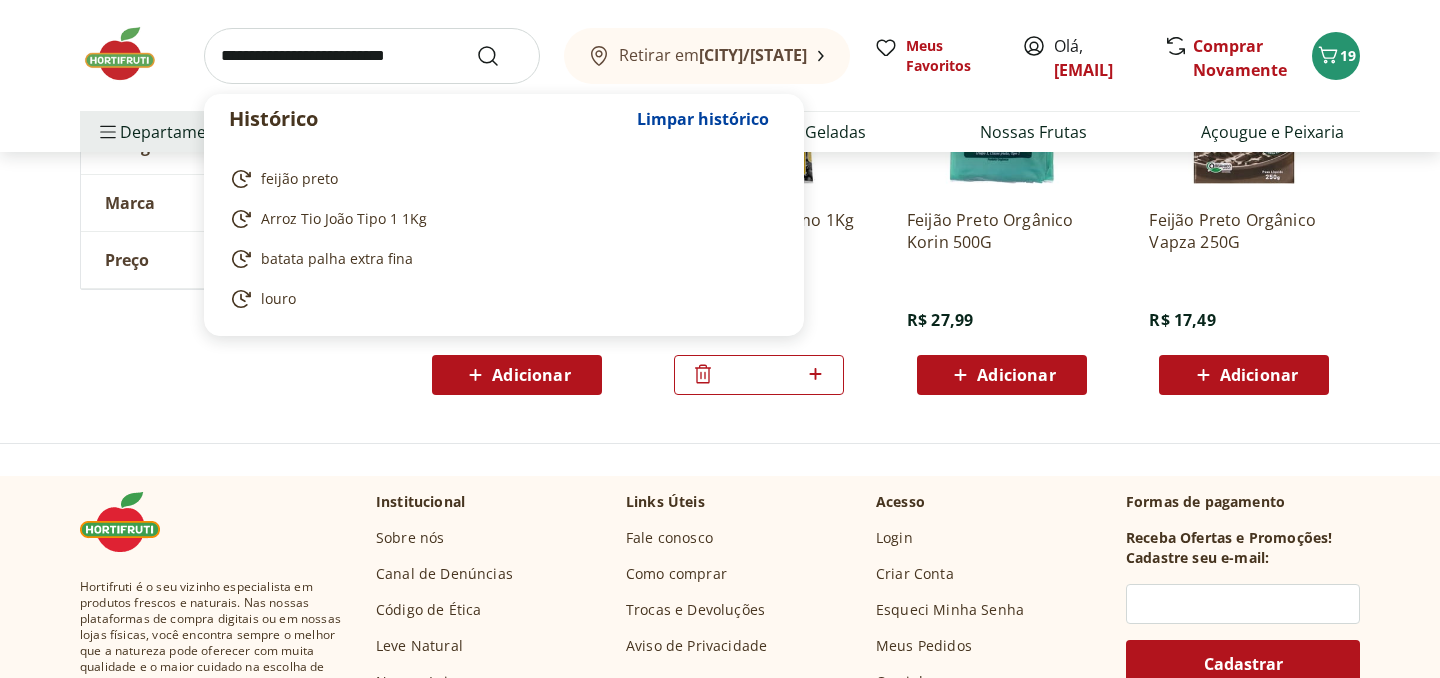click at bounding box center [372, 56] 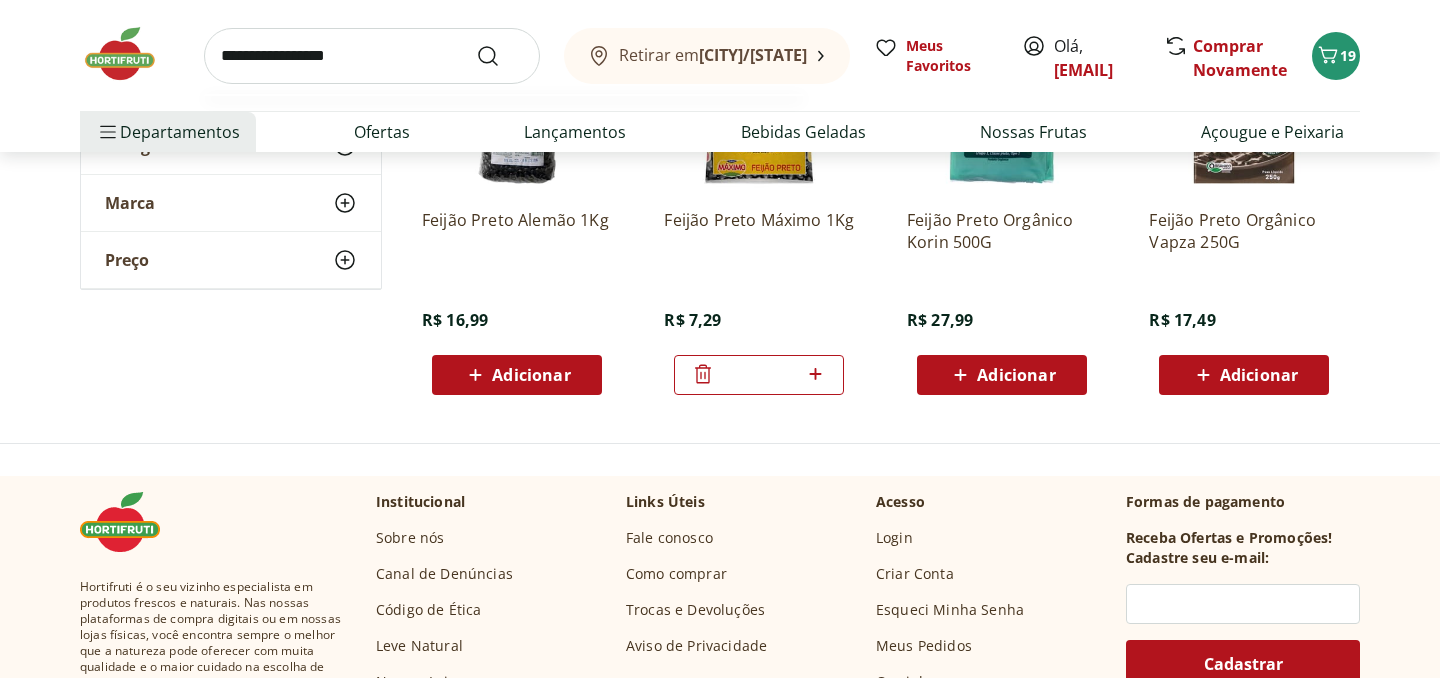 type on "**********" 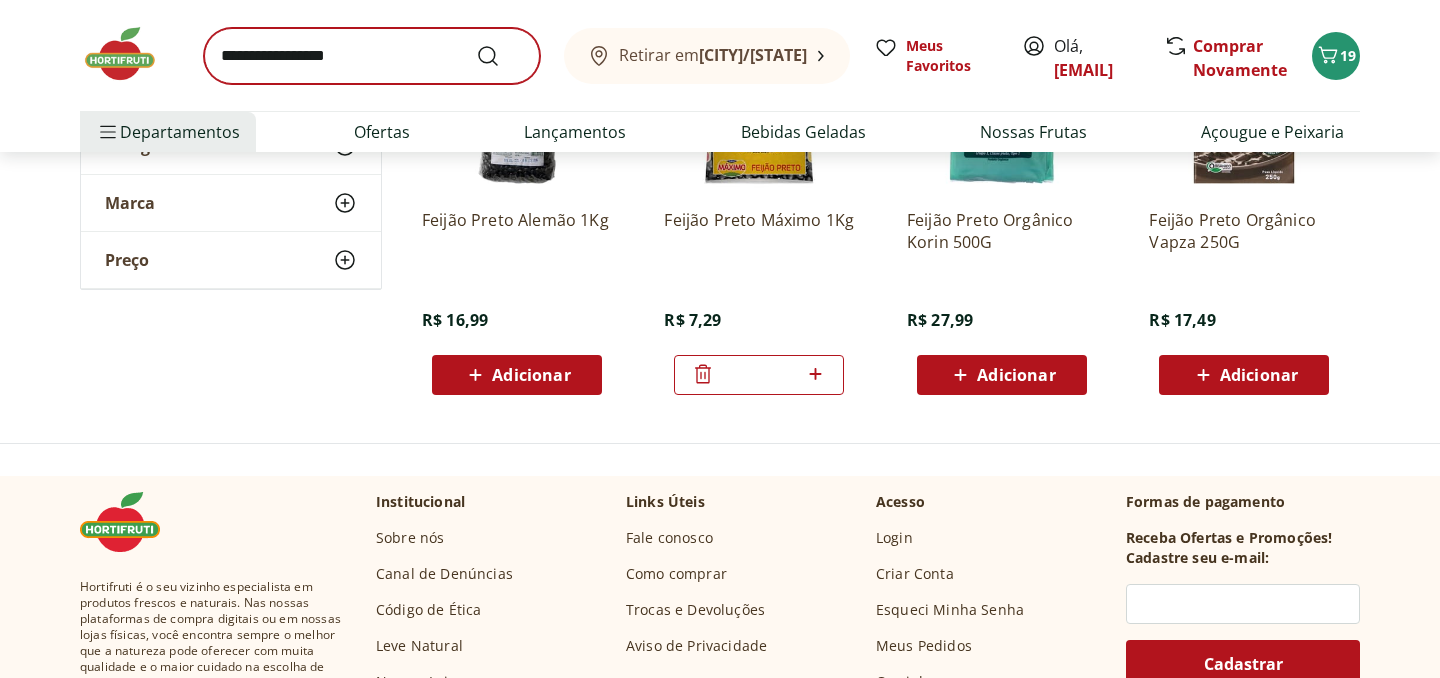 scroll, scrollTop: 0, scrollLeft: 0, axis: both 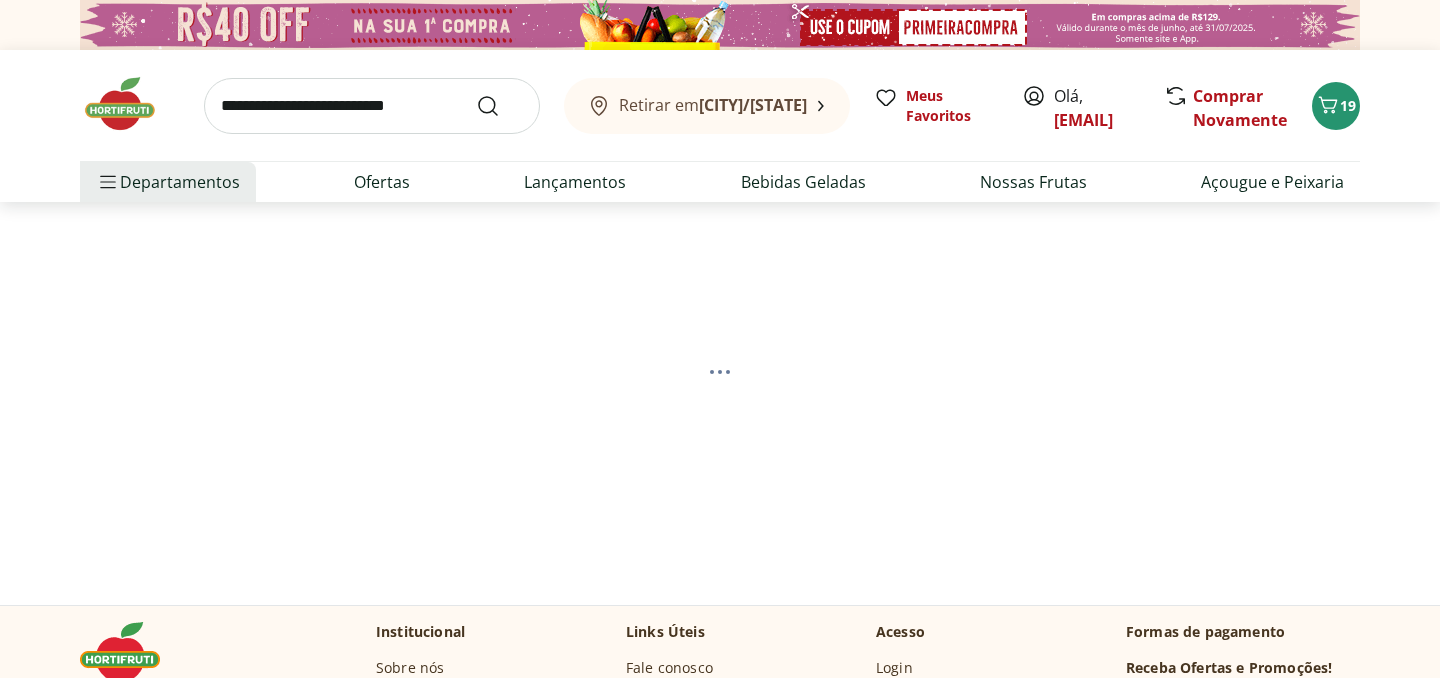 select on "**********" 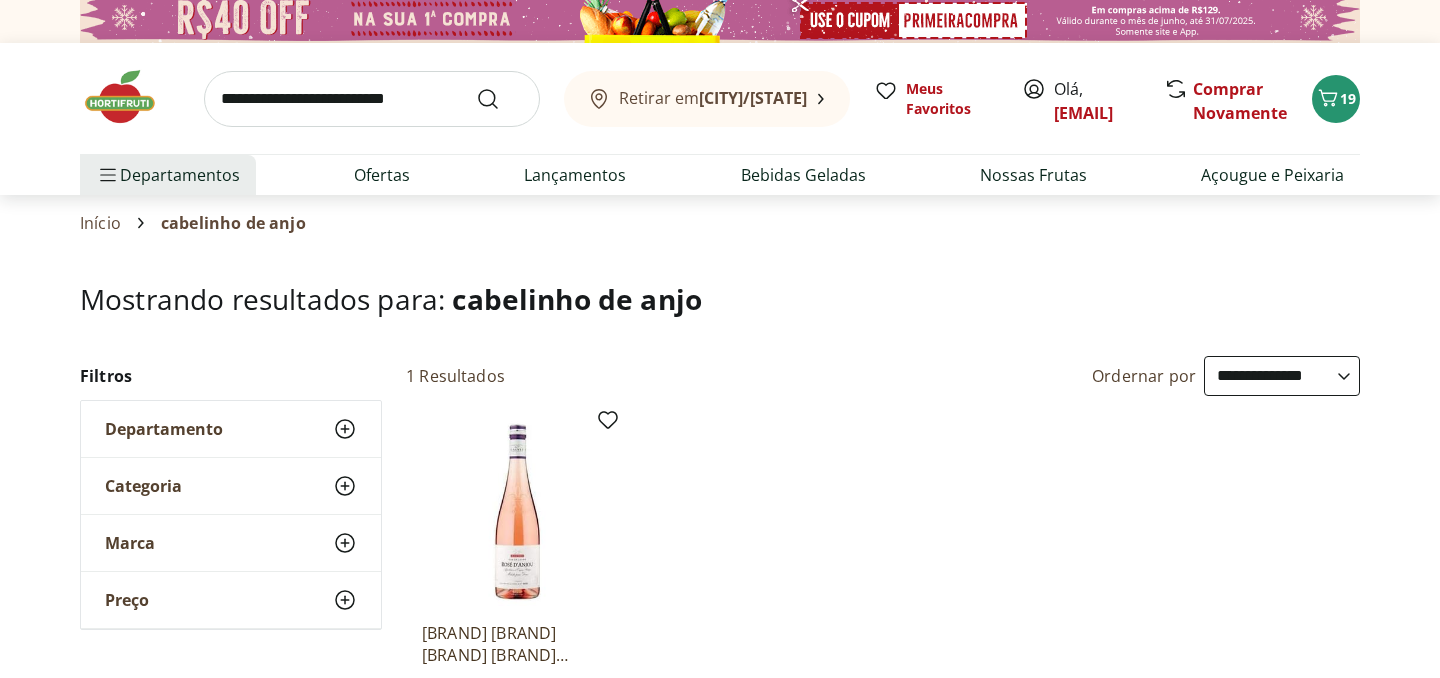 scroll, scrollTop: 0, scrollLeft: 0, axis: both 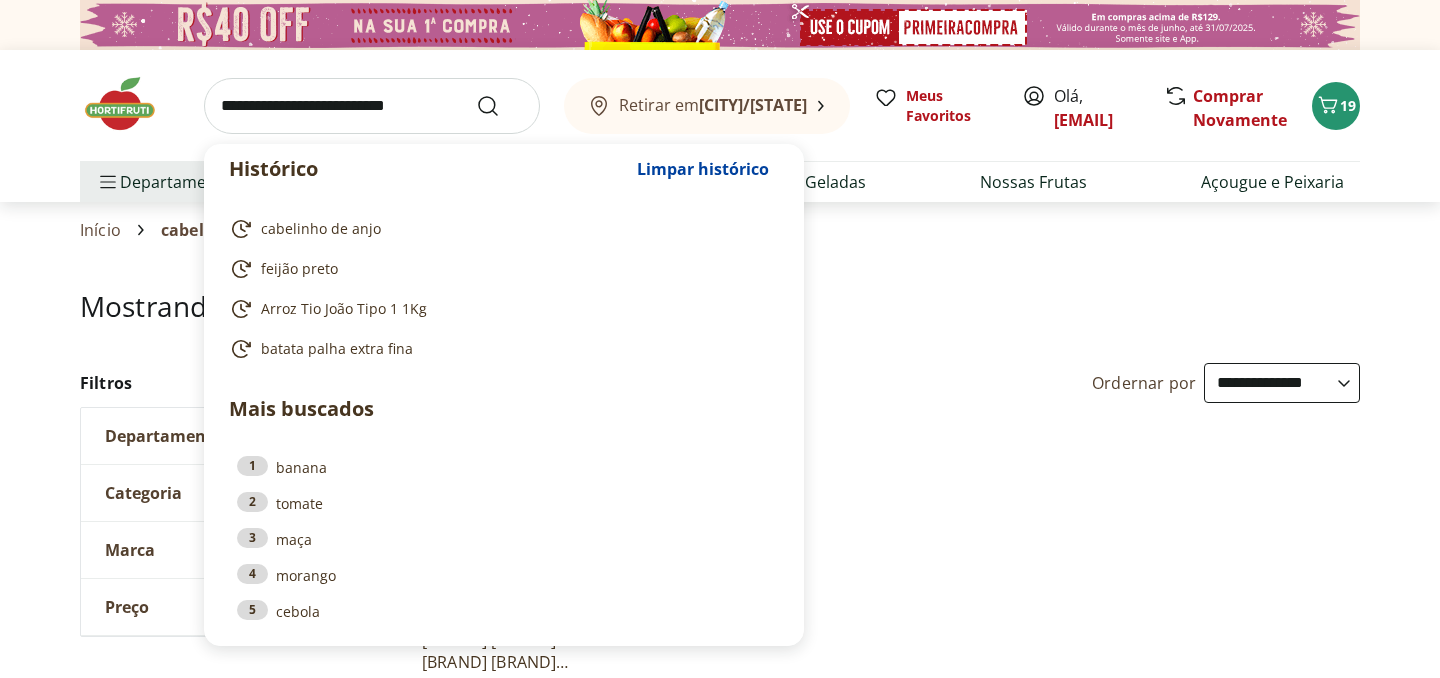 click at bounding box center [372, 106] 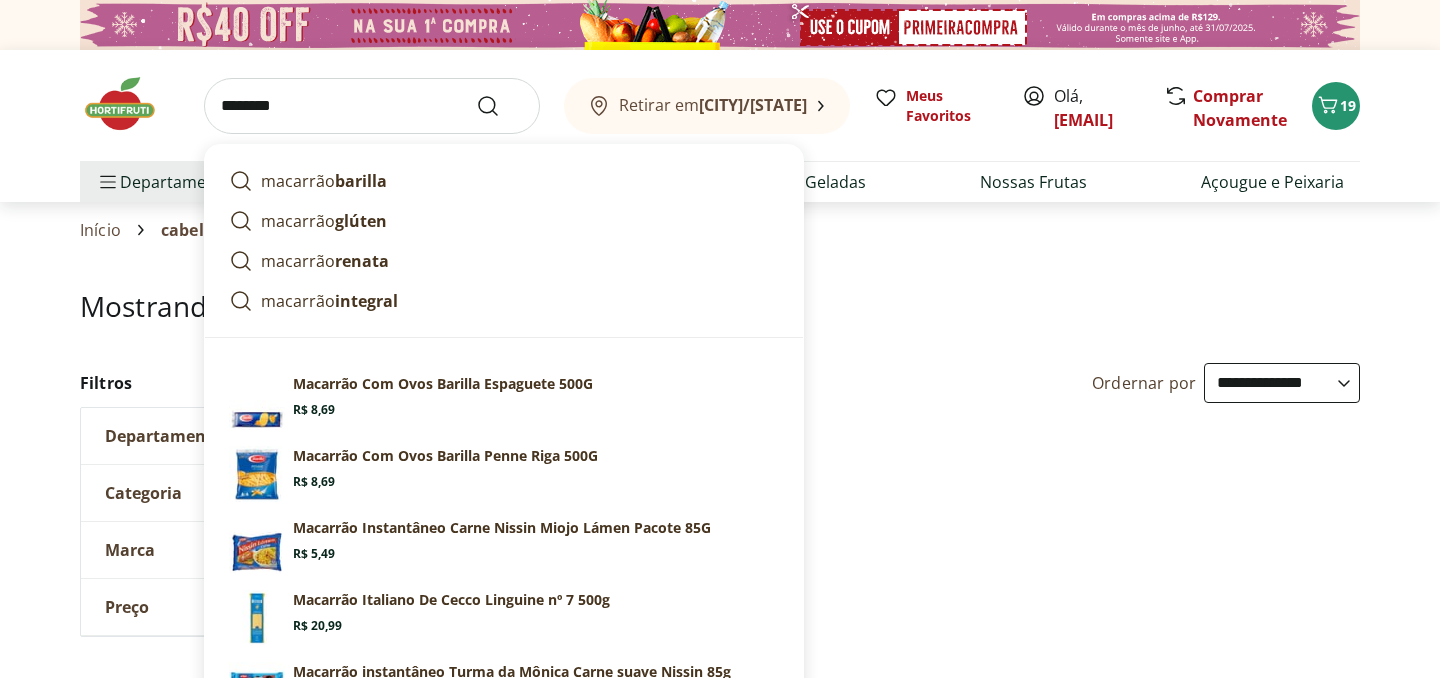 type on "********" 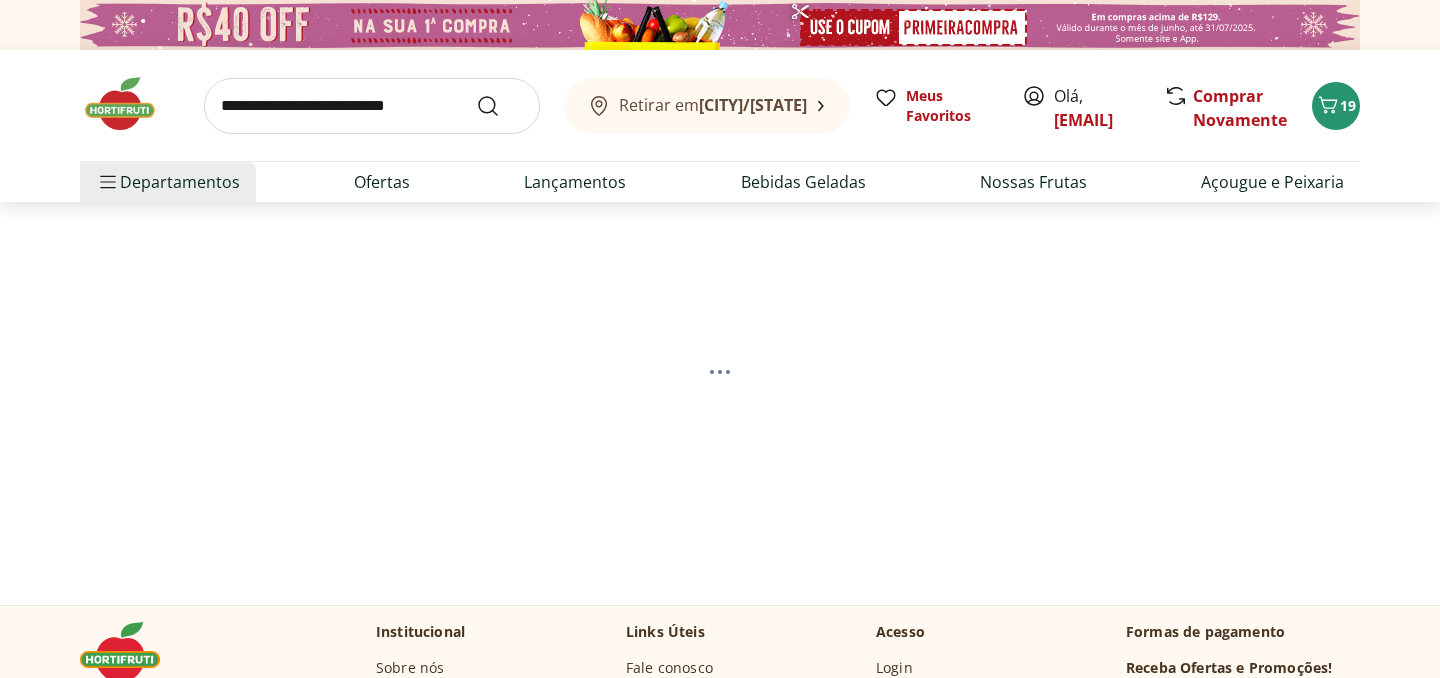 select on "**********" 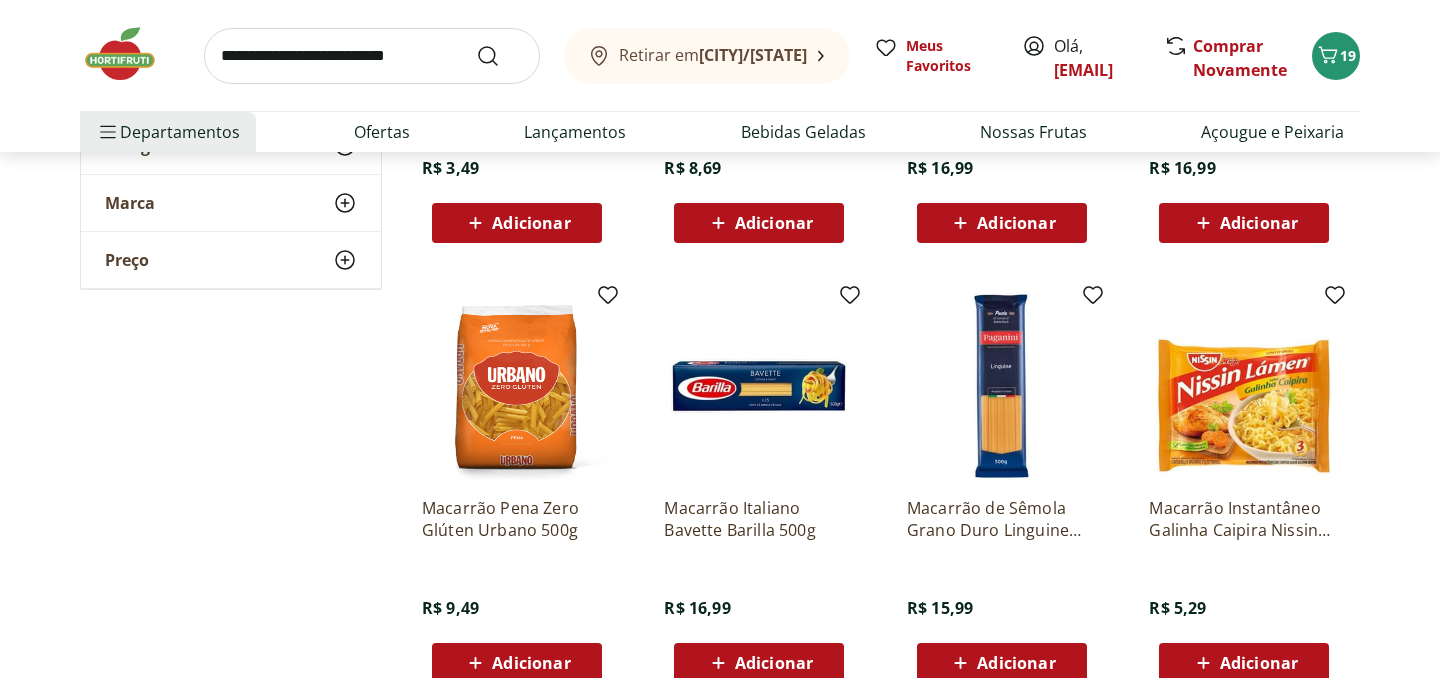scroll, scrollTop: 1096, scrollLeft: 0, axis: vertical 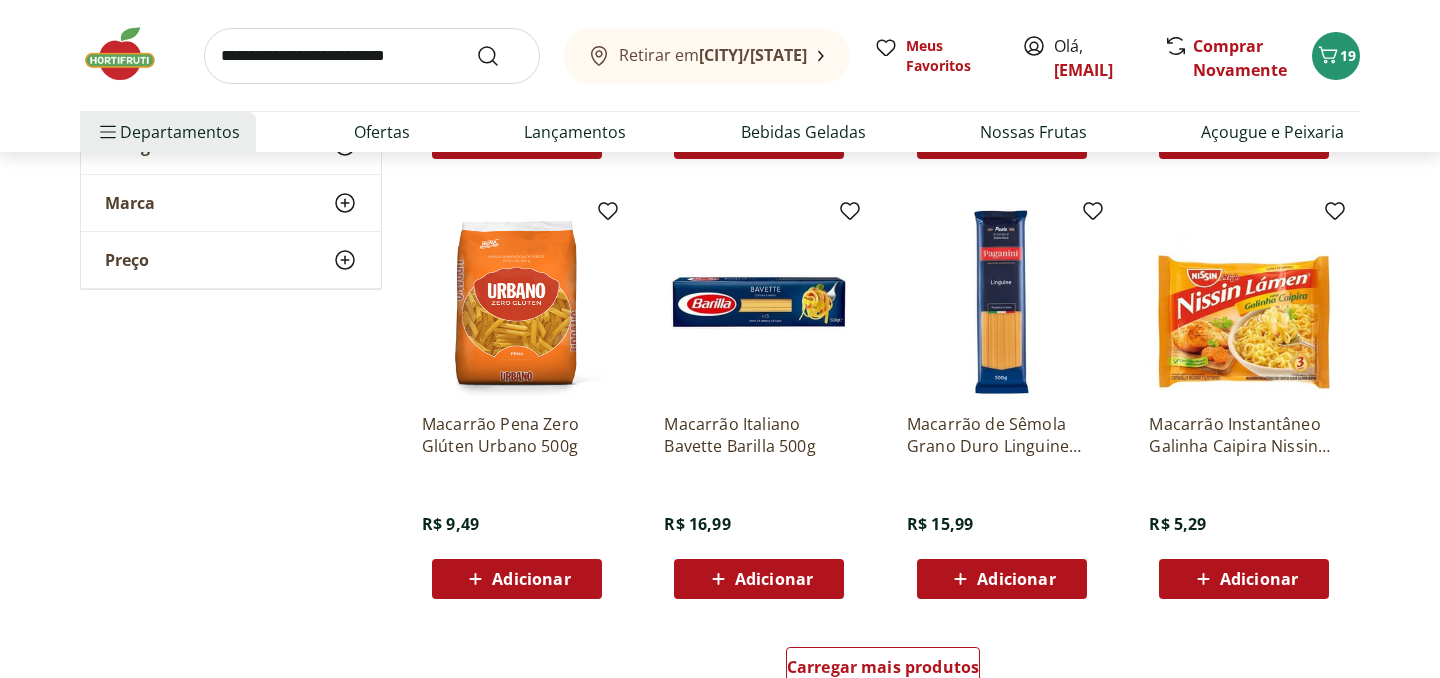 click on "Adicionar" at bounding box center (1259, 579) 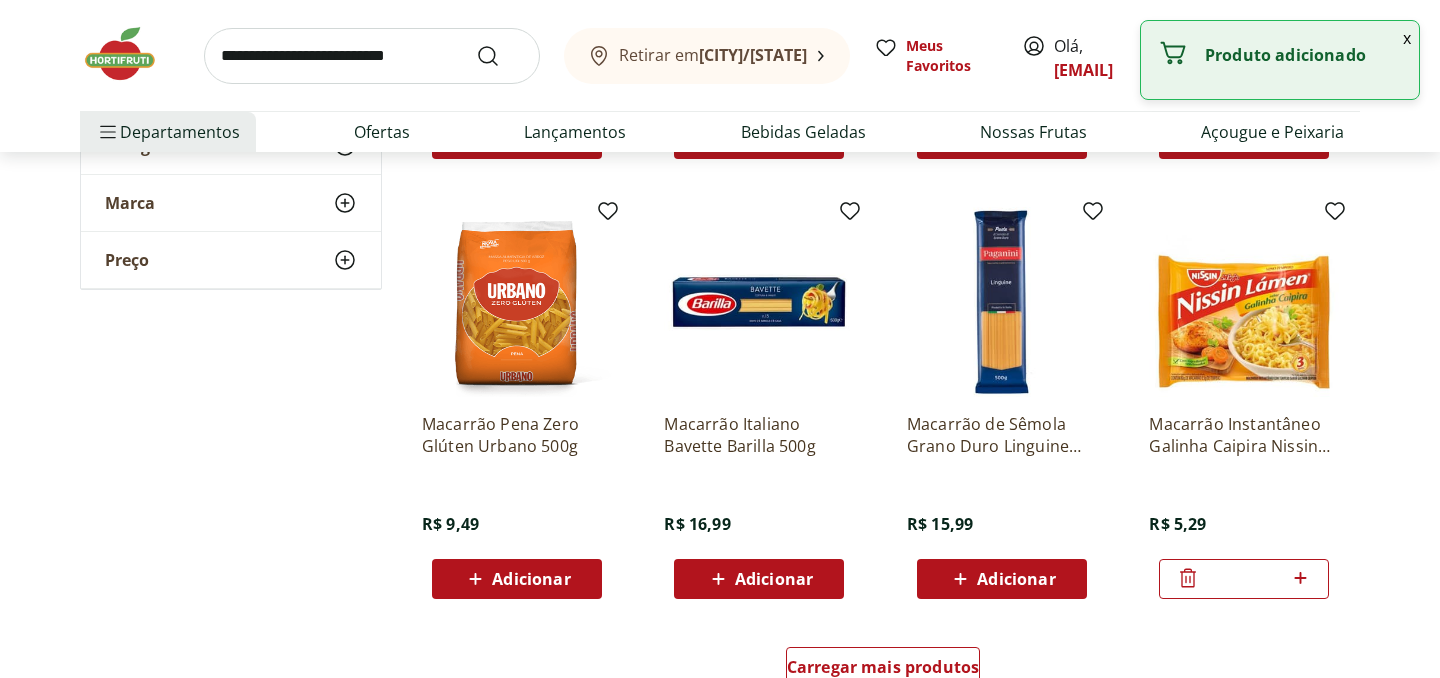 click 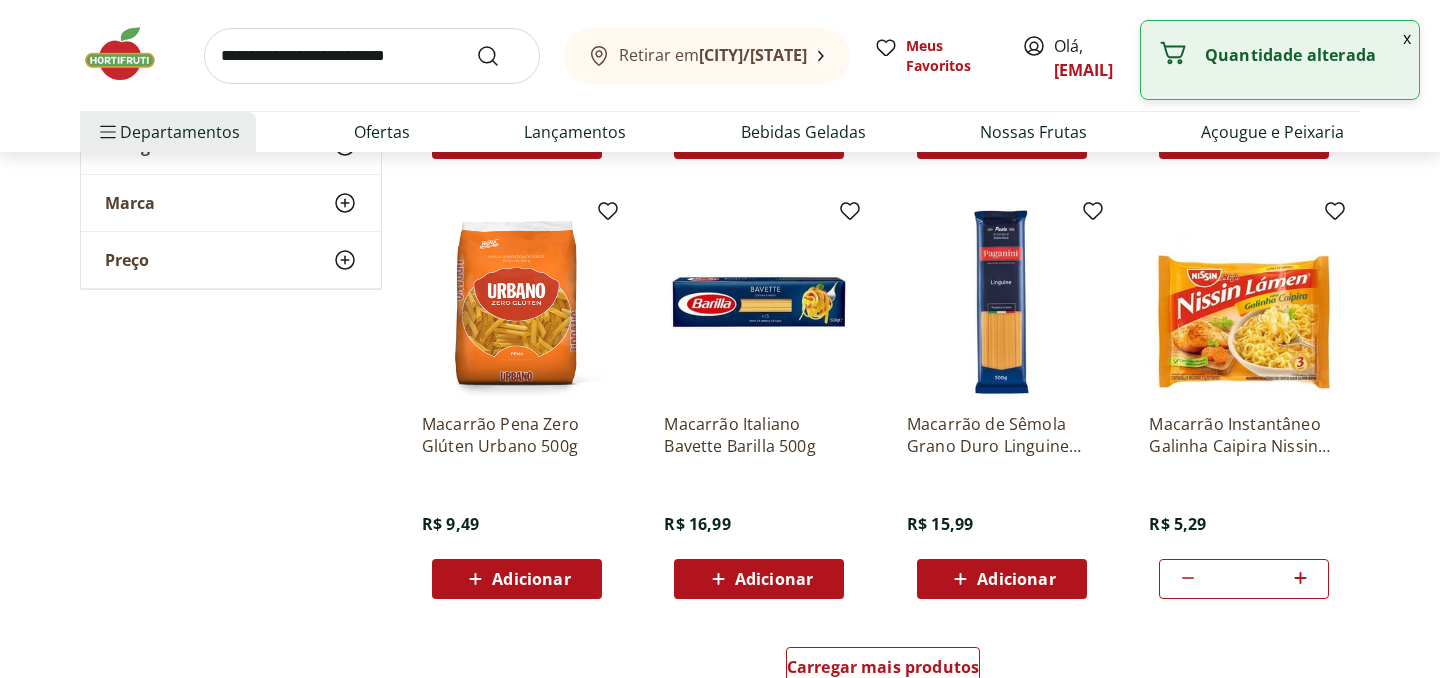 click 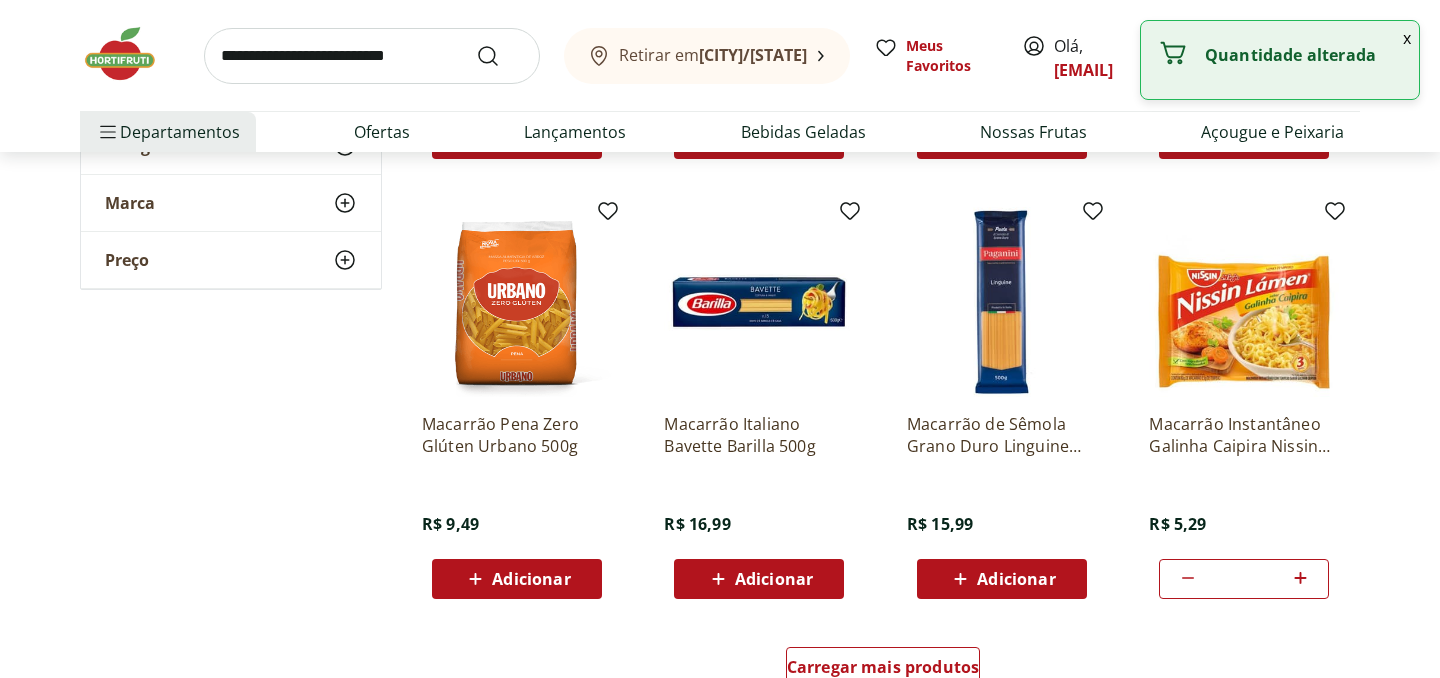 click 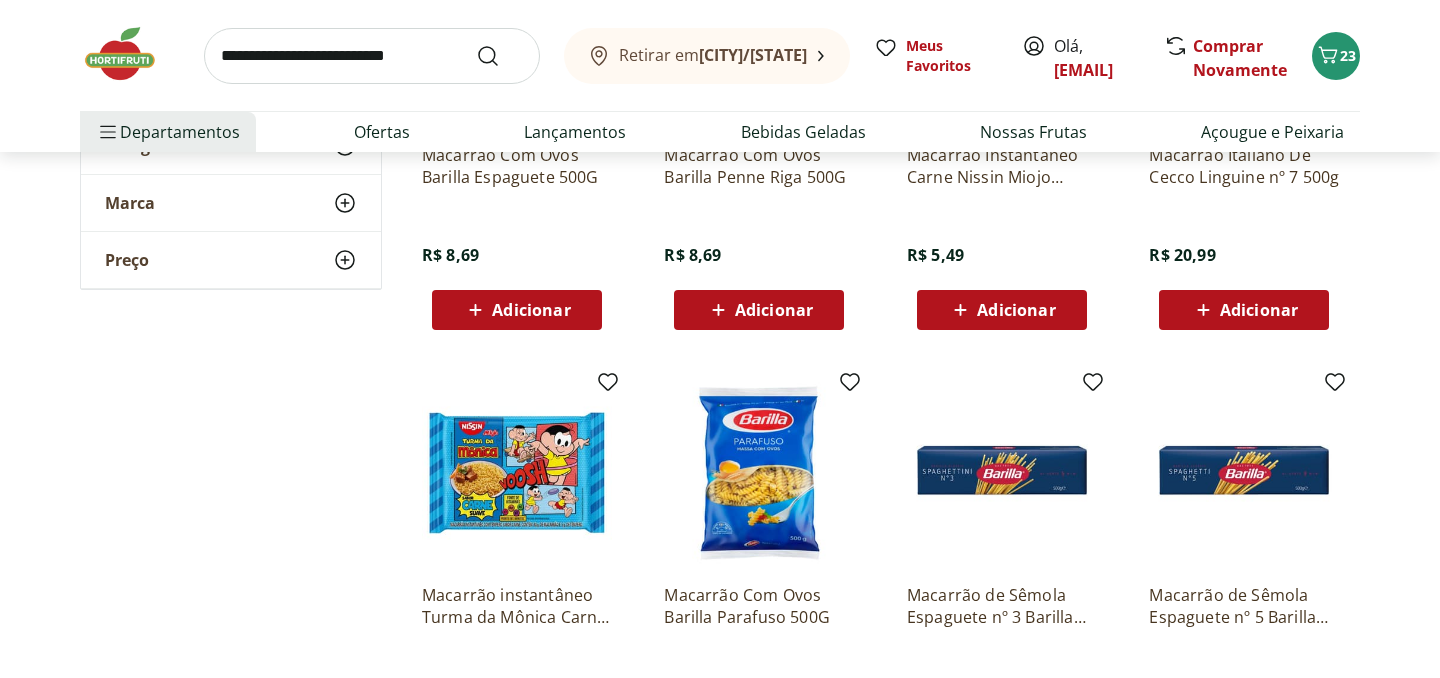 scroll, scrollTop: 0, scrollLeft: 0, axis: both 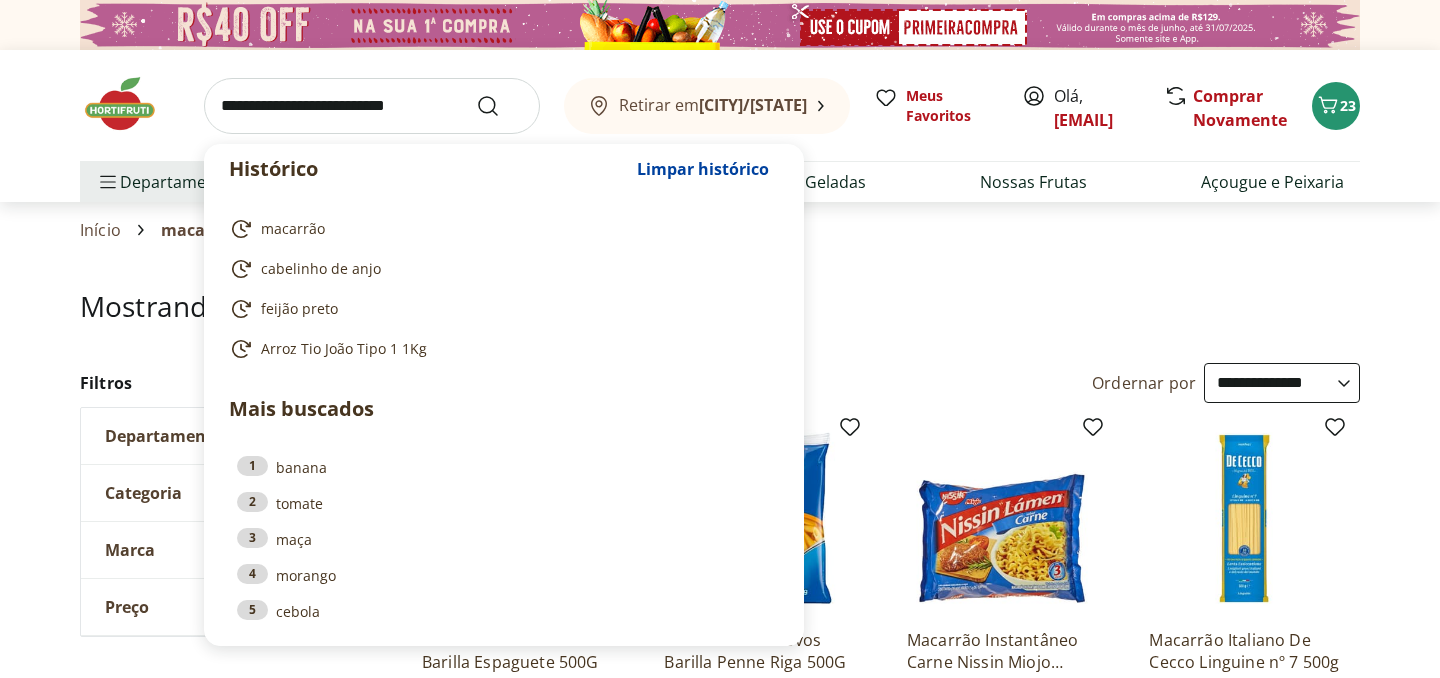 click at bounding box center [372, 106] 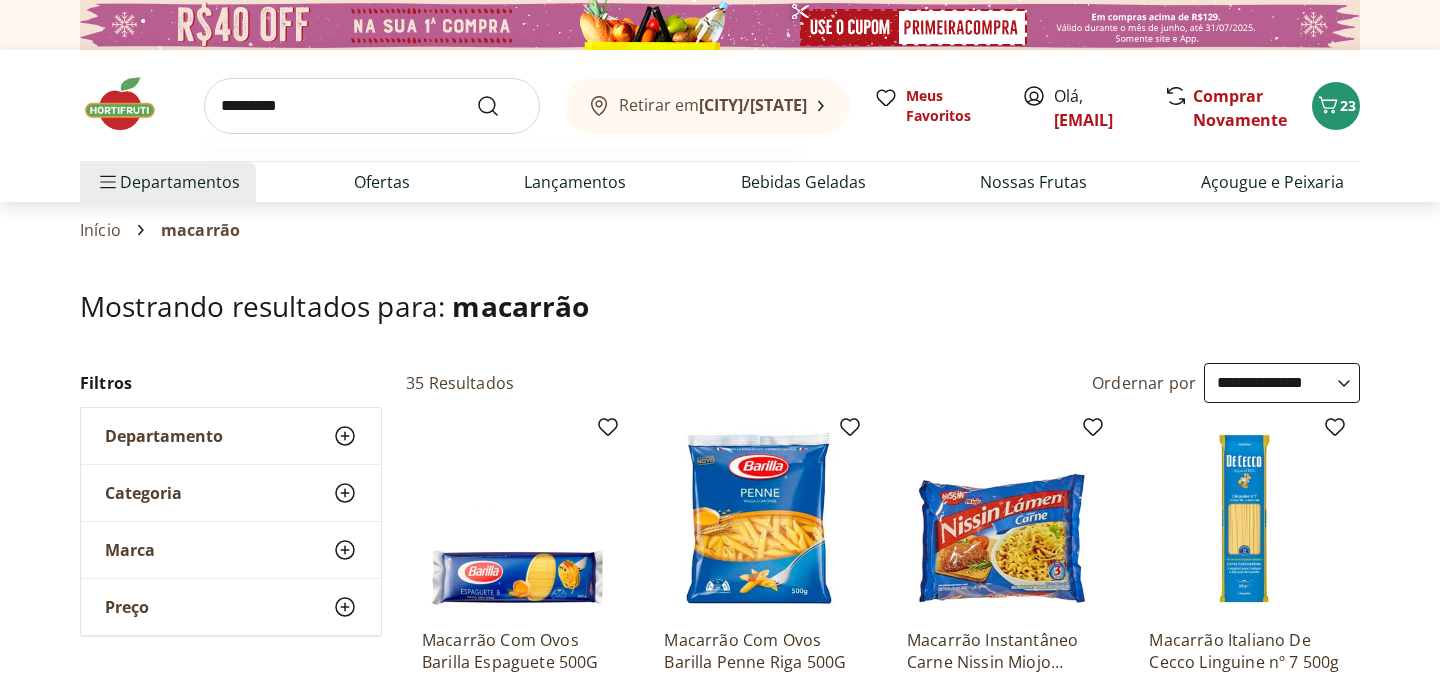 type on "*********" 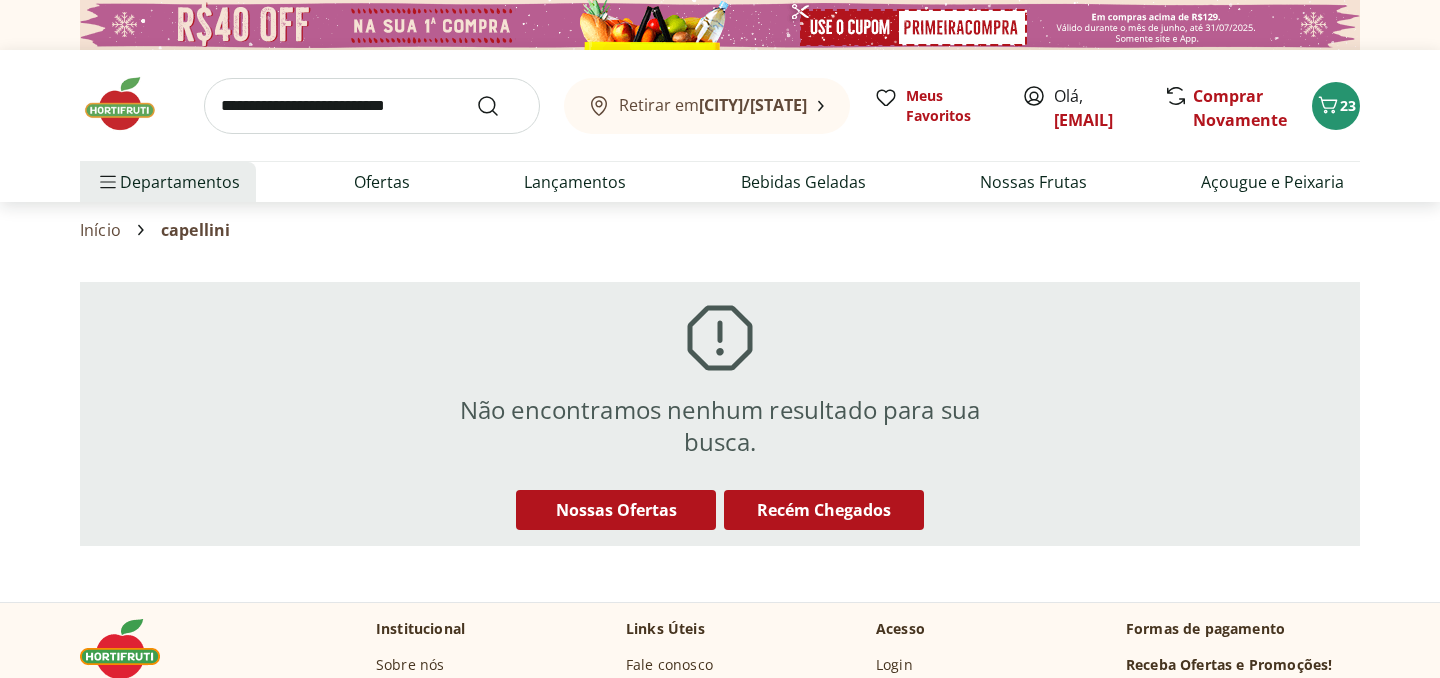 click at bounding box center [372, 106] 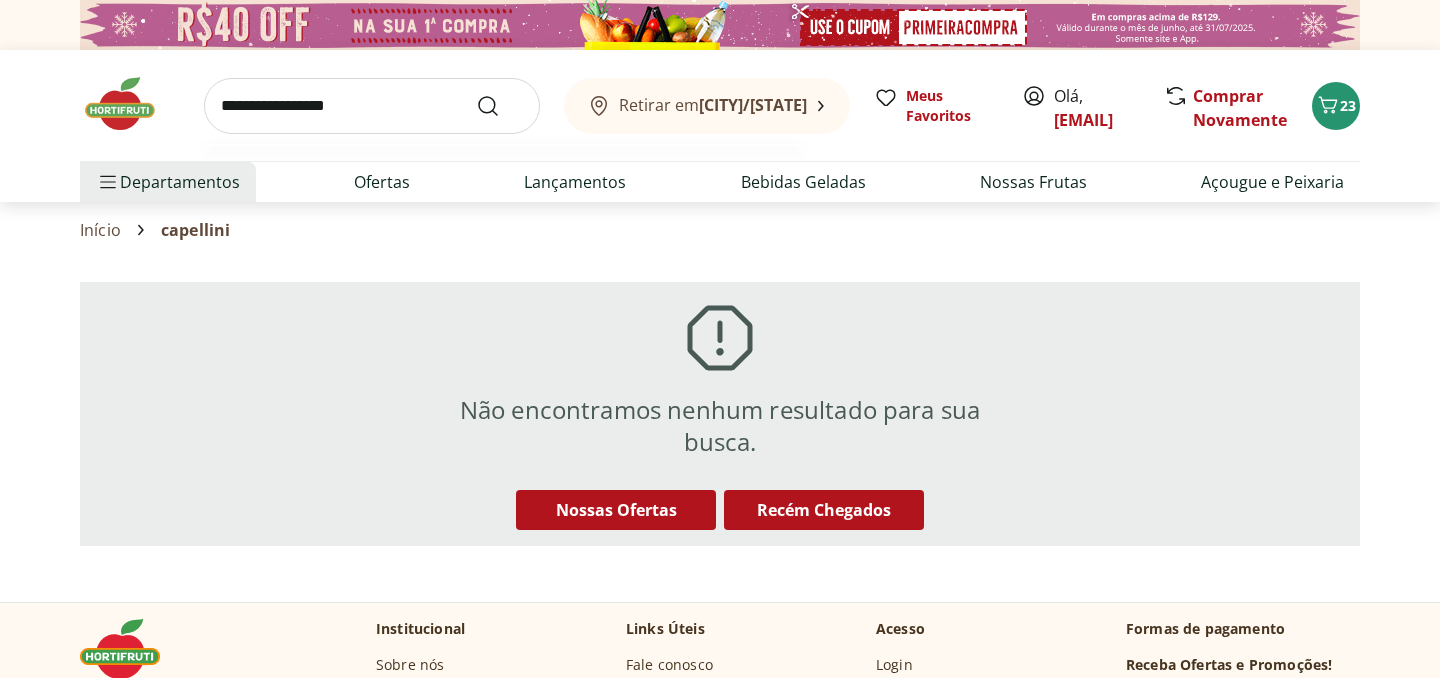 type on "**********" 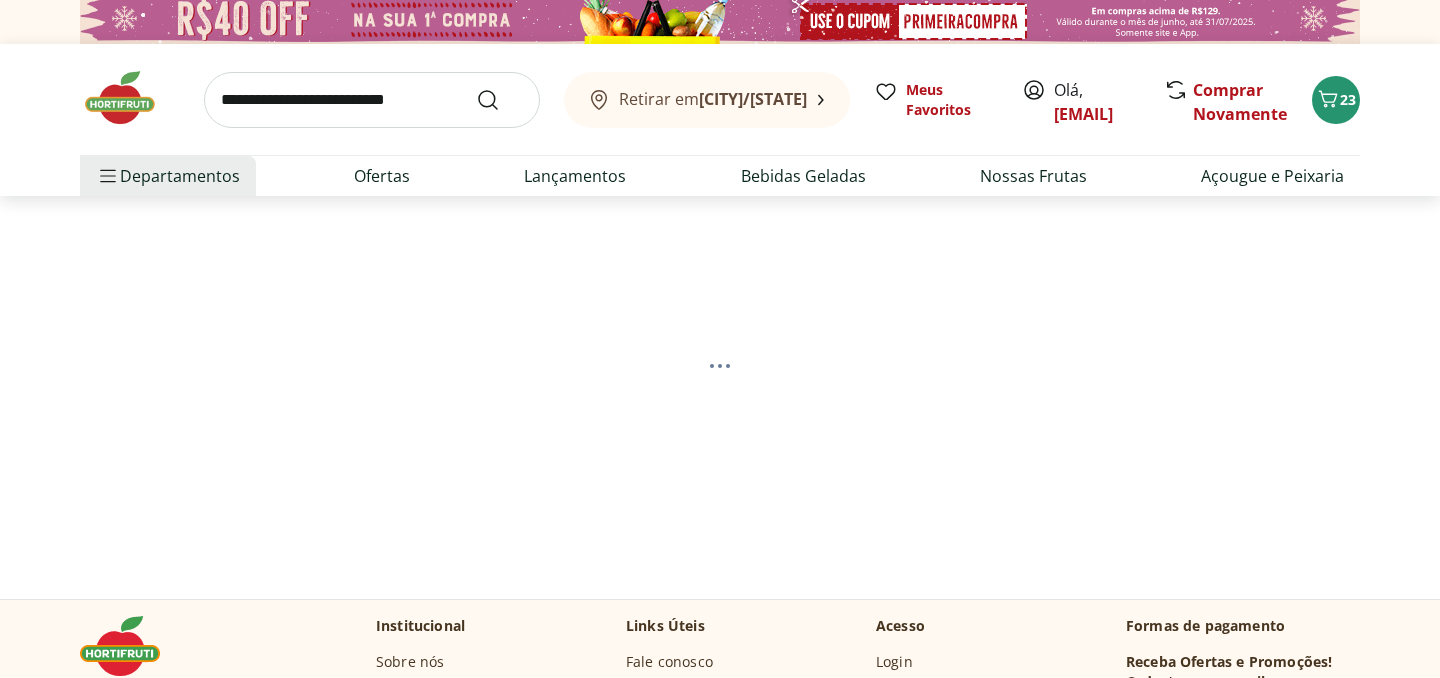 select on "**********" 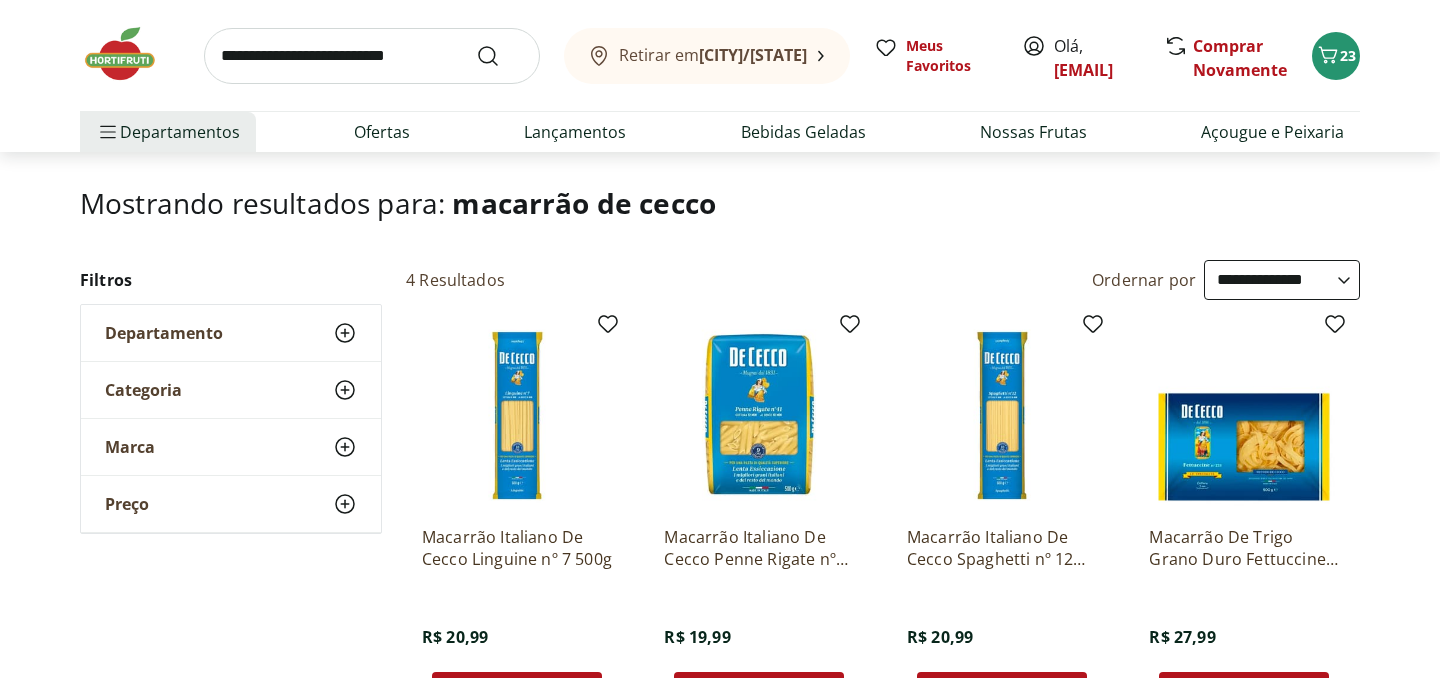 scroll, scrollTop: 0, scrollLeft: 0, axis: both 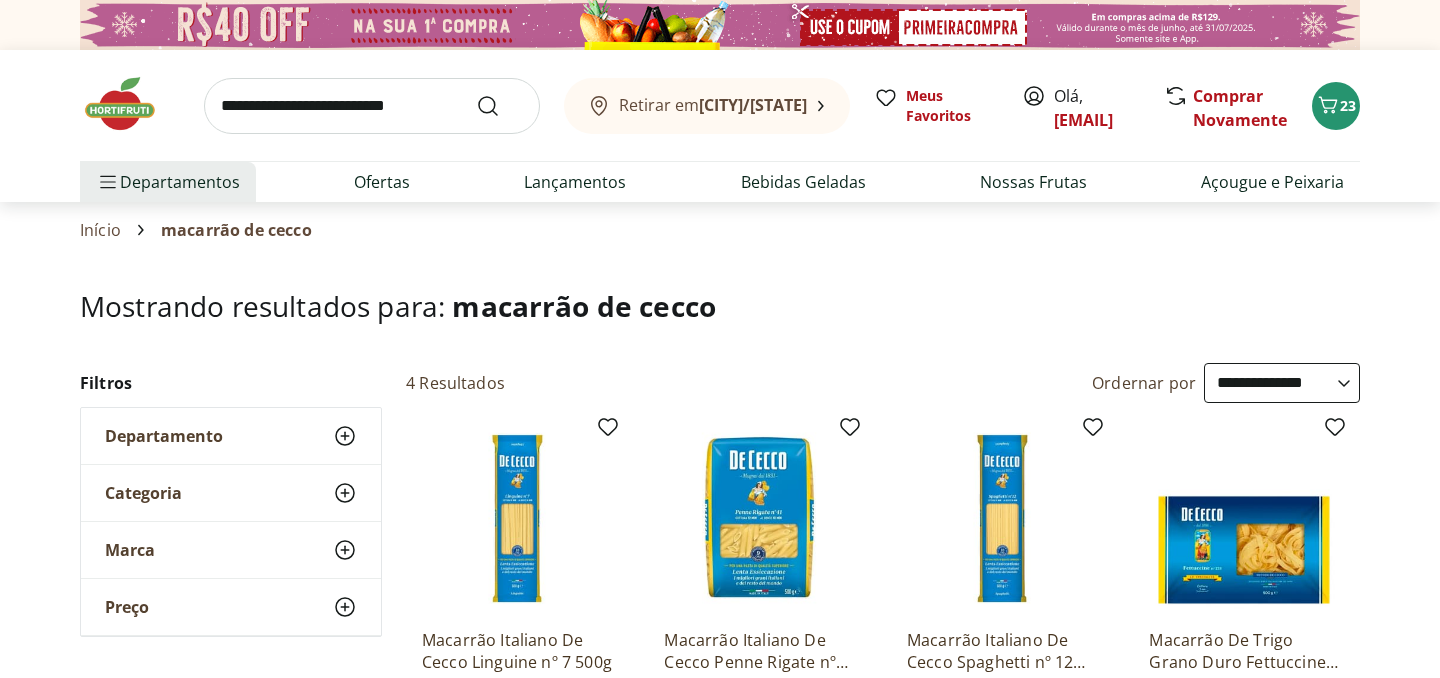 click at bounding box center [372, 106] 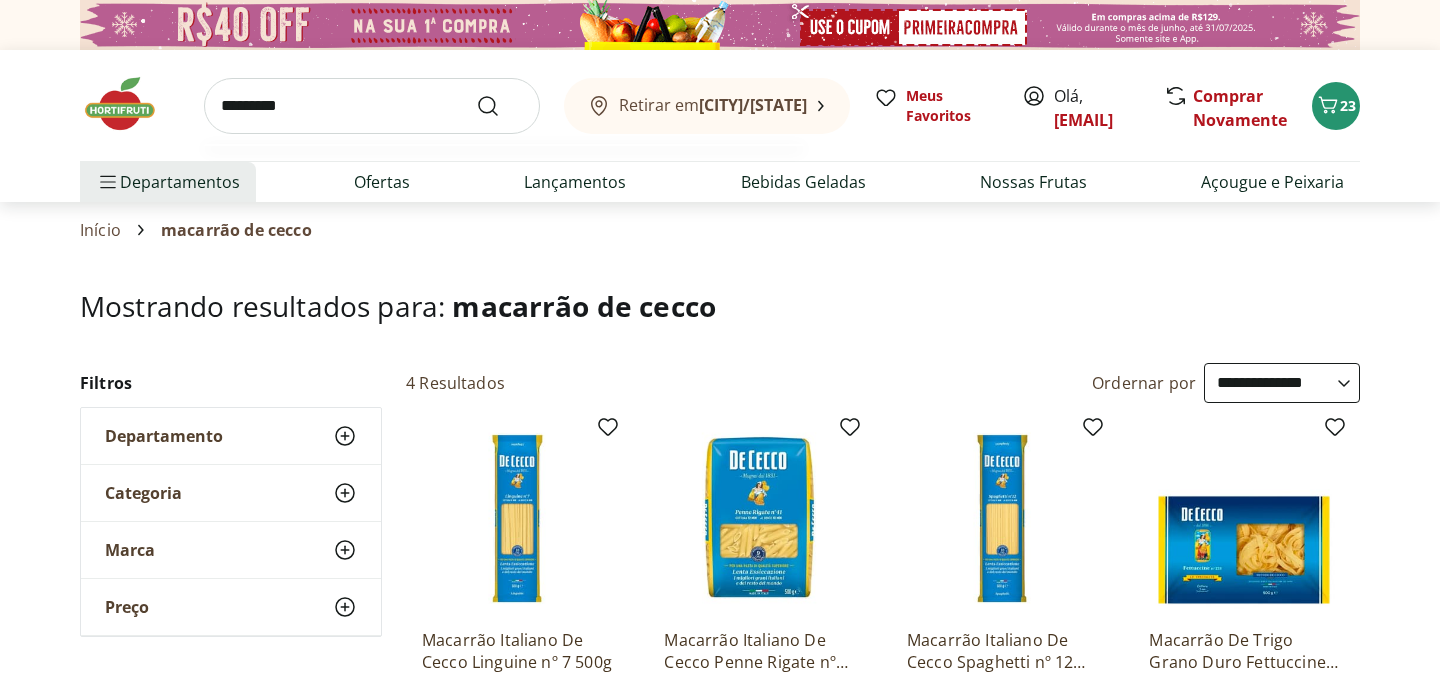 type on "*********" 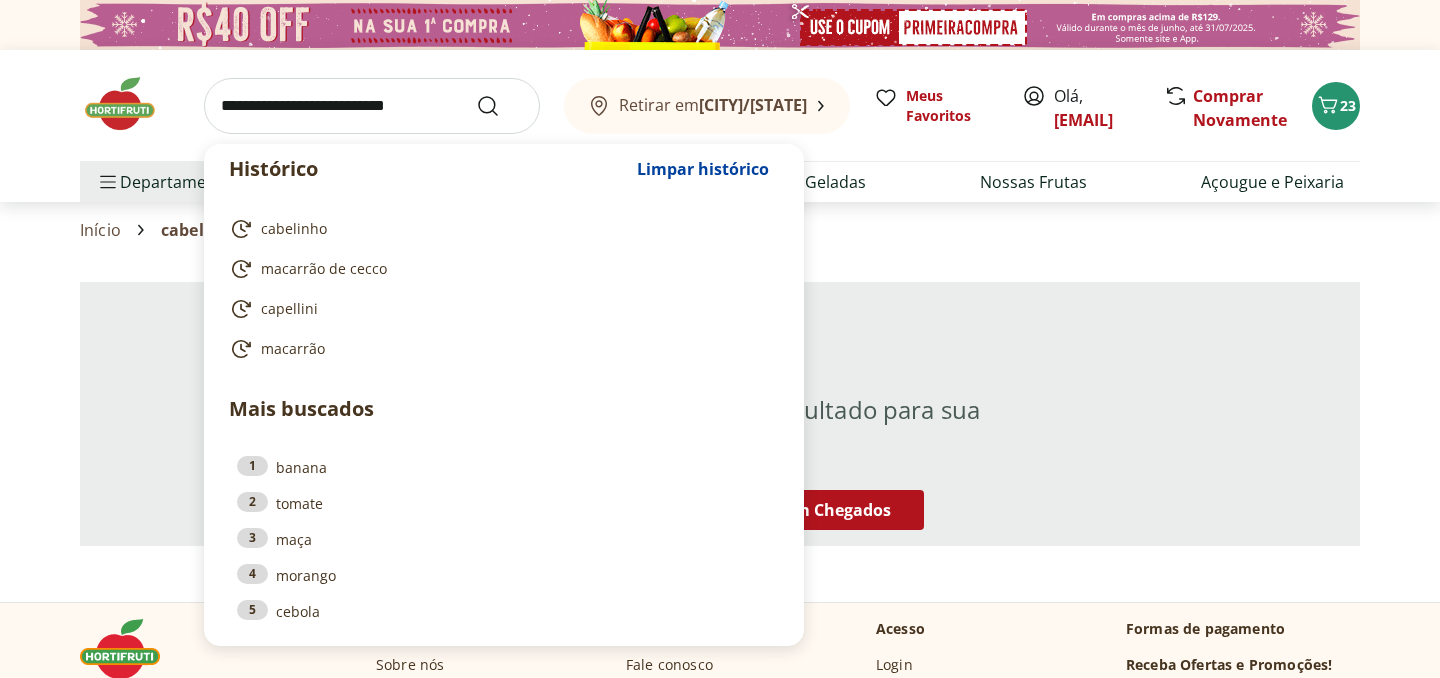 click at bounding box center [372, 106] 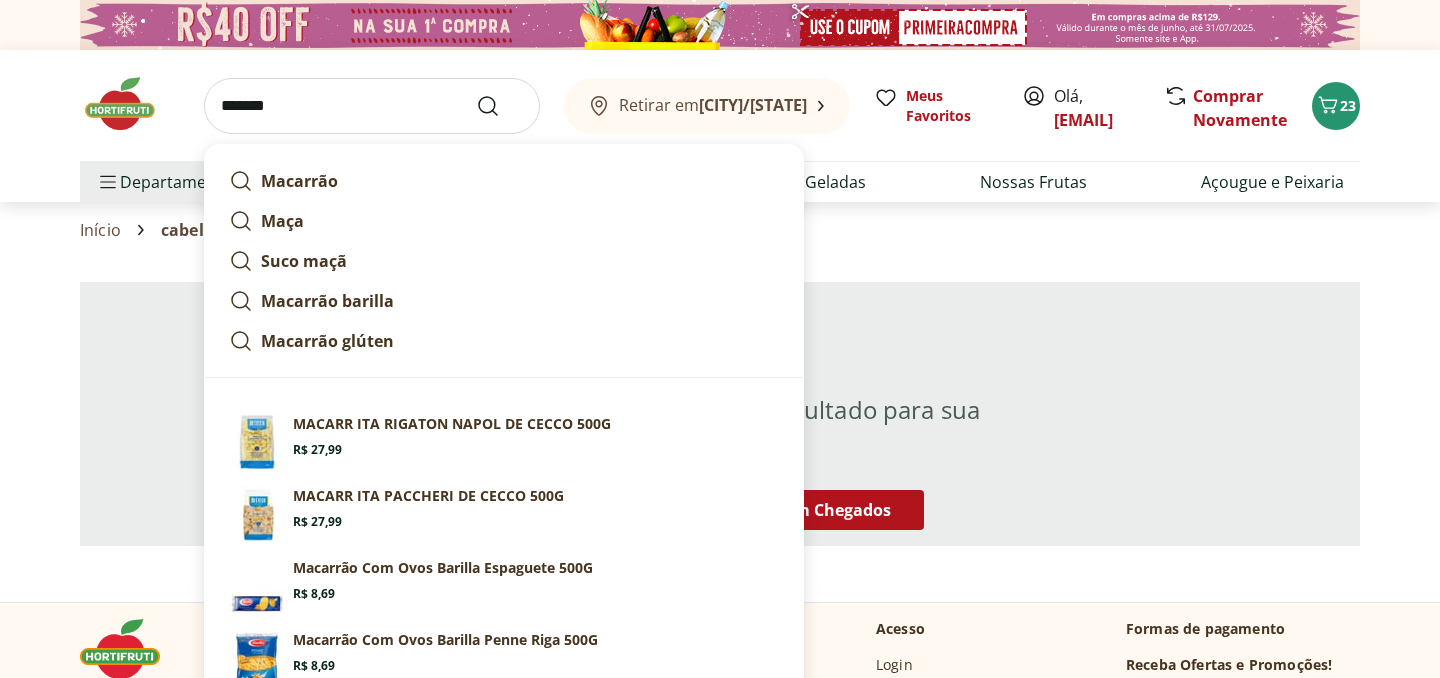 type on "********" 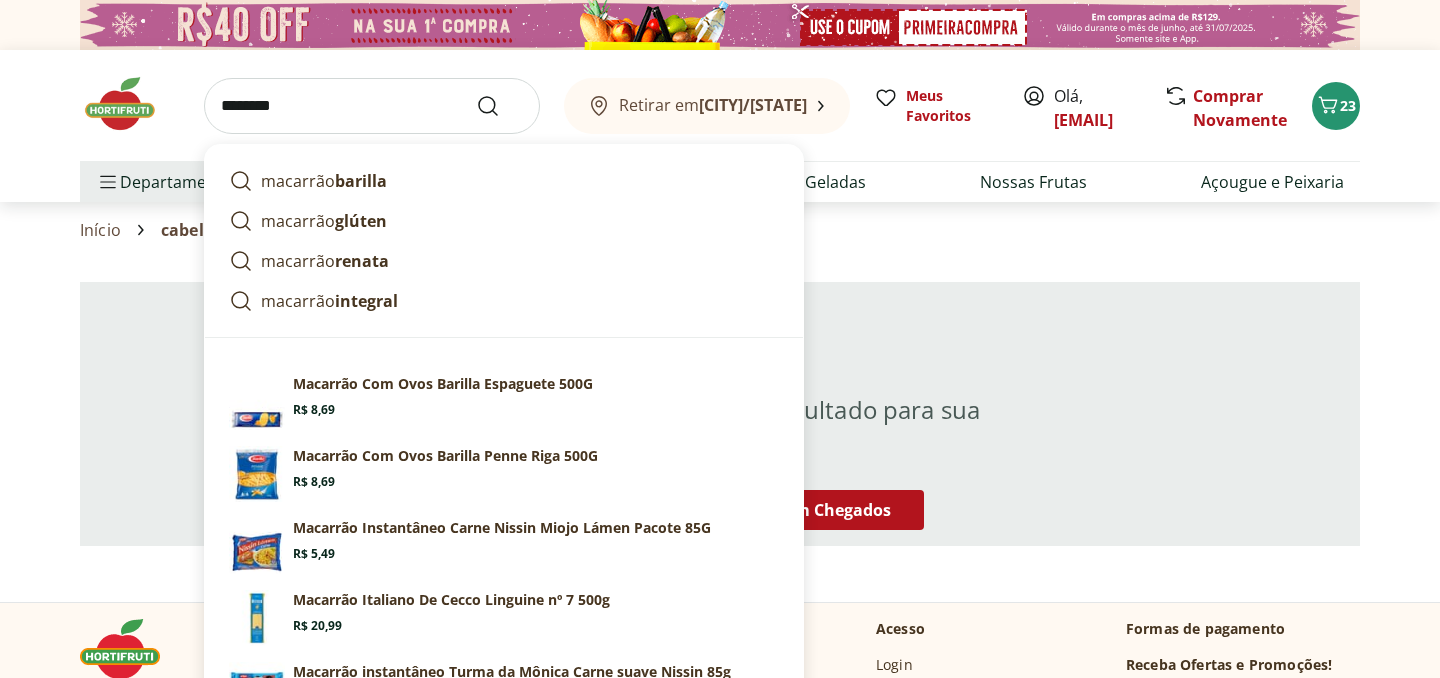 click at bounding box center (500, 106) 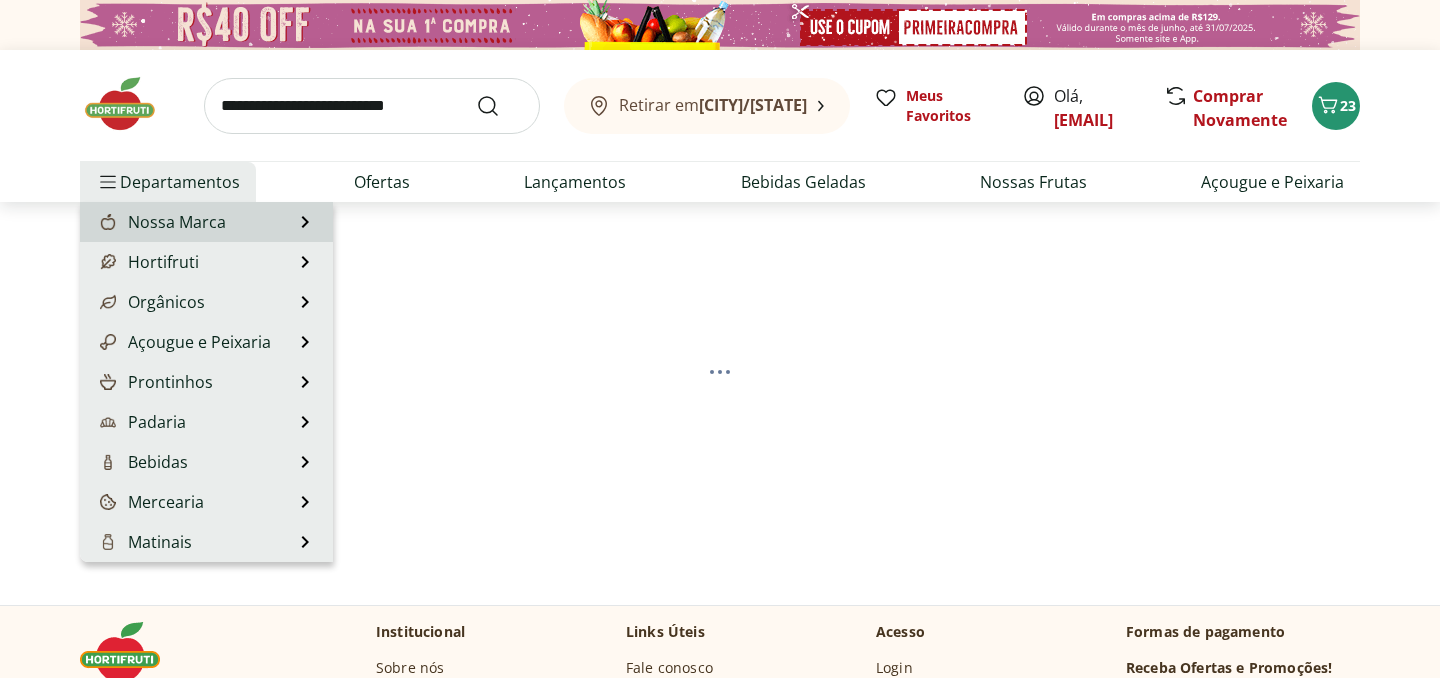 scroll, scrollTop: 3, scrollLeft: 0, axis: vertical 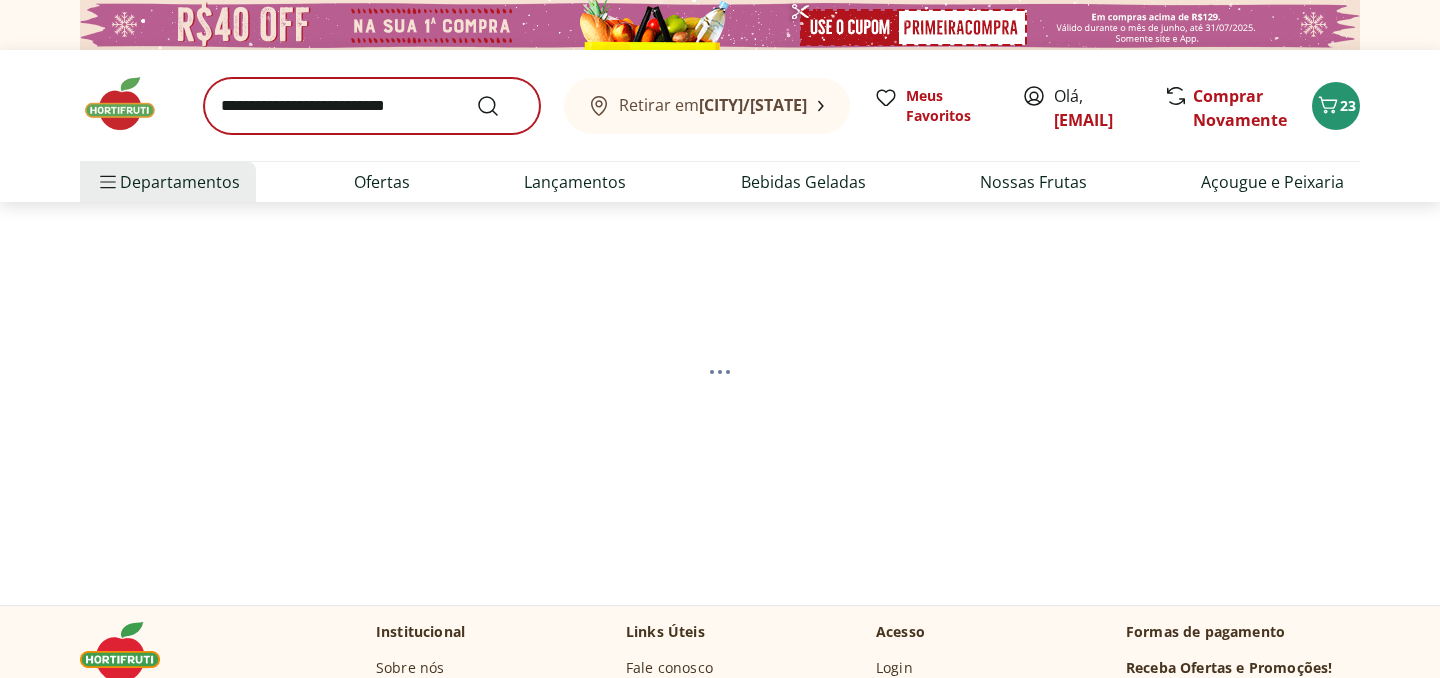 select on "**********" 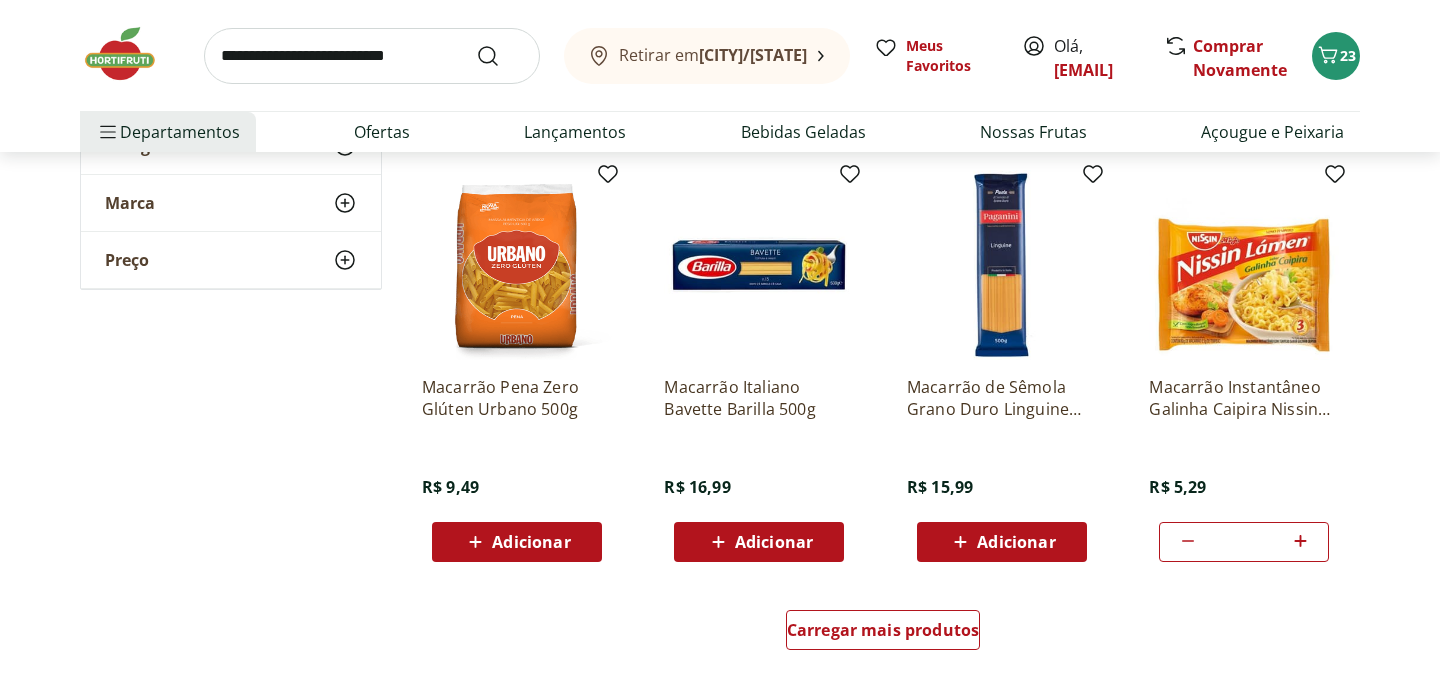 scroll, scrollTop: 1158, scrollLeft: 0, axis: vertical 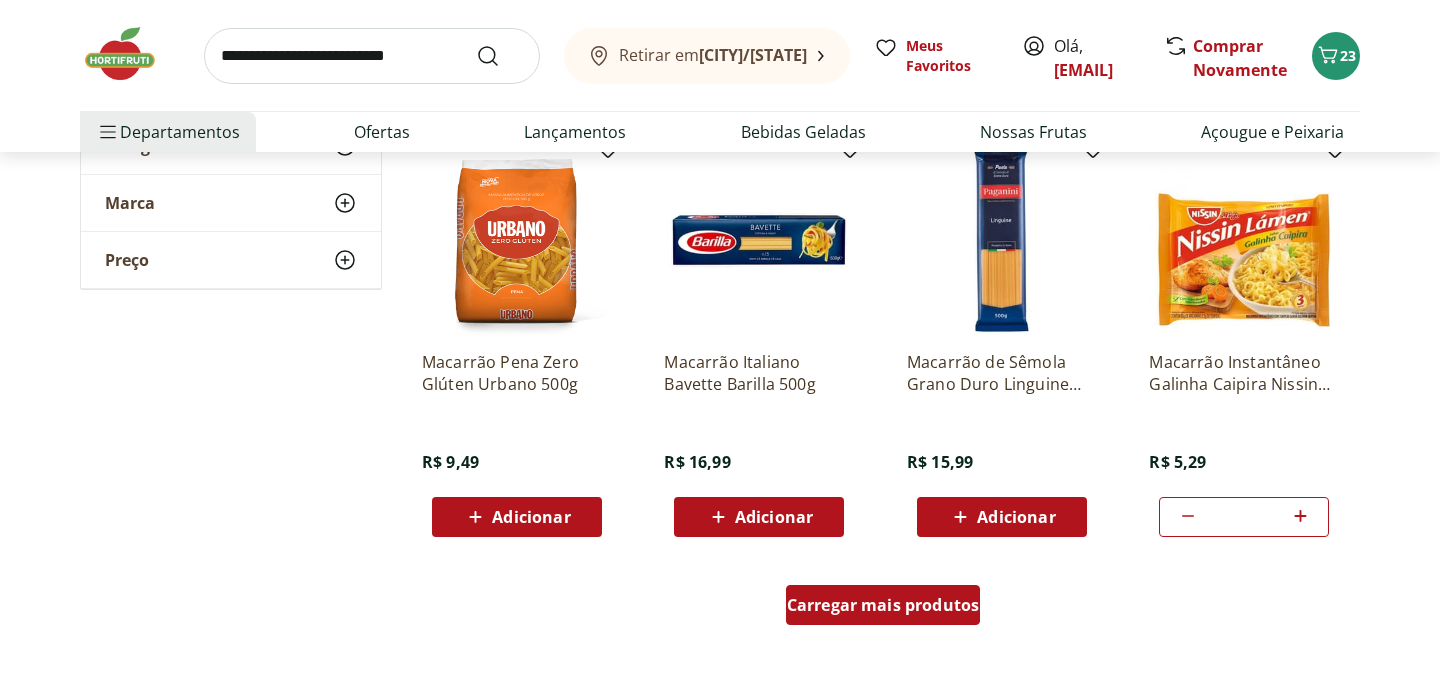 click on "Carregar mais produtos" at bounding box center [883, 605] 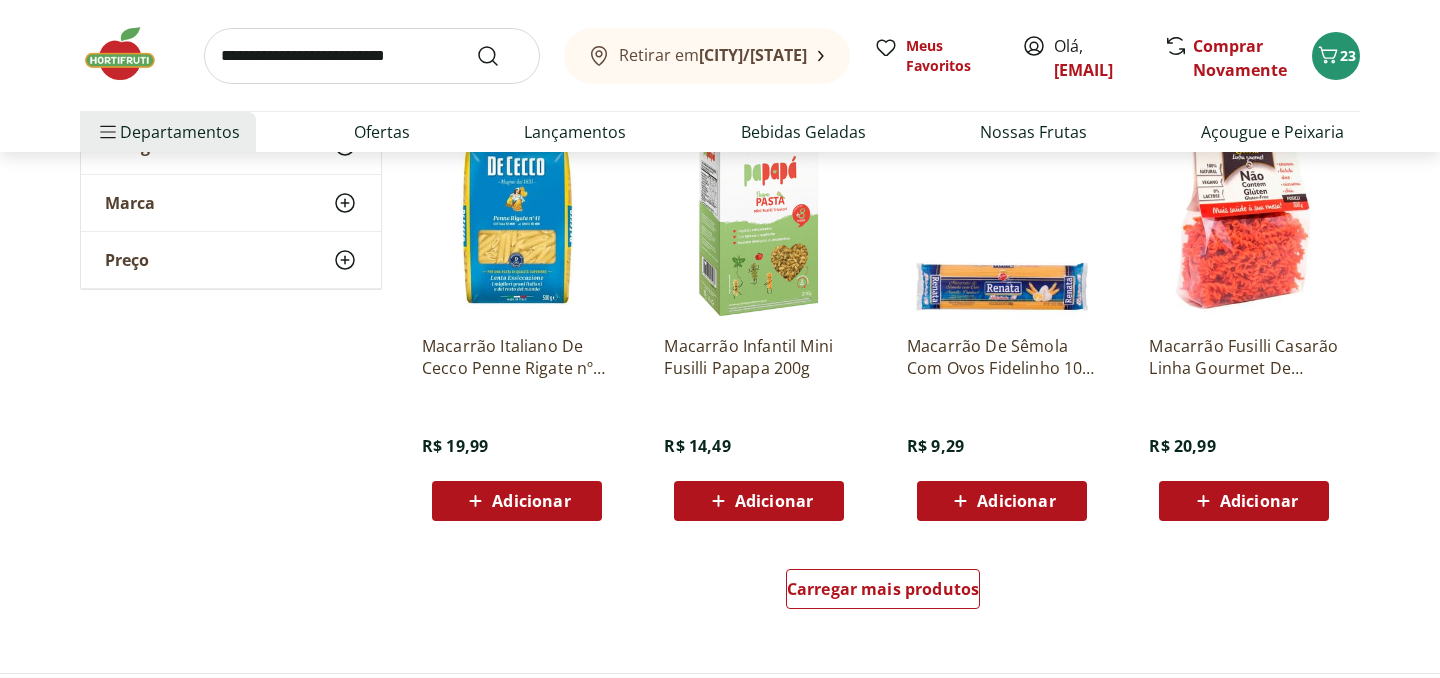 scroll, scrollTop: 2495, scrollLeft: 0, axis: vertical 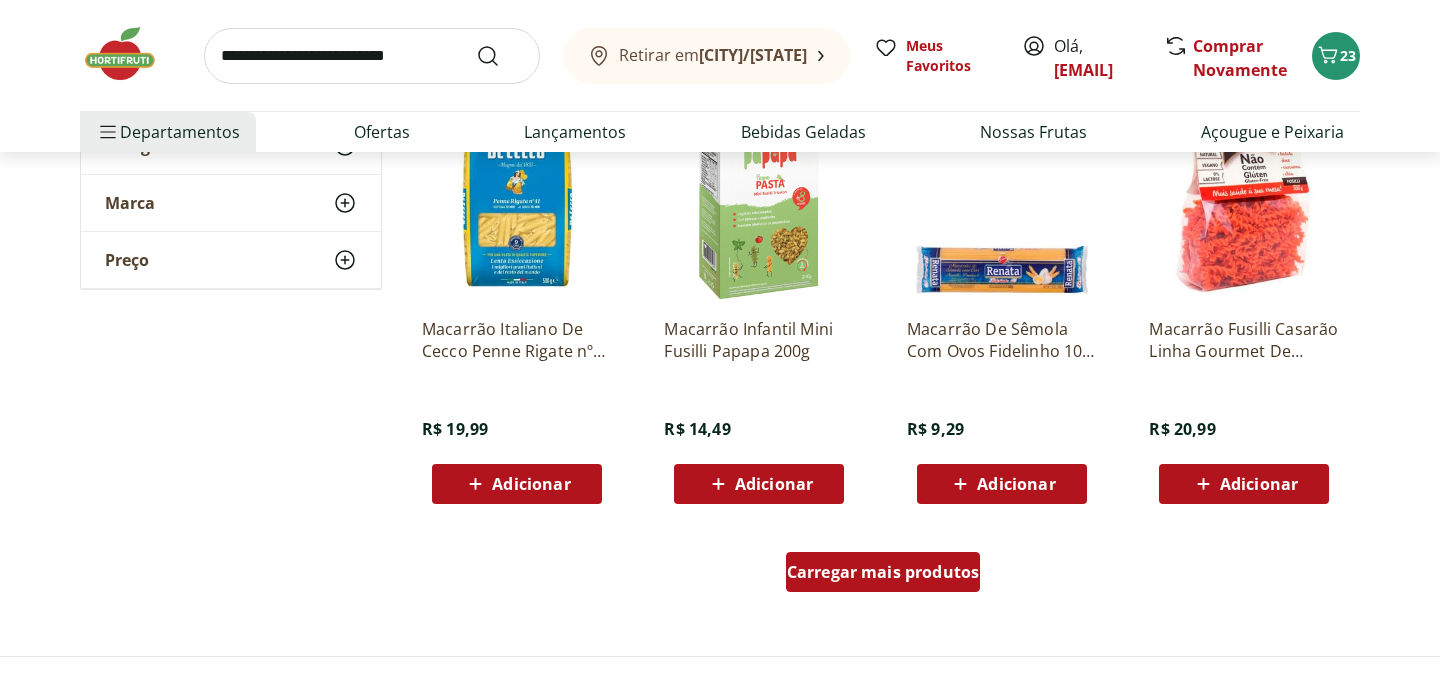 click on "Carregar mais produtos" at bounding box center (883, 572) 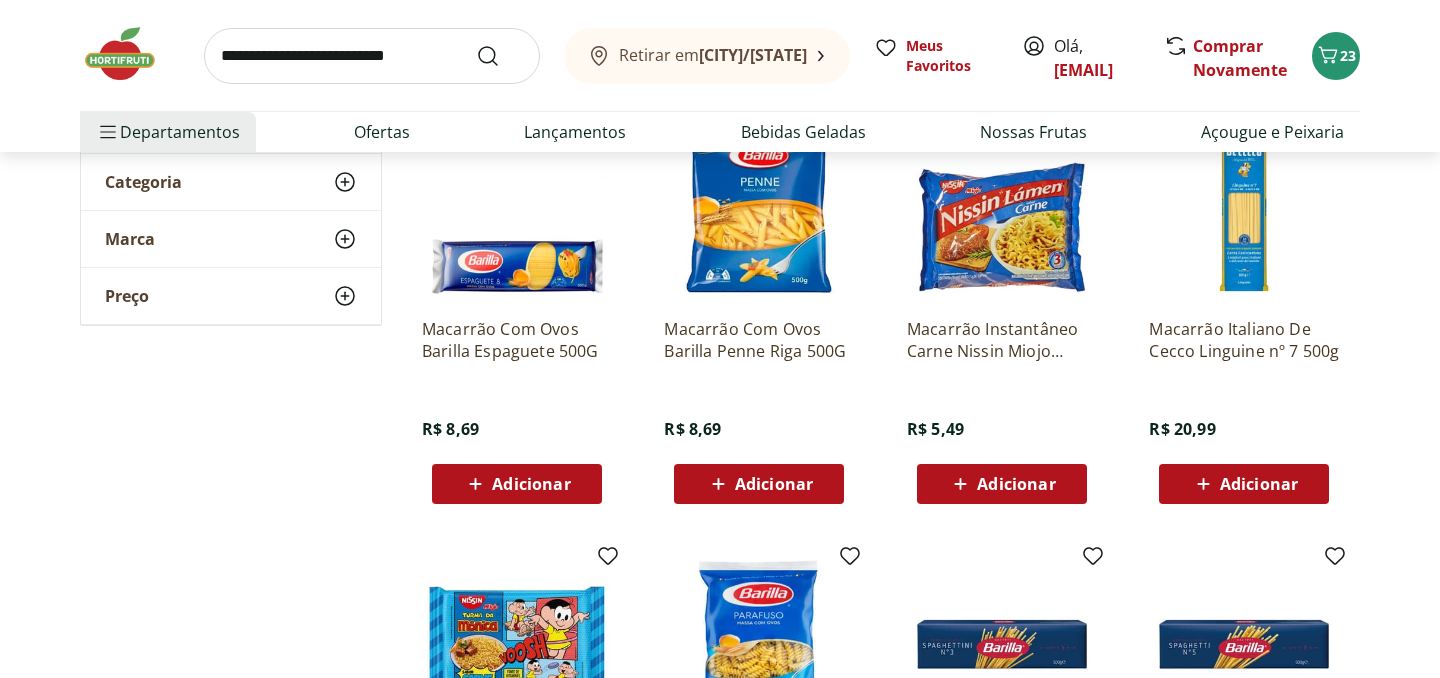 scroll, scrollTop: 338, scrollLeft: 0, axis: vertical 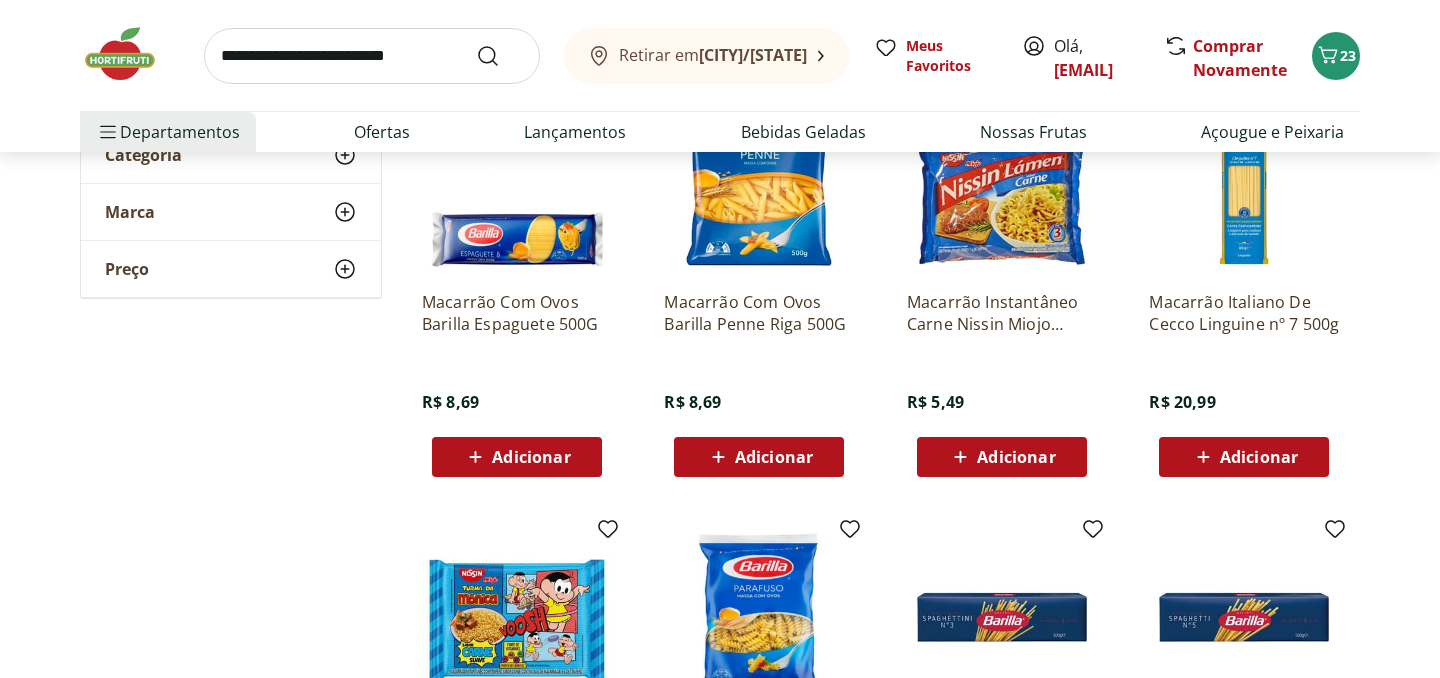 click on "Adicionar" at bounding box center [531, 457] 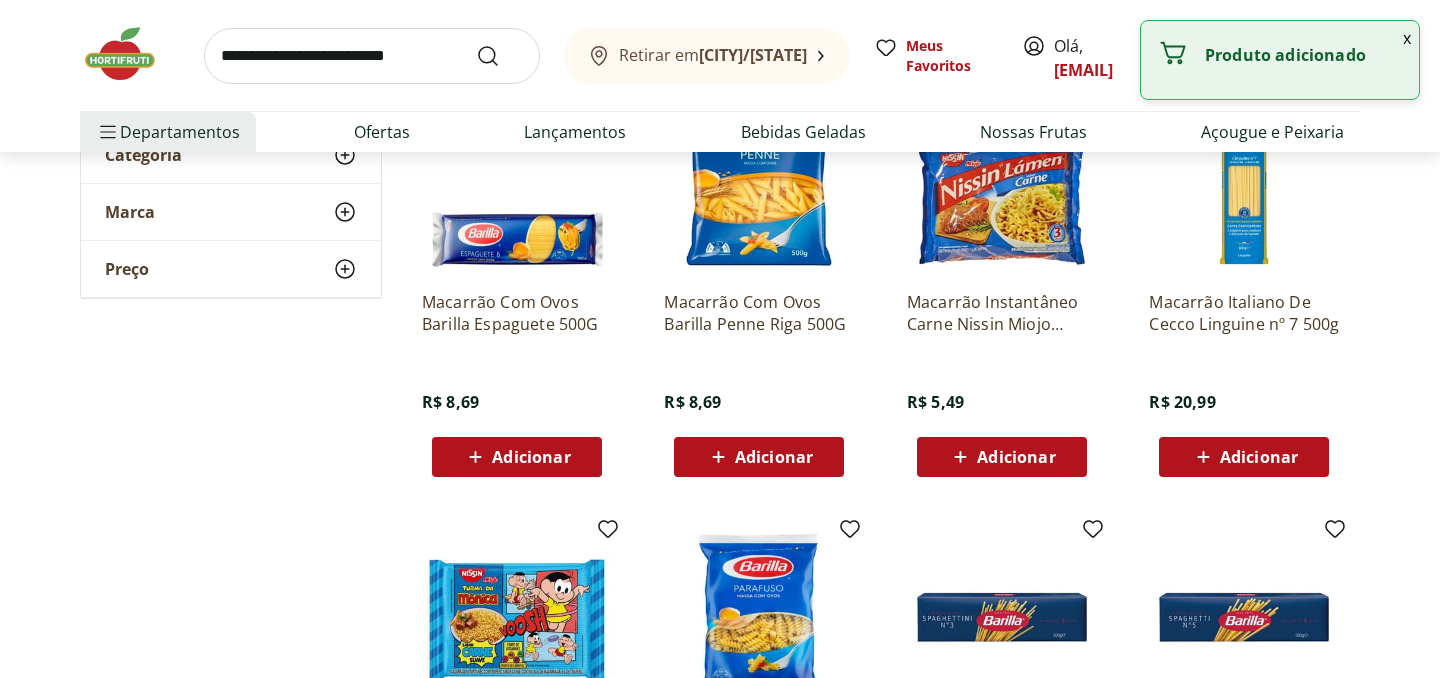 click on "Adicionar" at bounding box center (517, 457) 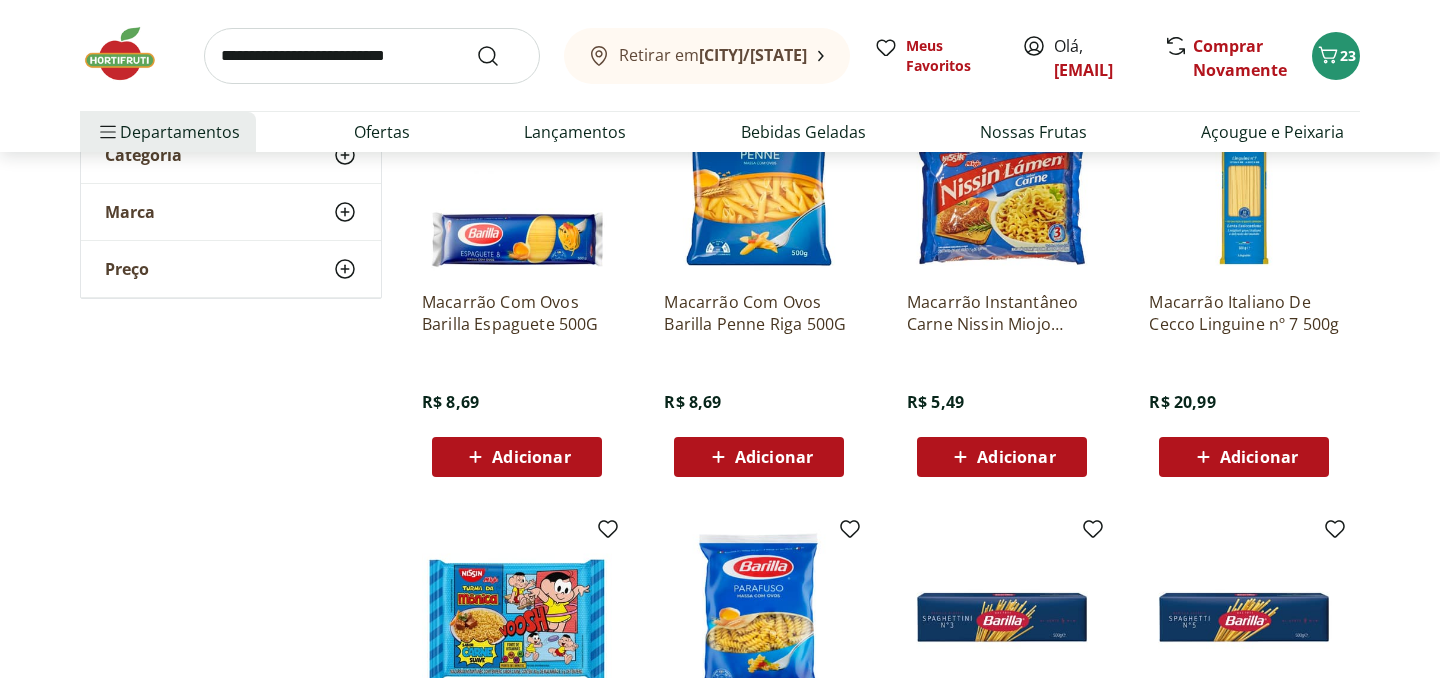 click at bounding box center (372, 56) 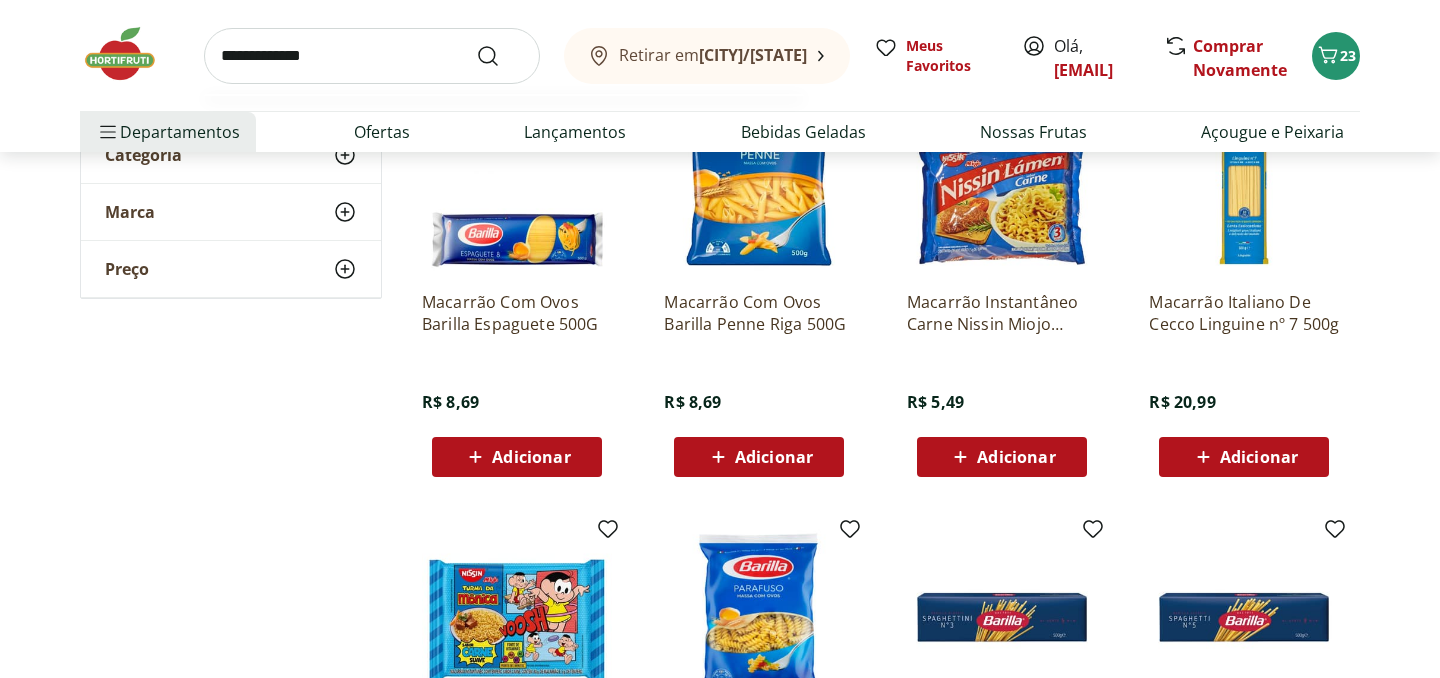 type on "**********" 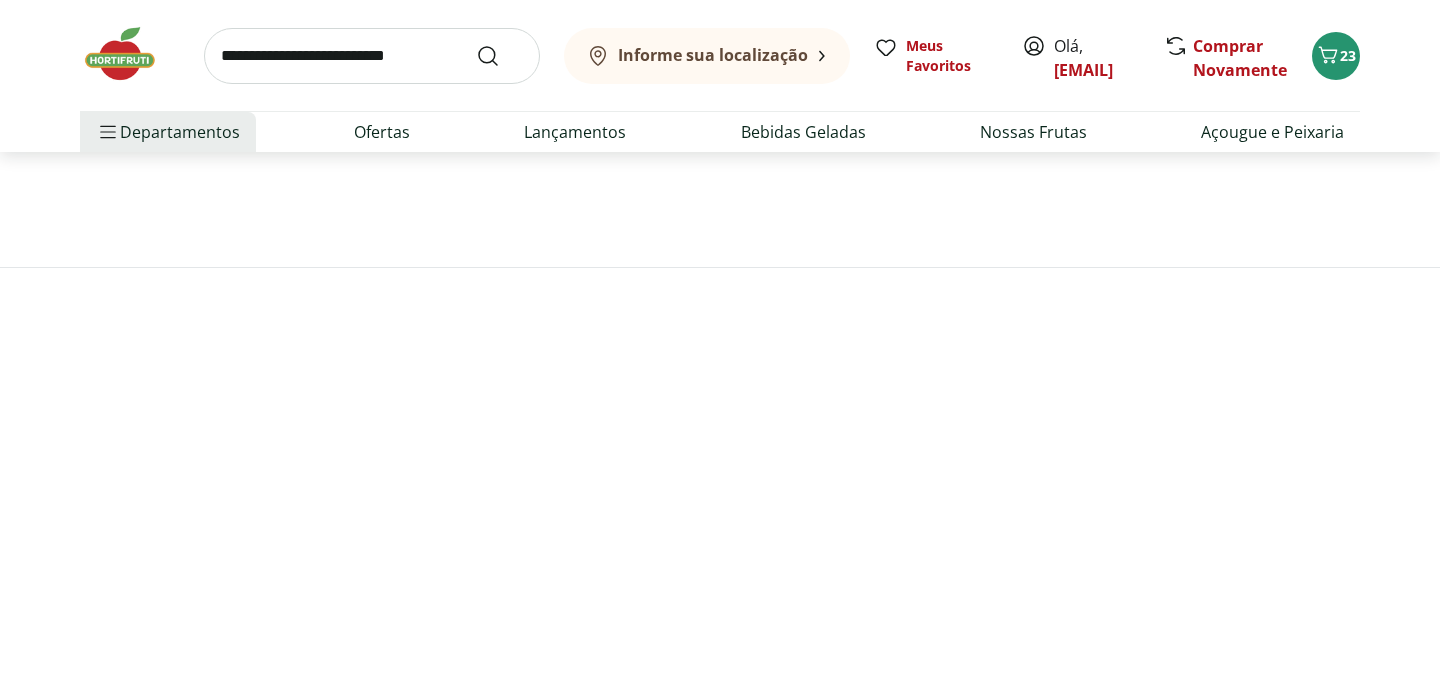 scroll, scrollTop: 0, scrollLeft: 0, axis: both 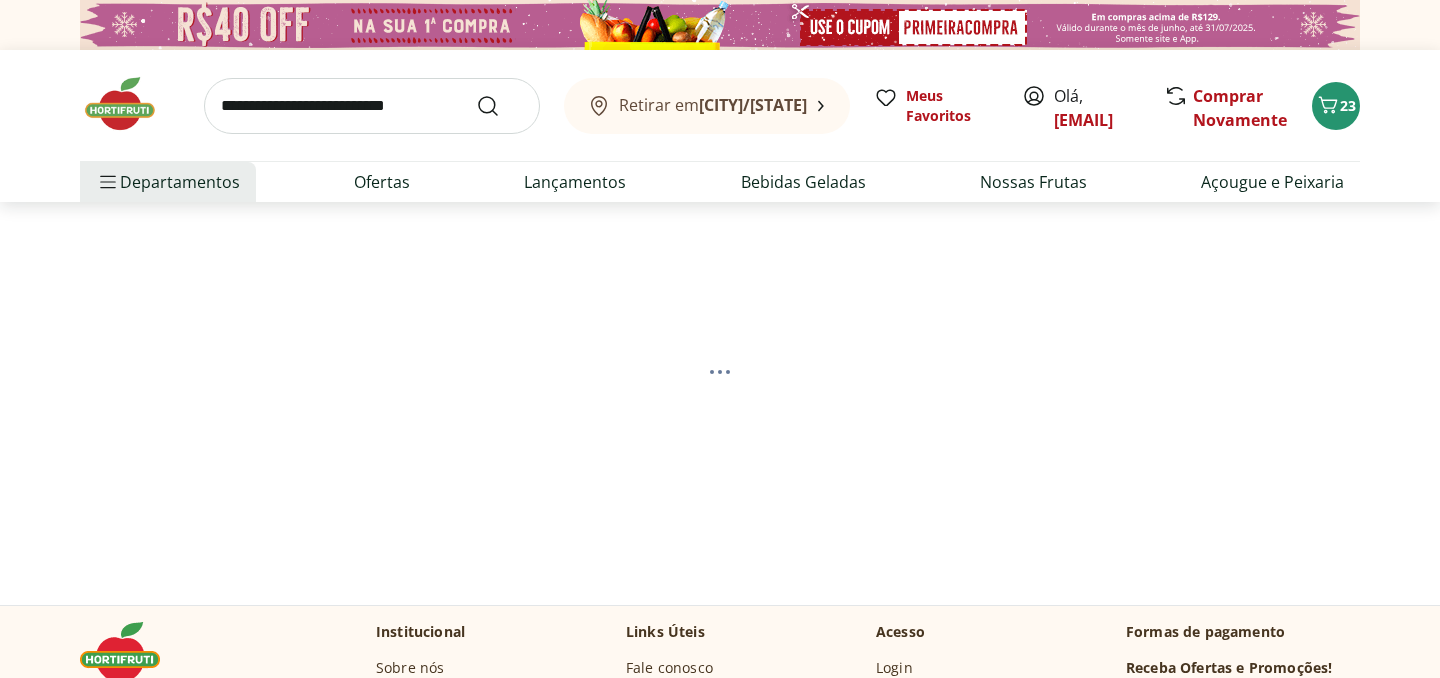 select on "**********" 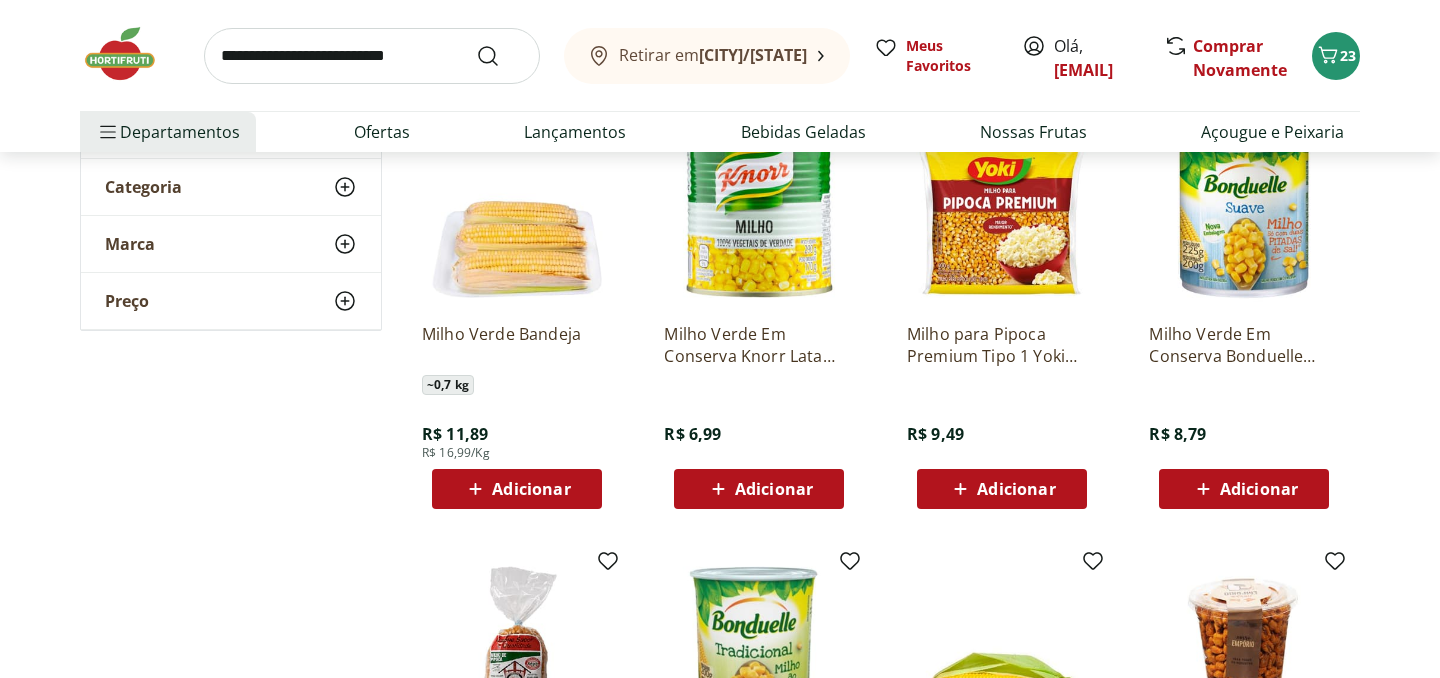 scroll, scrollTop: 0, scrollLeft: 0, axis: both 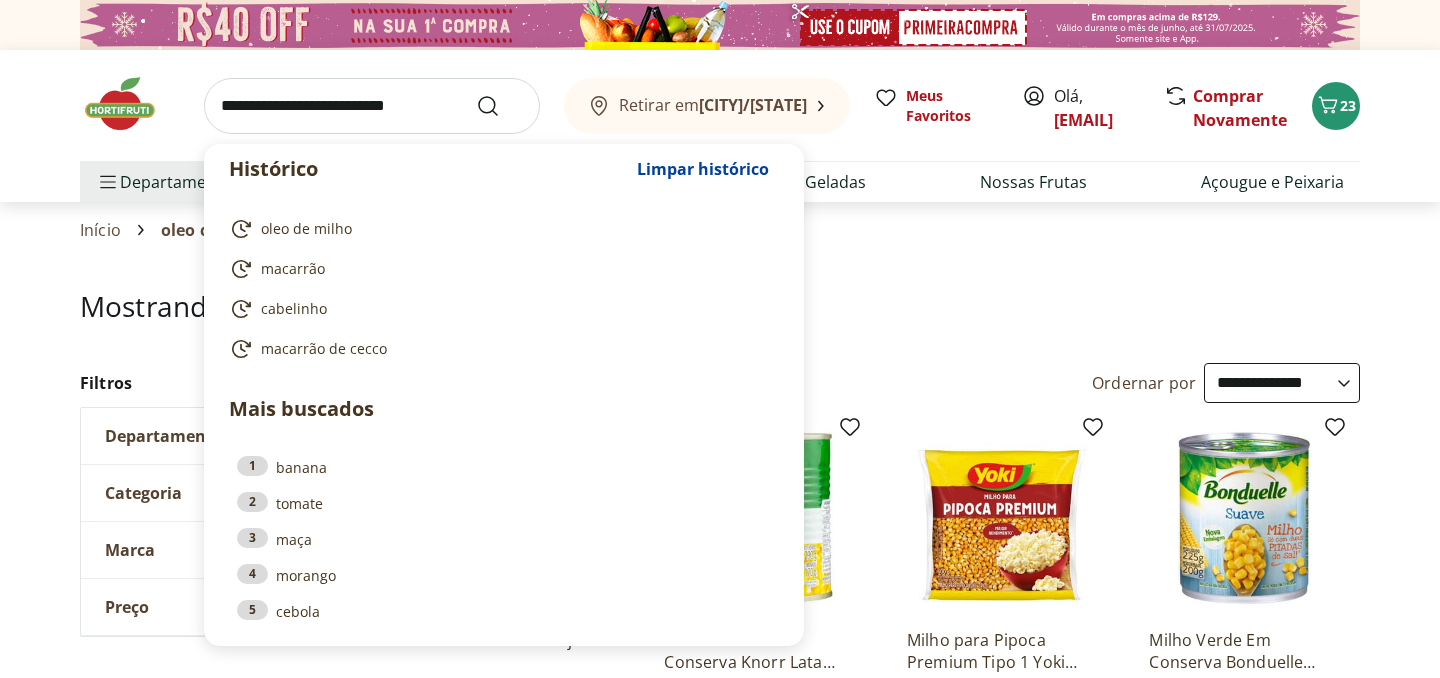 click at bounding box center [372, 106] 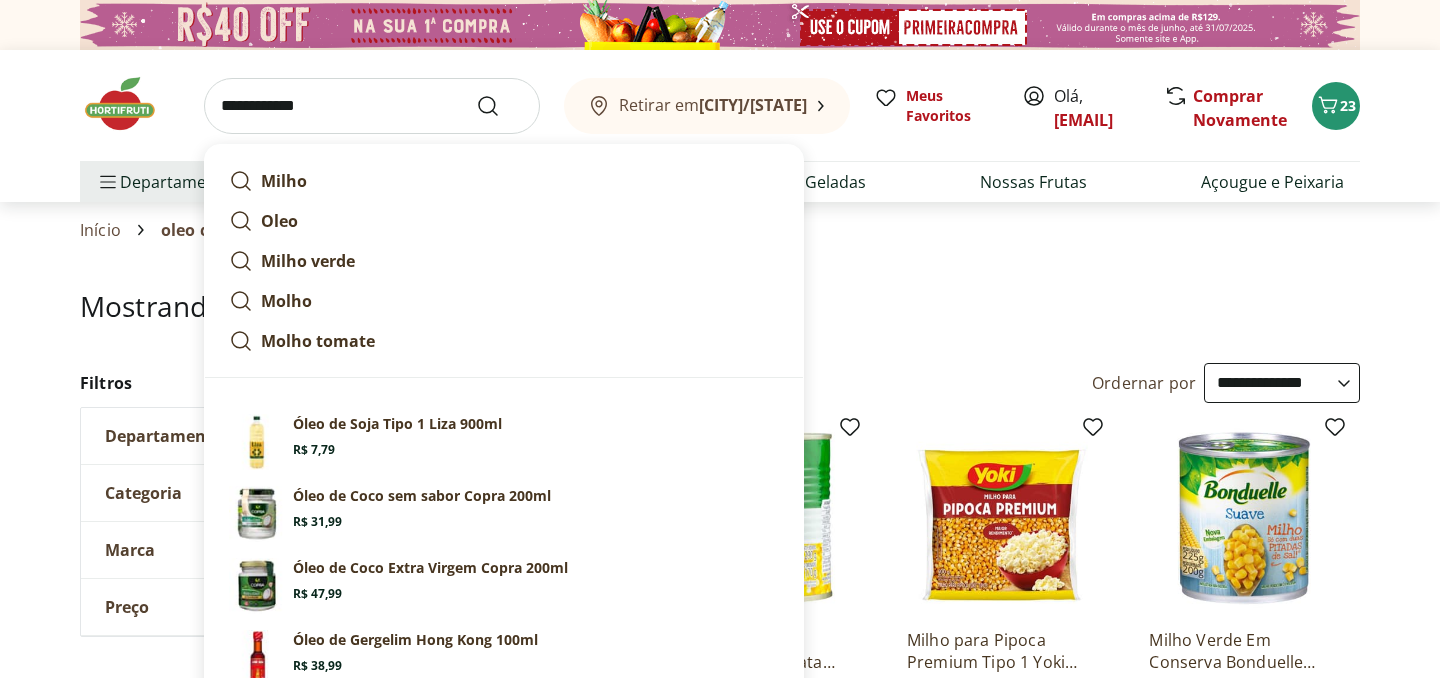 type on "**********" 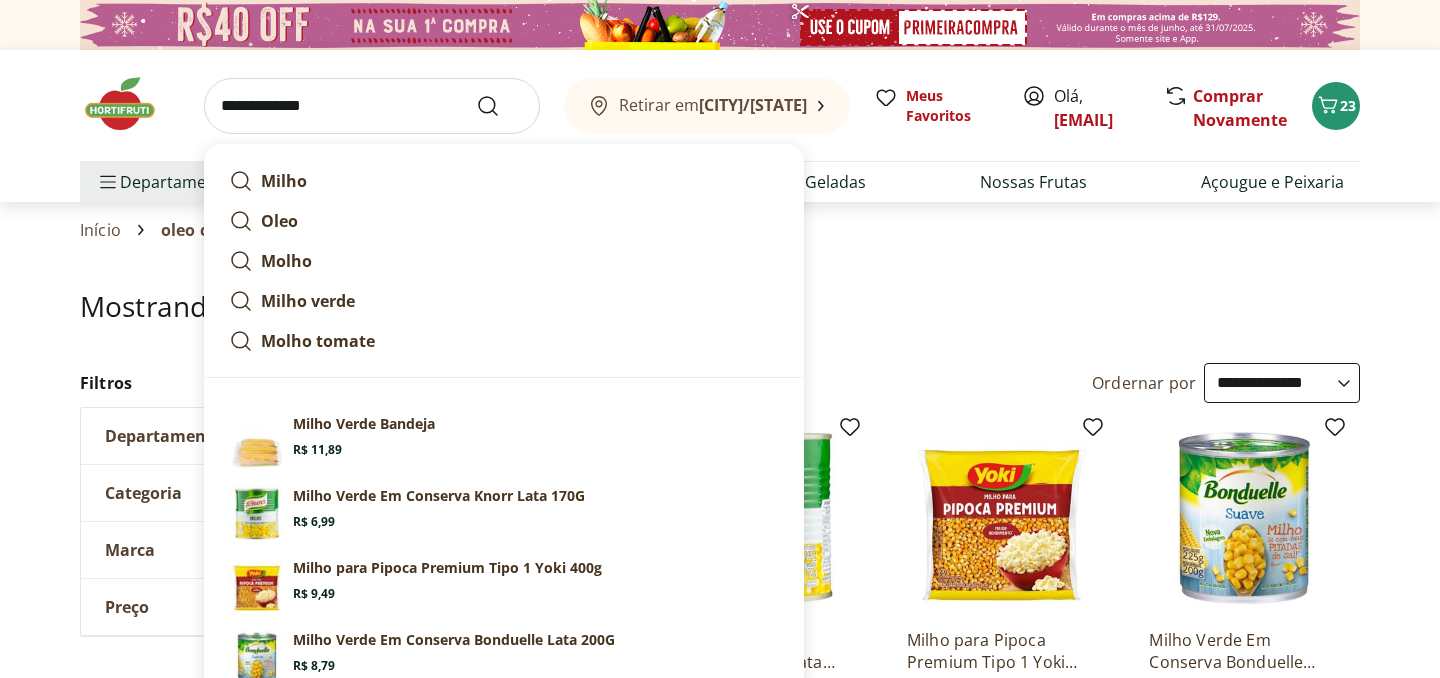 click at bounding box center (500, 106) 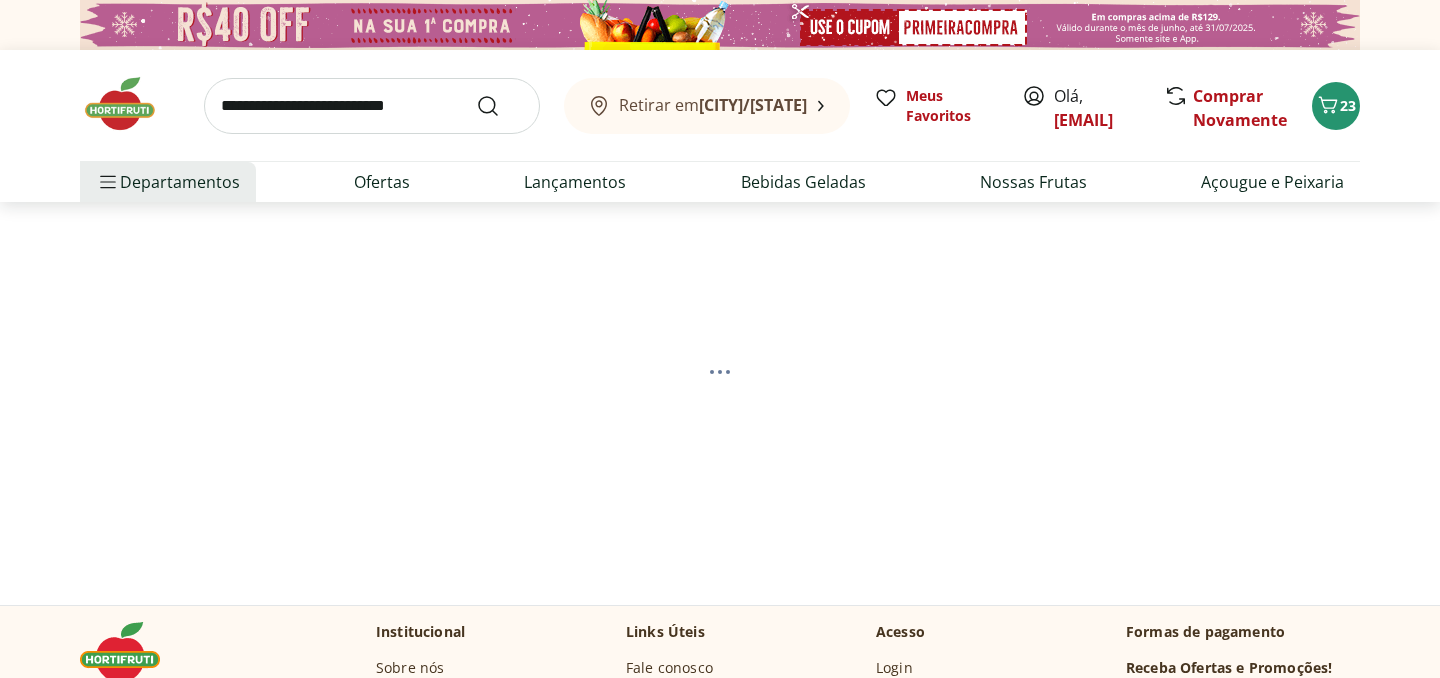 select on "**********" 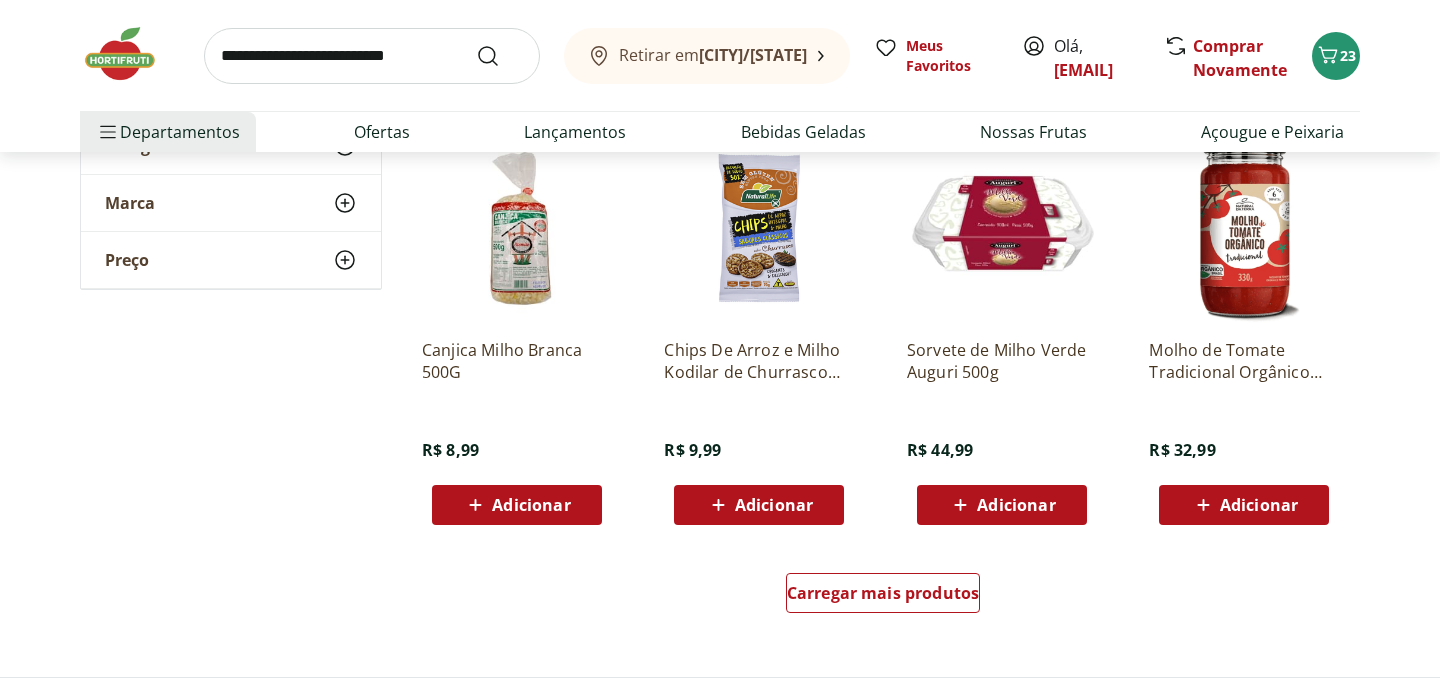 scroll, scrollTop: 3776, scrollLeft: 0, axis: vertical 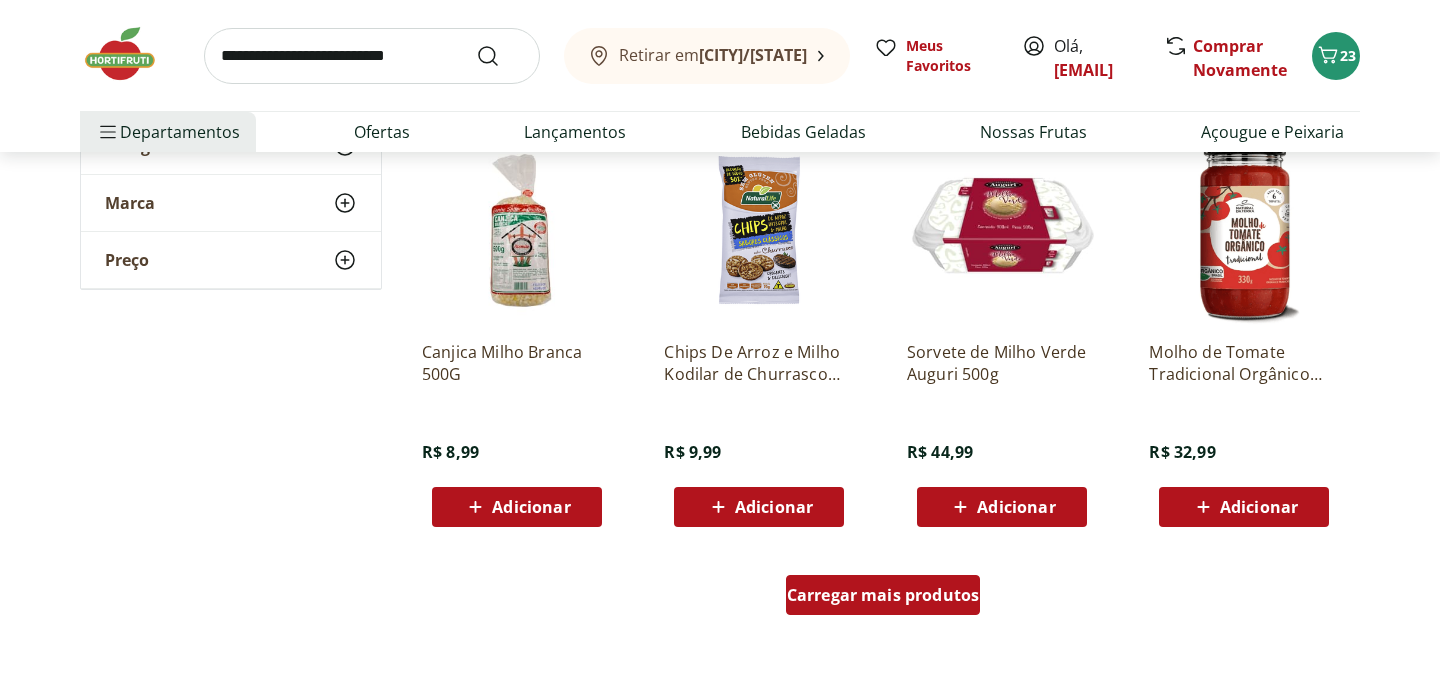 click on "Carregar mais produtos" at bounding box center (883, 595) 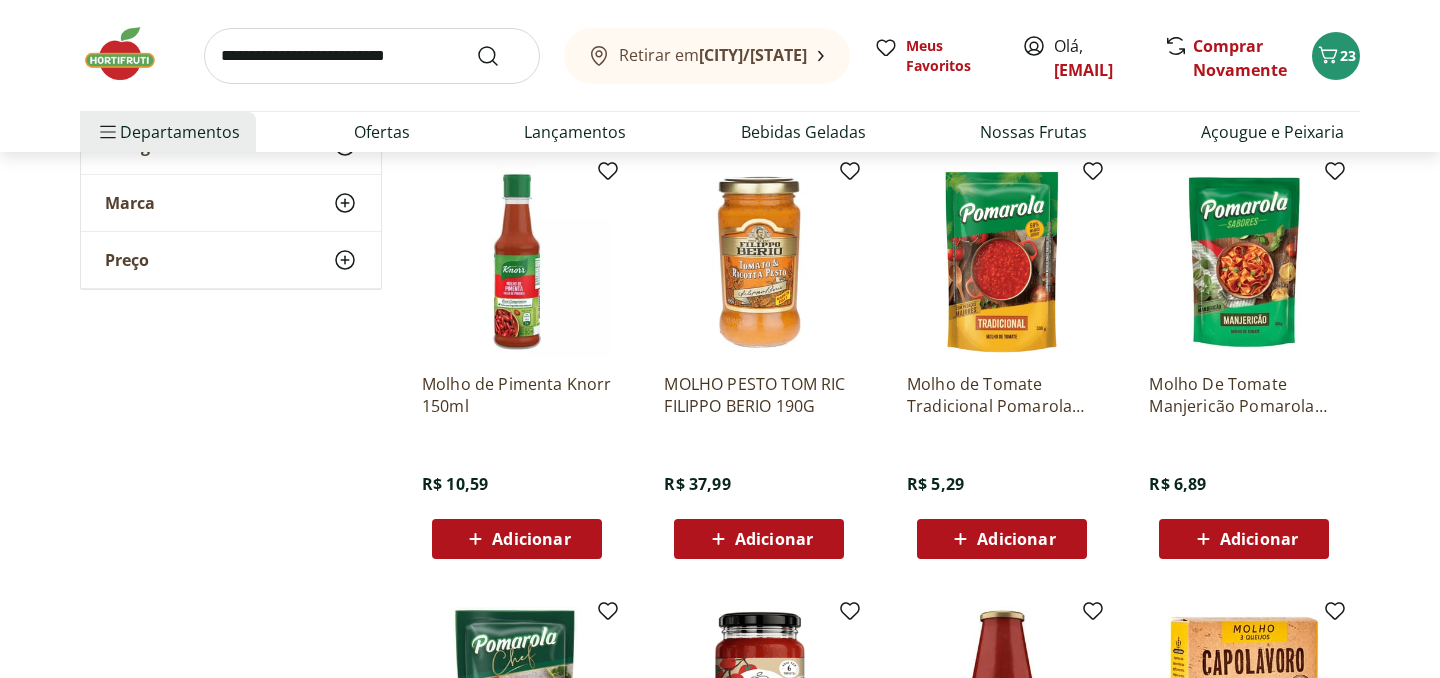 scroll, scrollTop: 4563, scrollLeft: 0, axis: vertical 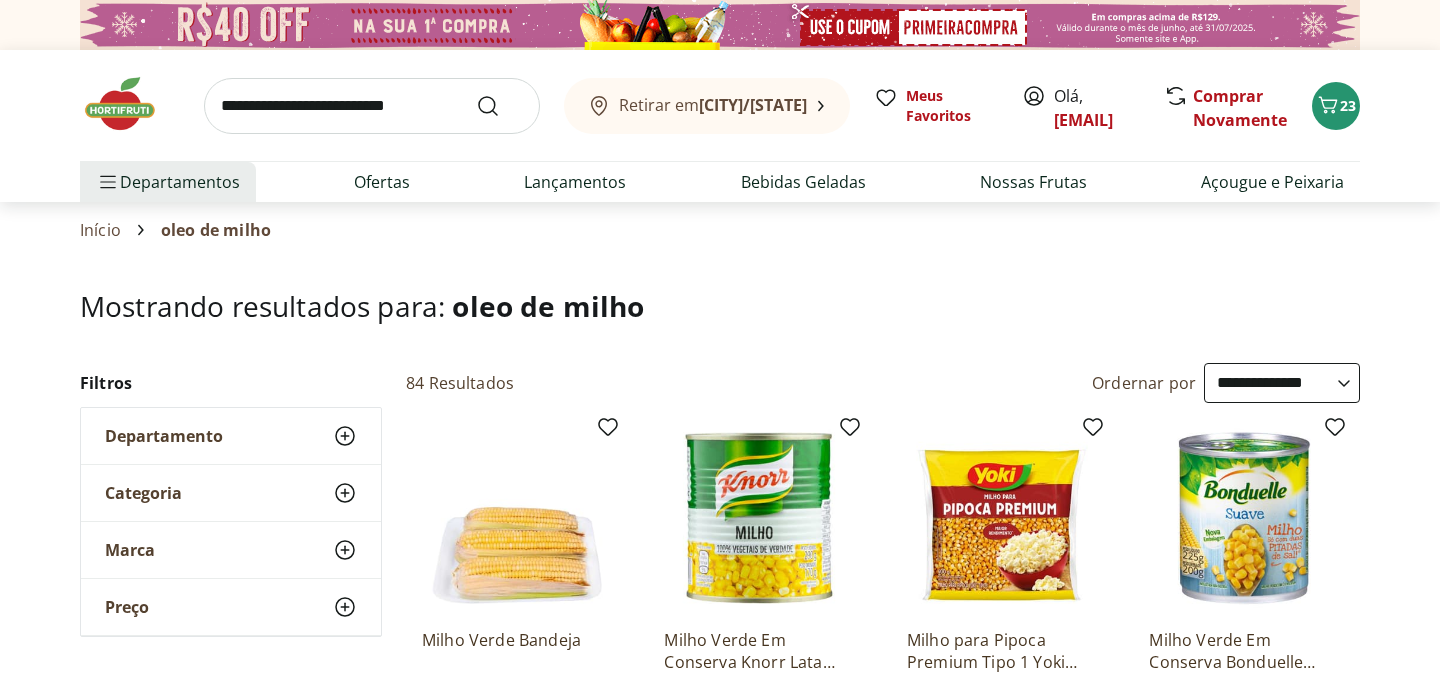 select on "**********" 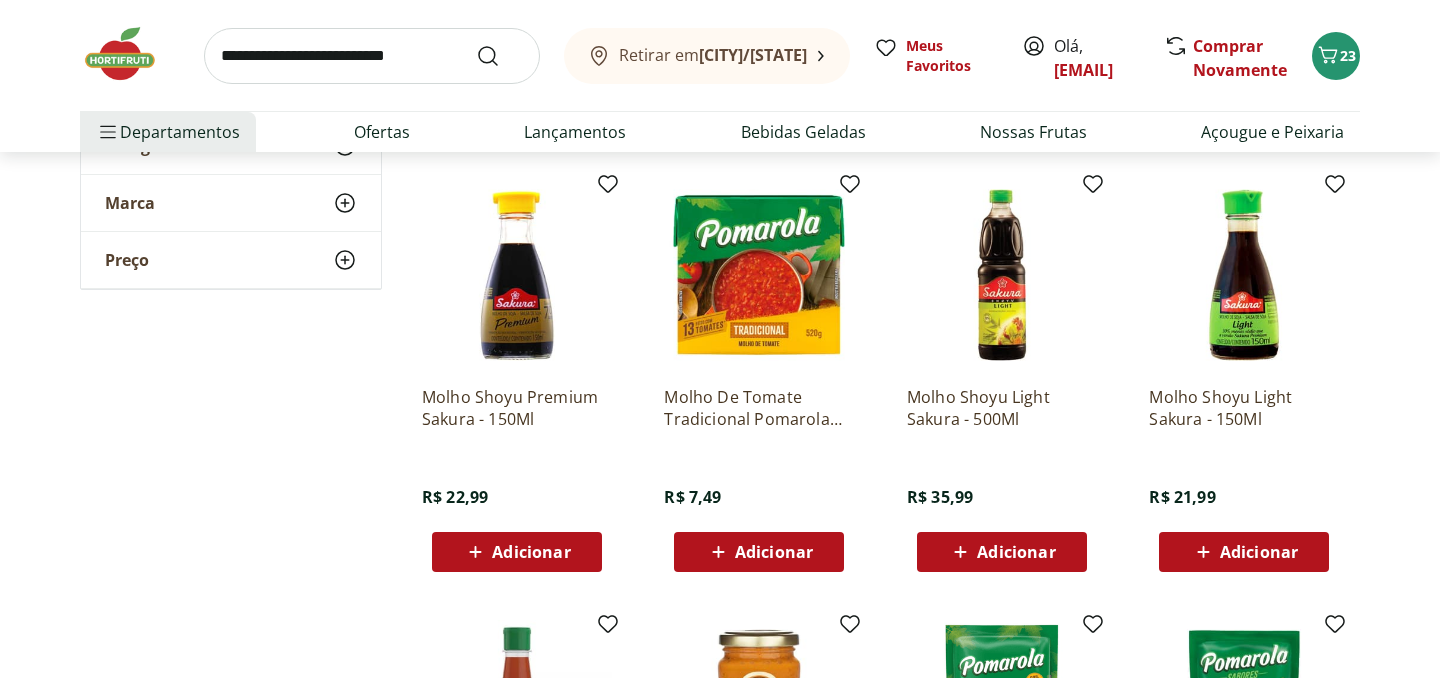 scroll, scrollTop: 0, scrollLeft: 0, axis: both 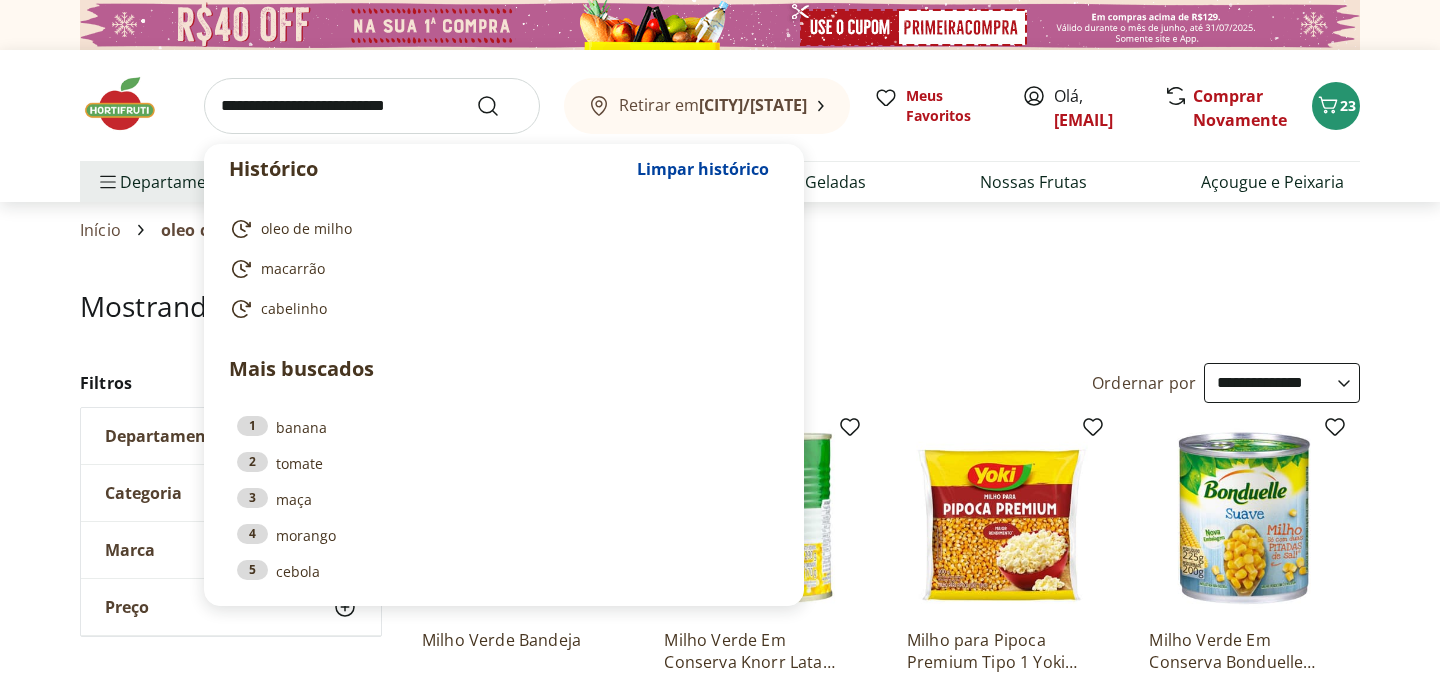 click at bounding box center [372, 106] 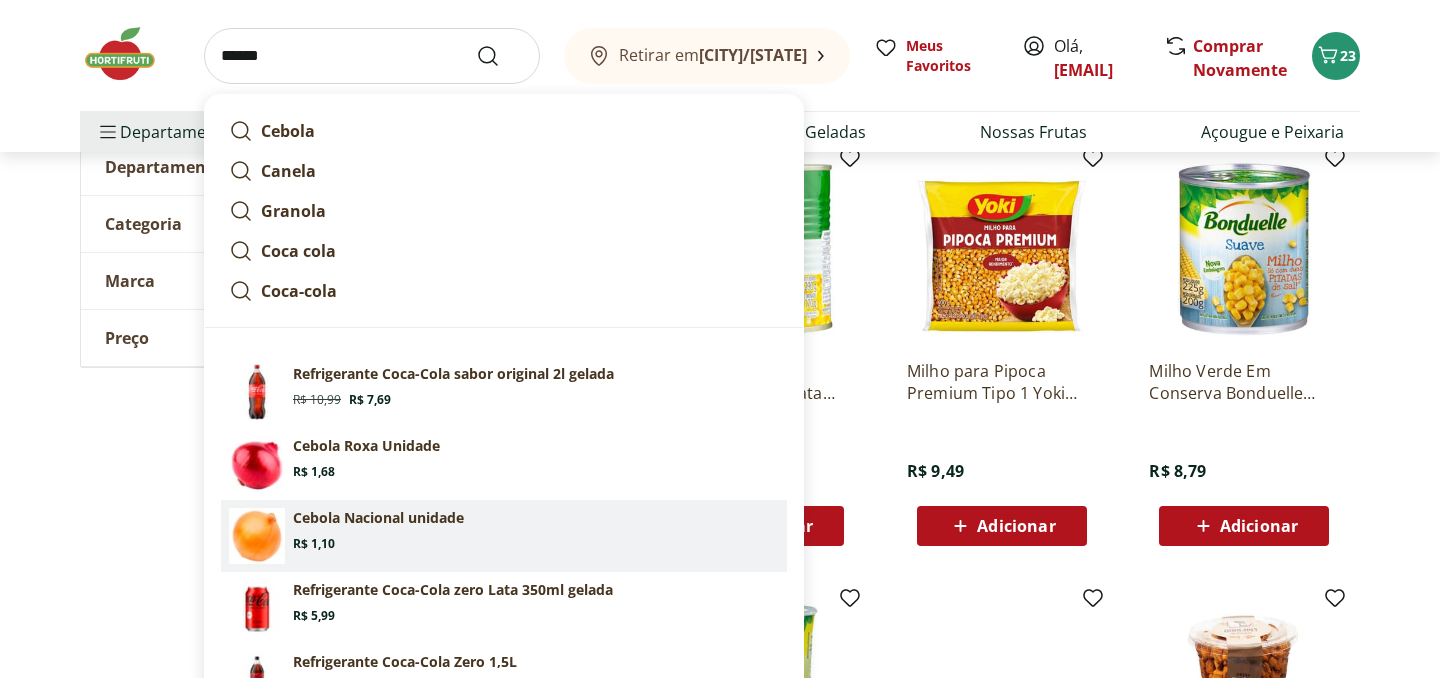 scroll, scrollTop: 265, scrollLeft: 0, axis: vertical 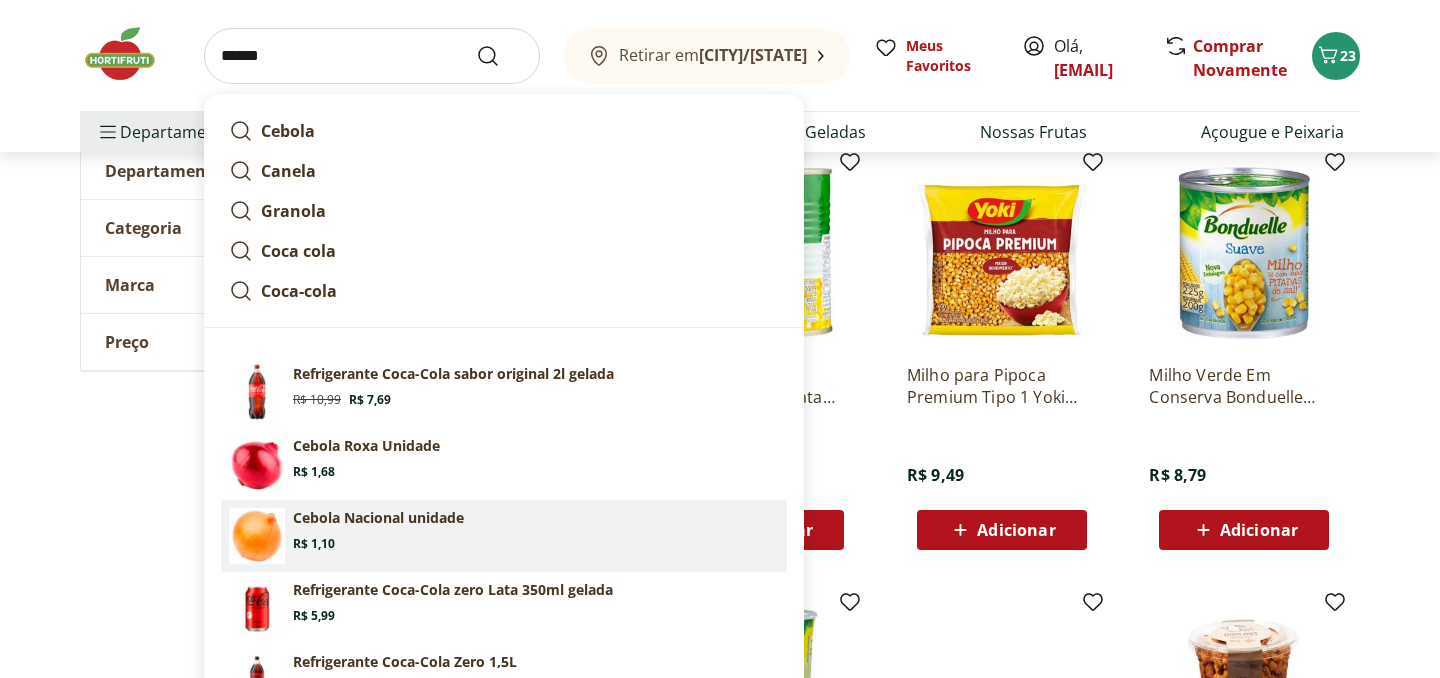type on "******" 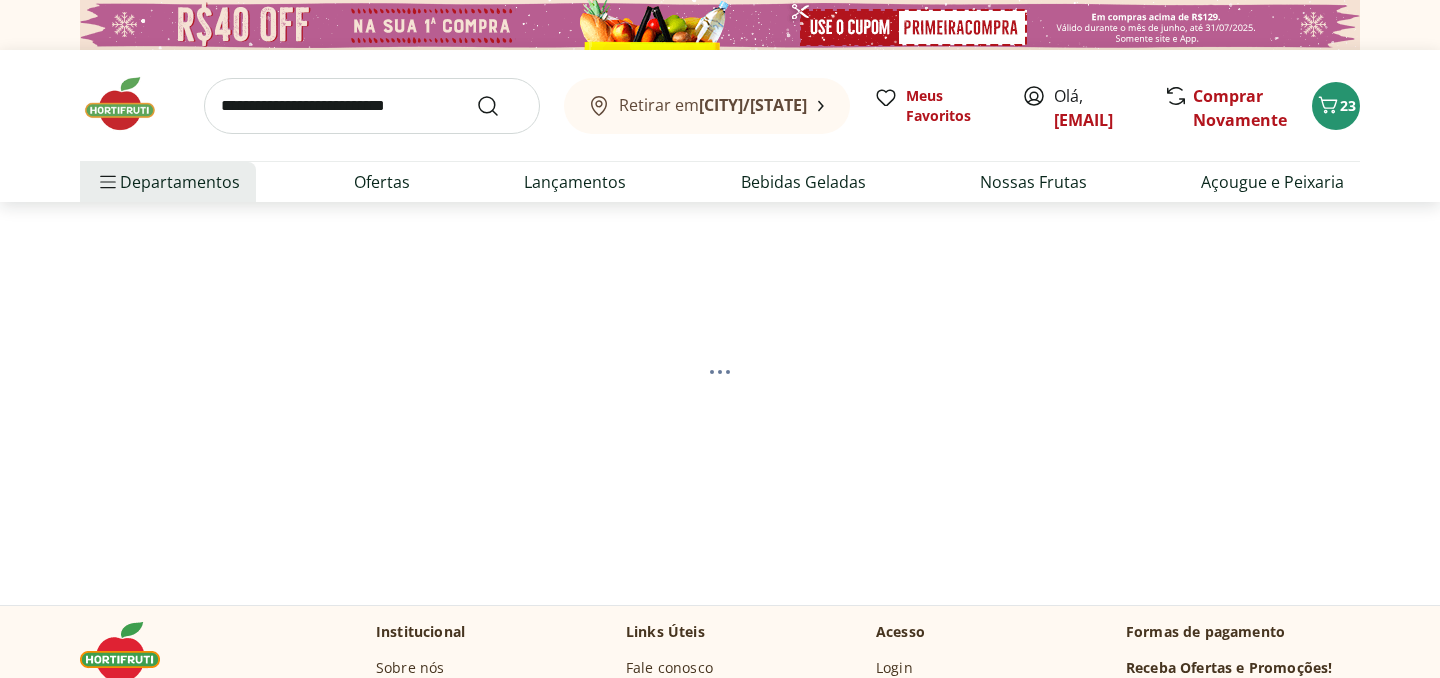 select on "**********" 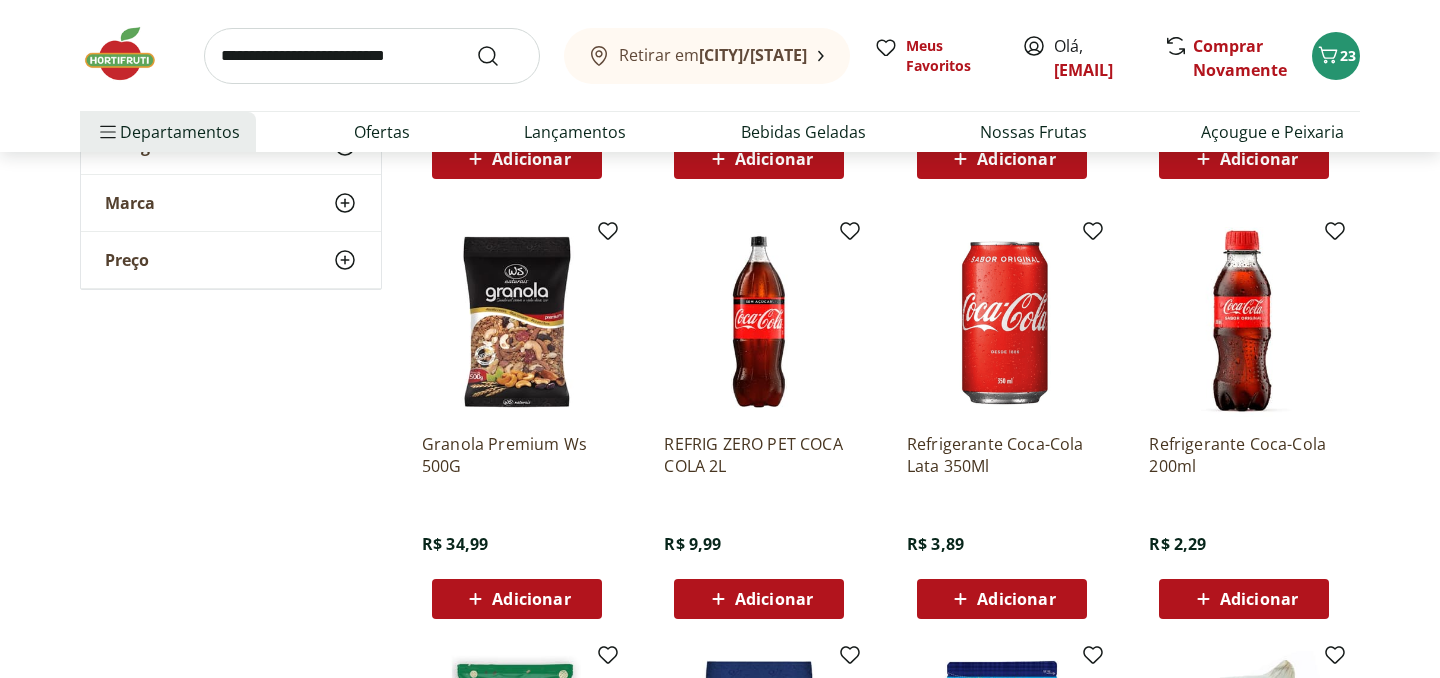 scroll, scrollTop: 2560, scrollLeft: 0, axis: vertical 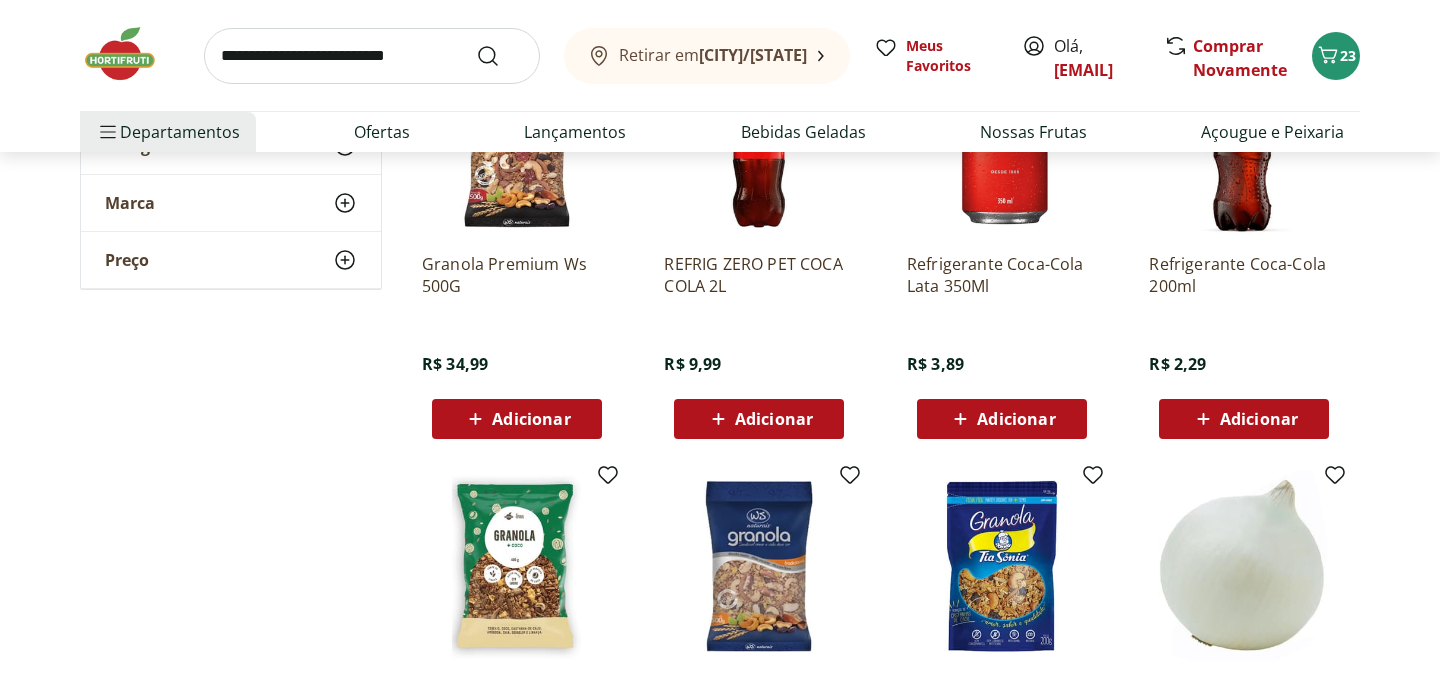 click at bounding box center (372, 56) 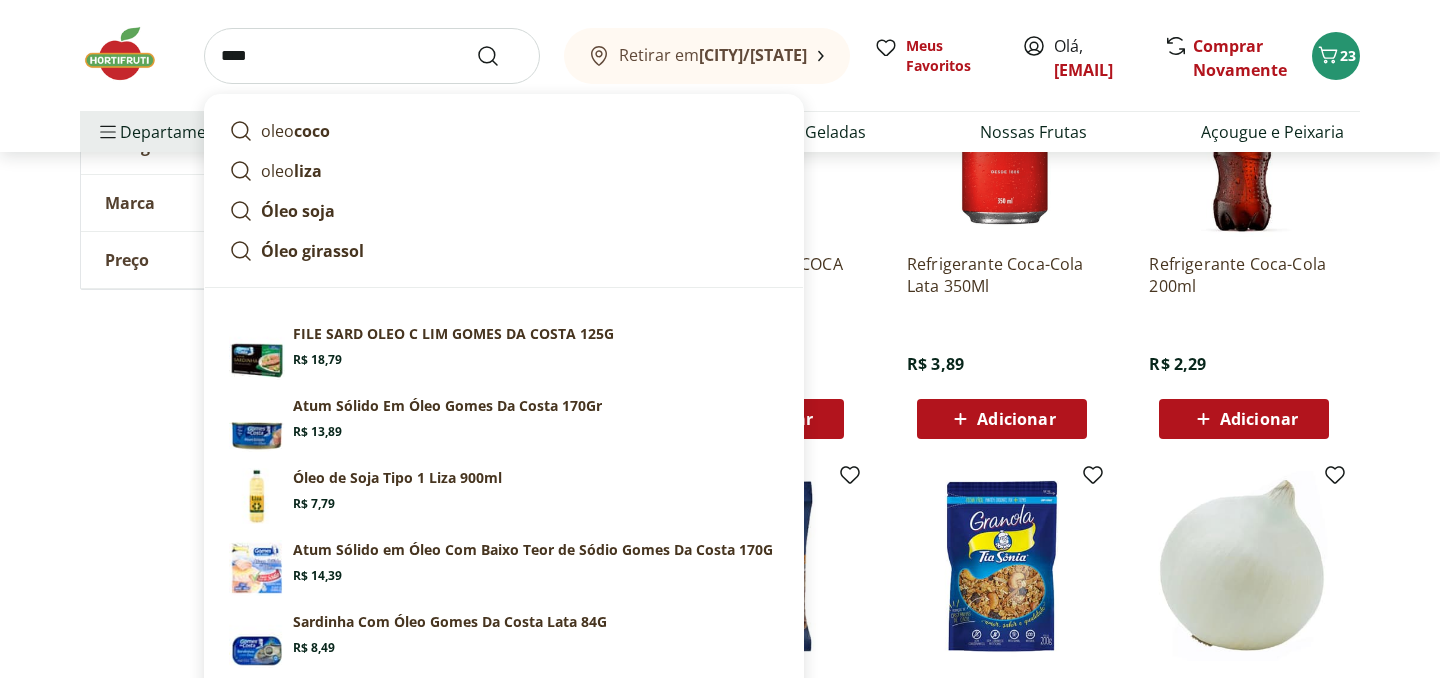 type on "****" 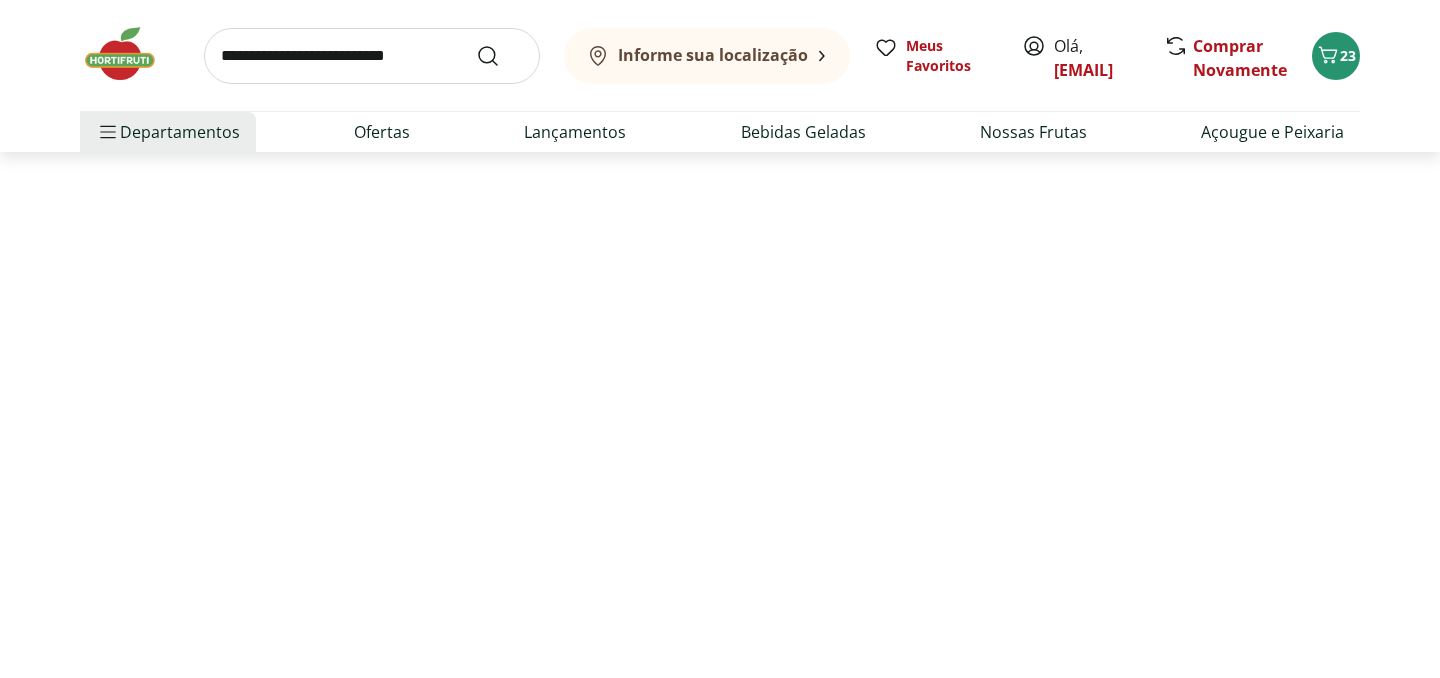 scroll, scrollTop: 0, scrollLeft: 0, axis: both 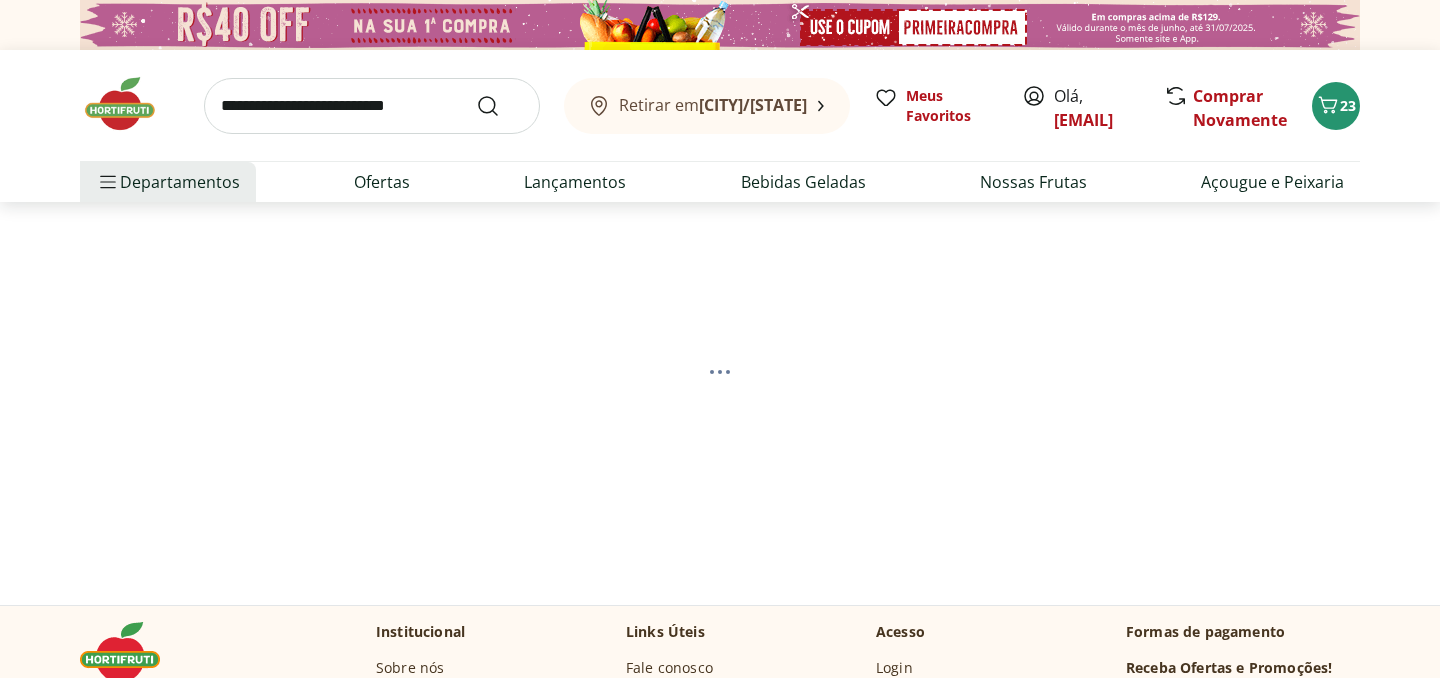select on "**********" 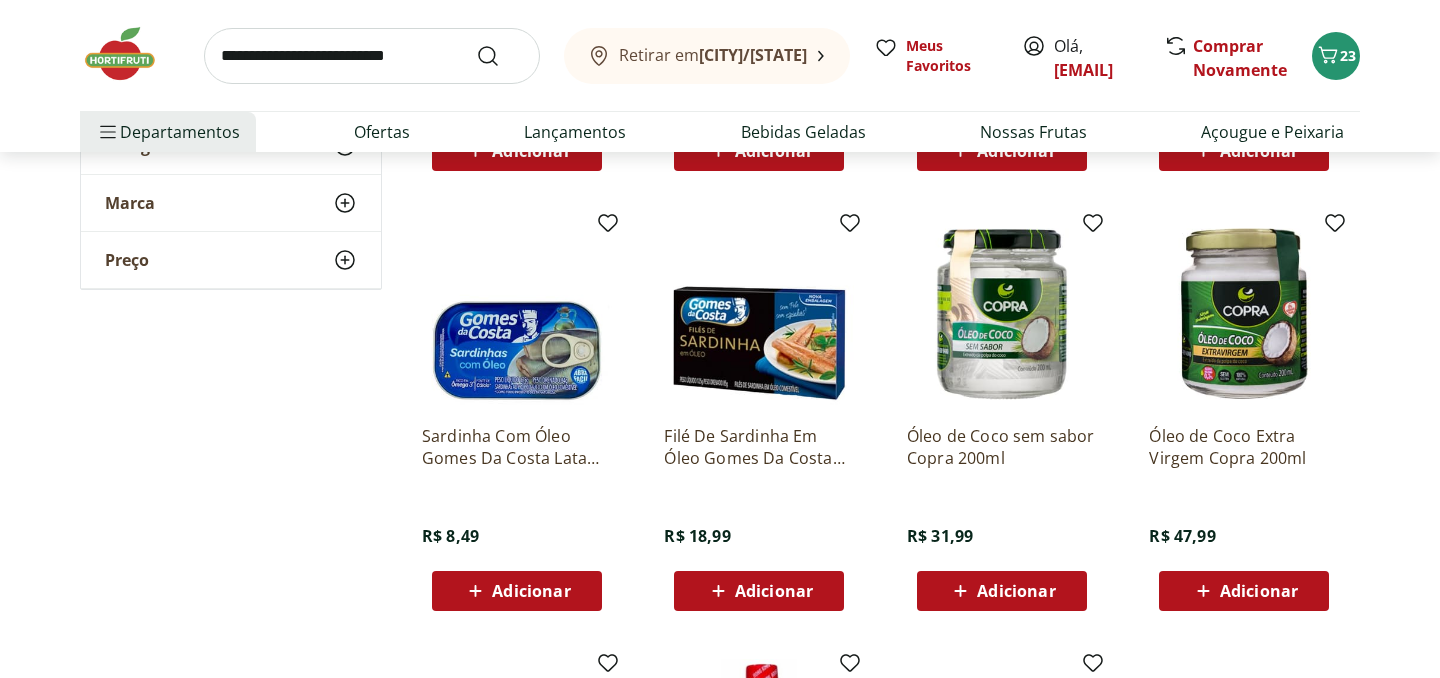 scroll, scrollTop: 565, scrollLeft: 0, axis: vertical 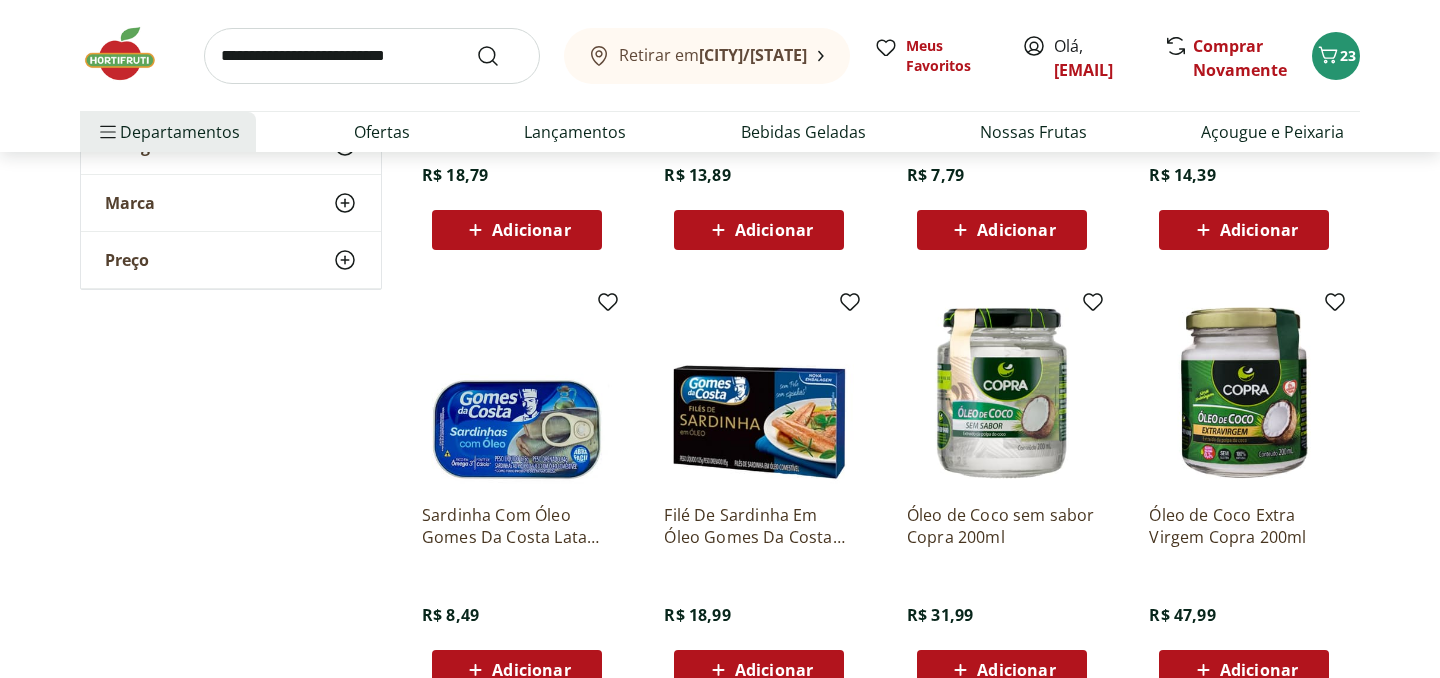 click on "Adicionar" at bounding box center (1016, 230) 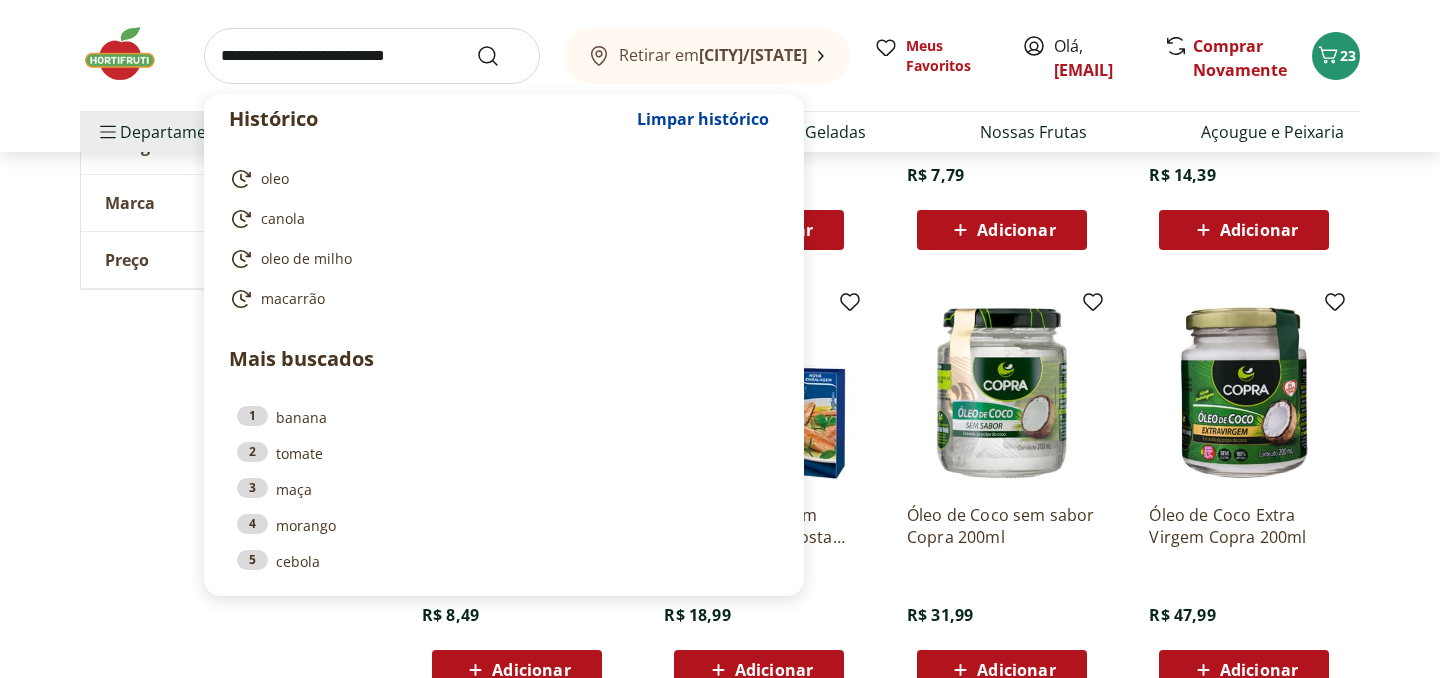 click at bounding box center [372, 56] 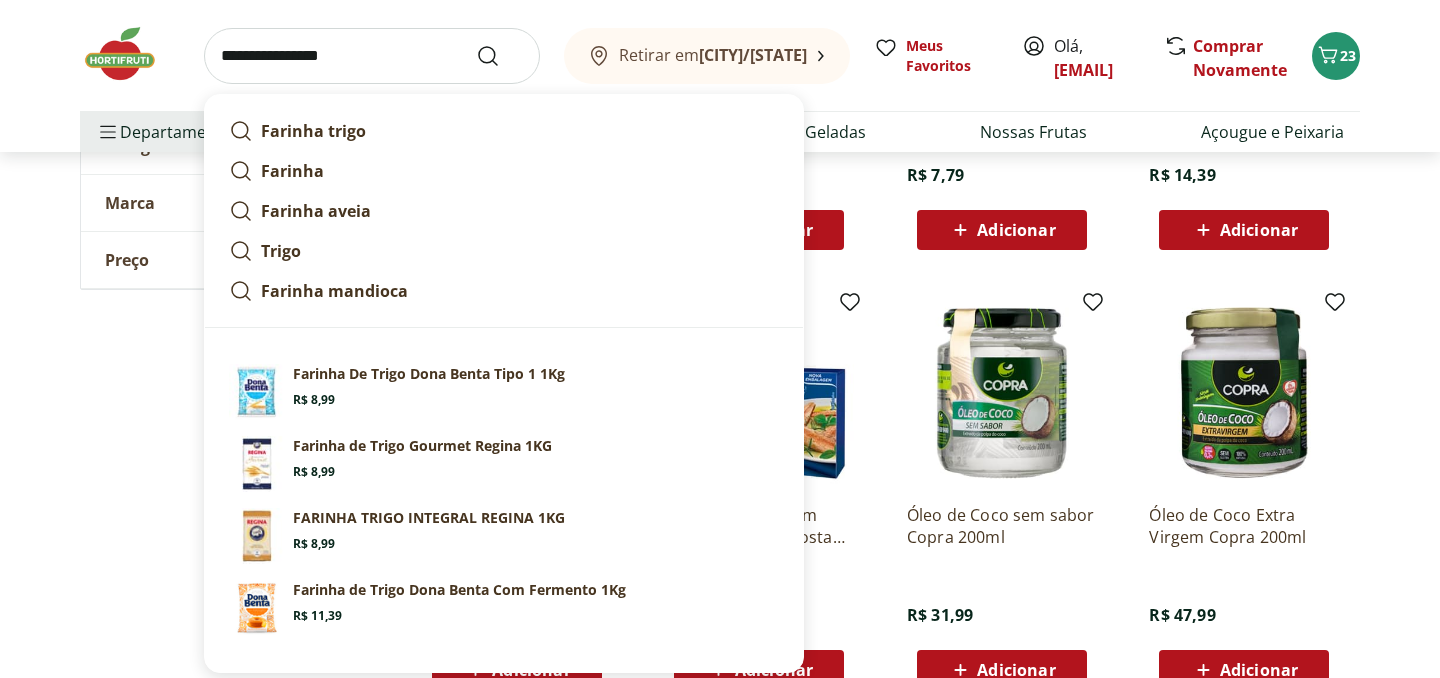 type on "**********" 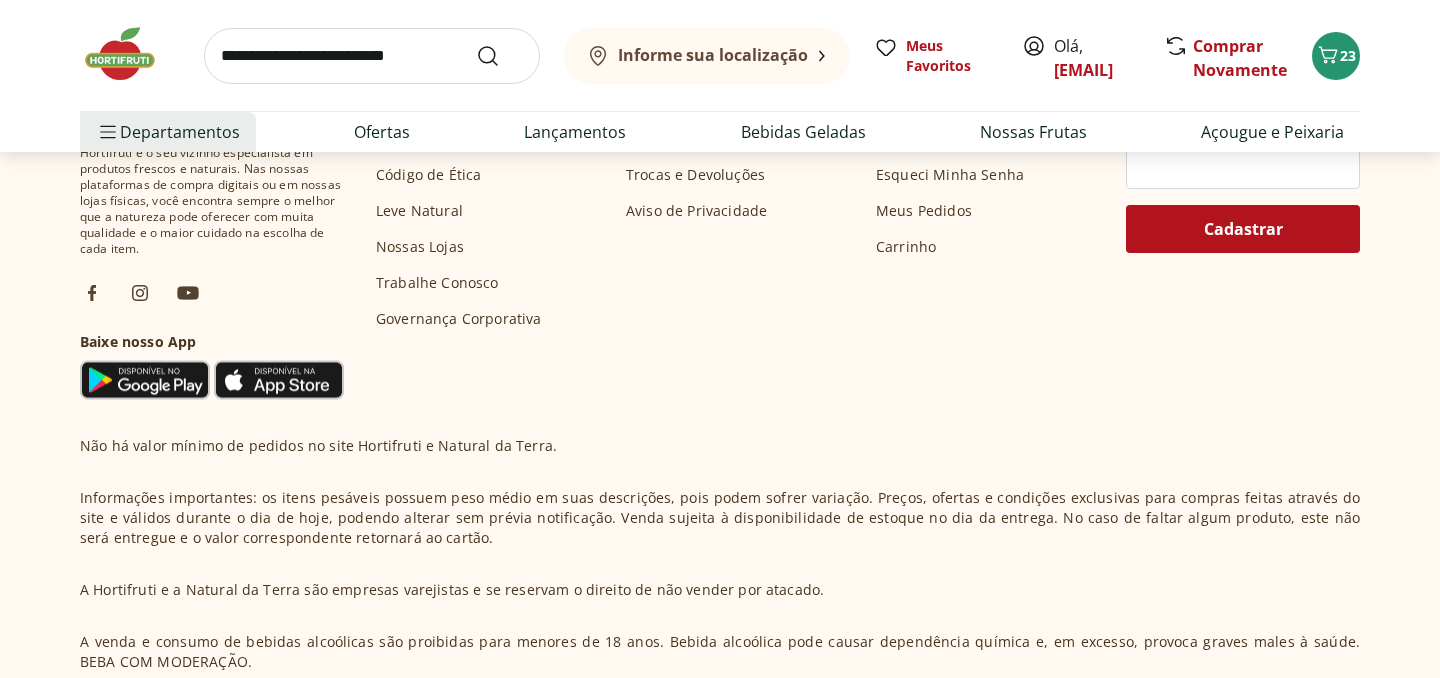 scroll, scrollTop: 0, scrollLeft: 0, axis: both 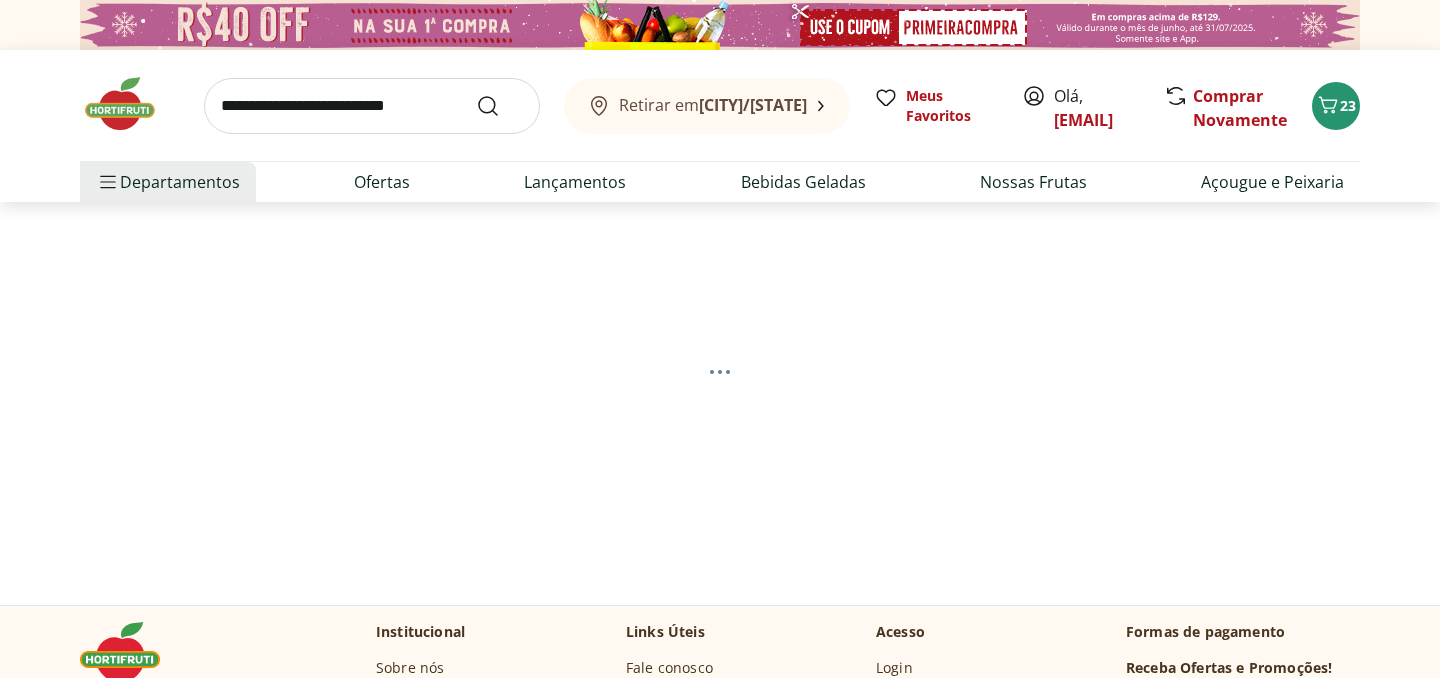 select on "**********" 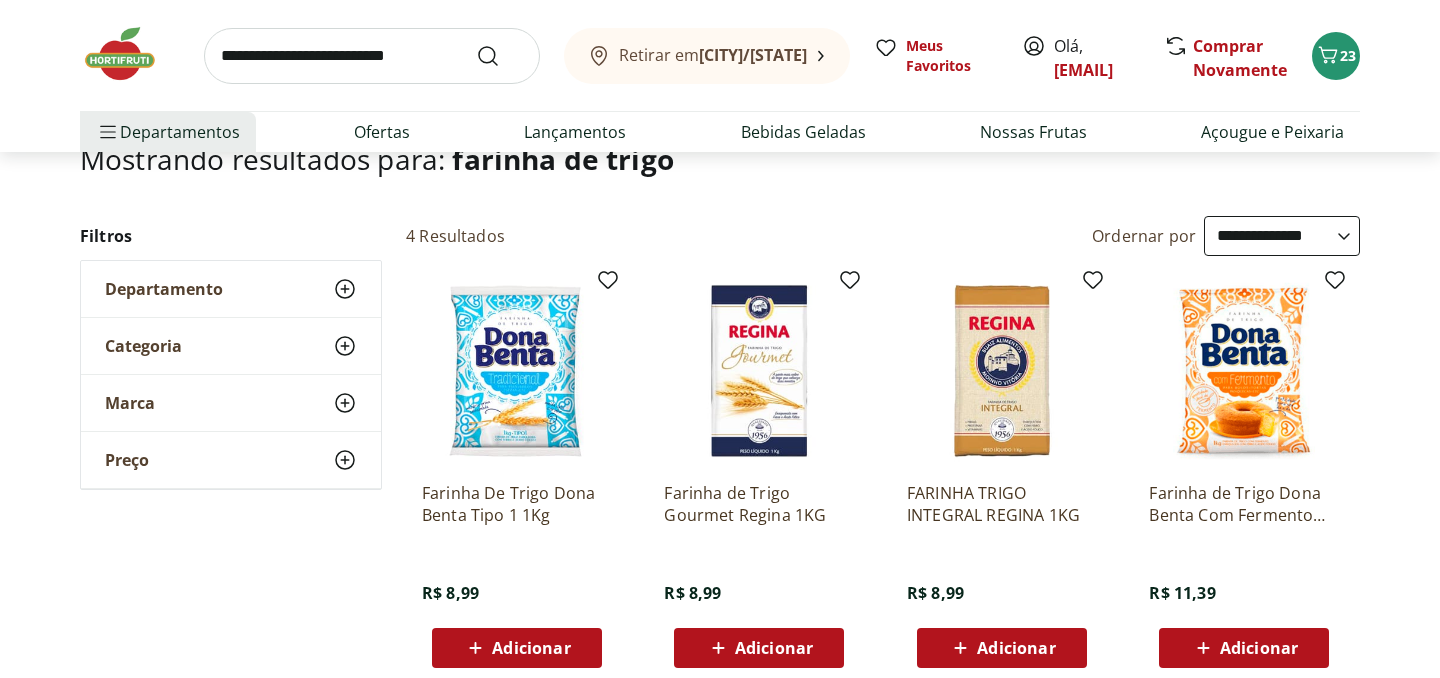 scroll, scrollTop: 146, scrollLeft: 0, axis: vertical 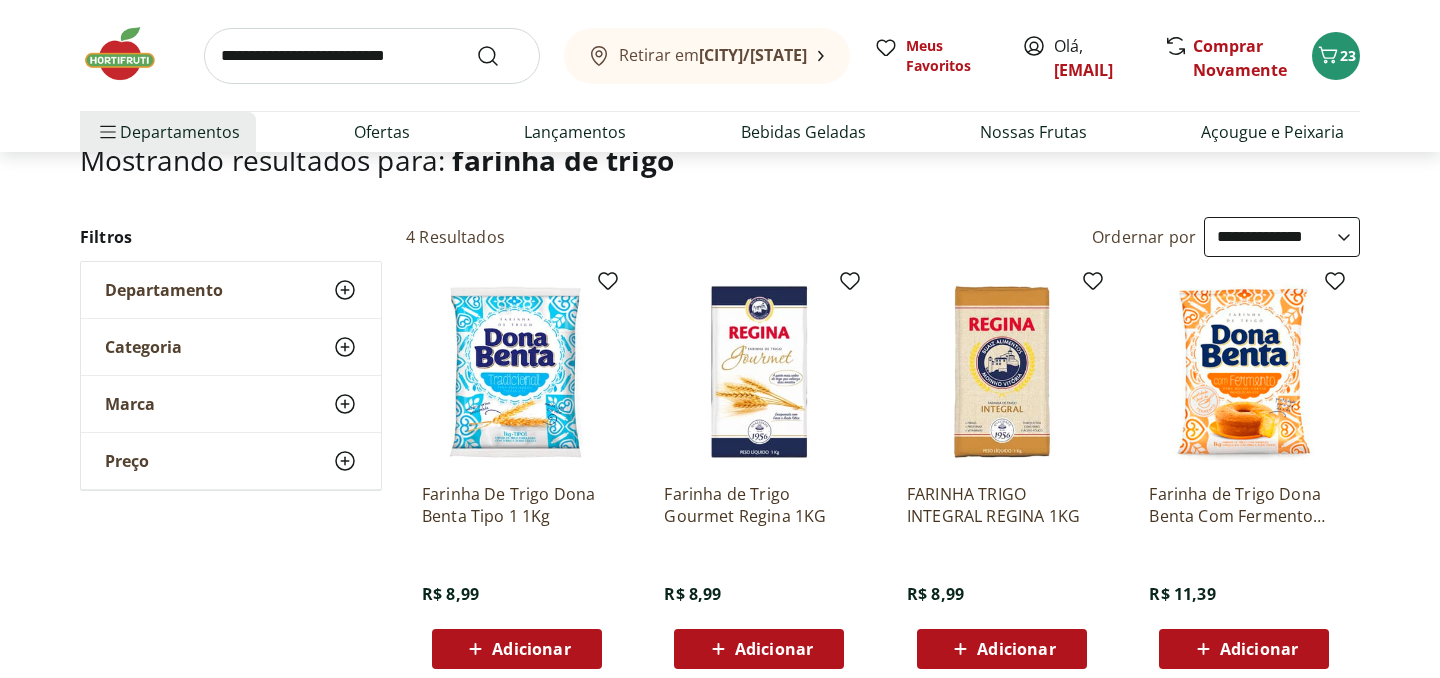 click on "Adicionar" at bounding box center [531, 649] 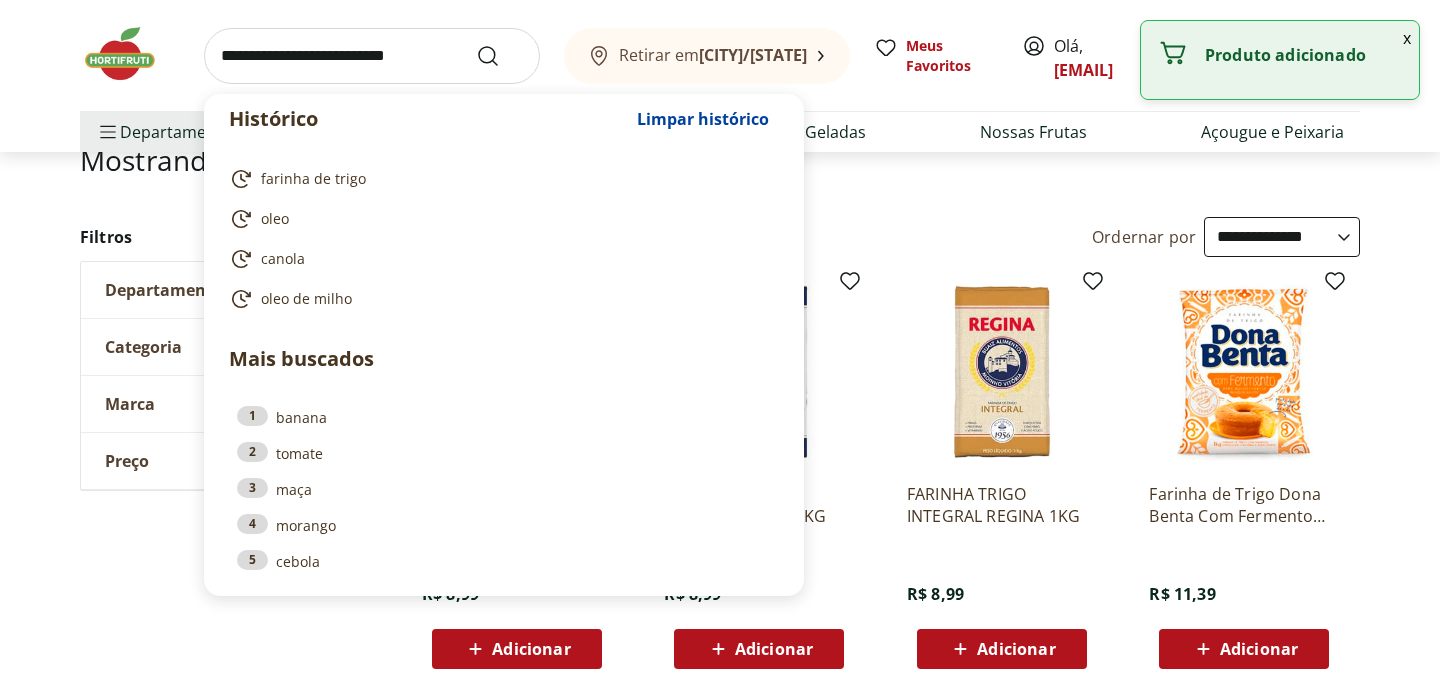 click at bounding box center [372, 56] 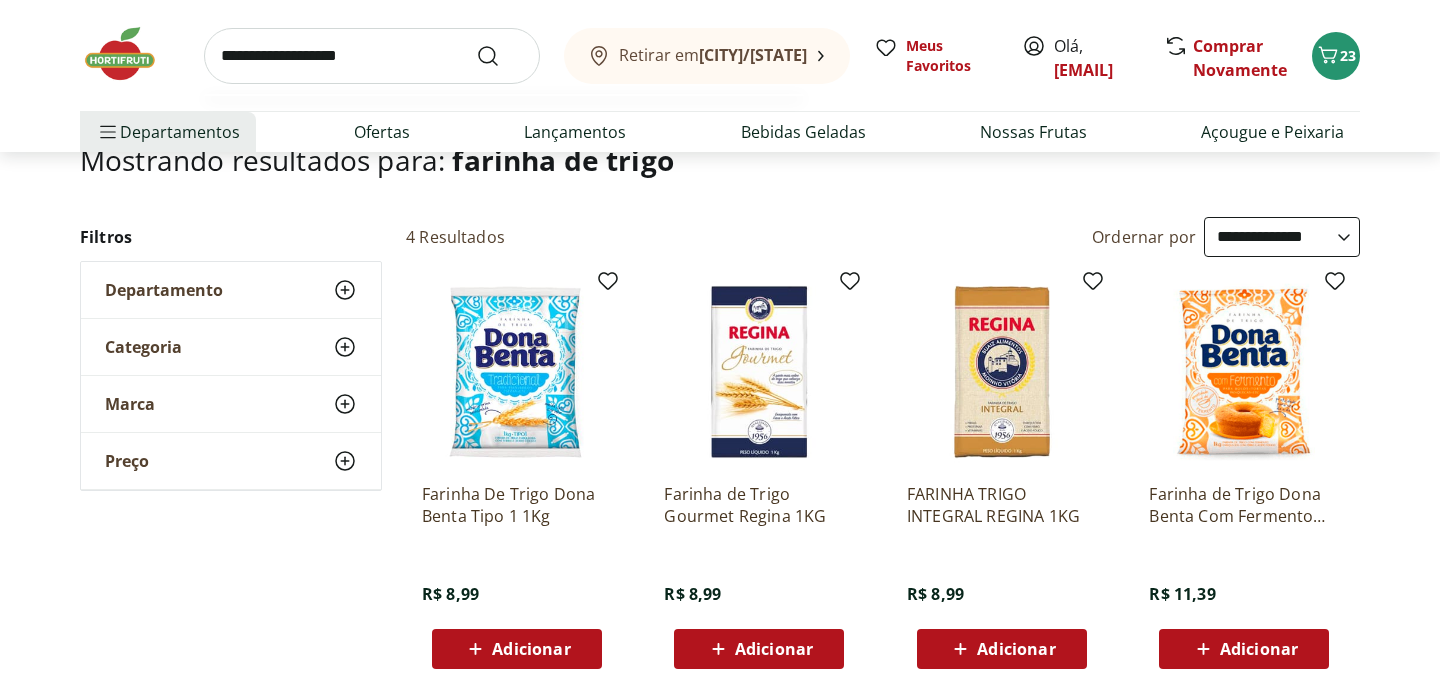 type on "**********" 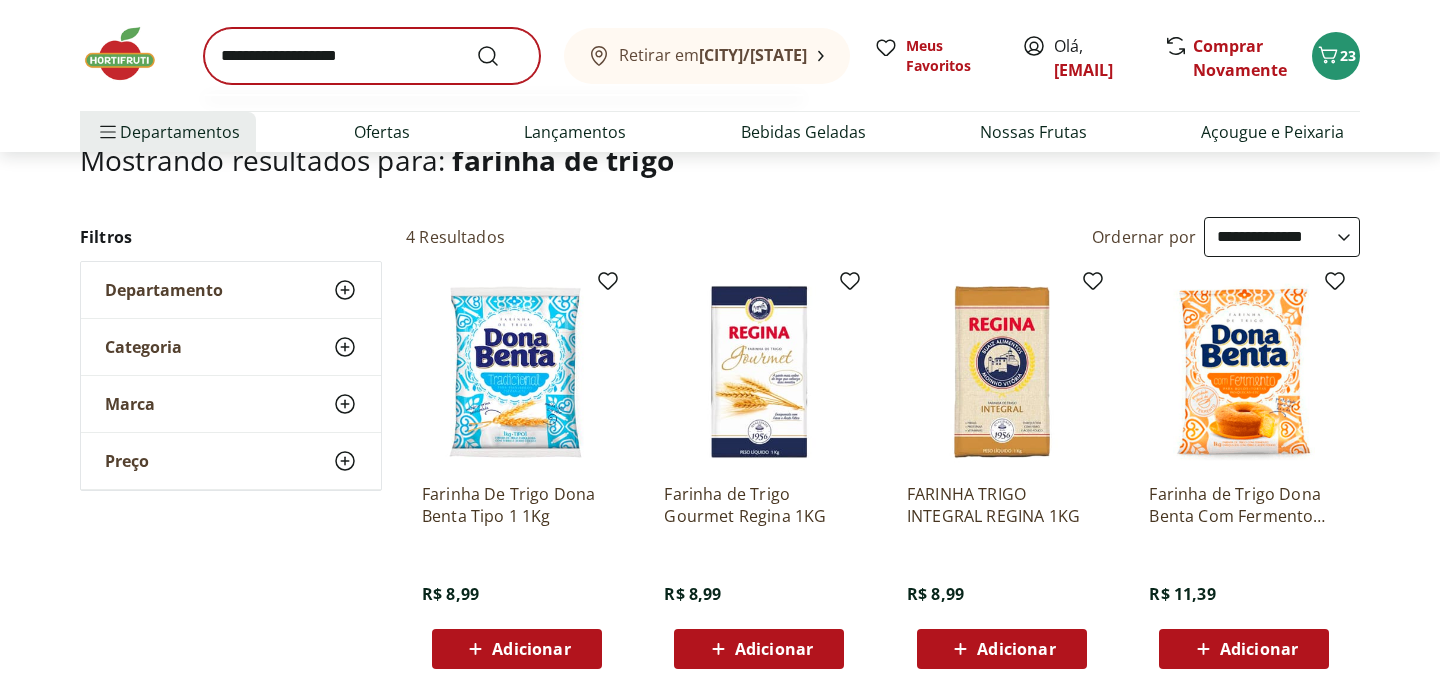 scroll, scrollTop: 0, scrollLeft: 0, axis: both 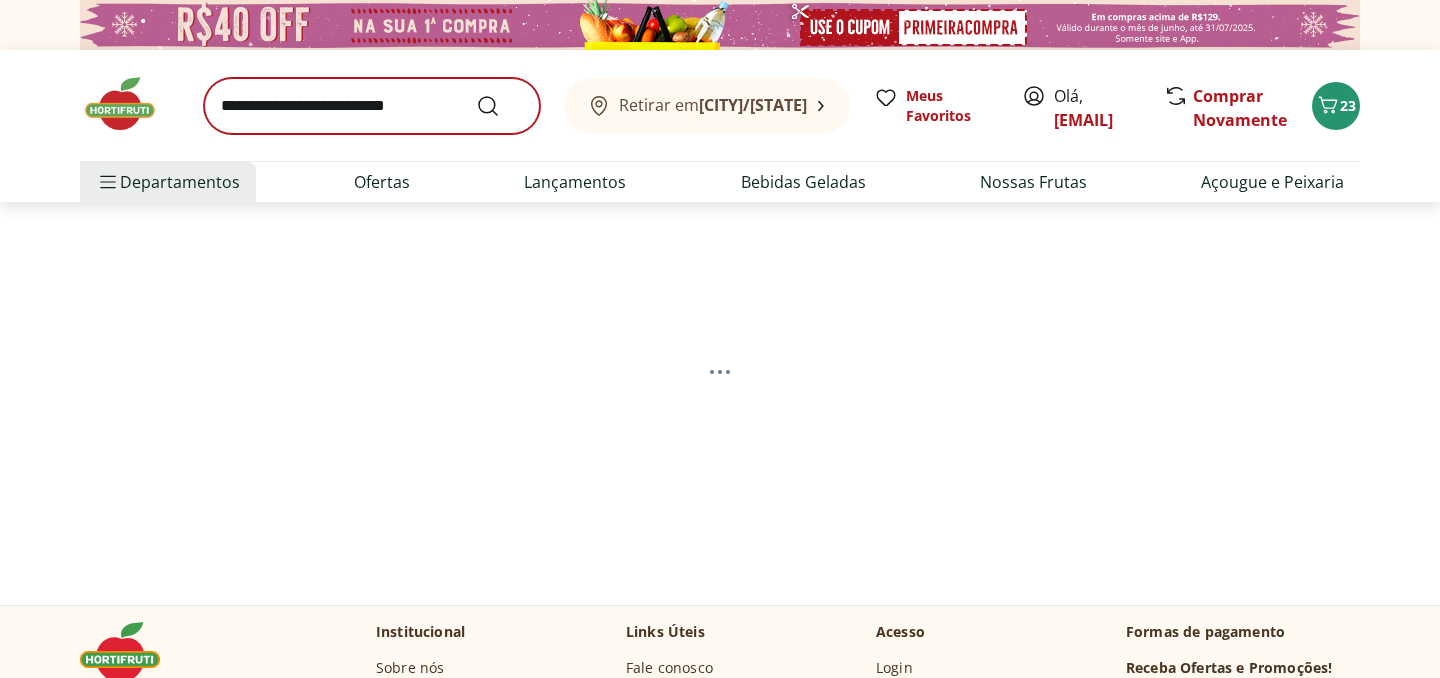 select on "**********" 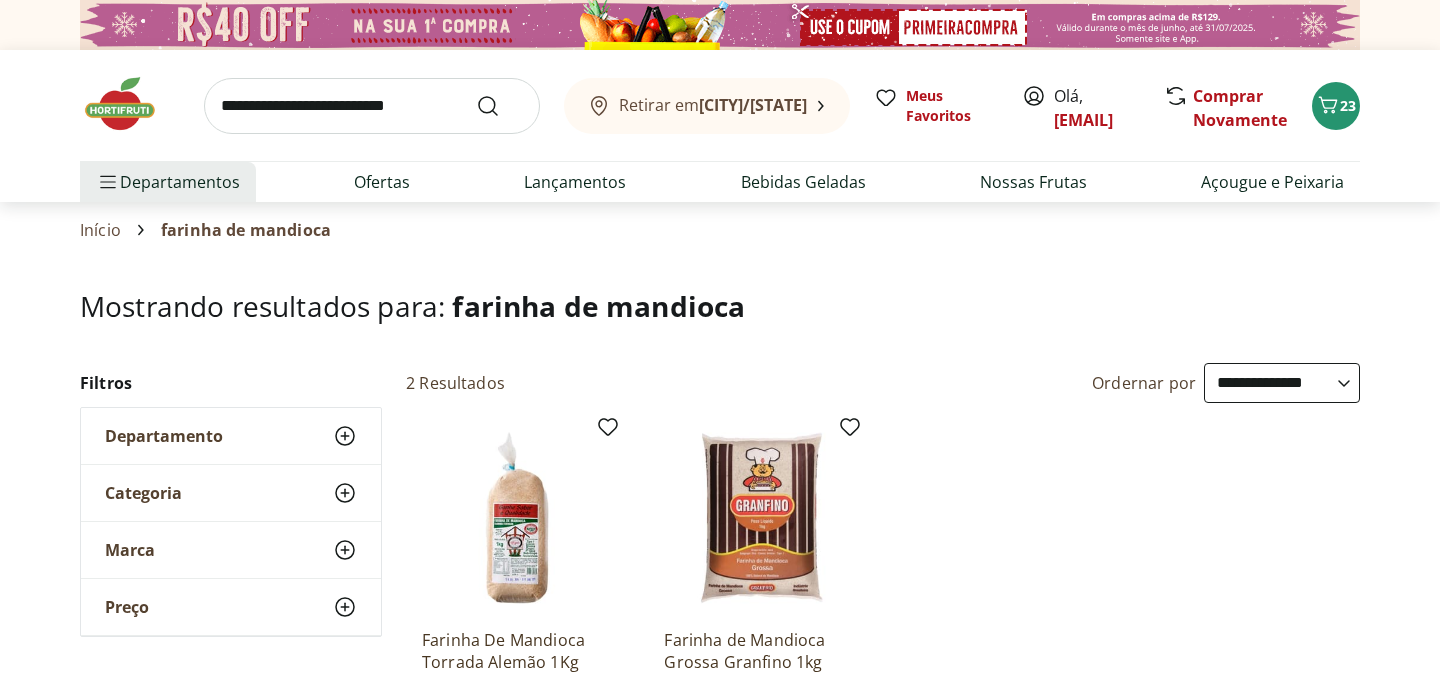 scroll, scrollTop: 157, scrollLeft: 0, axis: vertical 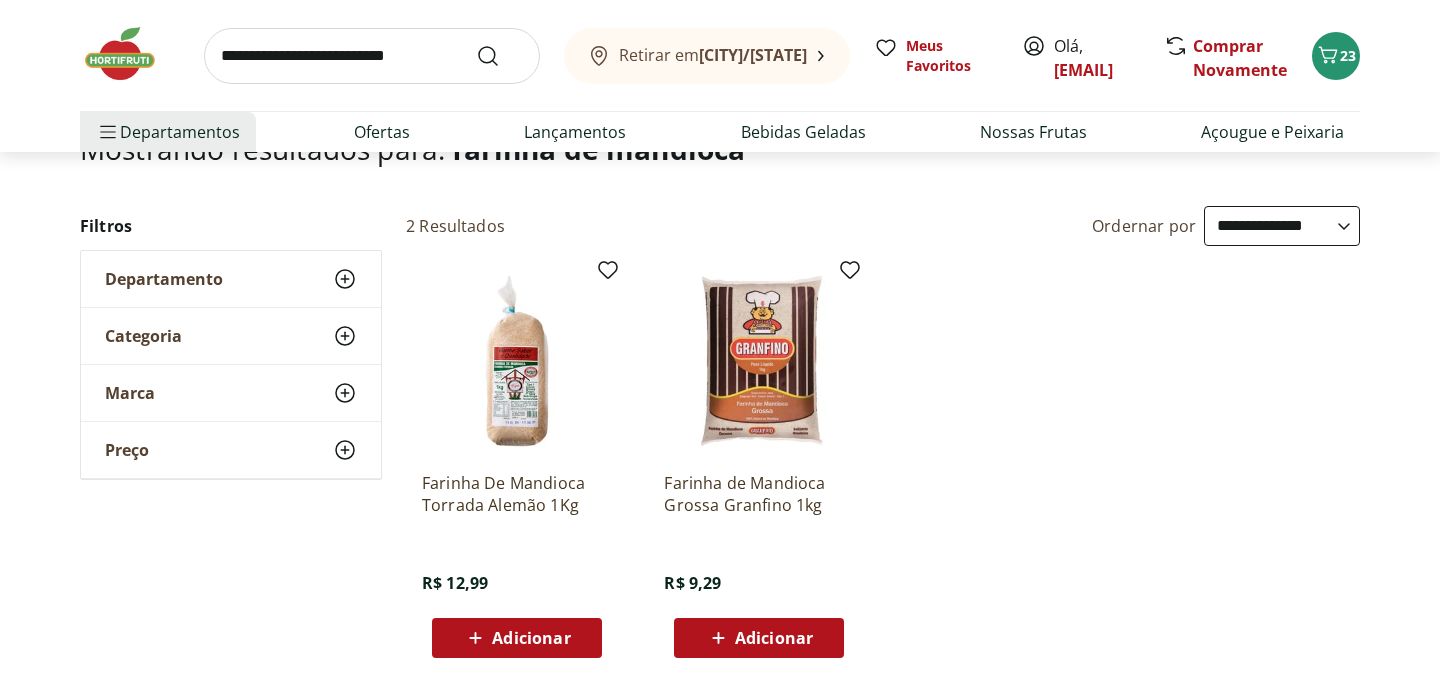 click on "Adicionar" at bounding box center [759, 638] 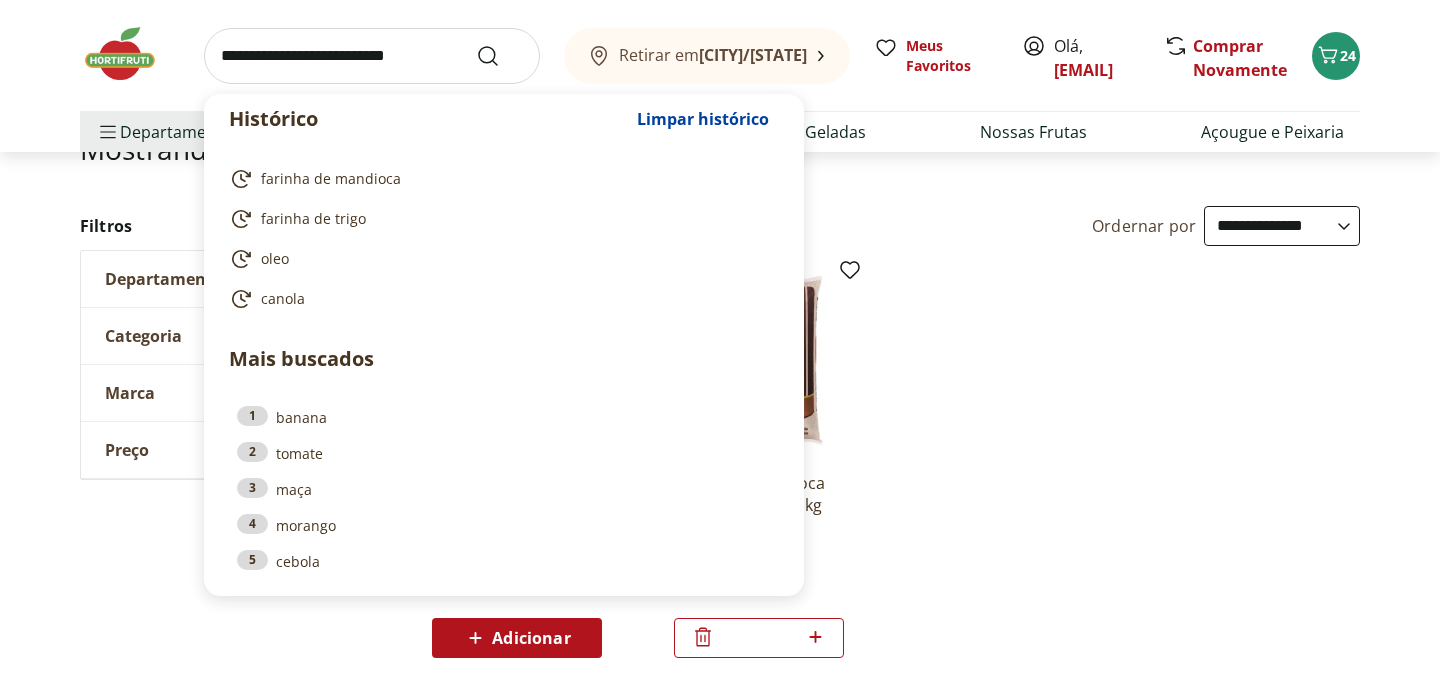 click at bounding box center [372, 56] 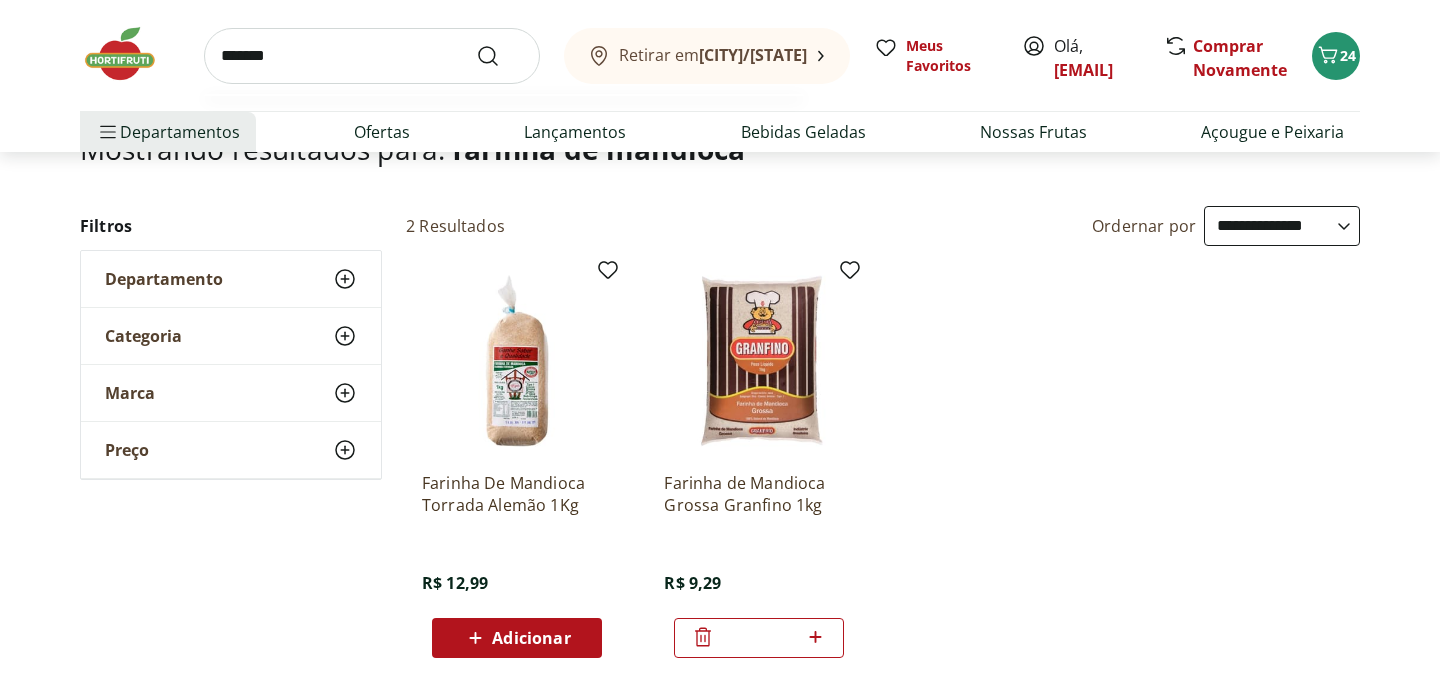 type on "*******" 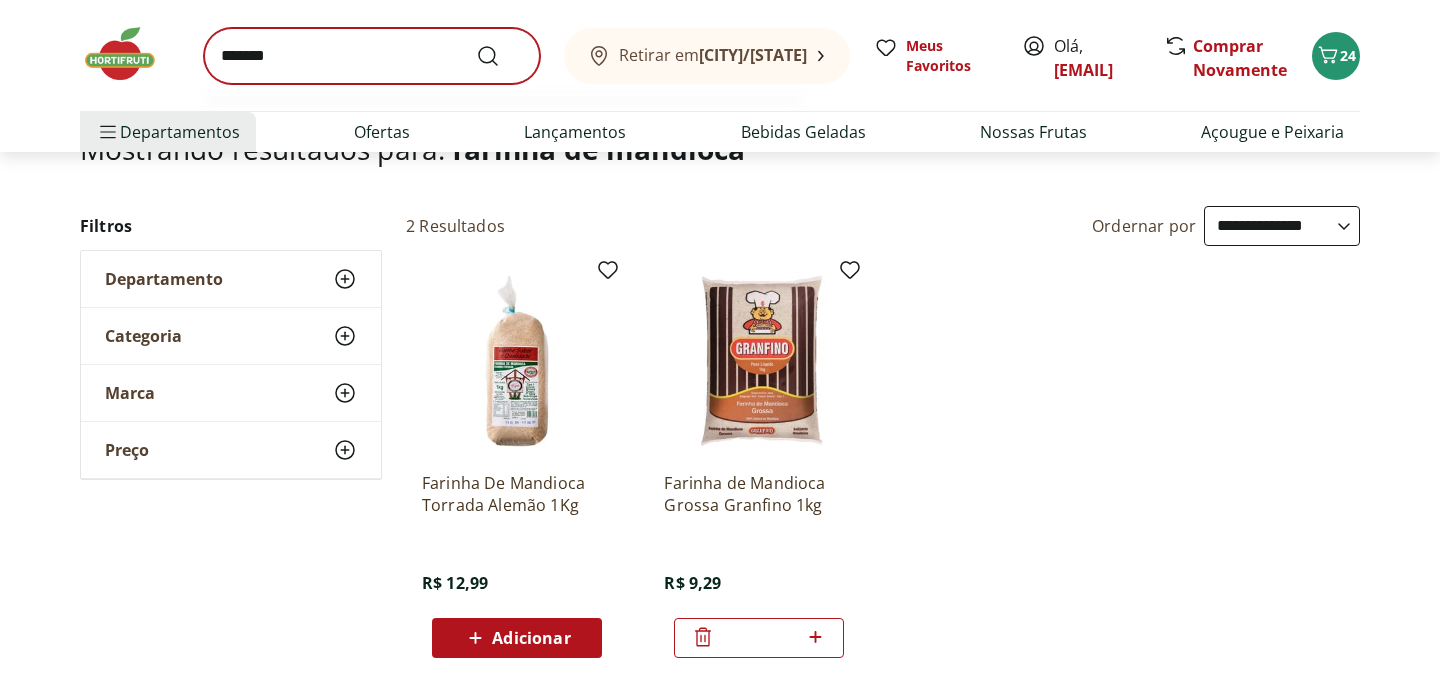 scroll, scrollTop: 0, scrollLeft: 0, axis: both 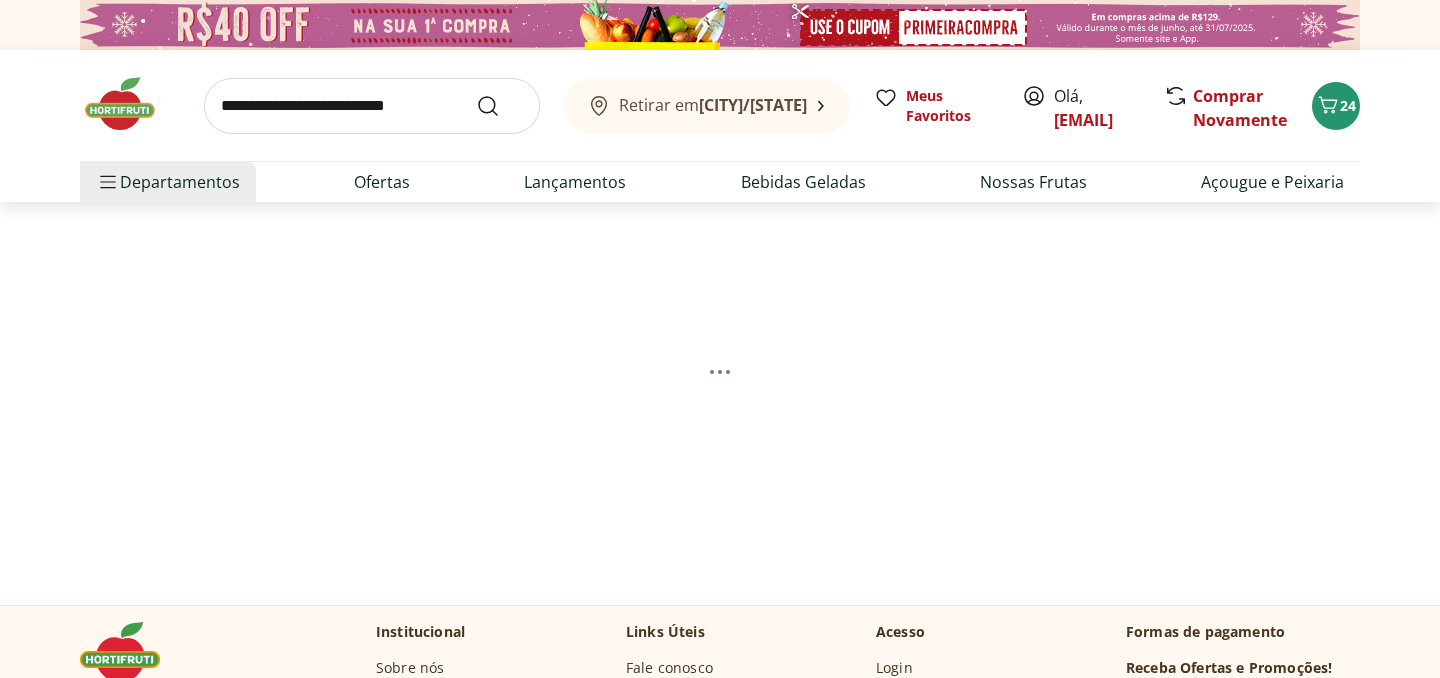 select on "**********" 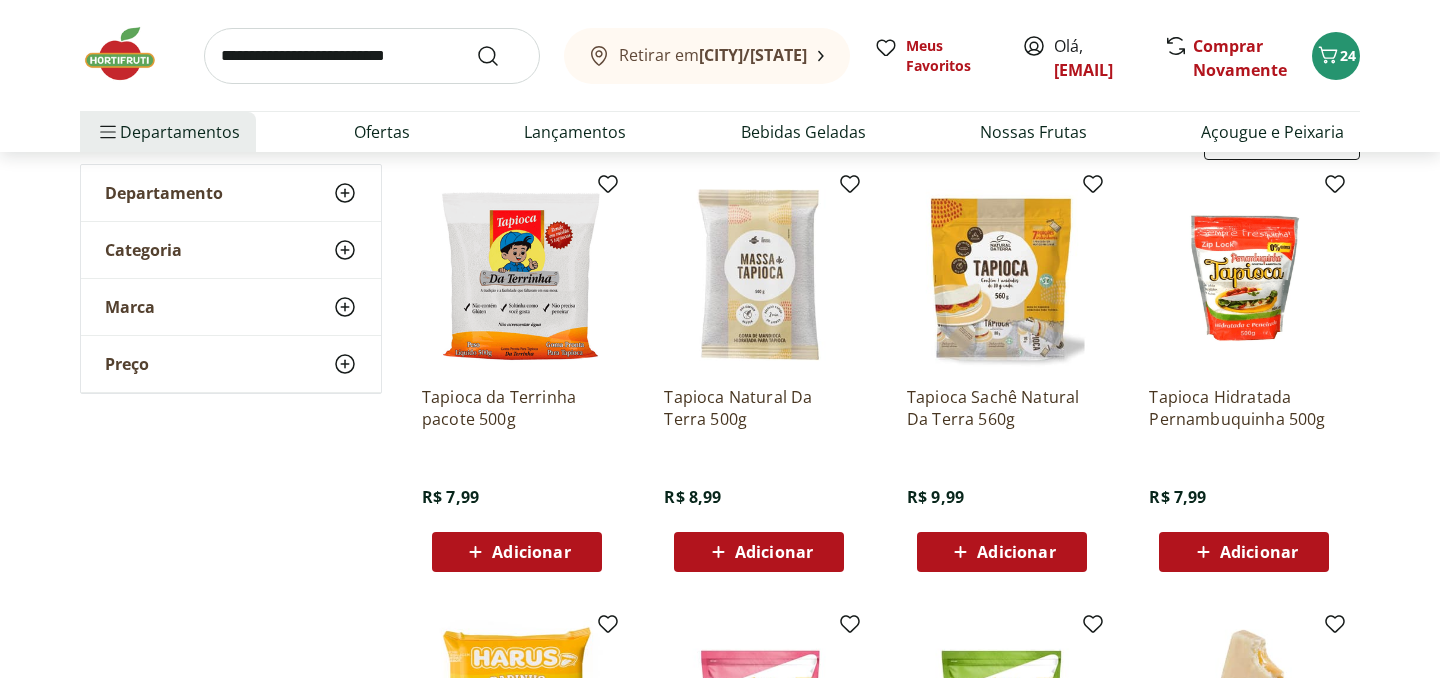 scroll, scrollTop: 242, scrollLeft: 0, axis: vertical 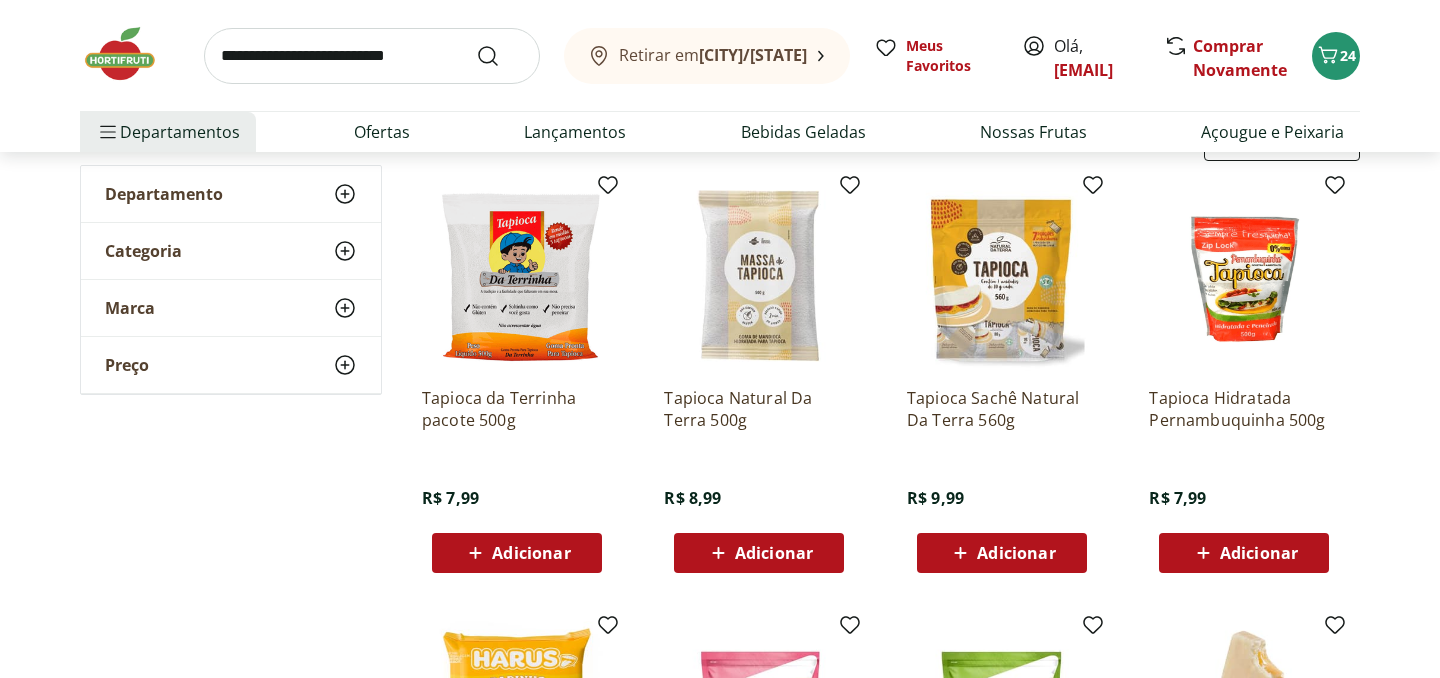 click on "Adicionar" at bounding box center [531, 553] 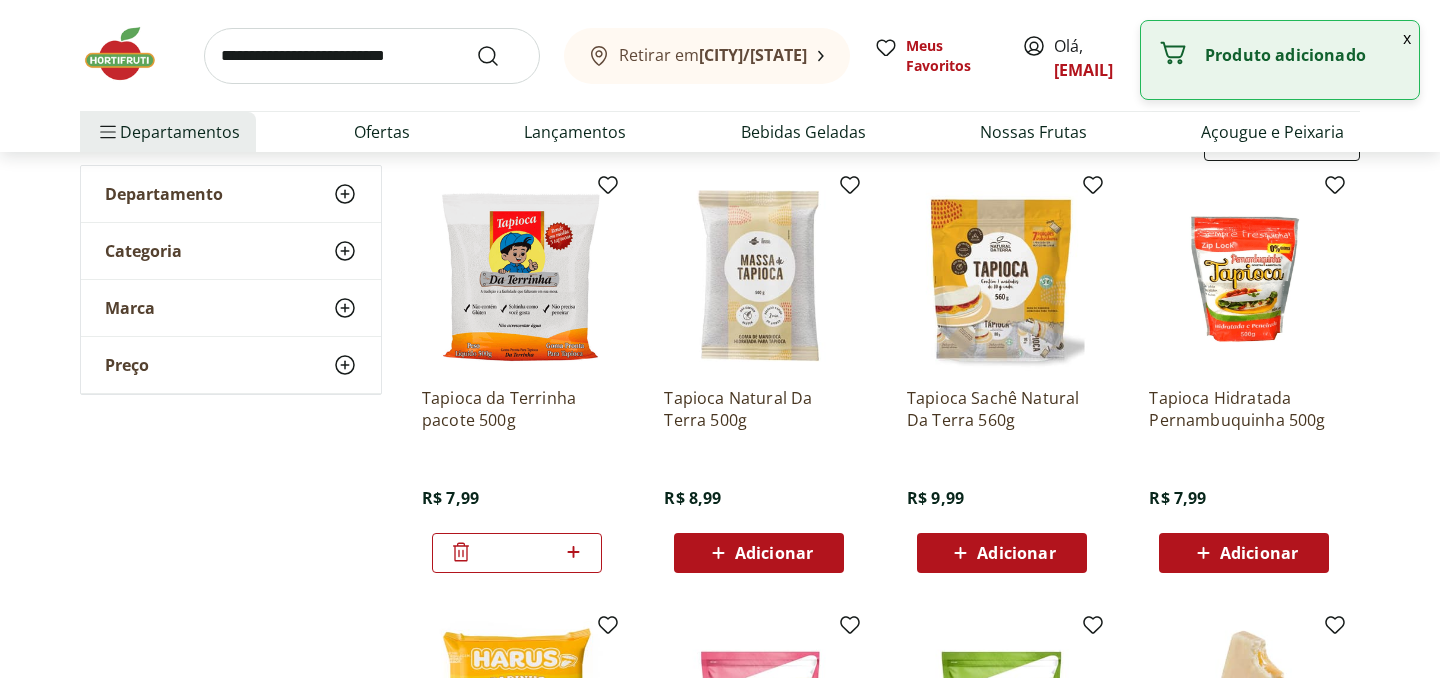 click 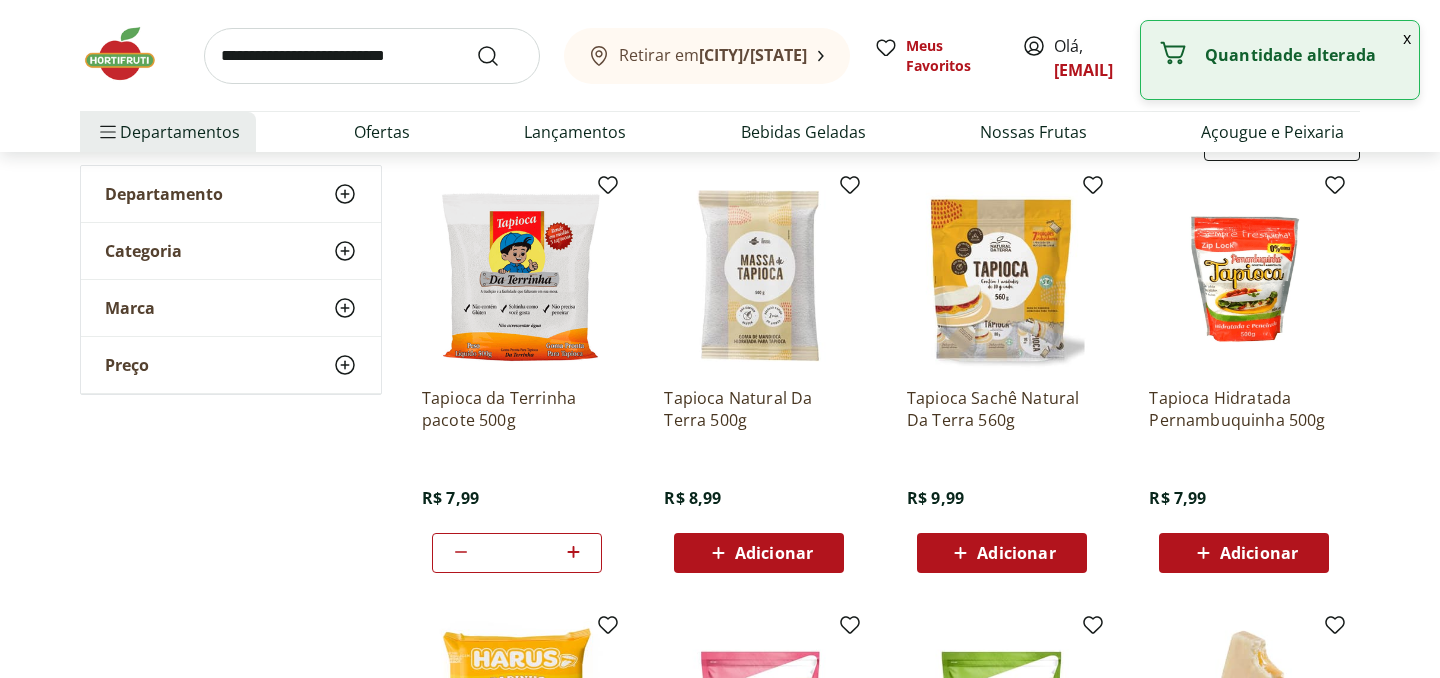 click 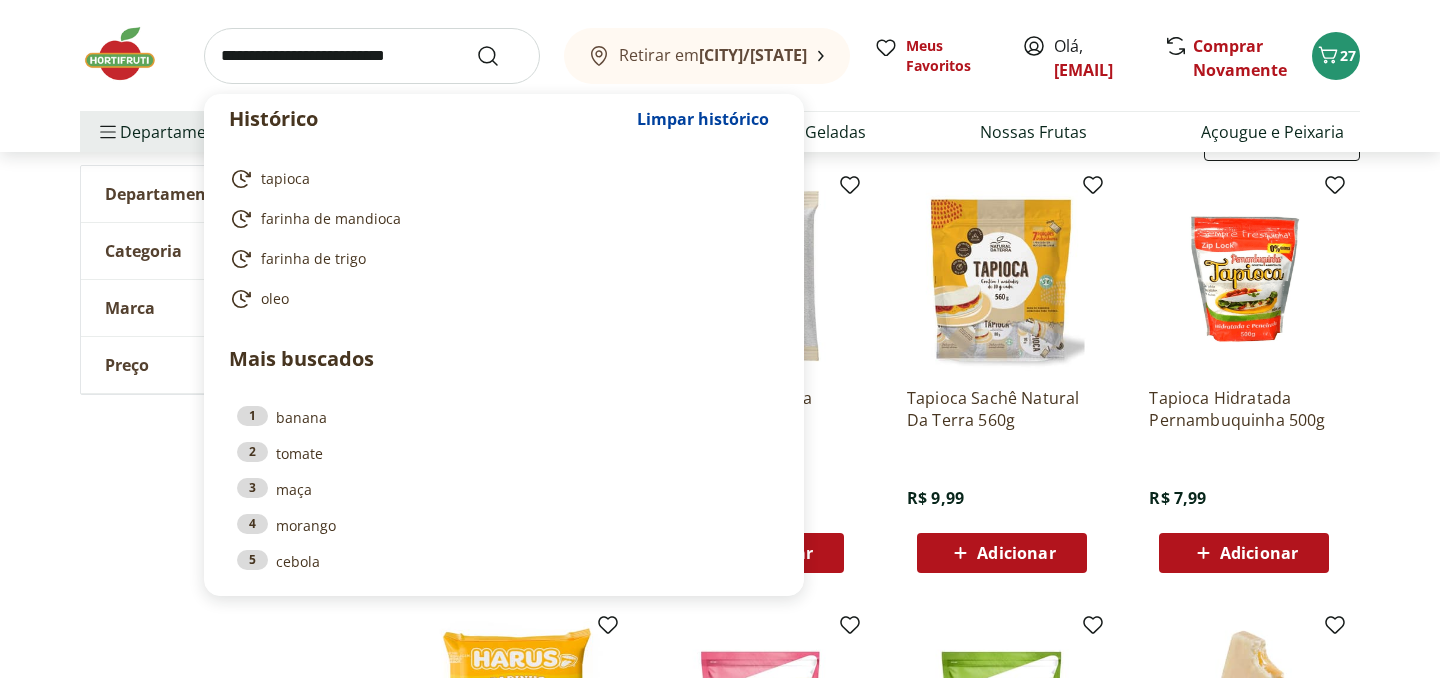 click at bounding box center (372, 56) 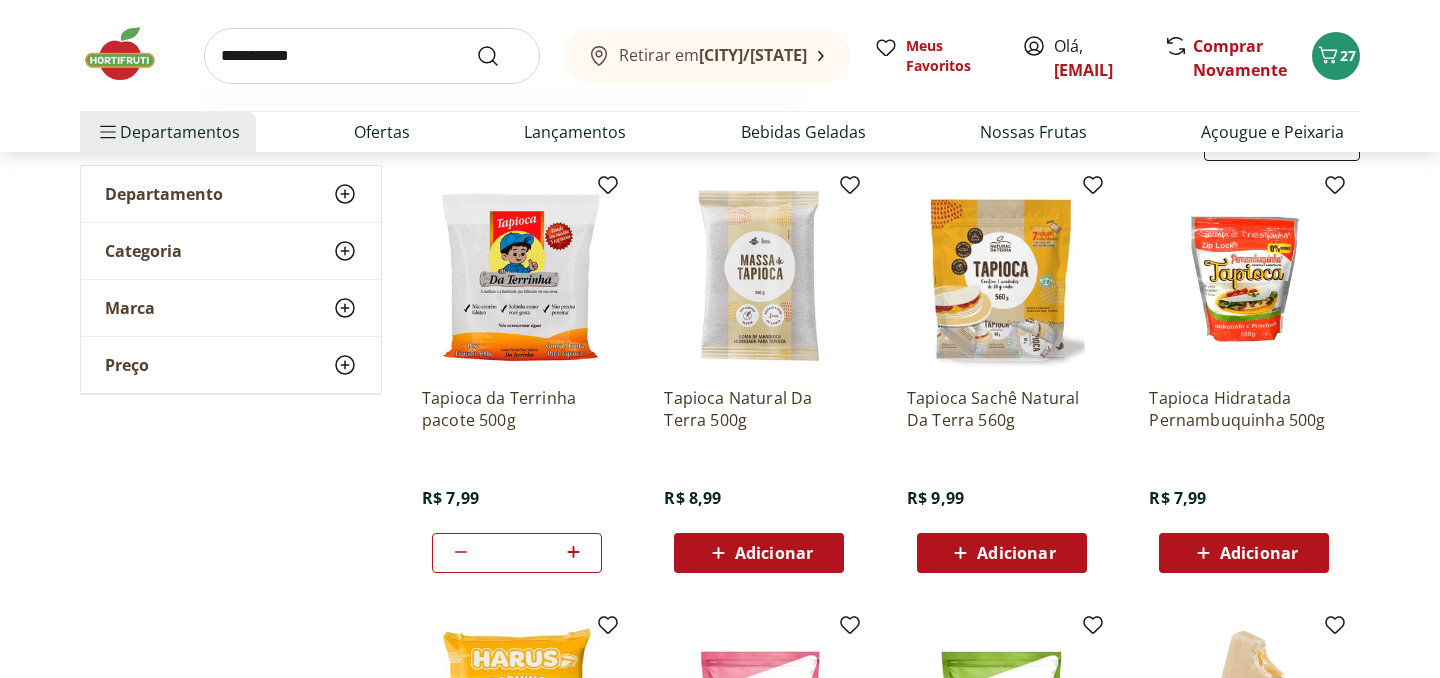 type on "**********" 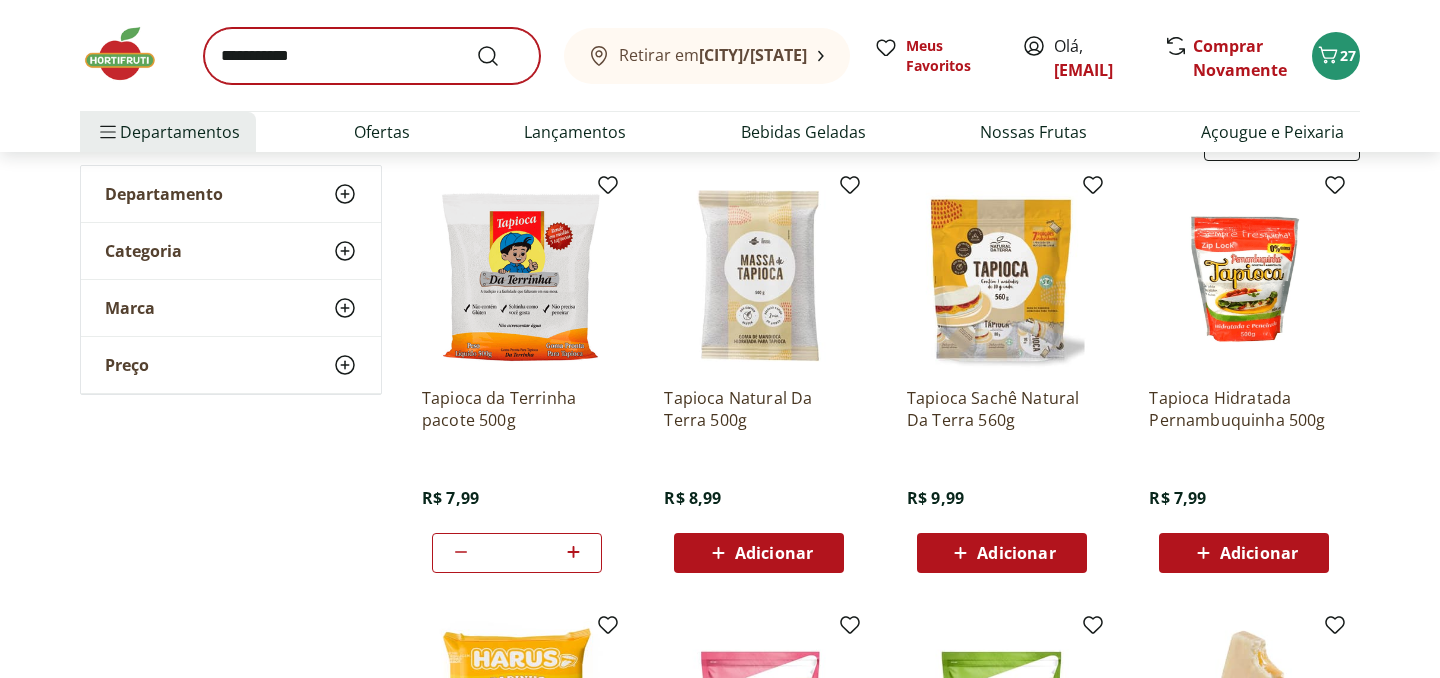 scroll, scrollTop: 0, scrollLeft: 0, axis: both 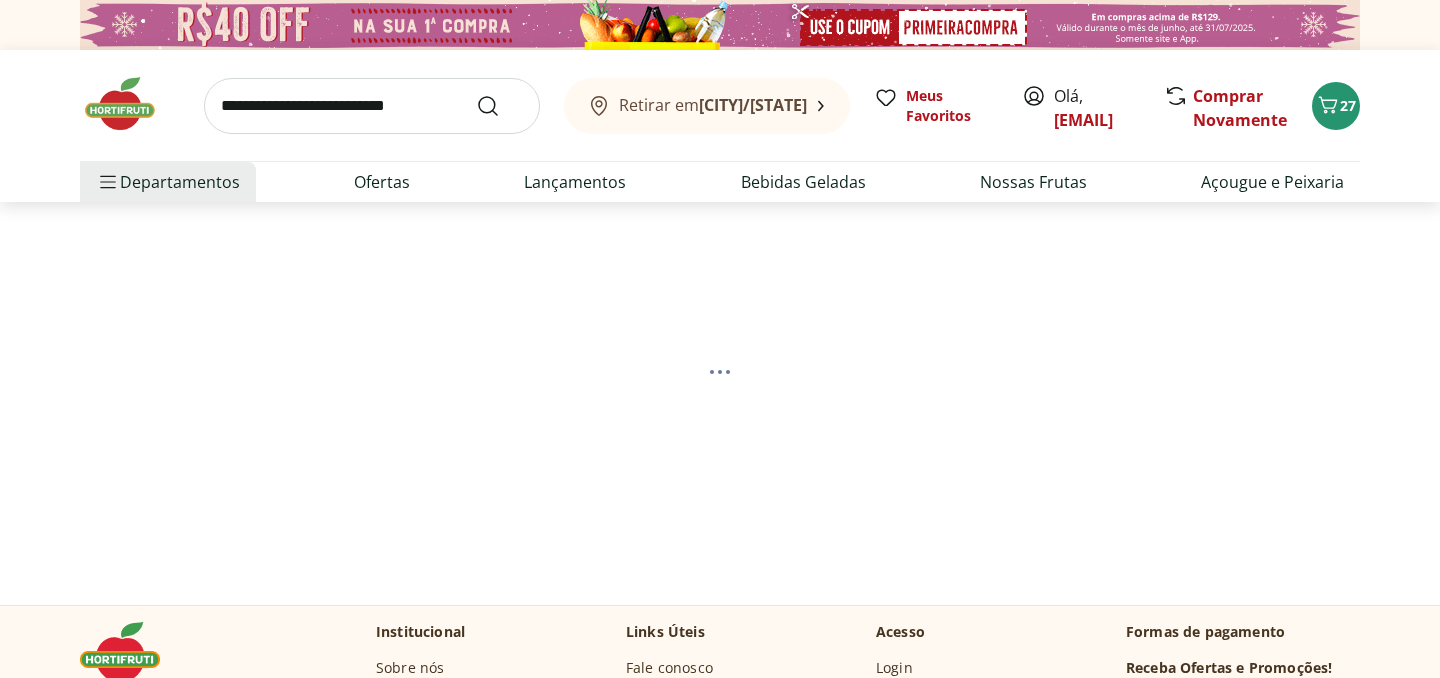 select on "**********" 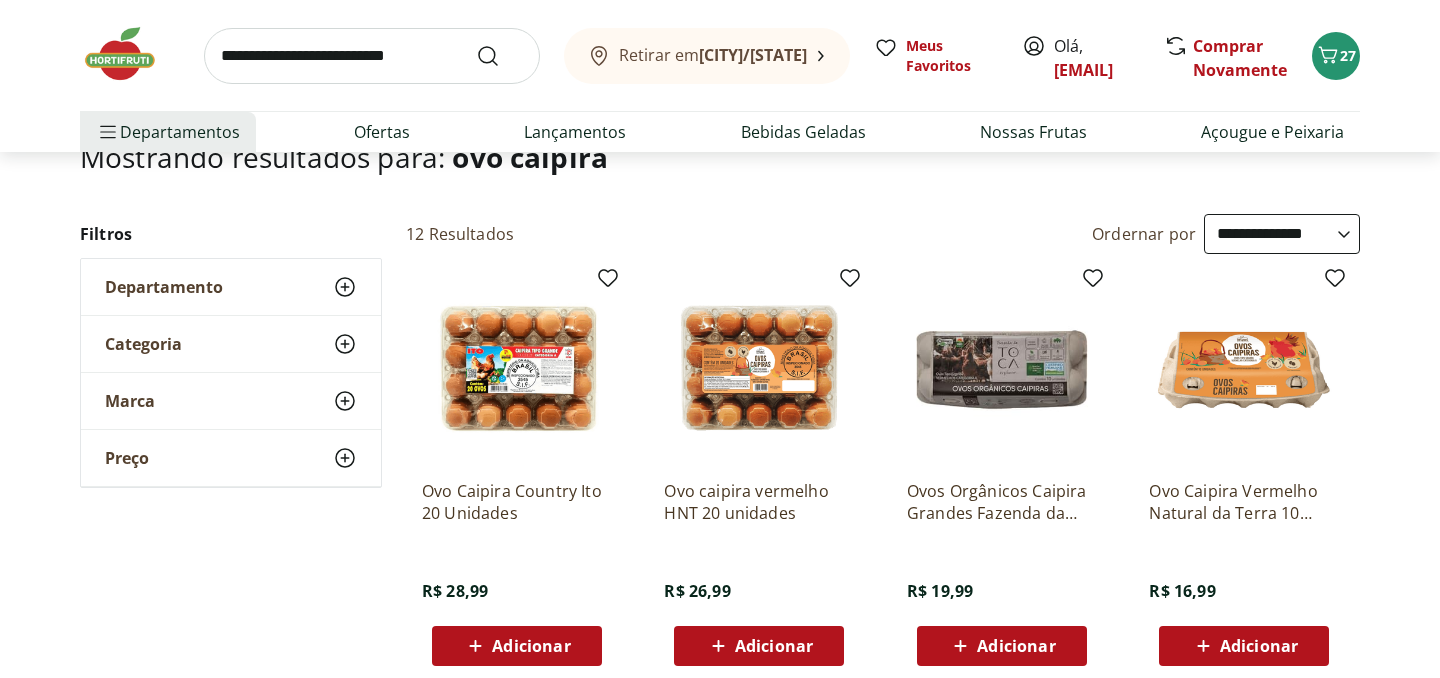 scroll, scrollTop: 151, scrollLeft: 0, axis: vertical 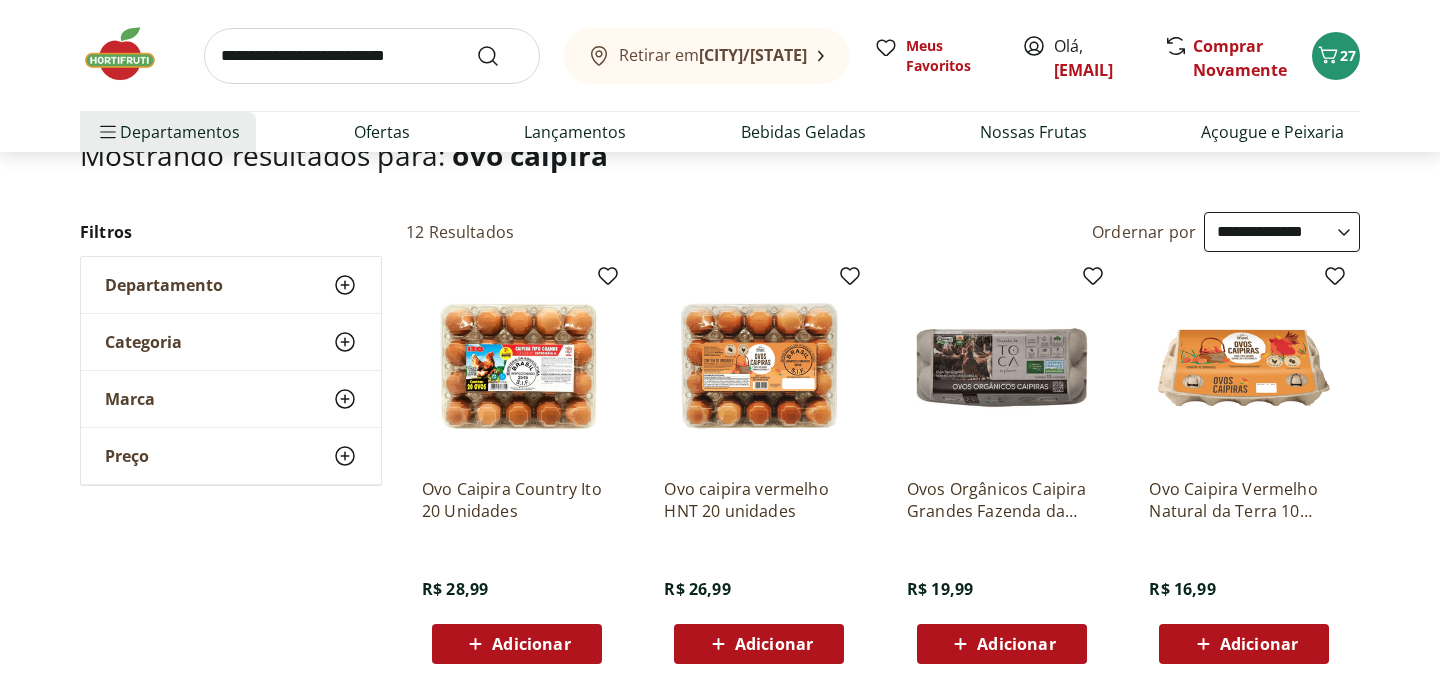 click on "Adicionar" at bounding box center [774, 644] 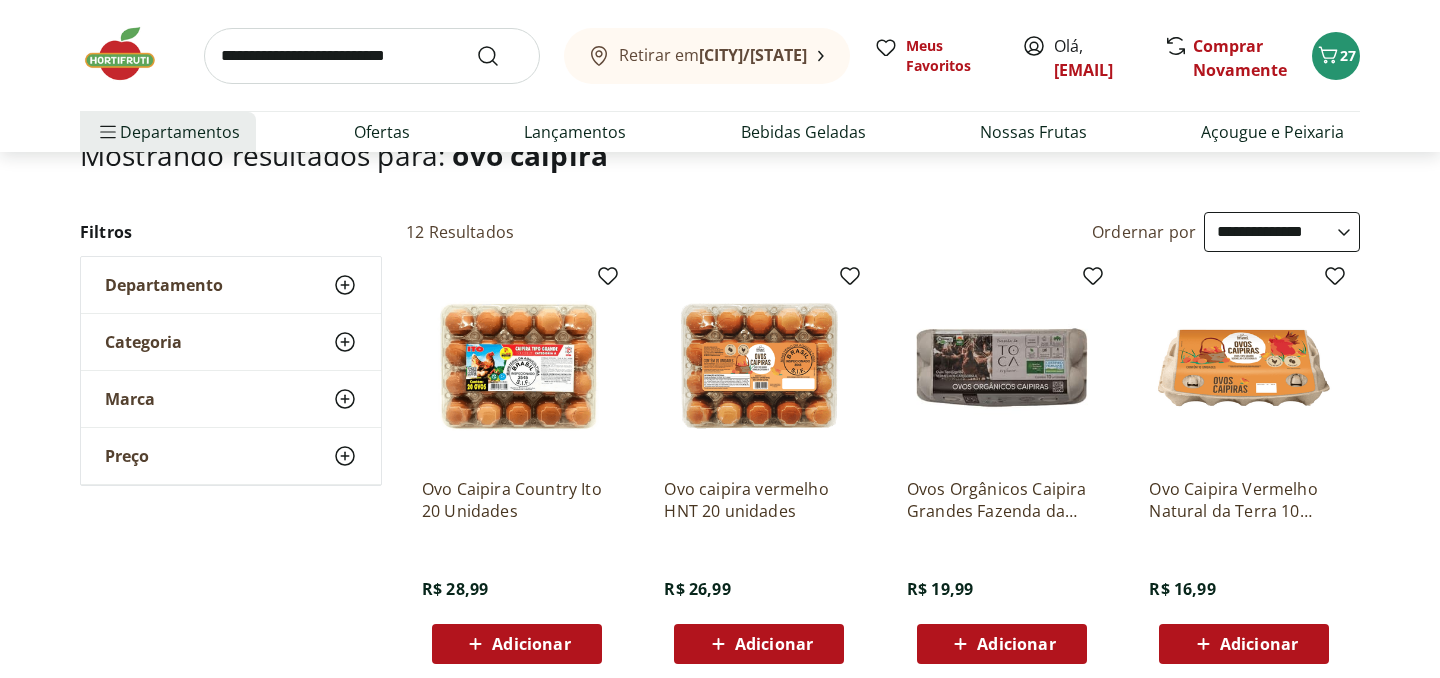 click at bounding box center (372, 56) 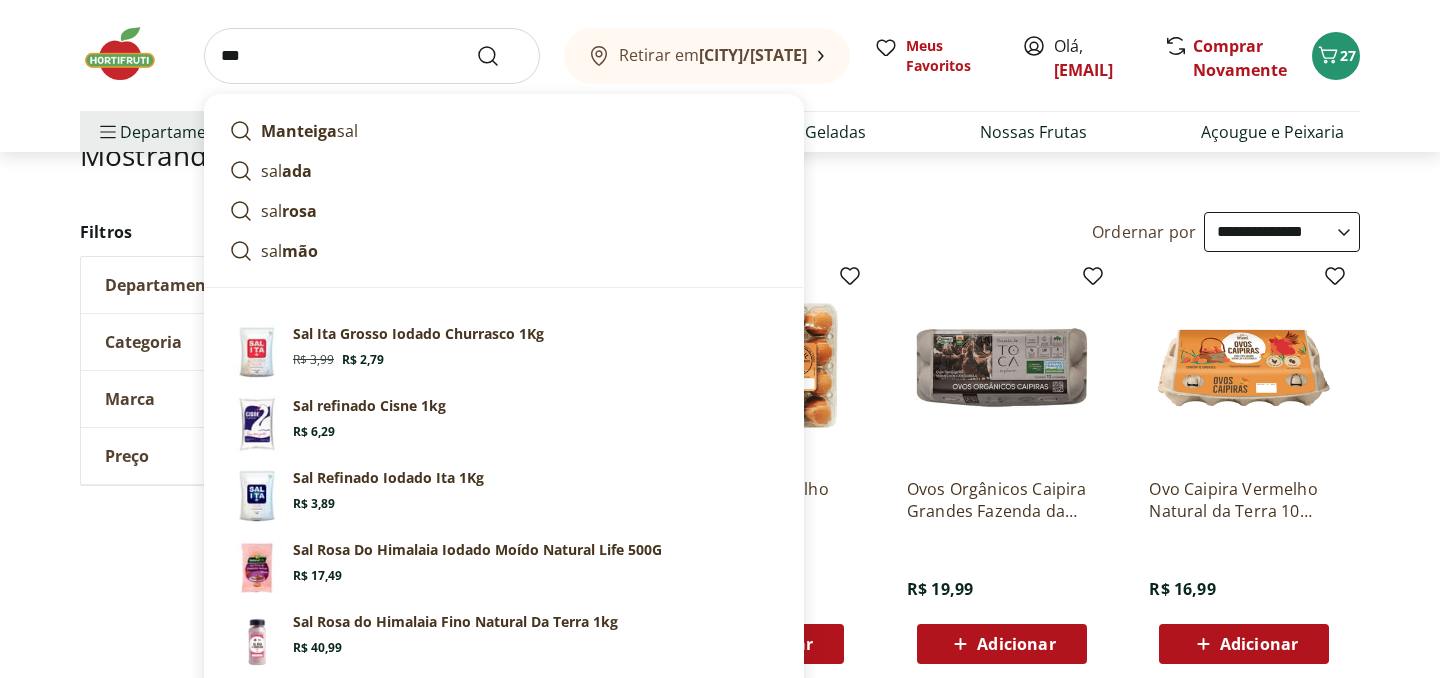 type on "***" 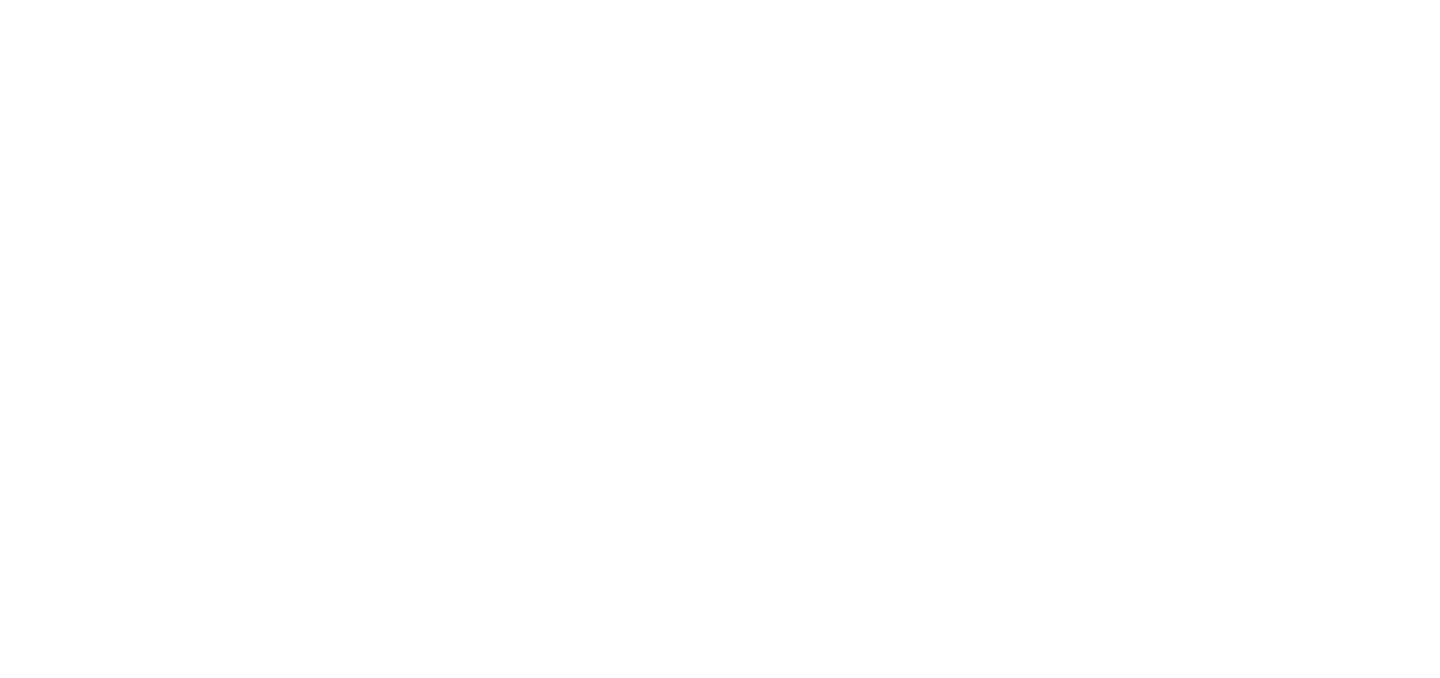 scroll, scrollTop: 0, scrollLeft: 0, axis: both 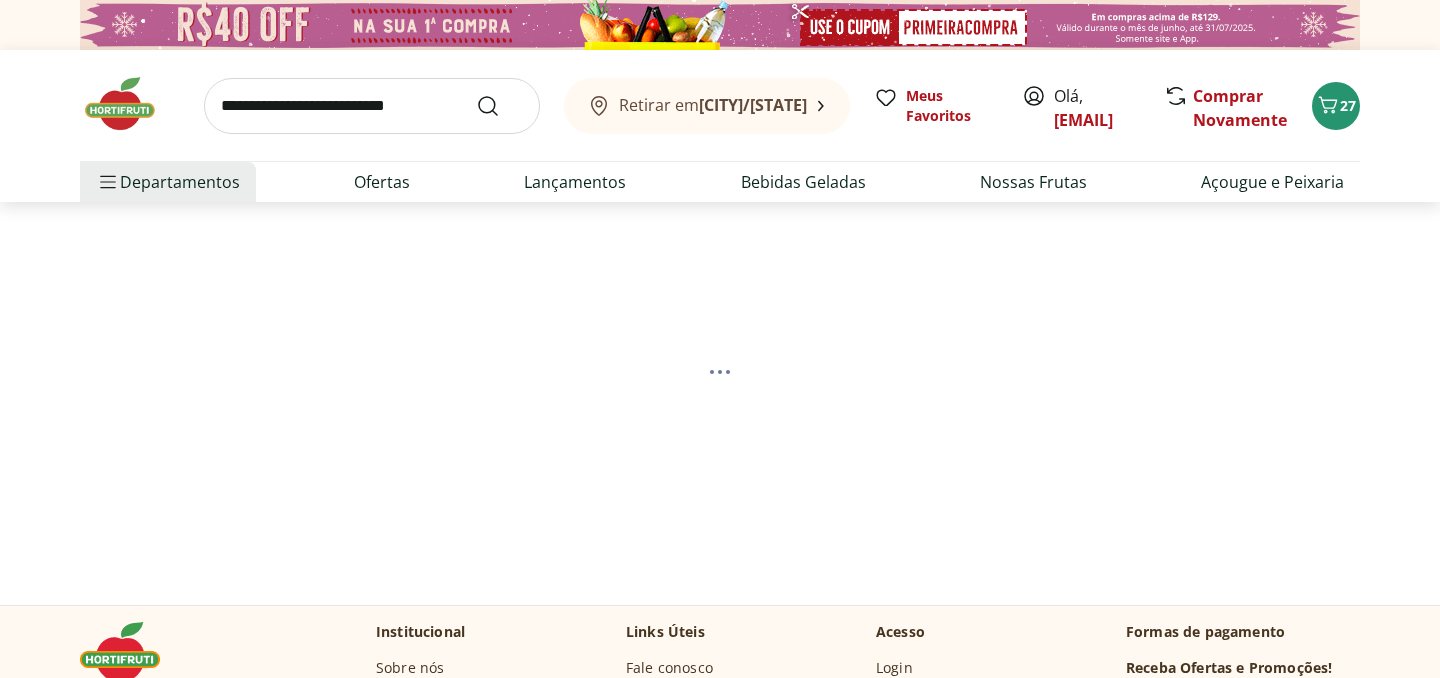 select on "**********" 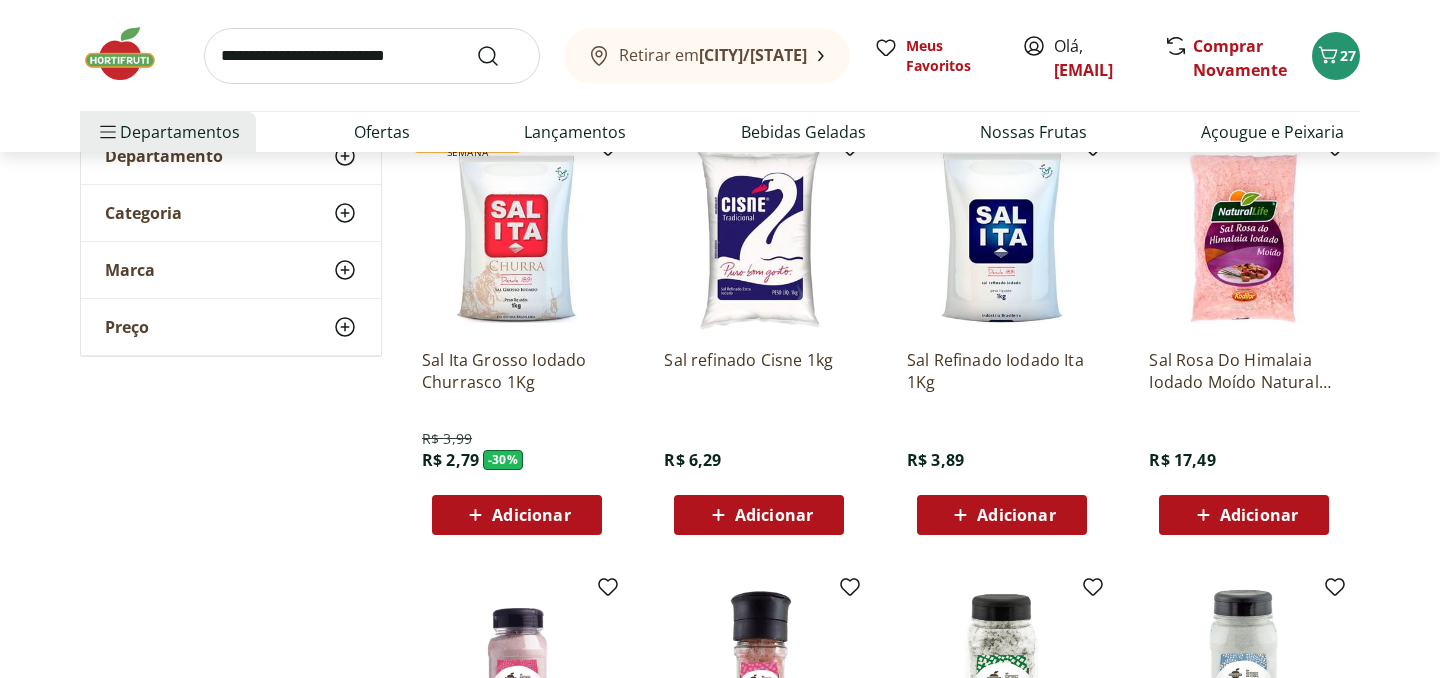 scroll, scrollTop: 282, scrollLeft: 0, axis: vertical 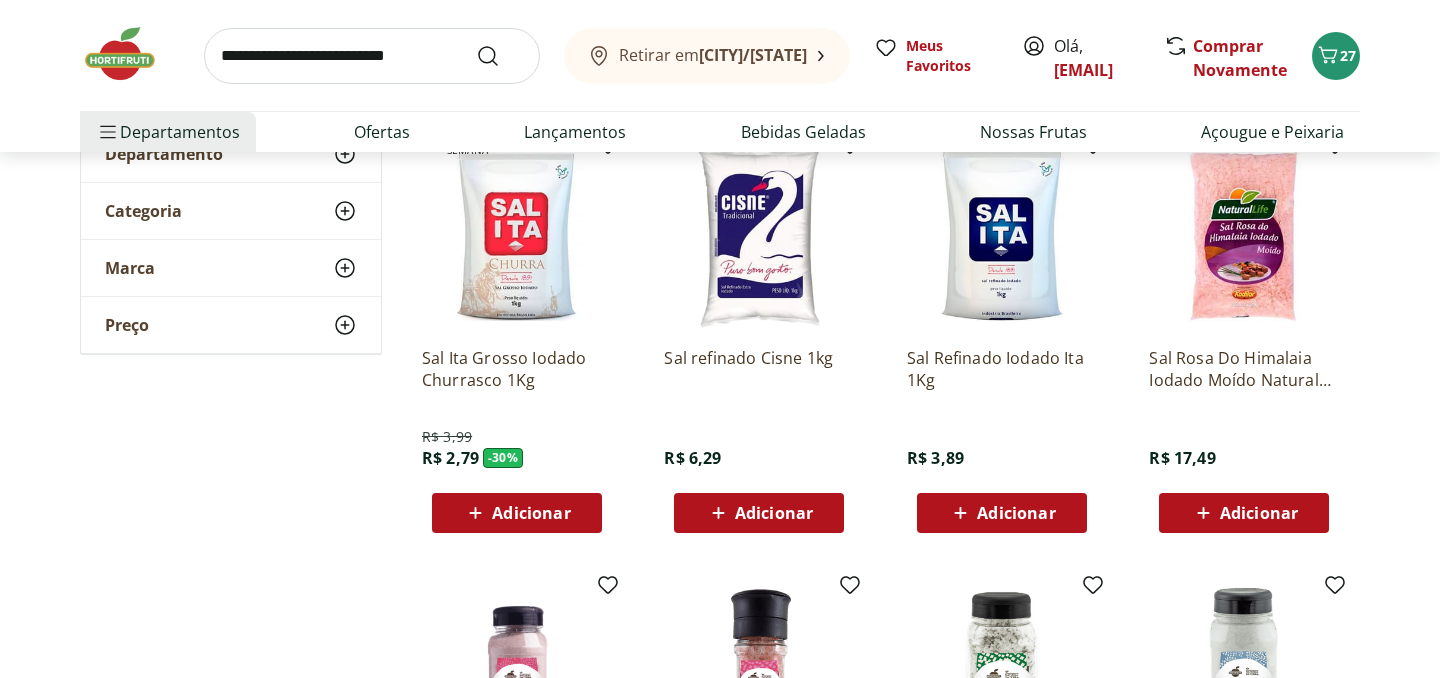 click on "Adicionar" at bounding box center (774, 513) 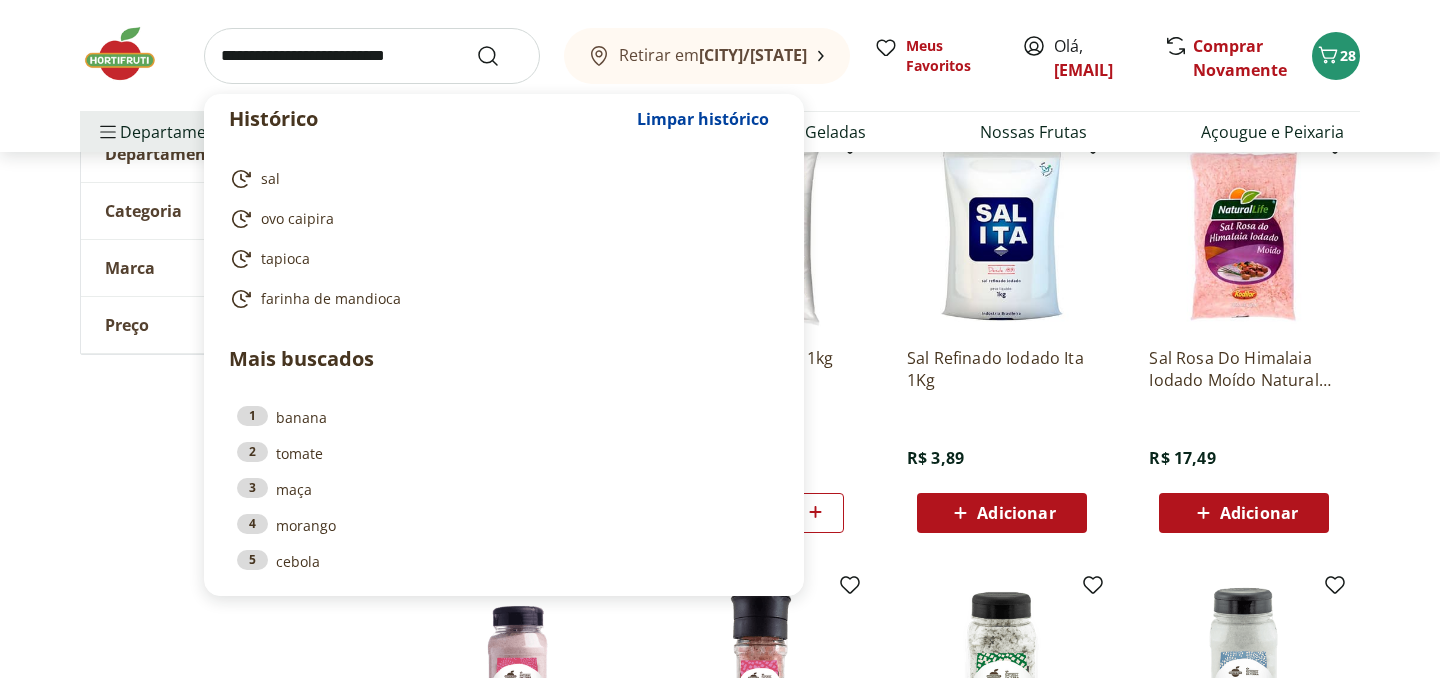 click at bounding box center (372, 56) 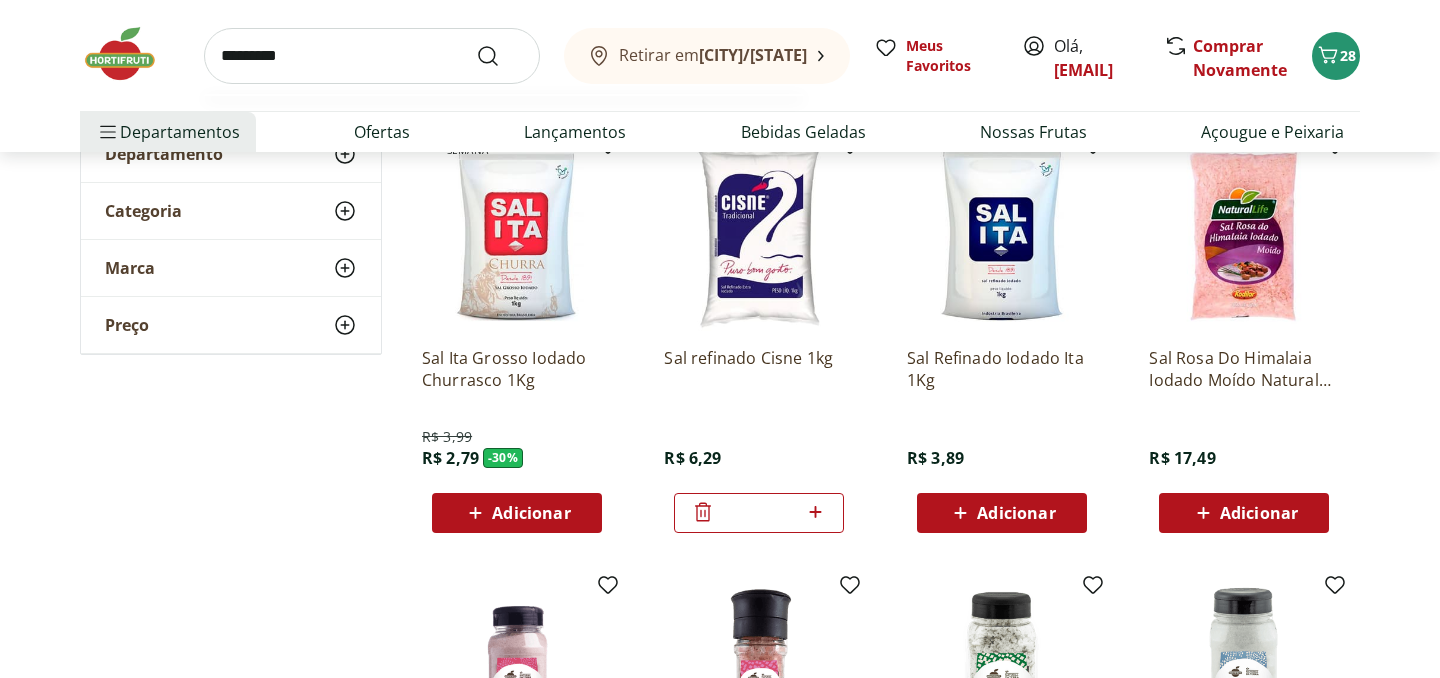 type on "*********" 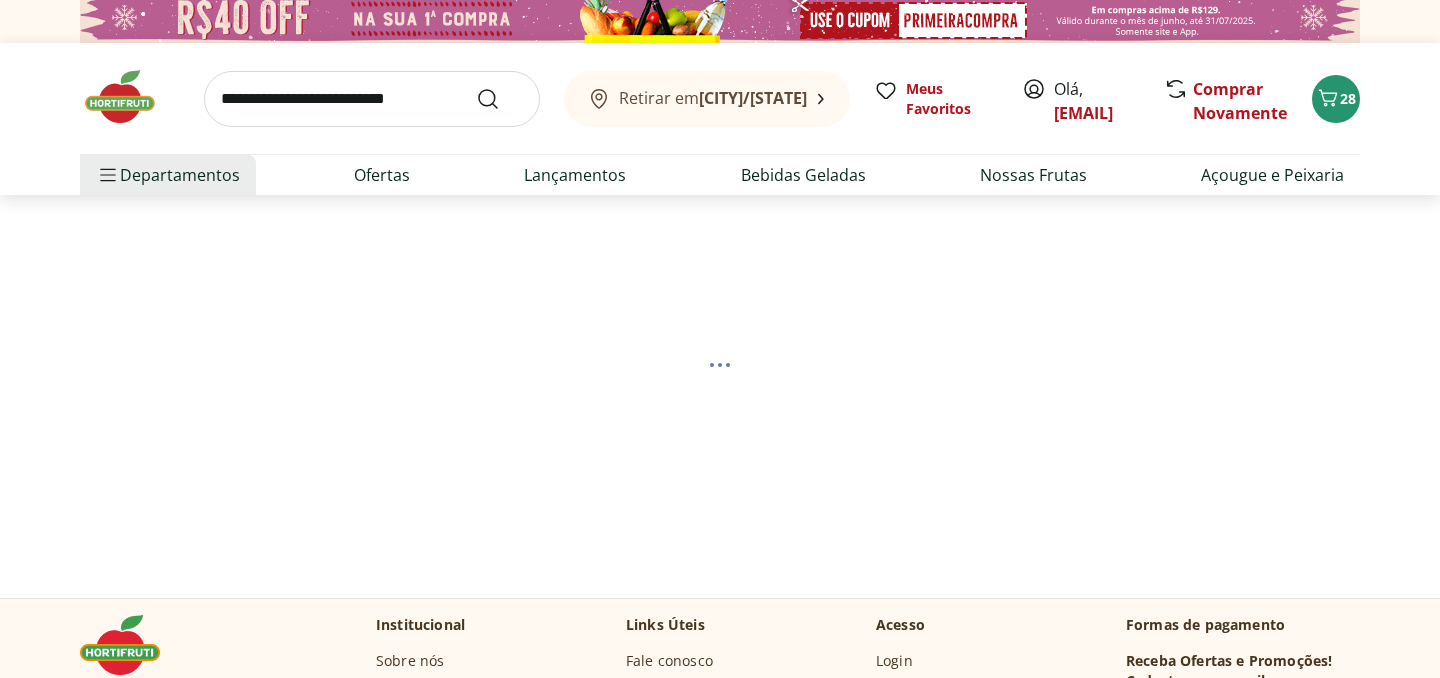 scroll, scrollTop: 11, scrollLeft: 0, axis: vertical 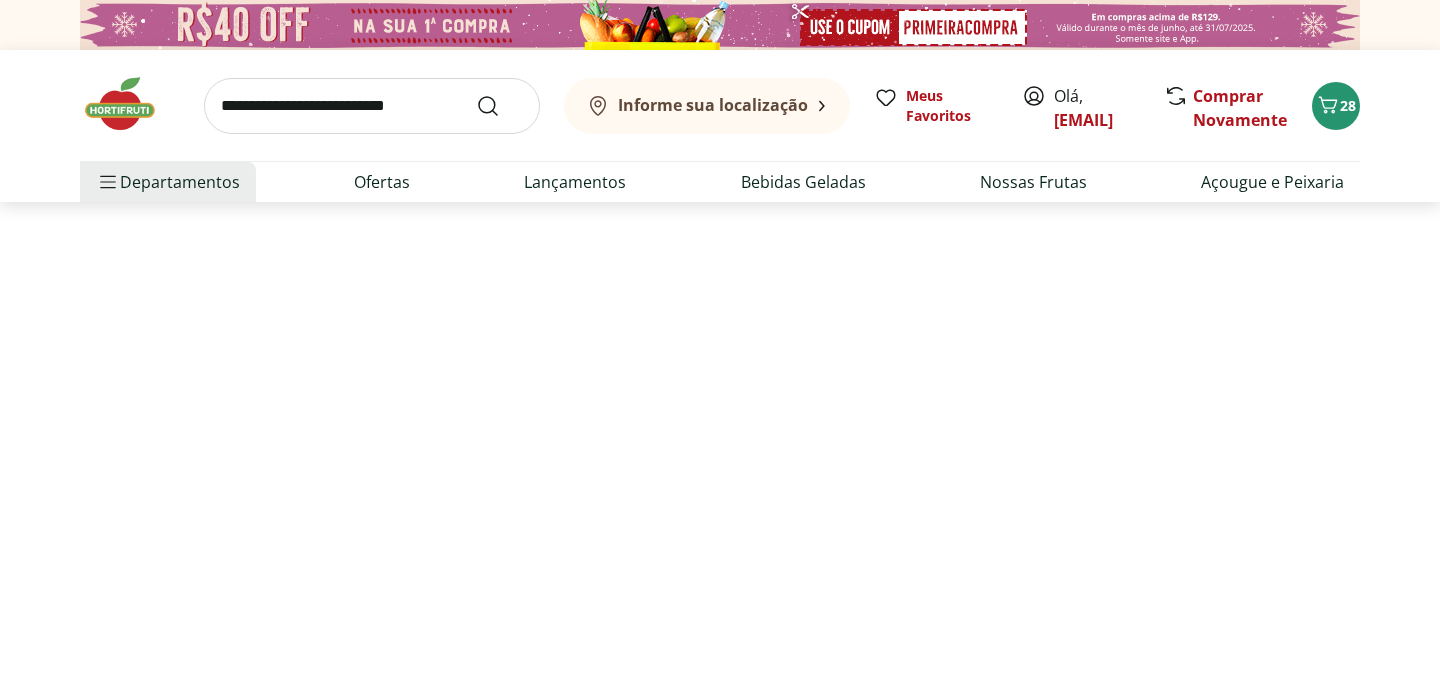 select on "**********" 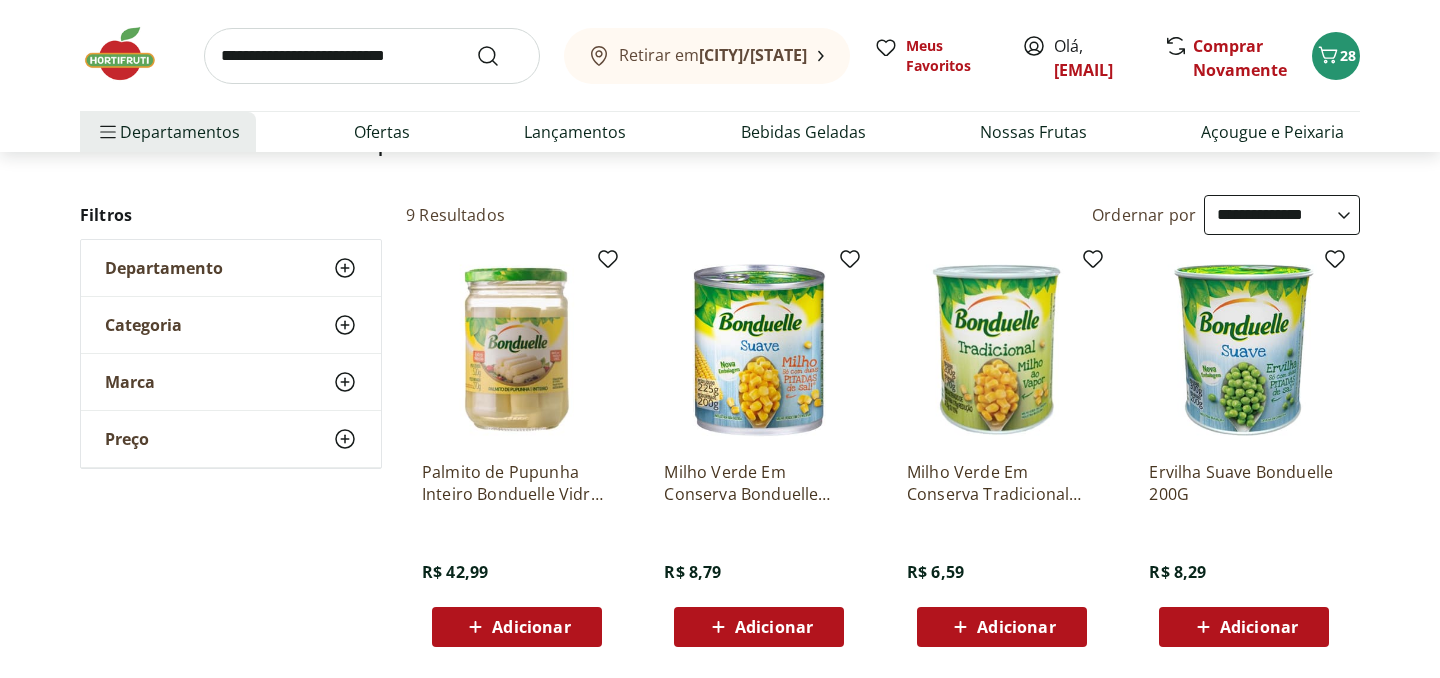 scroll, scrollTop: 170, scrollLeft: 0, axis: vertical 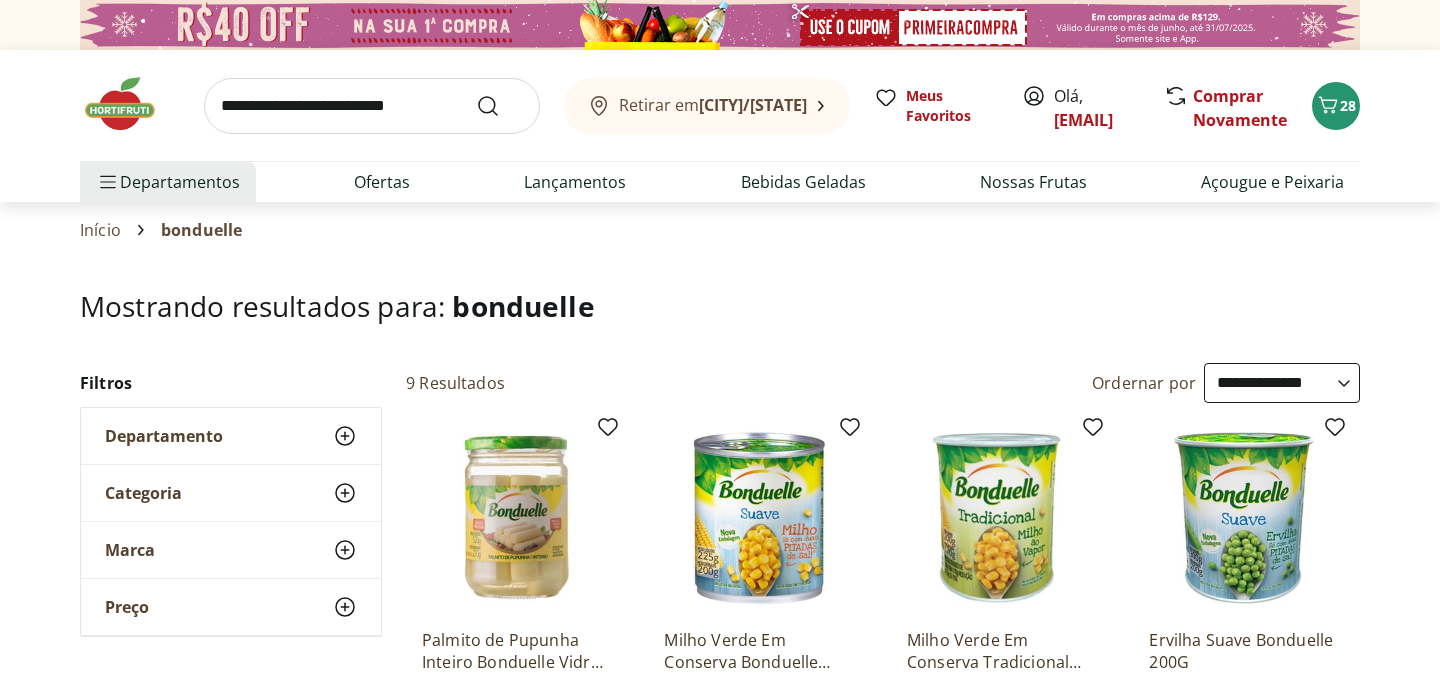 select on "**********" 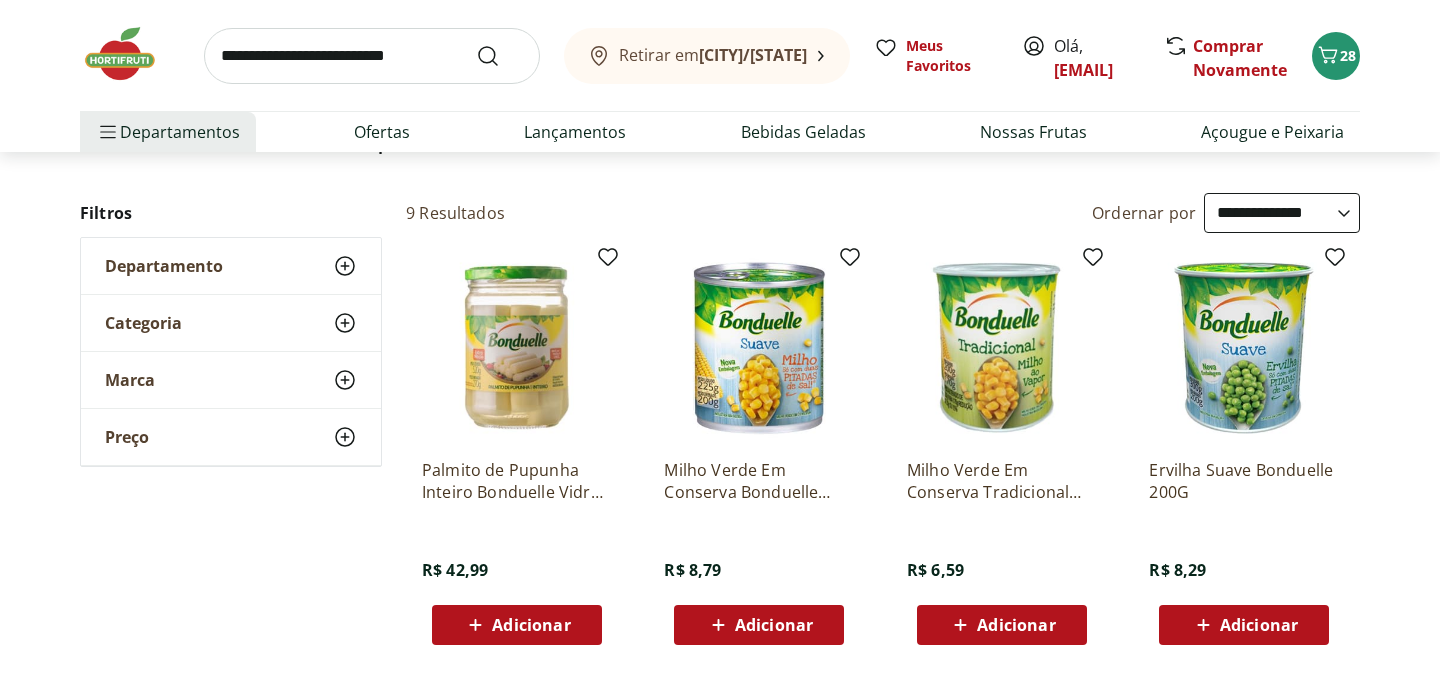 scroll, scrollTop: 0, scrollLeft: 0, axis: both 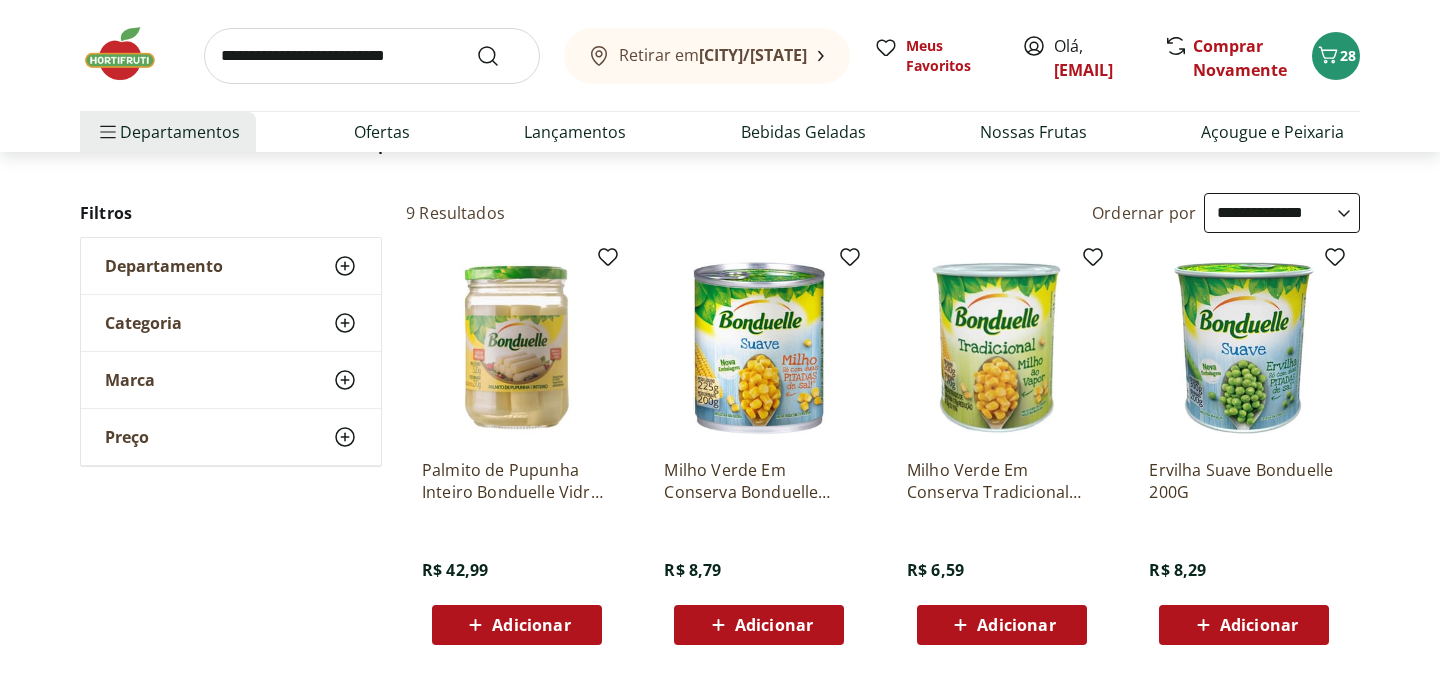 click on "Adicionar" at bounding box center [1016, 625] 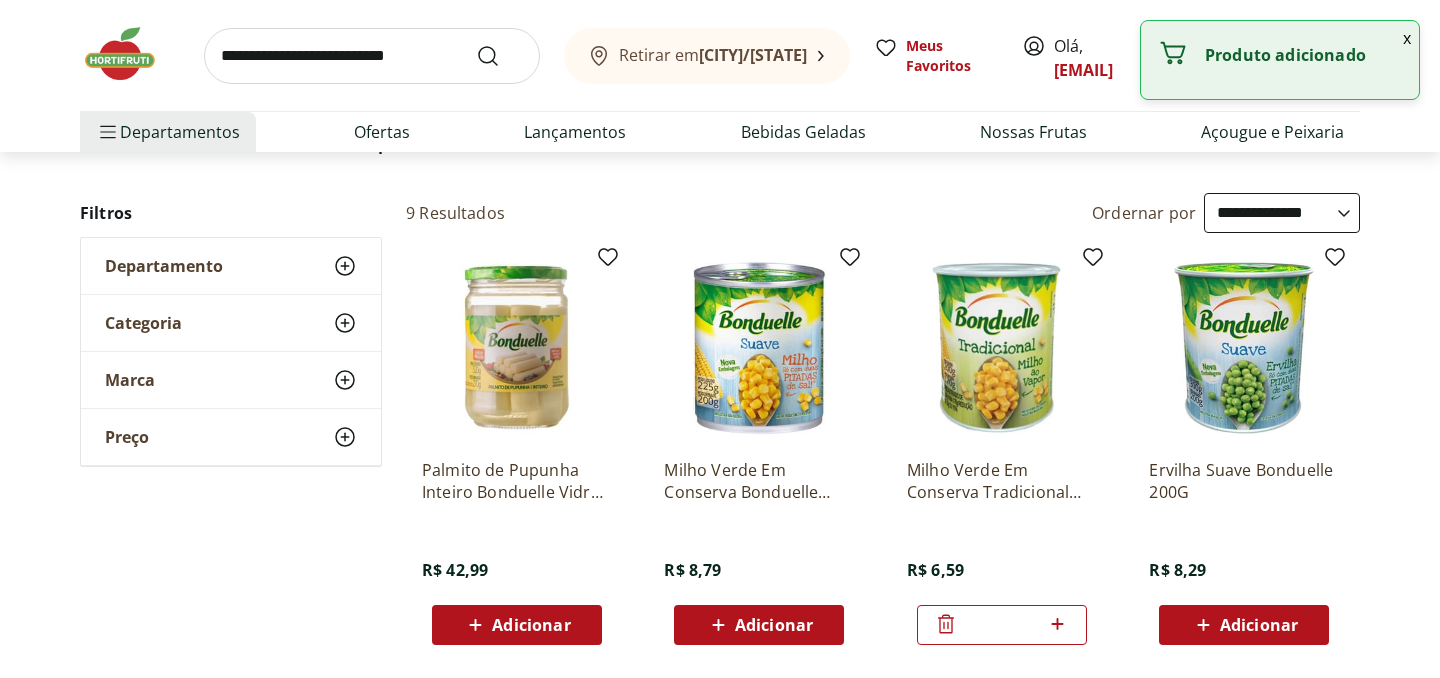 click 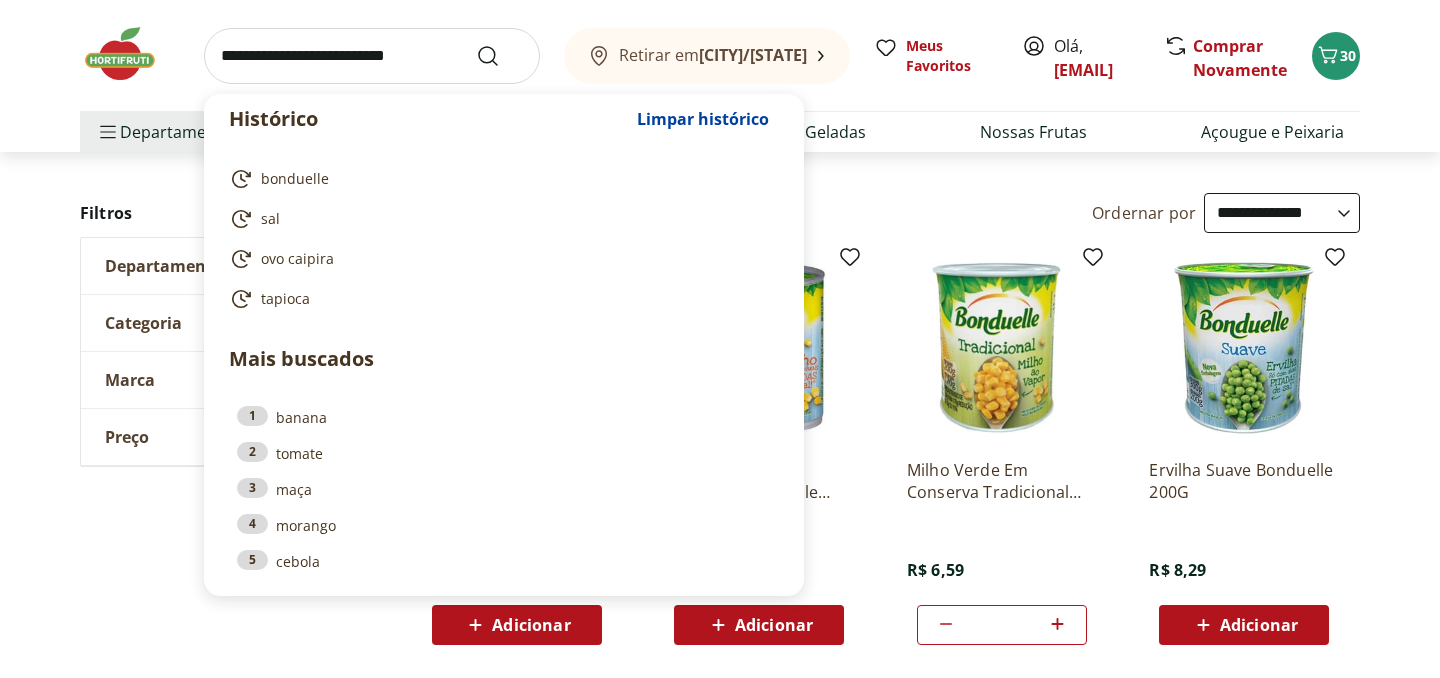 click at bounding box center [372, 56] 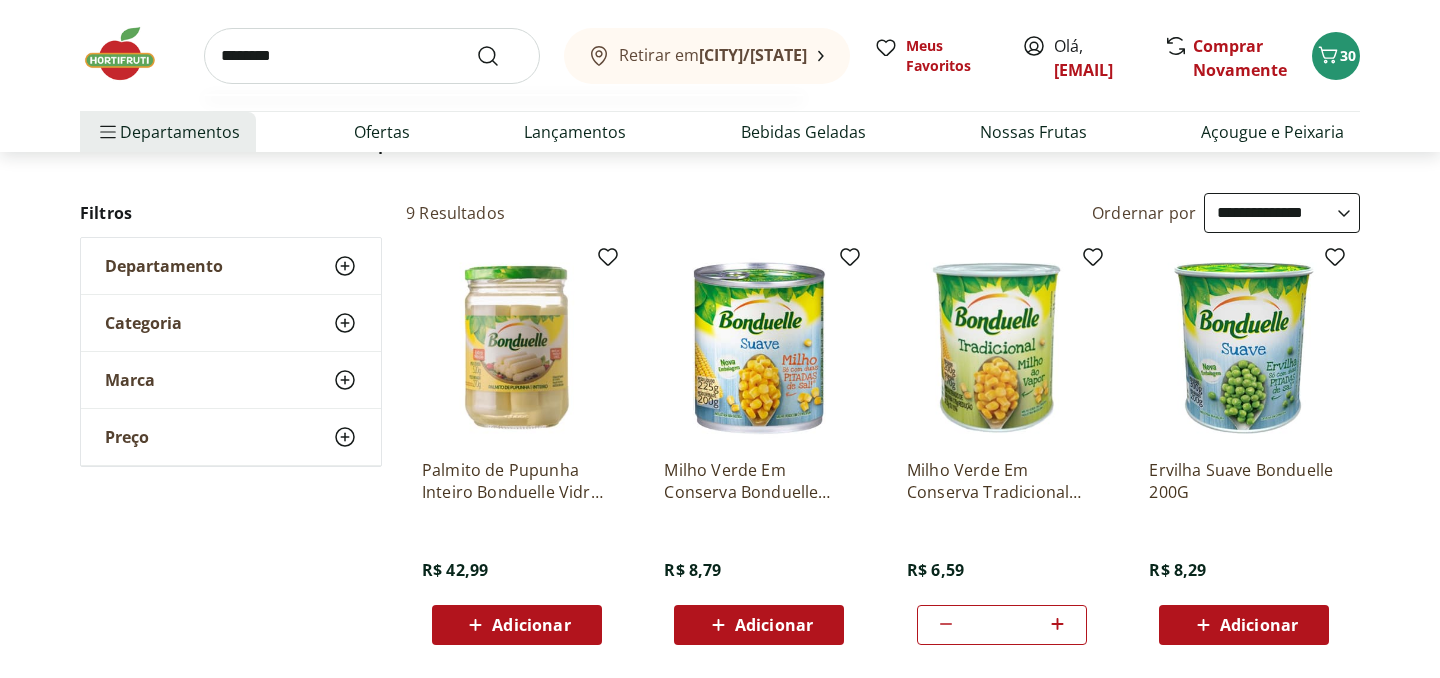 type on "********" 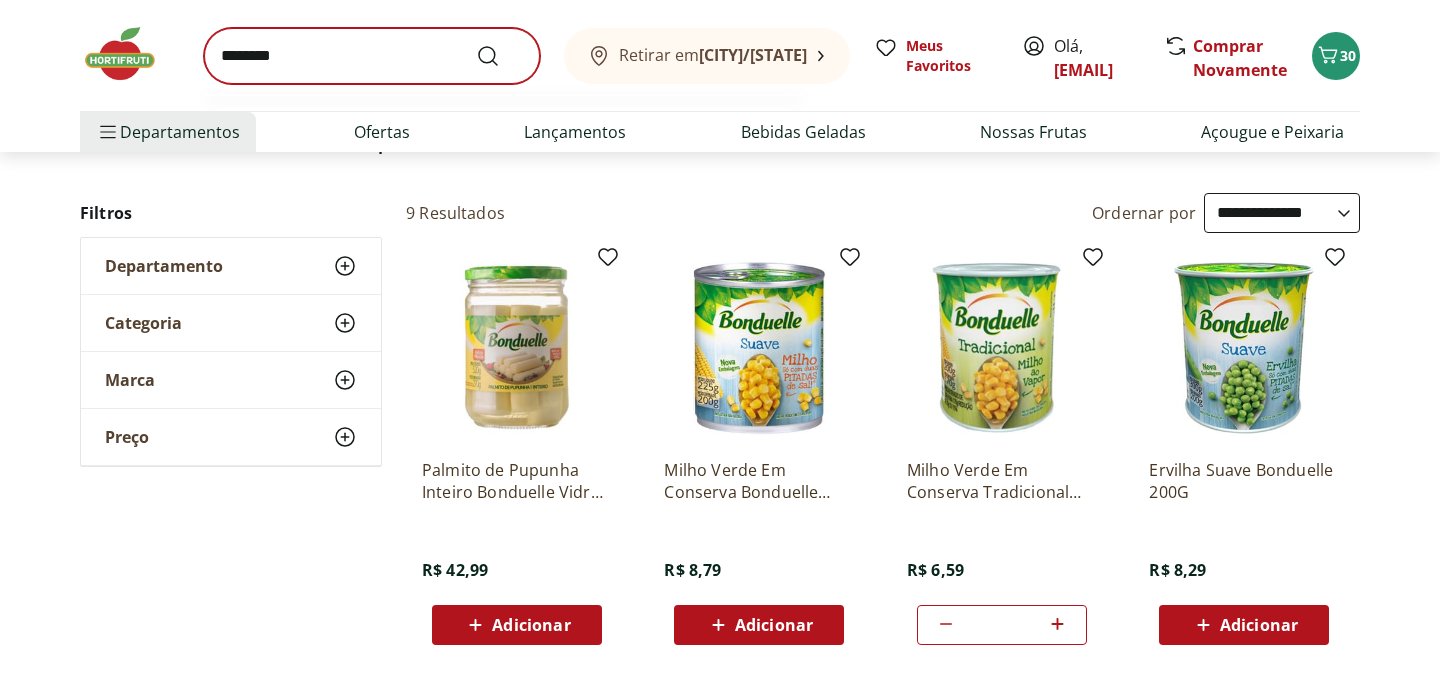 scroll, scrollTop: 0, scrollLeft: 0, axis: both 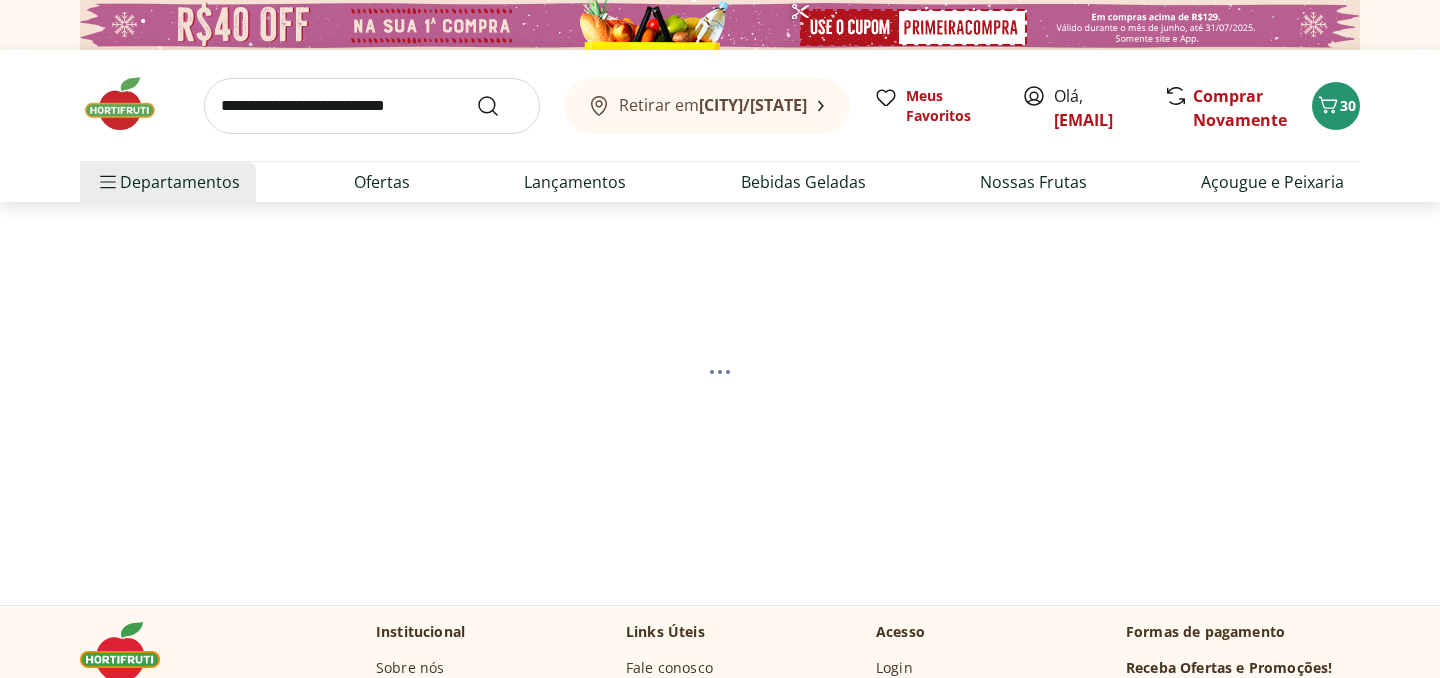 select on "**********" 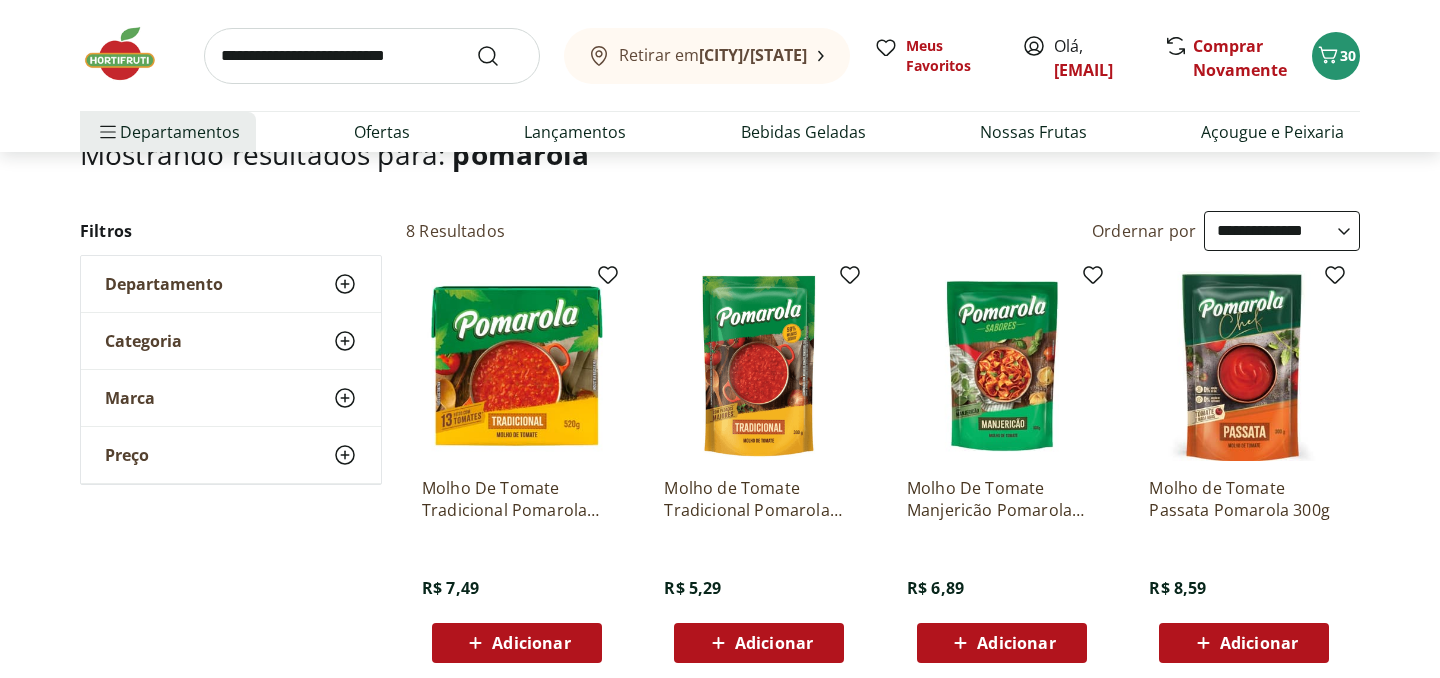 scroll, scrollTop: 161, scrollLeft: 0, axis: vertical 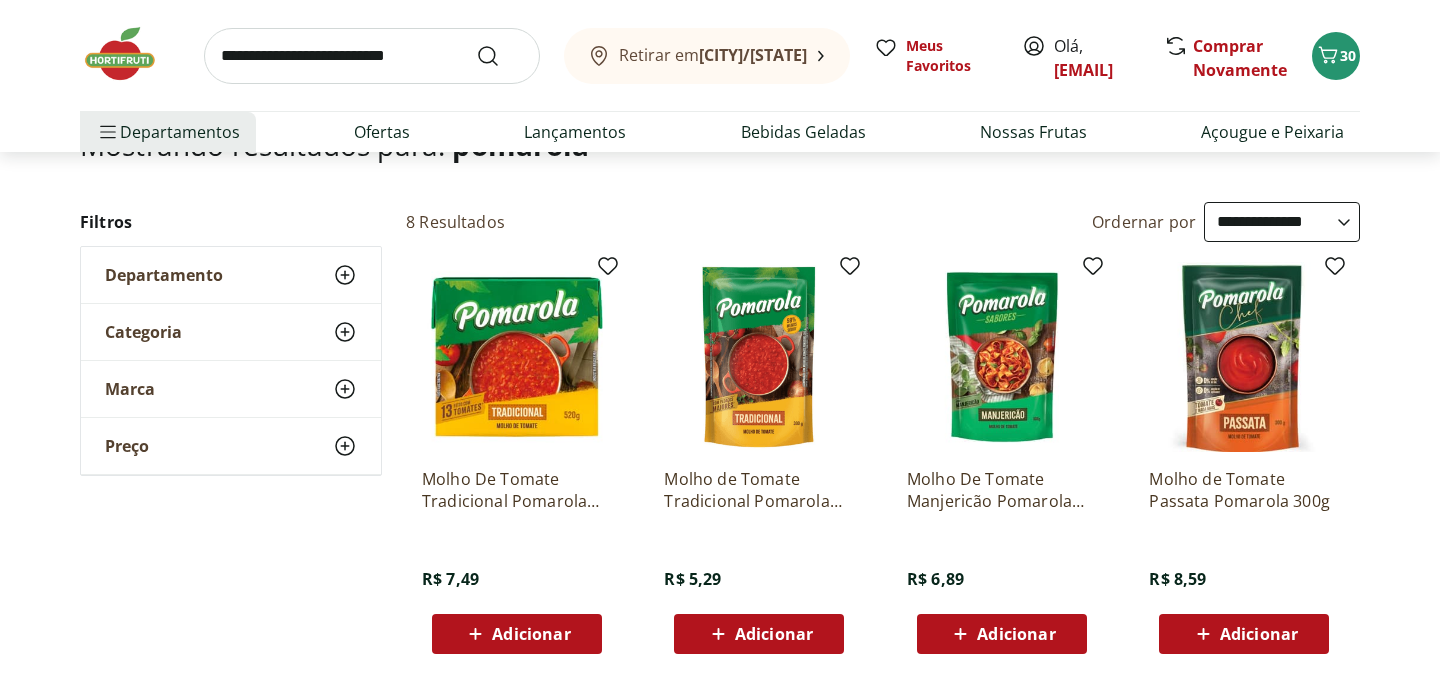 click on "Adicionar" at bounding box center [531, 634] 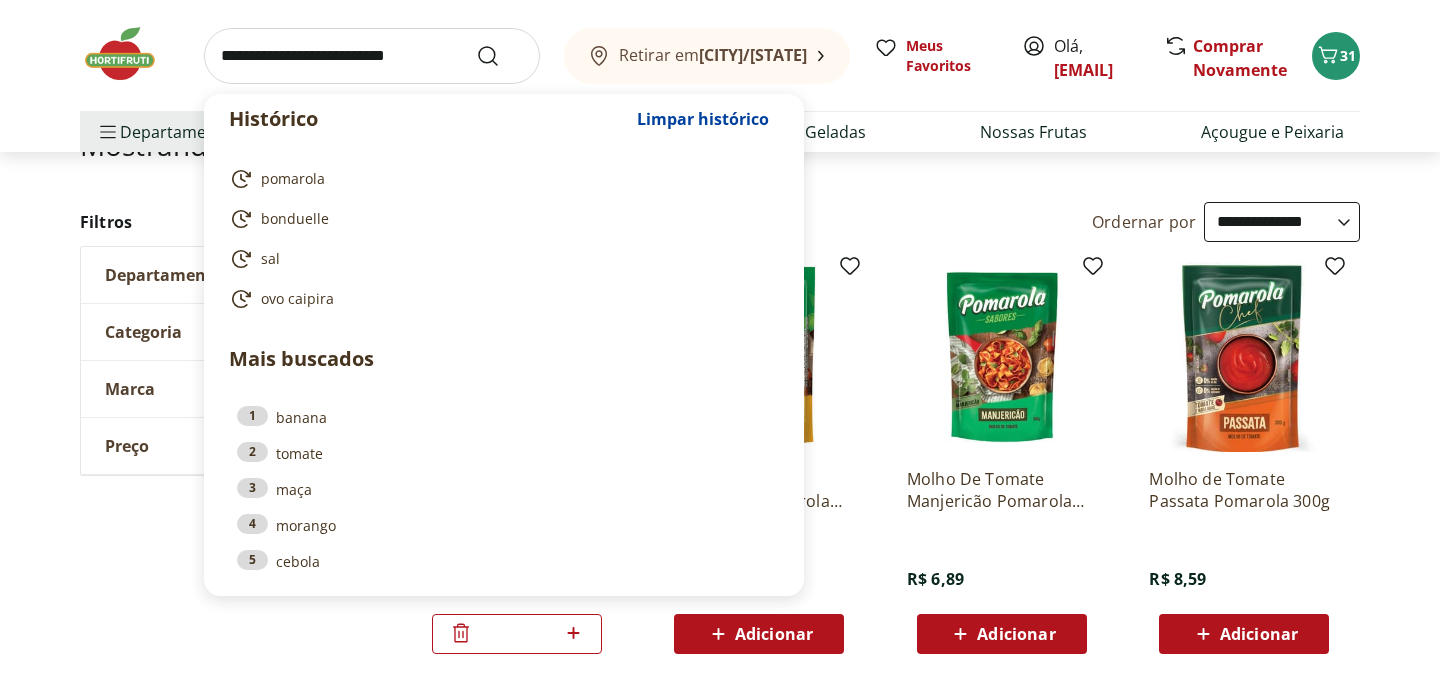 click at bounding box center (372, 56) 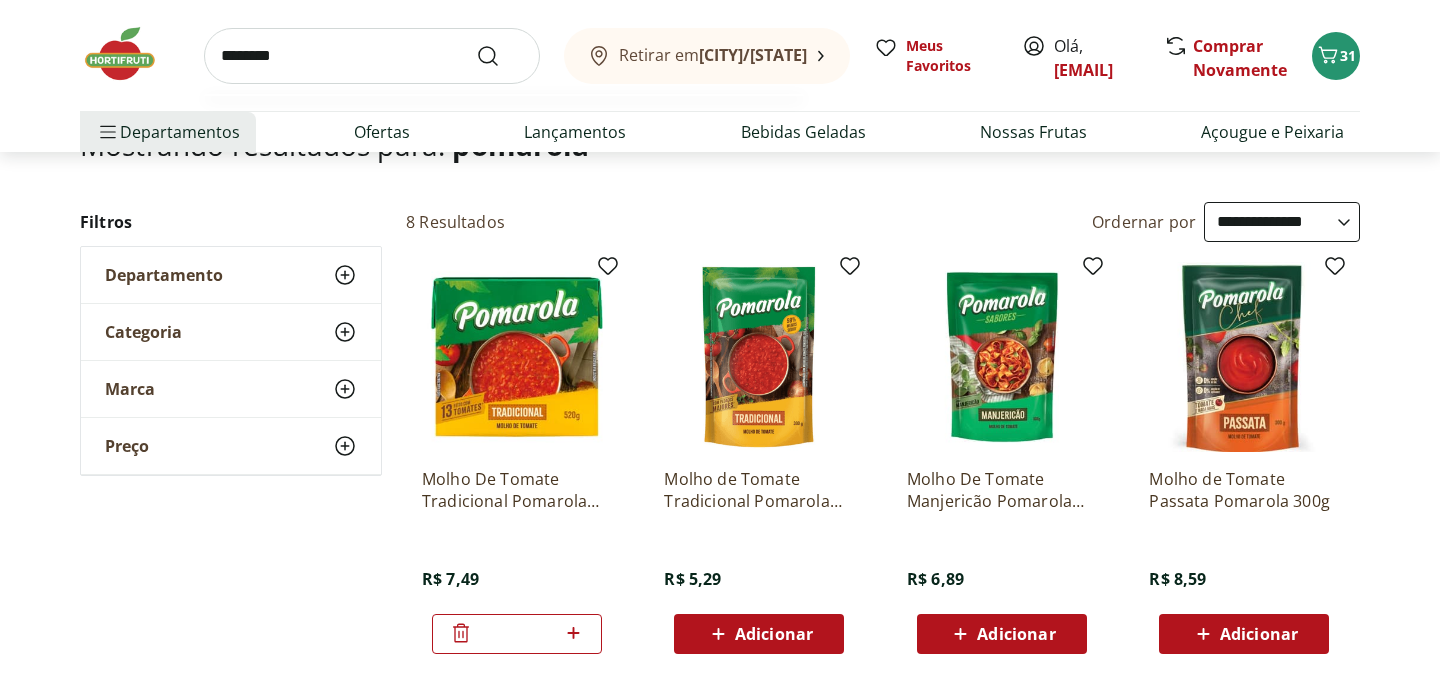type on "********" 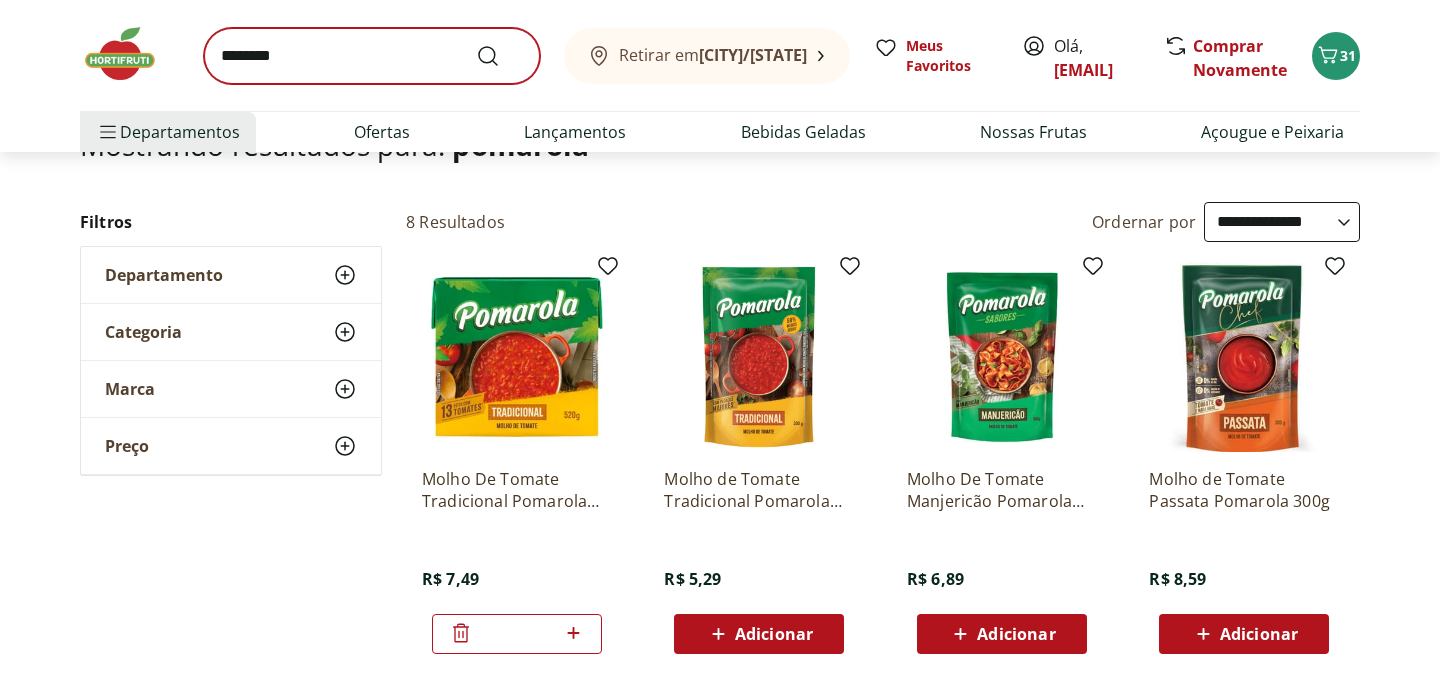 scroll, scrollTop: 0, scrollLeft: 0, axis: both 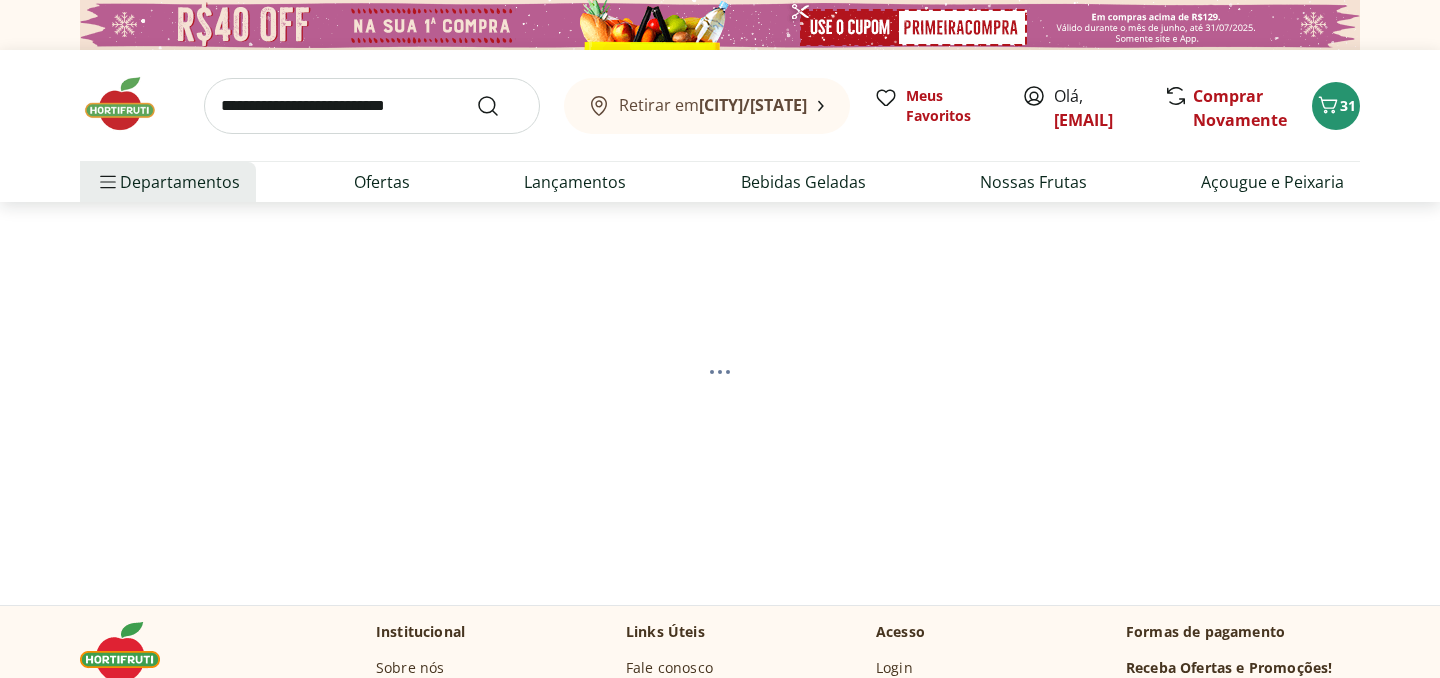 select on "**********" 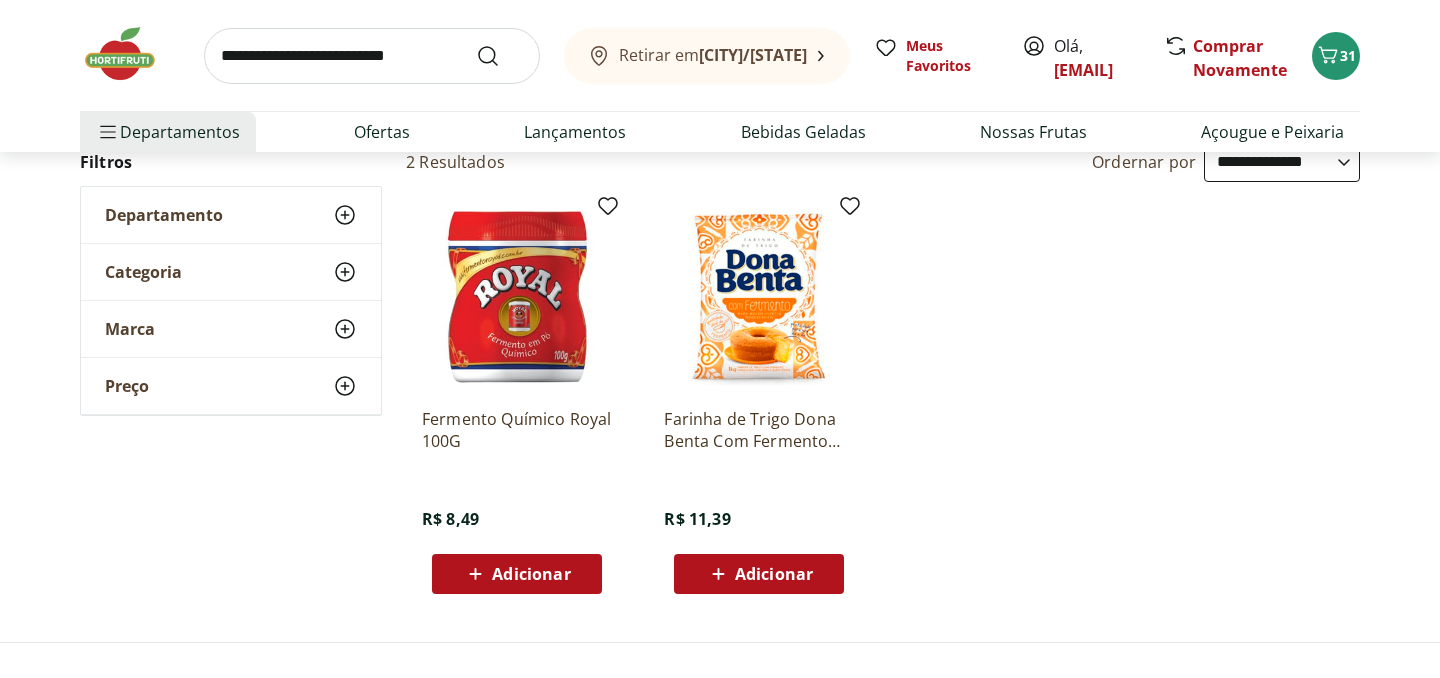 scroll, scrollTop: 260, scrollLeft: 0, axis: vertical 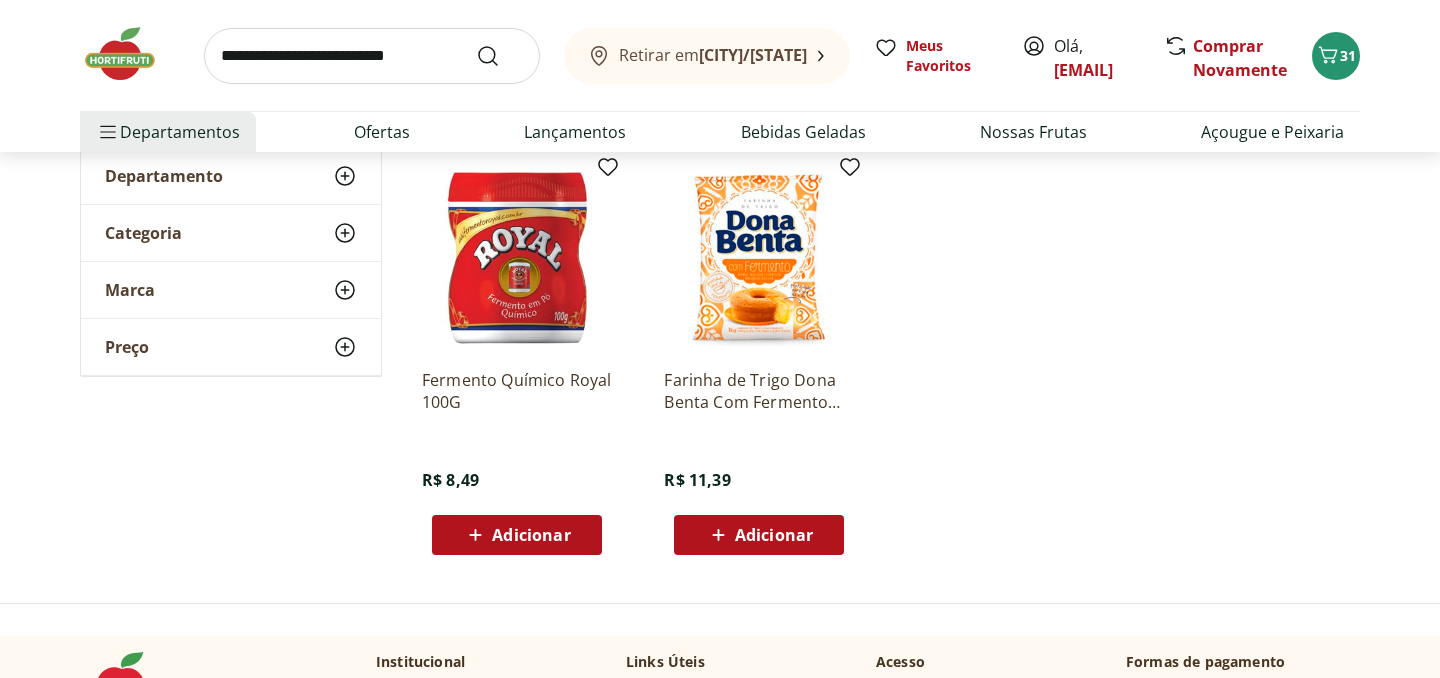 click on "Adicionar" at bounding box center (517, 535) 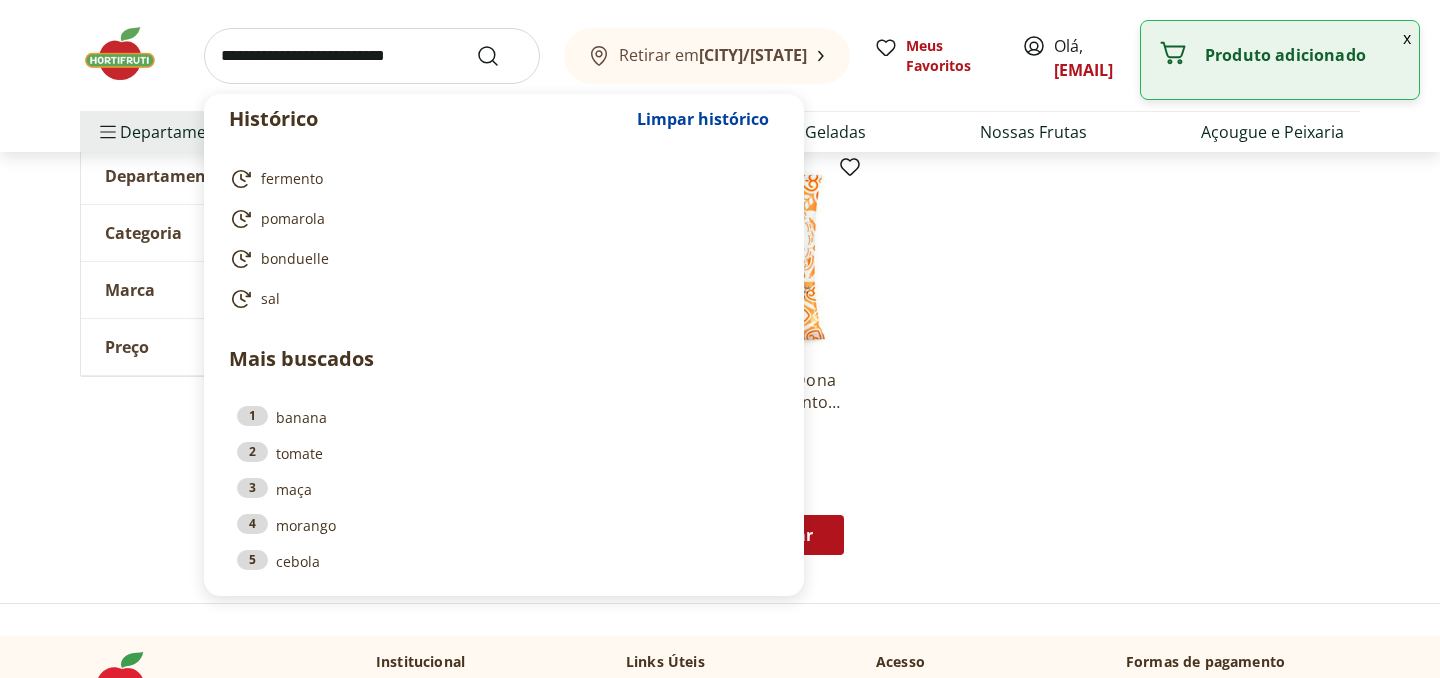 click at bounding box center [372, 56] 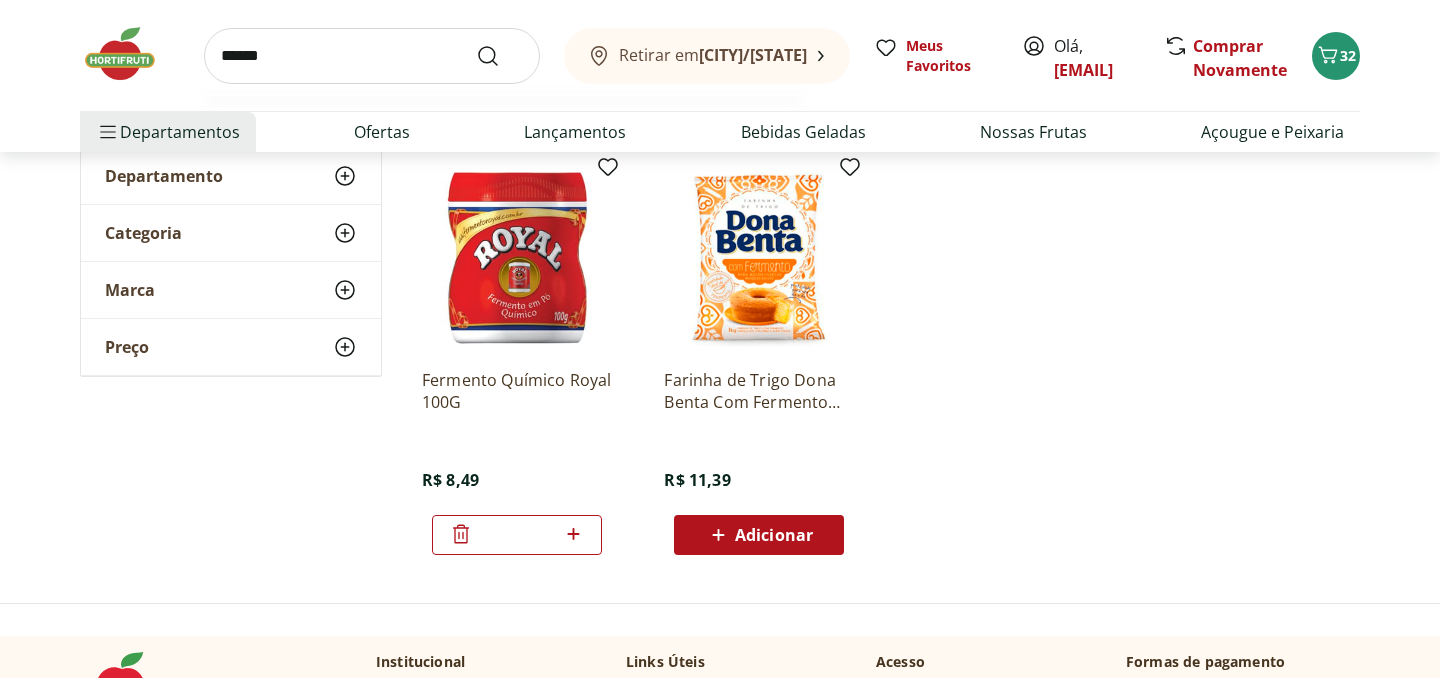 type on "******" 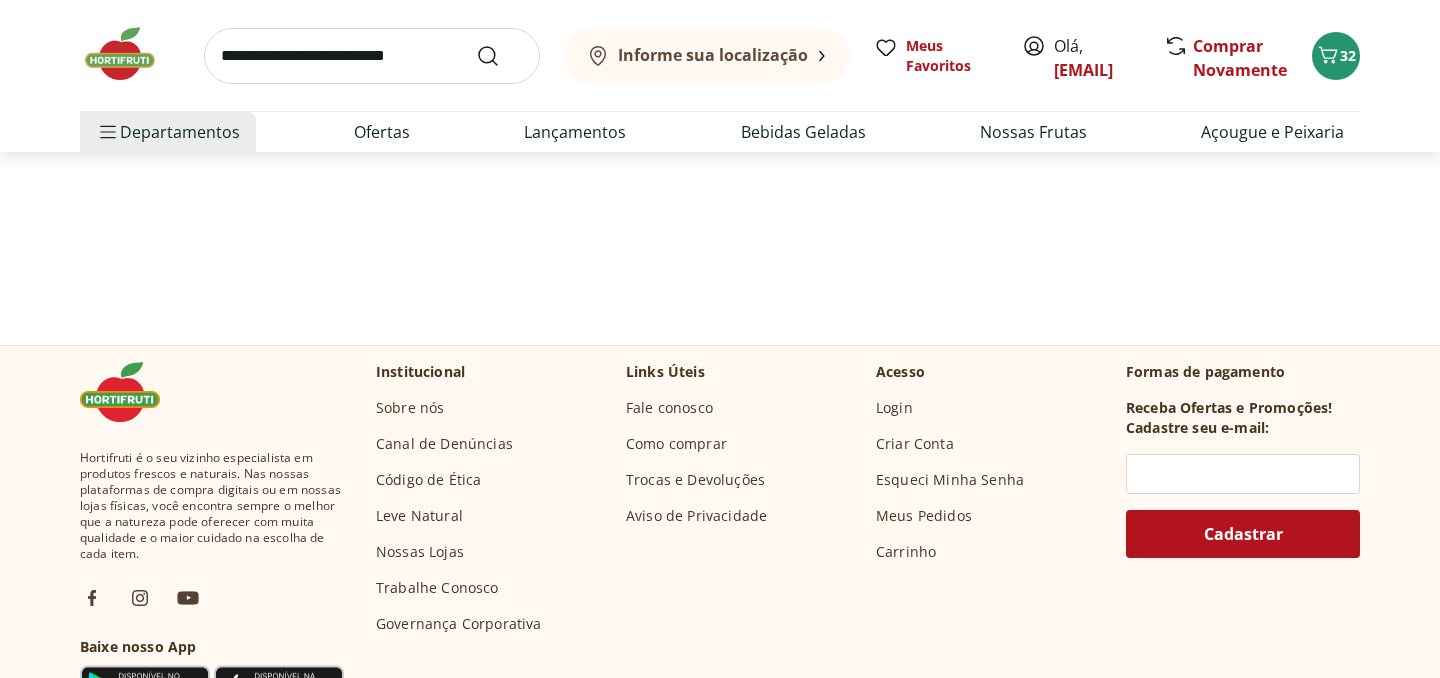 scroll, scrollTop: 0, scrollLeft: 0, axis: both 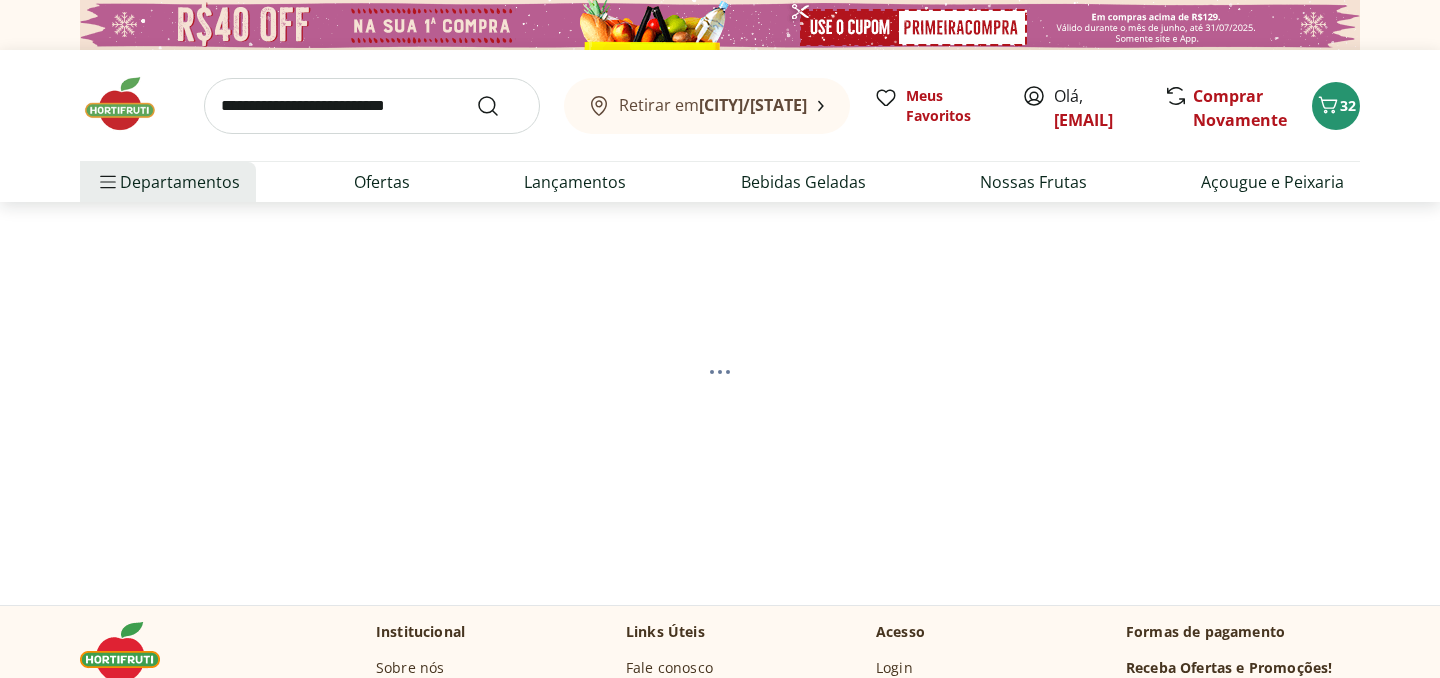 select on "**********" 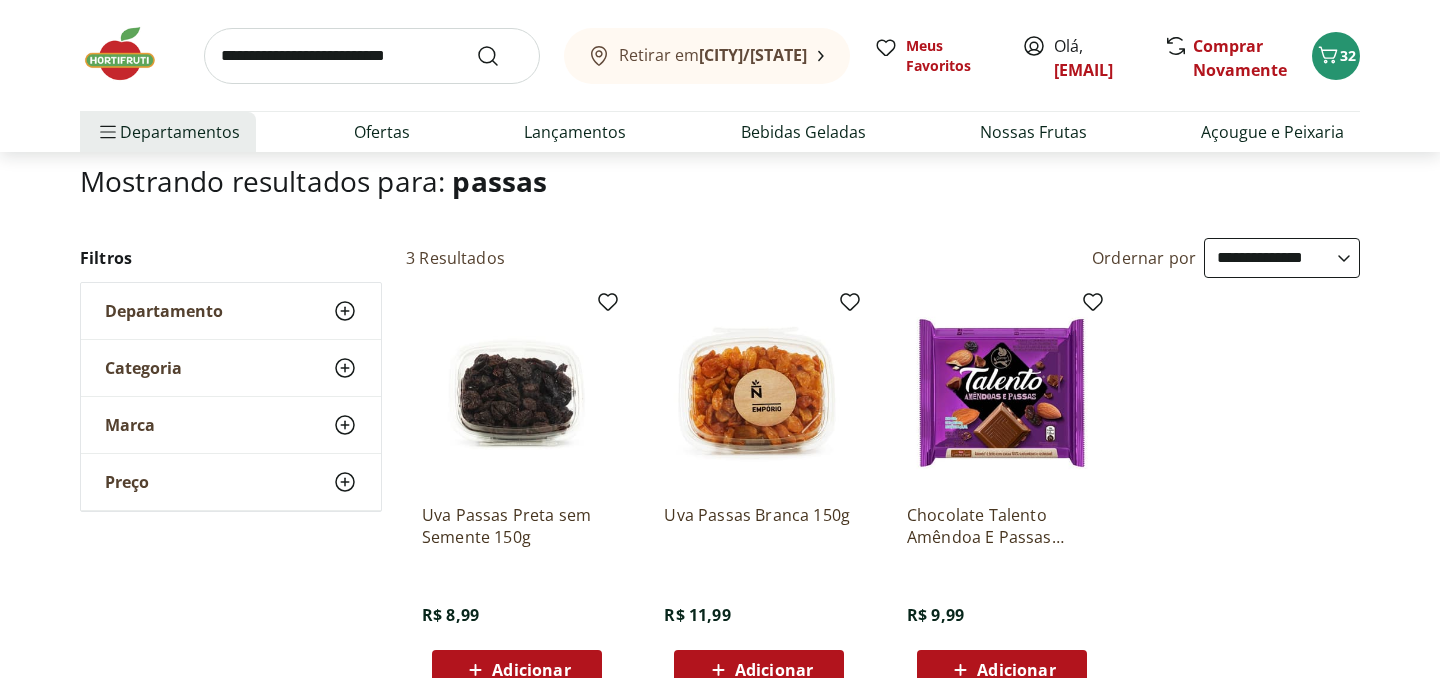 scroll, scrollTop: 283, scrollLeft: 0, axis: vertical 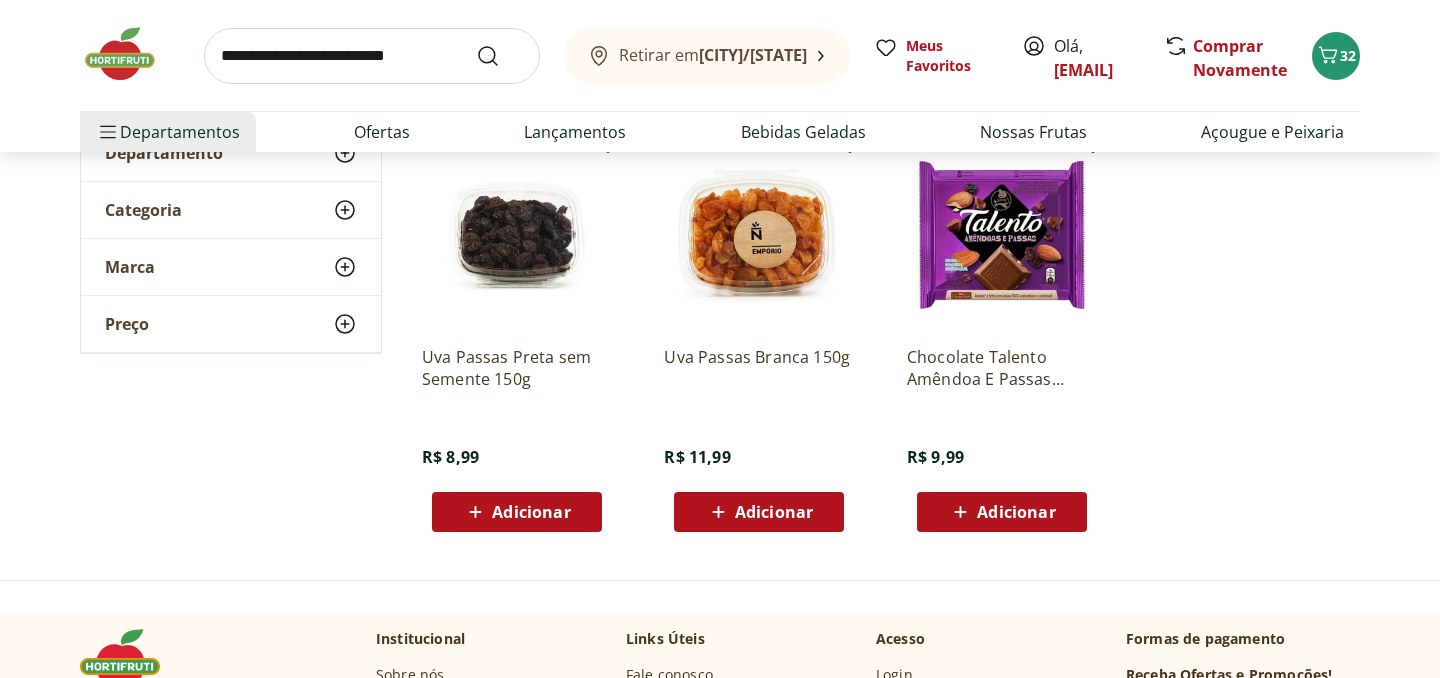 click on "Adicionar" at bounding box center [531, 512] 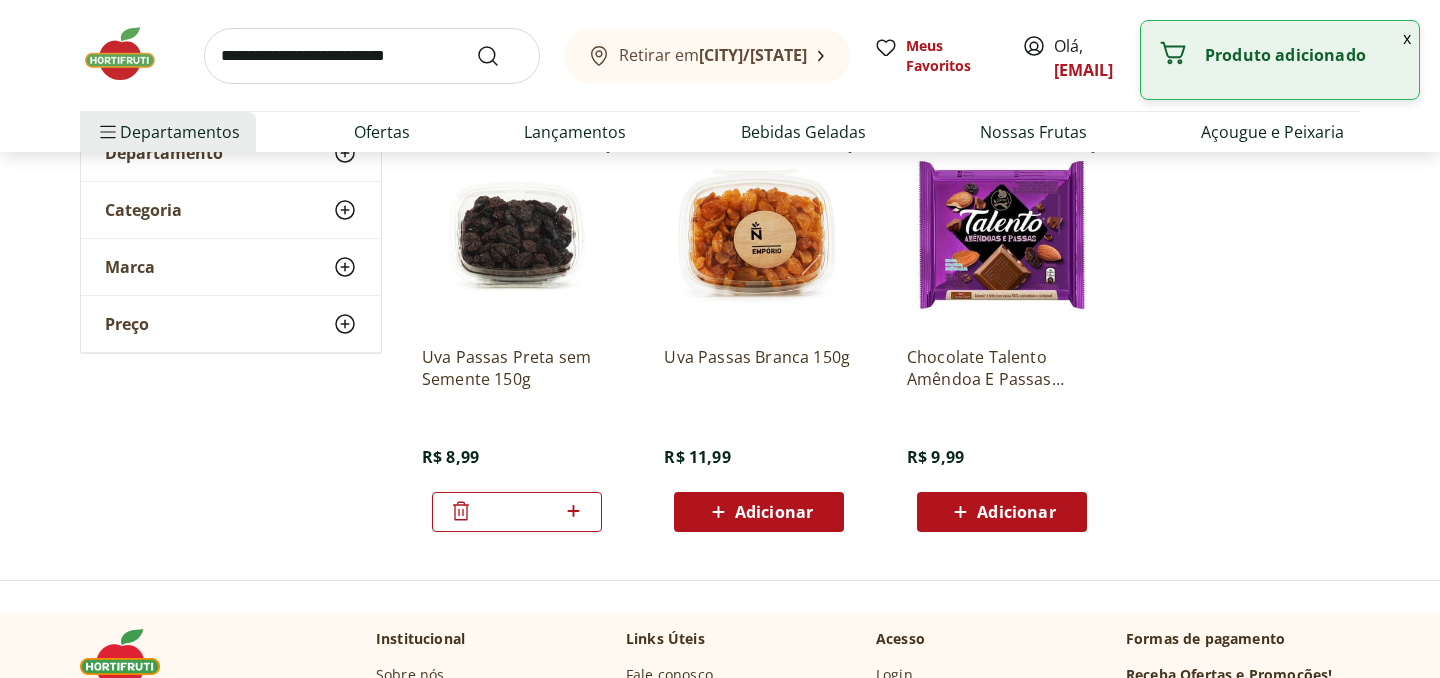 click on "Adicionar" at bounding box center [774, 512] 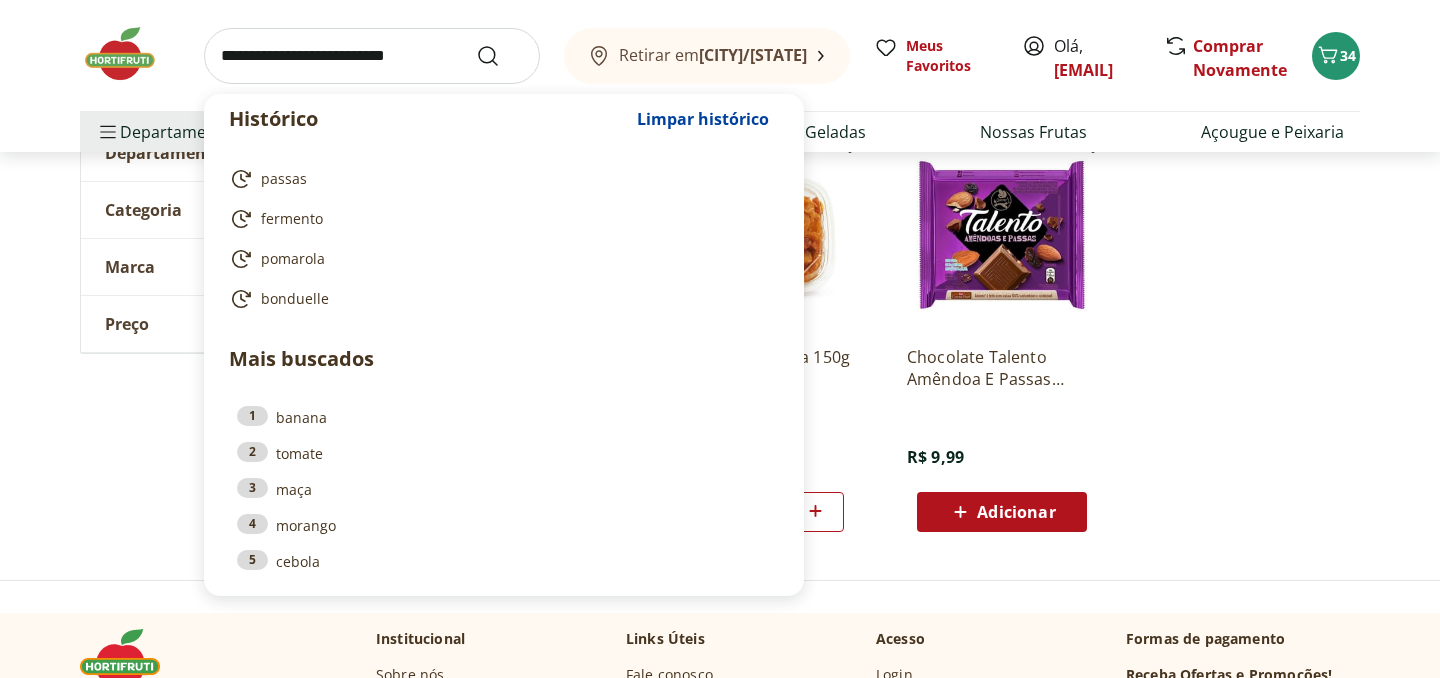 click at bounding box center (372, 56) 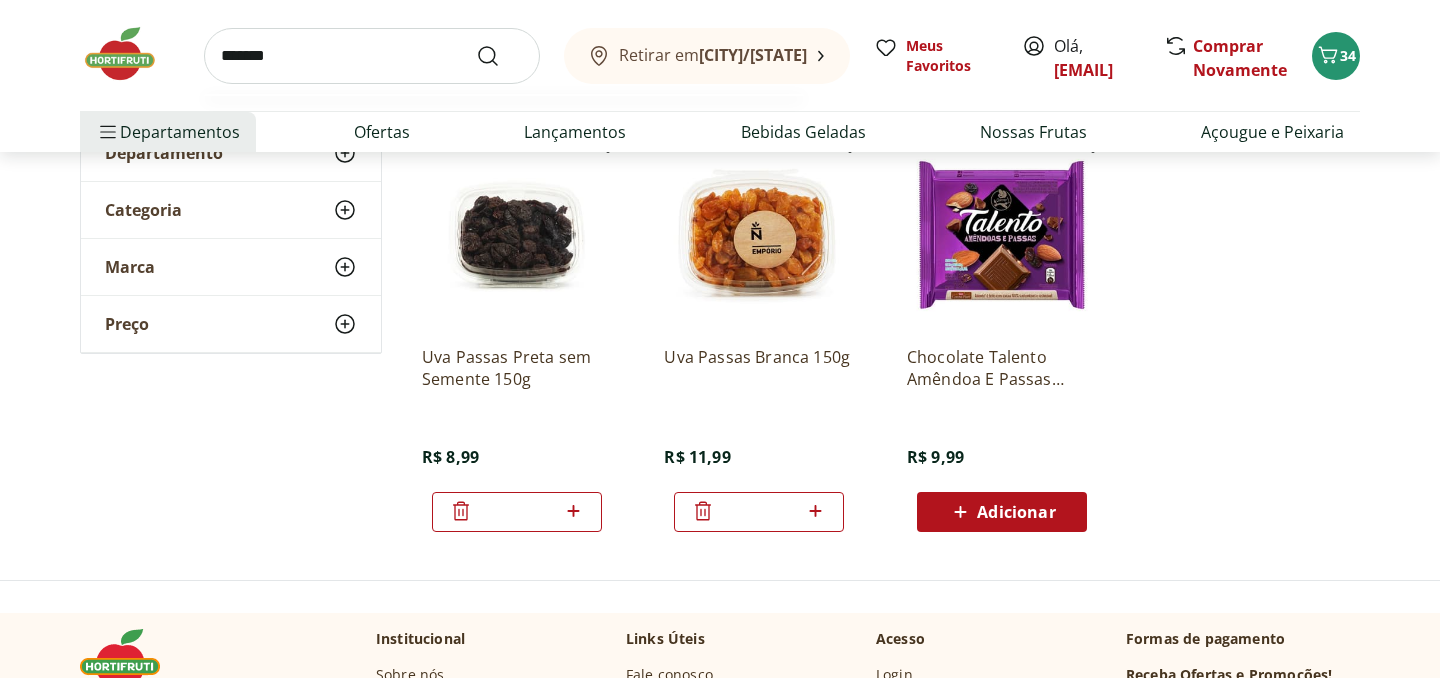 type on "*******" 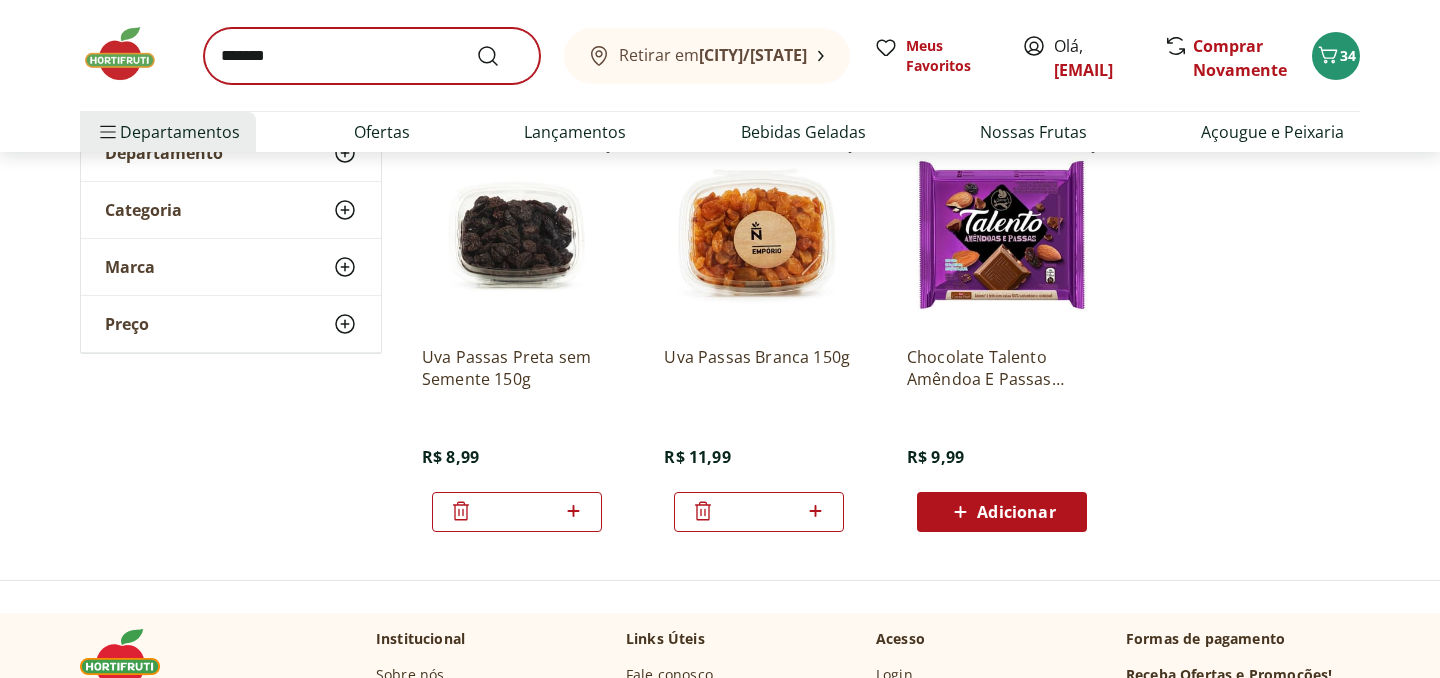 scroll, scrollTop: 0, scrollLeft: 0, axis: both 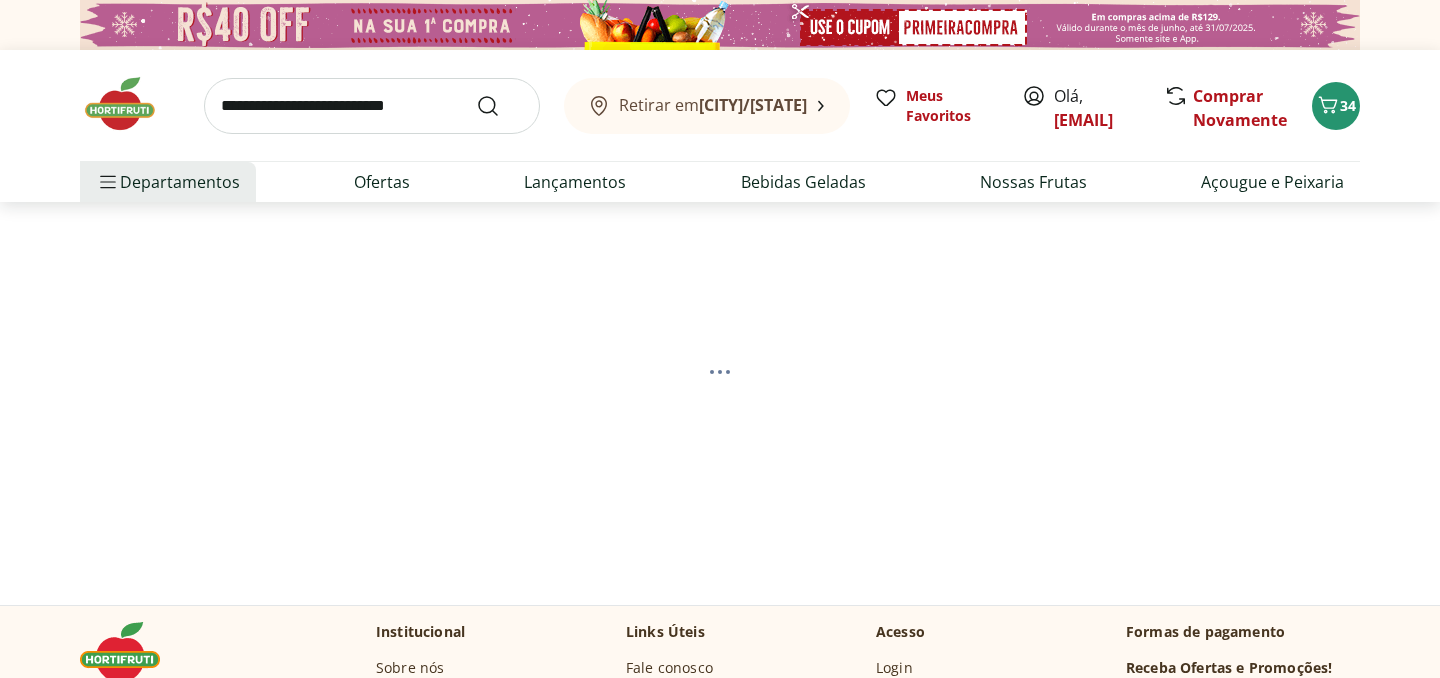 select on "**********" 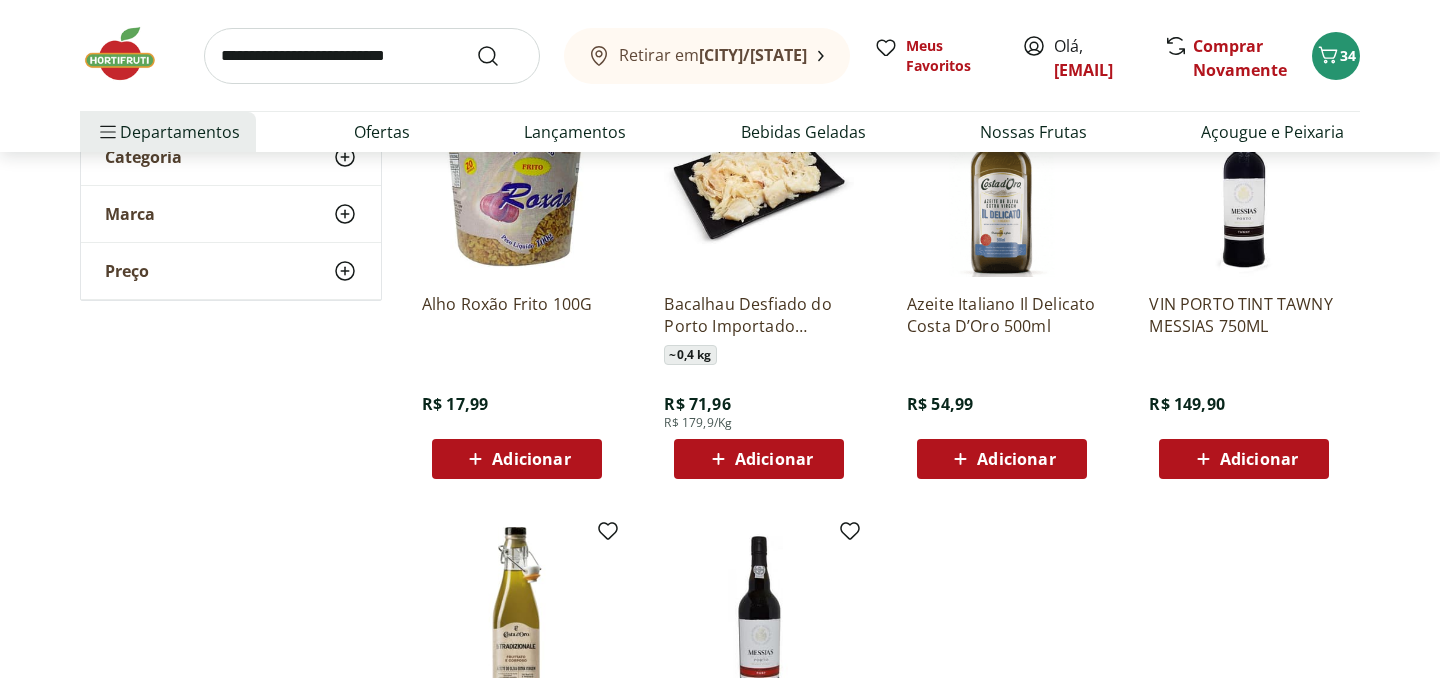 scroll, scrollTop: 0, scrollLeft: 0, axis: both 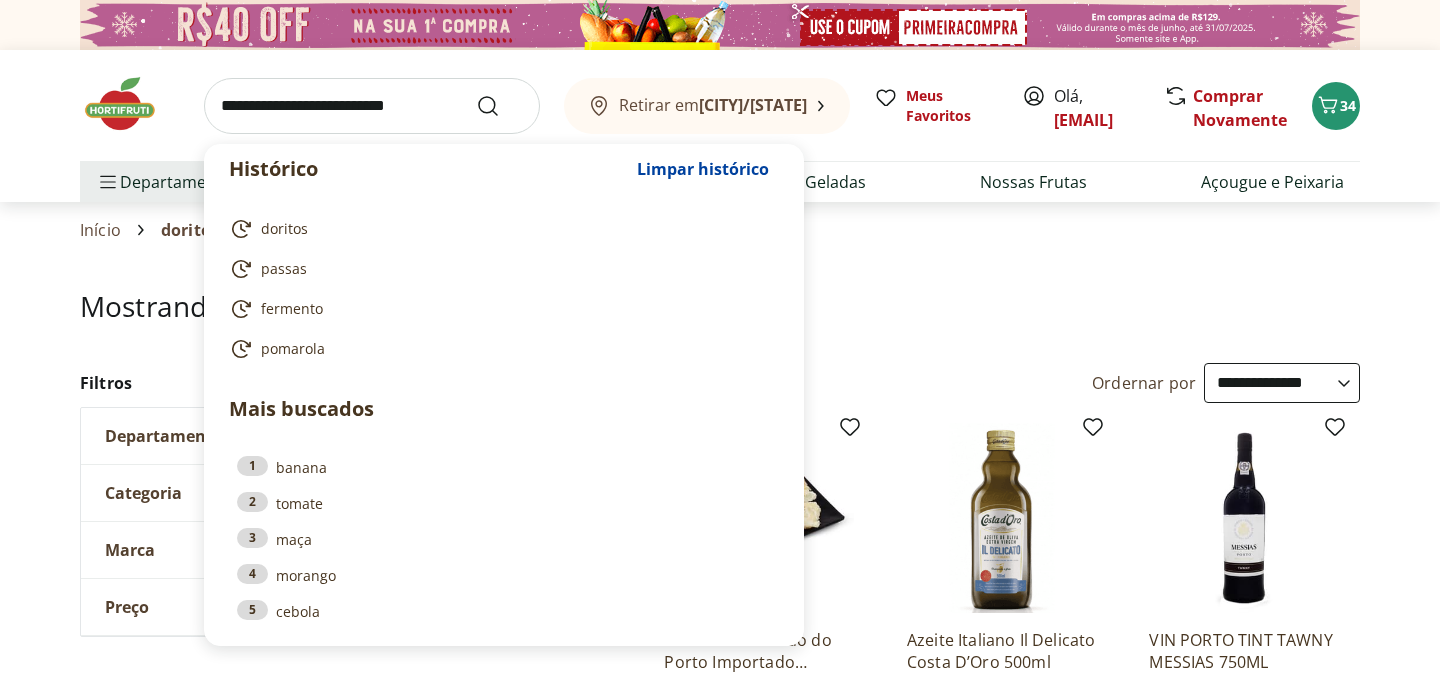 click at bounding box center (372, 106) 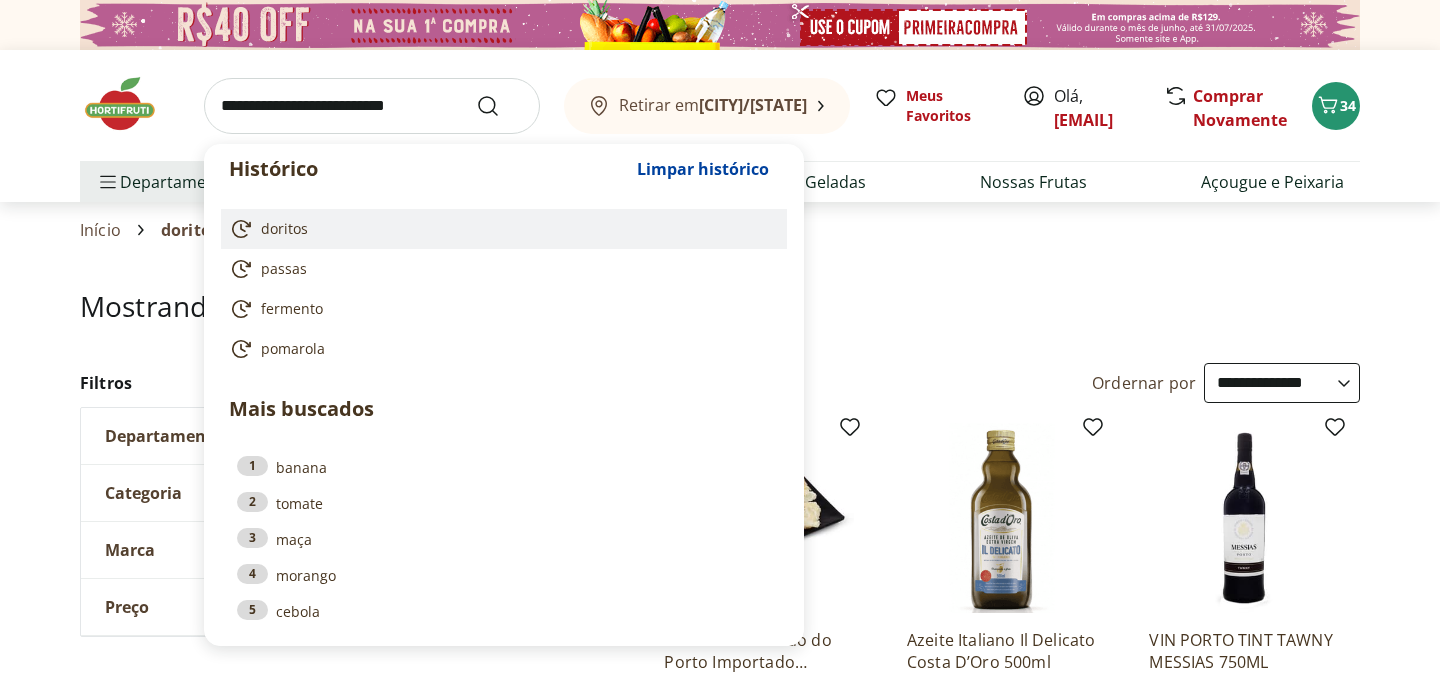 click on "doritos" at bounding box center (284, 229) 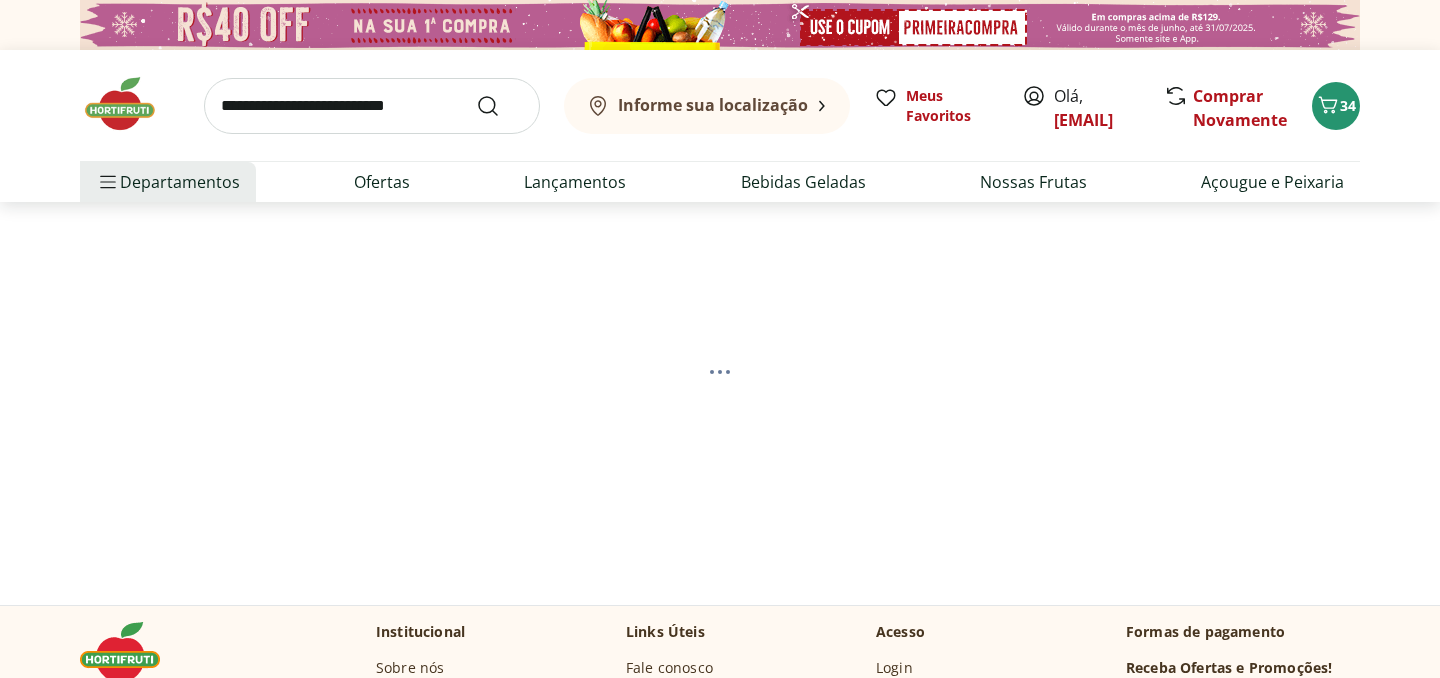 scroll, scrollTop: 0, scrollLeft: 0, axis: both 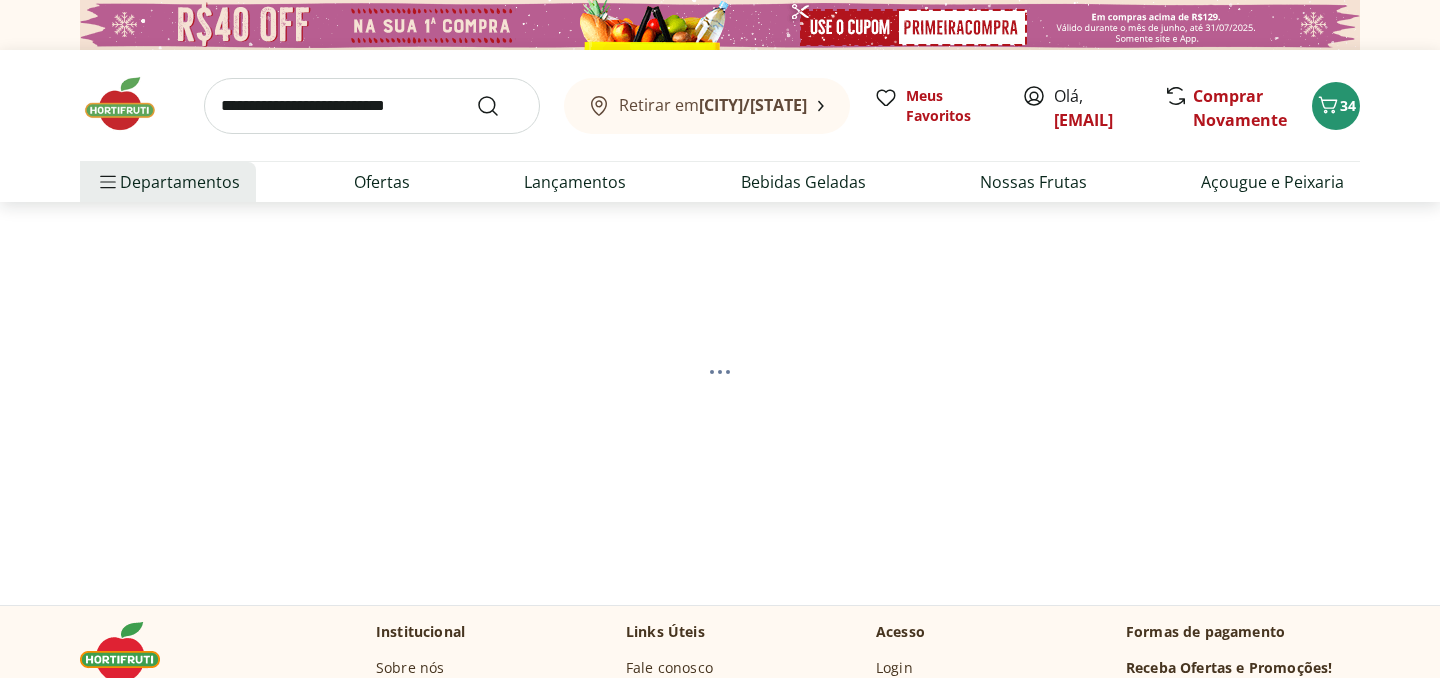 select on "**********" 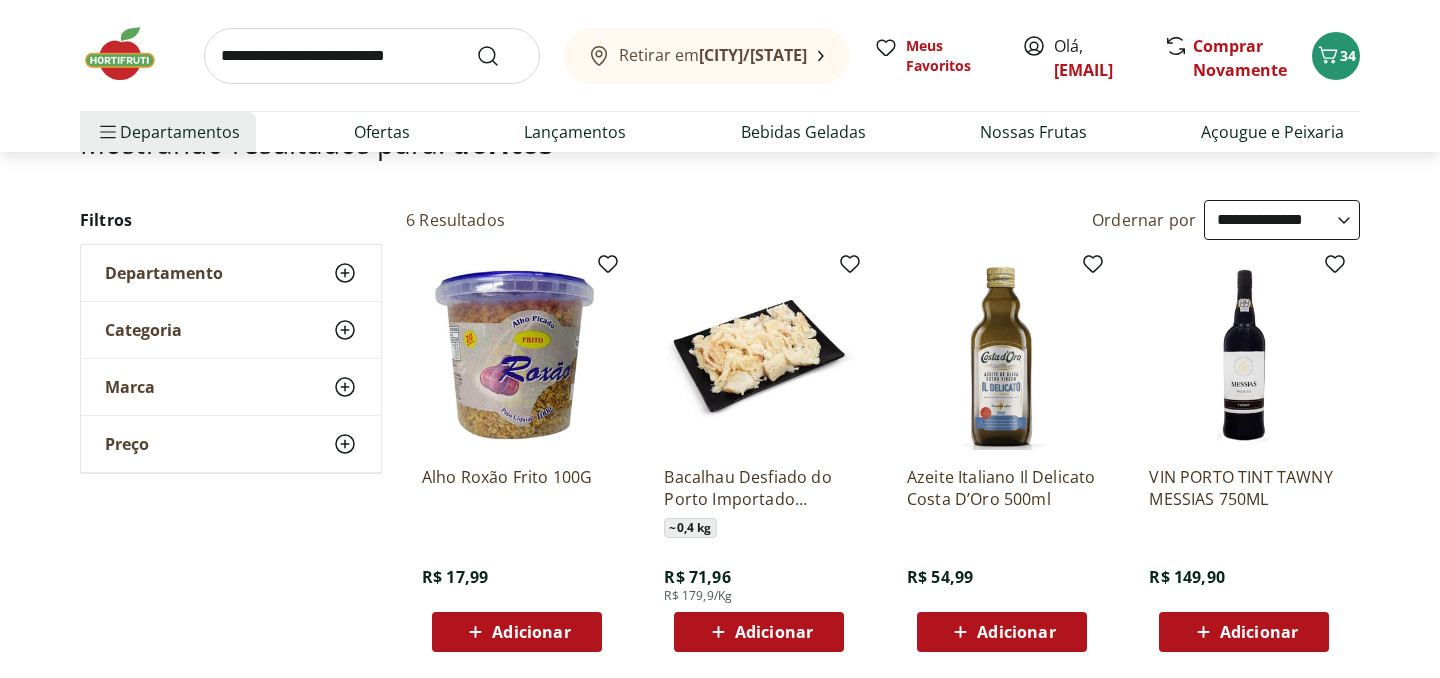 scroll, scrollTop: 65, scrollLeft: 0, axis: vertical 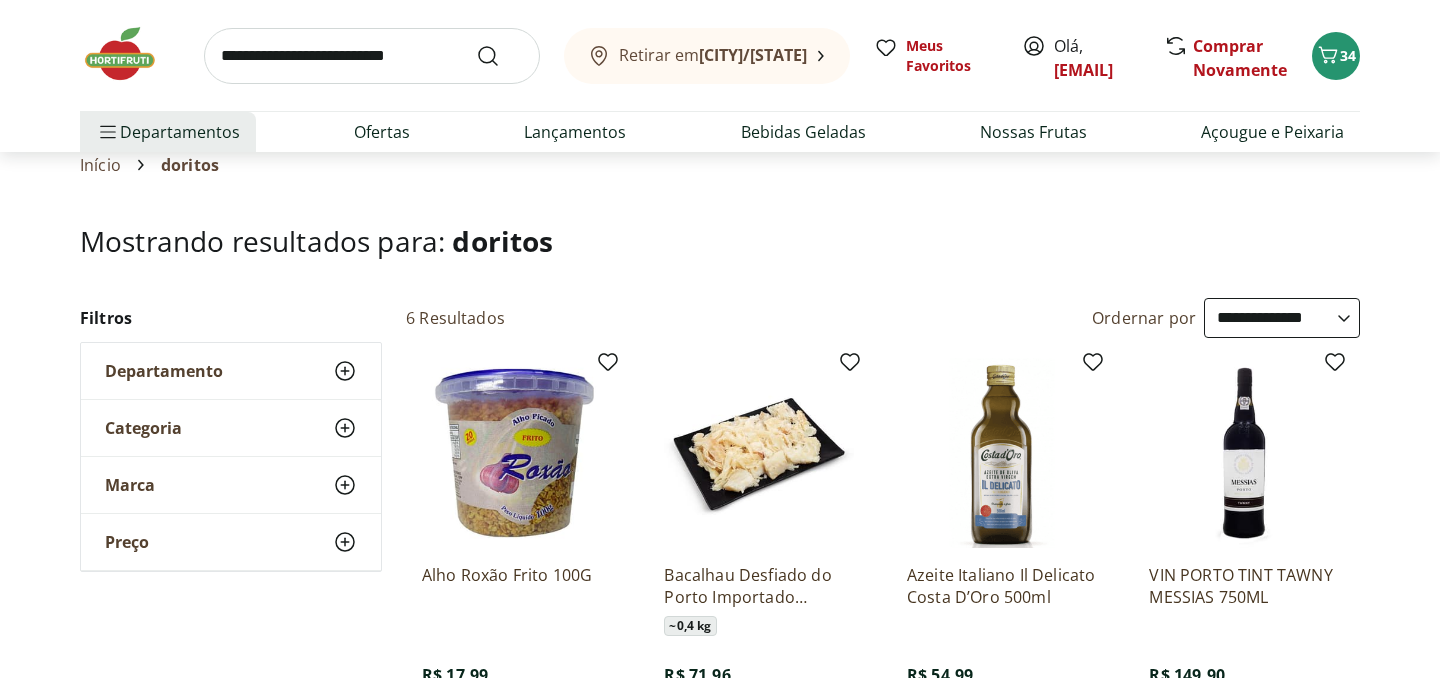 click on "Departamento" at bounding box center [164, 371] 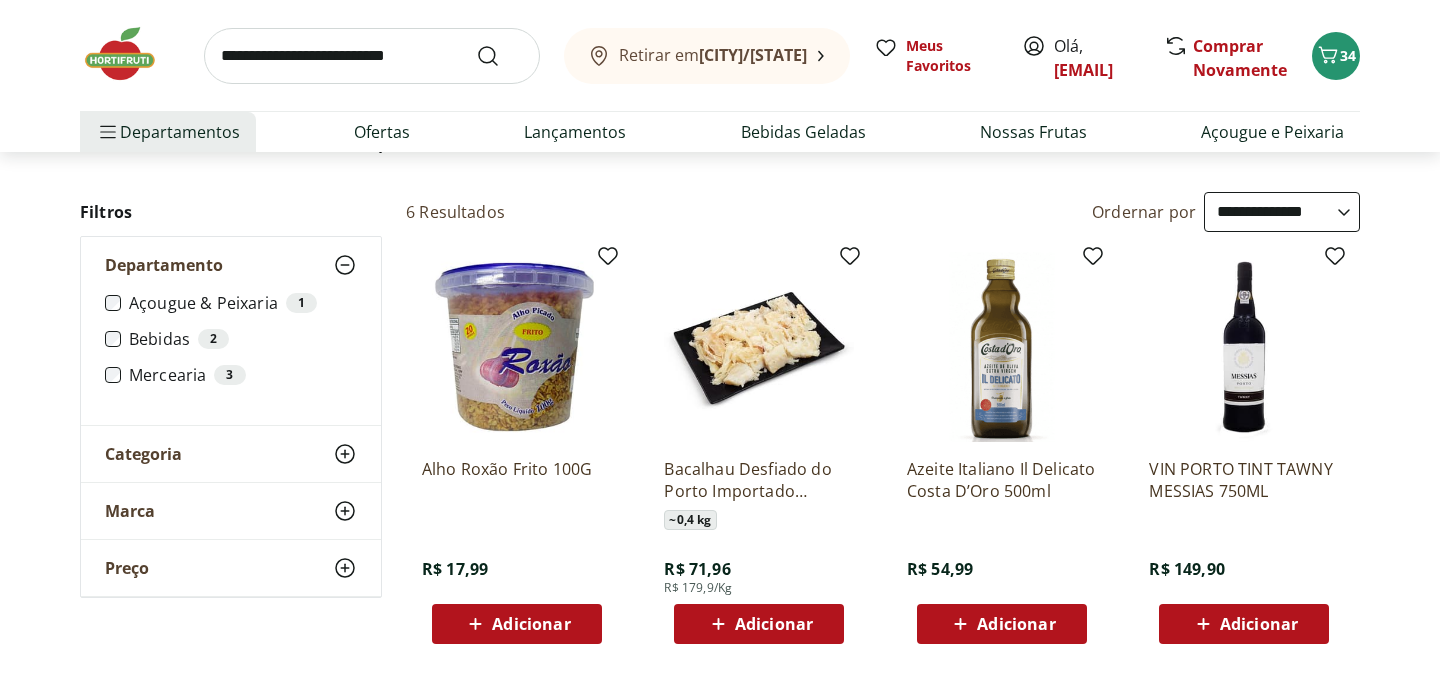 scroll, scrollTop: 168, scrollLeft: 0, axis: vertical 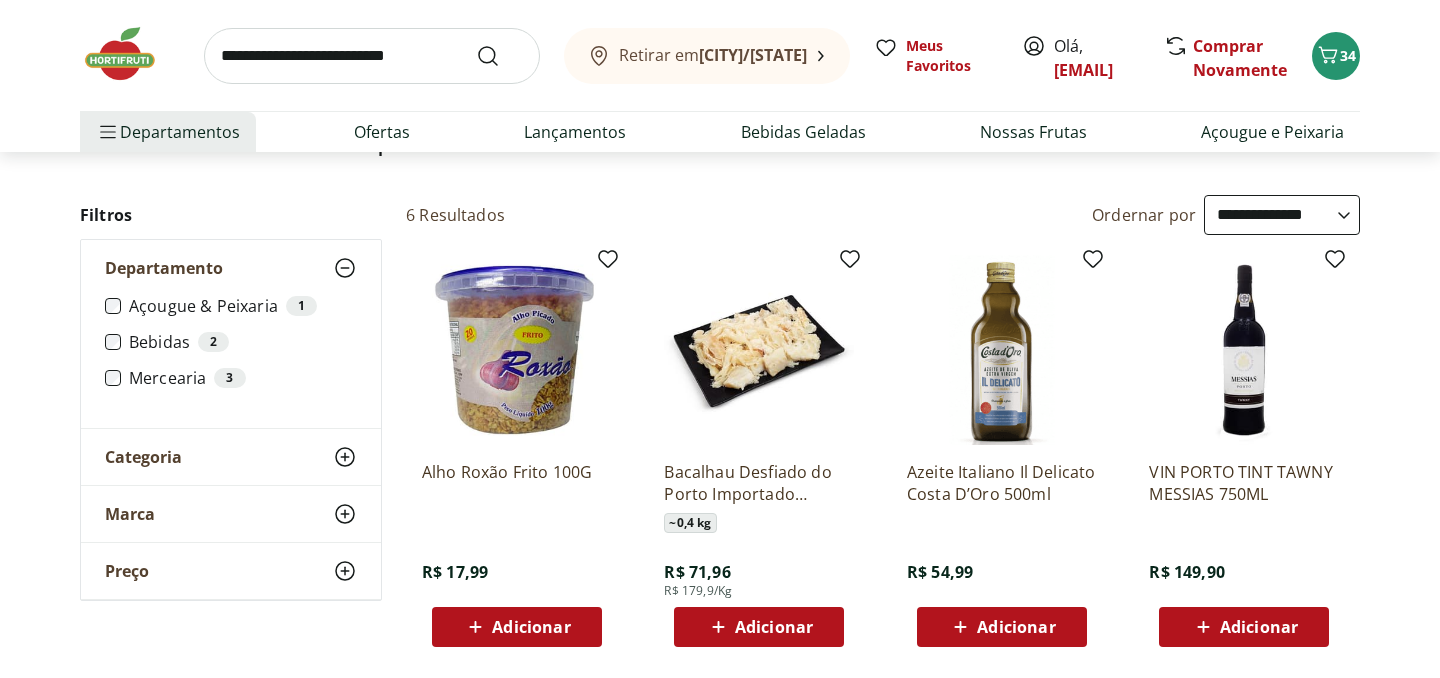 click on "Marca" at bounding box center (130, 514) 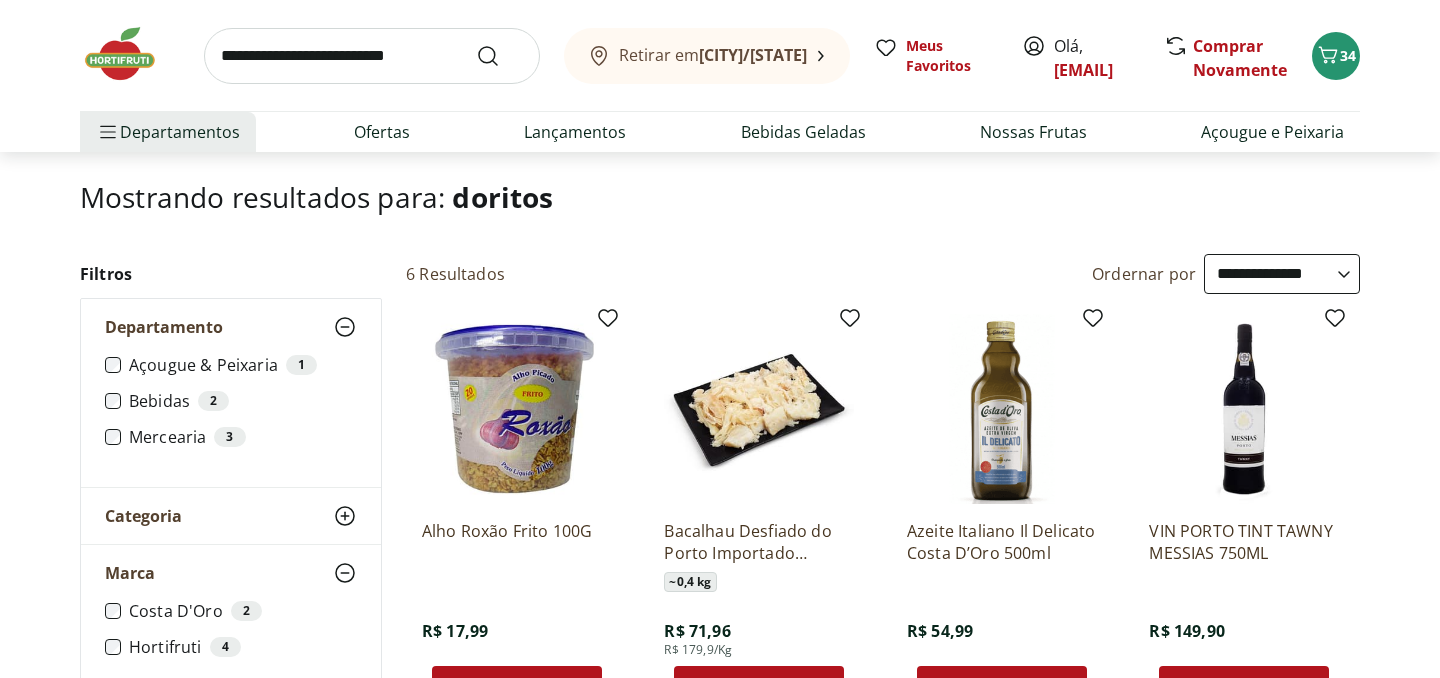 scroll, scrollTop: 0, scrollLeft: 0, axis: both 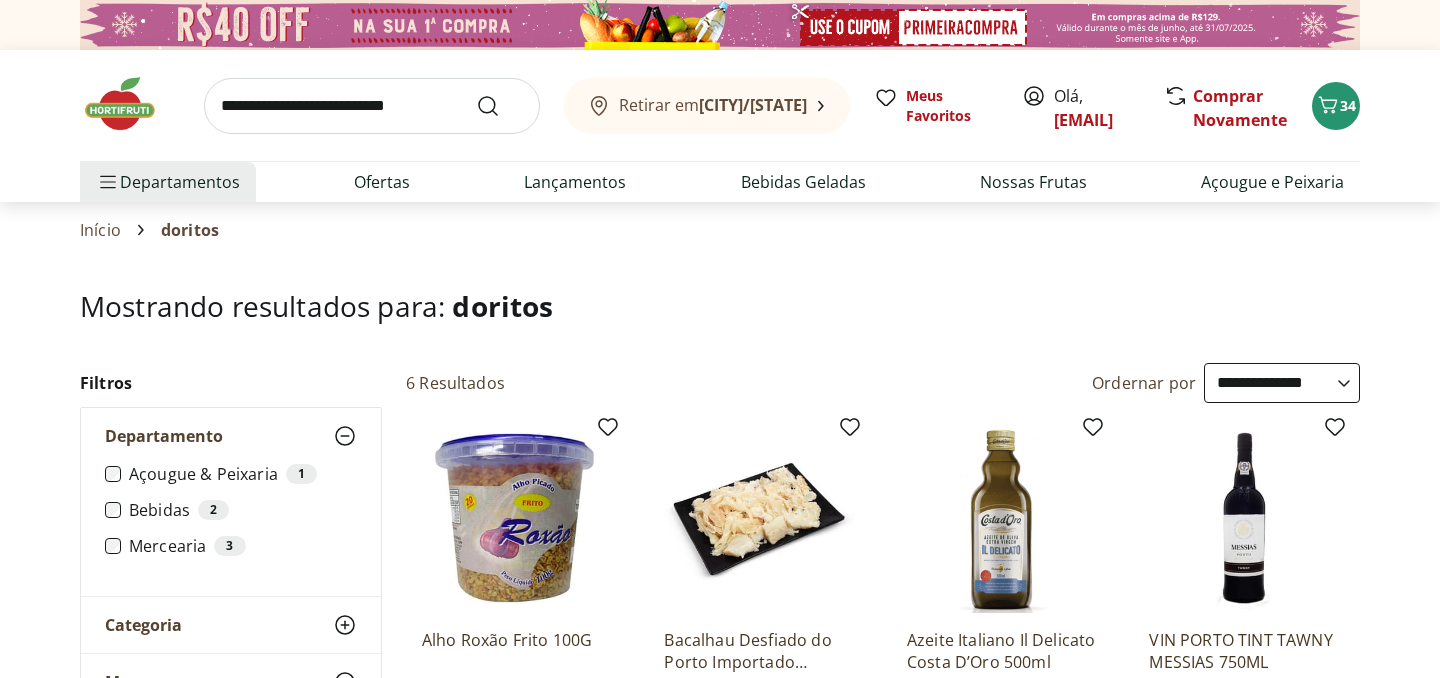 click at bounding box center [372, 106] 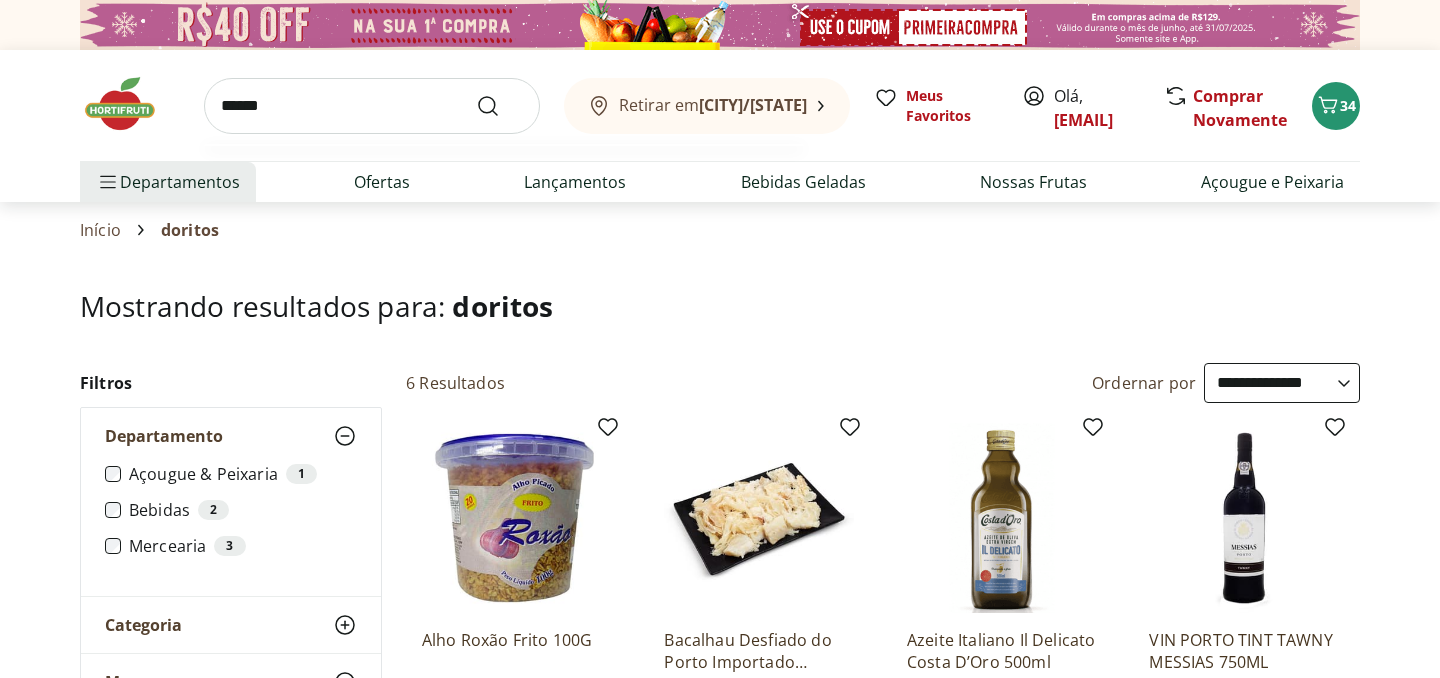 type on "******" 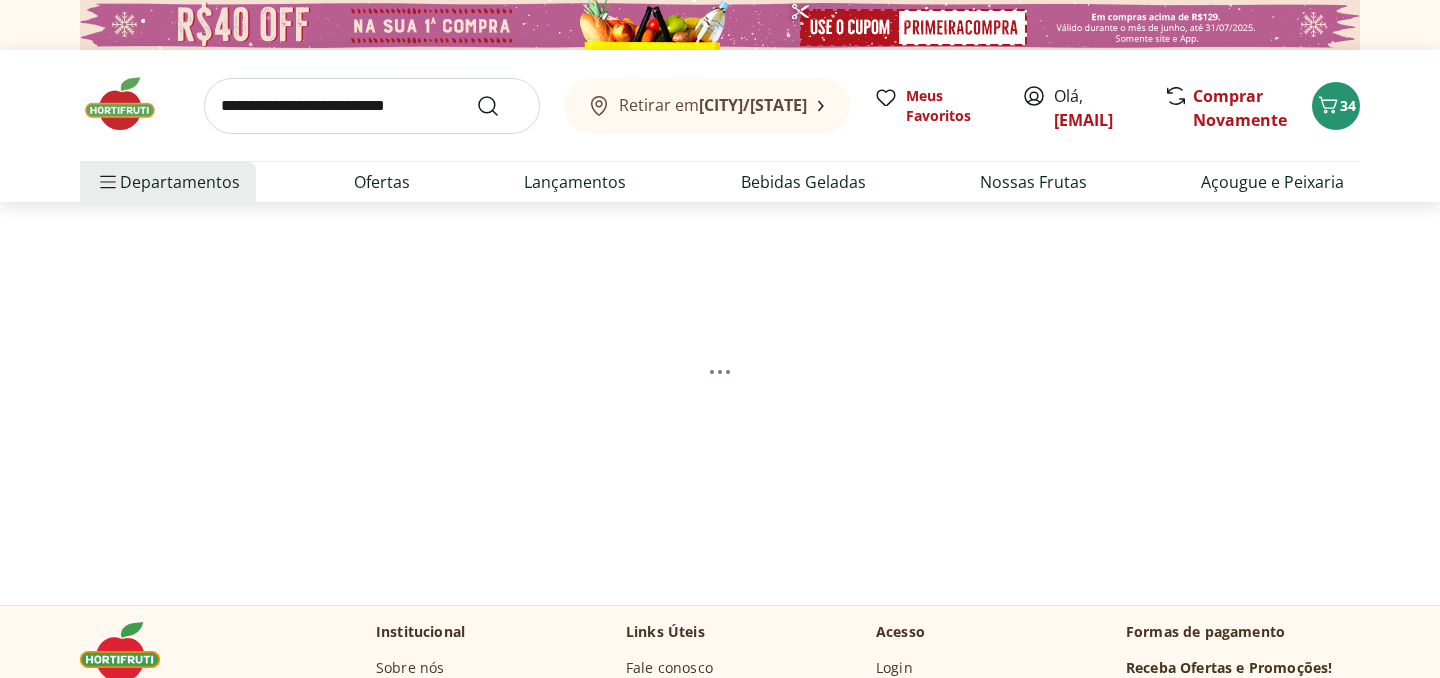 select on "**********" 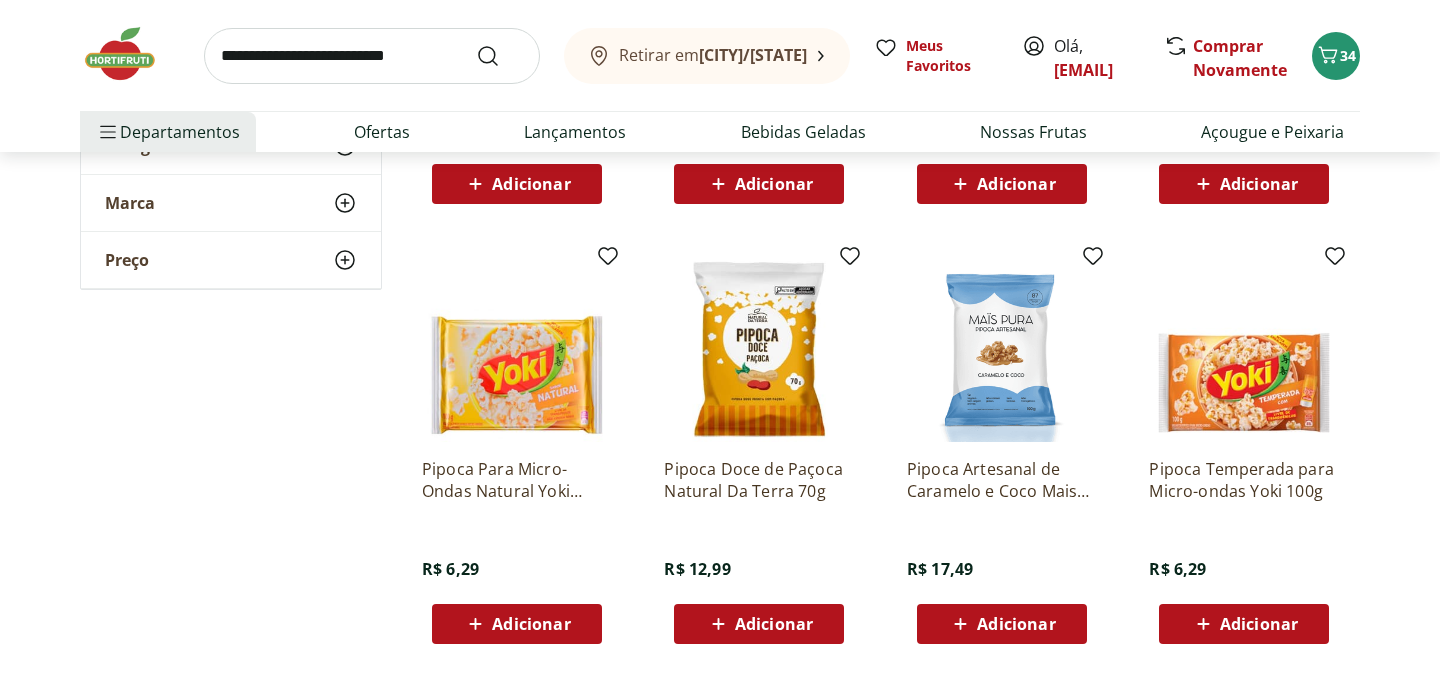 scroll, scrollTop: 267, scrollLeft: 0, axis: vertical 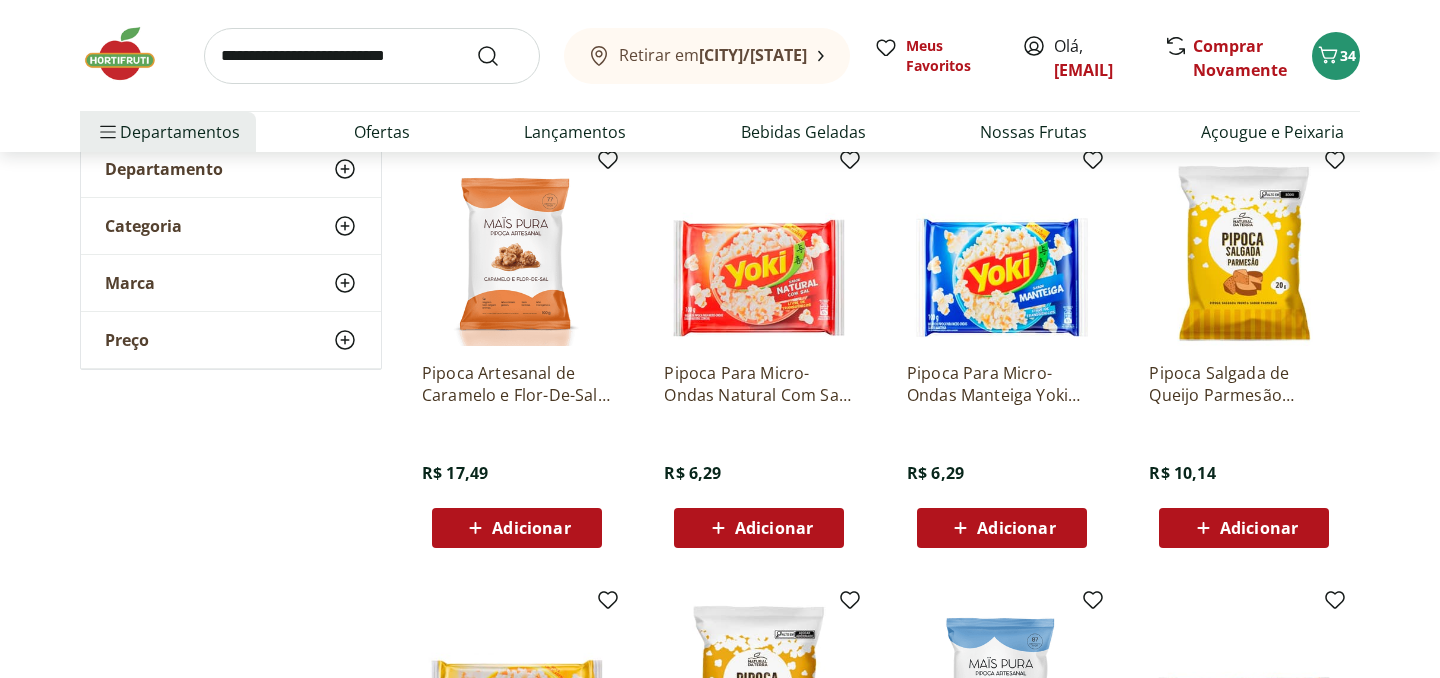 click on "Pipoca Para Micro-Ondas Manteiga Yoki Pacote 100G R$ 6,29 Adicionar" at bounding box center [1002, 352] 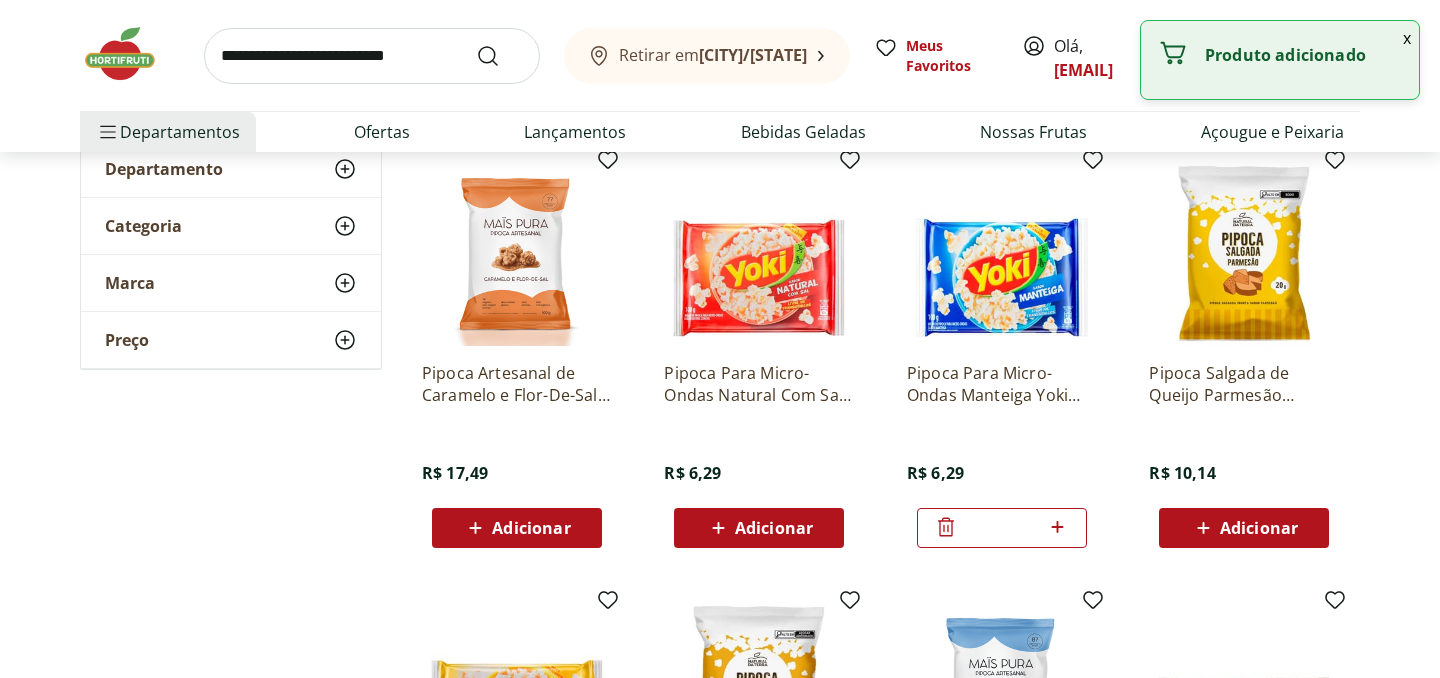 click 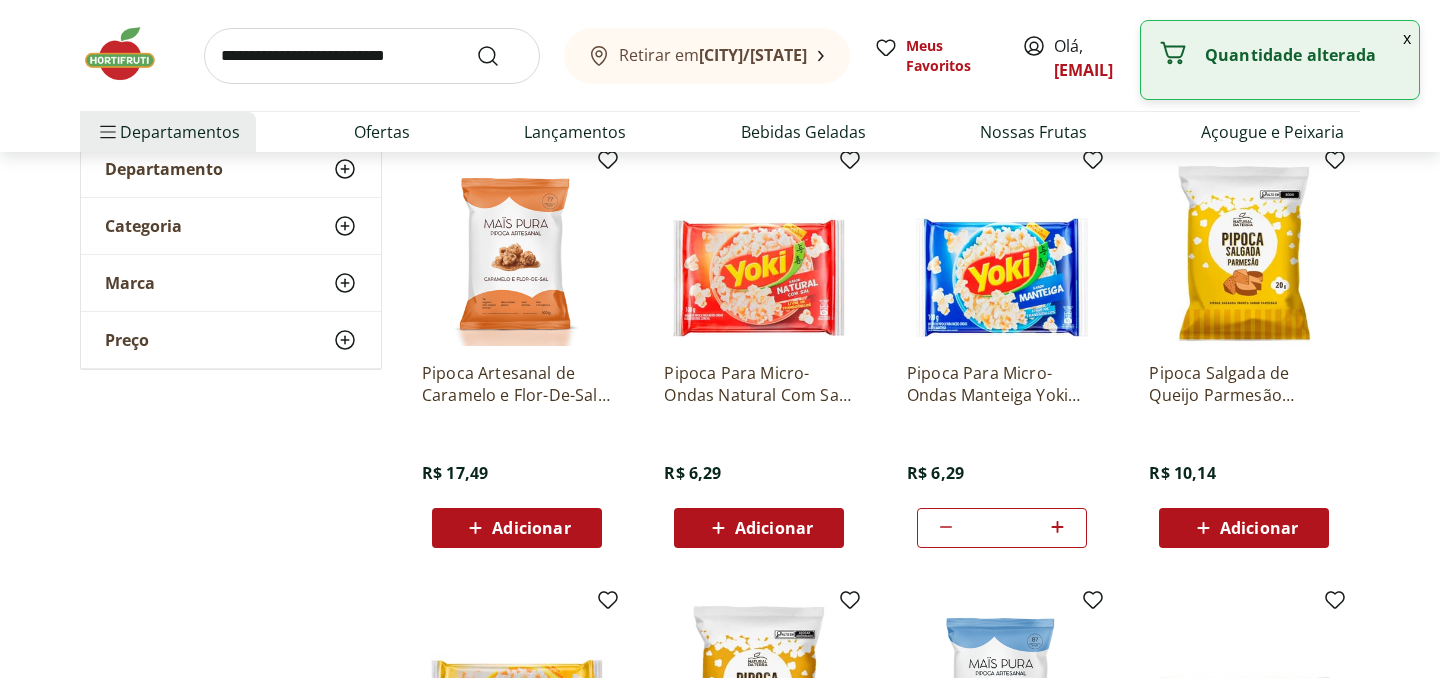 click 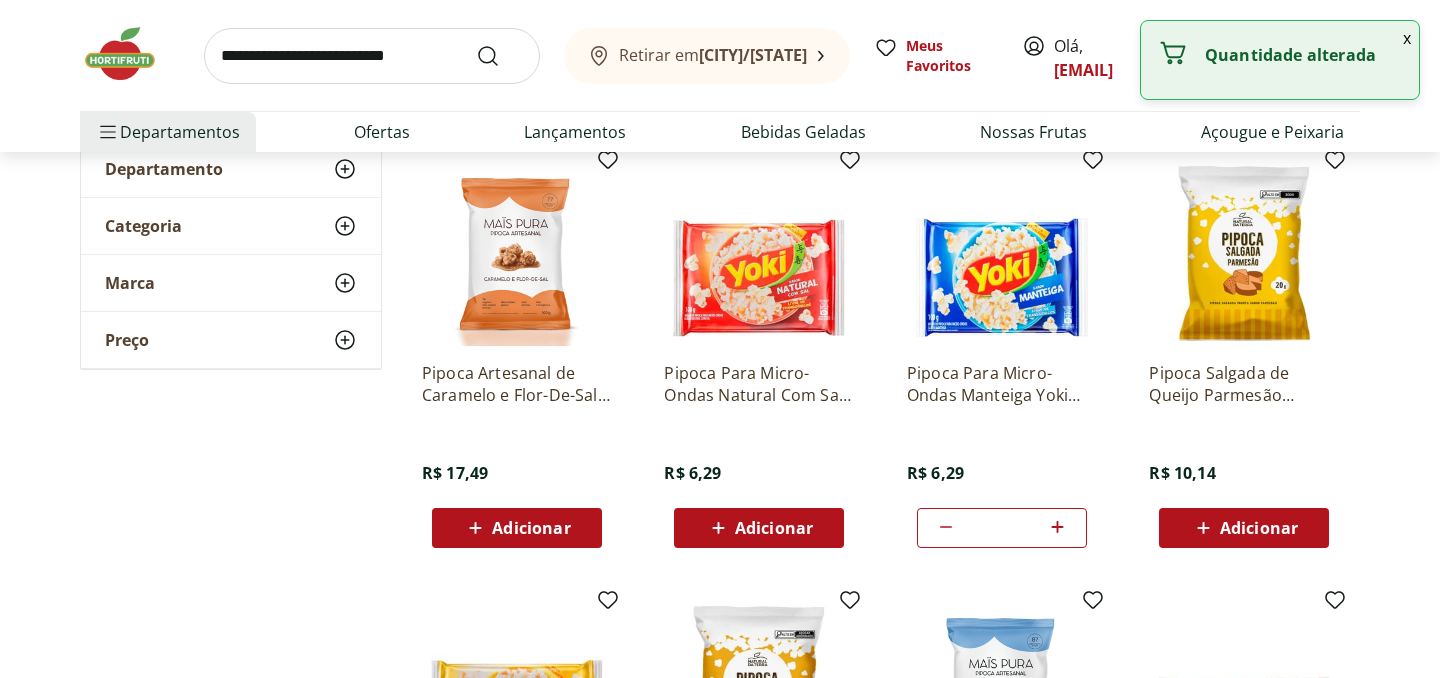 click 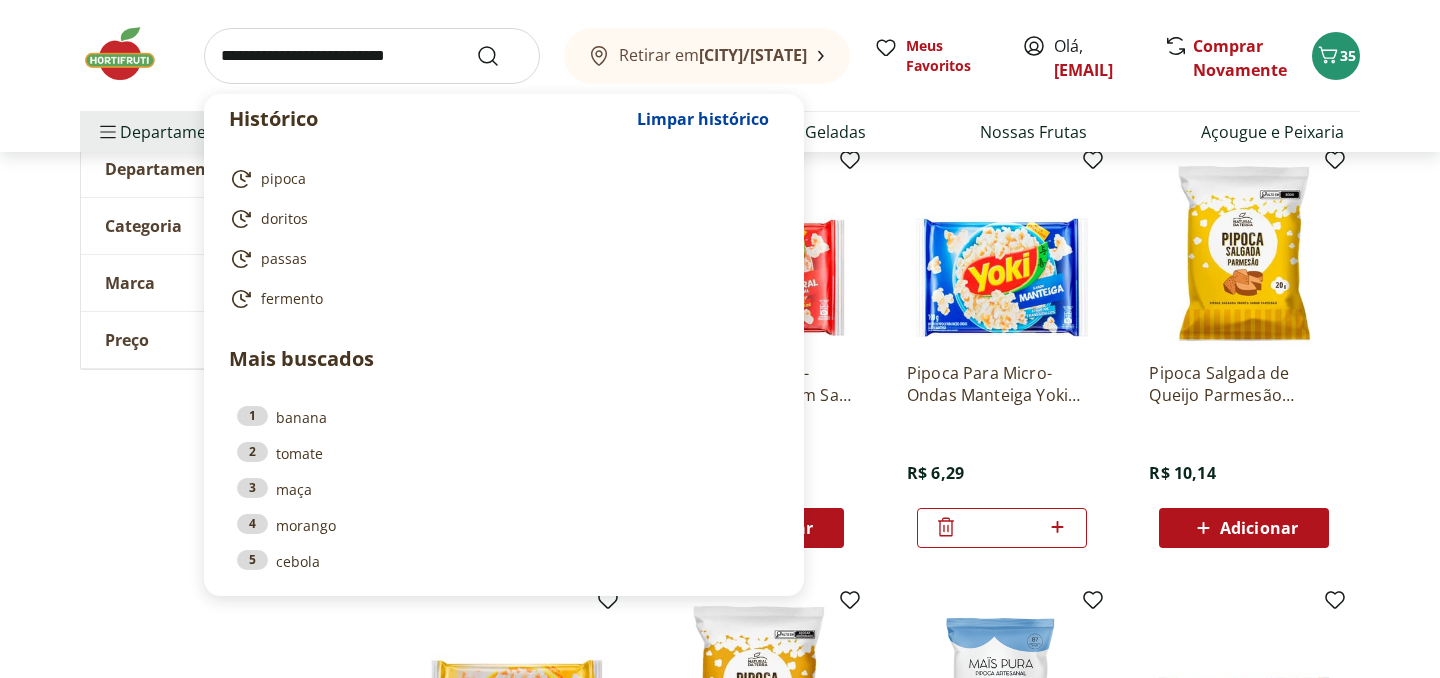 click at bounding box center (372, 56) 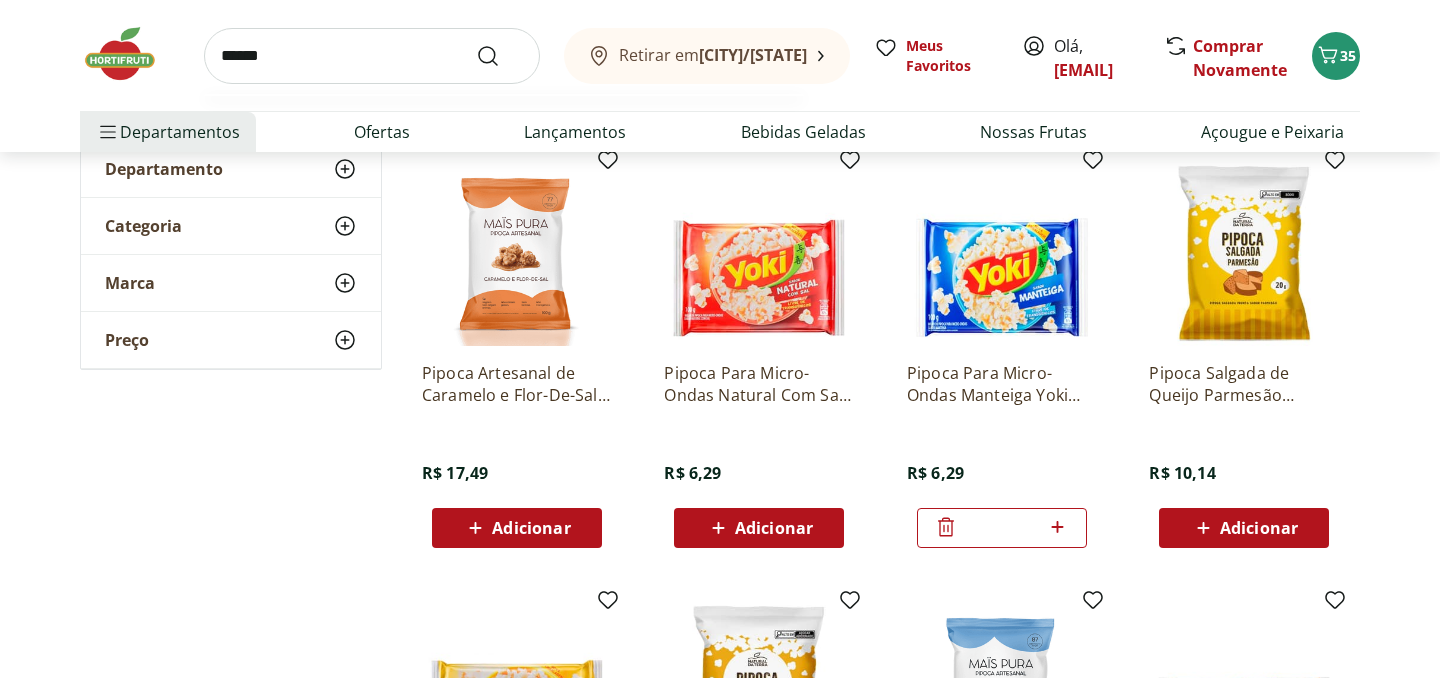 type on "******" 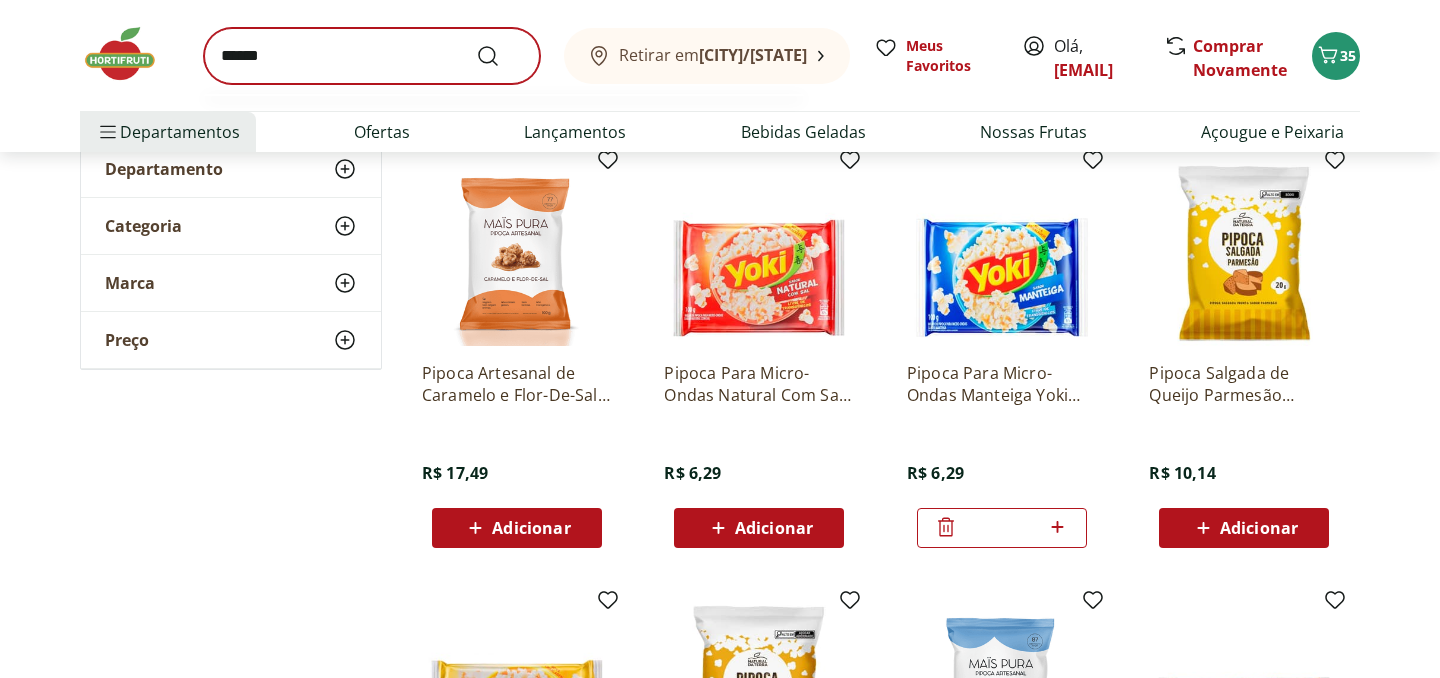 scroll, scrollTop: 0, scrollLeft: 0, axis: both 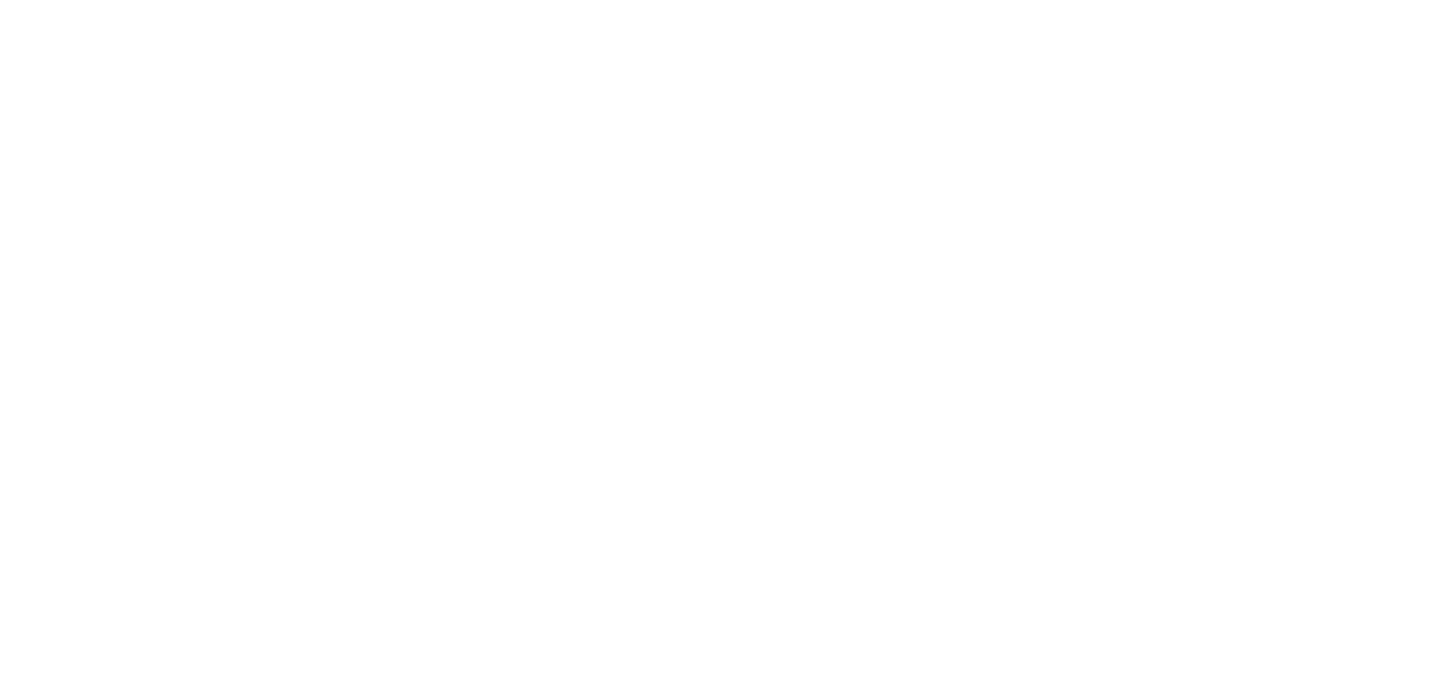 select on "**********" 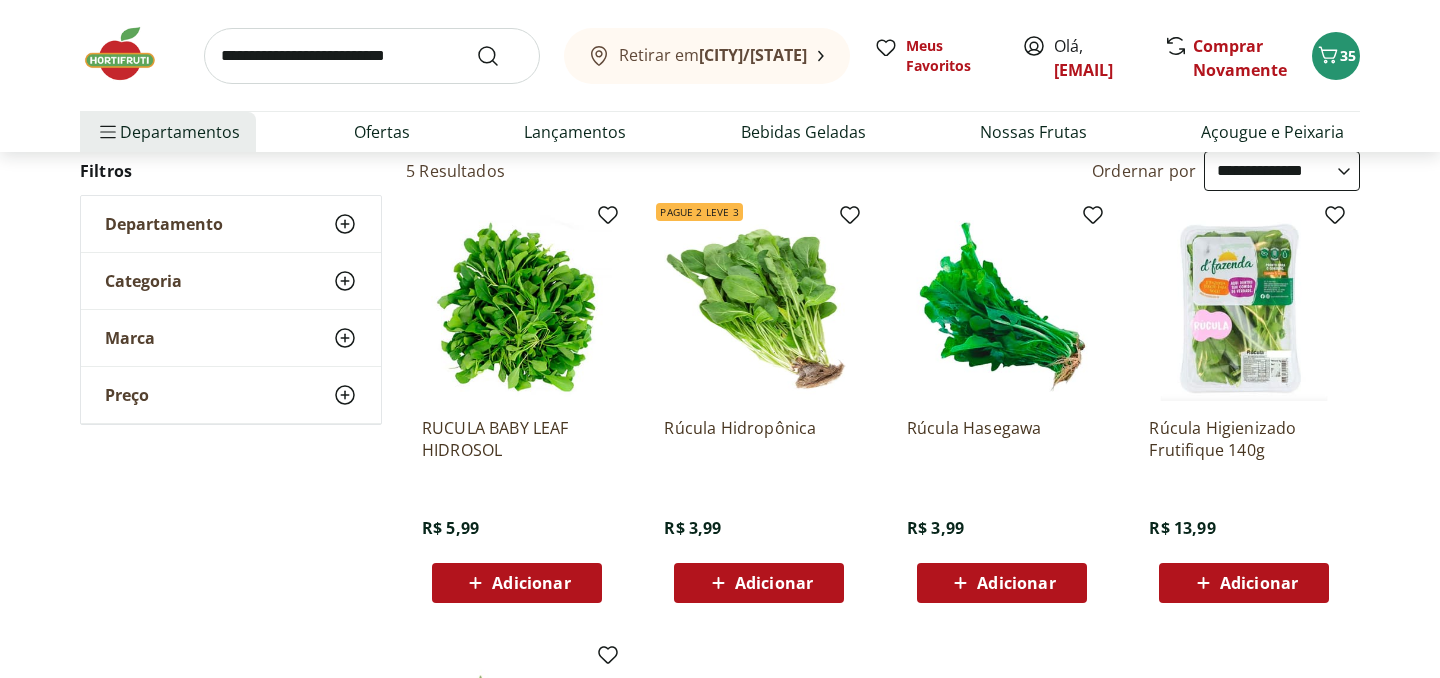 scroll, scrollTop: 219, scrollLeft: 0, axis: vertical 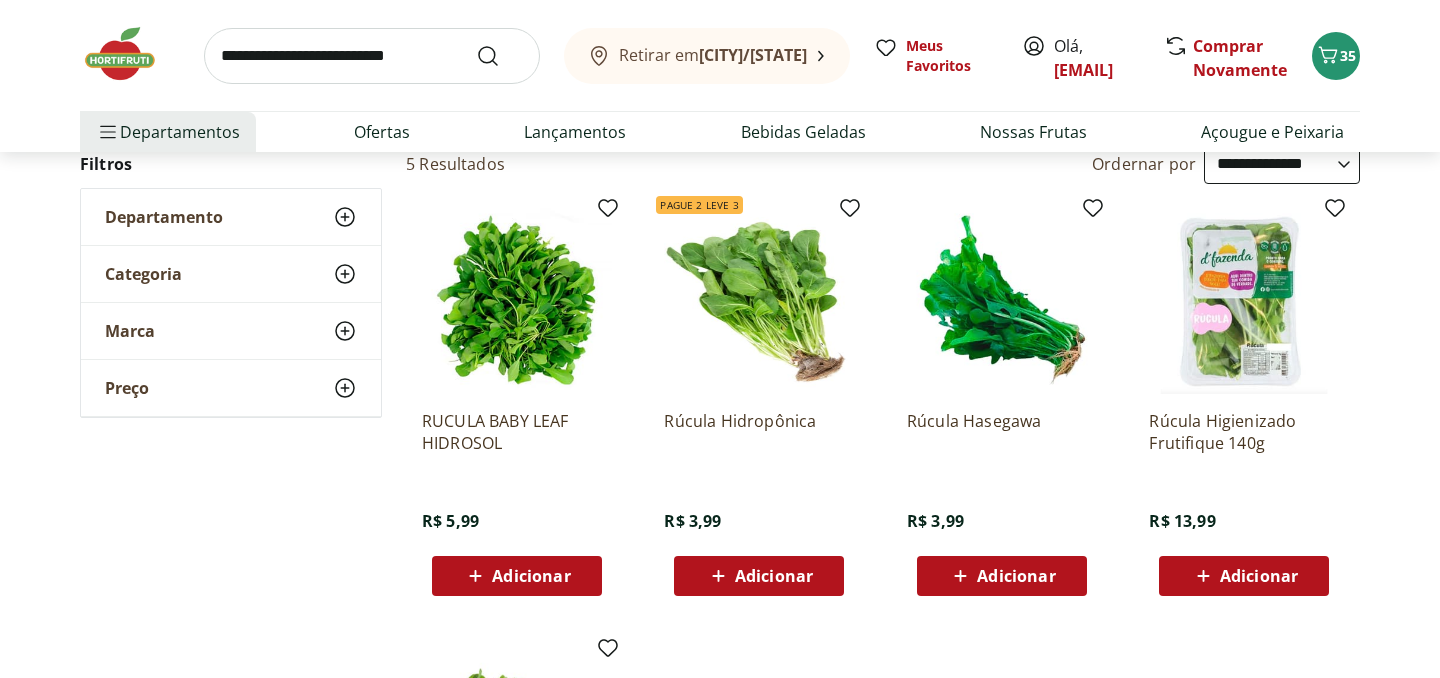 click on "Adicionar" at bounding box center (774, 576) 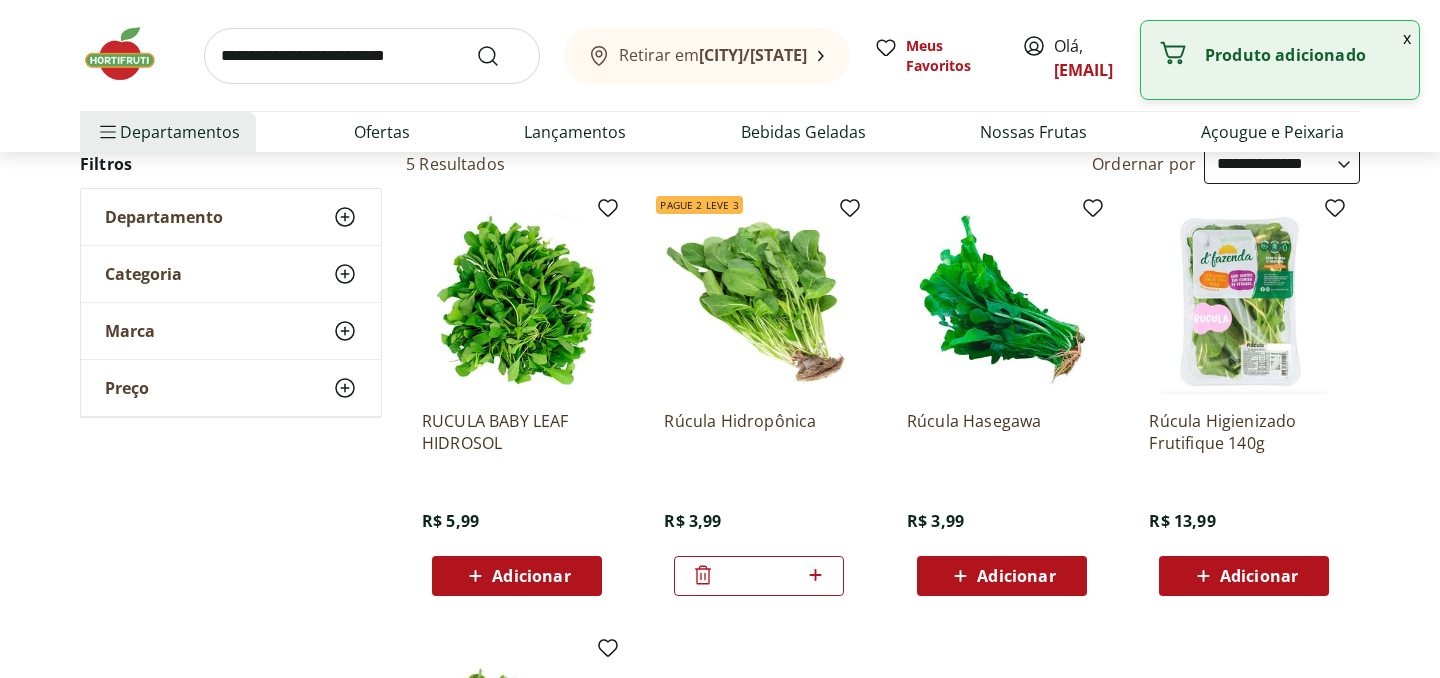 click on "Adicionar" at bounding box center (1016, 576) 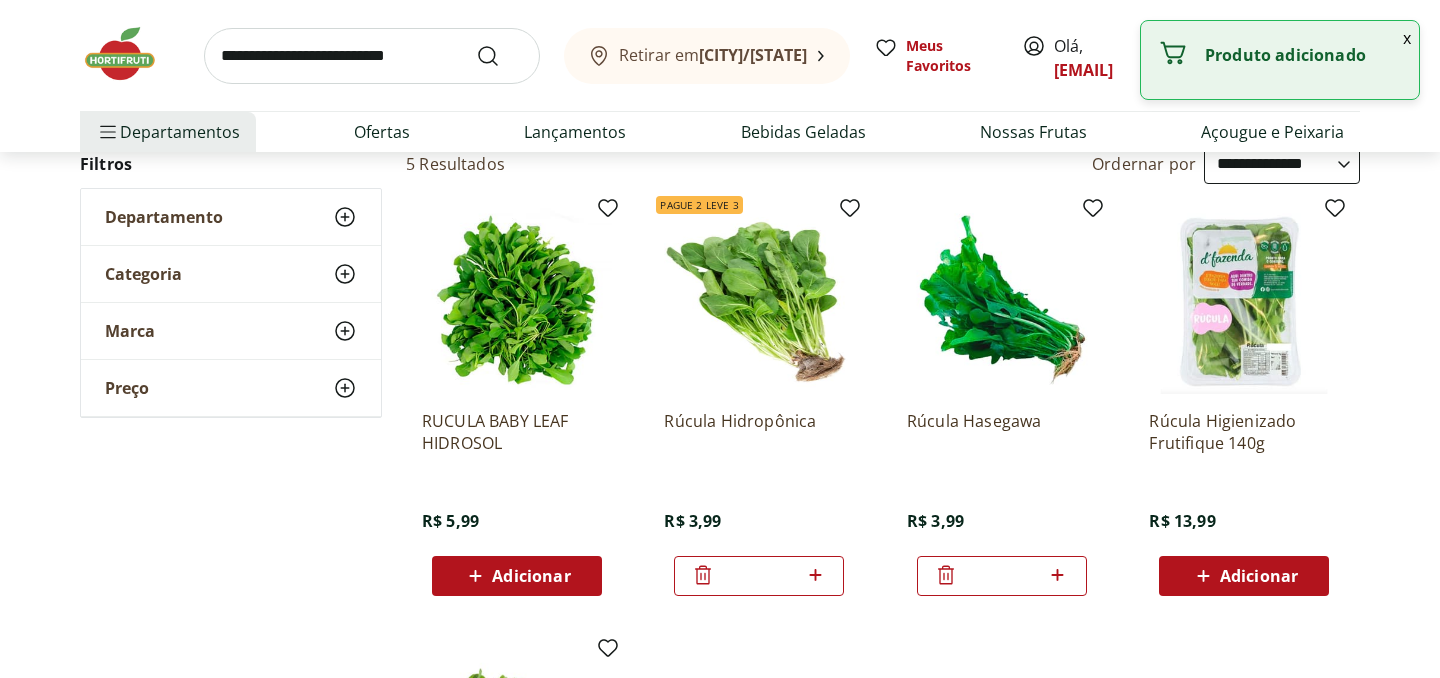click at bounding box center [372, 56] 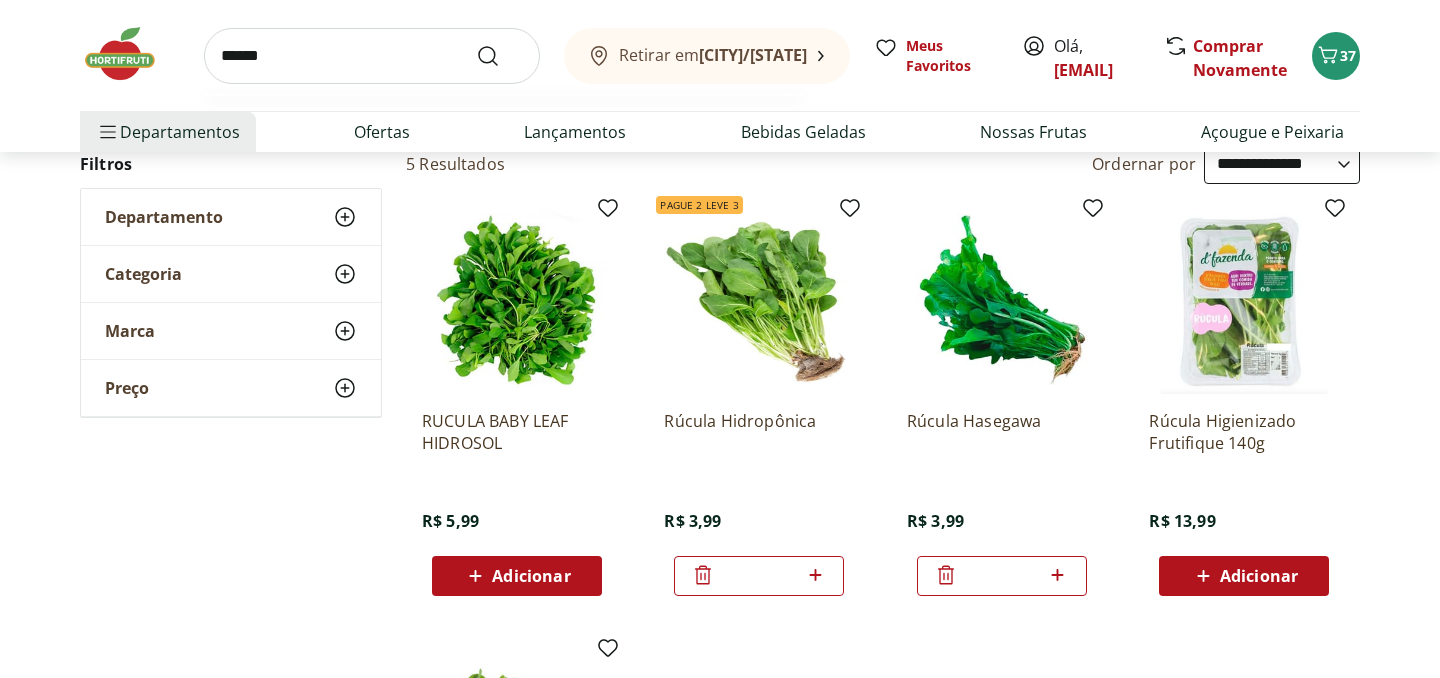 type on "******" 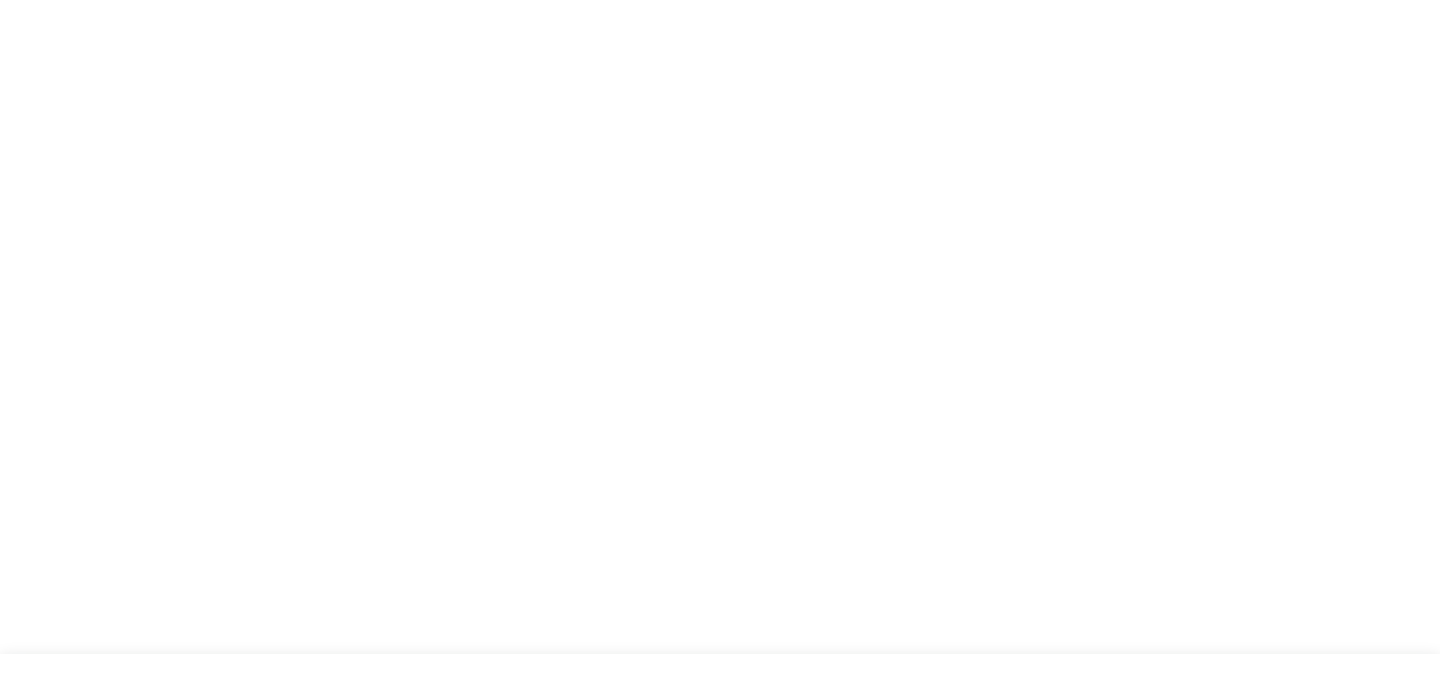 scroll, scrollTop: 0, scrollLeft: 0, axis: both 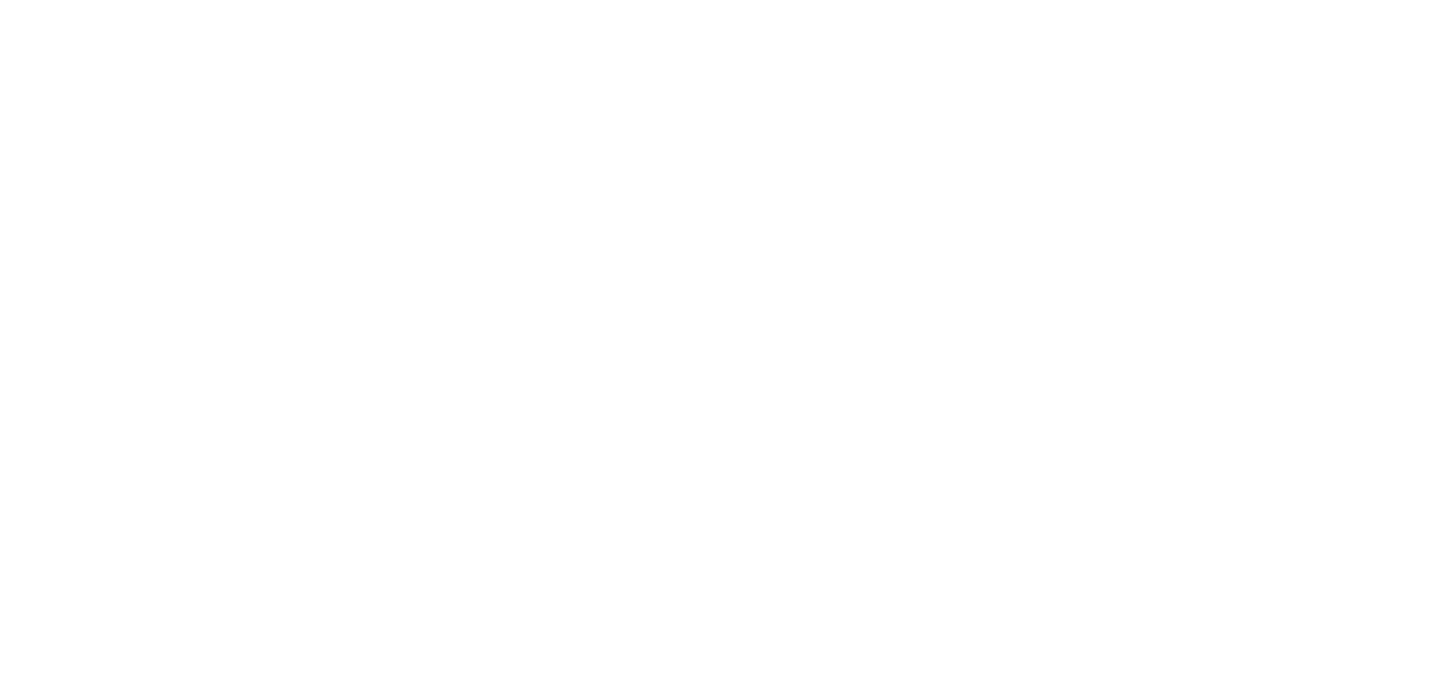 select on "**********" 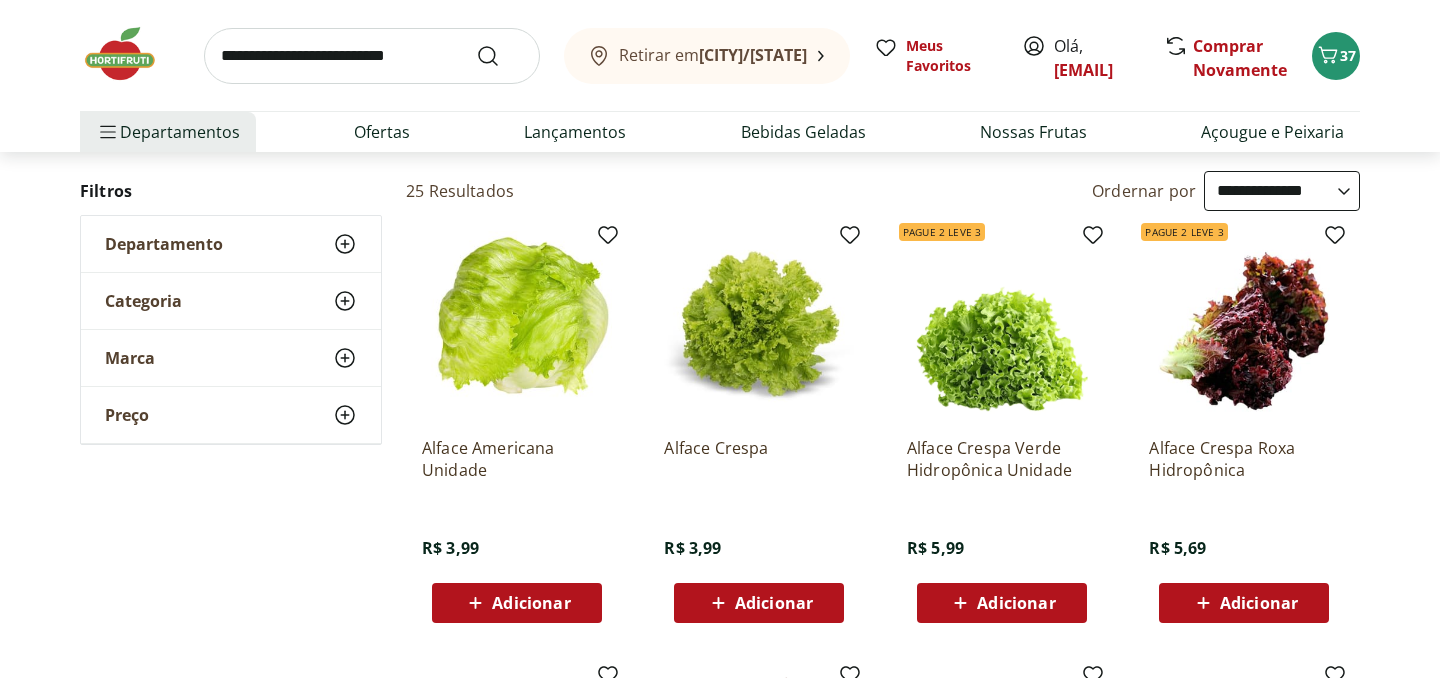 scroll, scrollTop: 194, scrollLeft: 0, axis: vertical 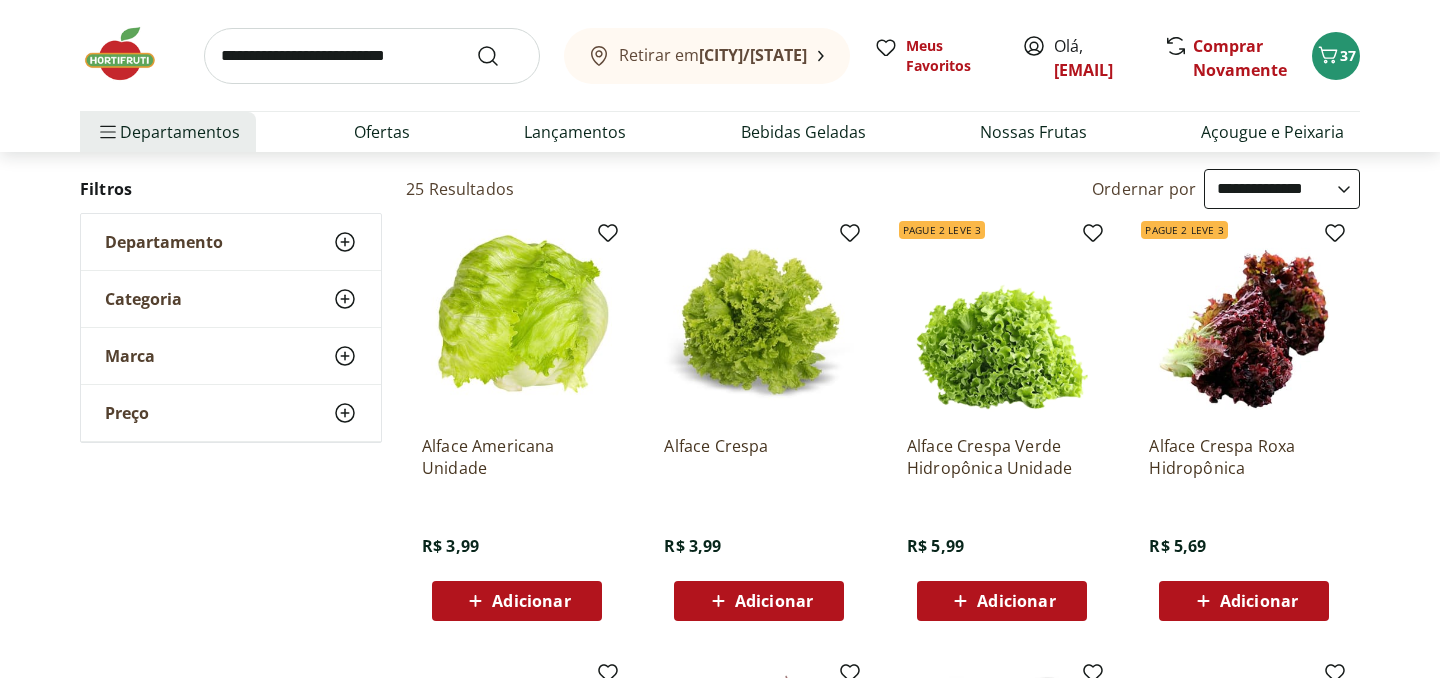 click on "Adicionar" at bounding box center [1016, 601] 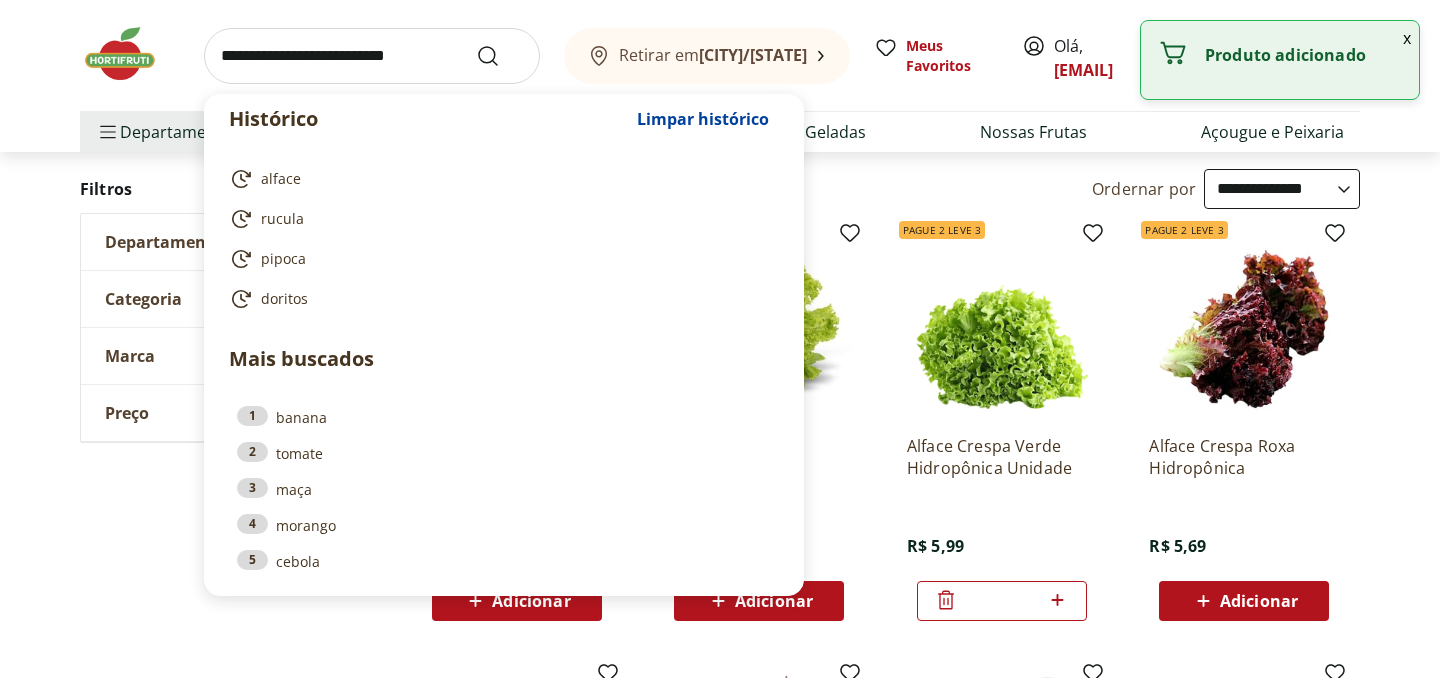 click at bounding box center (372, 56) 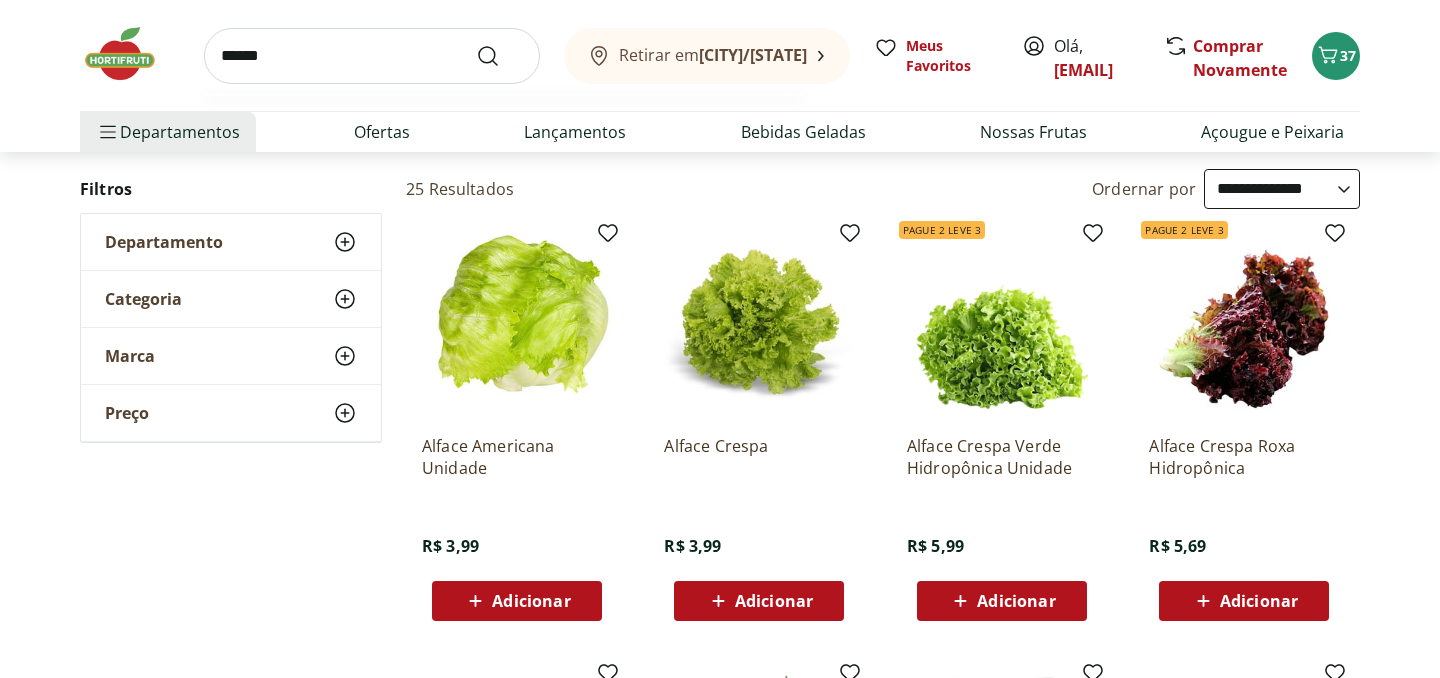 type on "******" 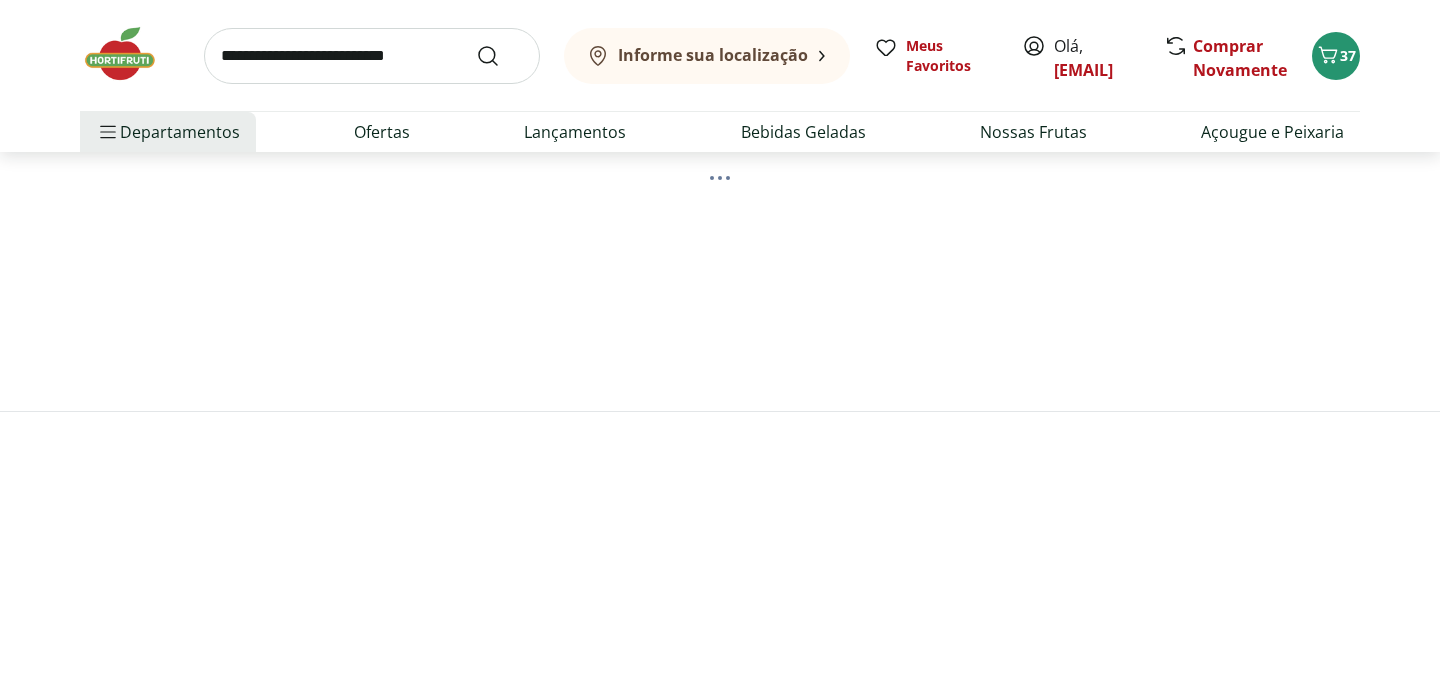 scroll, scrollTop: 0, scrollLeft: 0, axis: both 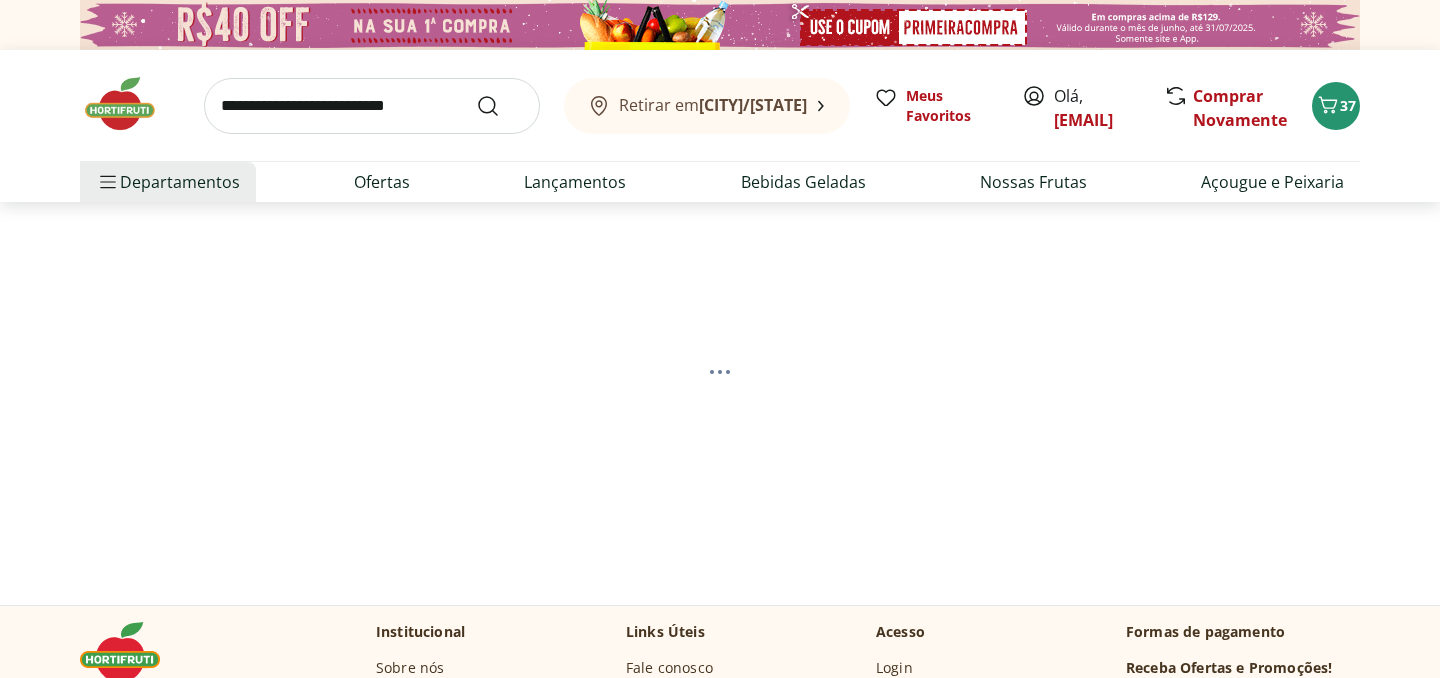 select on "**********" 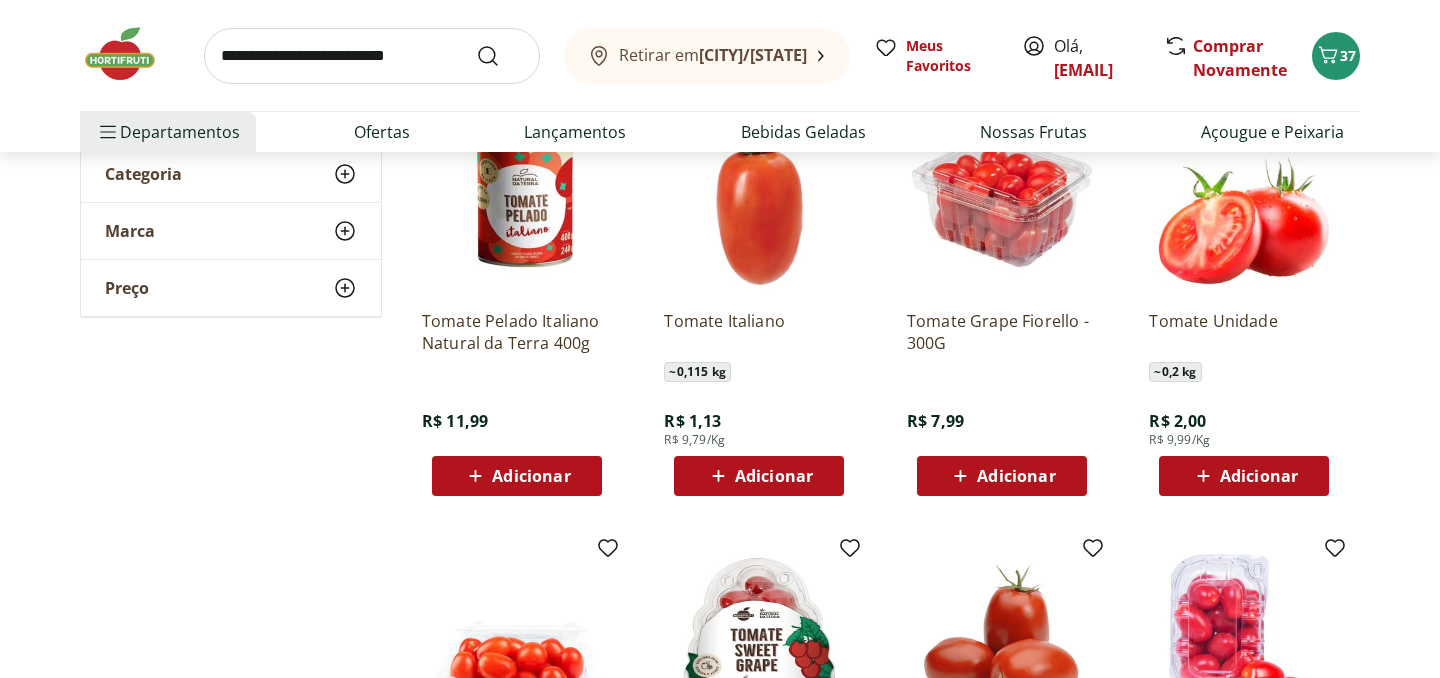 scroll, scrollTop: 303, scrollLeft: 0, axis: vertical 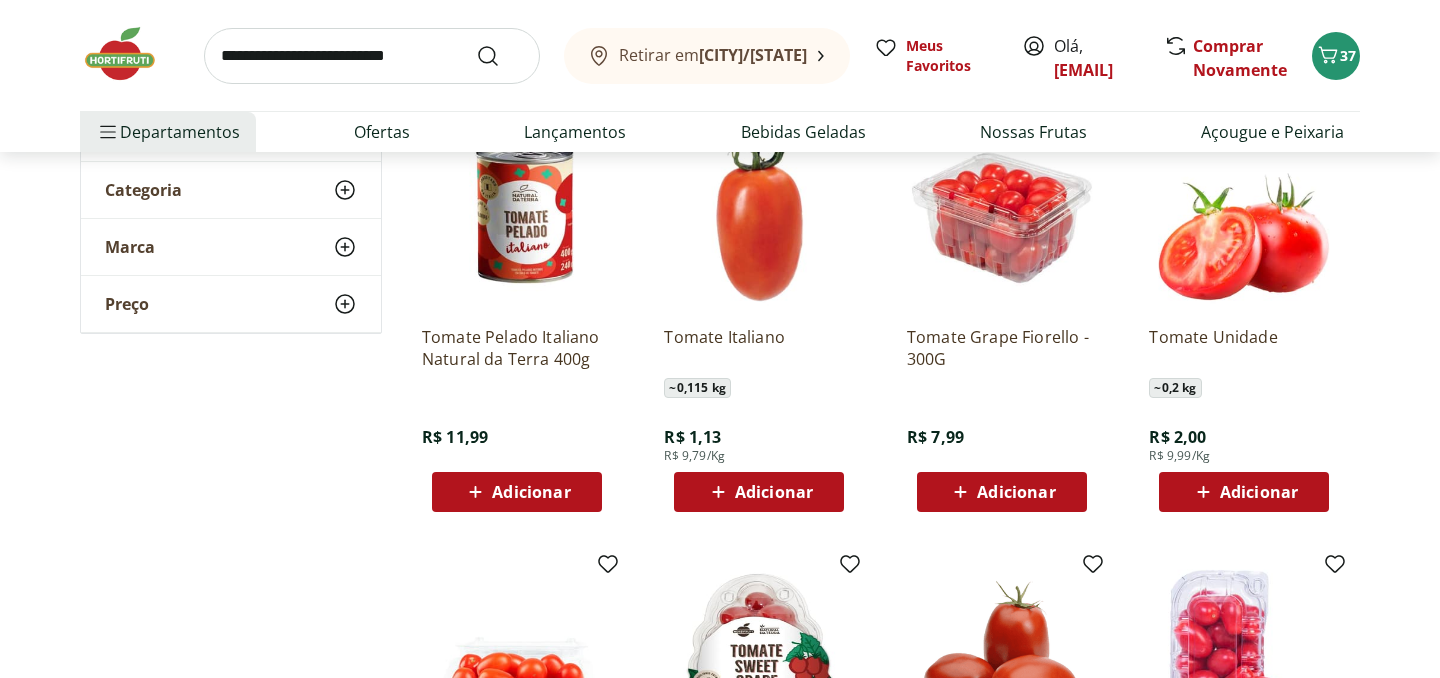click on "Adicionar" at bounding box center (1016, 492) 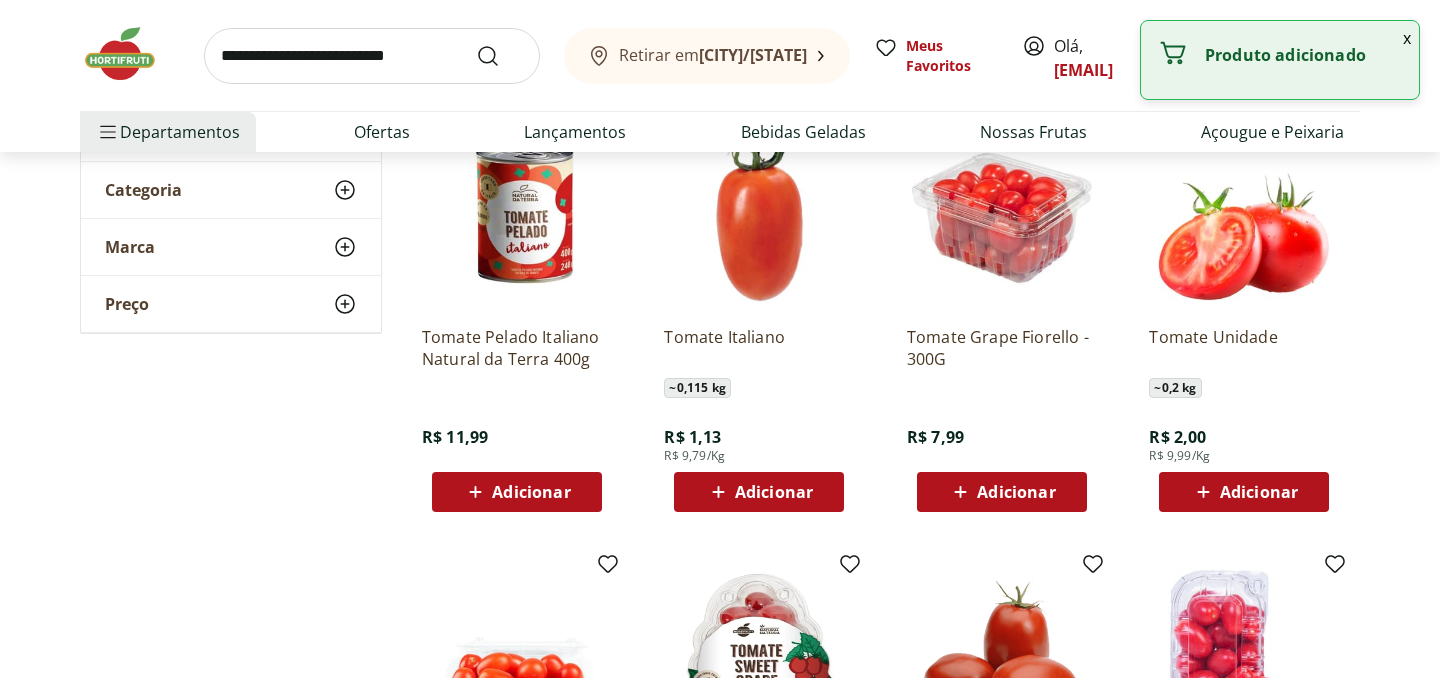 click on "Adicionar" at bounding box center [1002, 492] 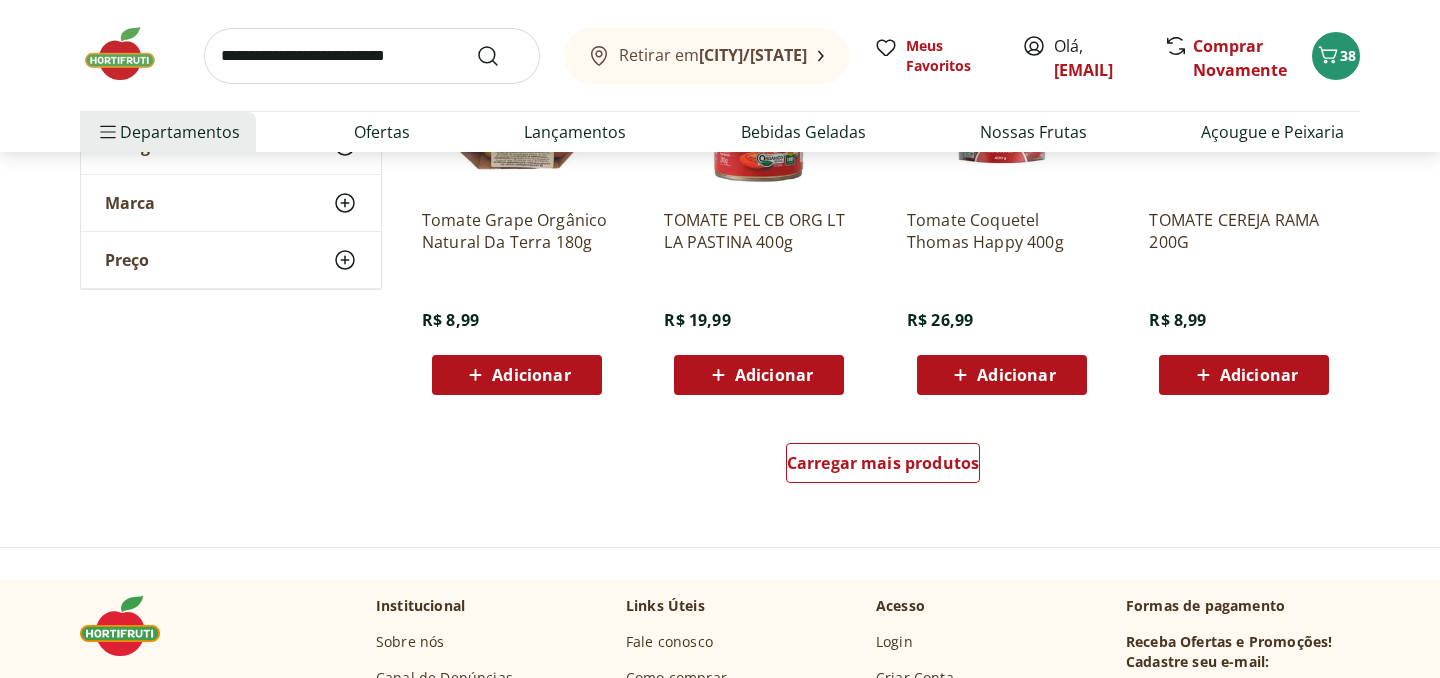 scroll, scrollTop: 1358, scrollLeft: 0, axis: vertical 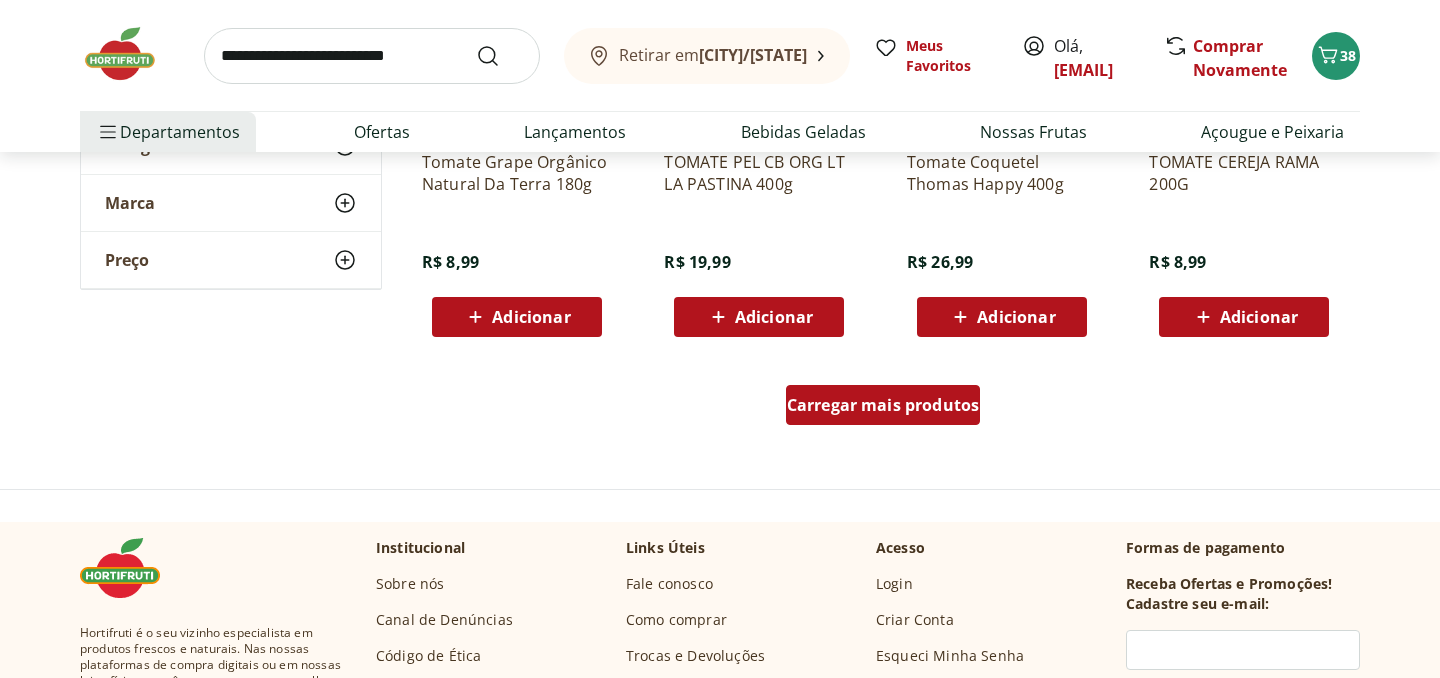 click on "Carregar mais produtos" at bounding box center [883, 405] 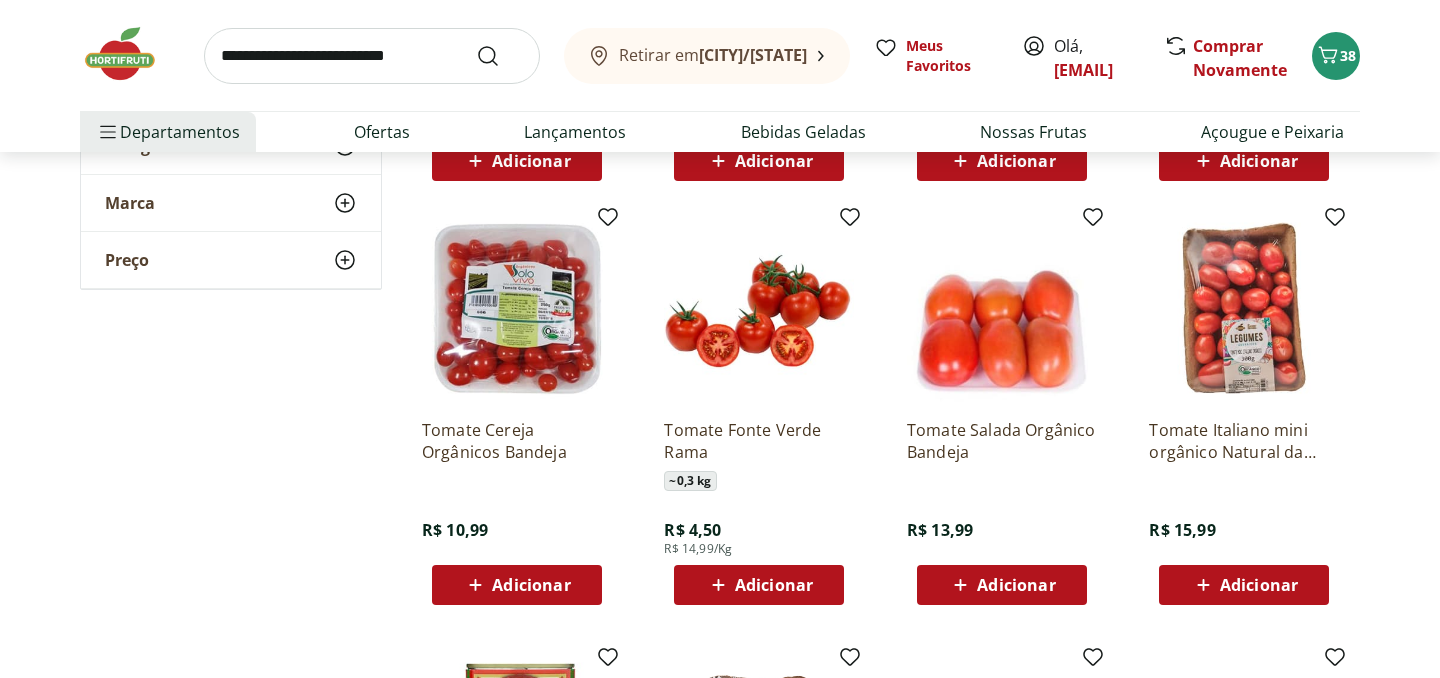 scroll, scrollTop: 1546, scrollLeft: 0, axis: vertical 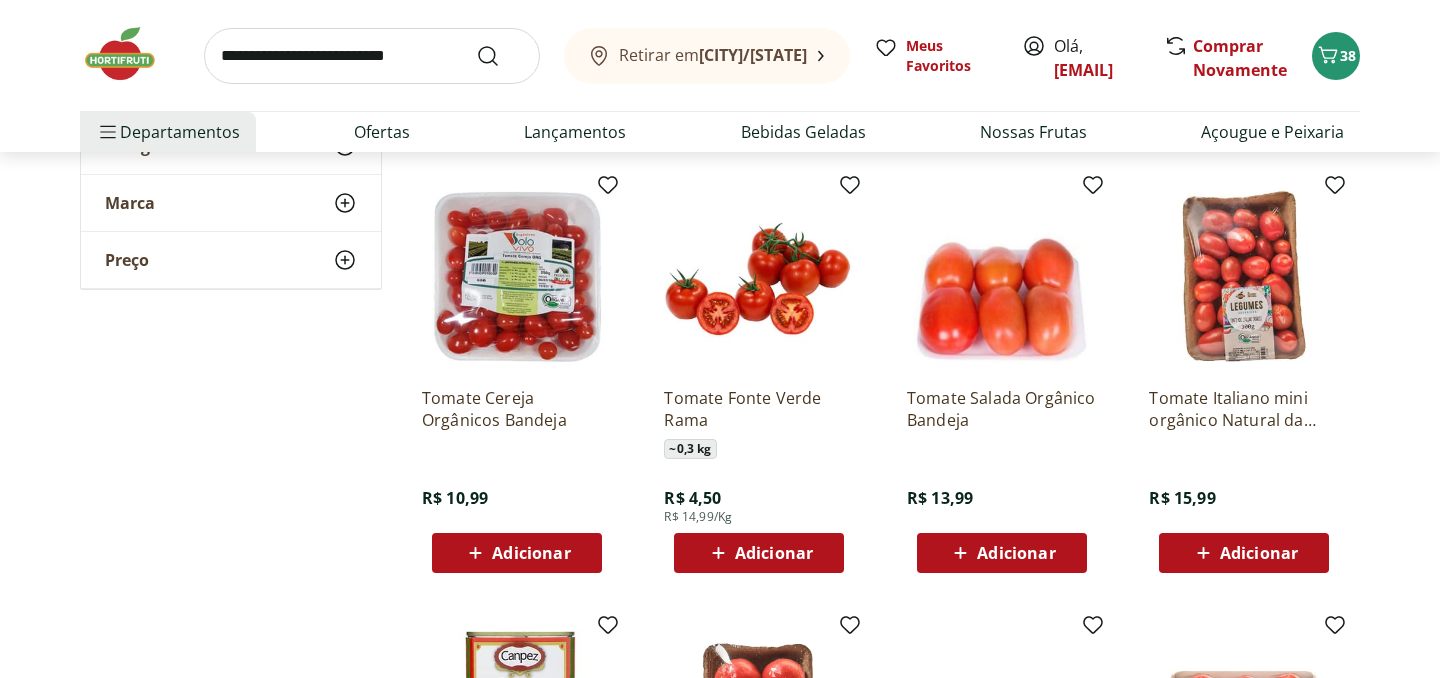 click on "Adicionar" at bounding box center (1016, 553) 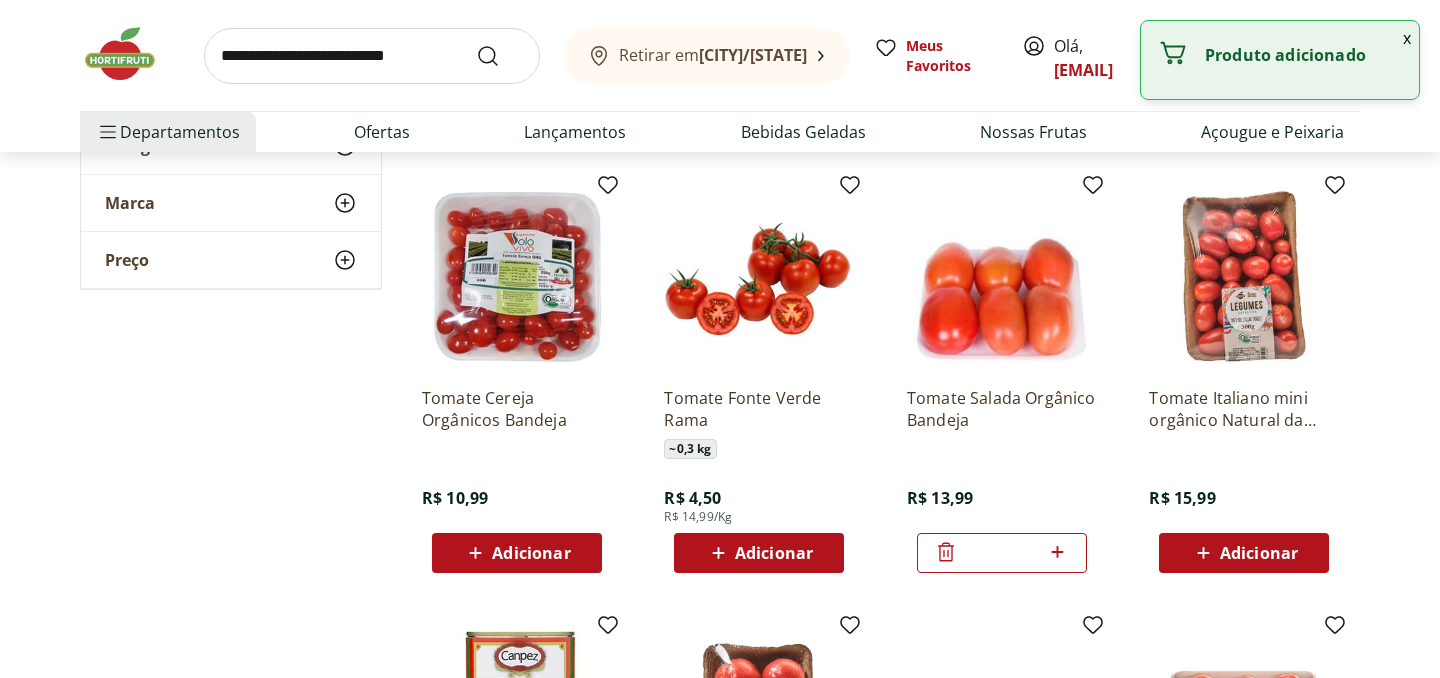 click 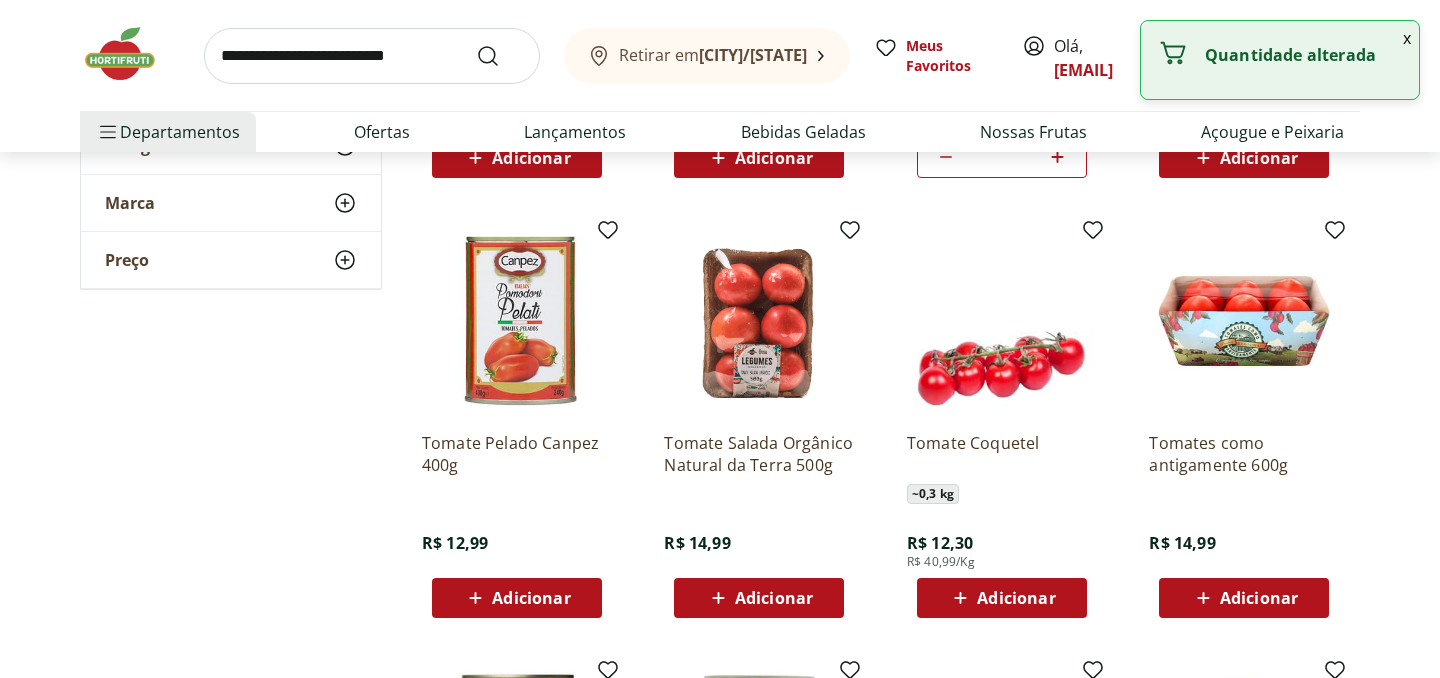 scroll, scrollTop: 1943, scrollLeft: 0, axis: vertical 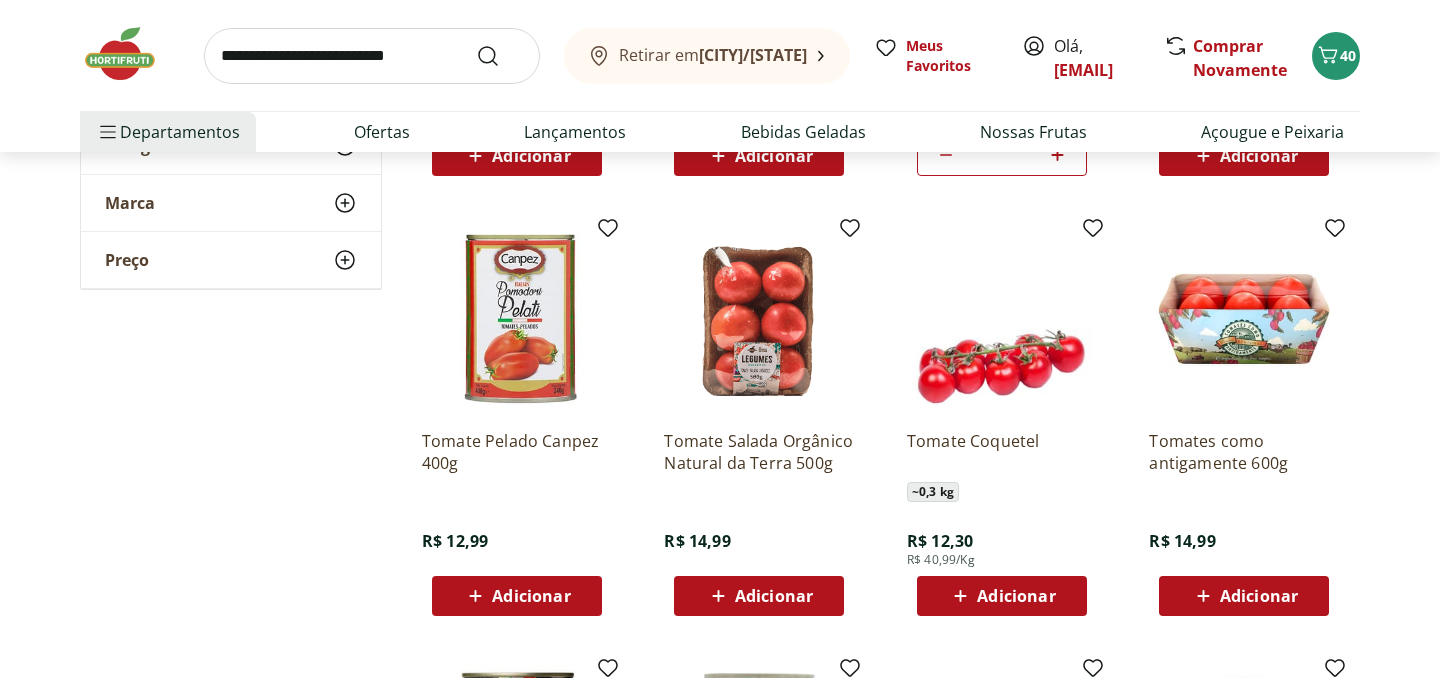 type on "*" 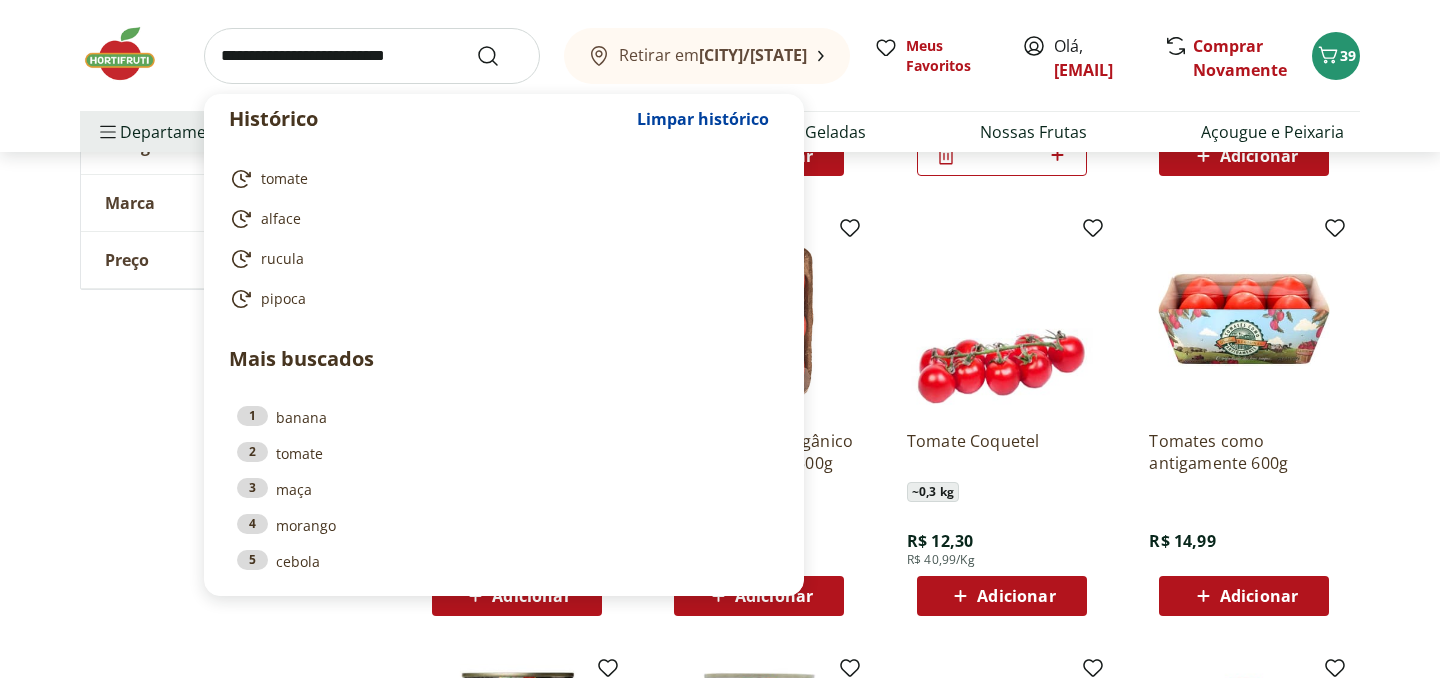 click at bounding box center (372, 56) 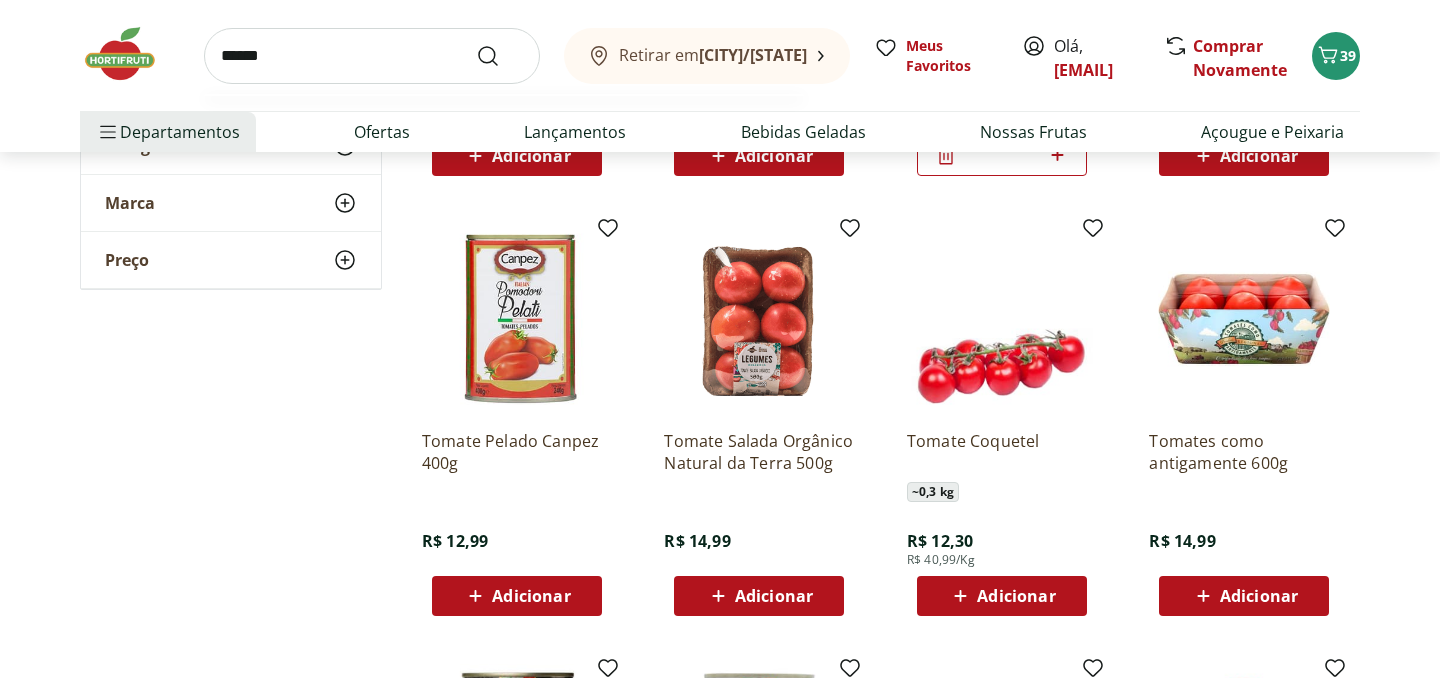 type on "******" 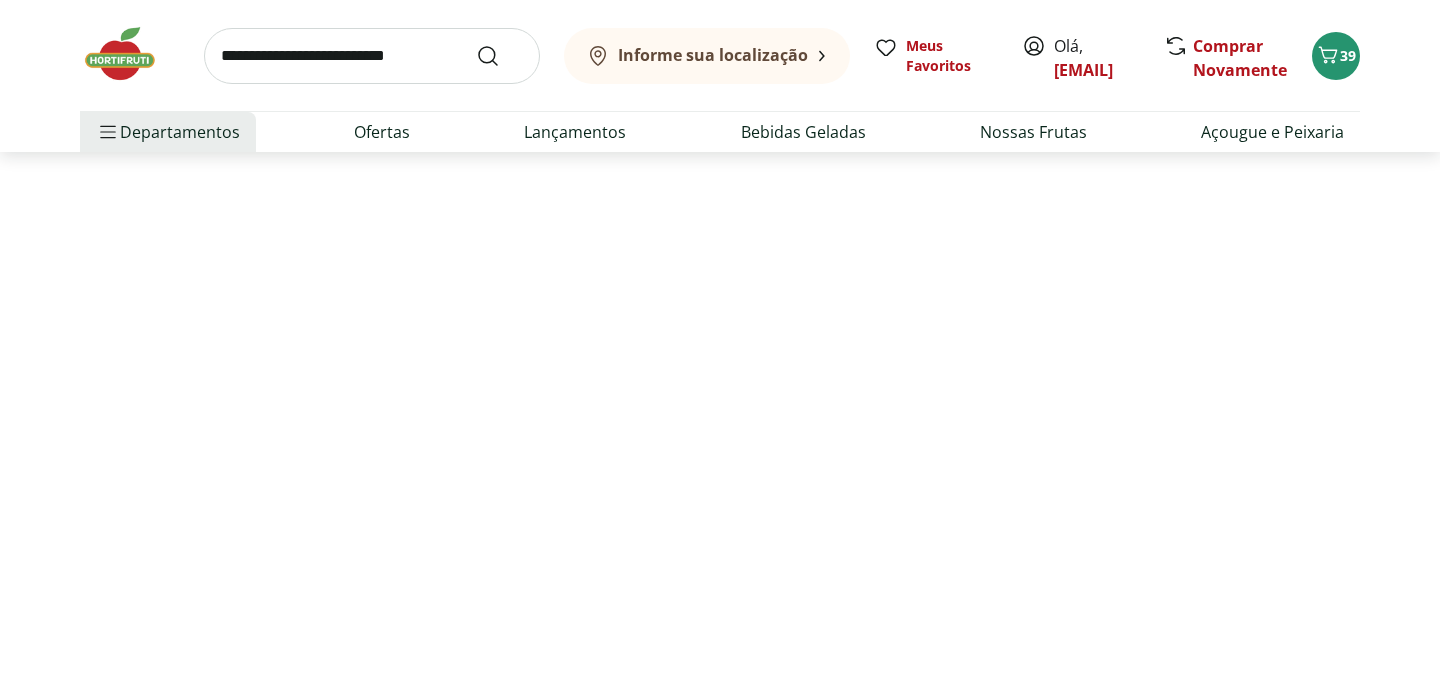 scroll, scrollTop: 0, scrollLeft: 0, axis: both 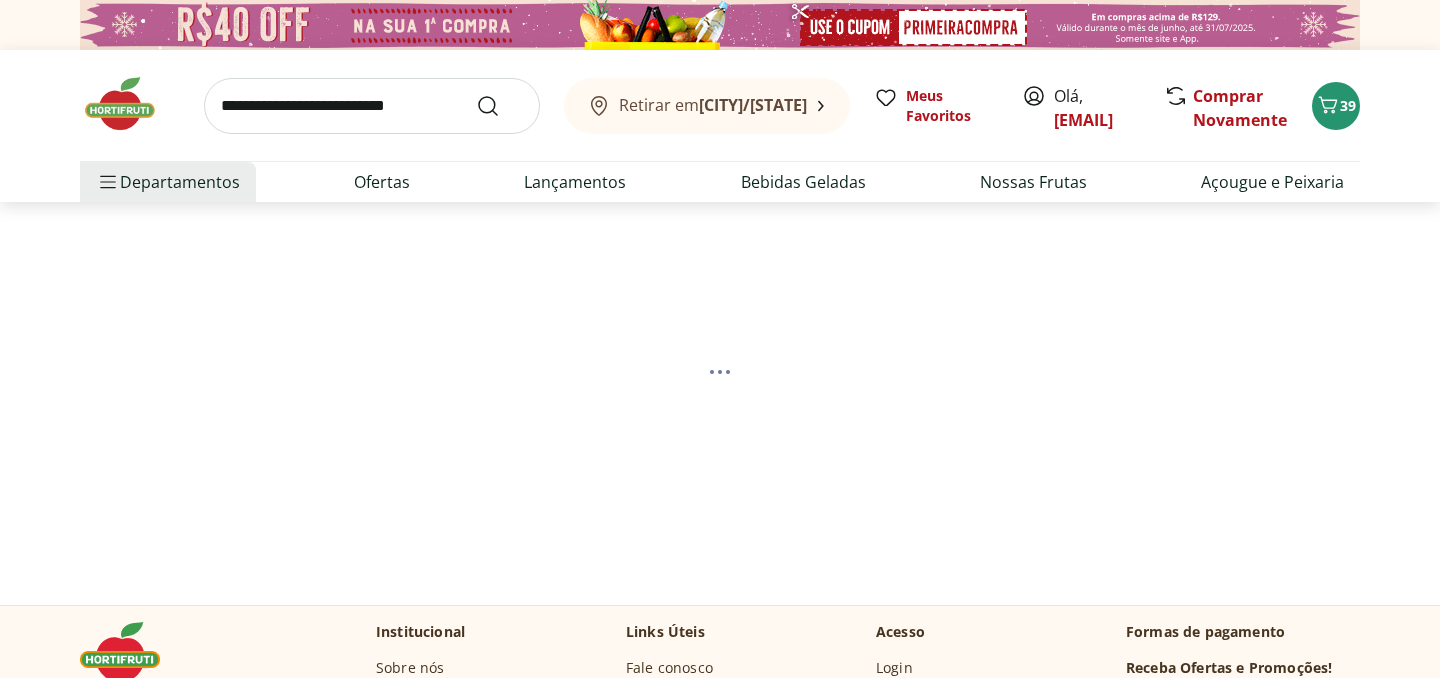 select on "**********" 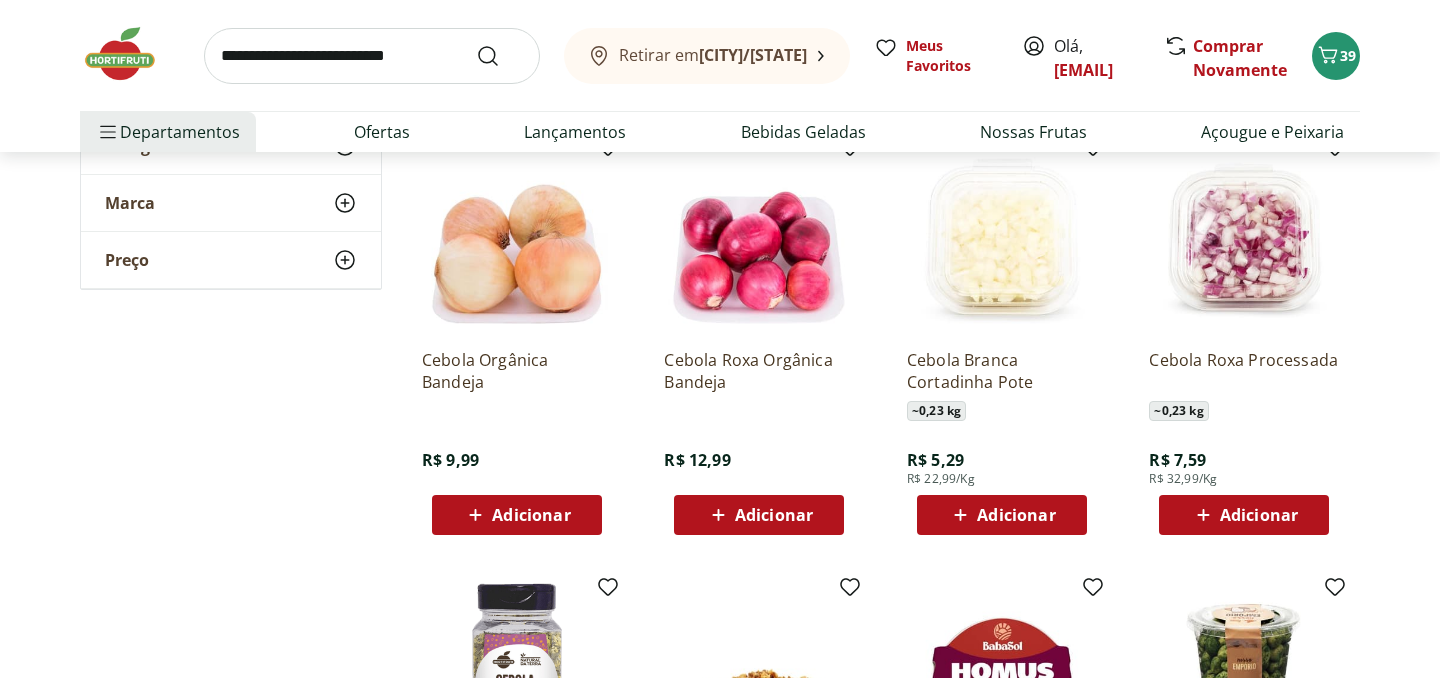 scroll, scrollTop: 721, scrollLeft: 0, axis: vertical 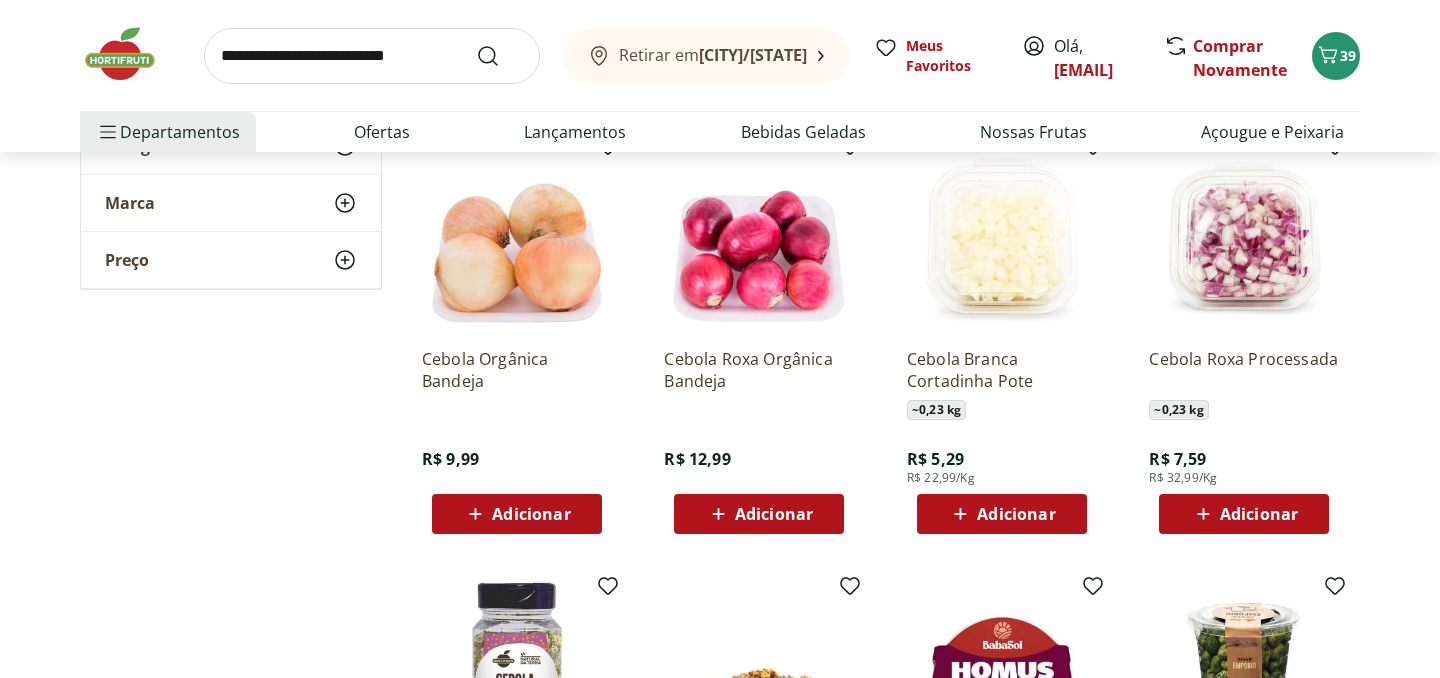 click on "Adicionar" at bounding box center (531, 514) 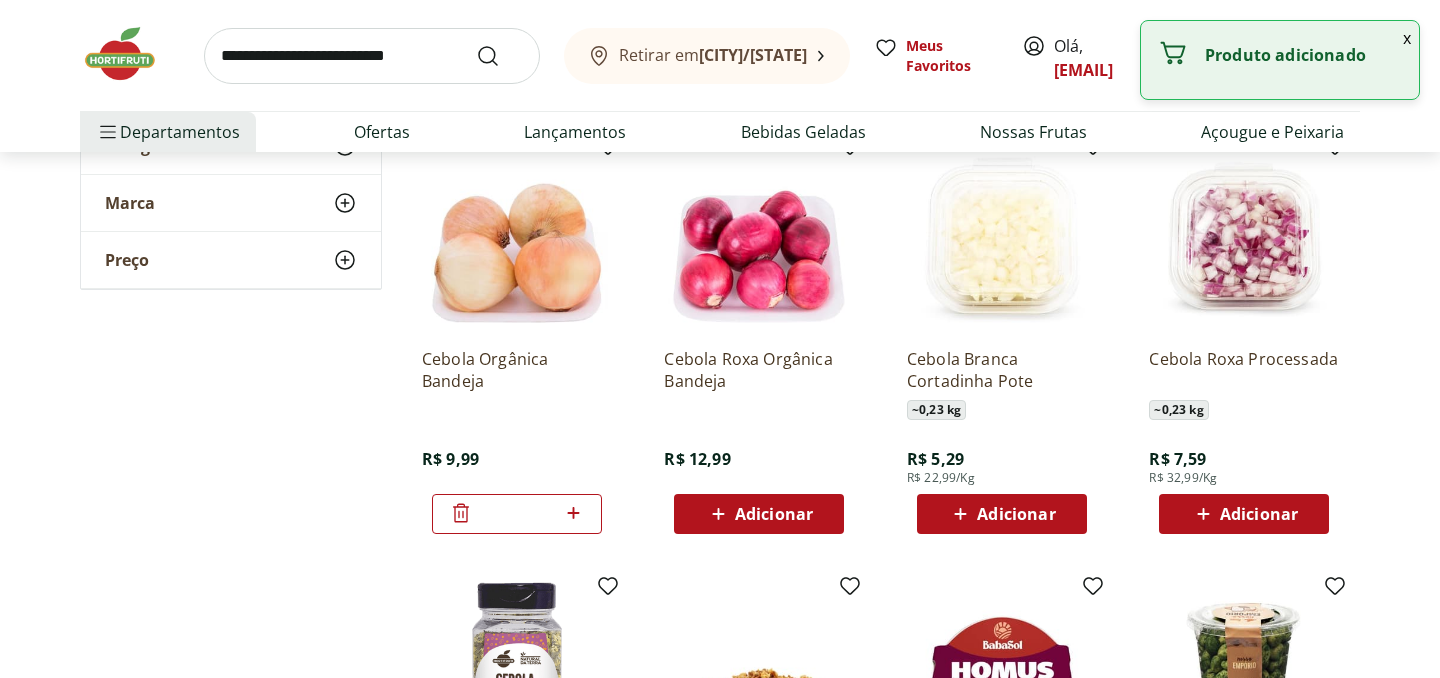 click at bounding box center [372, 56] 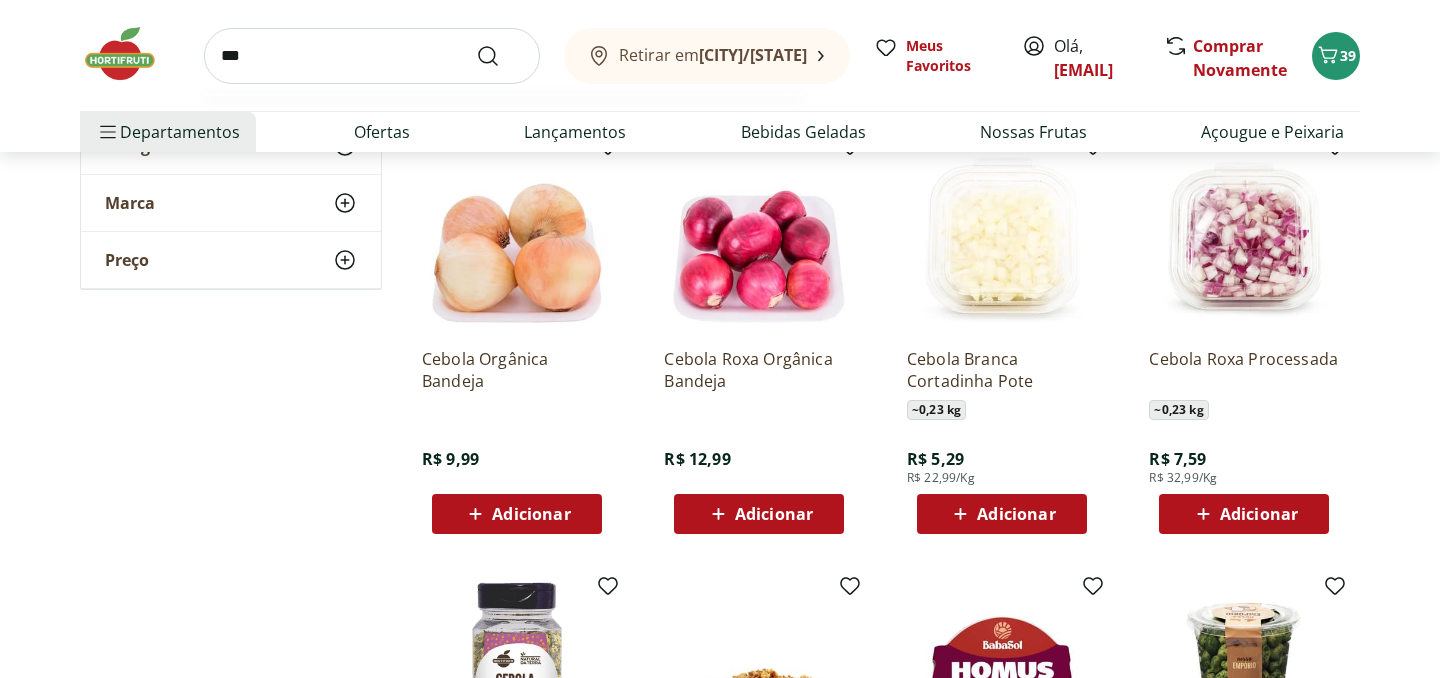 type on "****" 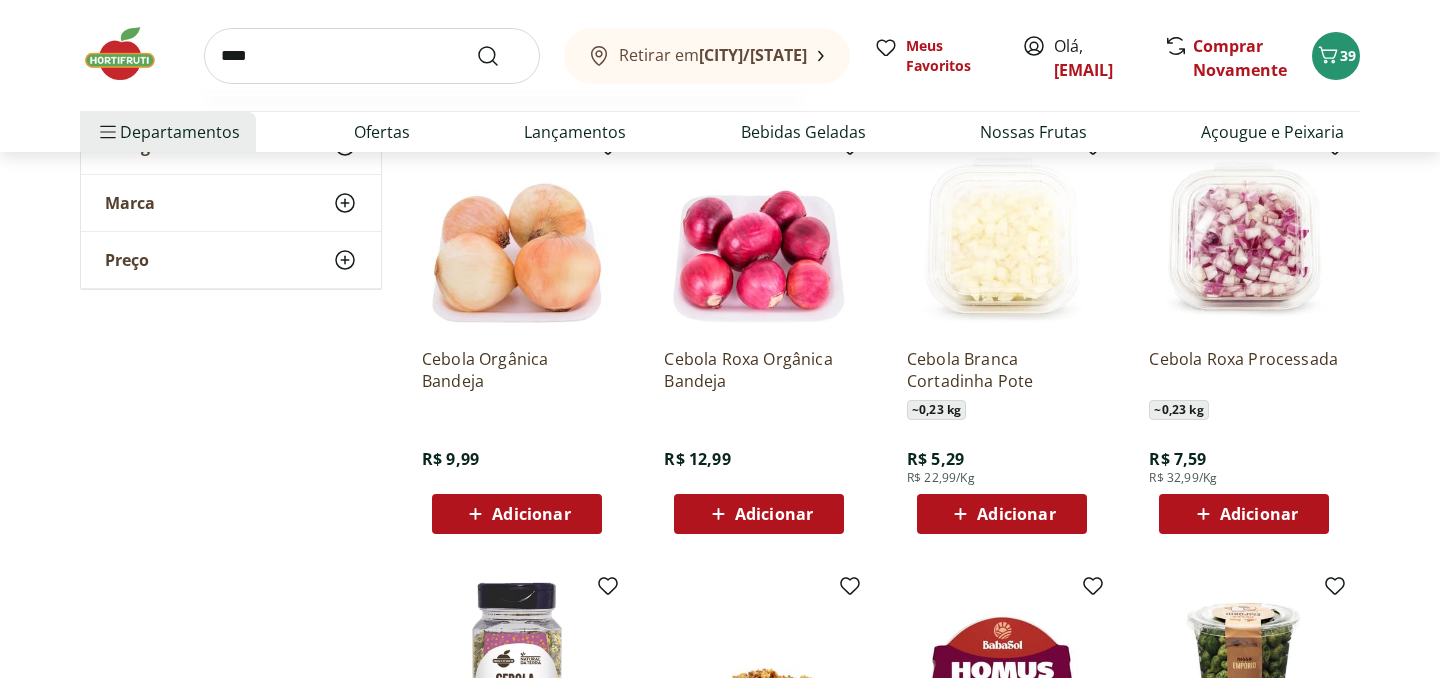 click at bounding box center [500, 56] 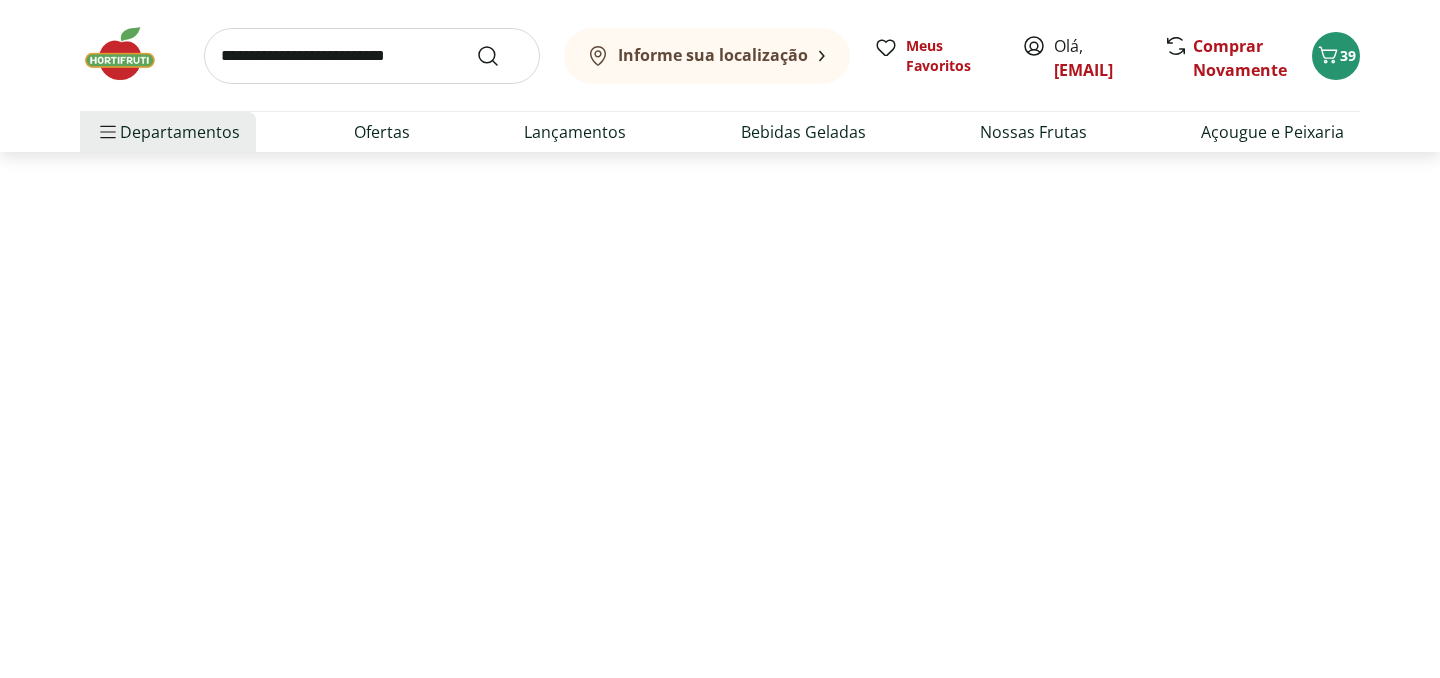 scroll, scrollTop: 0, scrollLeft: 0, axis: both 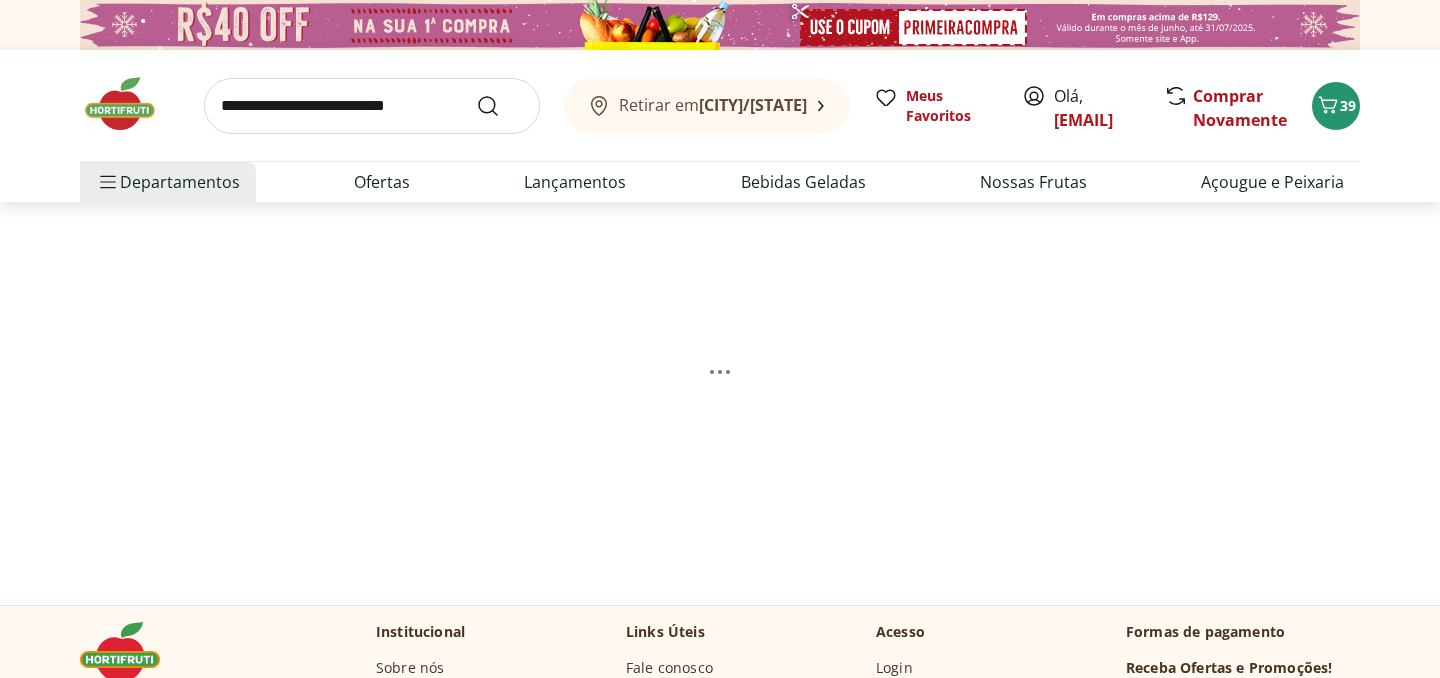 select on "**********" 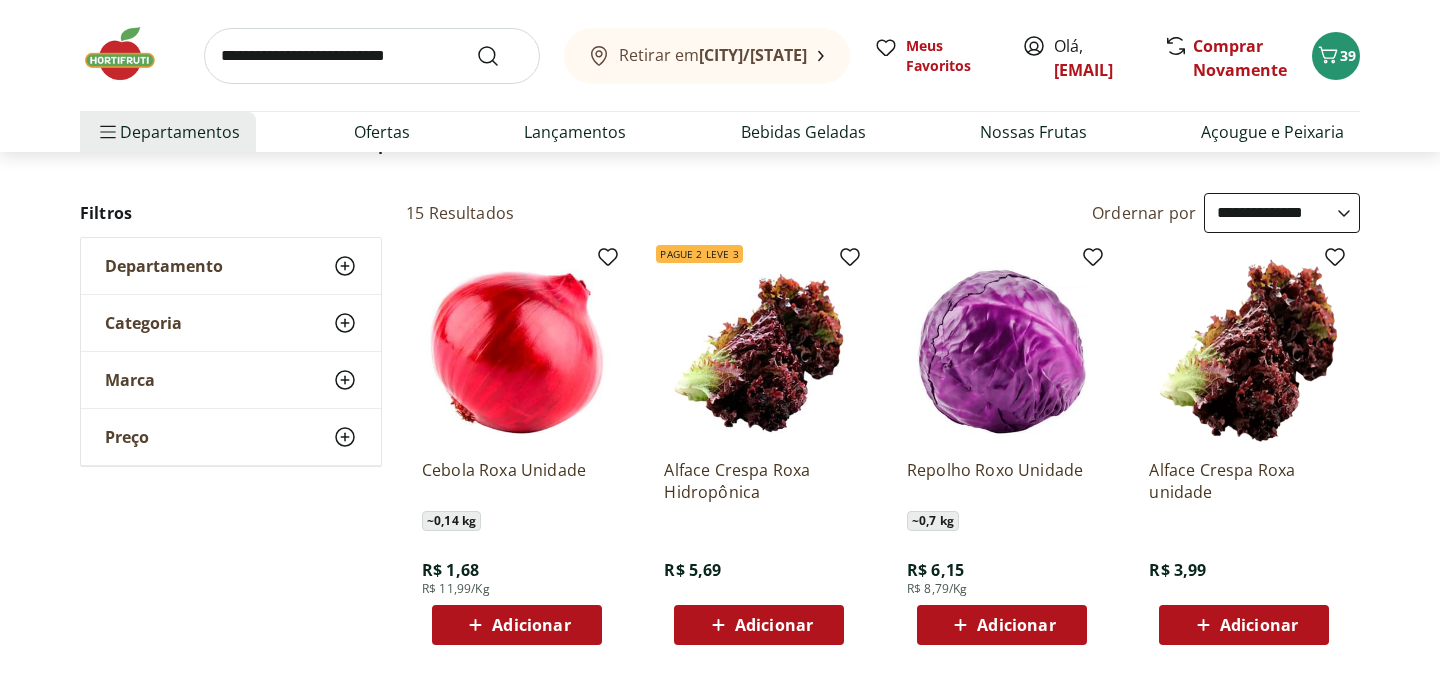 scroll, scrollTop: 173, scrollLeft: 0, axis: vertical 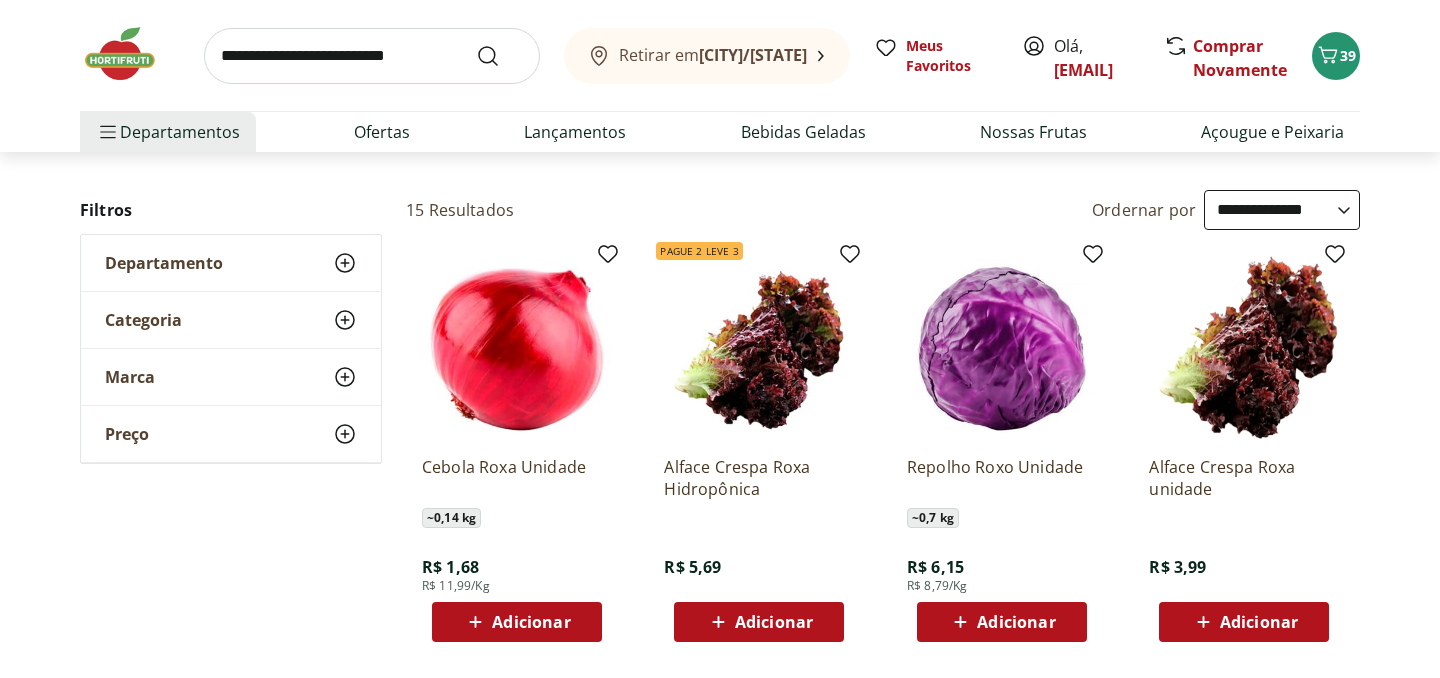 click on "Adicionar" at bounding box center [531, 622] 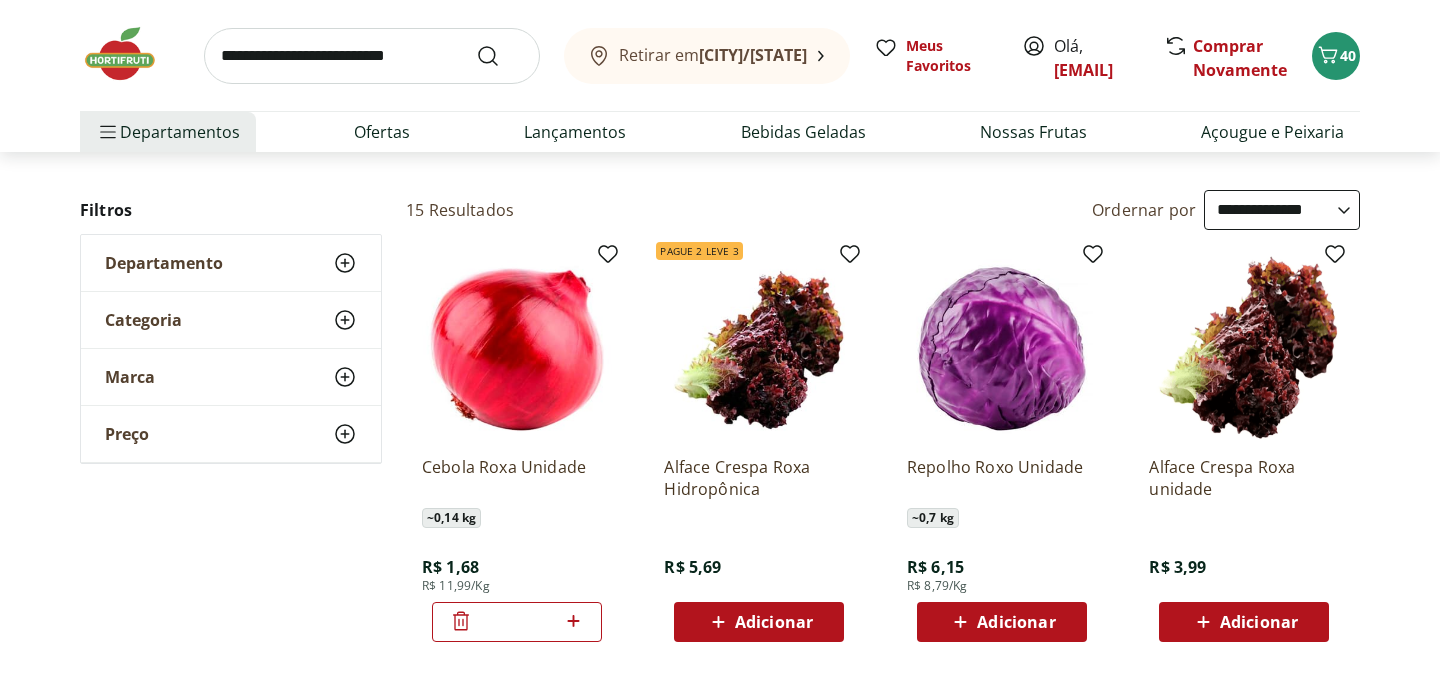 click at bounding box center (372, 56) 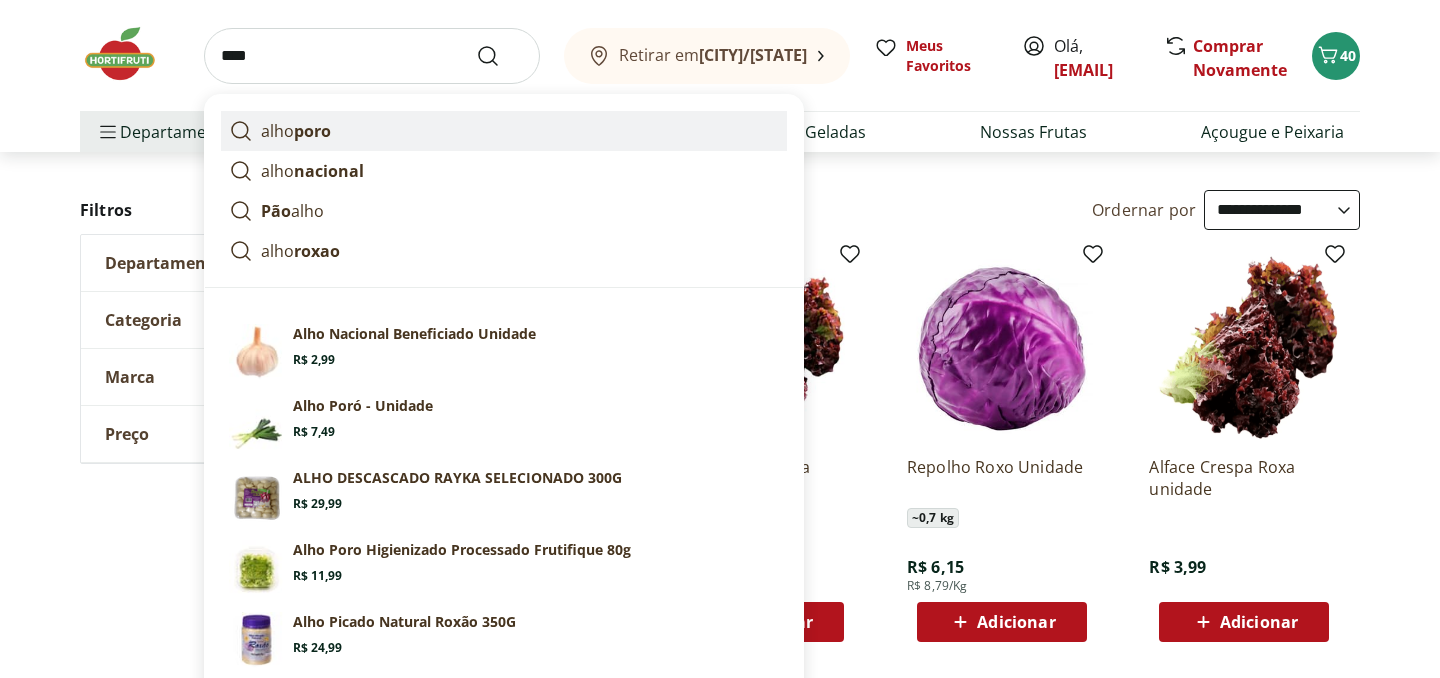 type on "****" 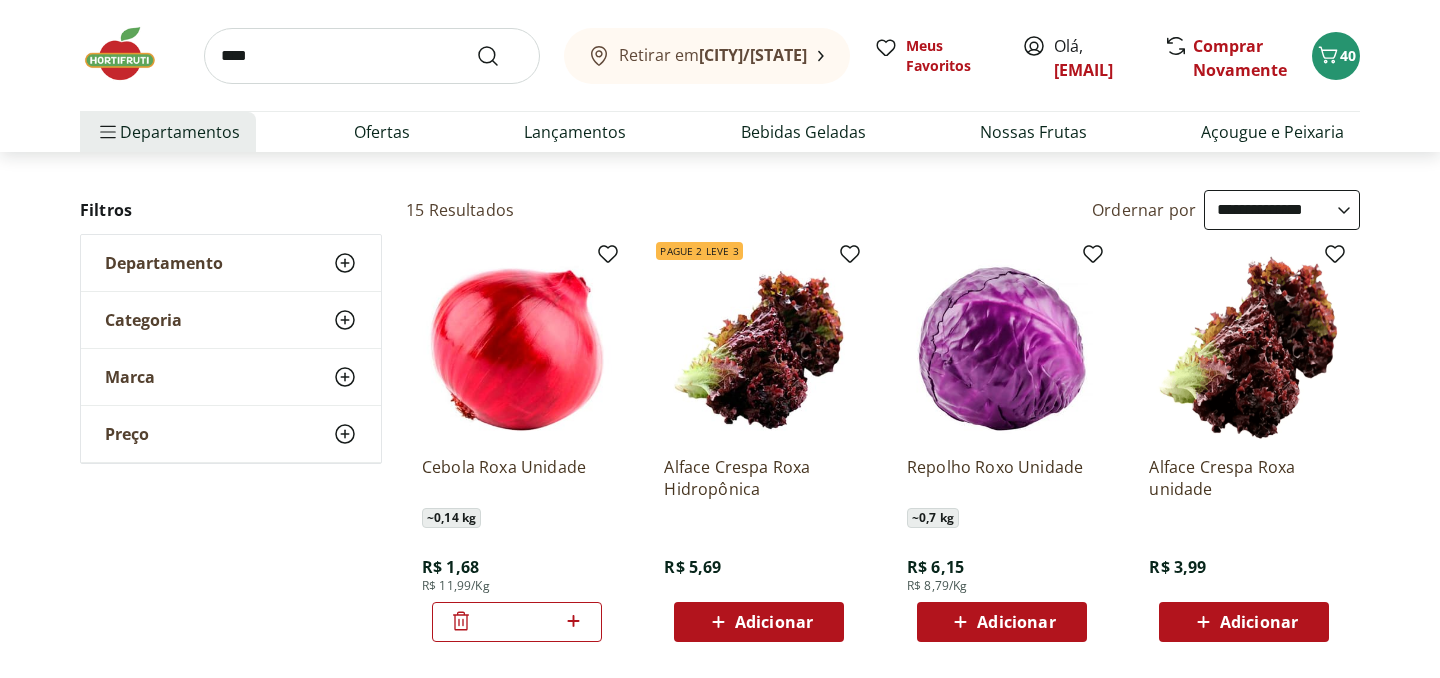 scroll, scrollTop: 0, scrollLeft: 0, axis: both 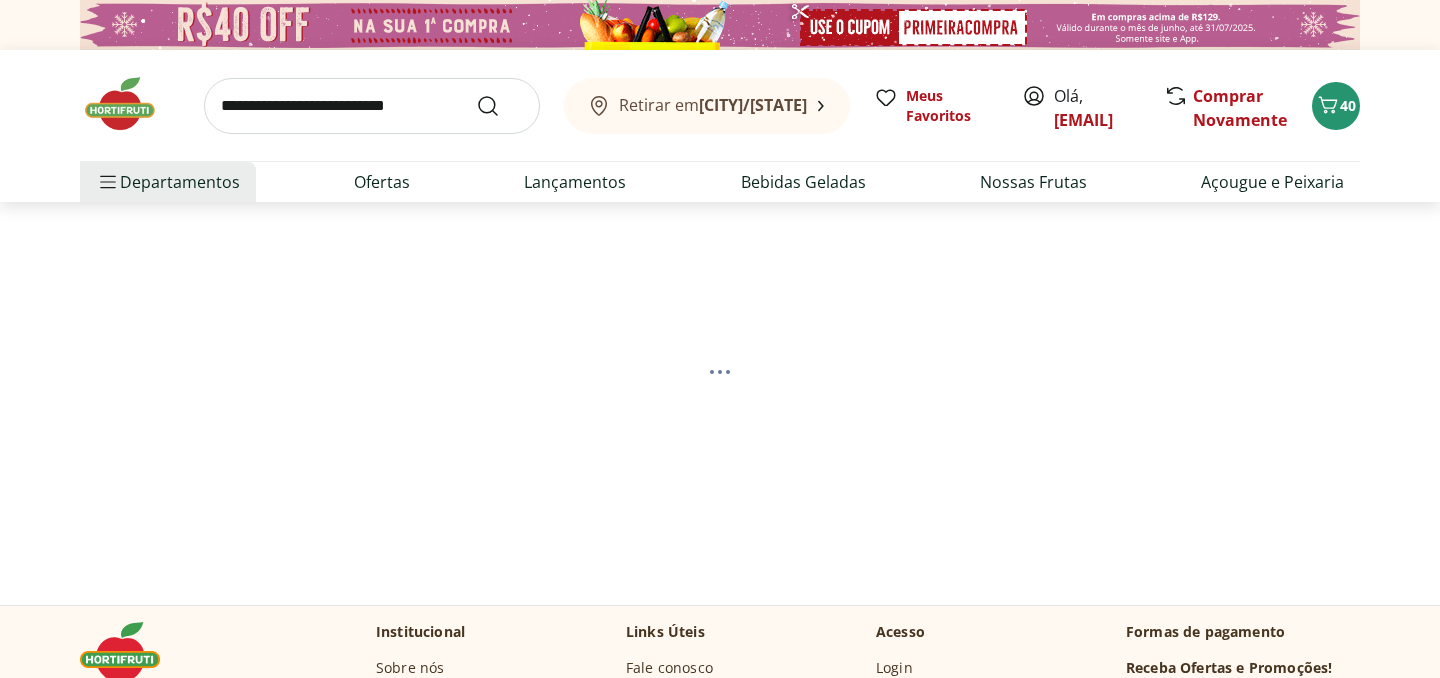 select on "**********" 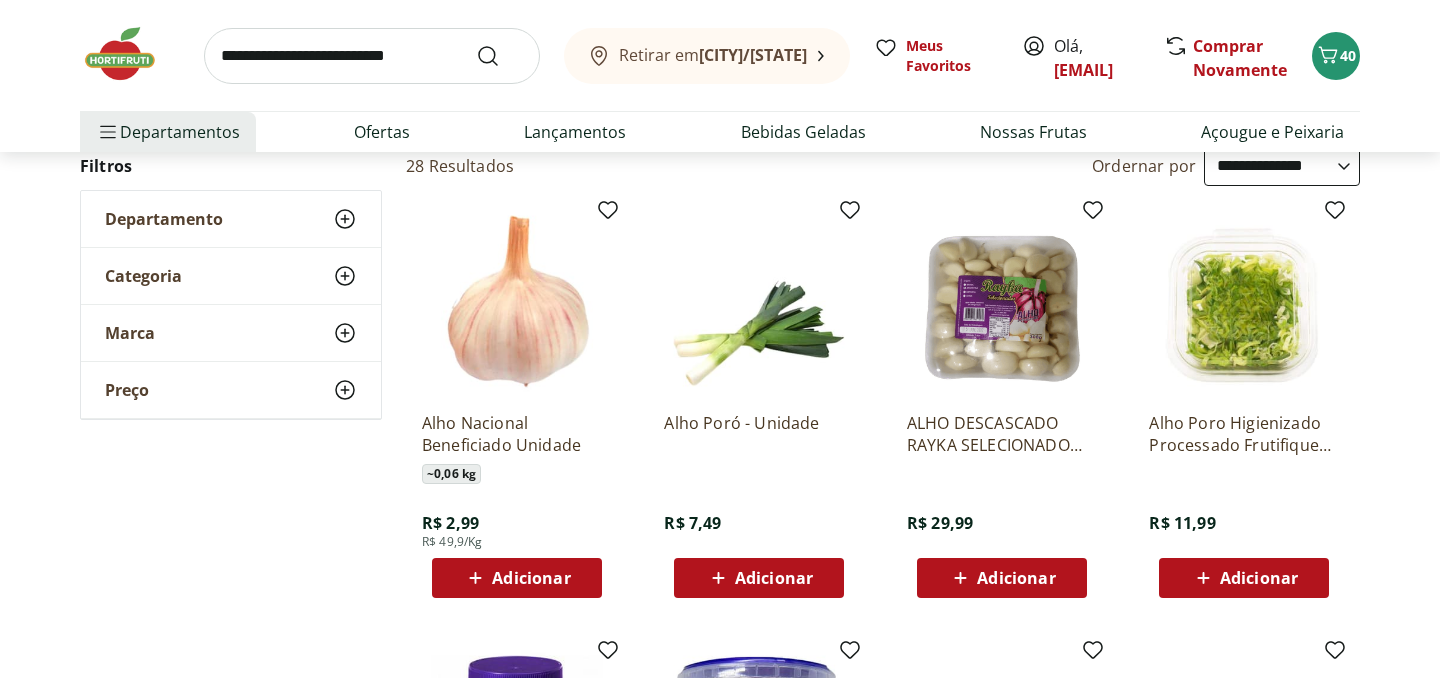 scroll, scrollTop: 218, scrollLeft: 0, axis: vertical 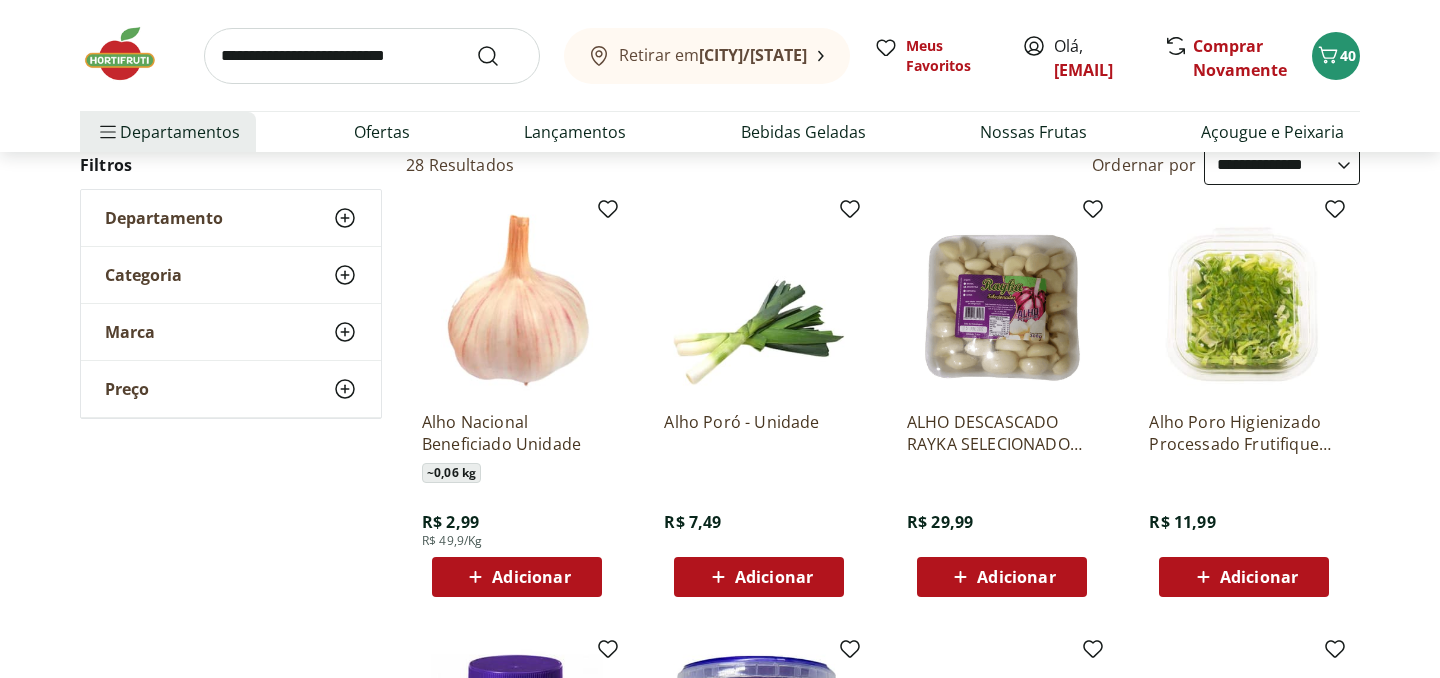 click on "Adicionar" at bounding box center [531, 577] 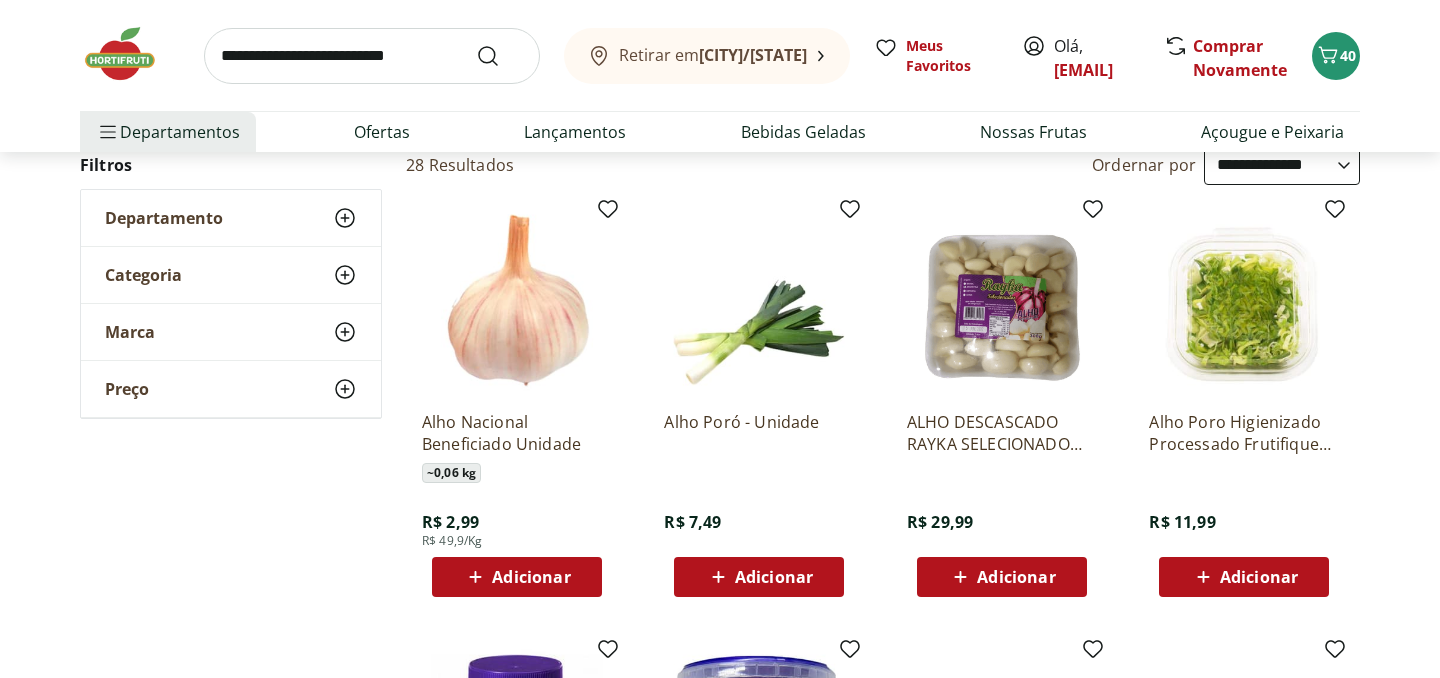 click on "Adicionar" at bounding box center (531, 577) 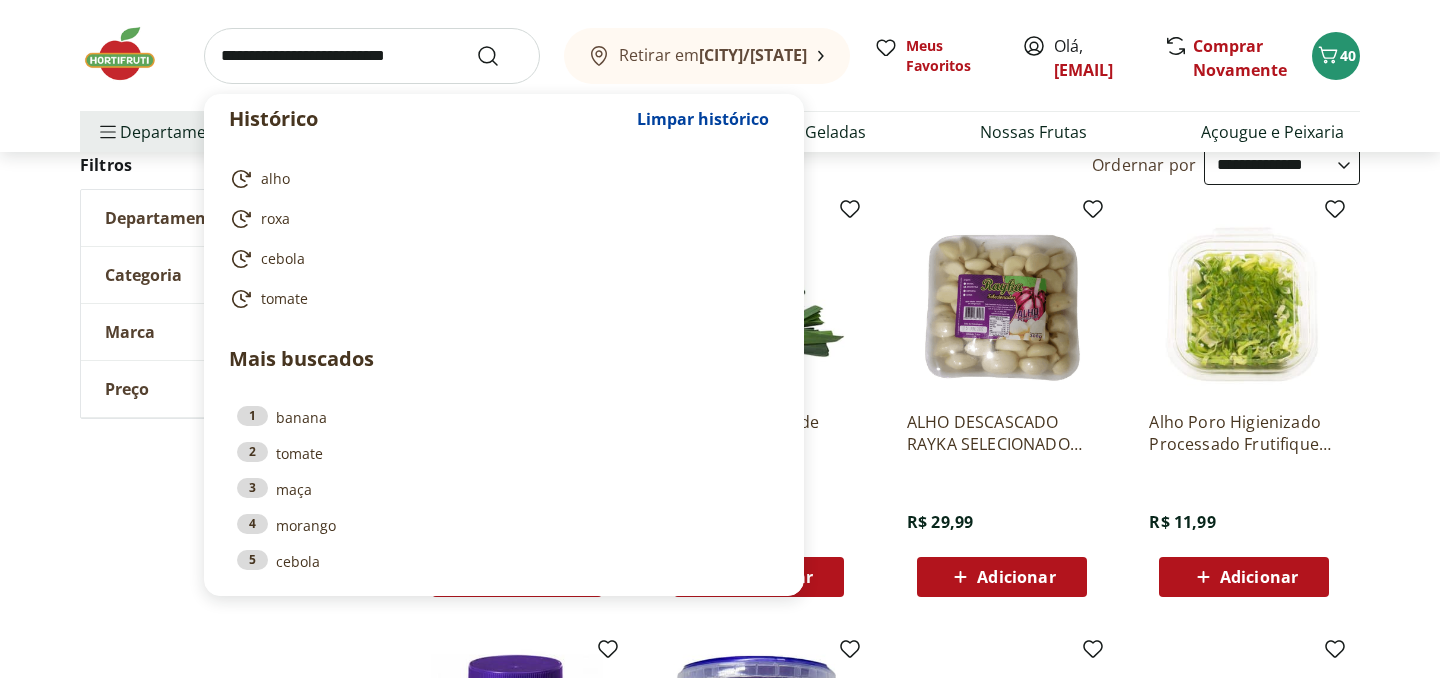 click at bounding box center (372, 56) 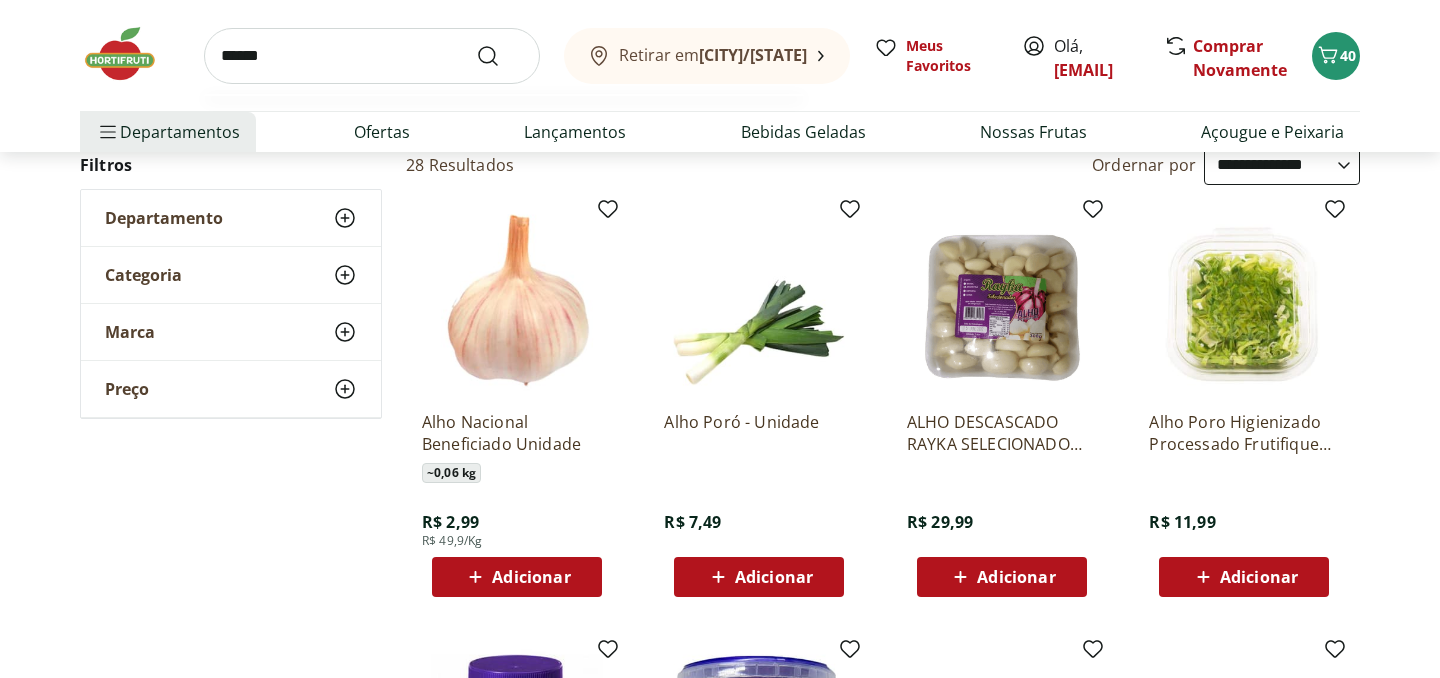 type on "******" 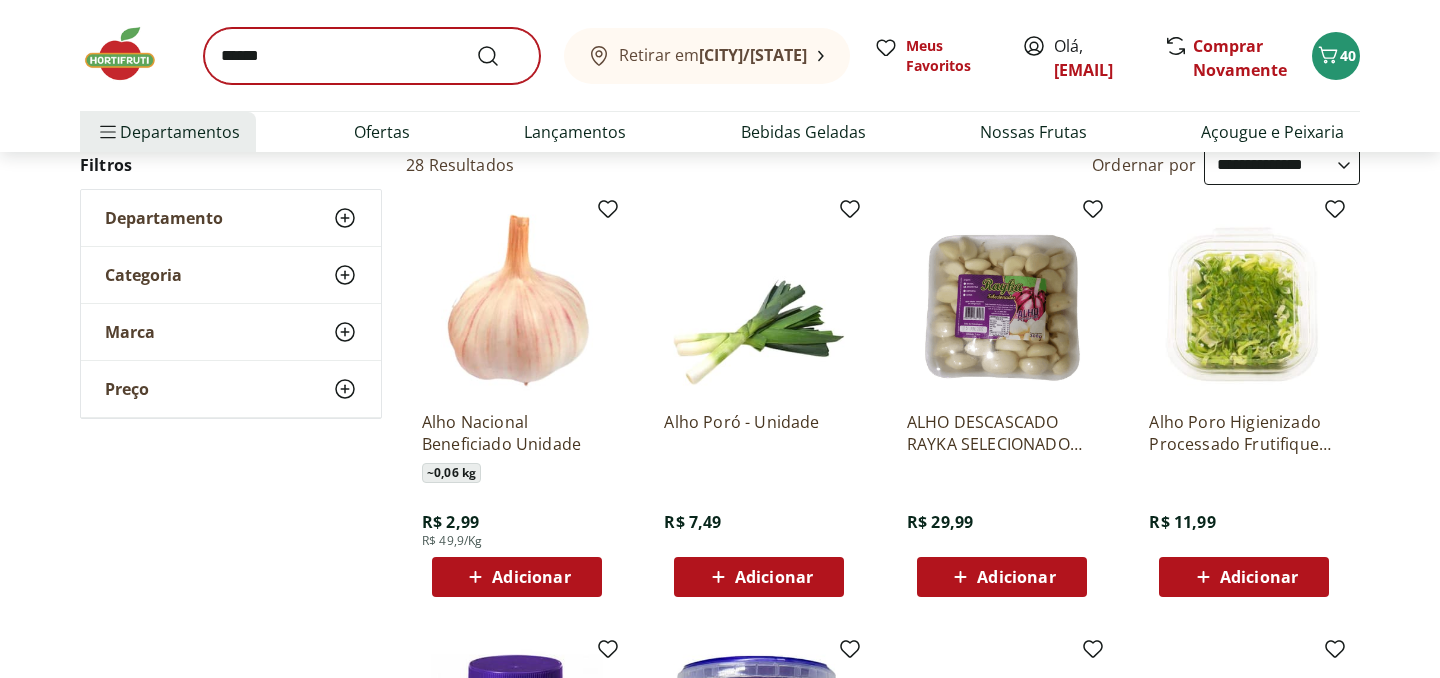 scroll, scrollTop: 0, scrollLeft: 0, axis: both 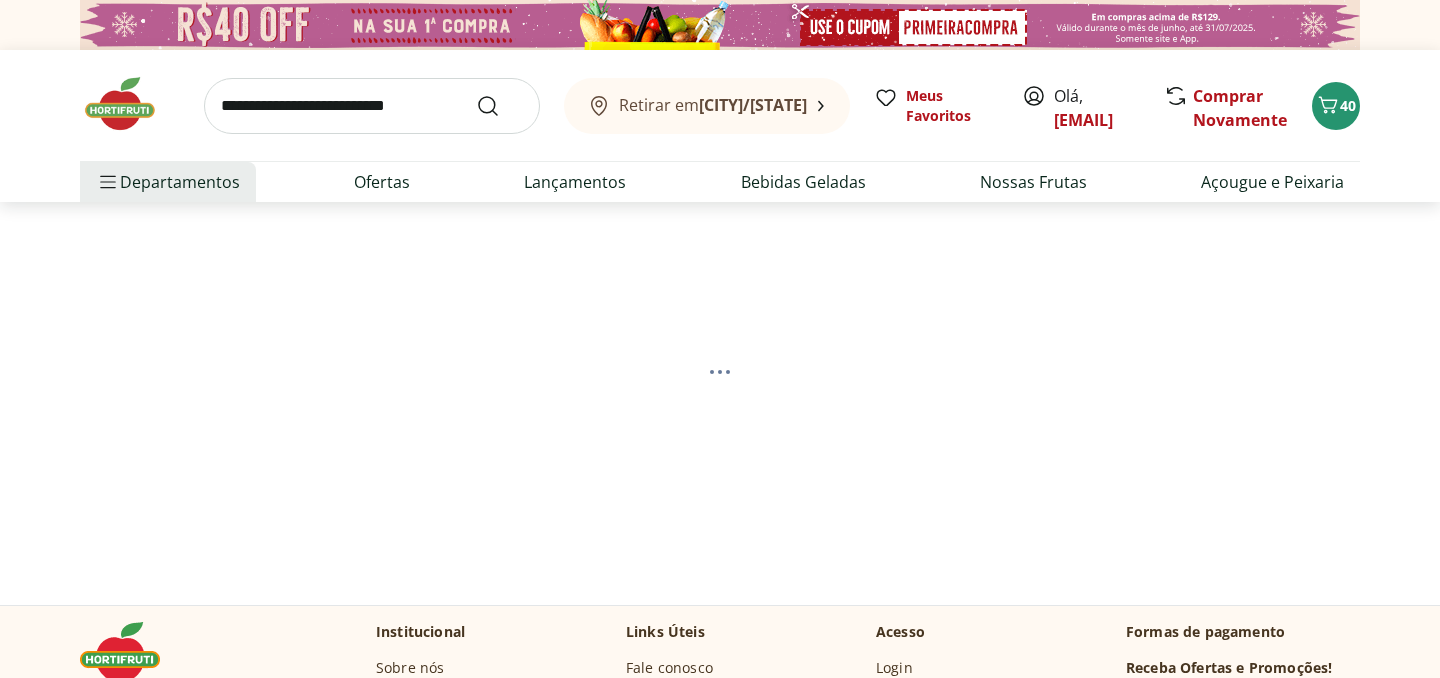 select on "**********" 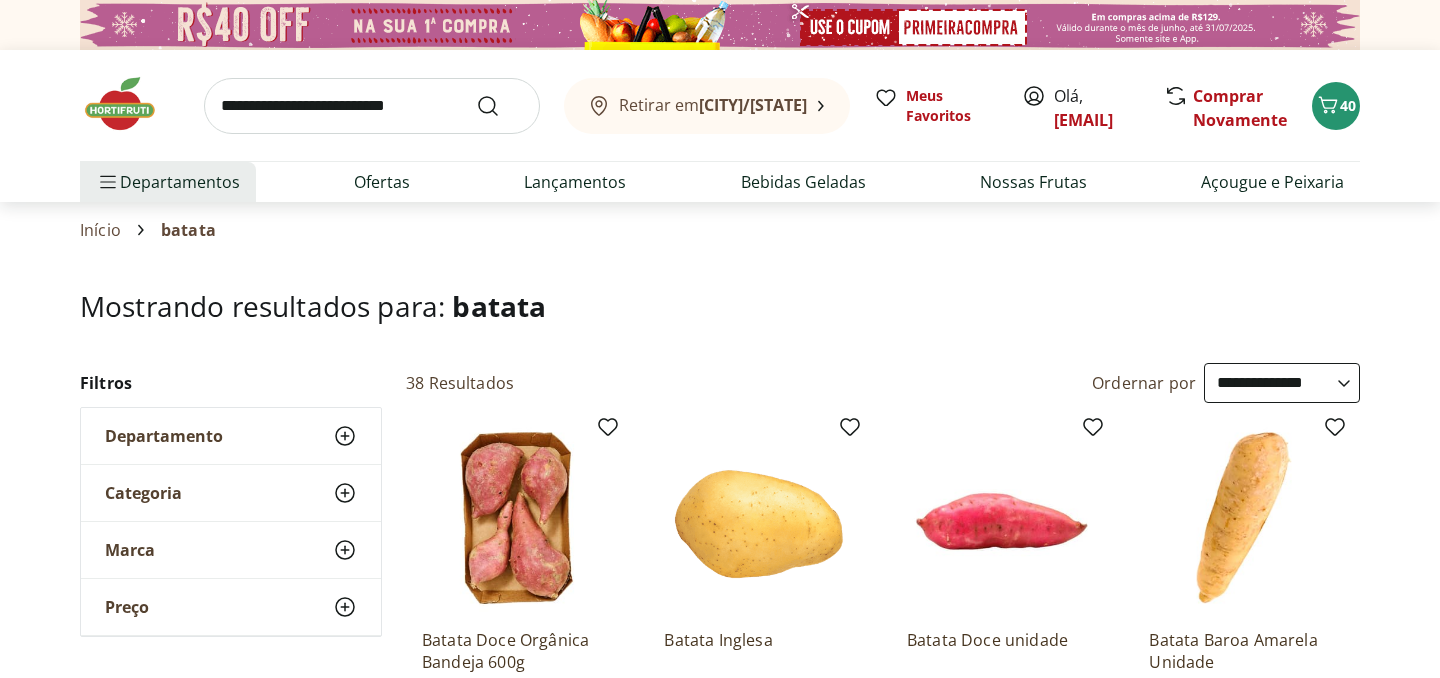 select on "**********" 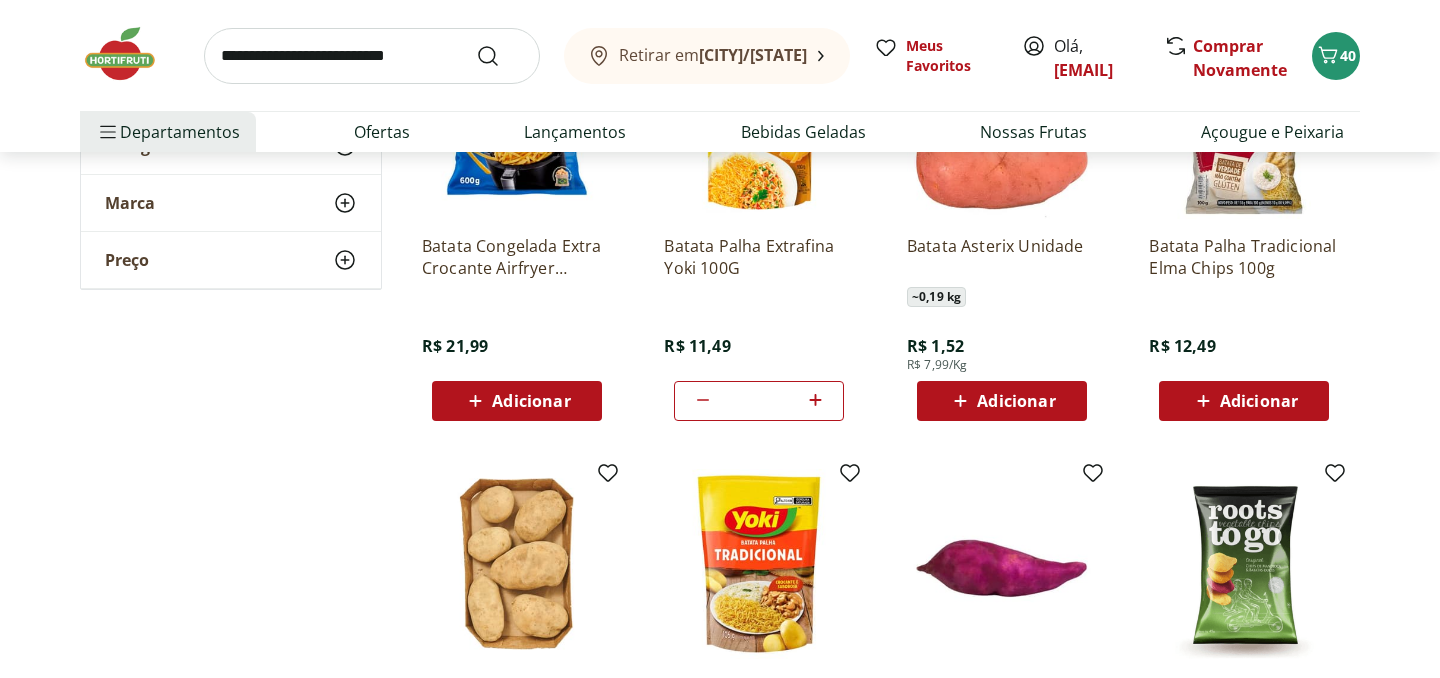 scroll, scrollTop: 780, scrollLeft: 0, axis: vertical 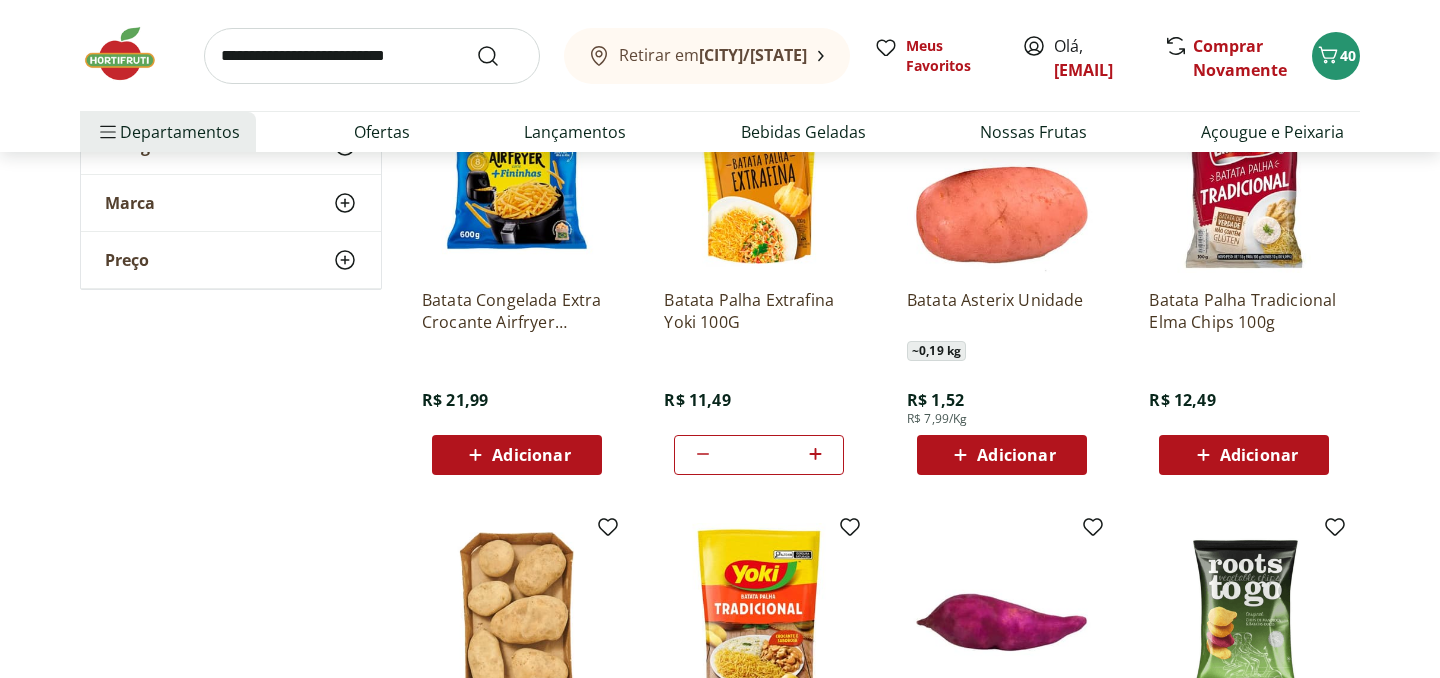 click at bounding box center (372, 56) 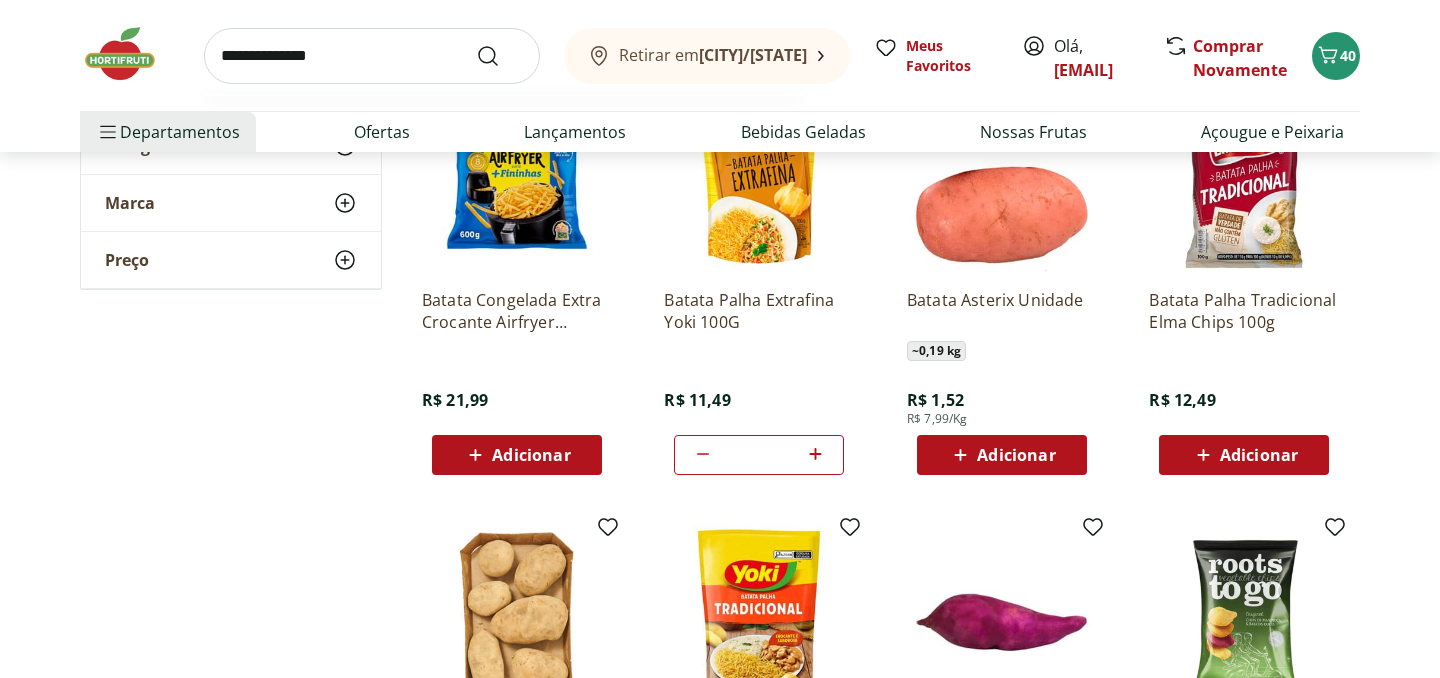 type on "**********" 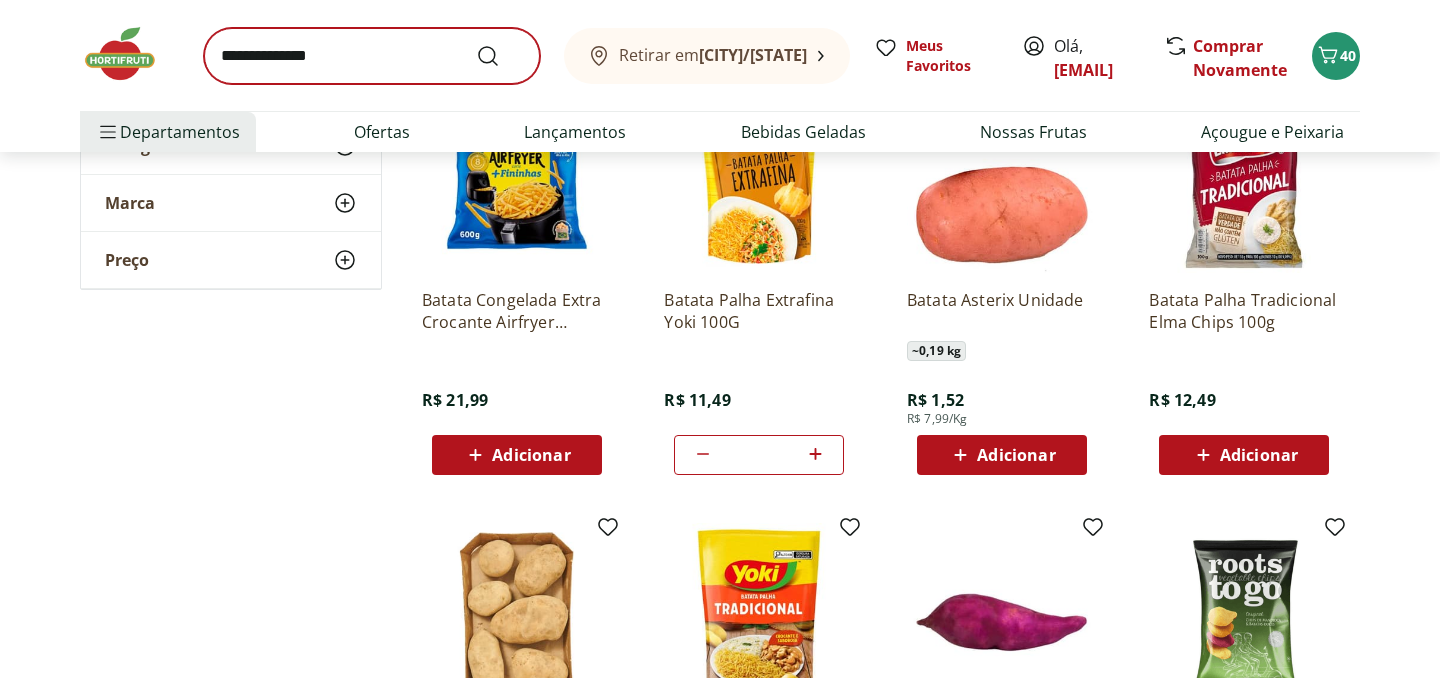scroll, scrollTop: 0, scrollLeft: 0, axis: both 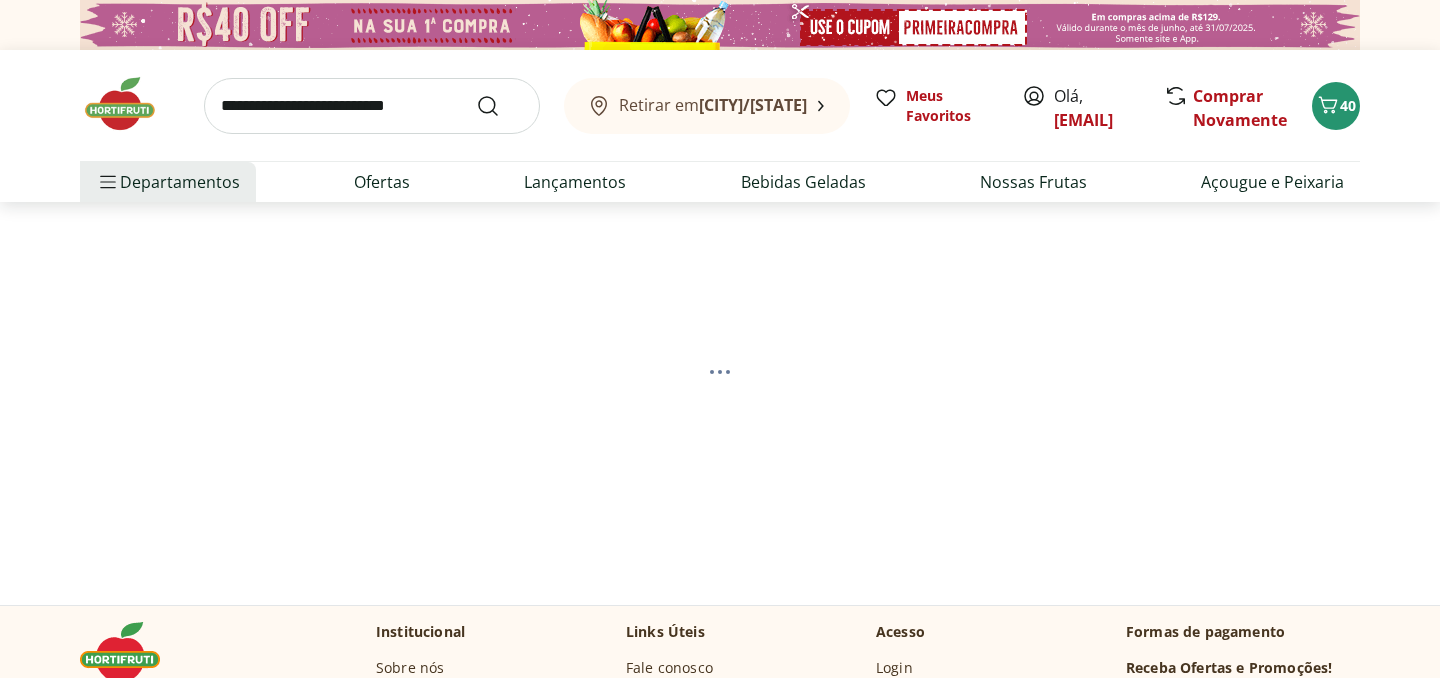 select on "**********" 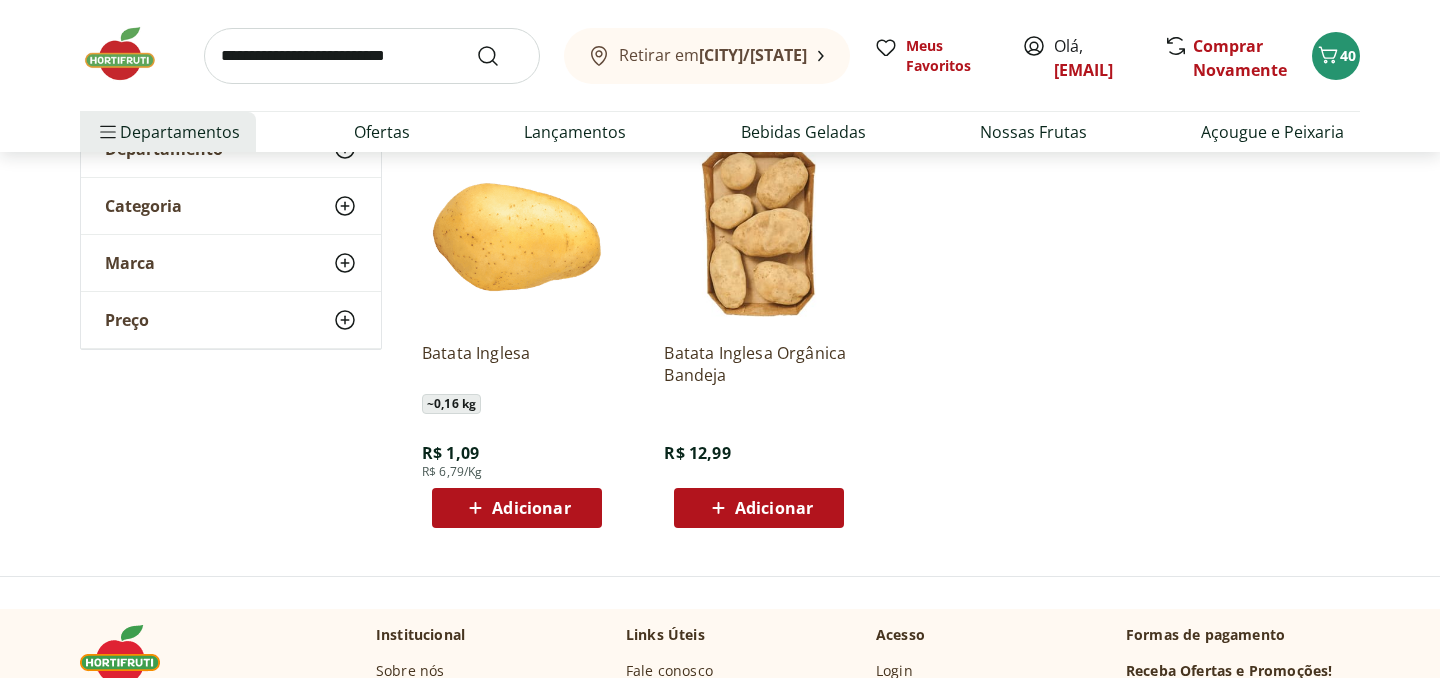 scroll, scrollTop: 285, scrollLeft: 0, axis: vertical 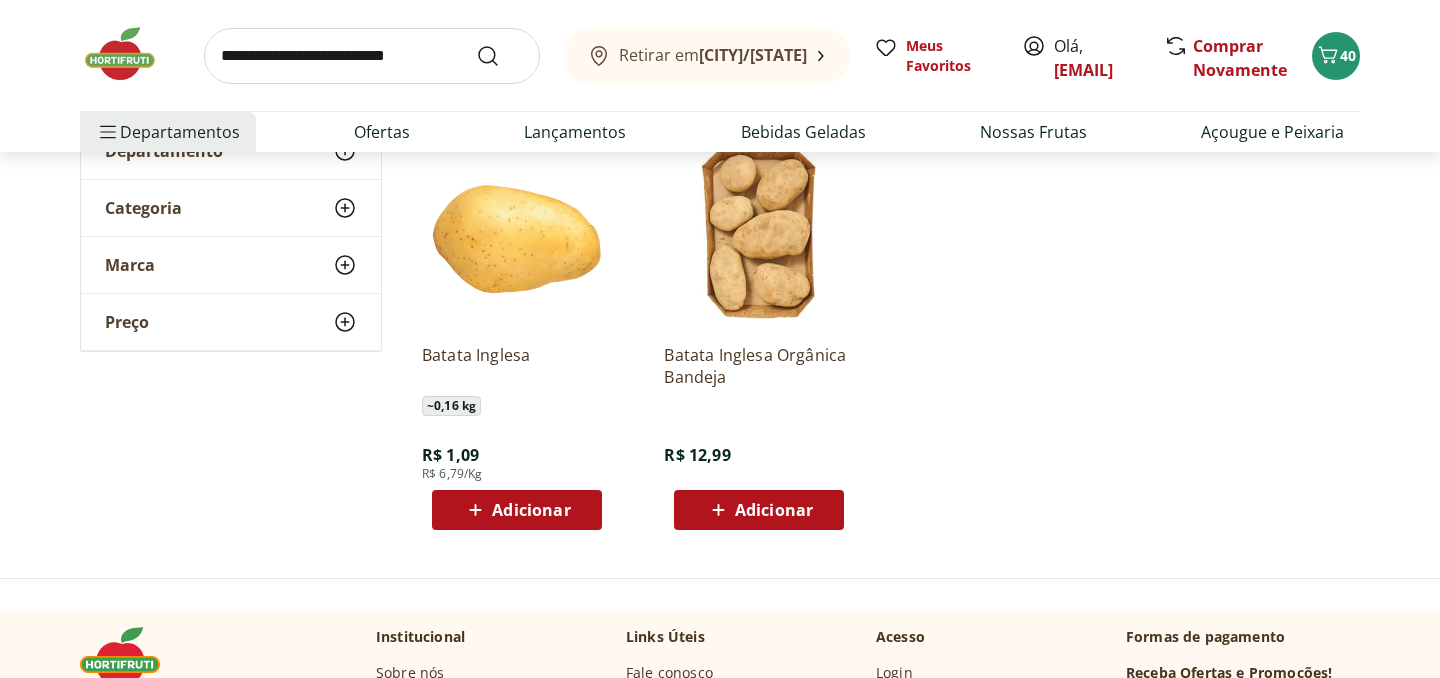click on "Adicionar" at bounding box center [531, 510] 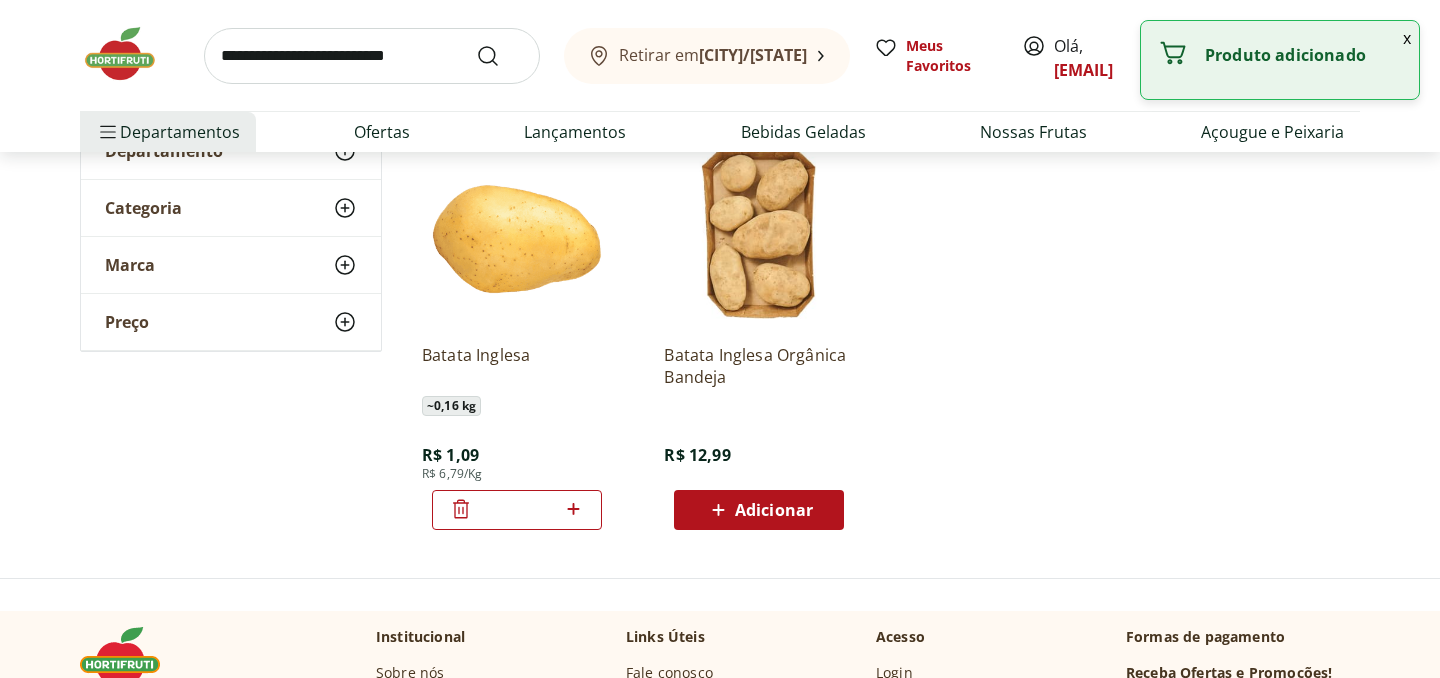 click 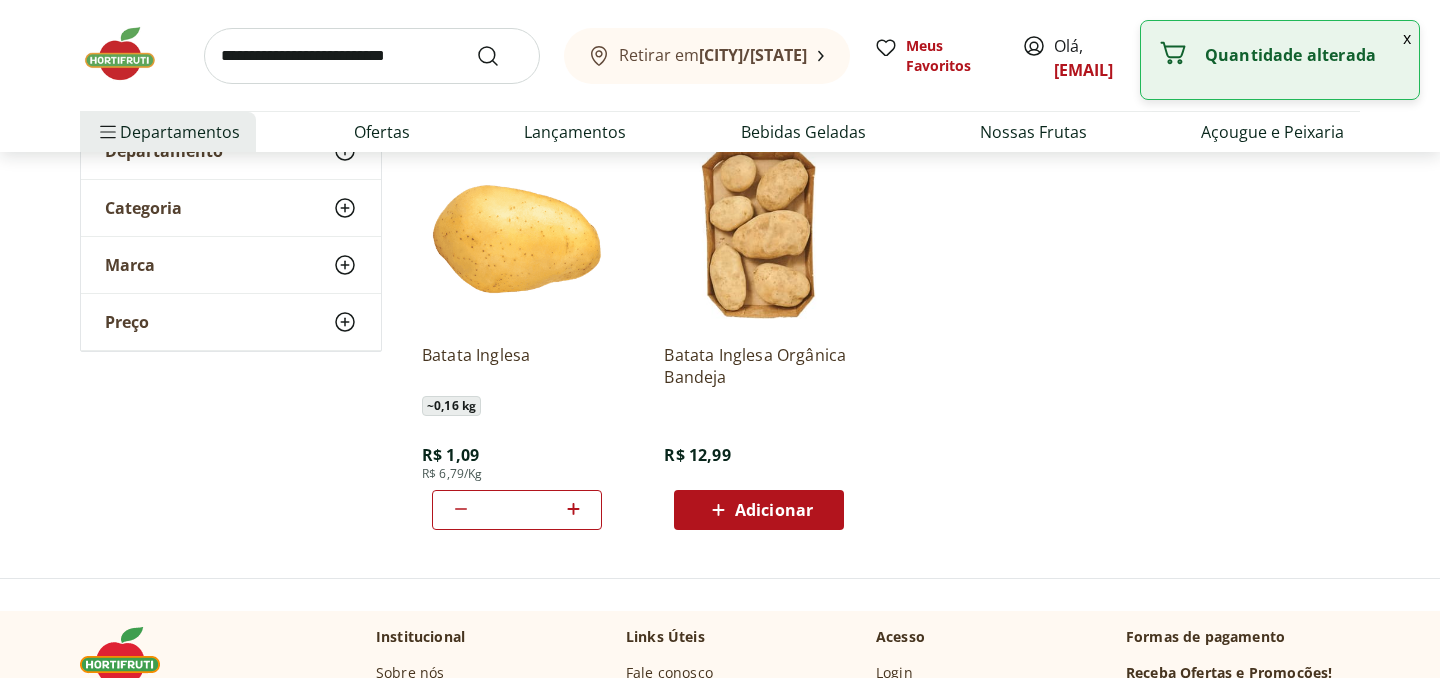click 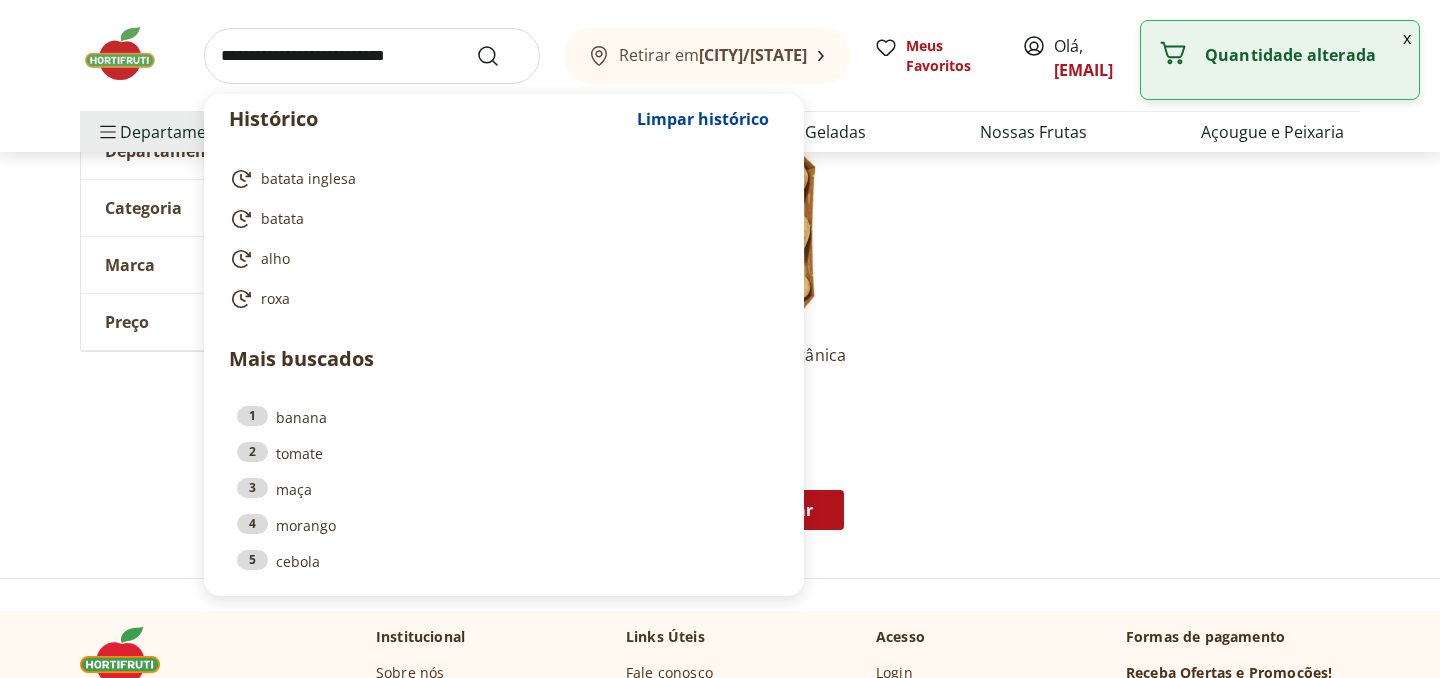 click at bounding box center (372, 56) 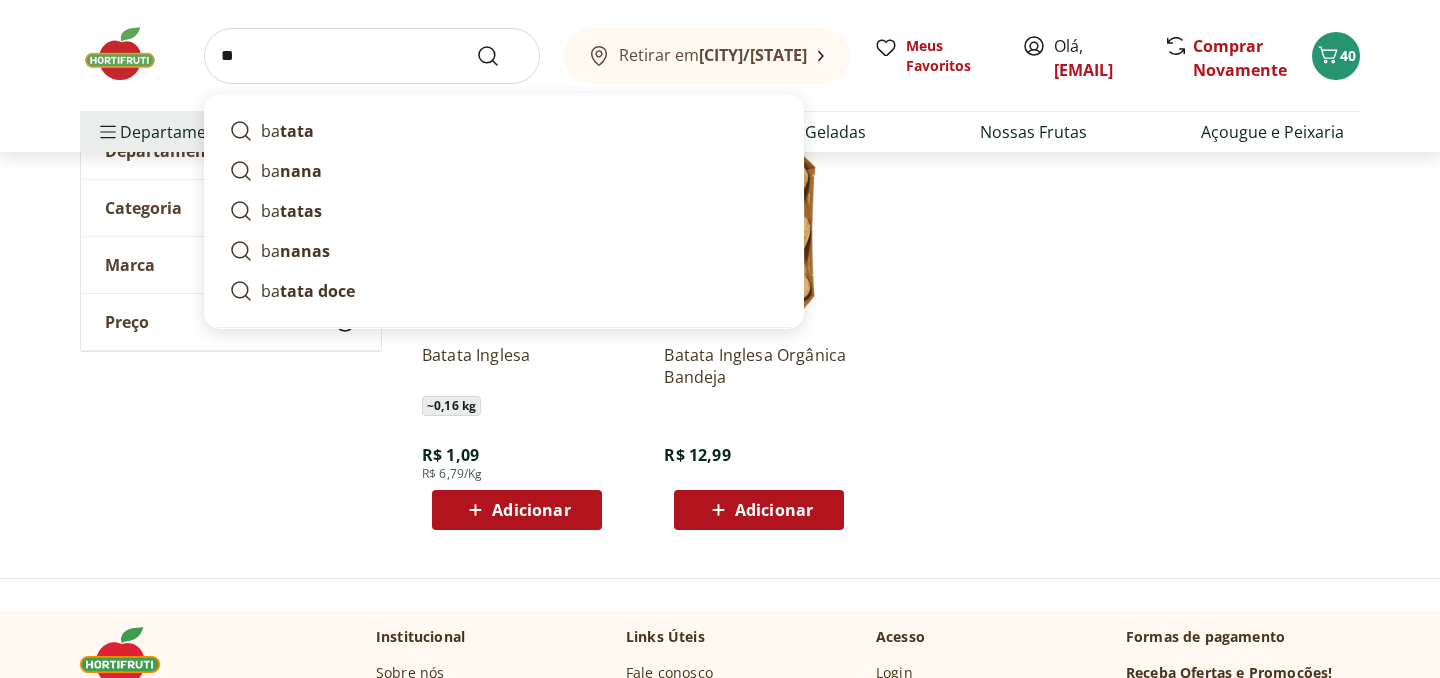 type on "*" 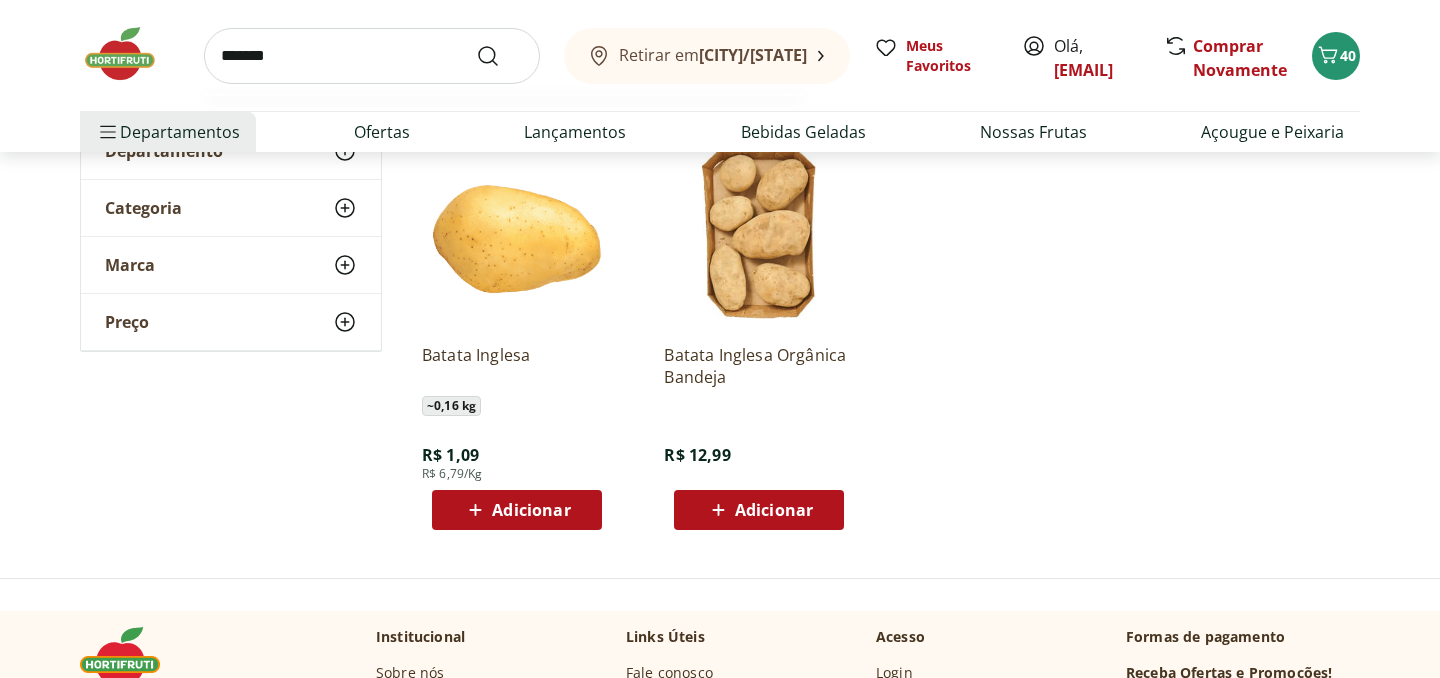 type on "*******" 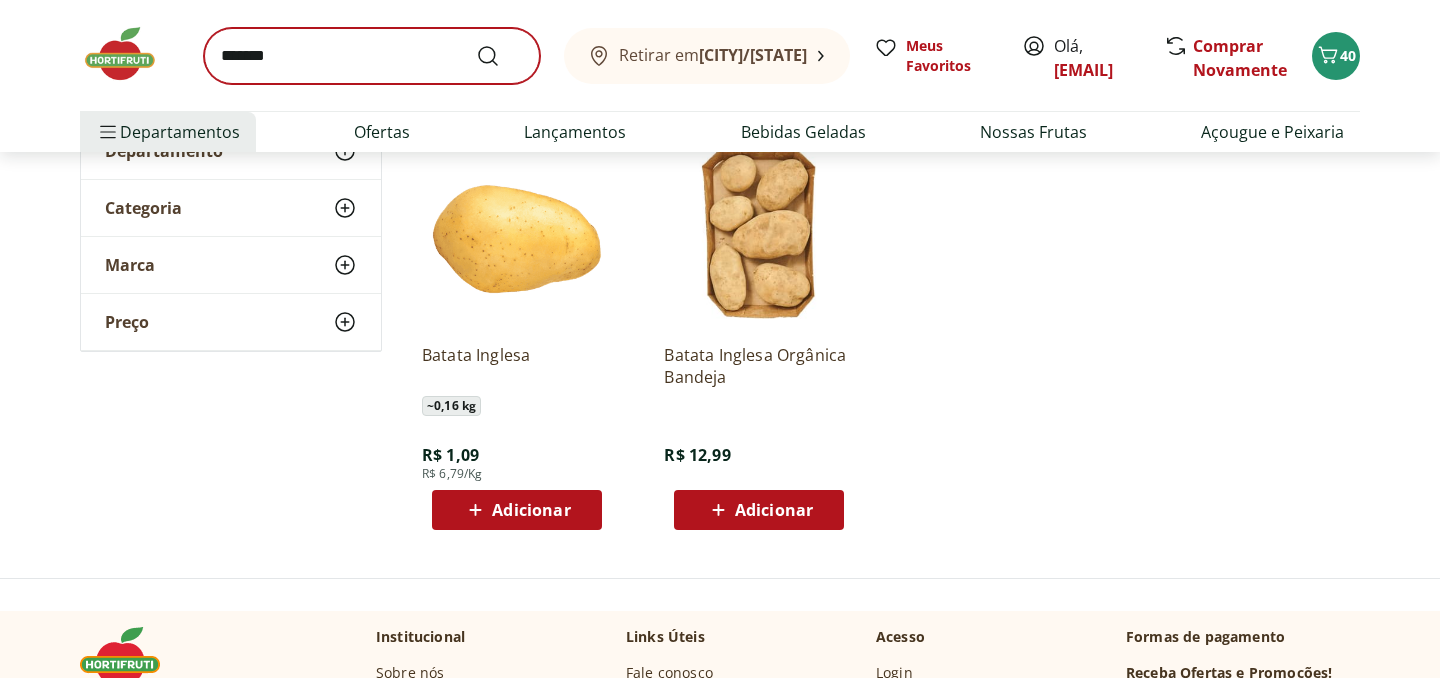 scroll, scrollTop: 0, scrollLeft: 0, axis: both 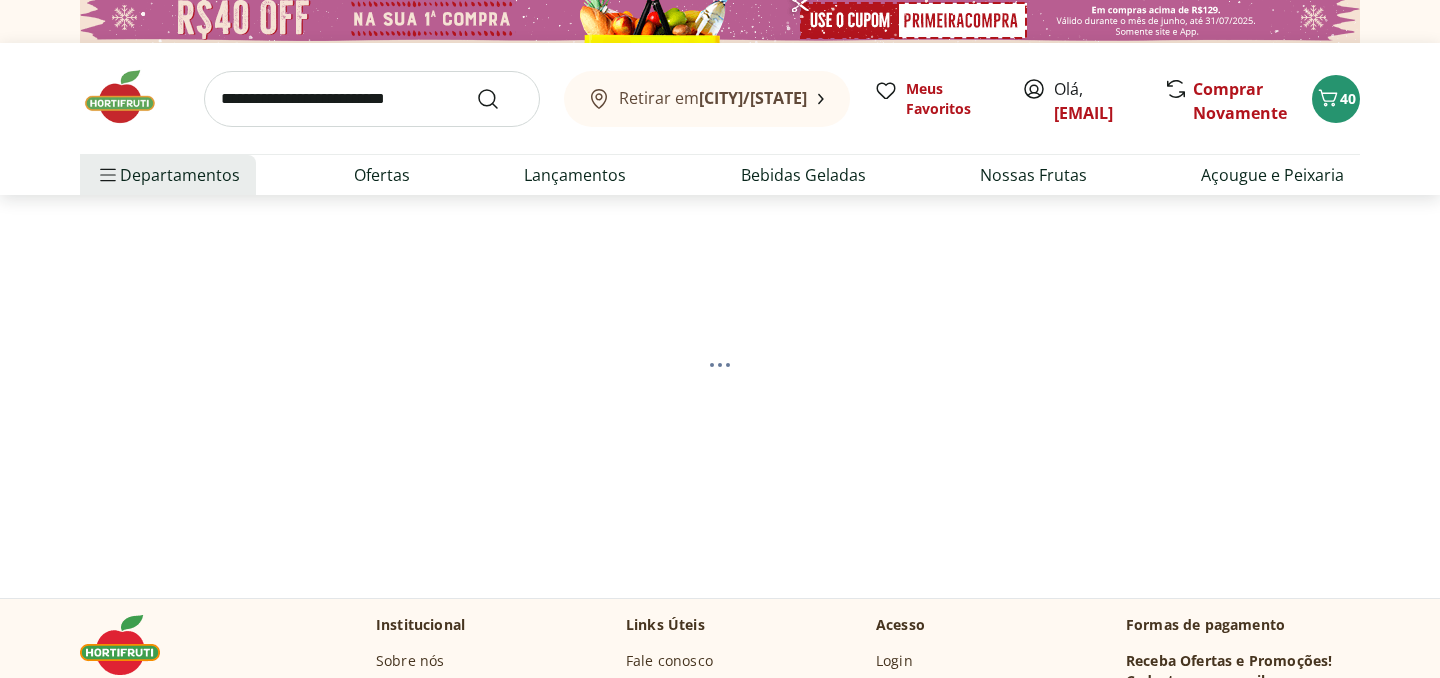 select on "**********" 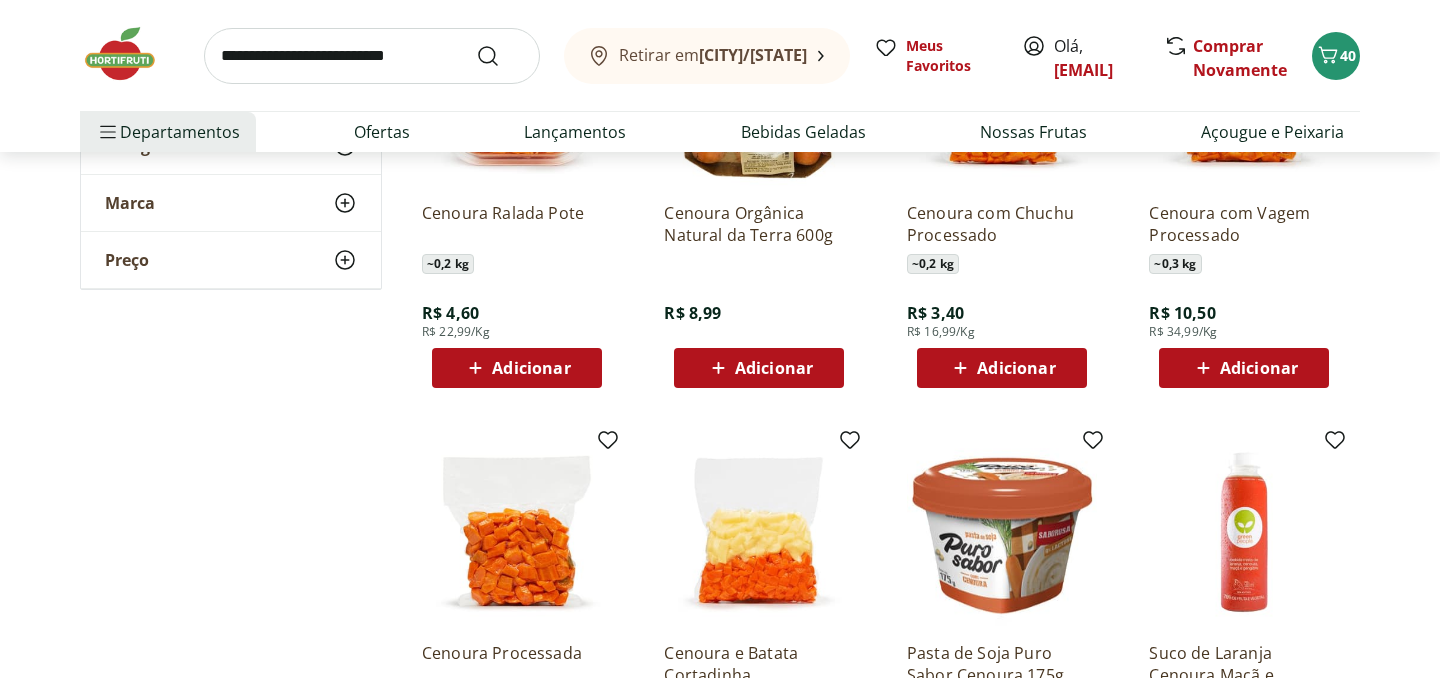 scroll, scrollTop: 865, scrollLeft: 0, axis: vertical 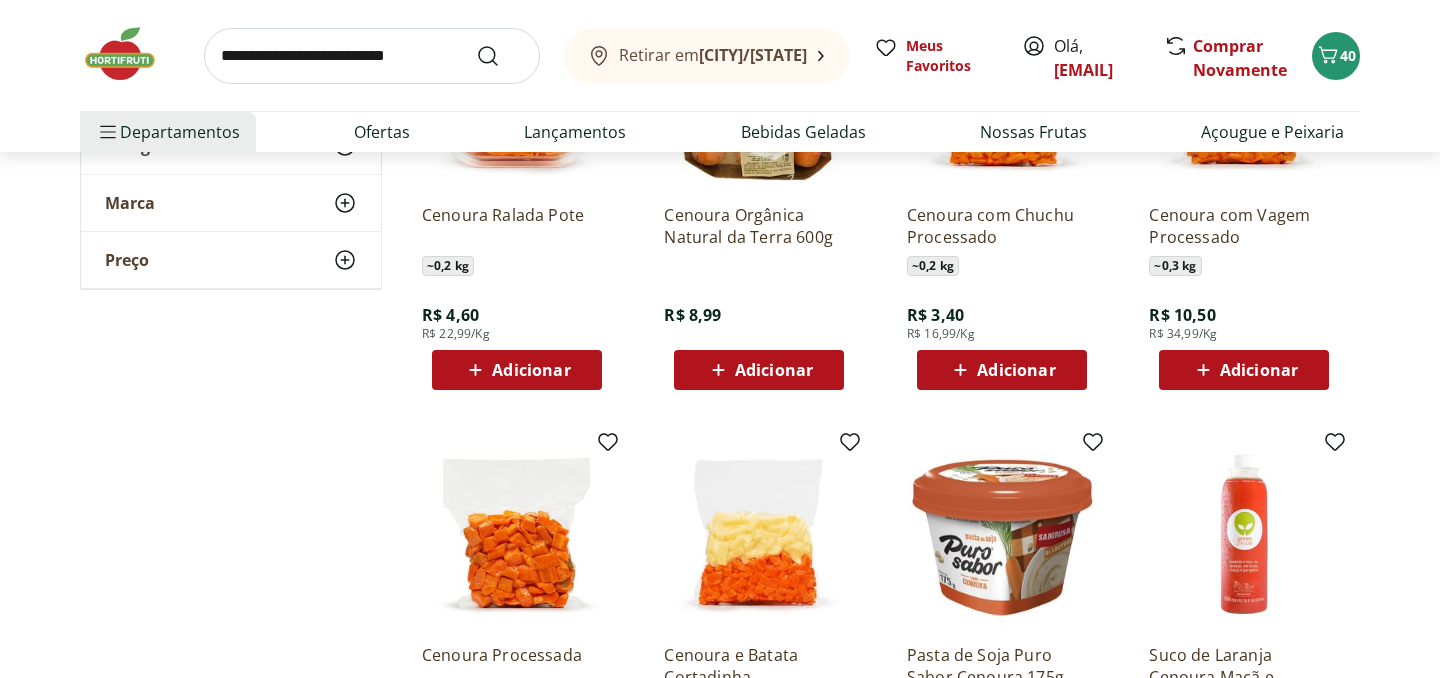 click on "Adicionar" at bounding box center [774, 370] 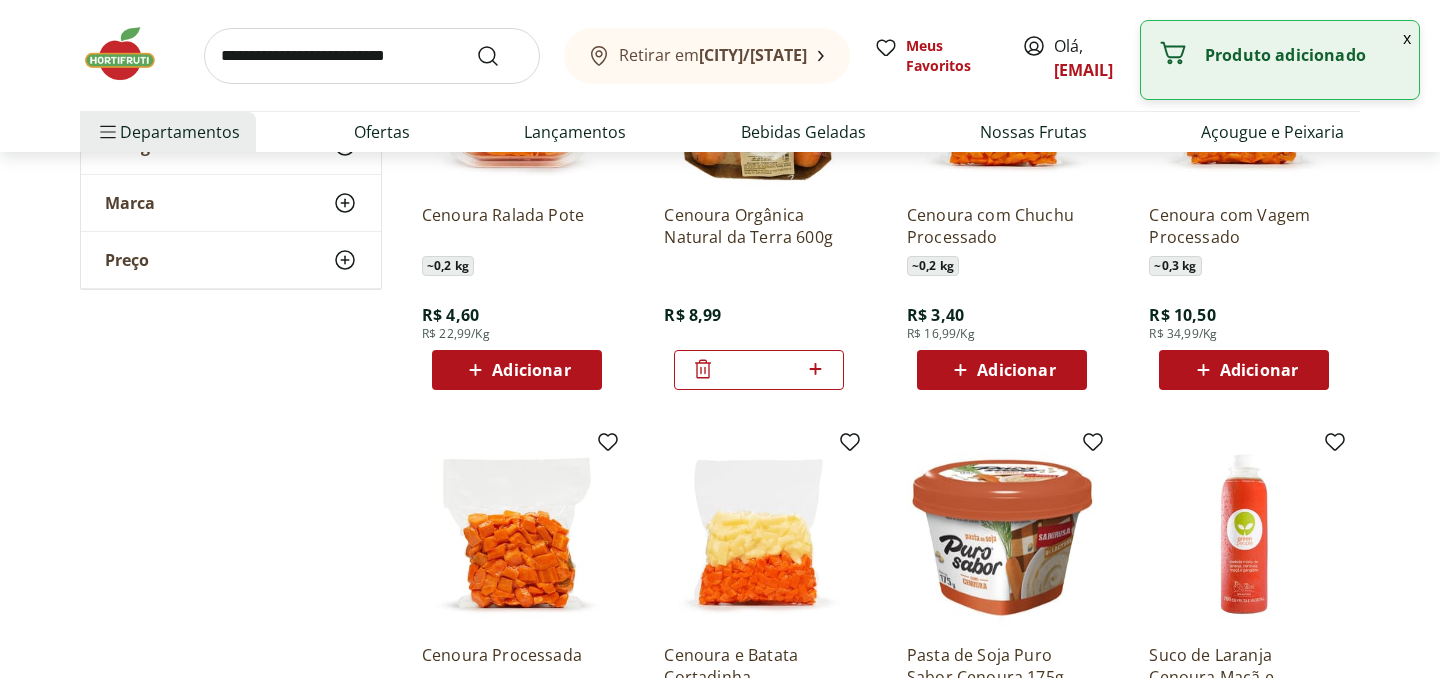 click 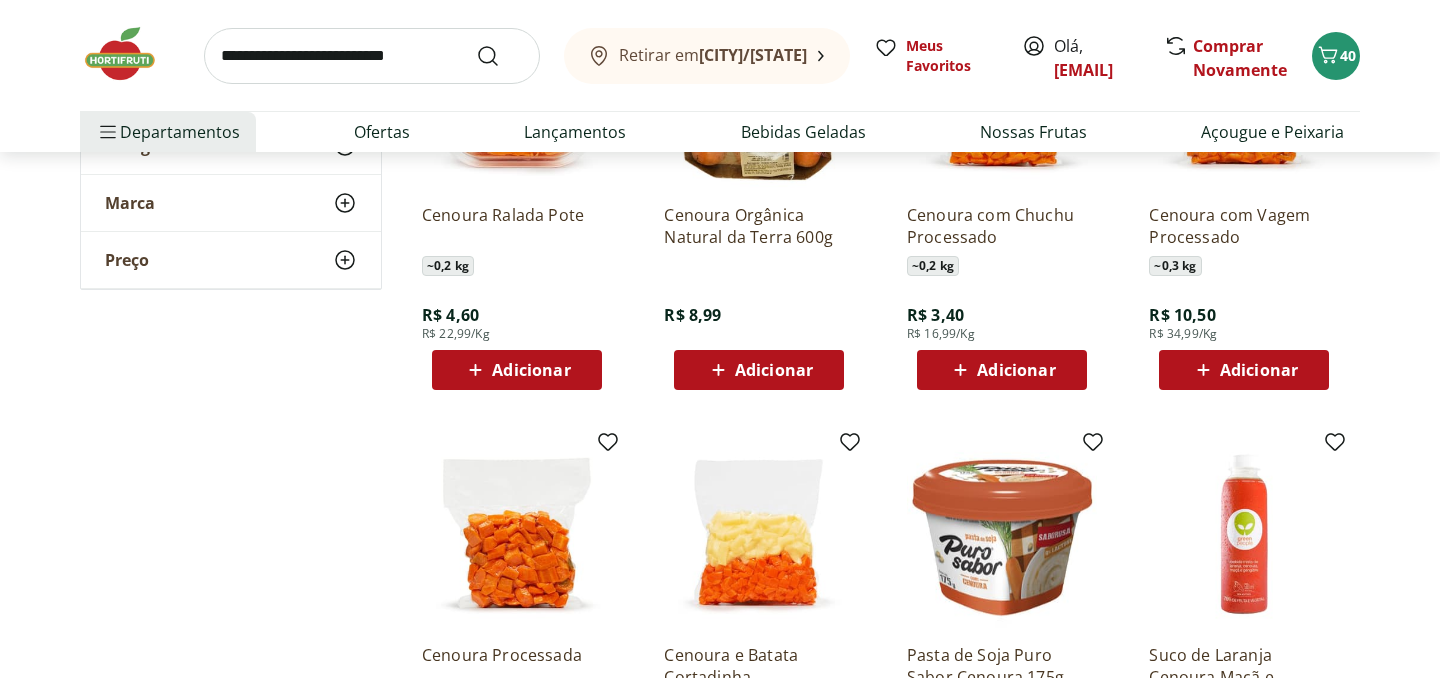click at bounding box center [372, 56] 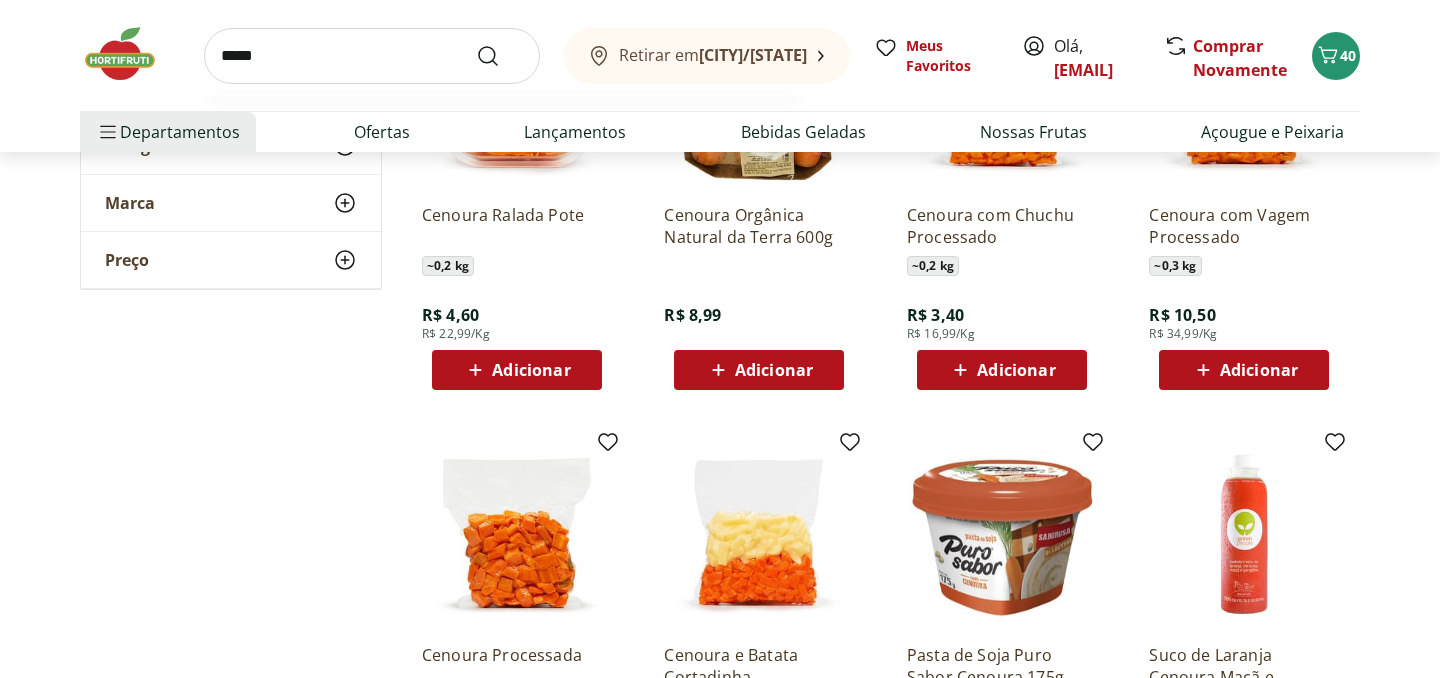 type on "*****" 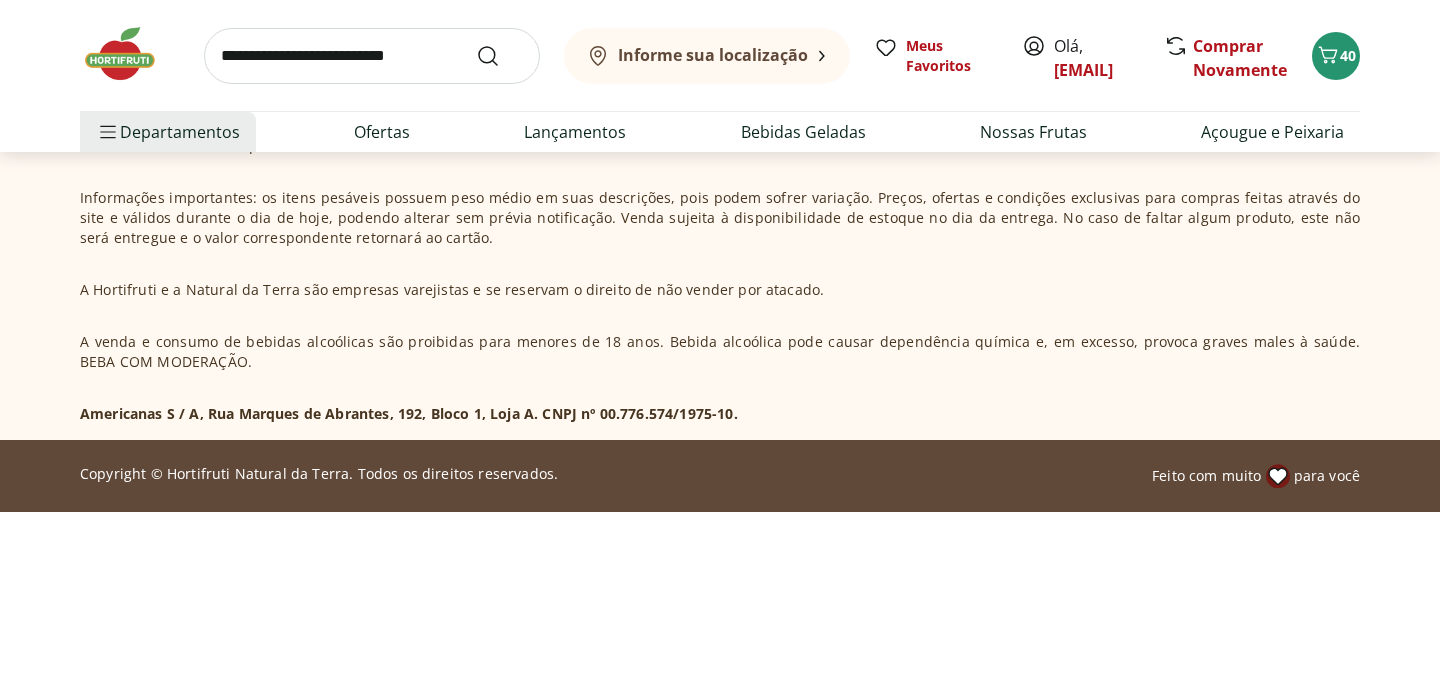 scroll, scrollTop: 0, scrollLeft: 0, axis: both 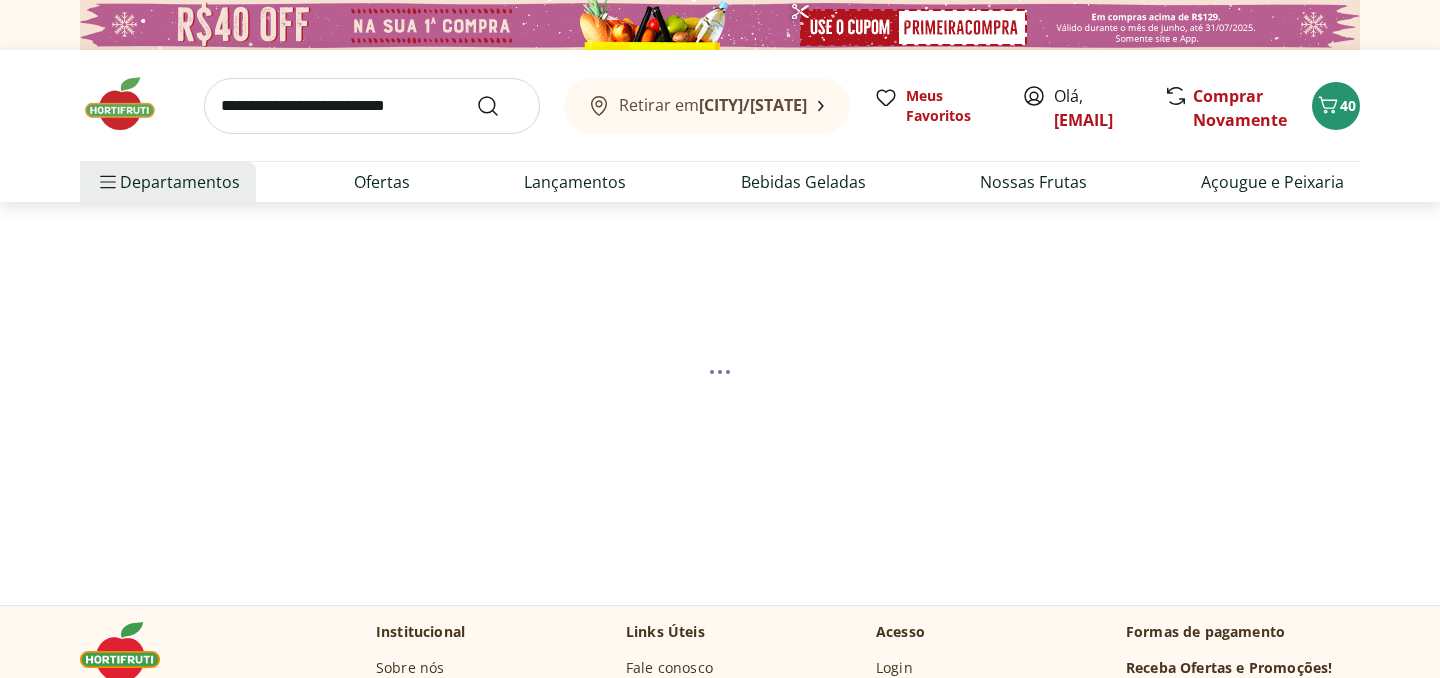 select on "**********" 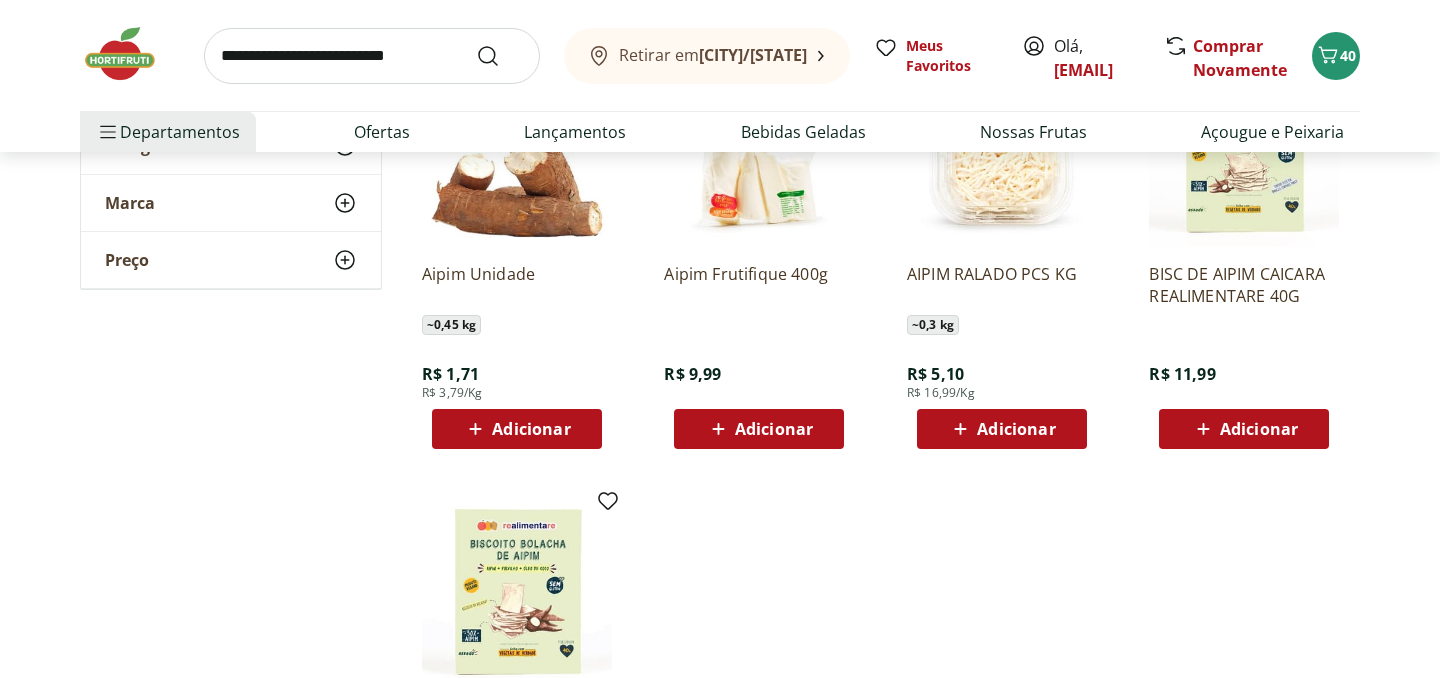 scroll, scrollTop: 211, scrollLeft: 0, axis: vertical 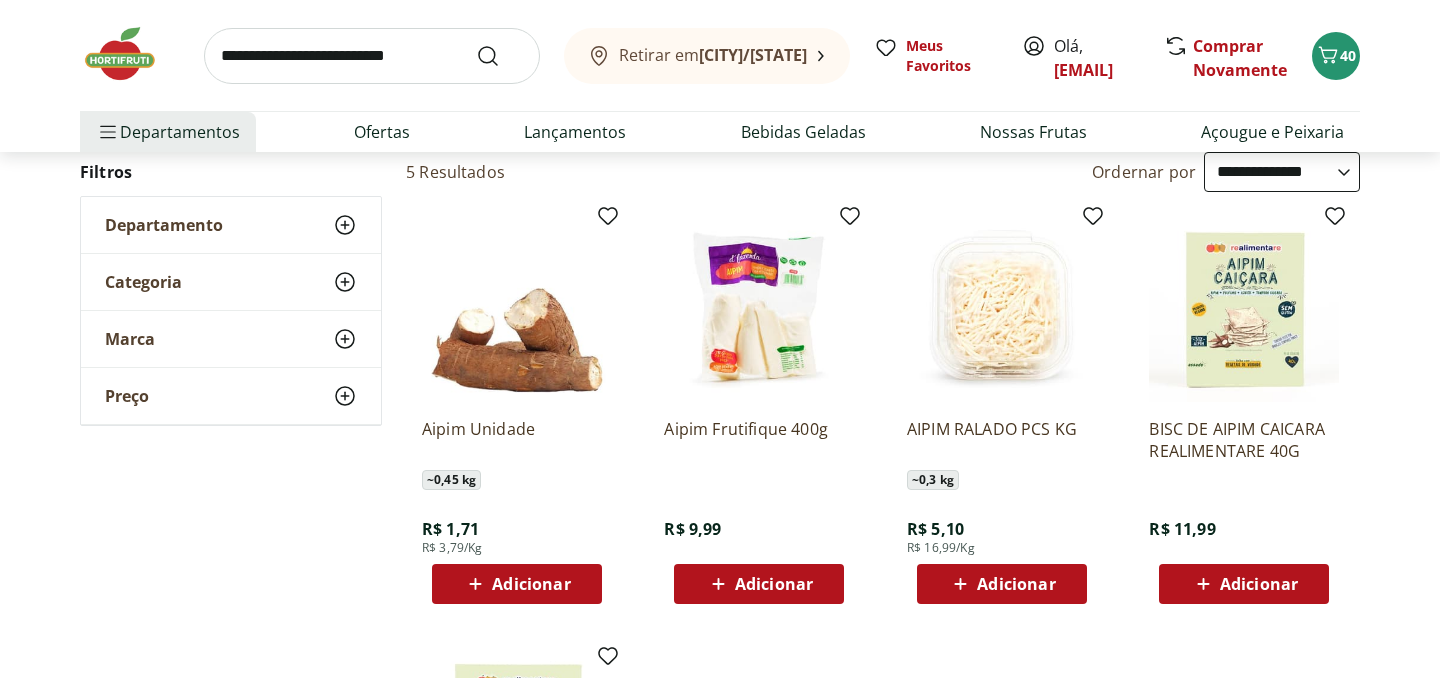 click on "Adicionar" at bounding box center (531, 584) 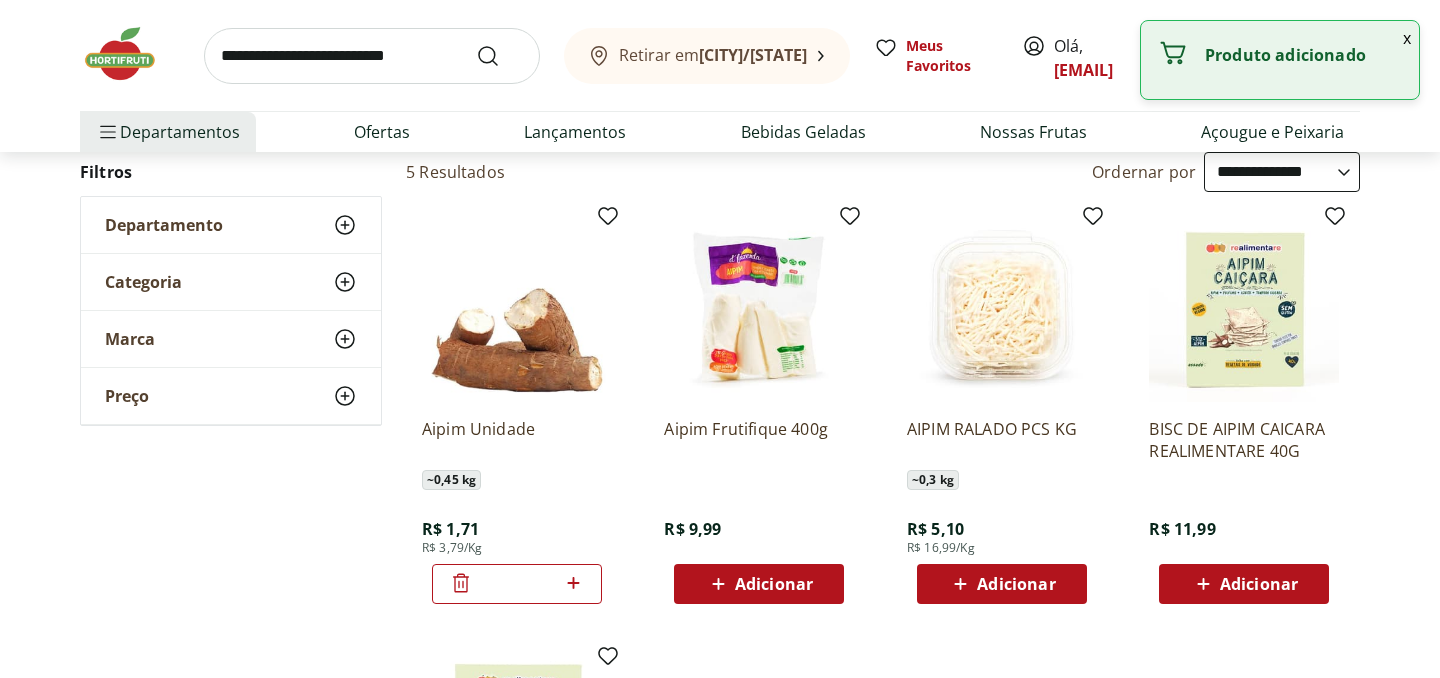 click 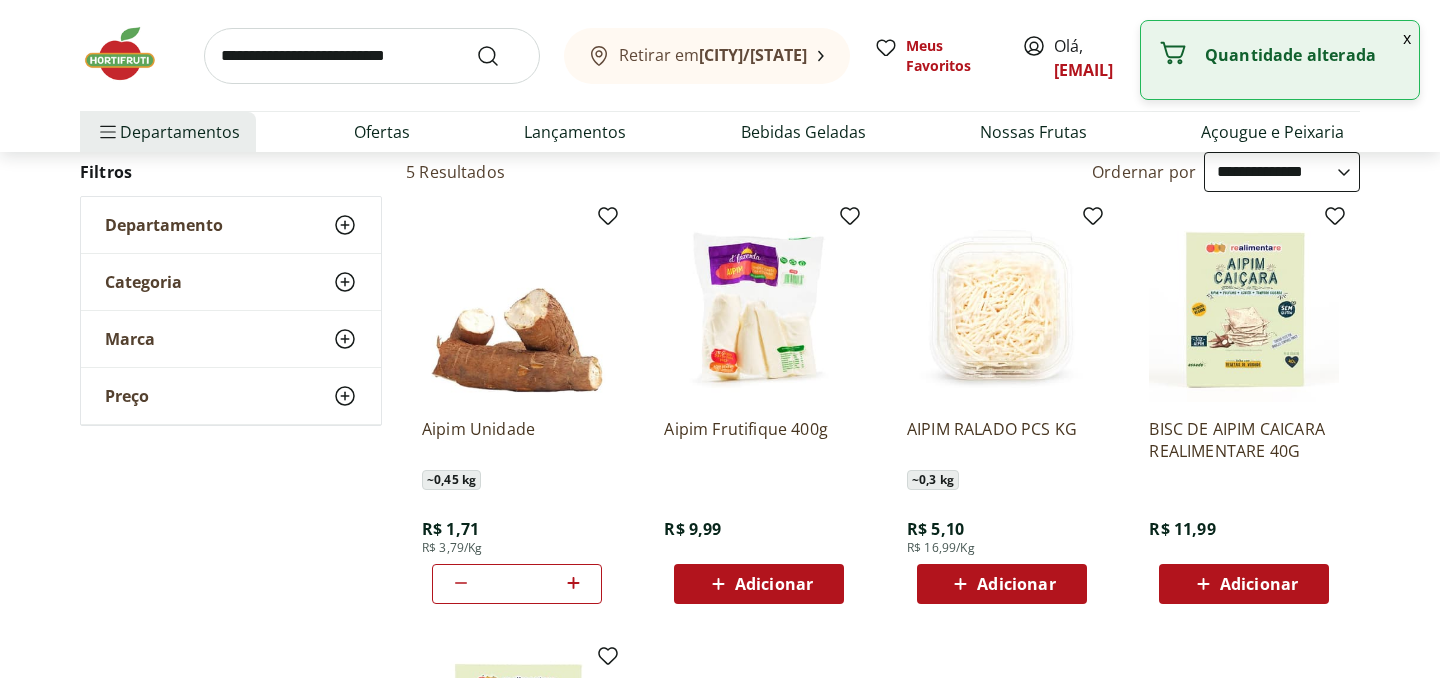 click 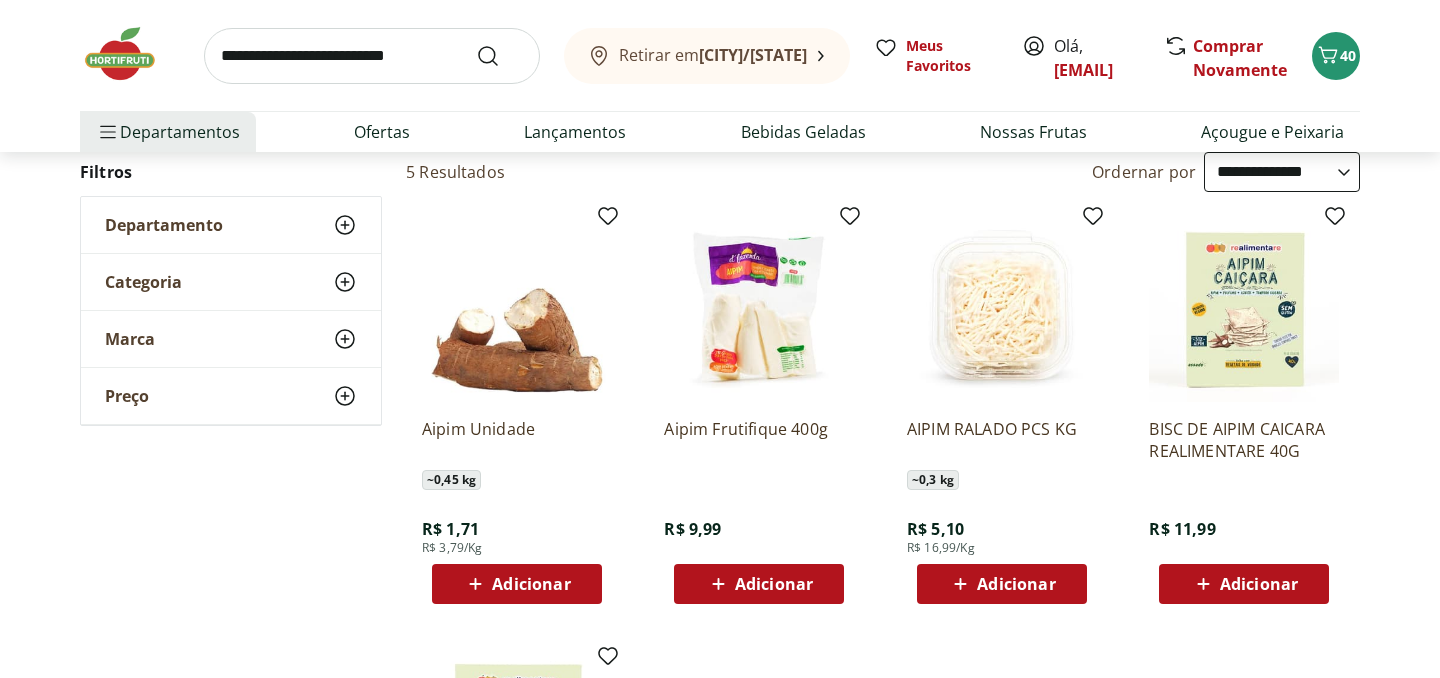 click at bounding box center [372, 56] 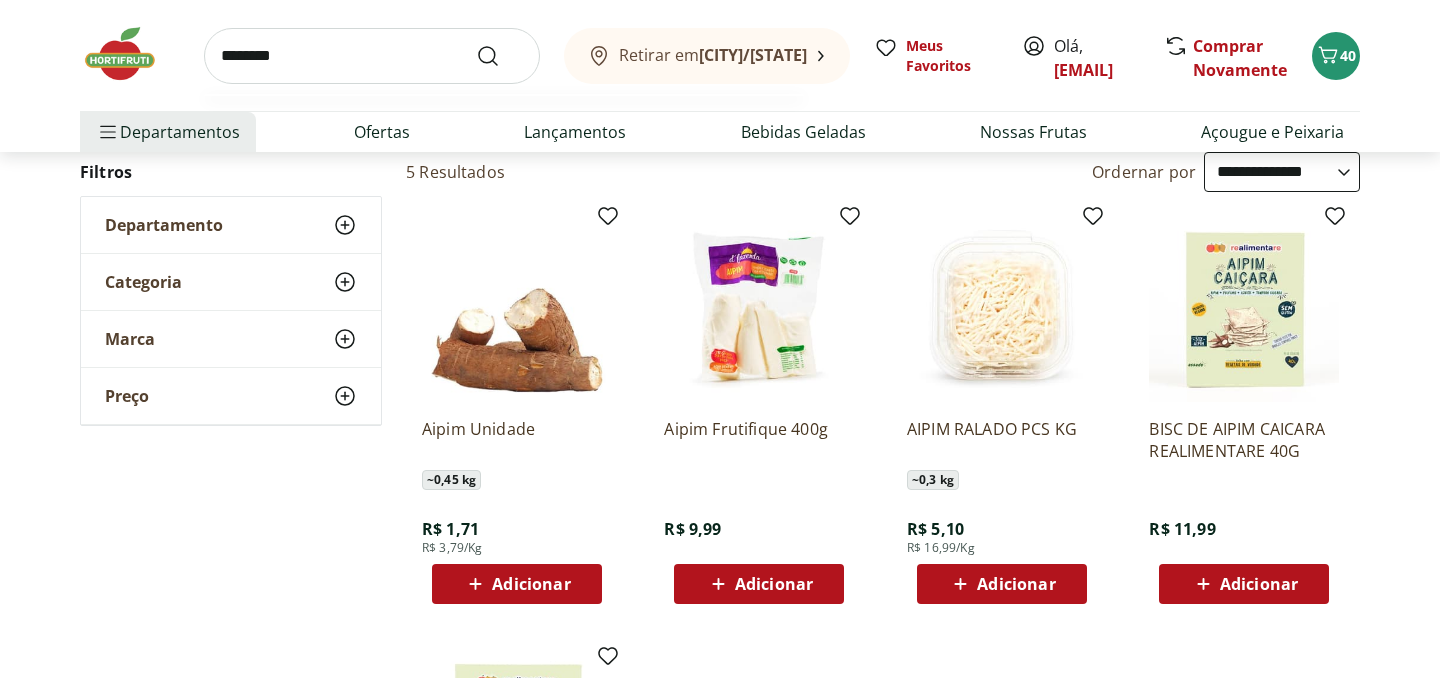 type on "********" 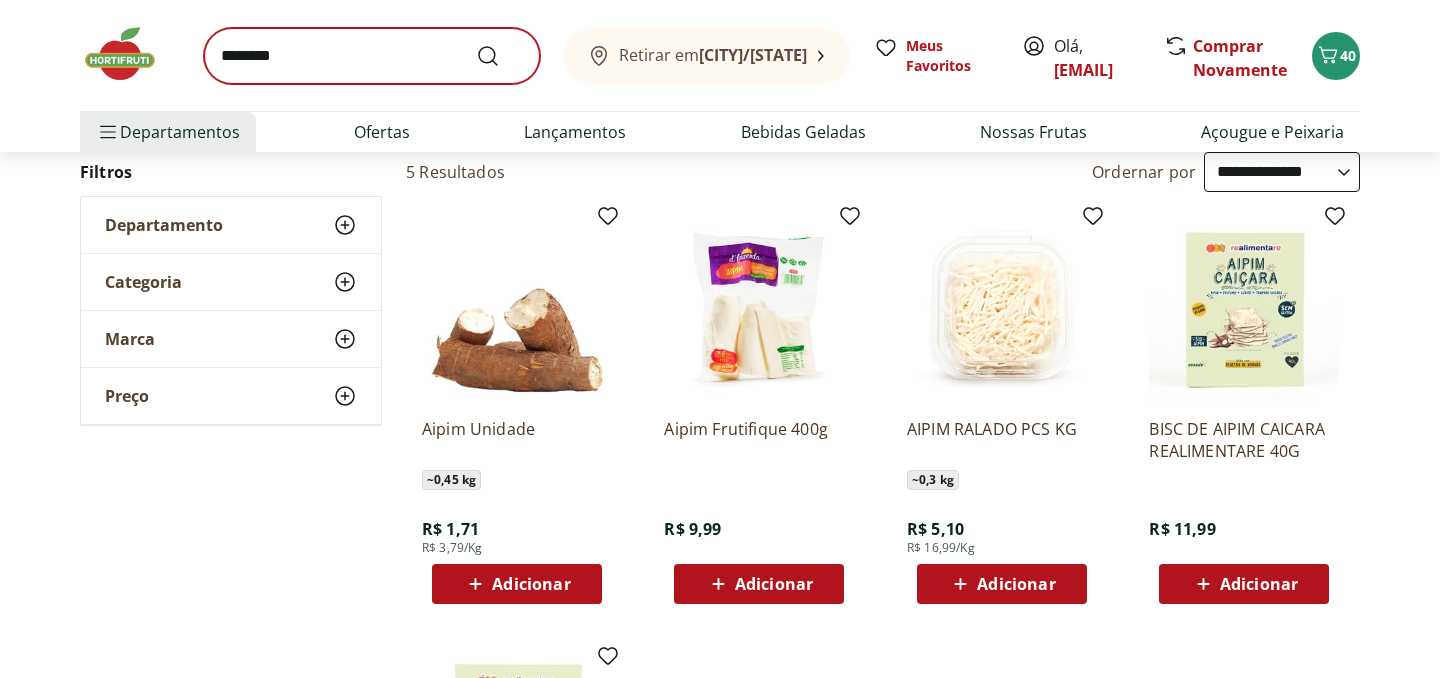 scroll, scrollTop: 0, scrollLeft: 0, axis: both 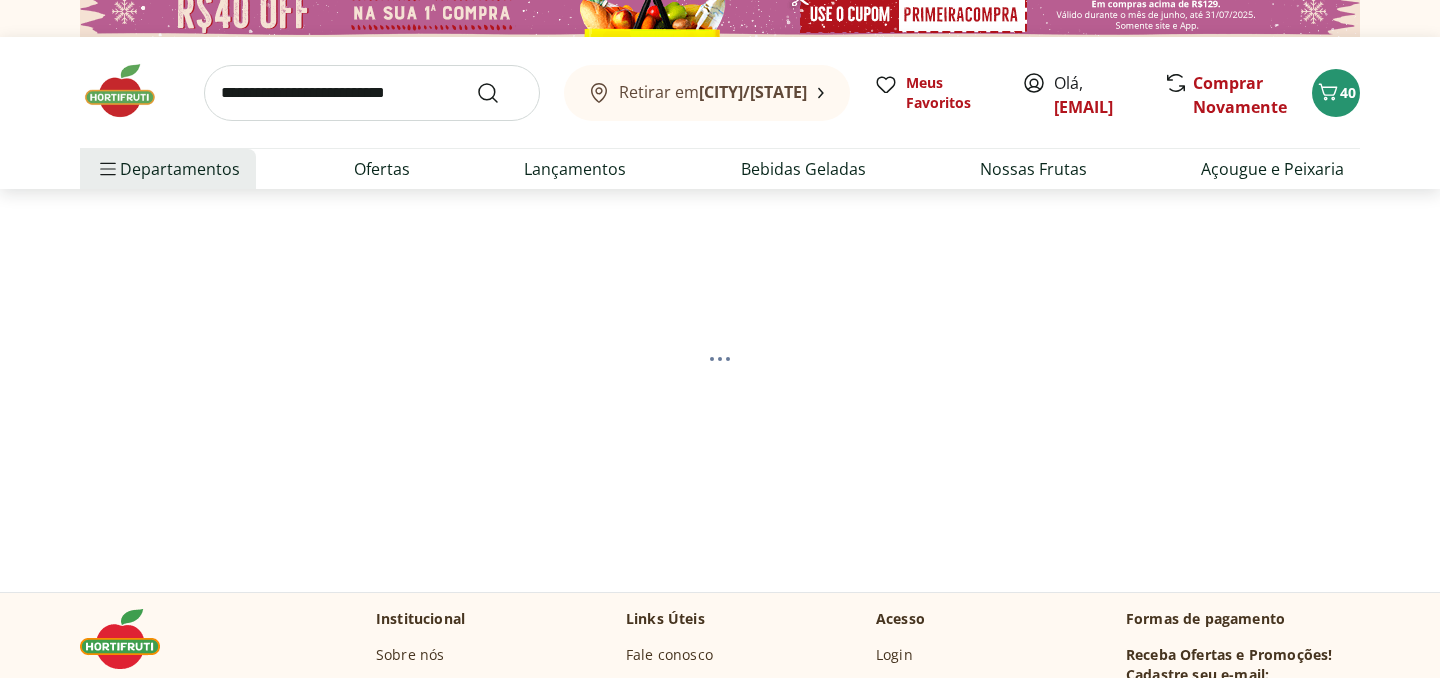 select on "**********" 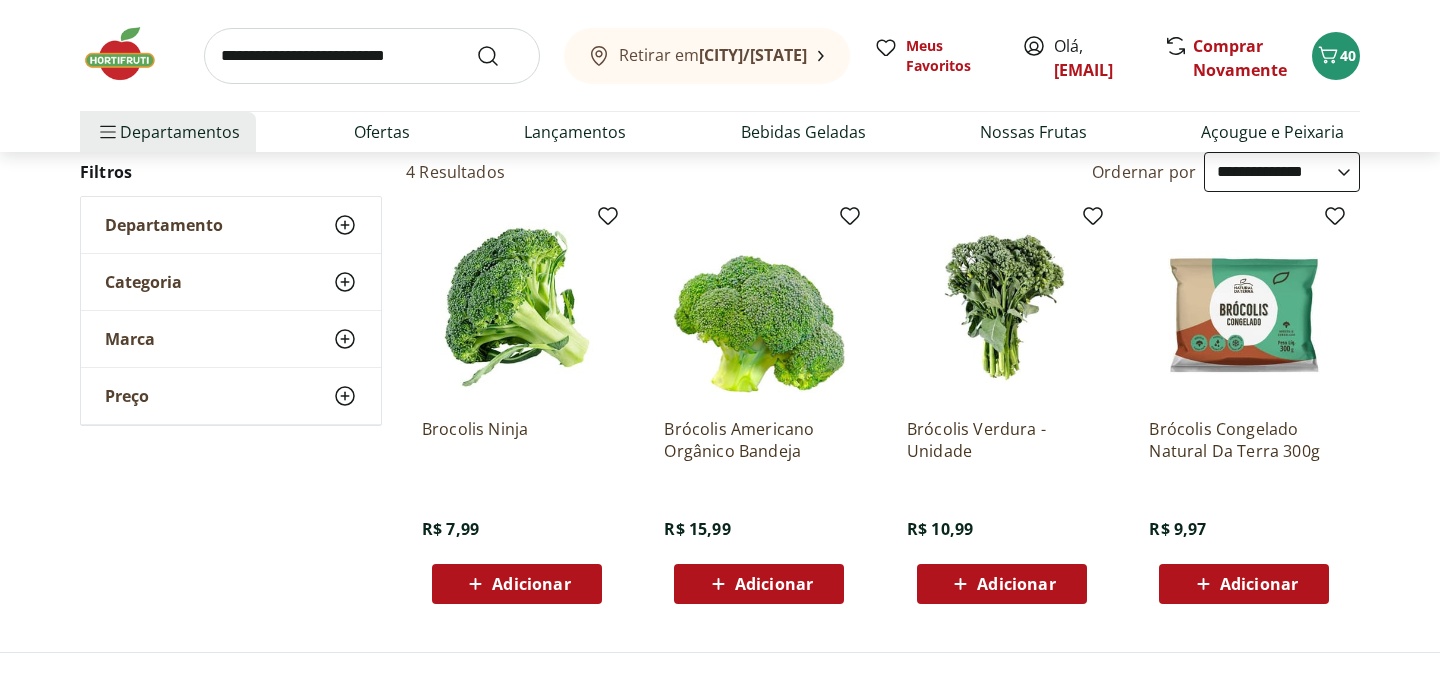 scroll, scrollTop: 254, scrollLeft: 0, axis: vertical 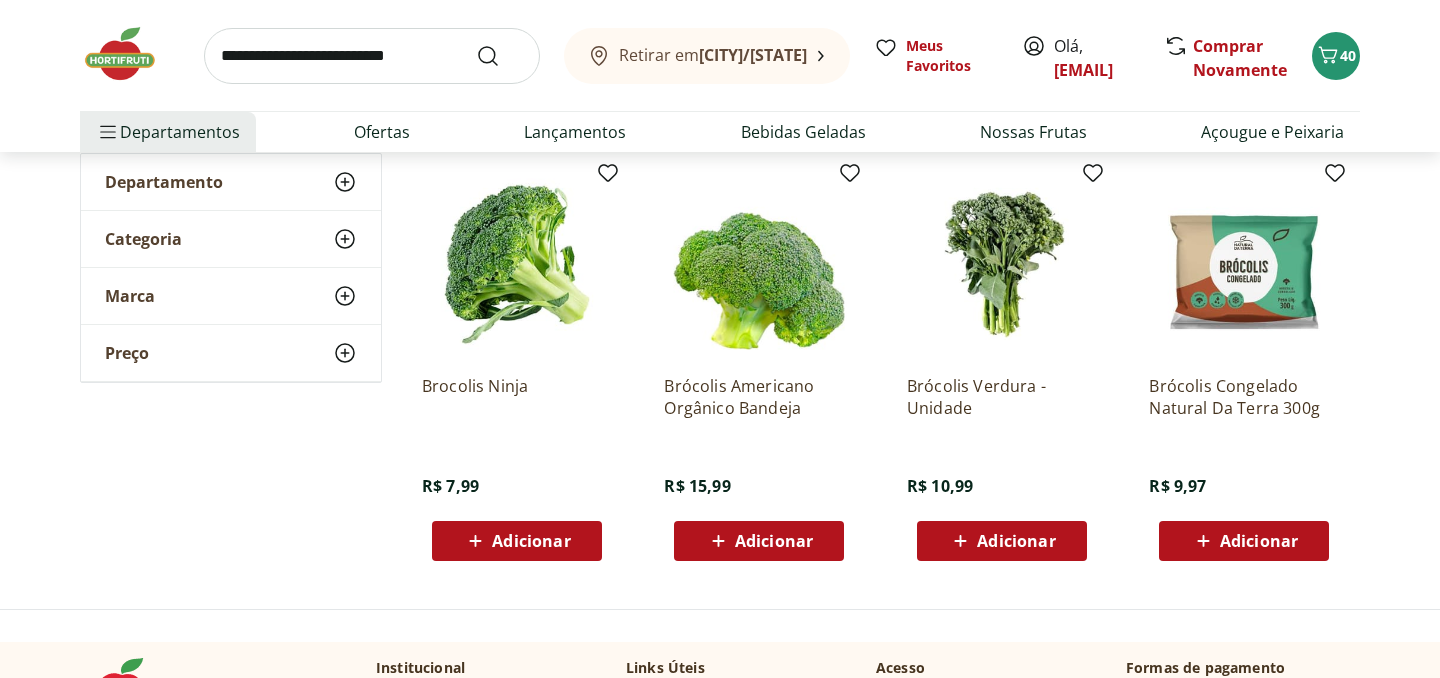 click on "Adicionar" at bounding box center [1016, 541] 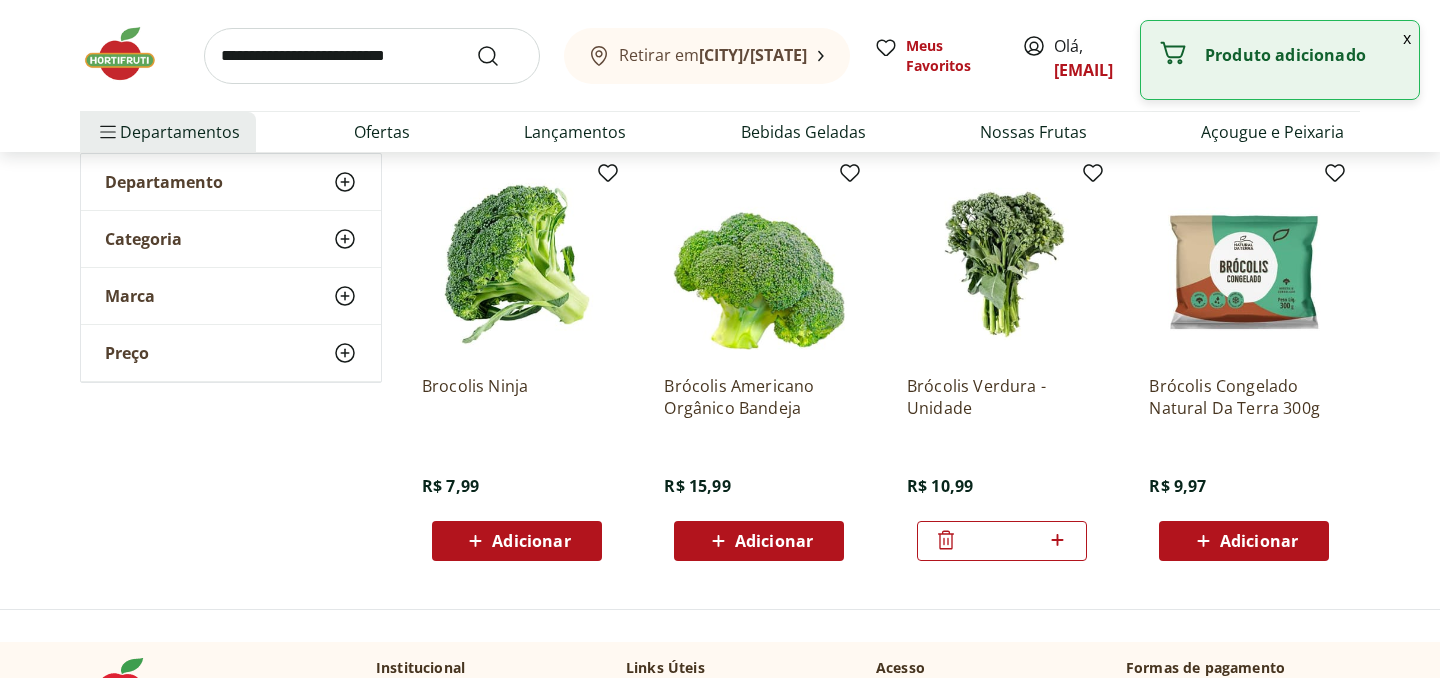 click 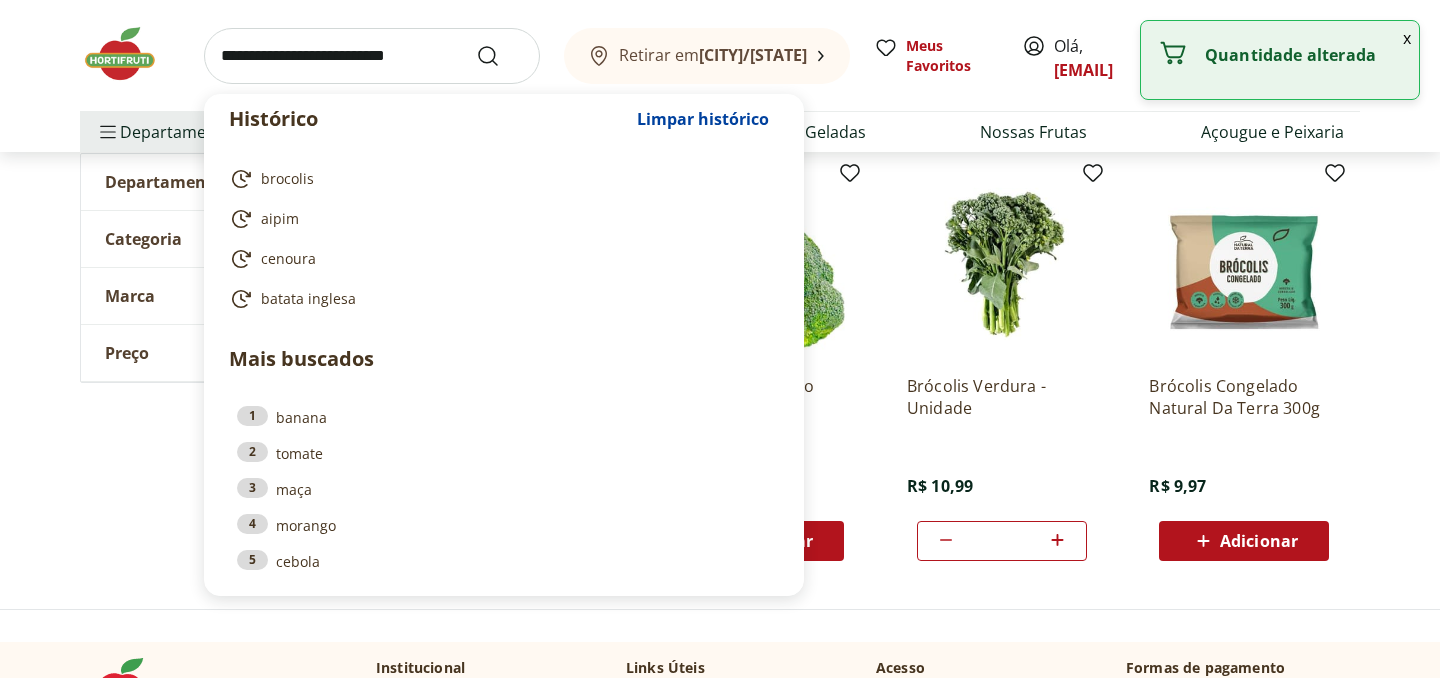 click at bounding box center [372, 56] 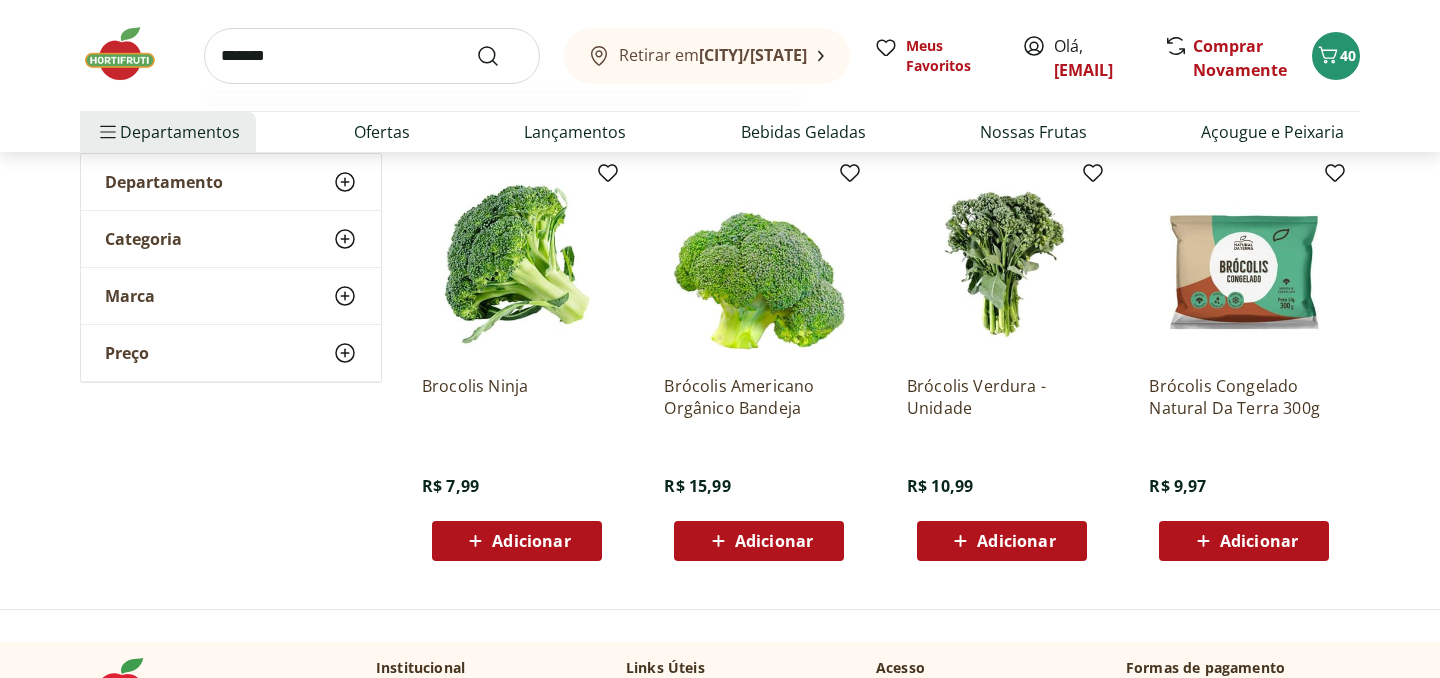 type on "*******" 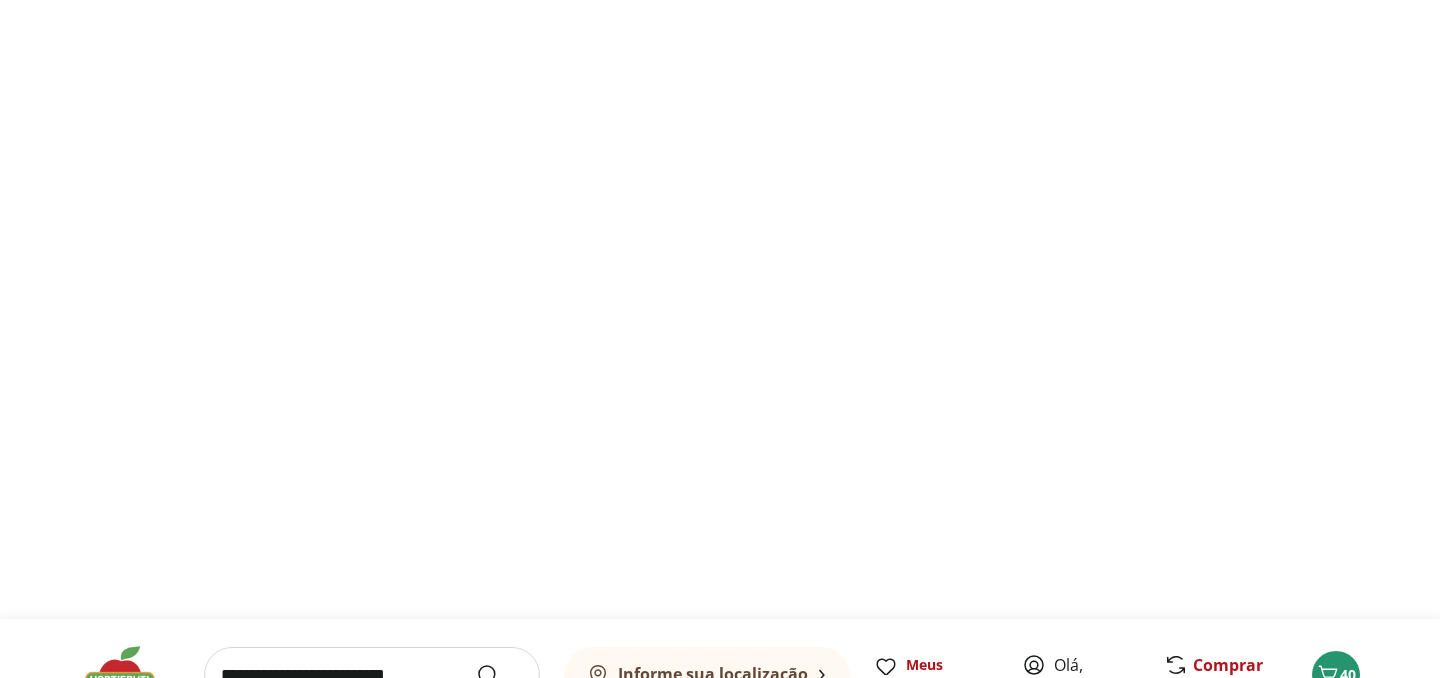 scroll, scrollTop: 0, scrollLeft: 0, axis: both 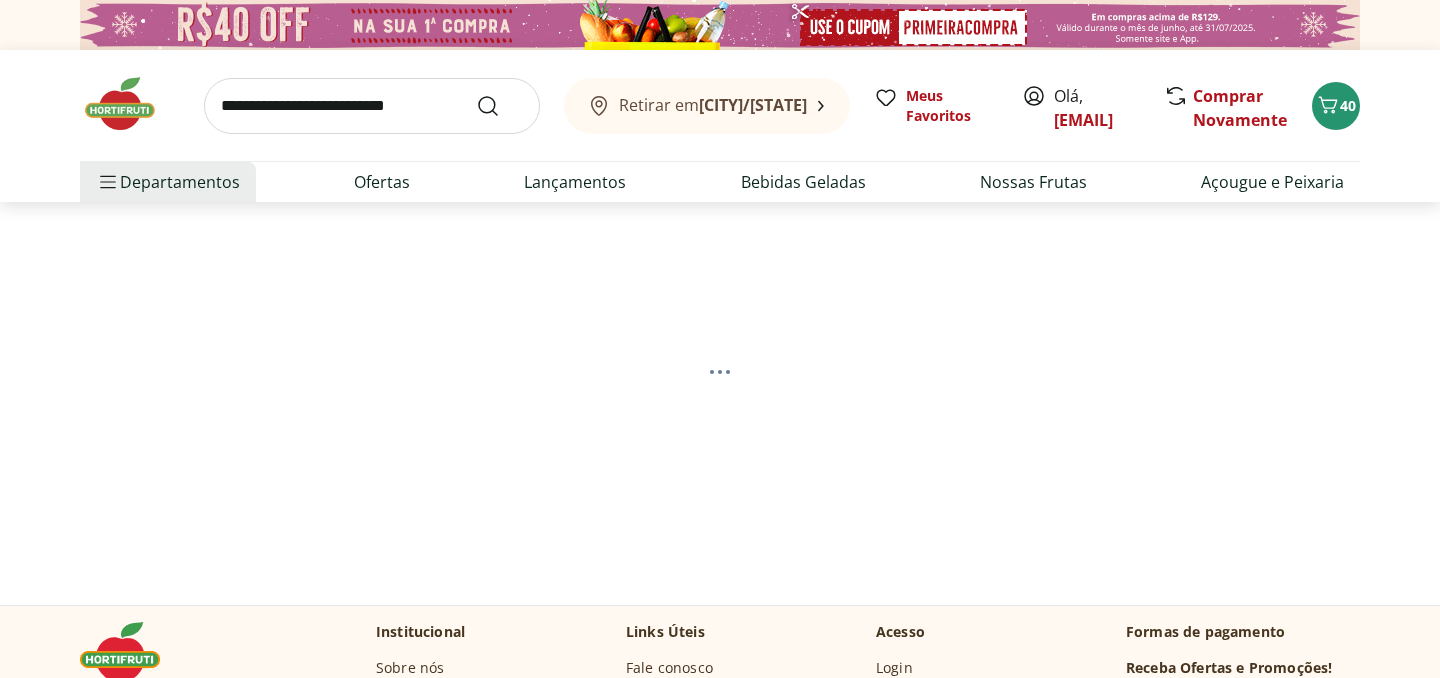 select on "**********" 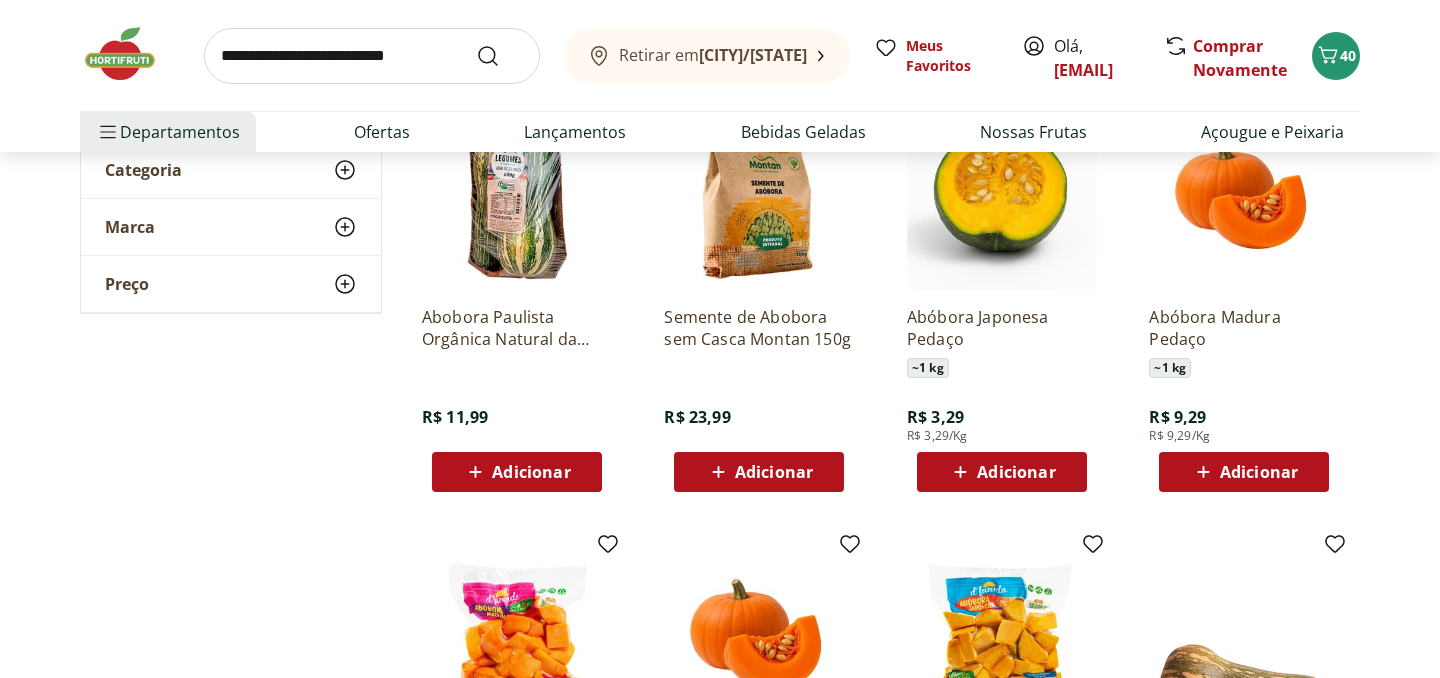 scroll, scrollTop: 324, scrollLeft: 0, axis: vertical 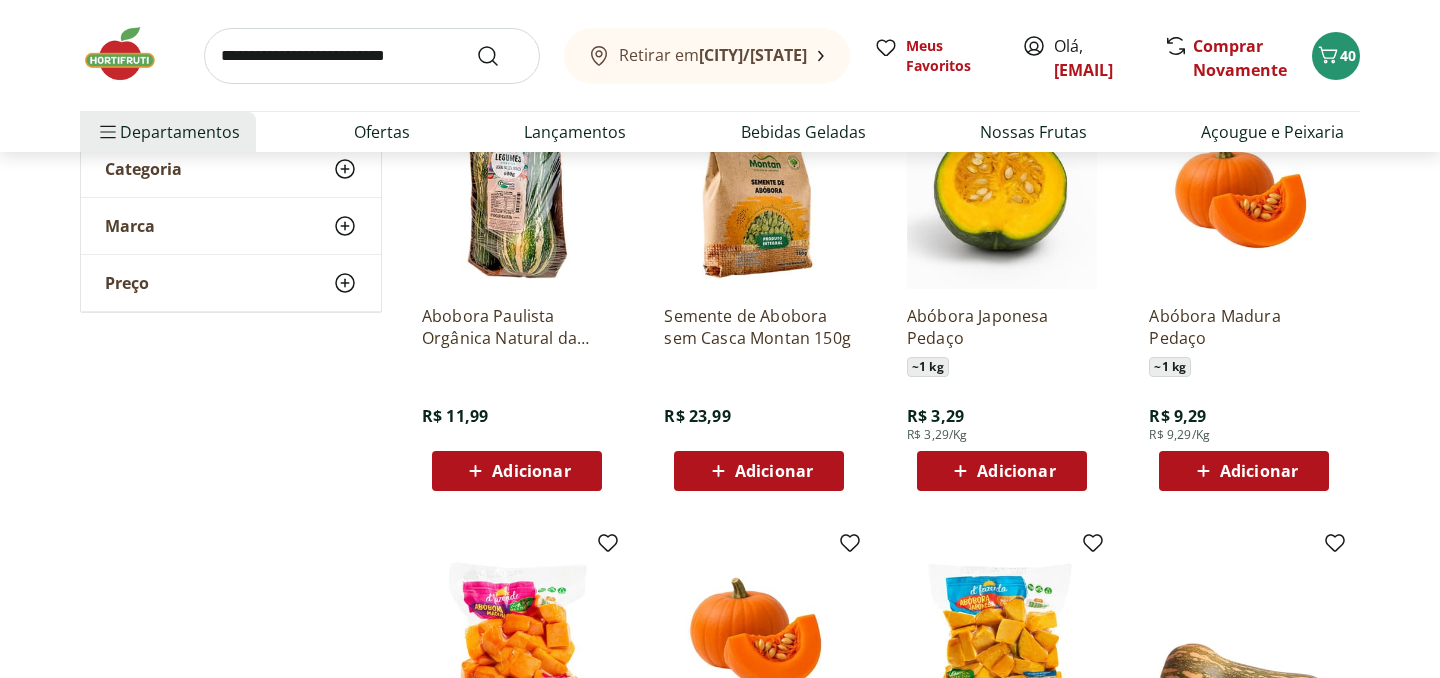 click on "Adicionar" at bounding box center (1016, 471) 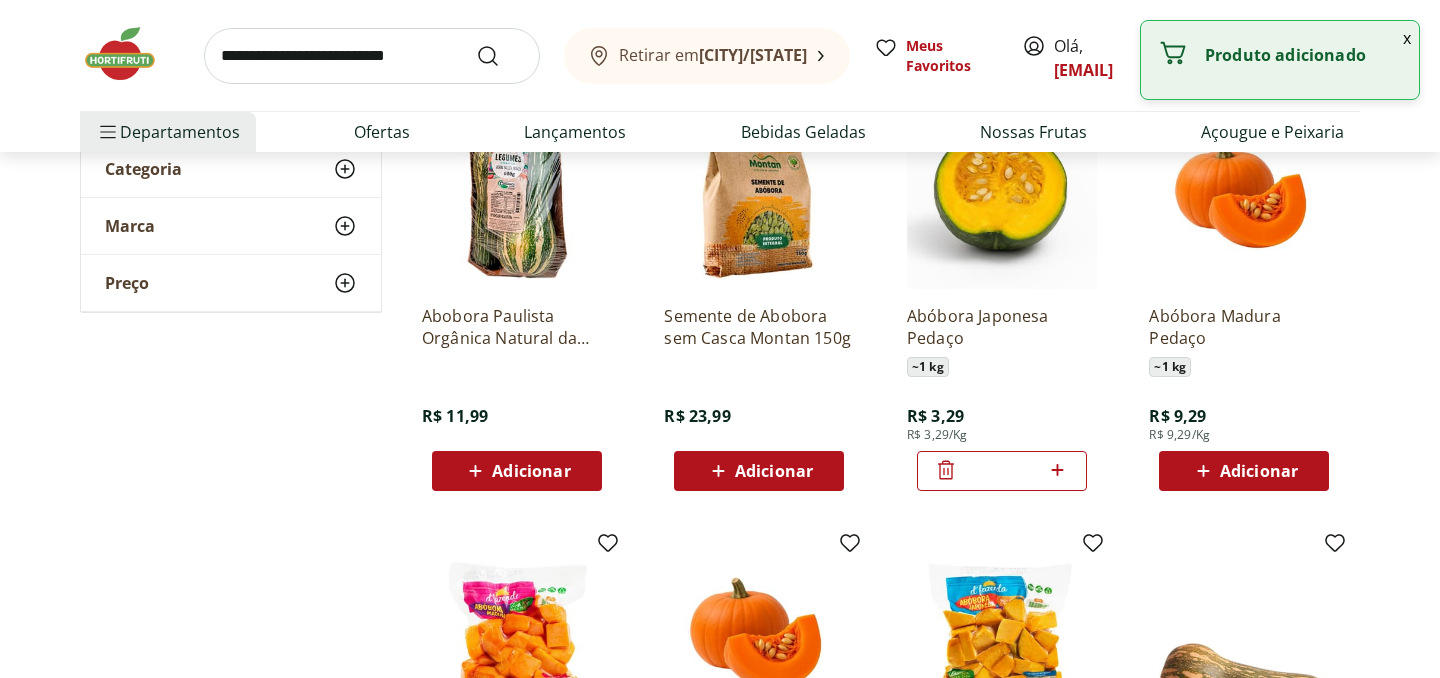click 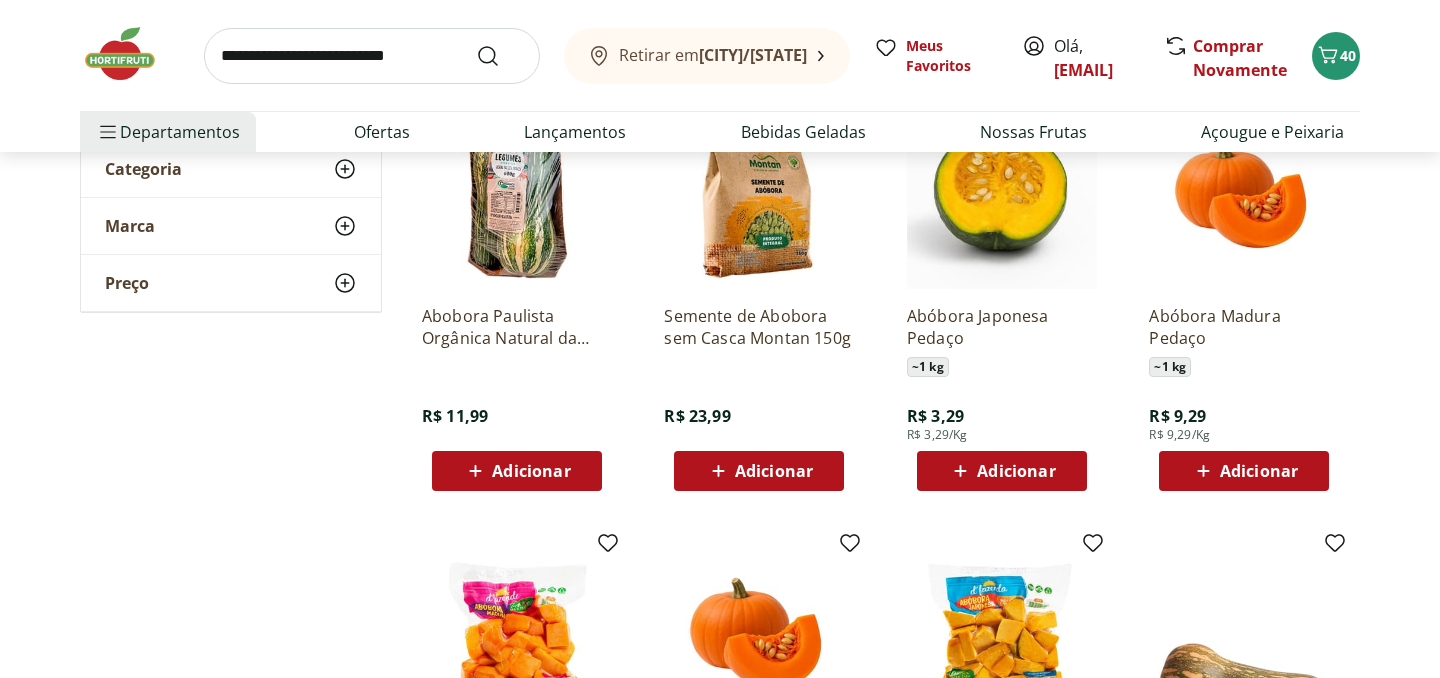click at bounding box center (372, 56) 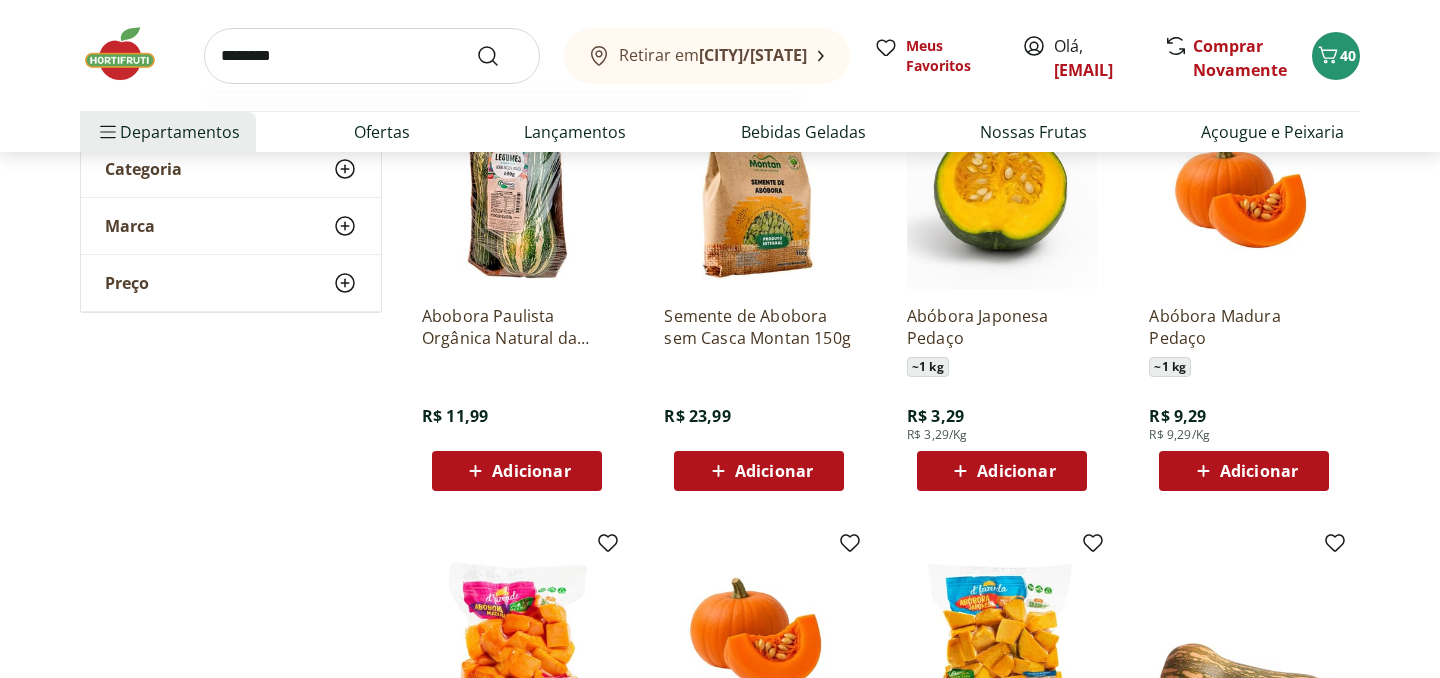 type on "*******" 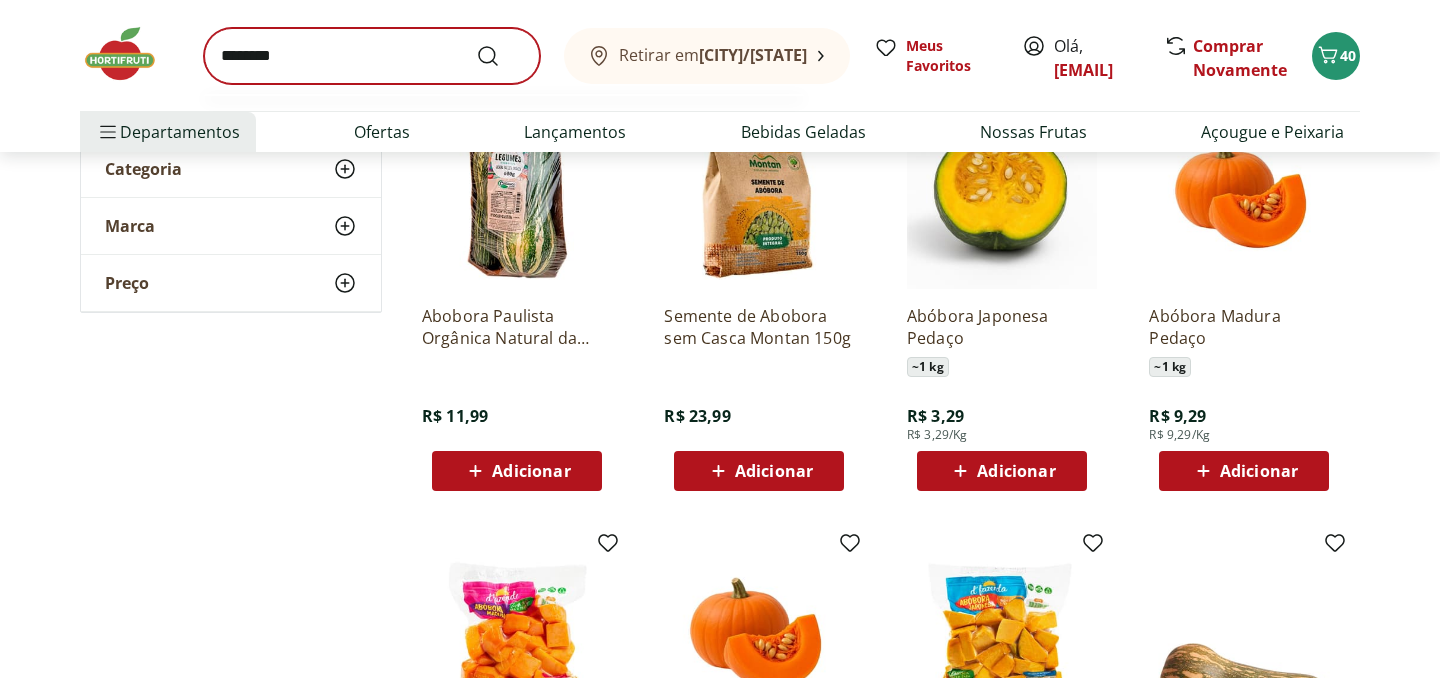 scroll, scrollTop: 0, scrollLeft: 0, axis: both 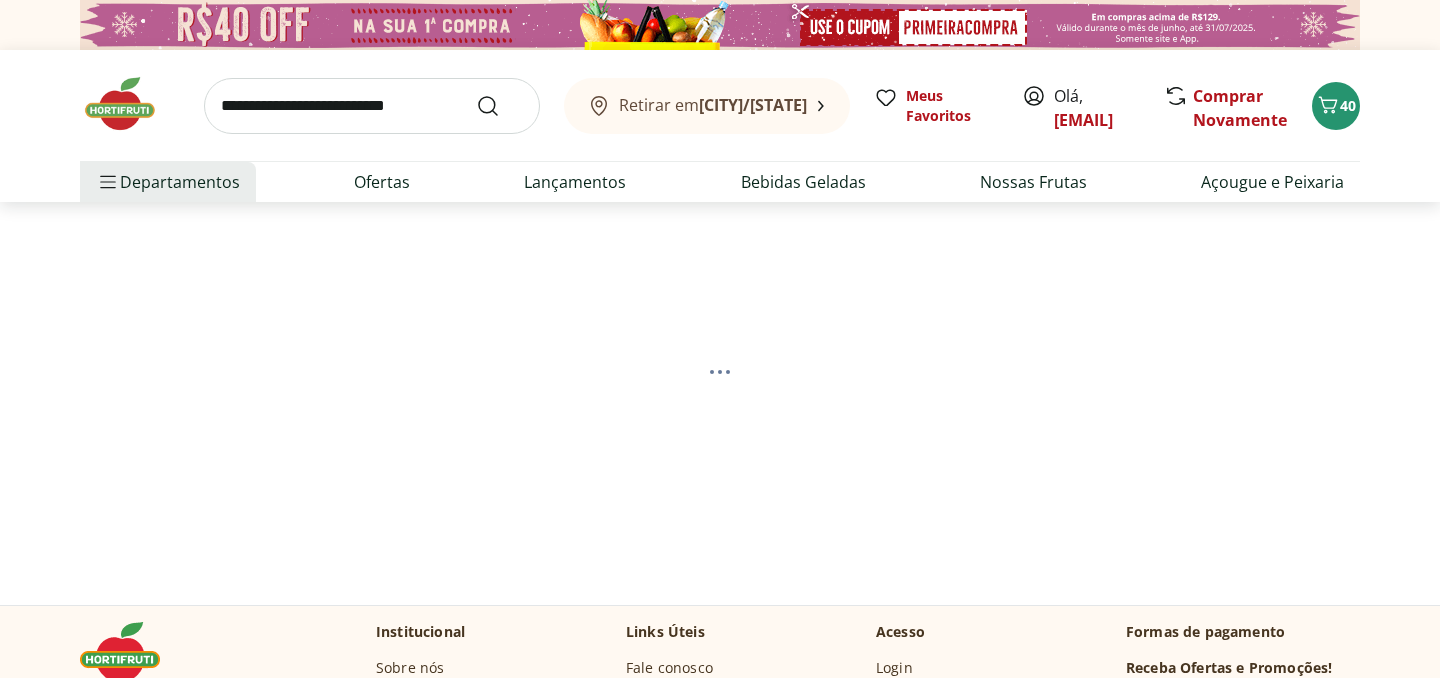 select on "**********" 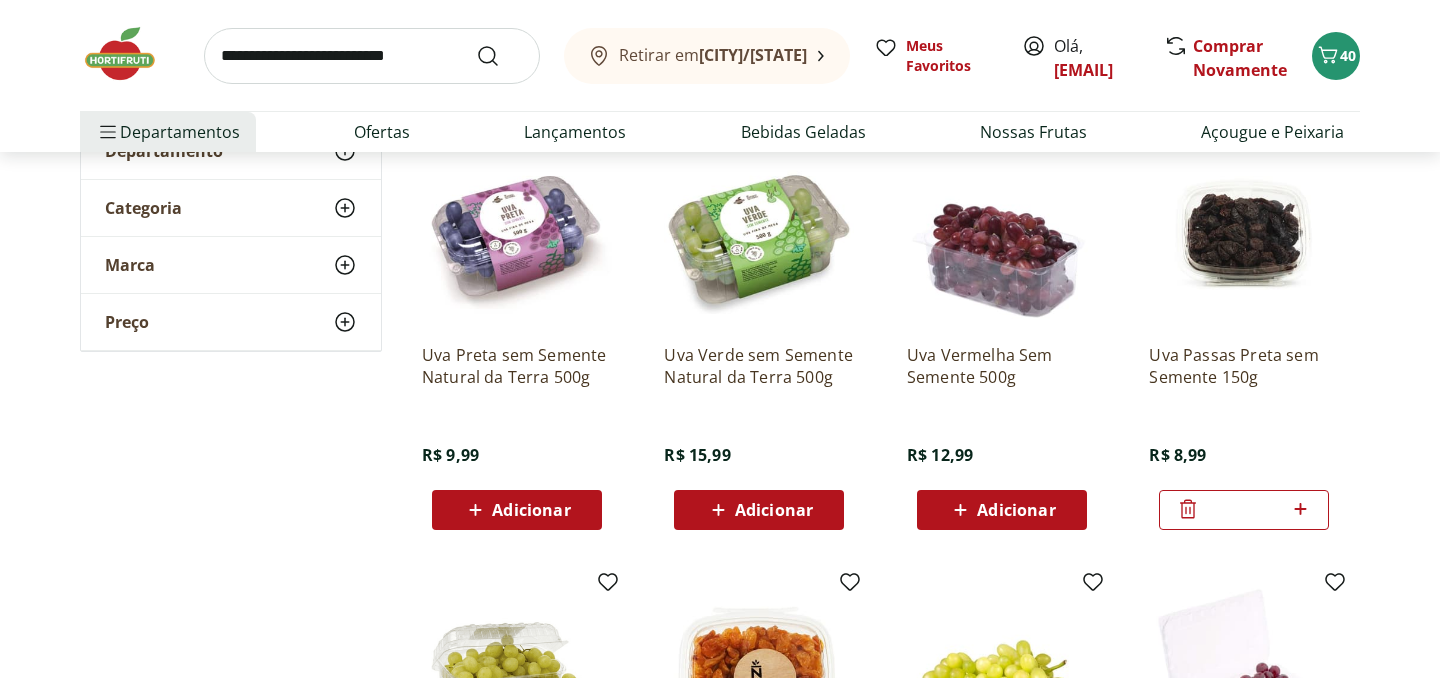 scroll, scrollTop: 255, scrollLeft: 0, axis: vertical 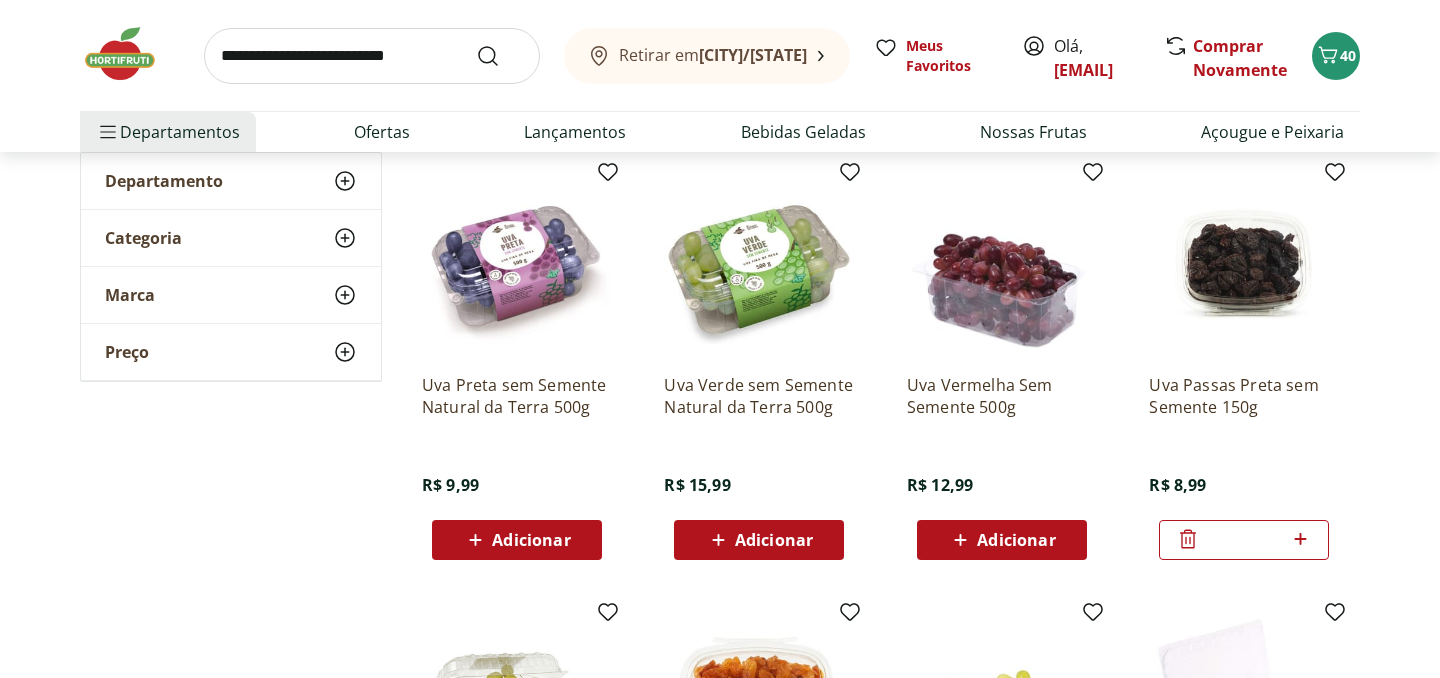 click on "Adicionar" at bounding box center (774, 540) 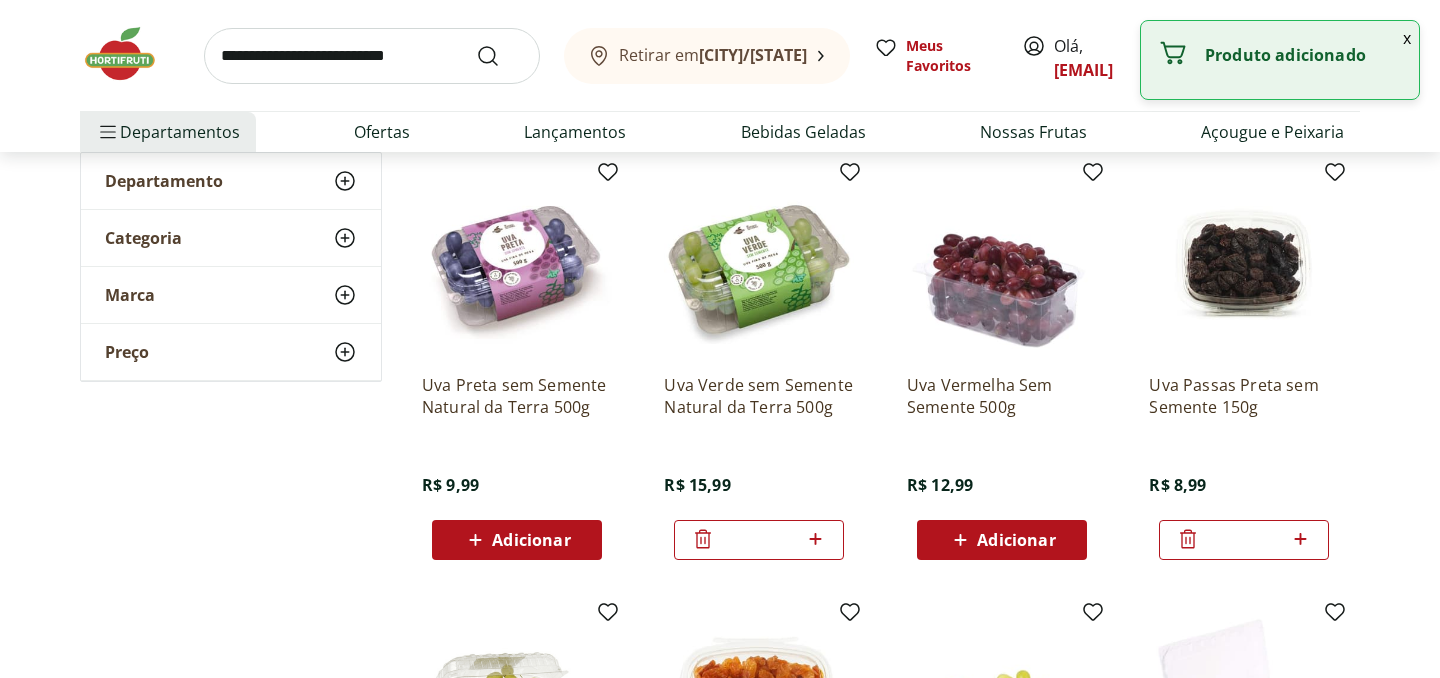 click 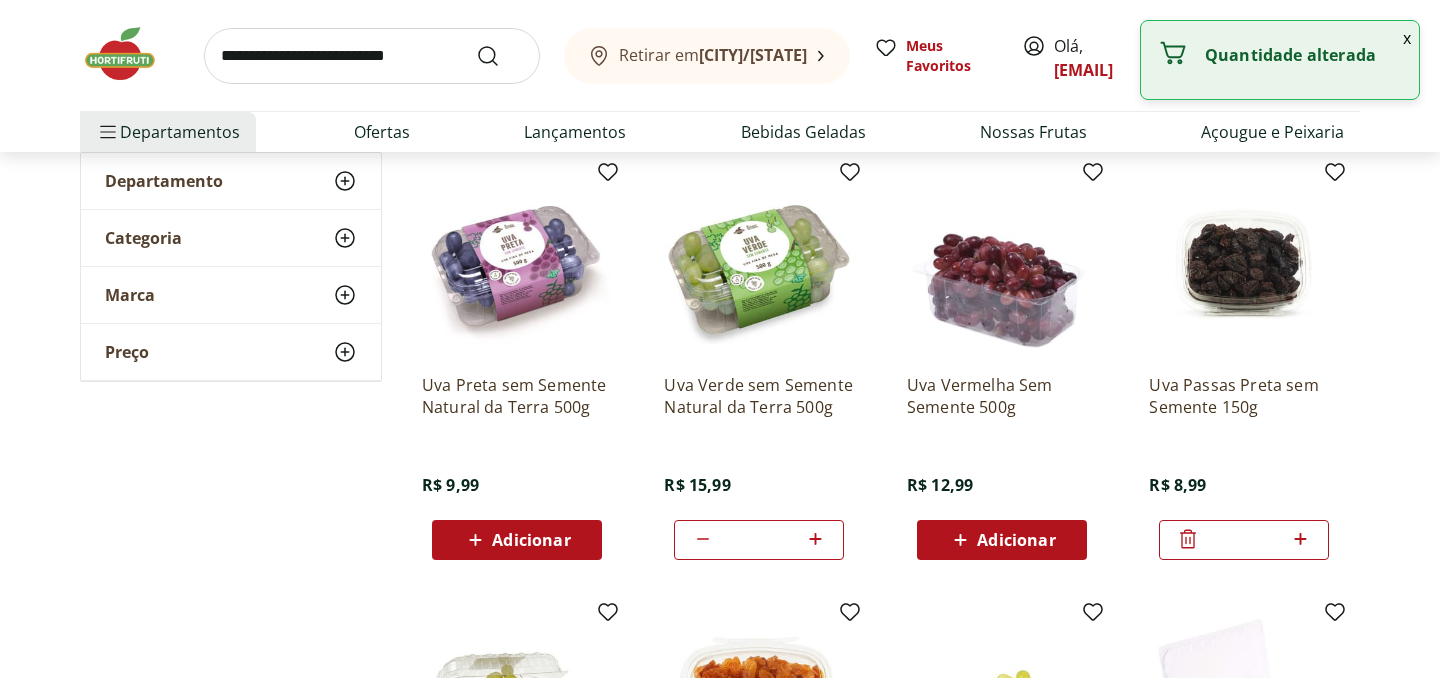 click at bounding box center (372, 56) 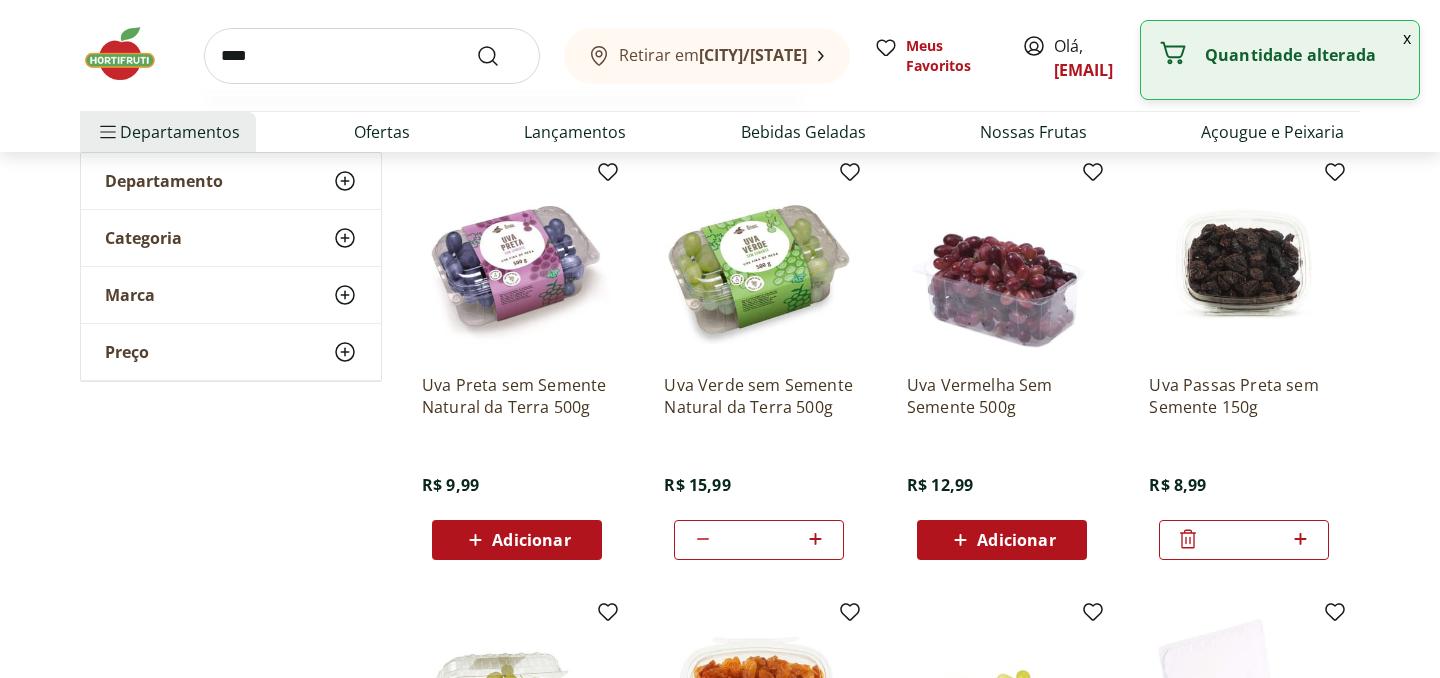 type on "*****" 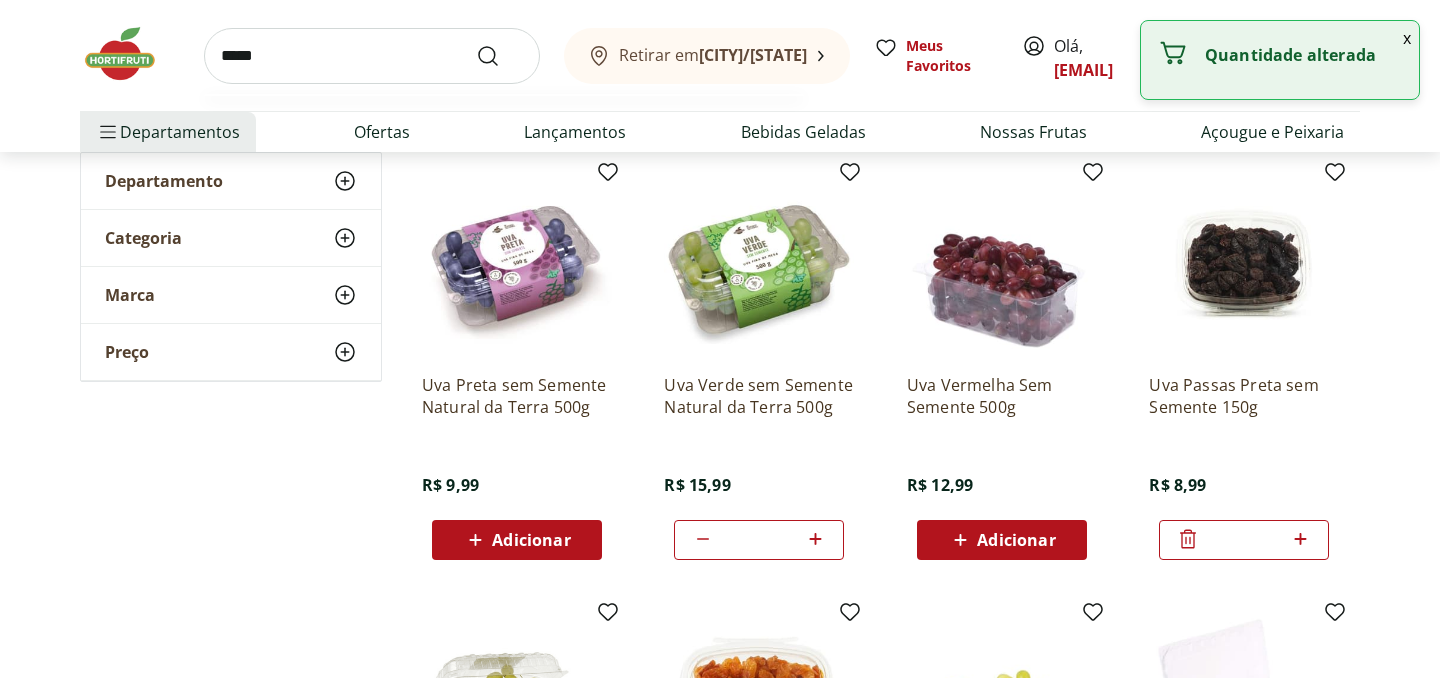 type on "*" 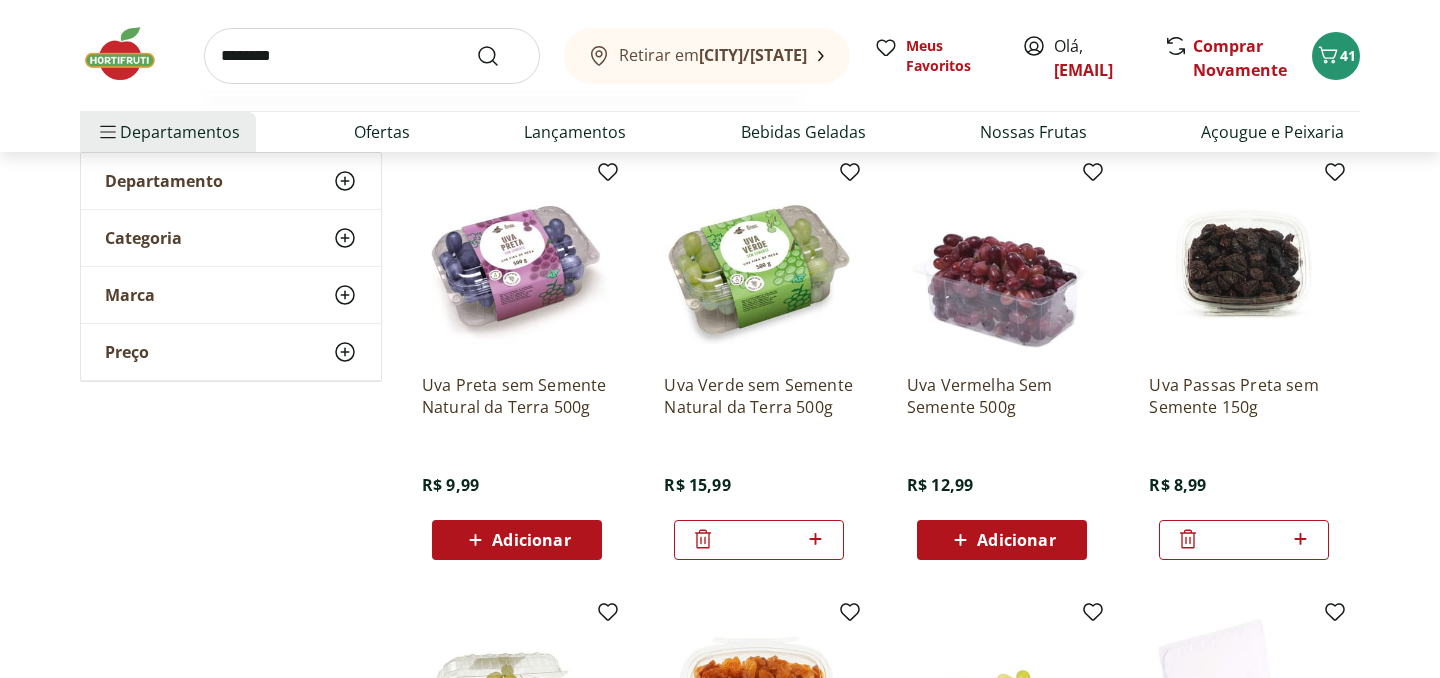 type on "********" 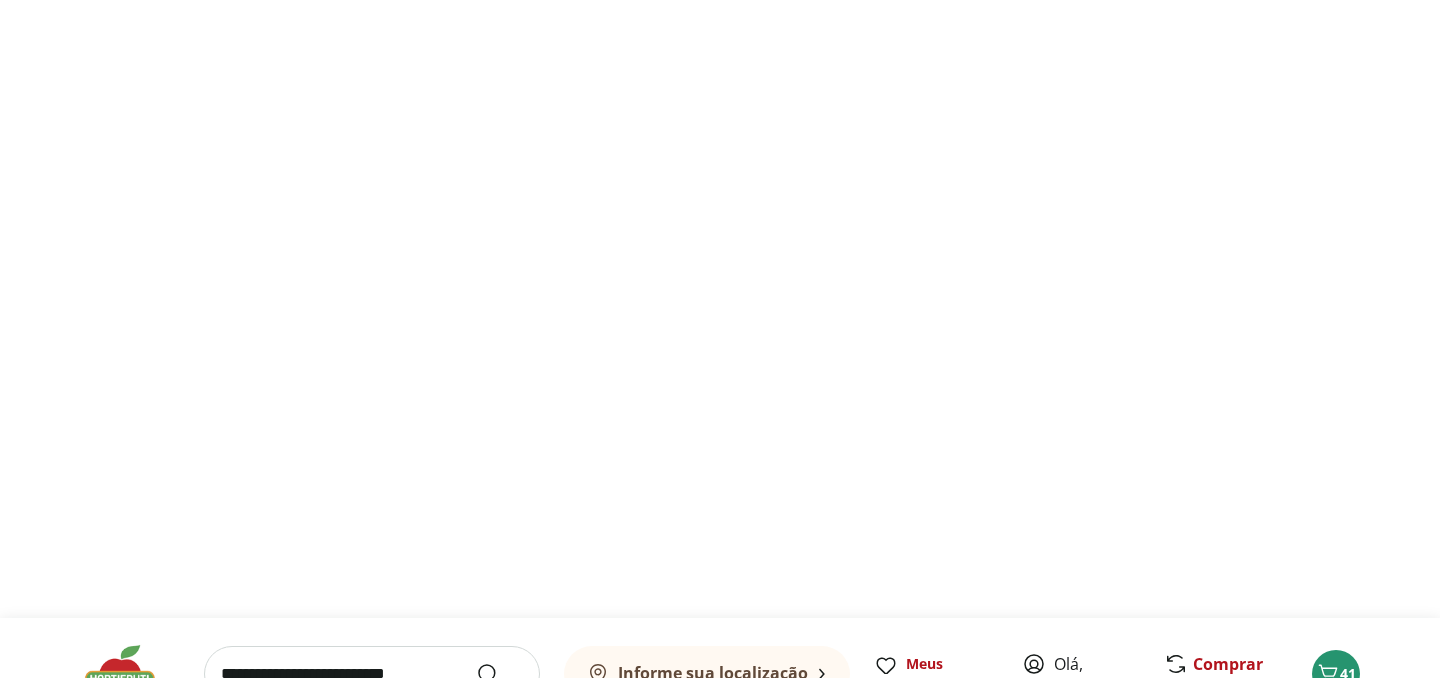 scroll, scrollTop: 0, scrollLeft: 0, axis: both 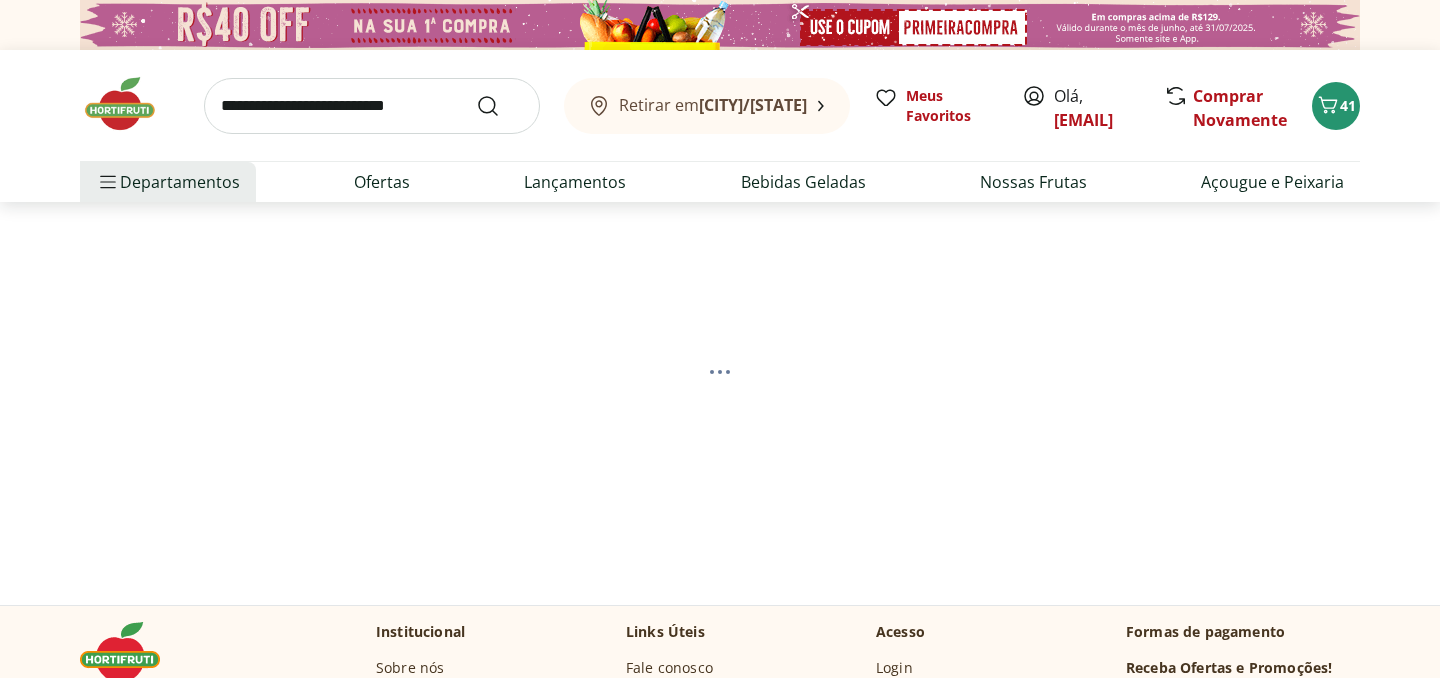 select on "**********" 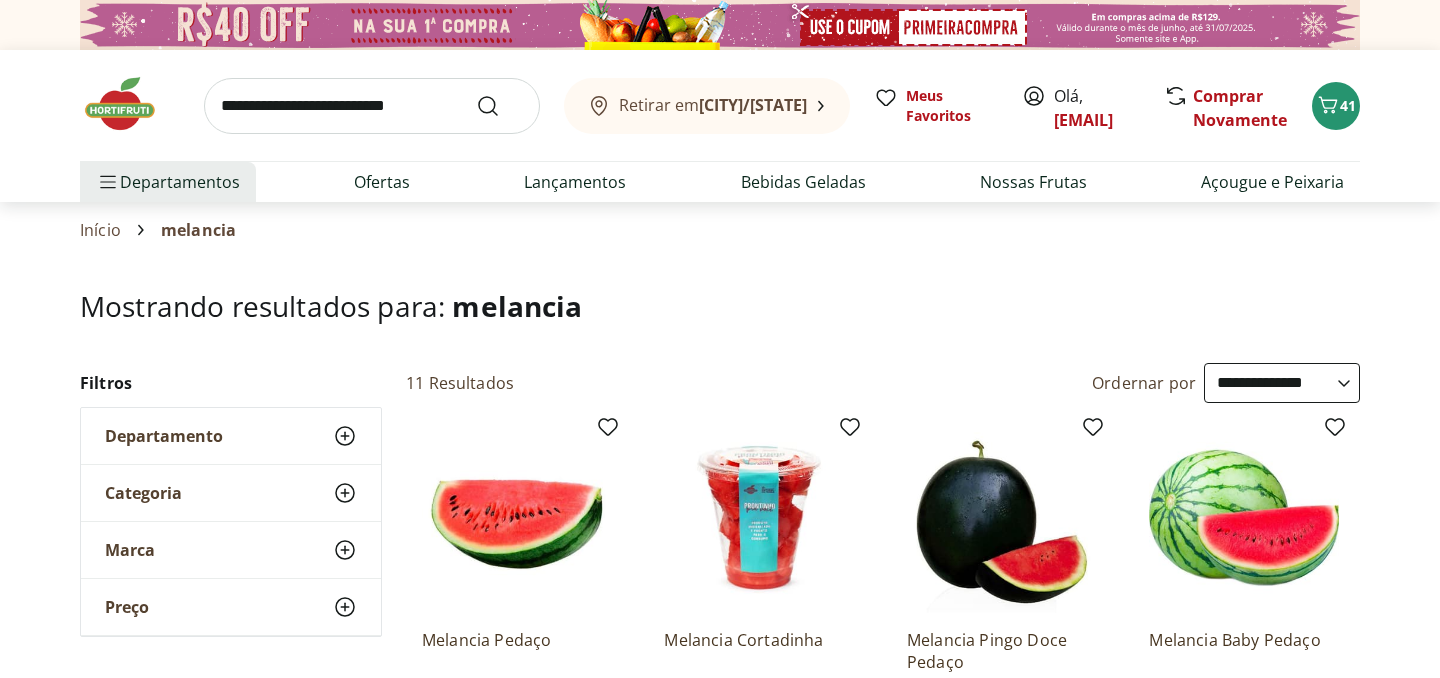 scroll, scrollTop: 194, scrollLeft: 0, axis: vertical 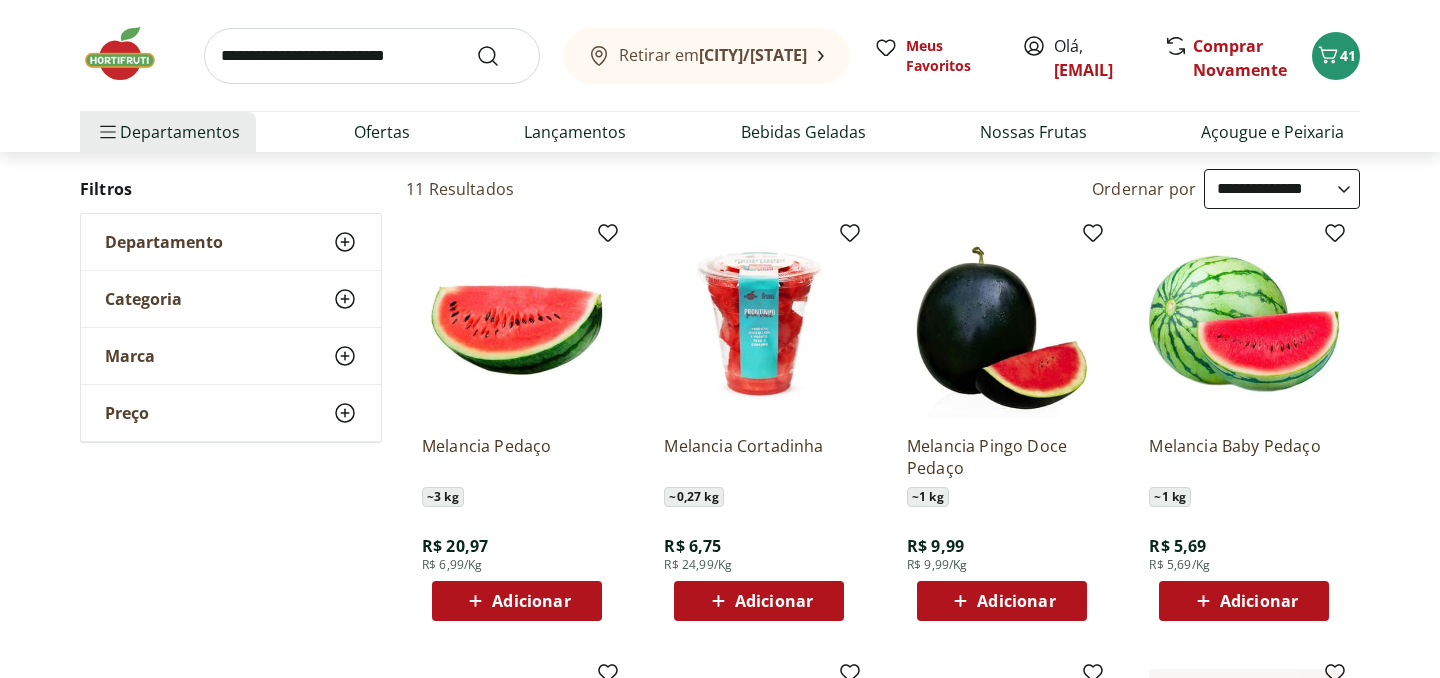 click on "Adicionar" at bounding box center [531, 601] 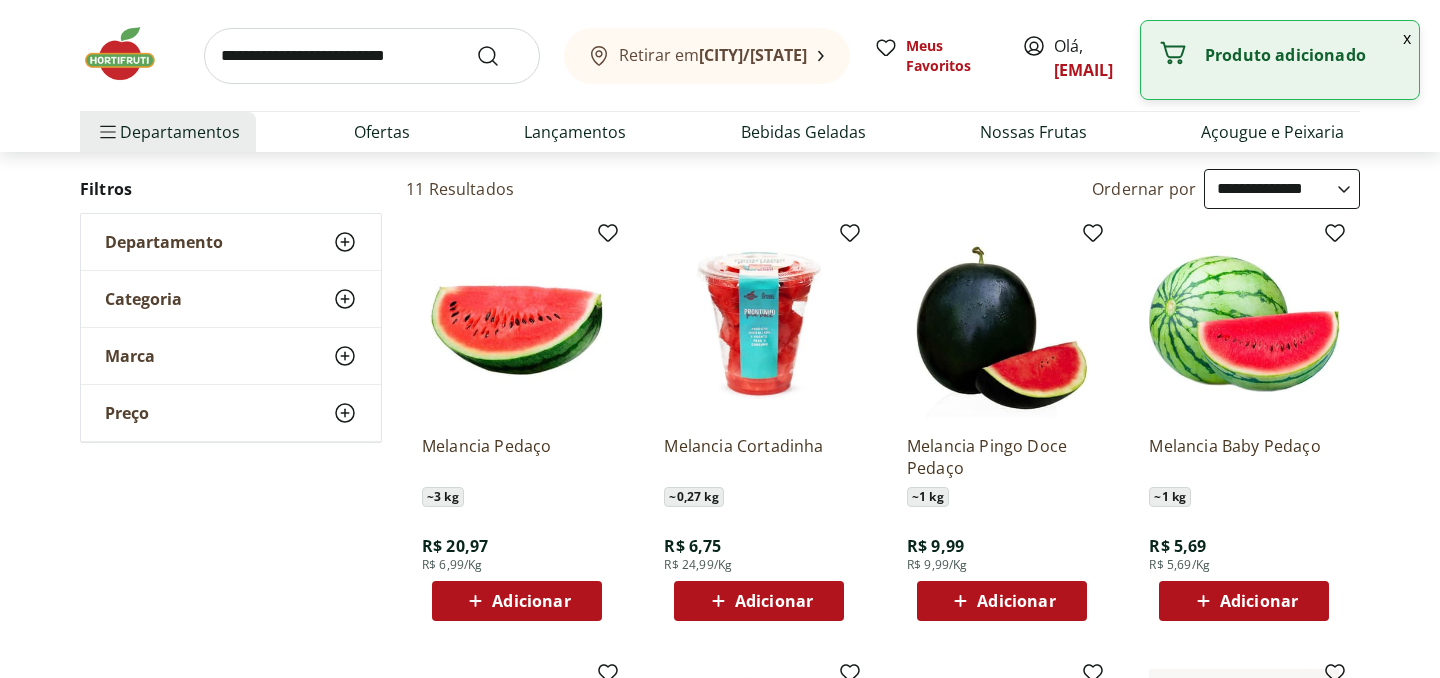 click at bounding box center (372, 56) 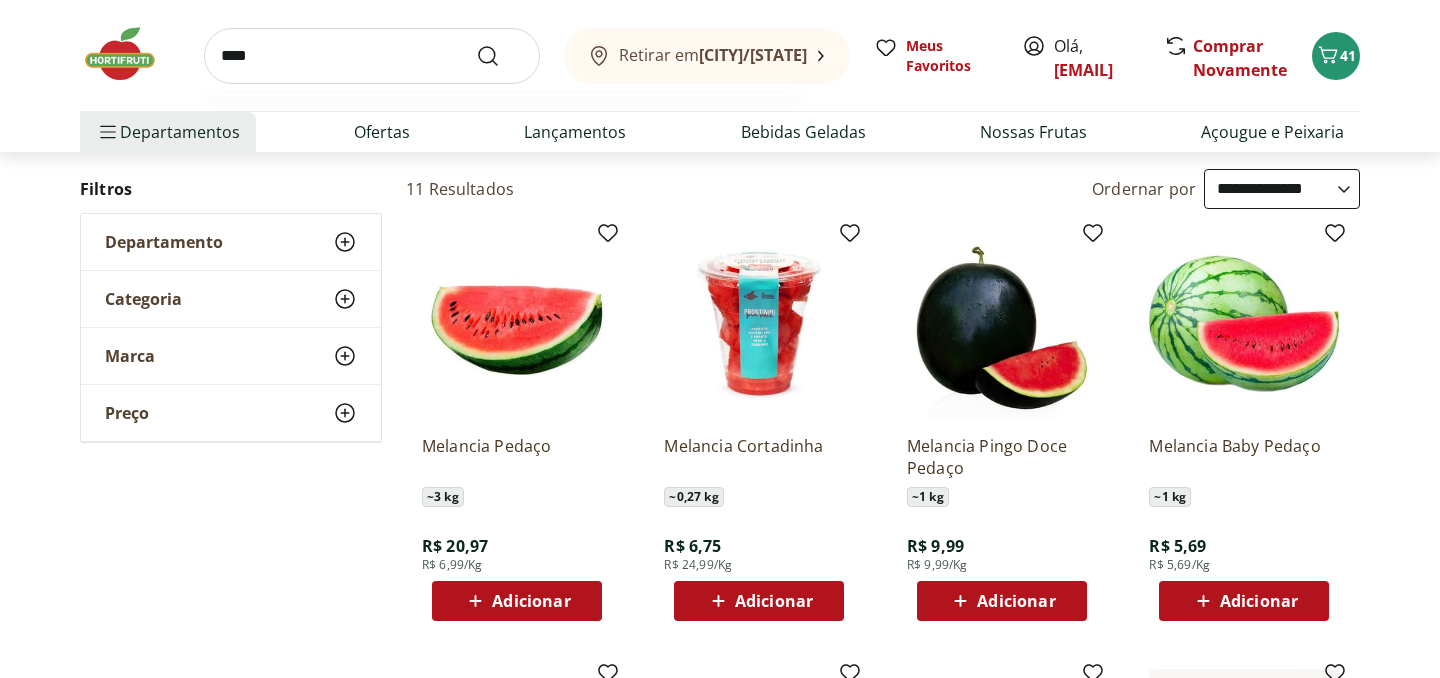 type on "*****" 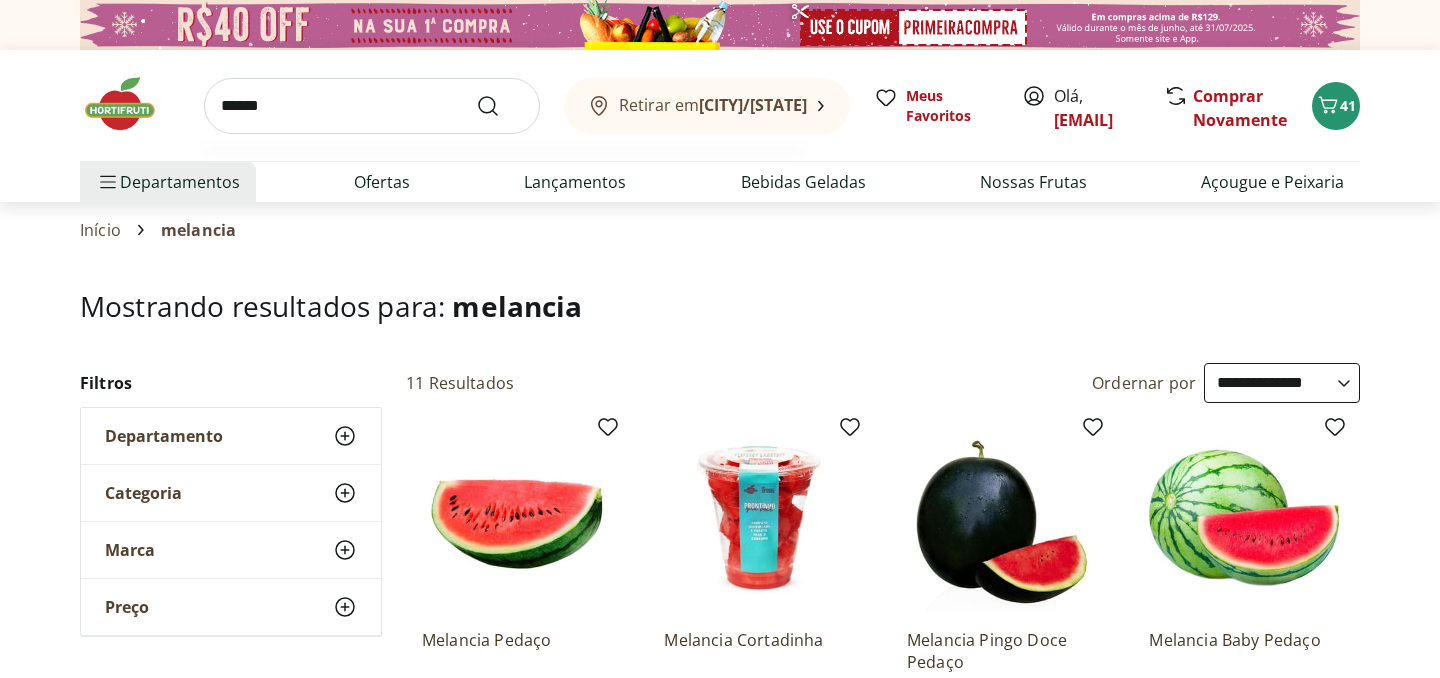 select on "**********" 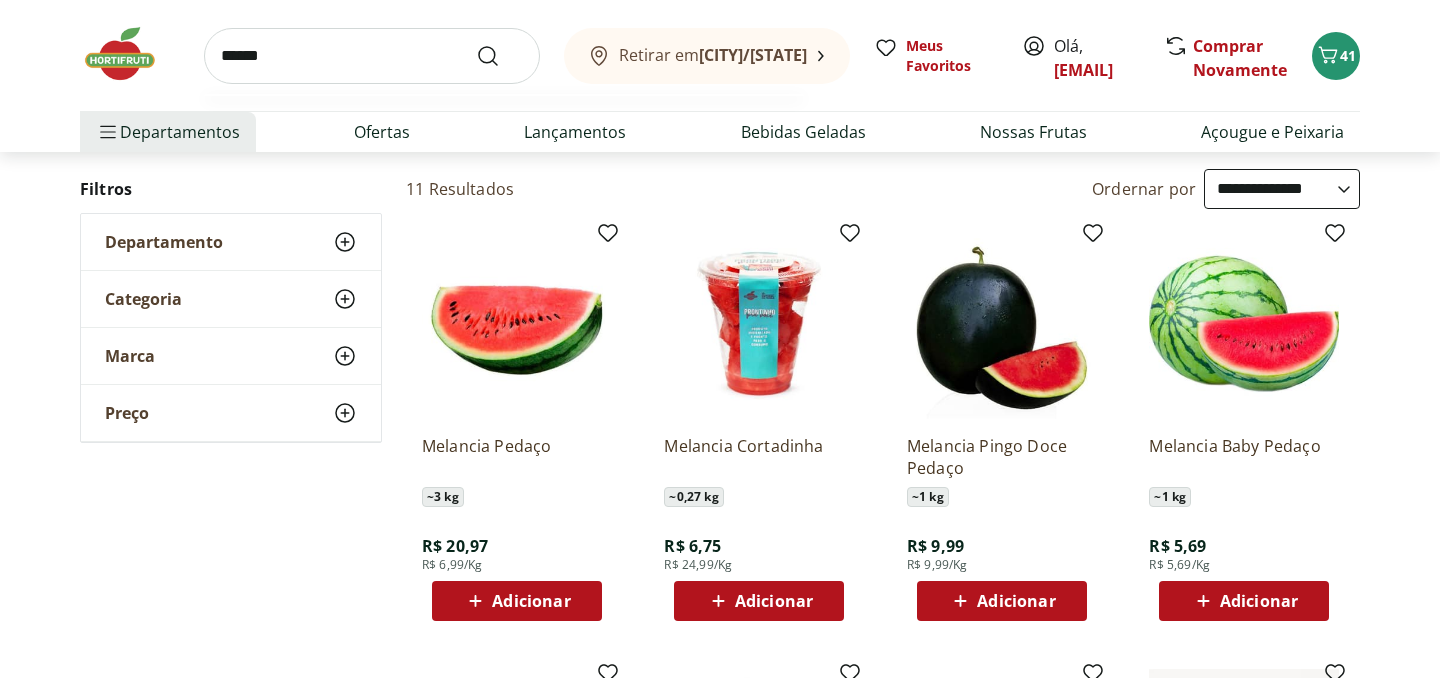 scroll, scrollTop: 0, scrollLeft: 0, axis: both 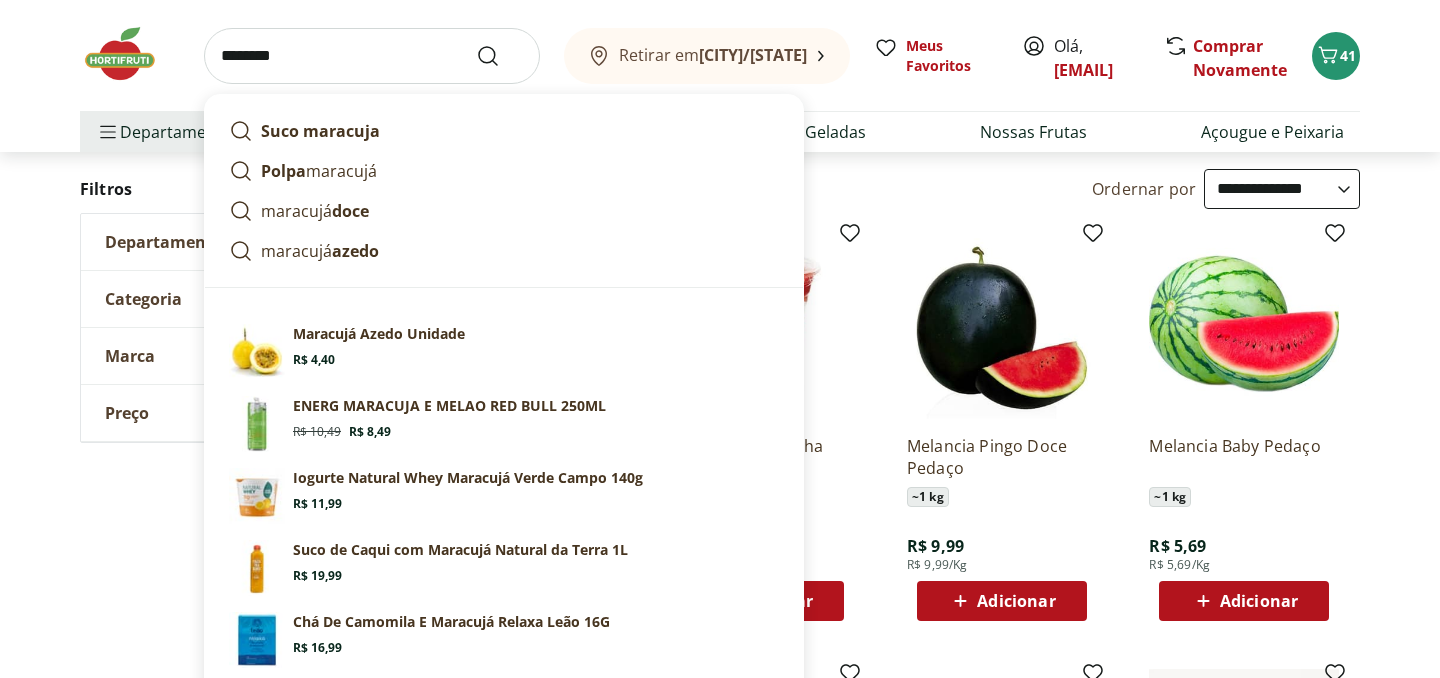 type on "********" 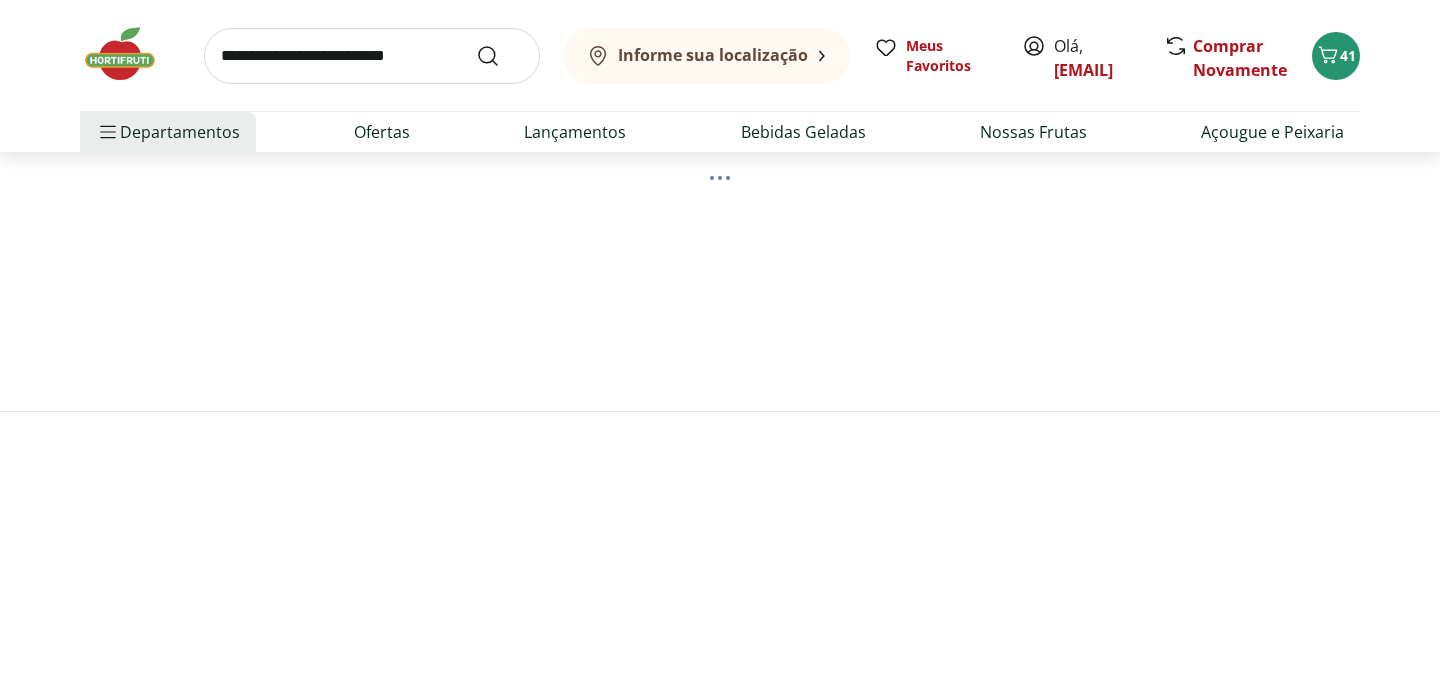 scroll, scrollTop: 0, scrollLeft: 0, axis: both 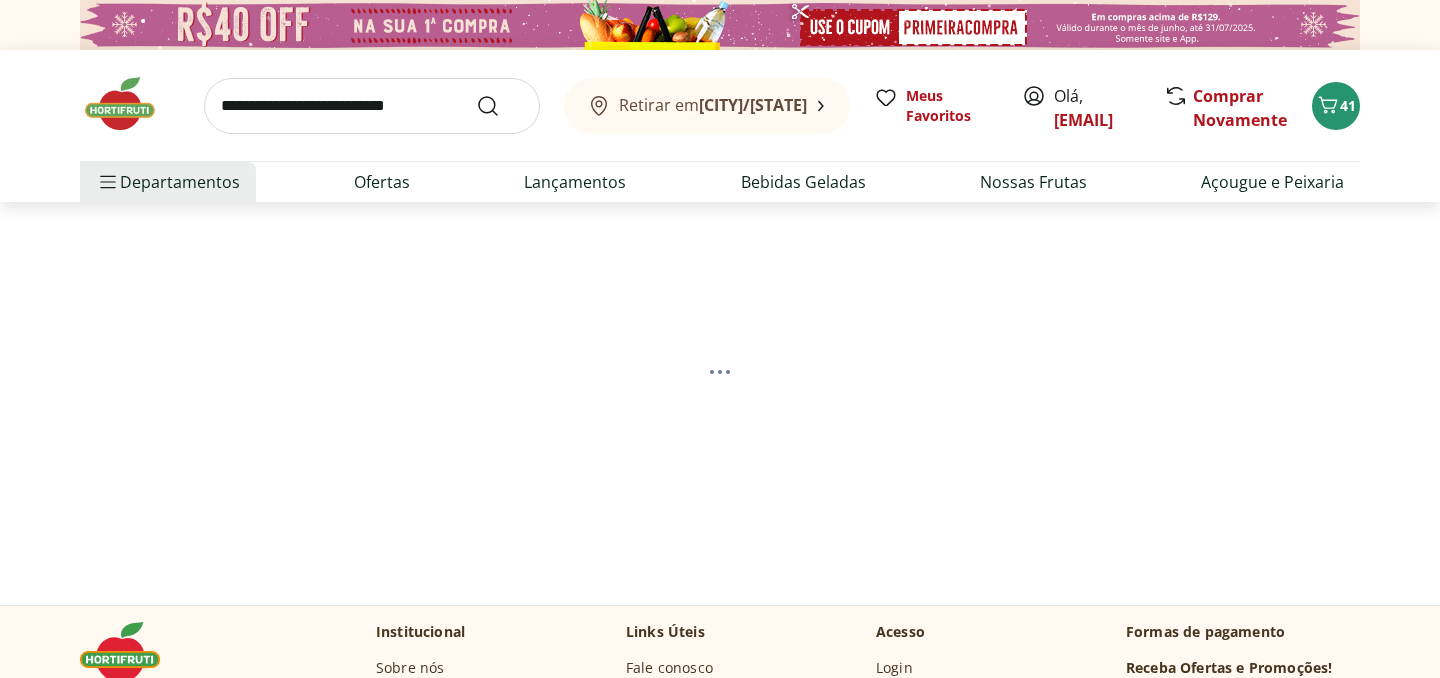 select on "**********" 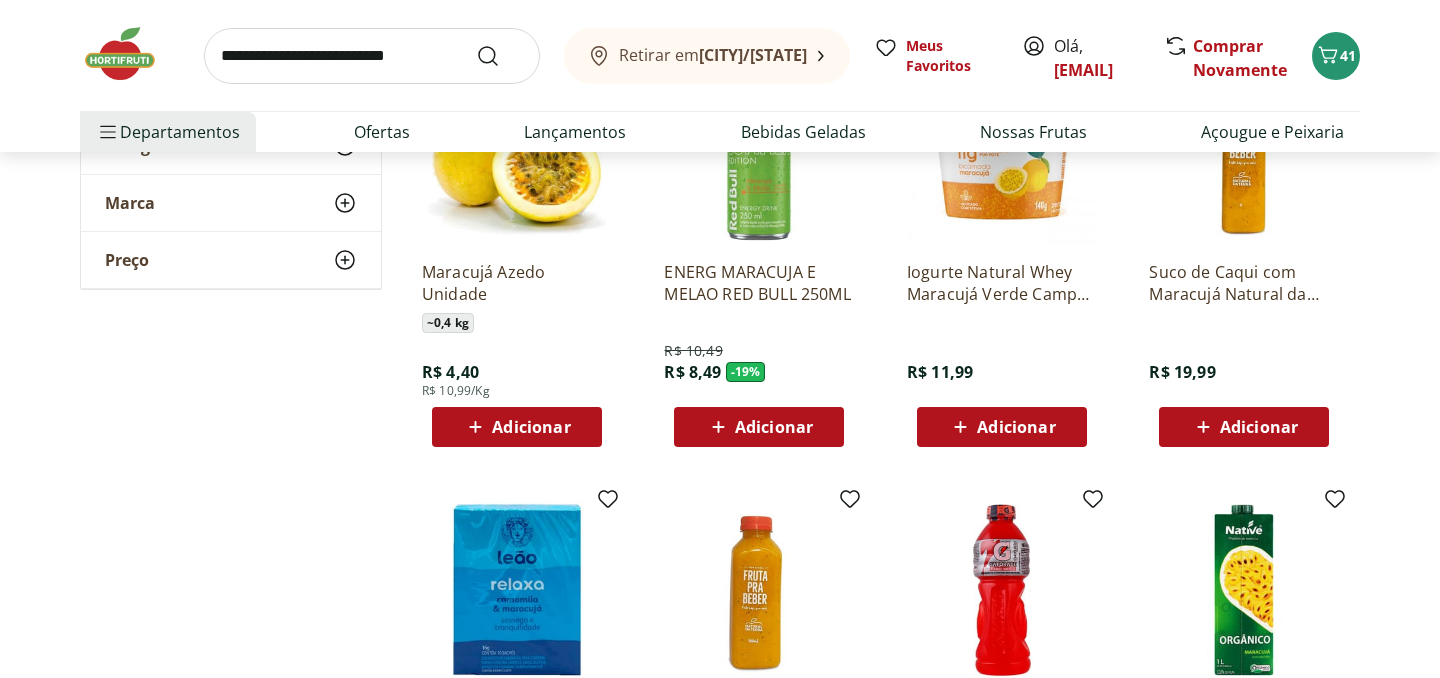 scroll, scrollTop: 369, scrollLeft: 0, axis: vertical 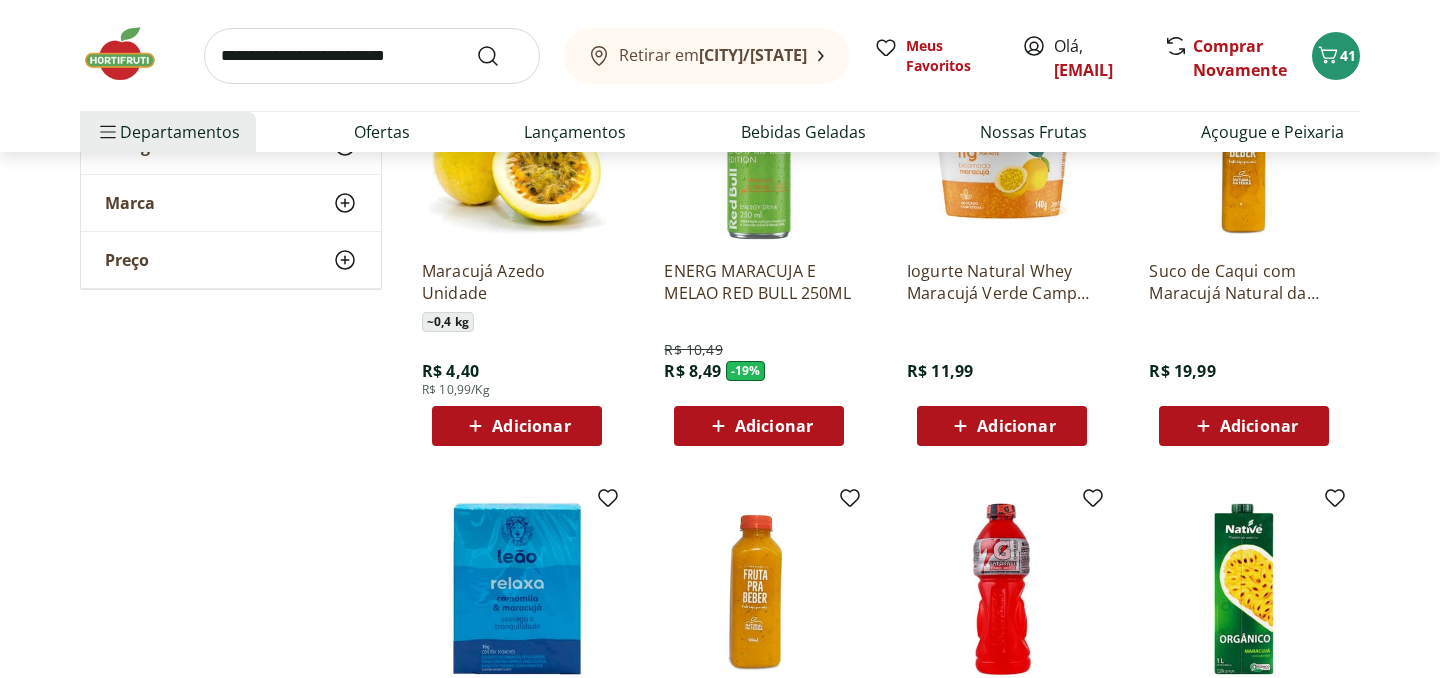 click on "Adicionar" at bounding box center [531, 426] 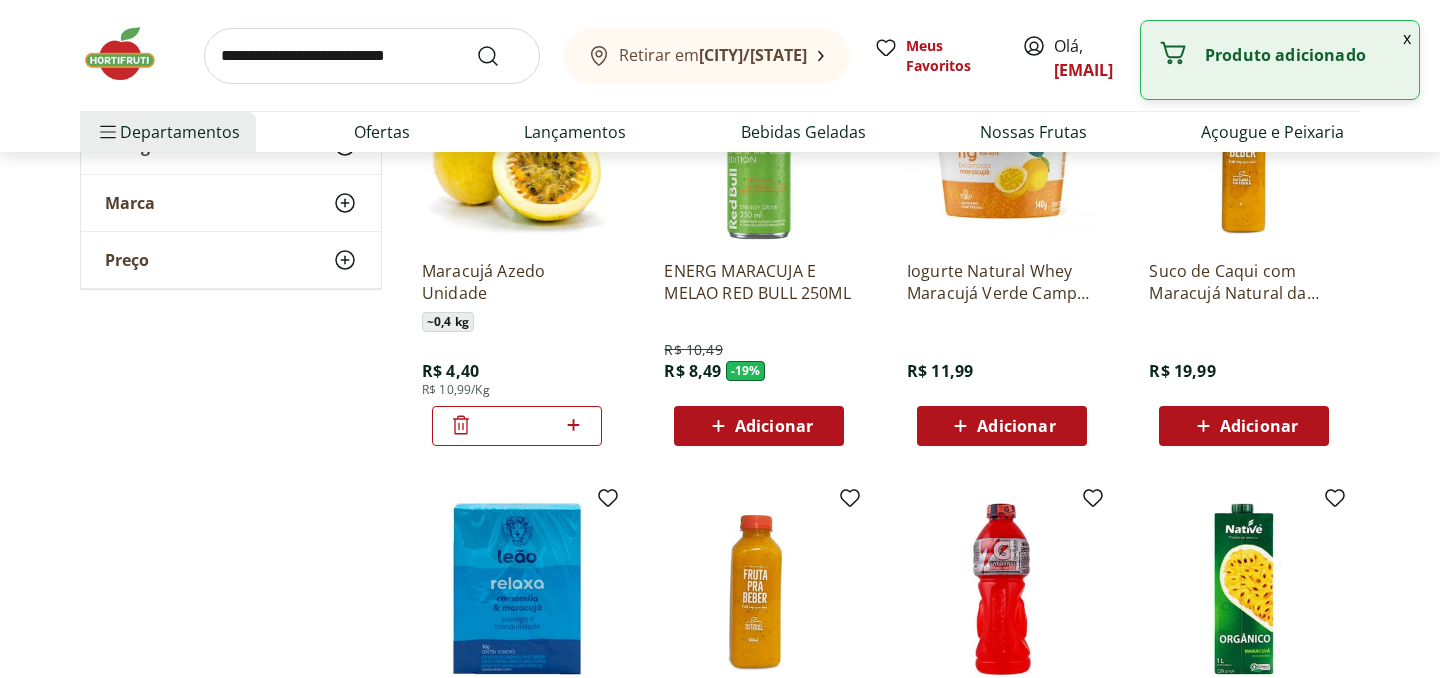 click 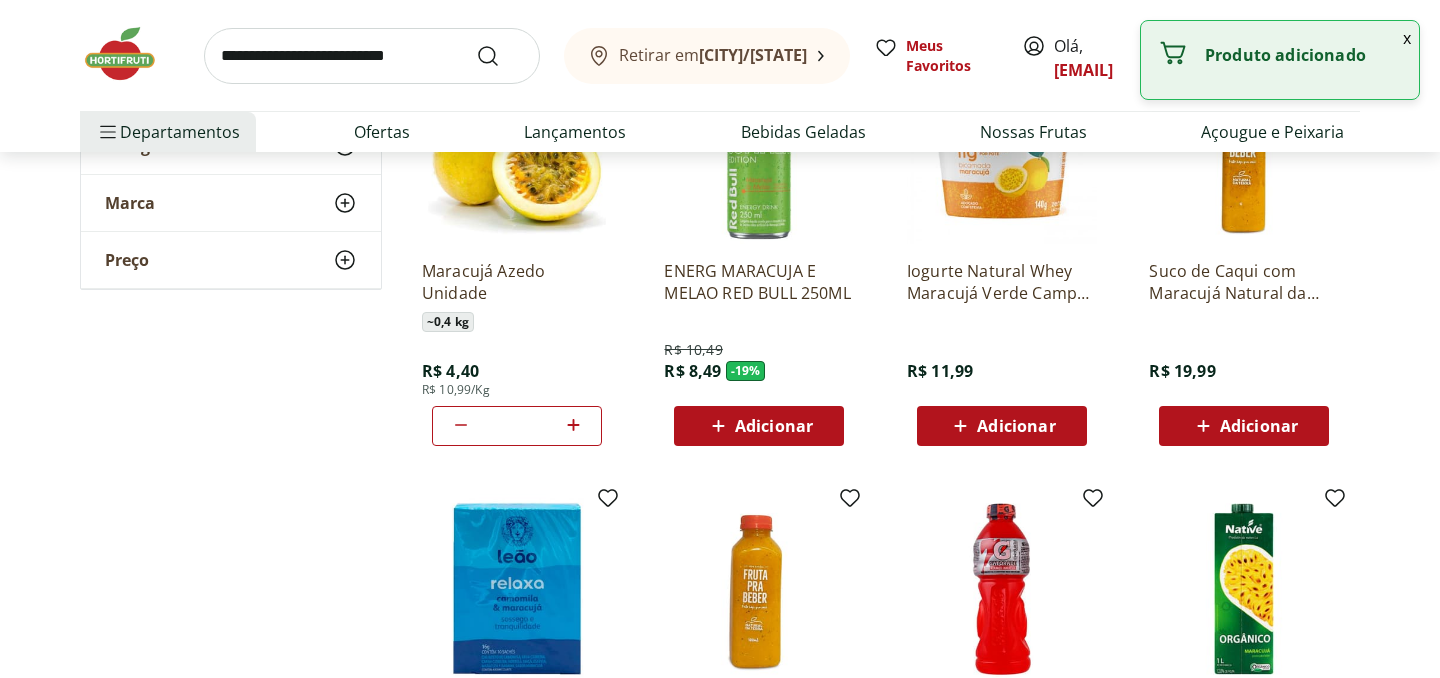click 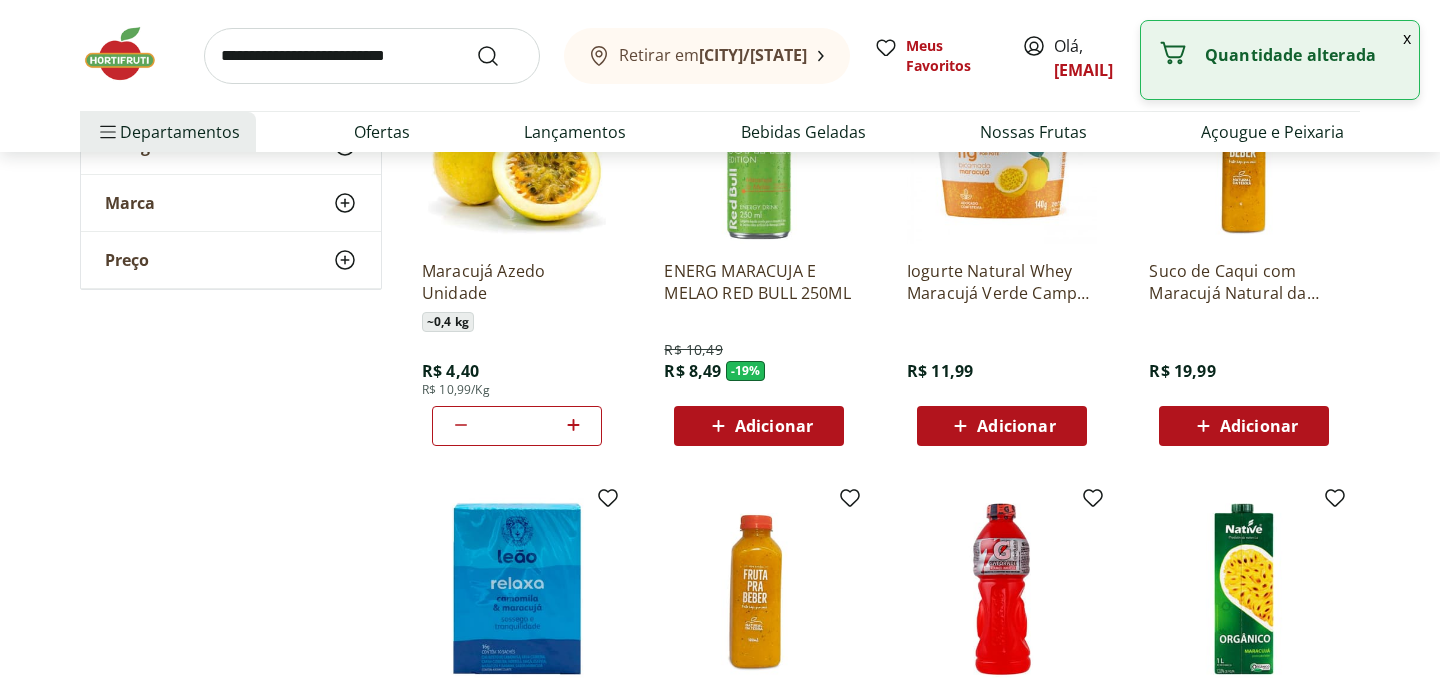 click 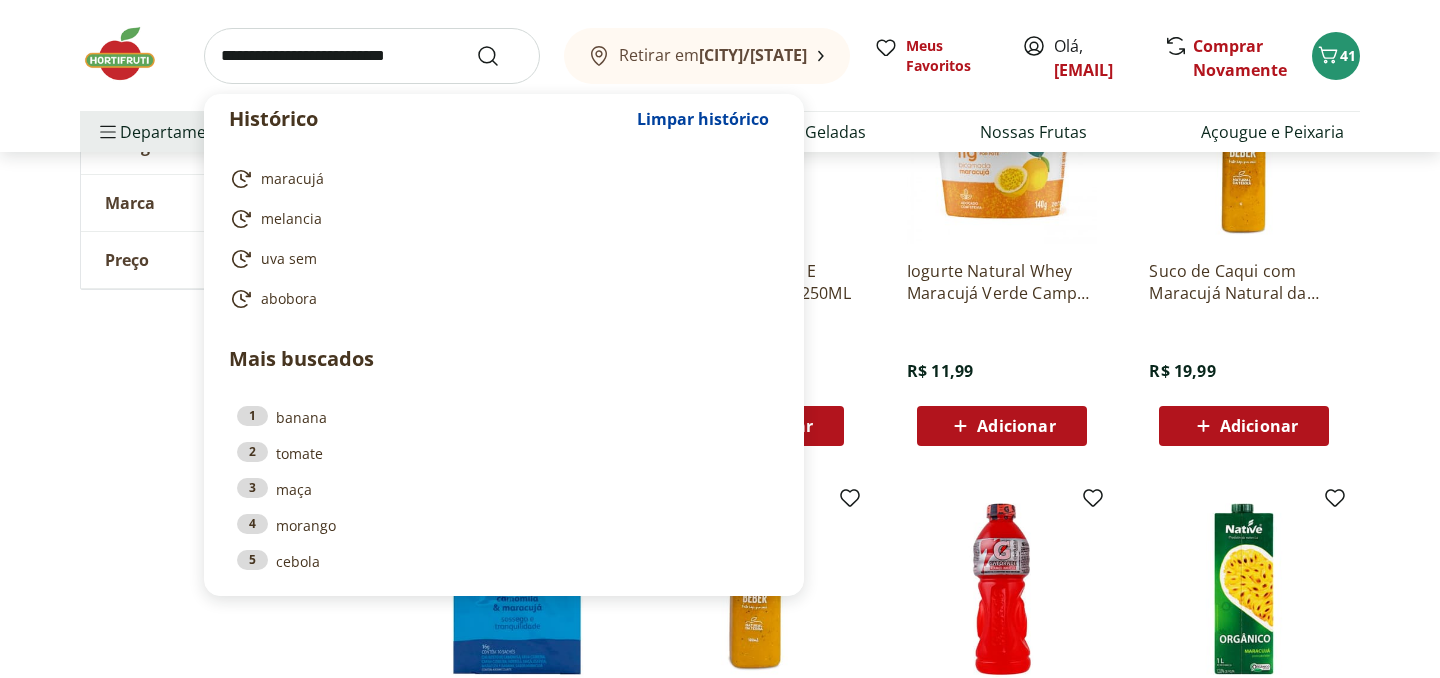 click at bounding box center (372, 56) 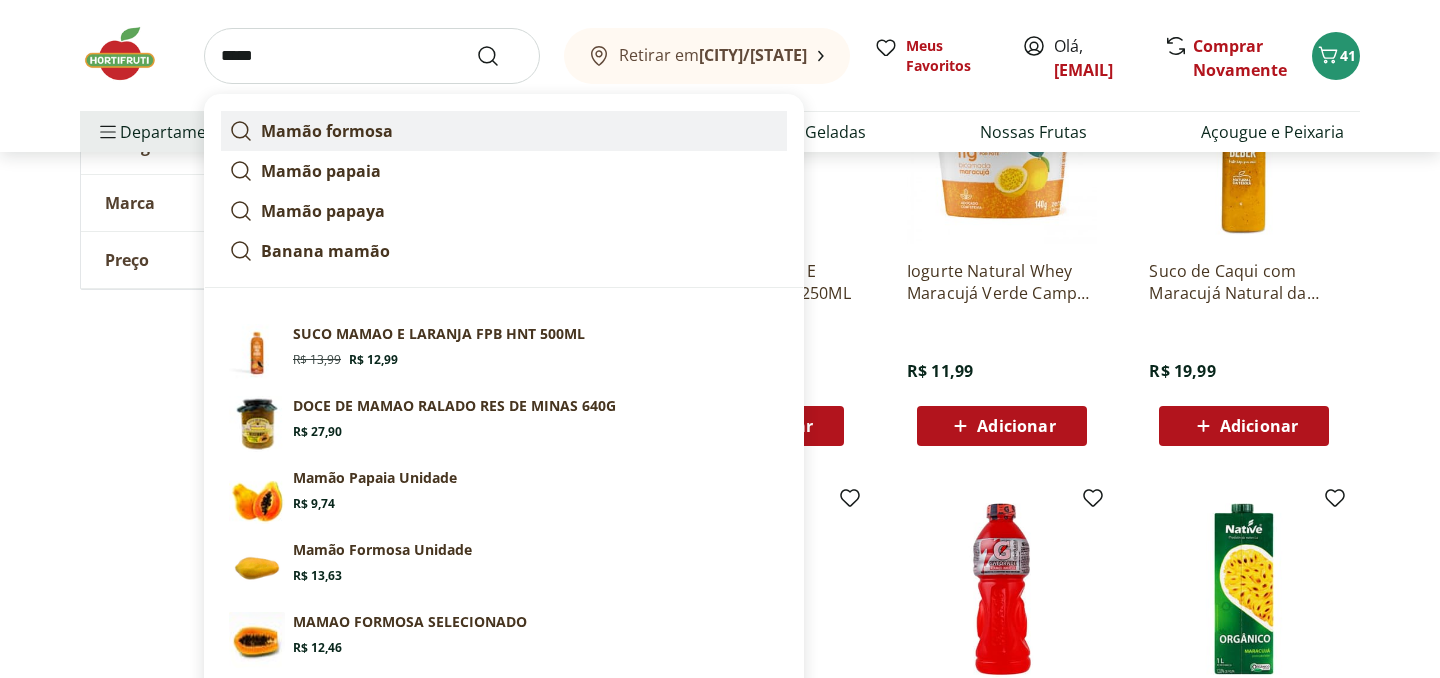 click on "Mamão formosa" at bounding box center (327, 131) 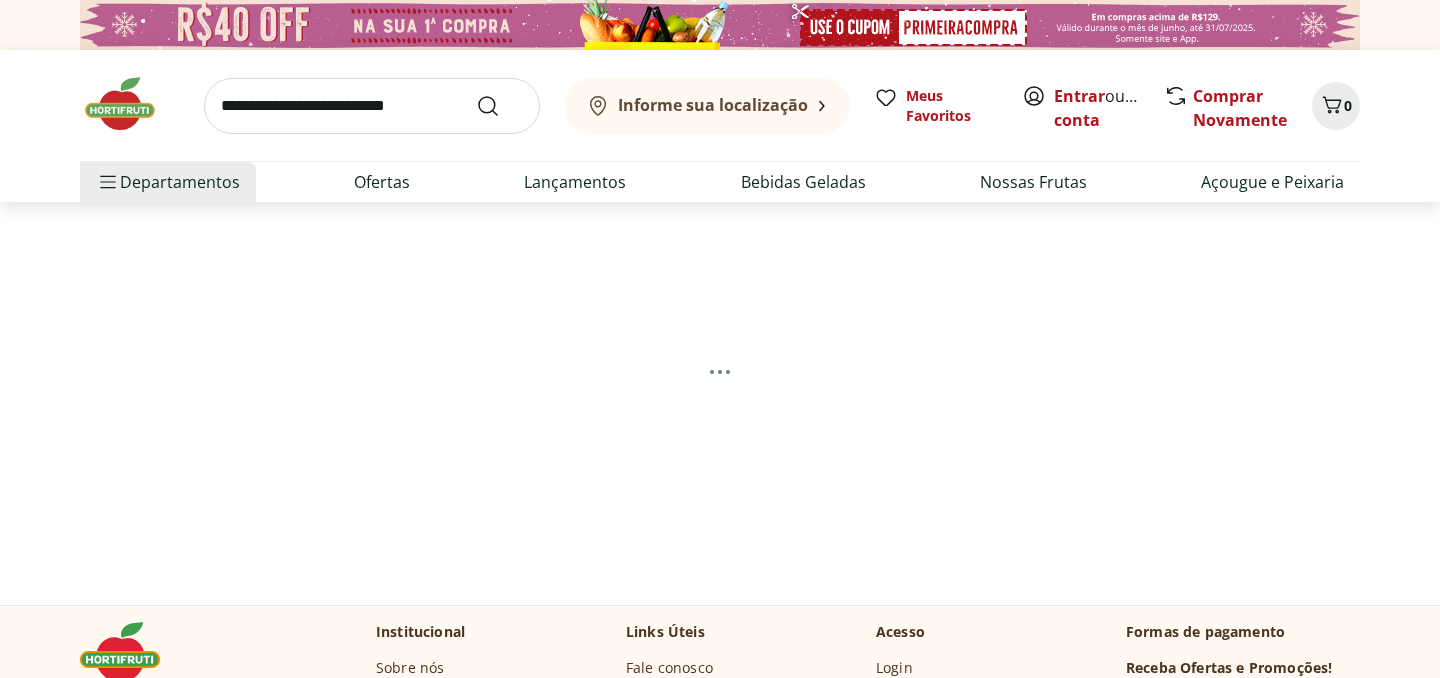 scroll, scrollTop: 0, scrollLeft: 0, axis: both 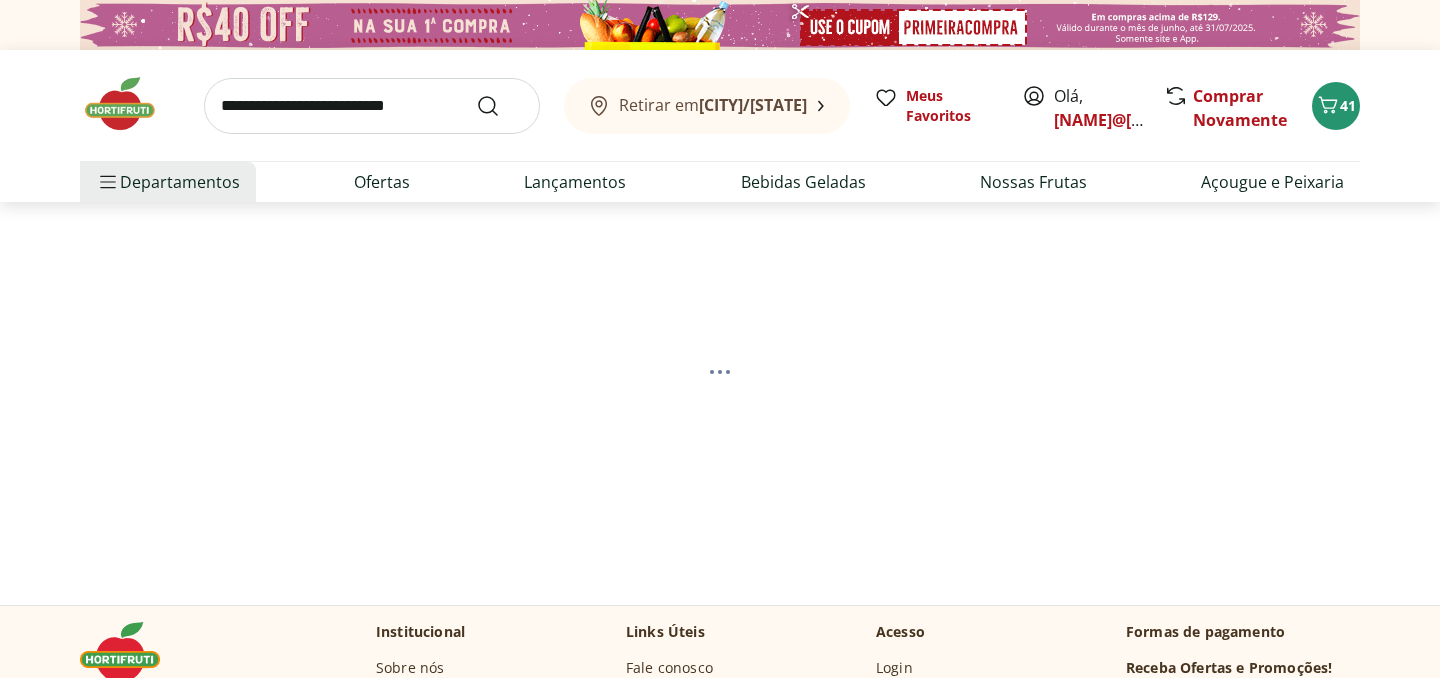 select on "**********" 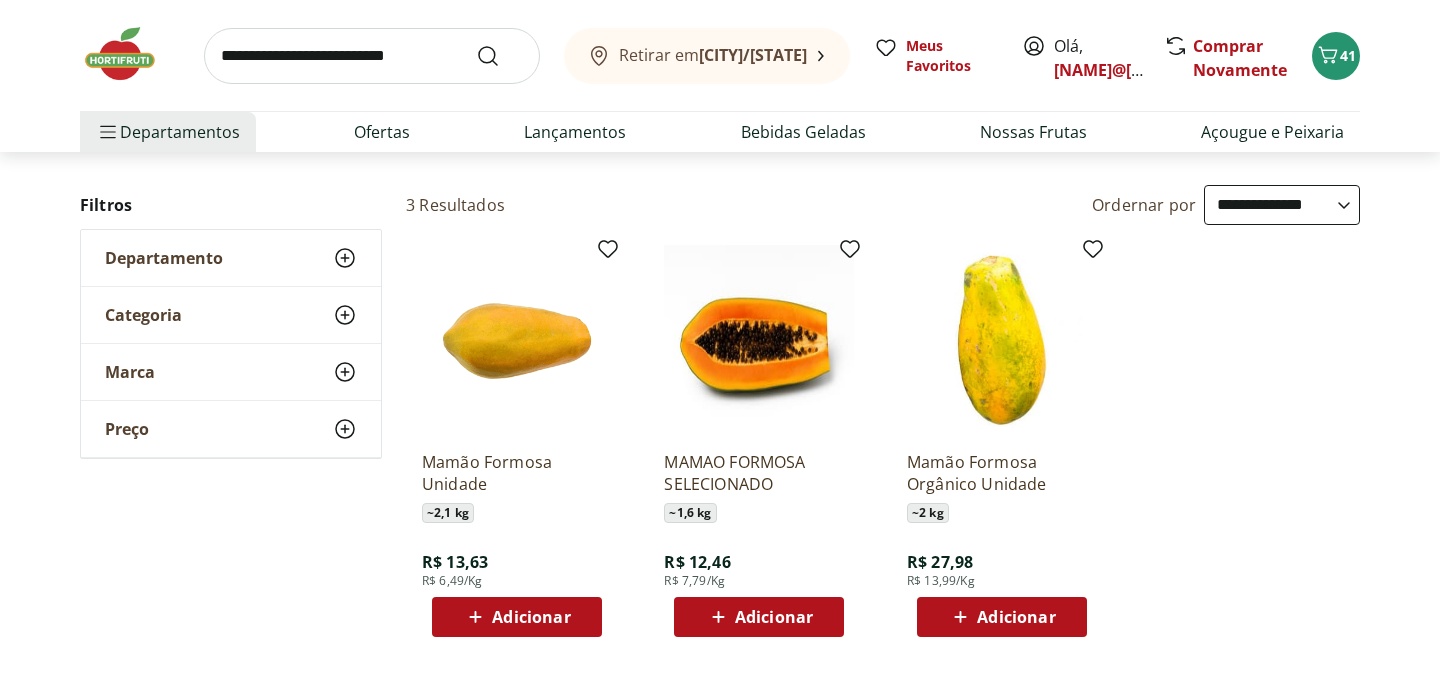 scroll, scrollTop: 180, scrollLeft: 0, axis: vertical 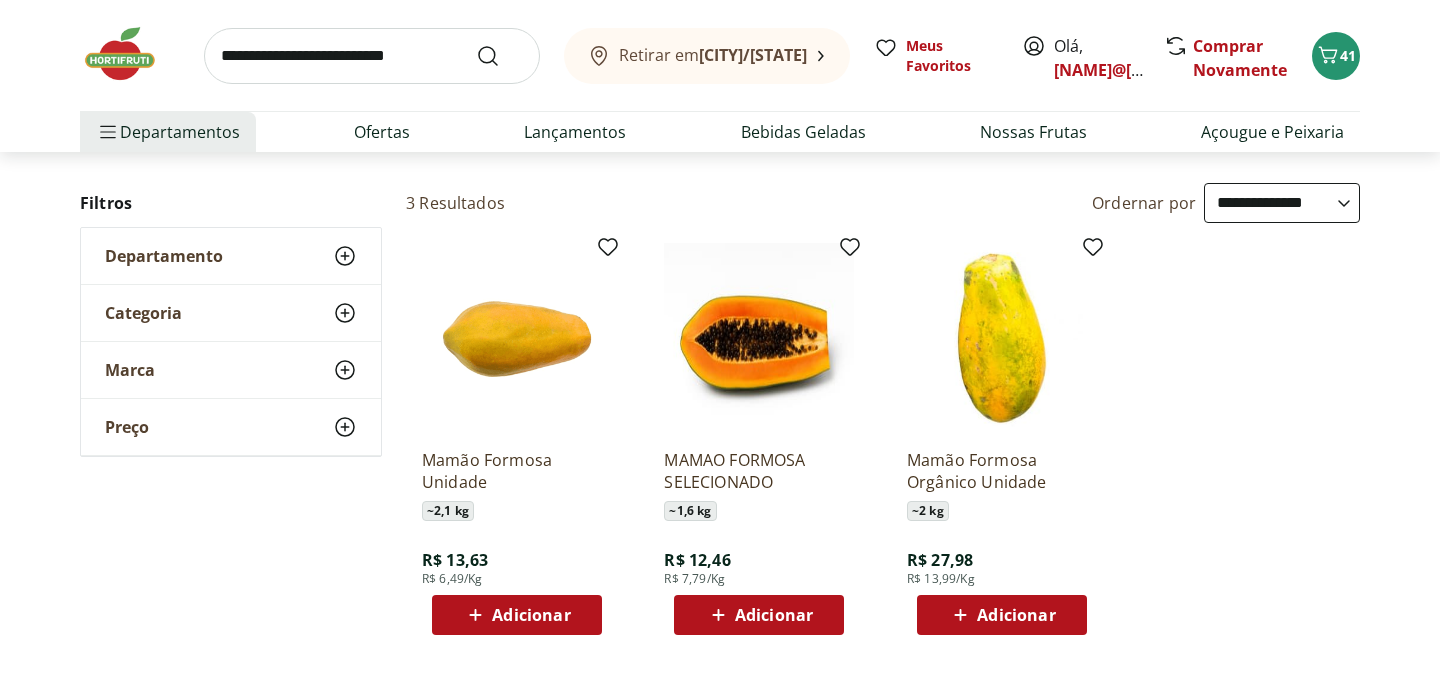 click on "Adicionar" at bounding box center (531, 615) 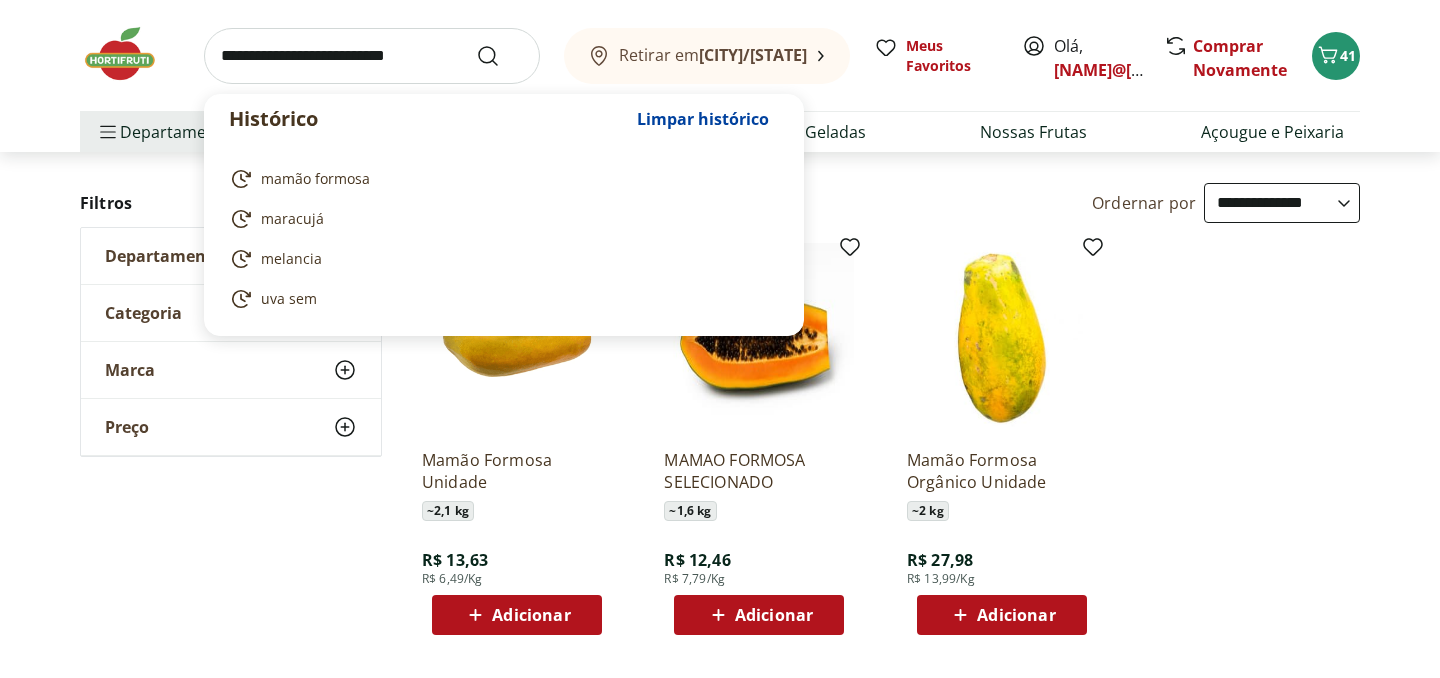 click at bounding box center (372, 56) 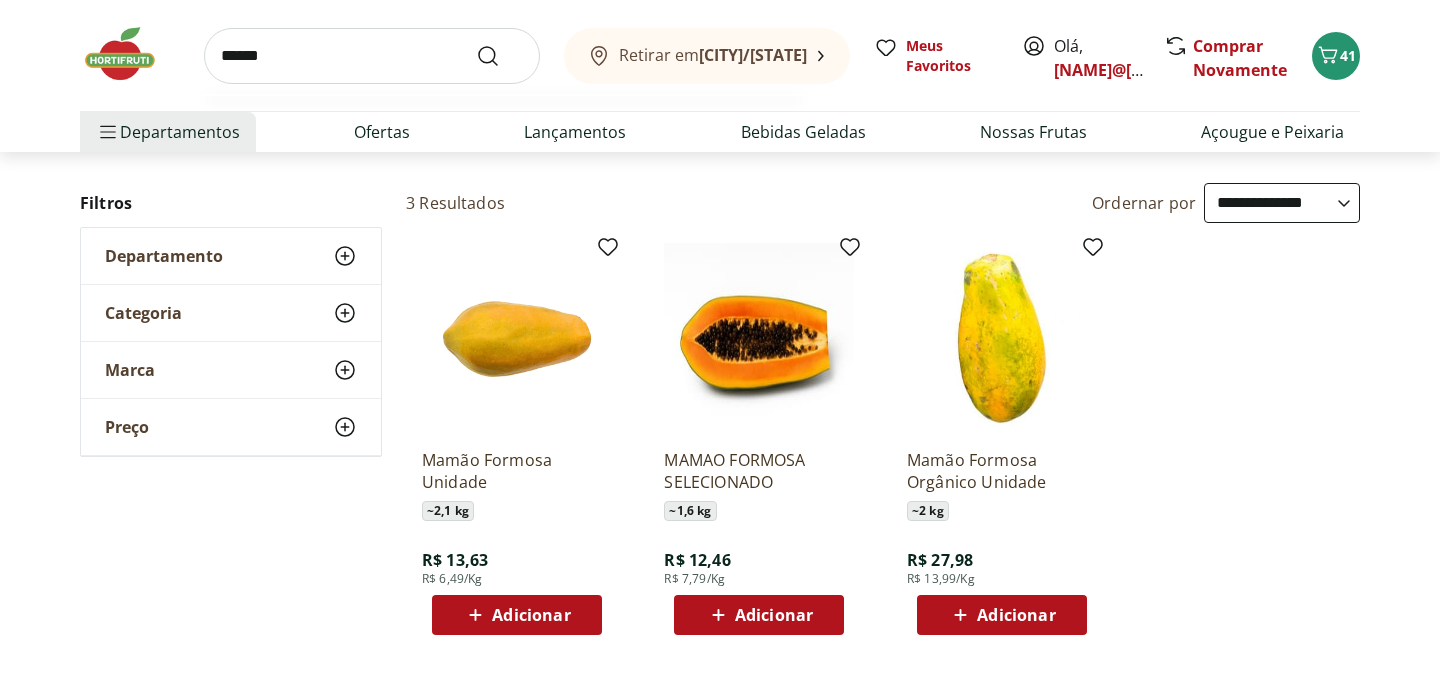 type on "******" 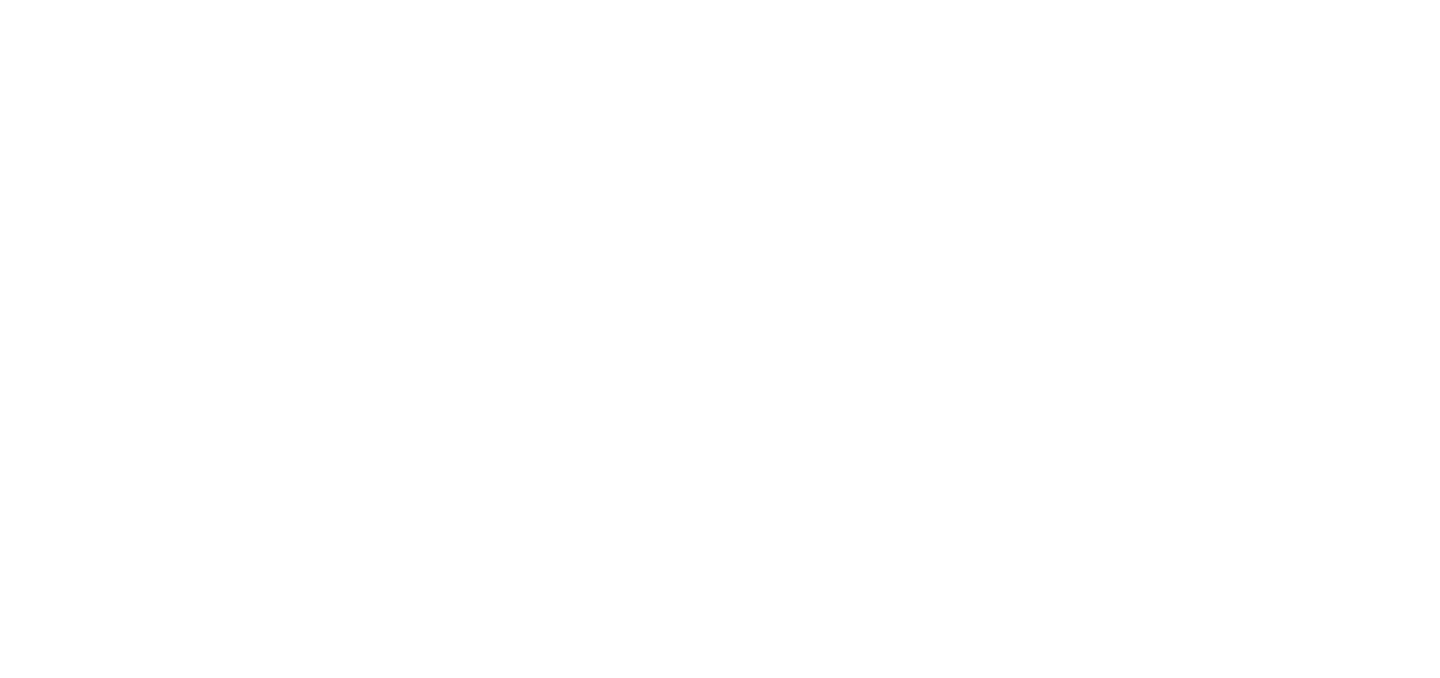 scroll, scrollTop: 0, scrollLeft: 0, axis: both 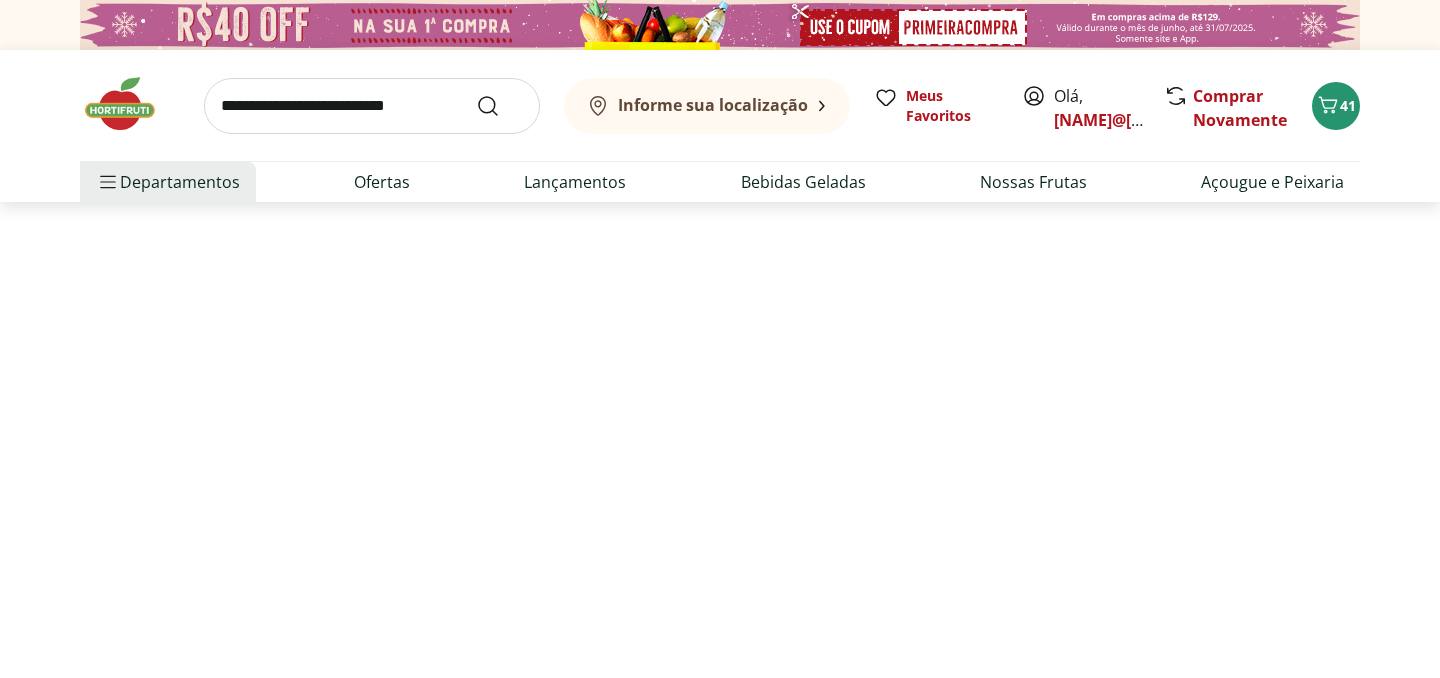 select on "**********" 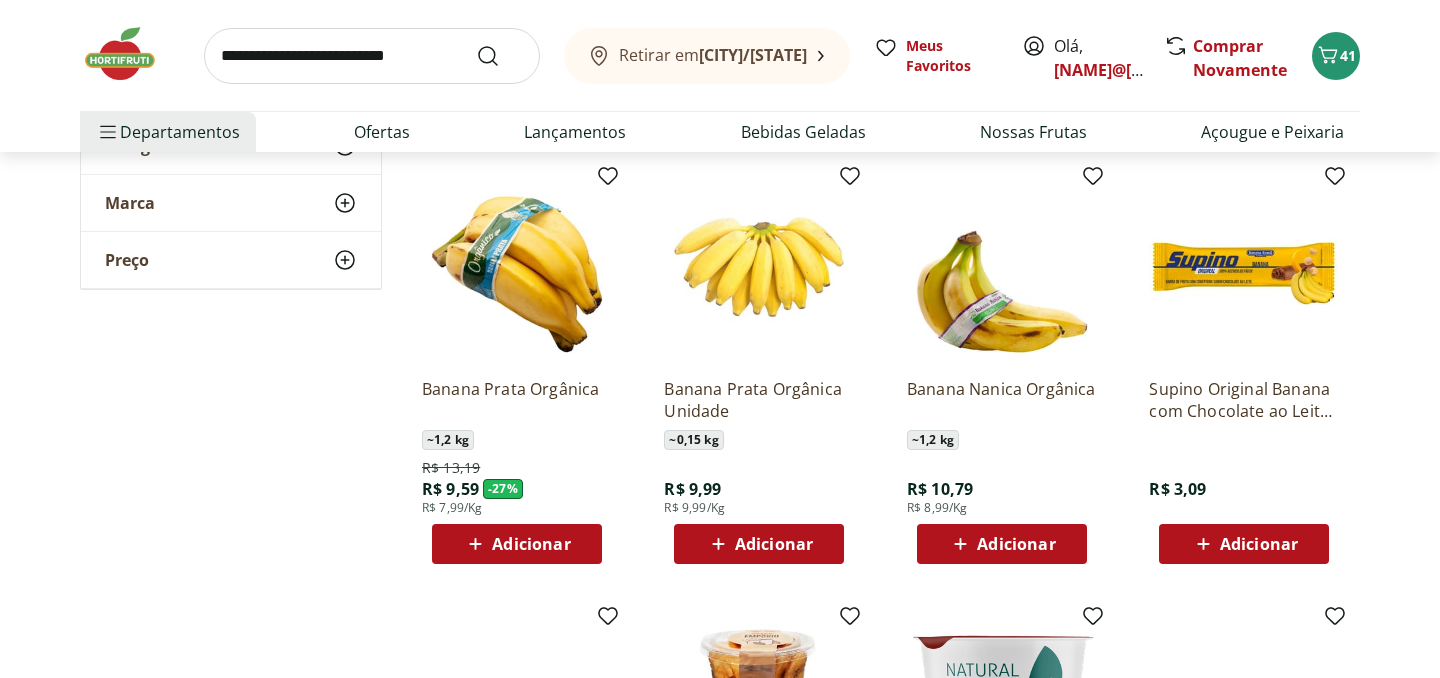 scroll, scrollTop: 713, scrollLeft: 0, axis: vertical 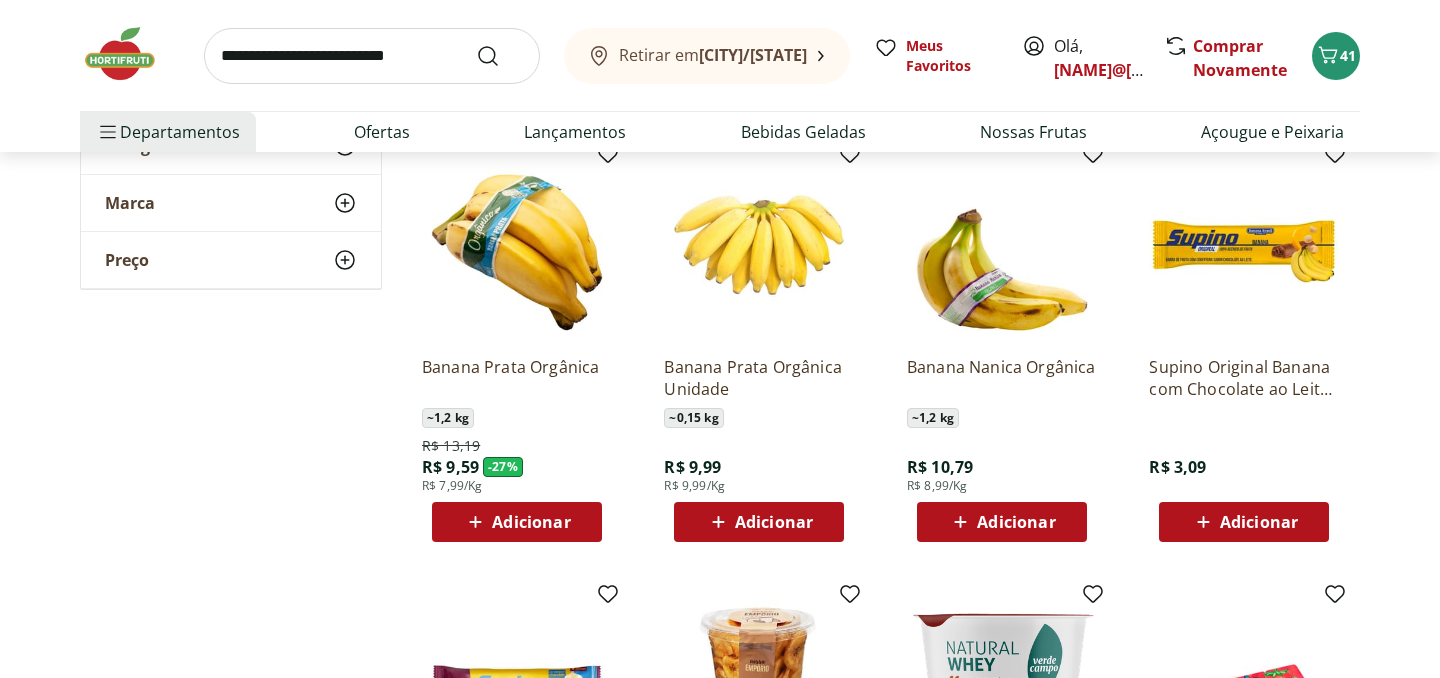click on "Adicionar" at bounding box center (531, 522) 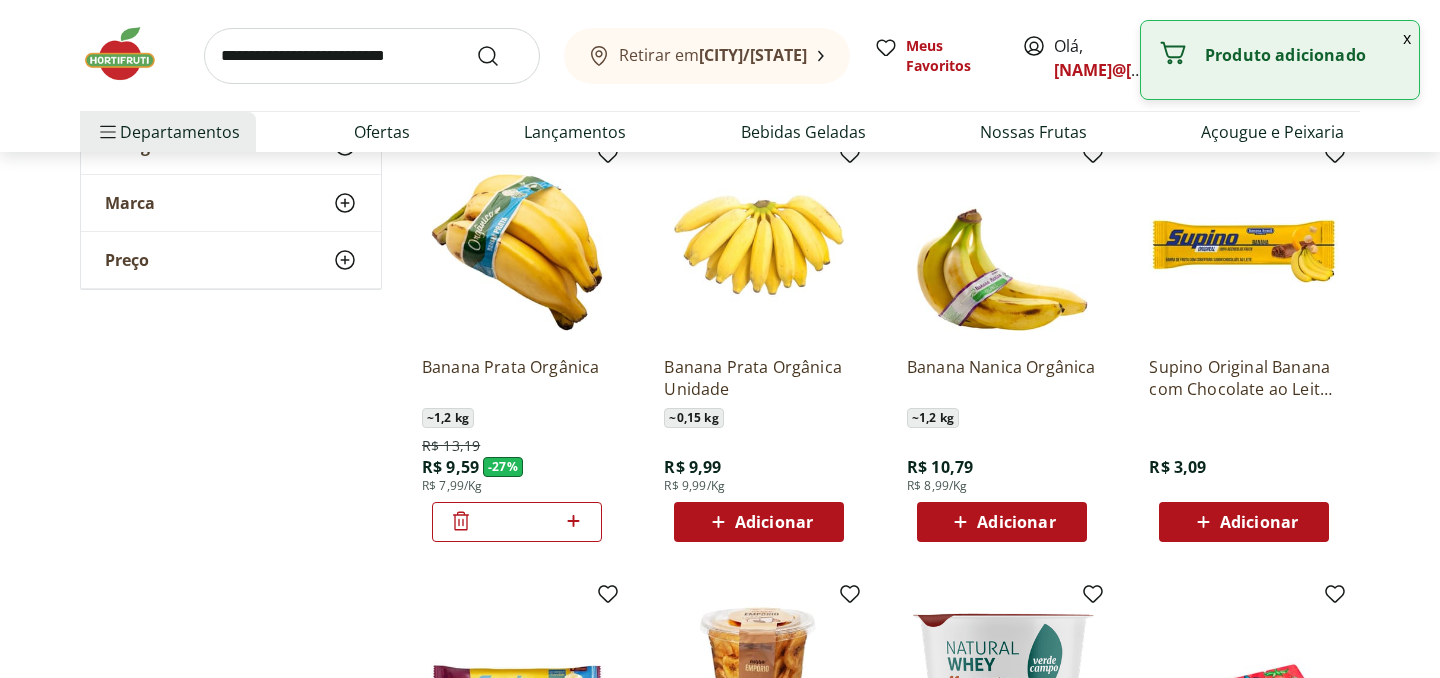 click 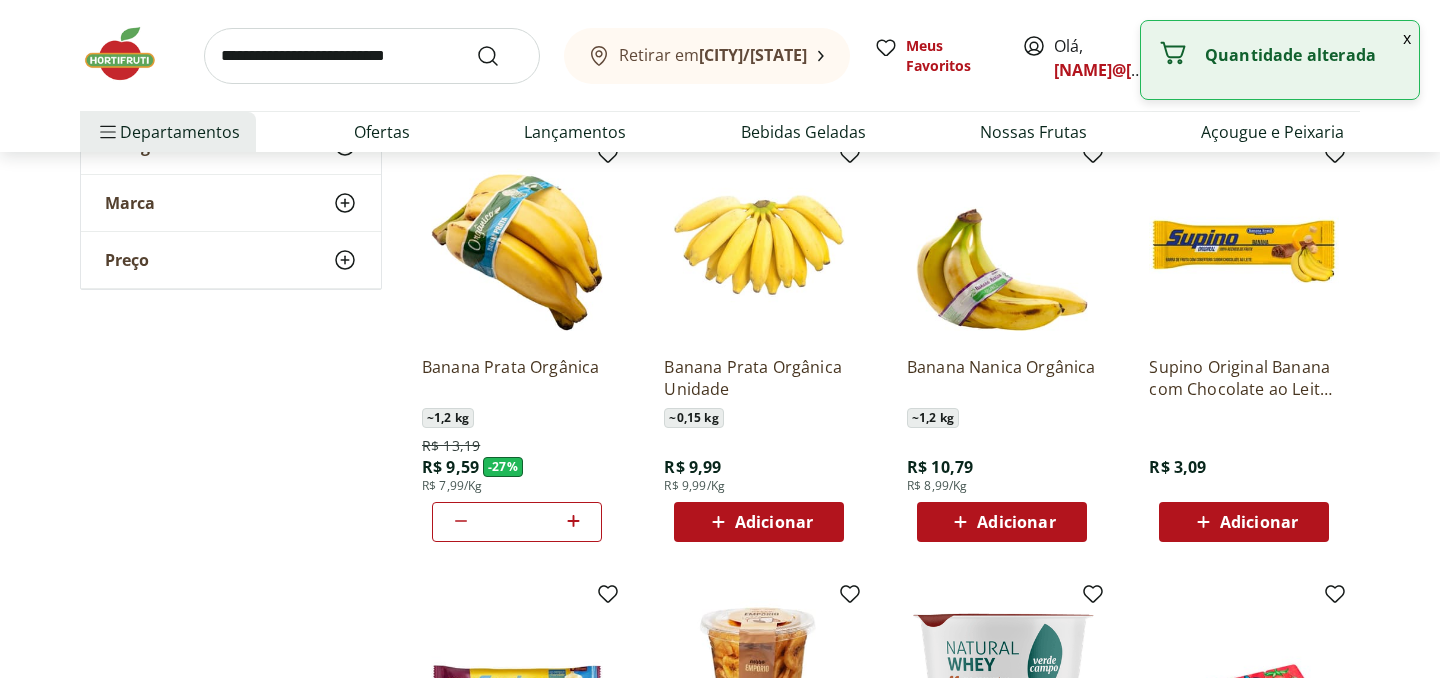 click at bounding box center [372, 56] 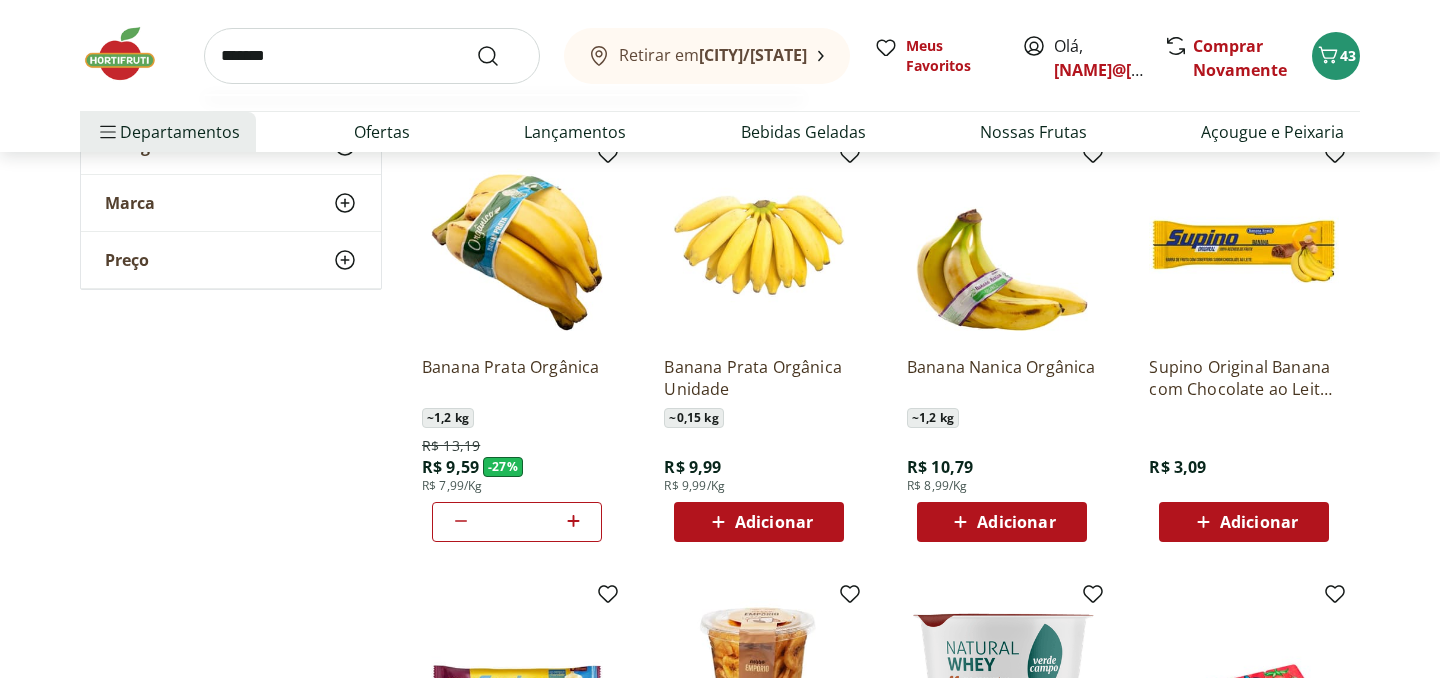 type on "*******" 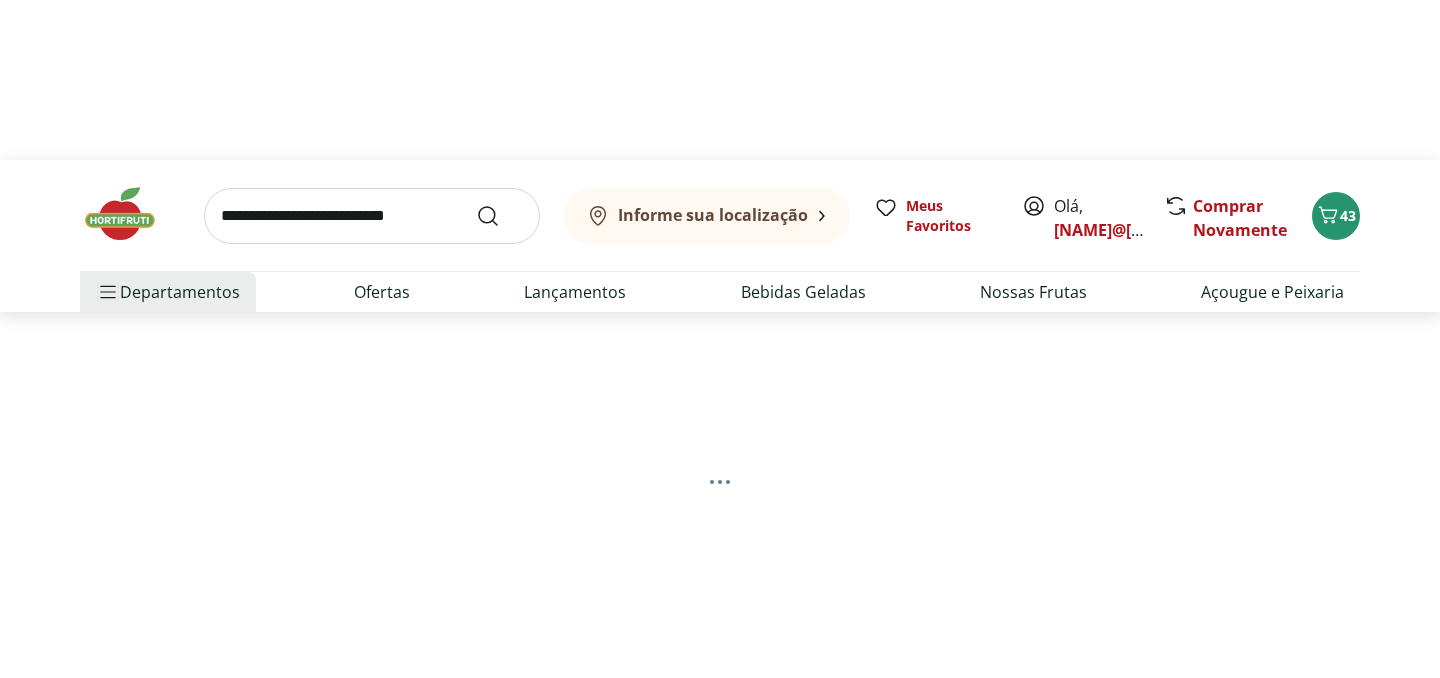 scroll, scrollTop: 0, scrollLeft: 0, axis: both 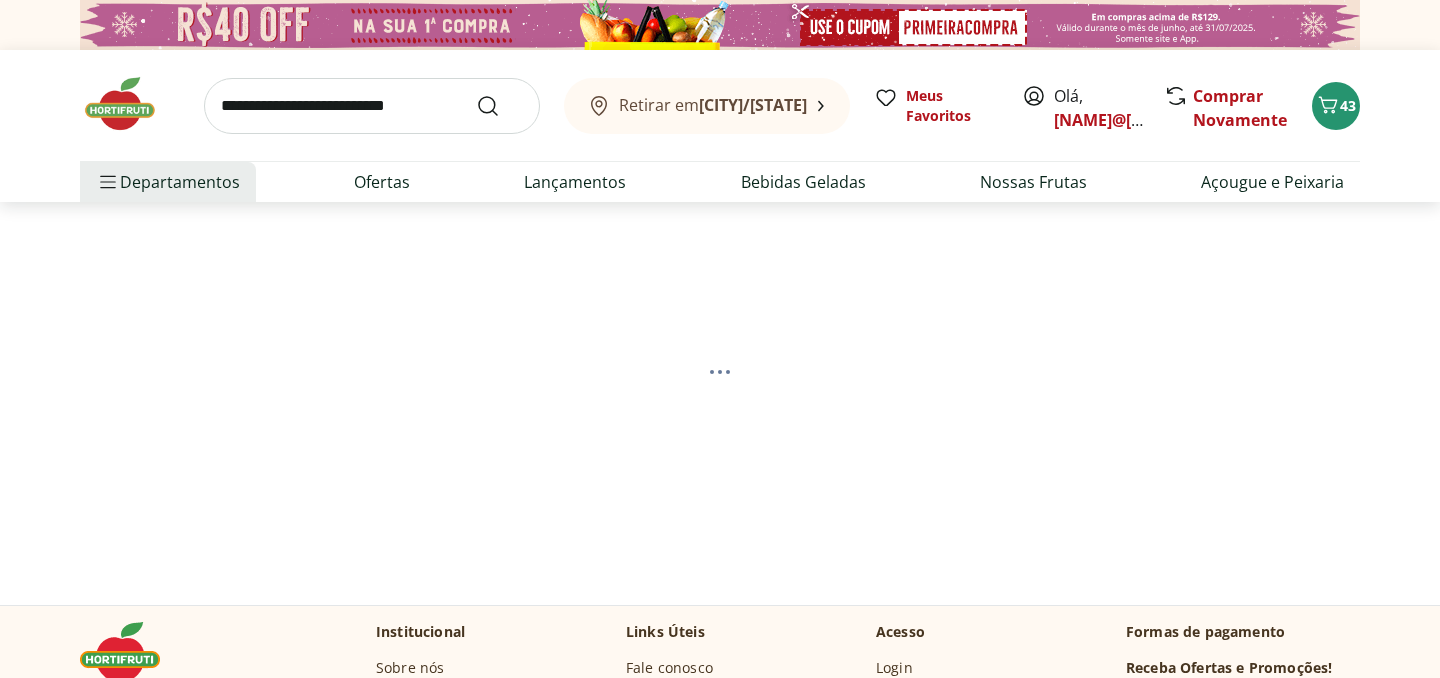 select on "**********" 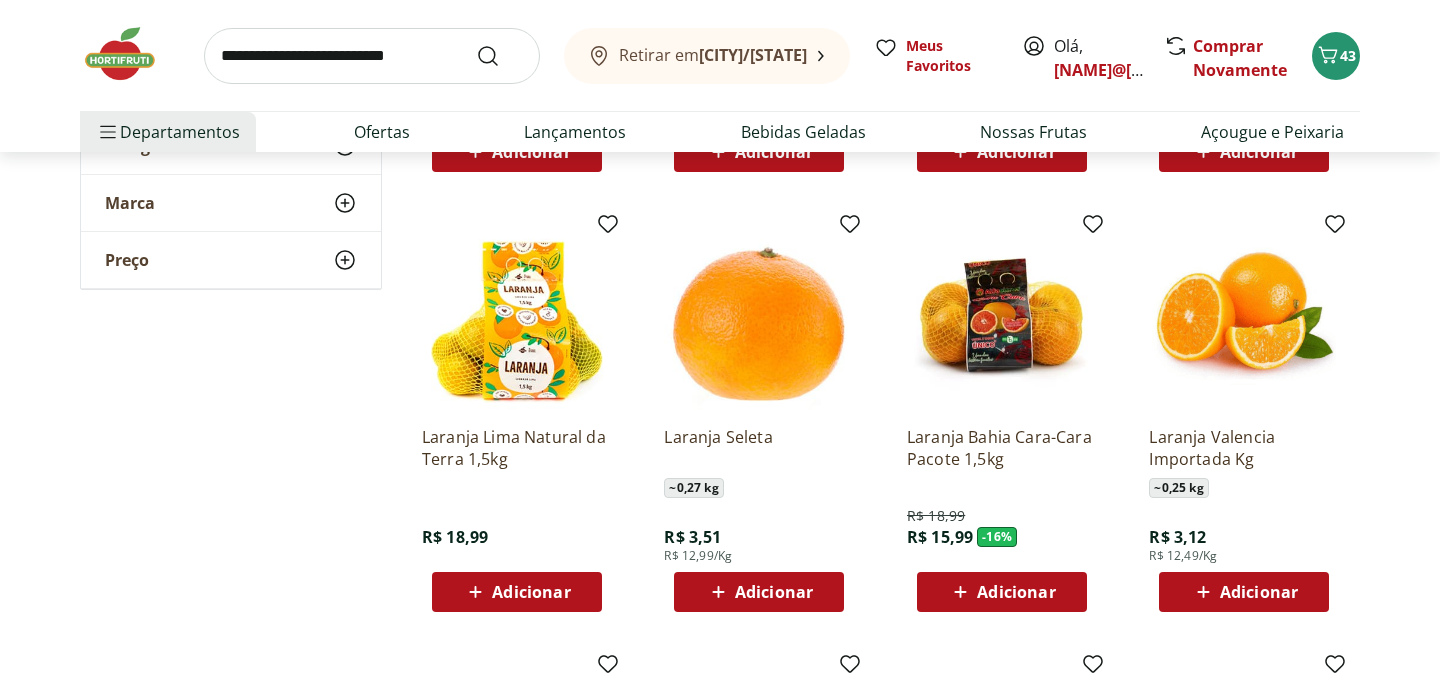 scroll, scrollTop: 656, scrollLeft: 0, axis: vertical 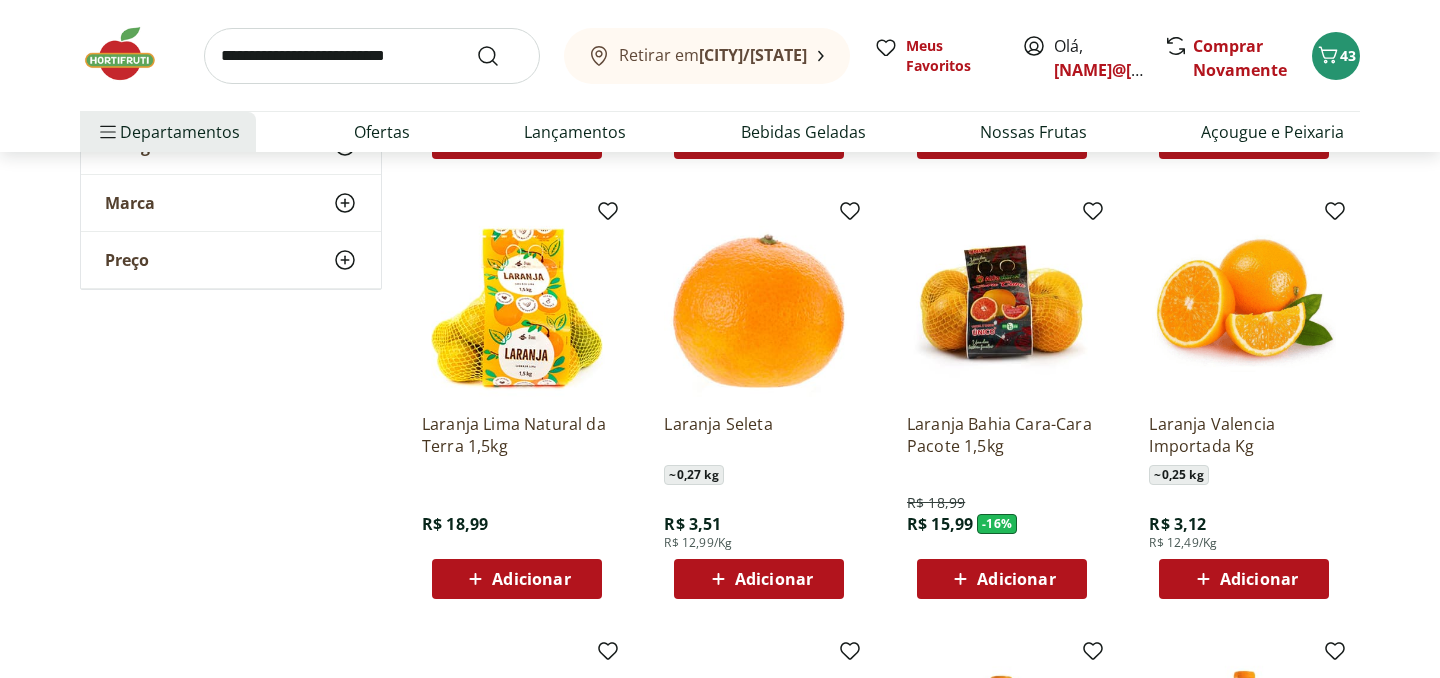 click on "Adicionar" at bounding box center (1016, 579) 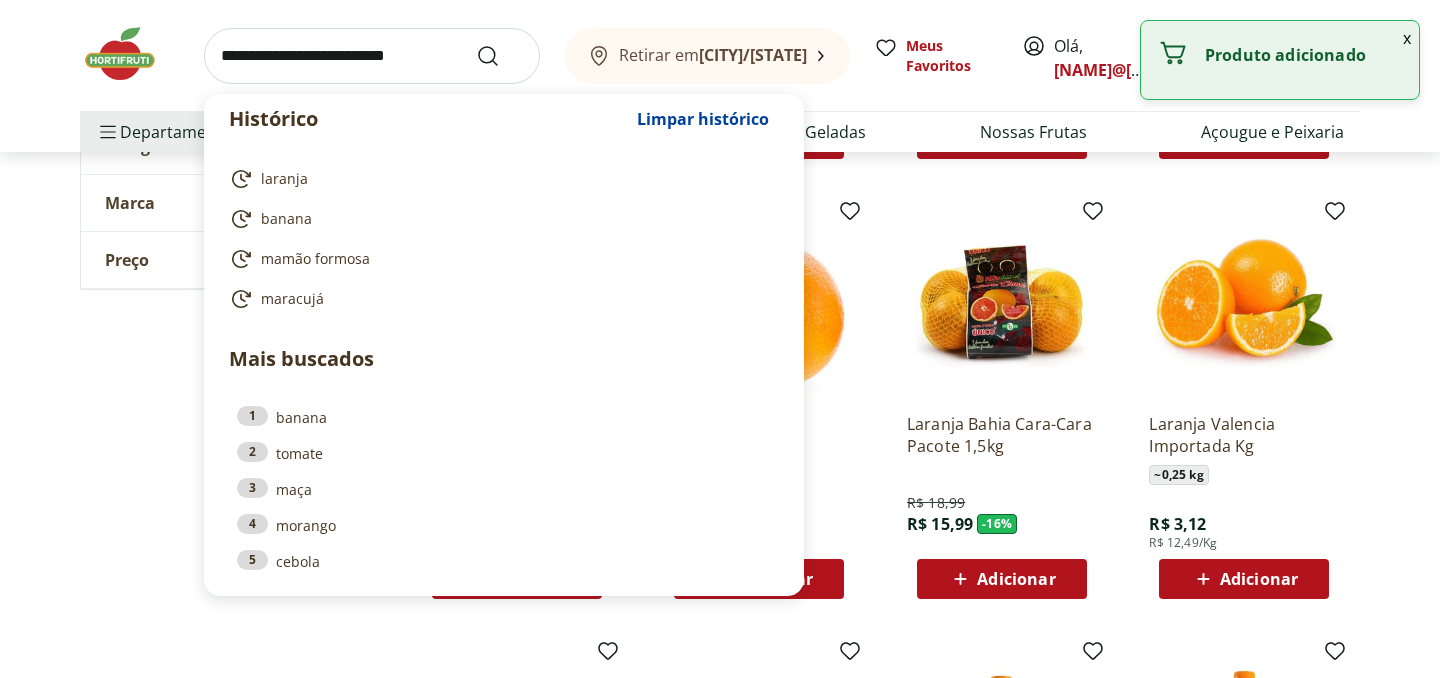 click at bounding box center [372, 56] 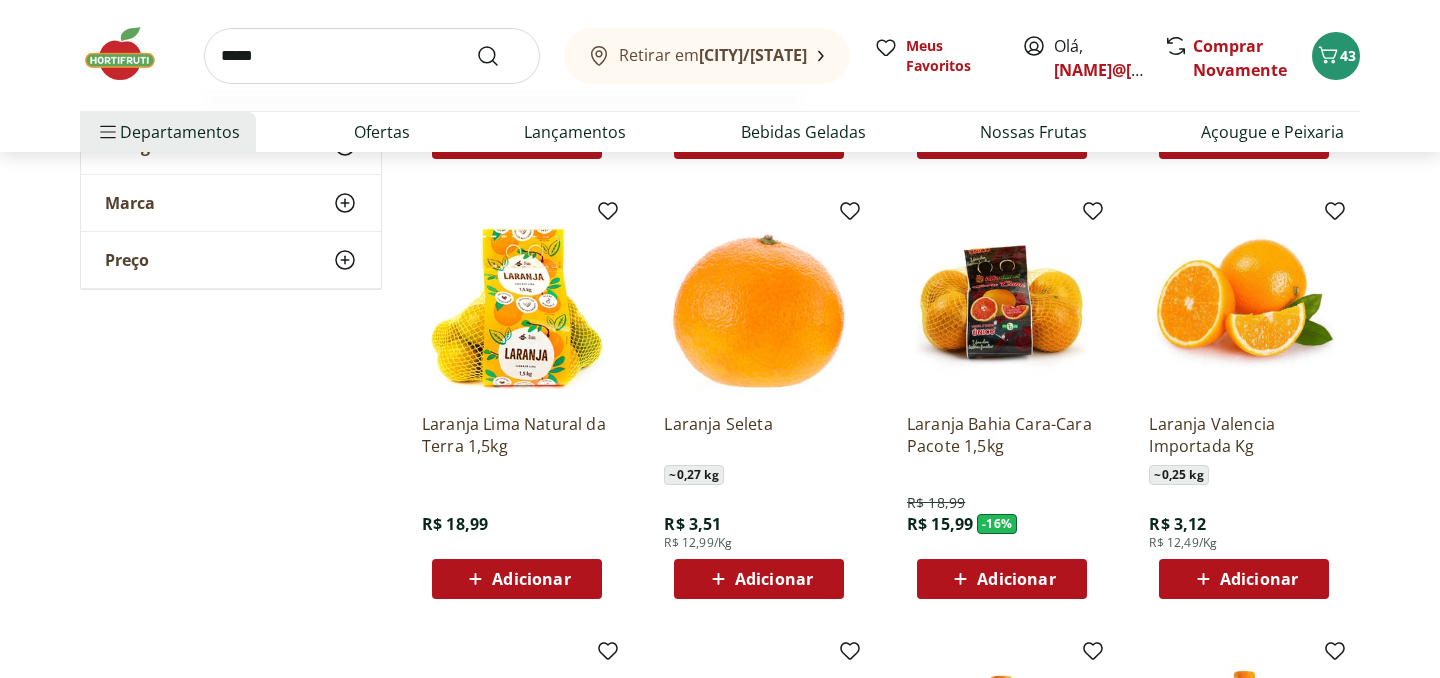 type on "*****" 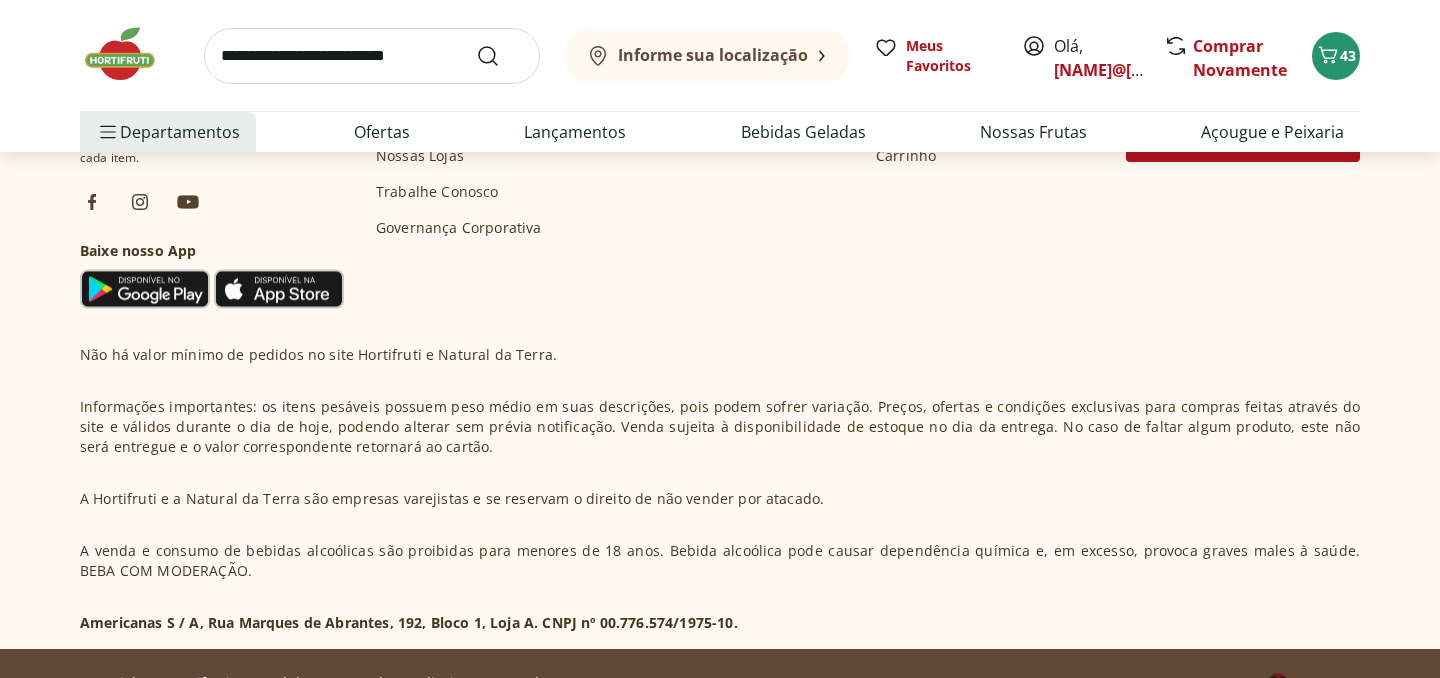 scroll, scrollTop: 0, scrollLeft: 0, axis: both 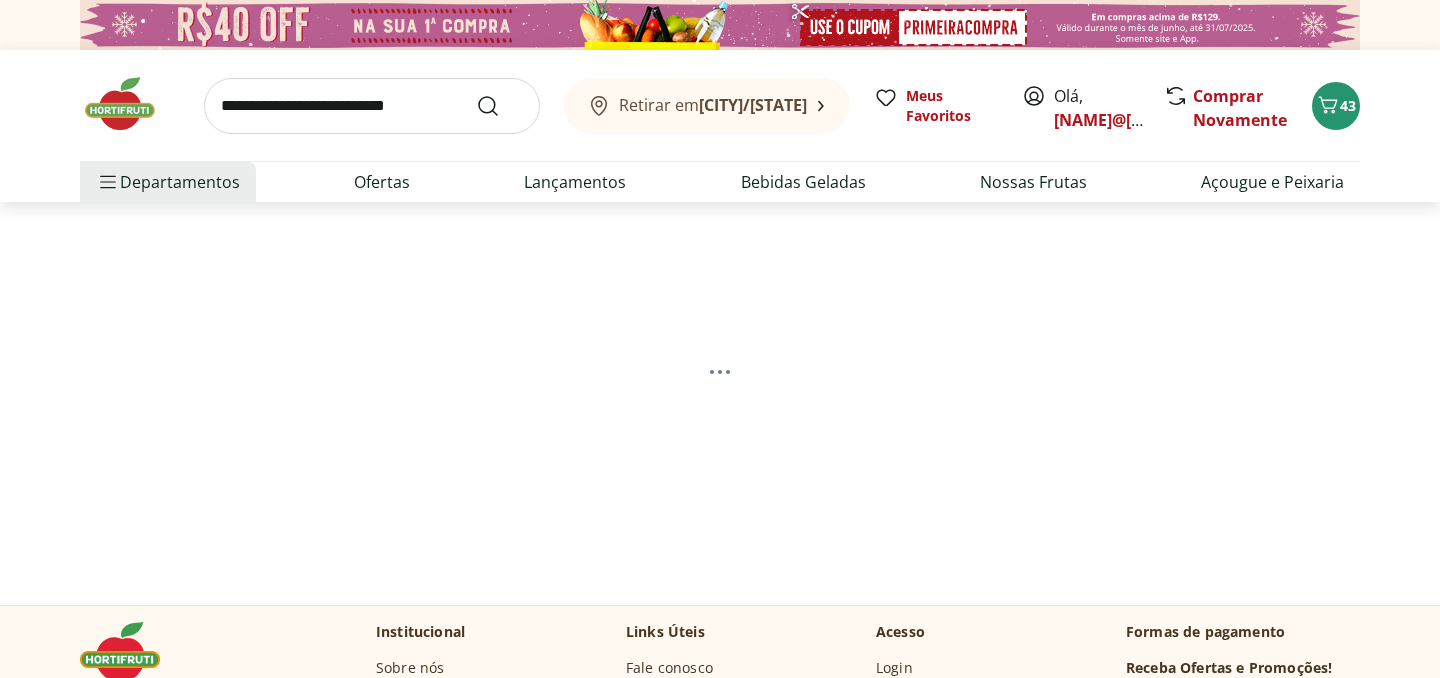 select on "**********" 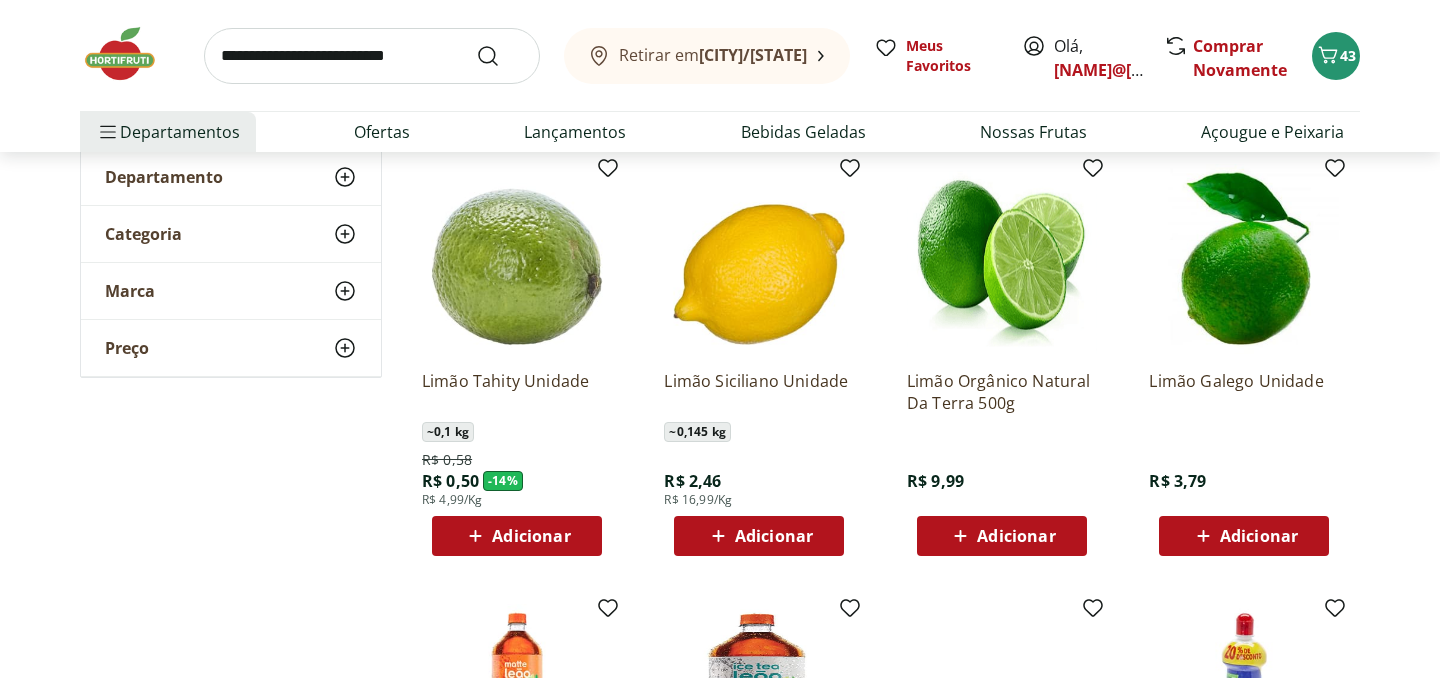 scroll, scrollTop: 262, scrollLeft: 0, axis: vertical 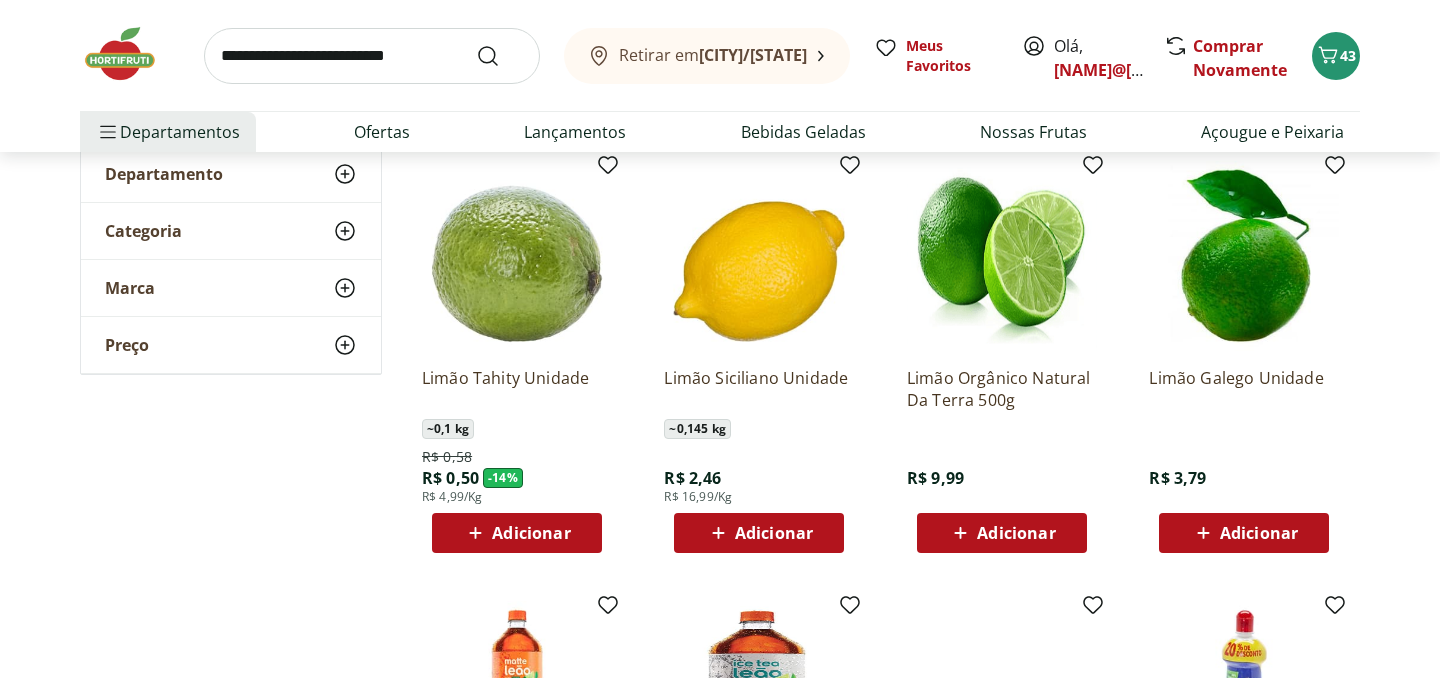 click on "Adicionar" at bounding box center (531, 533) 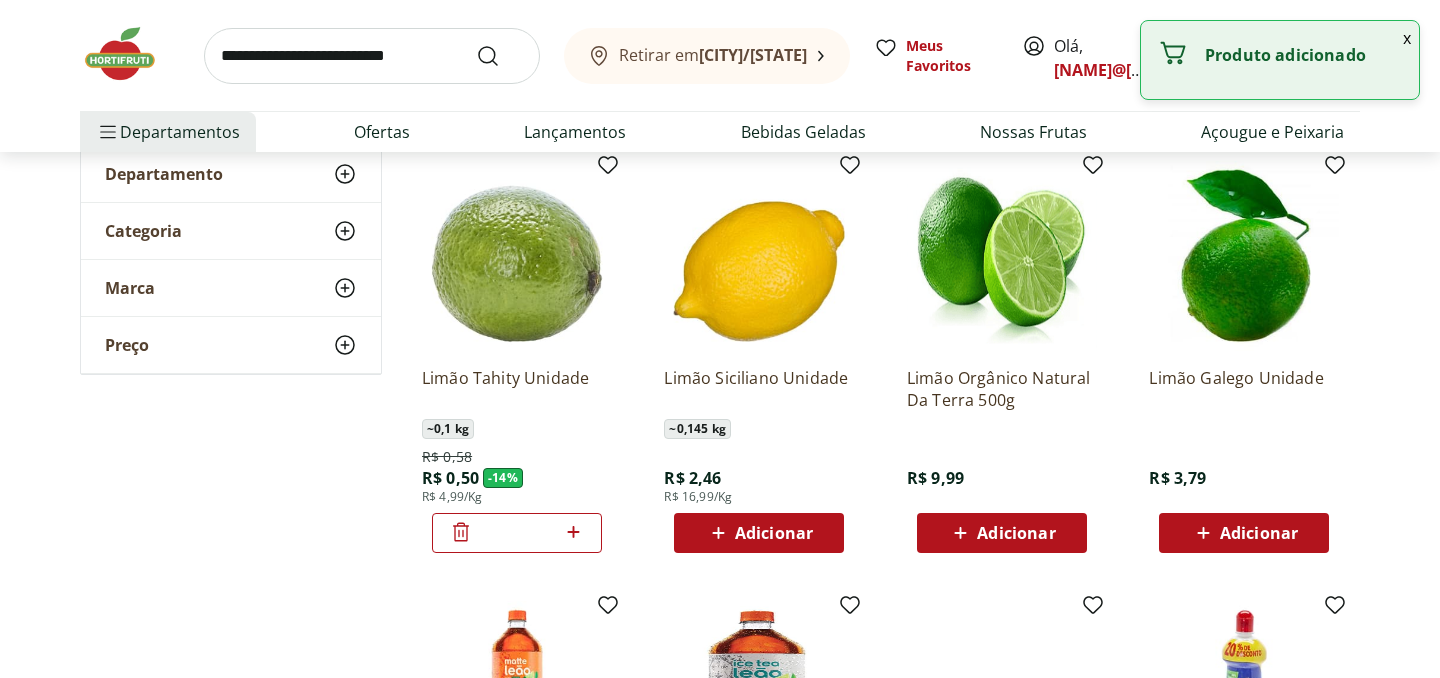 click 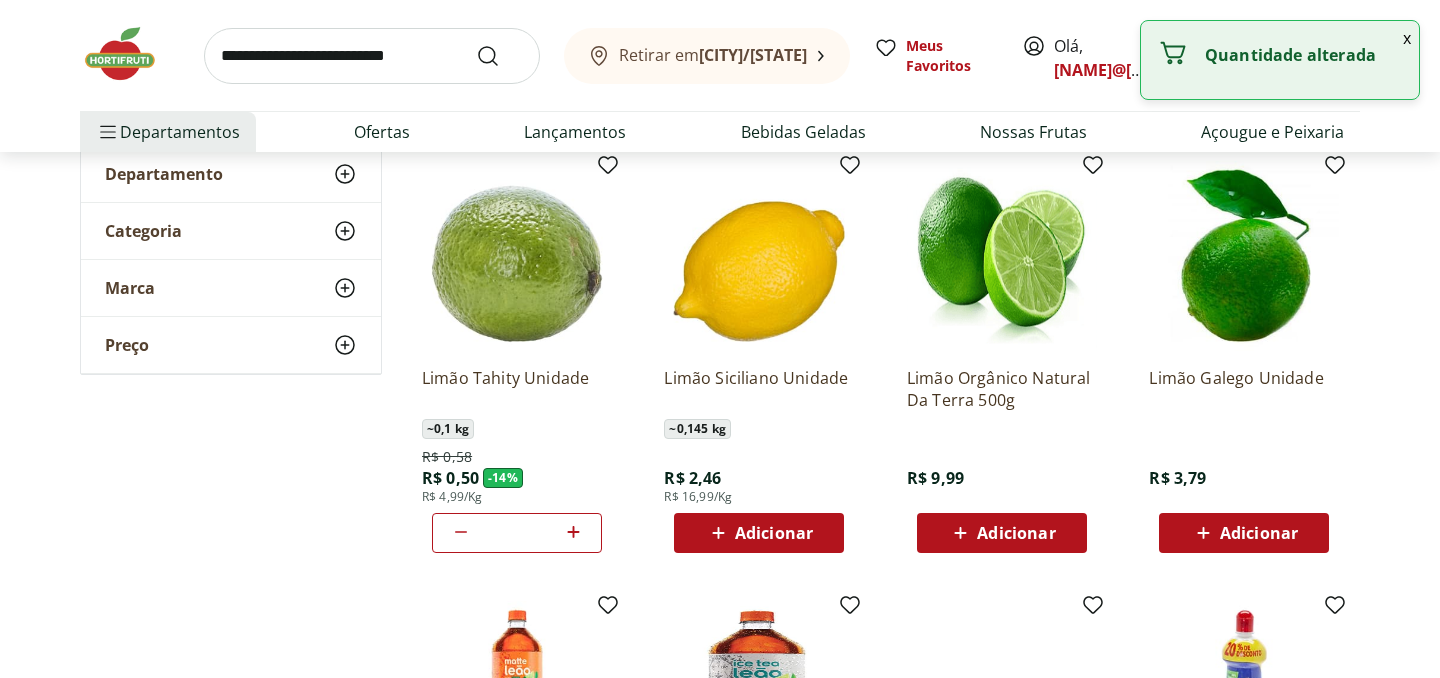click 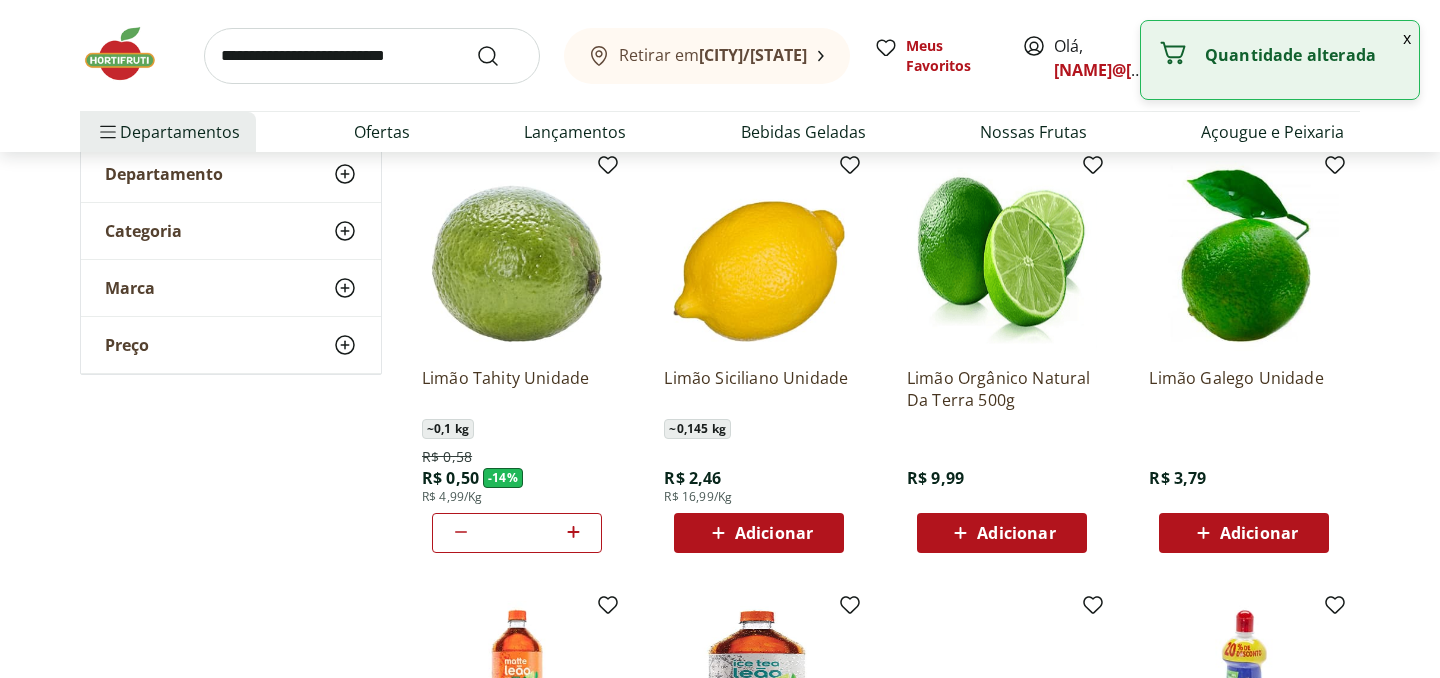 click 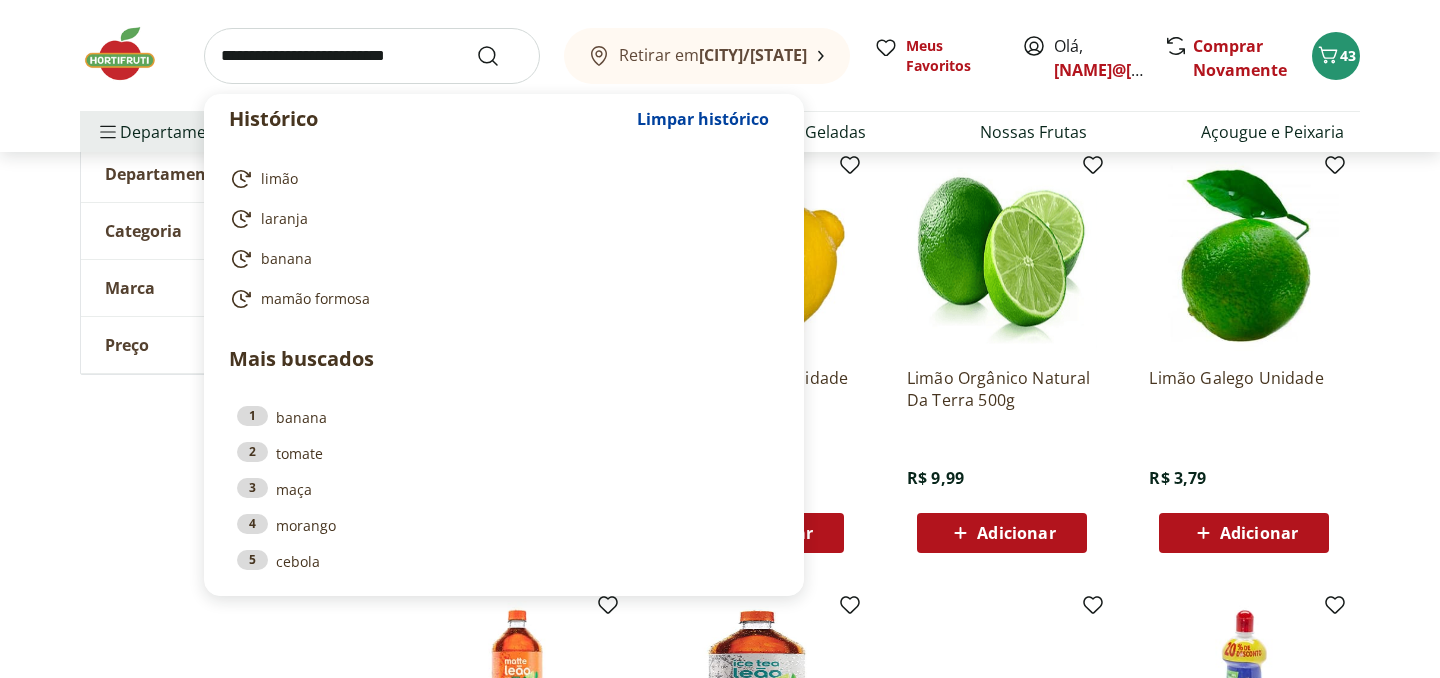 click at bounding box center (372, 56) 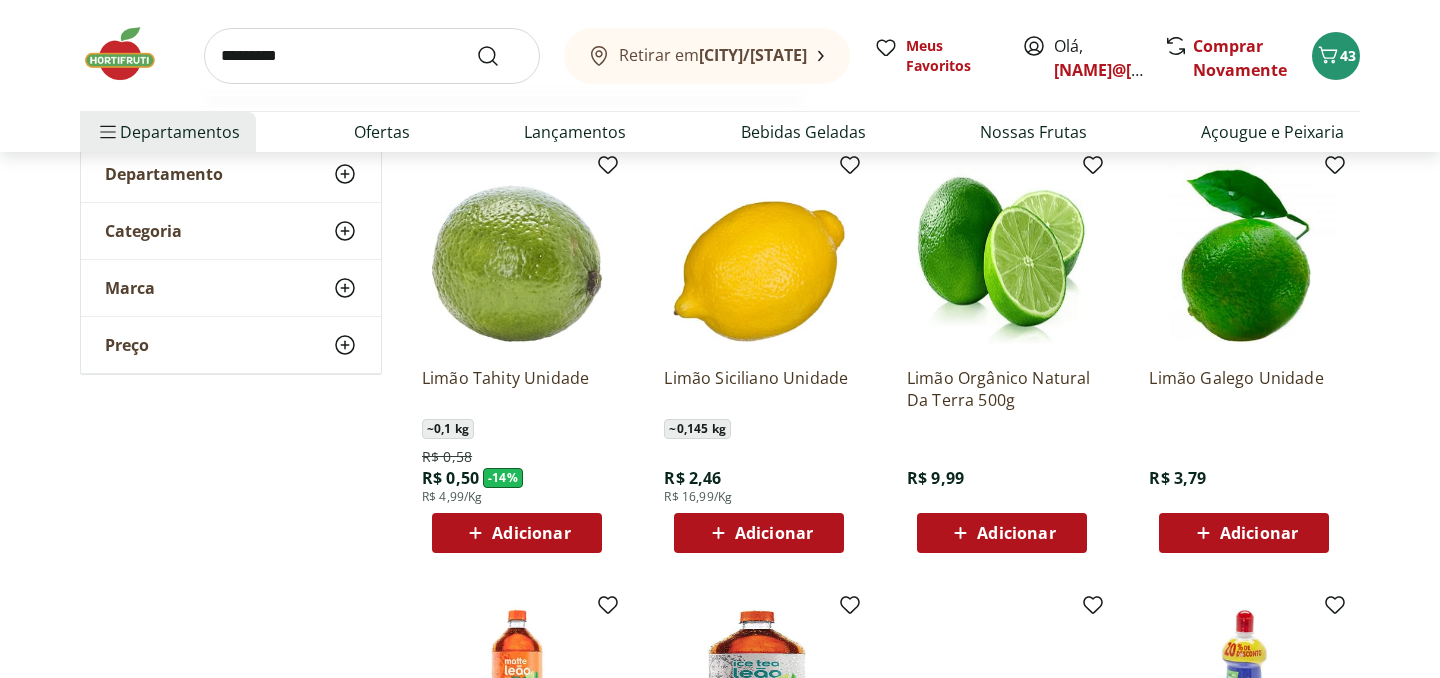 type on "*********" 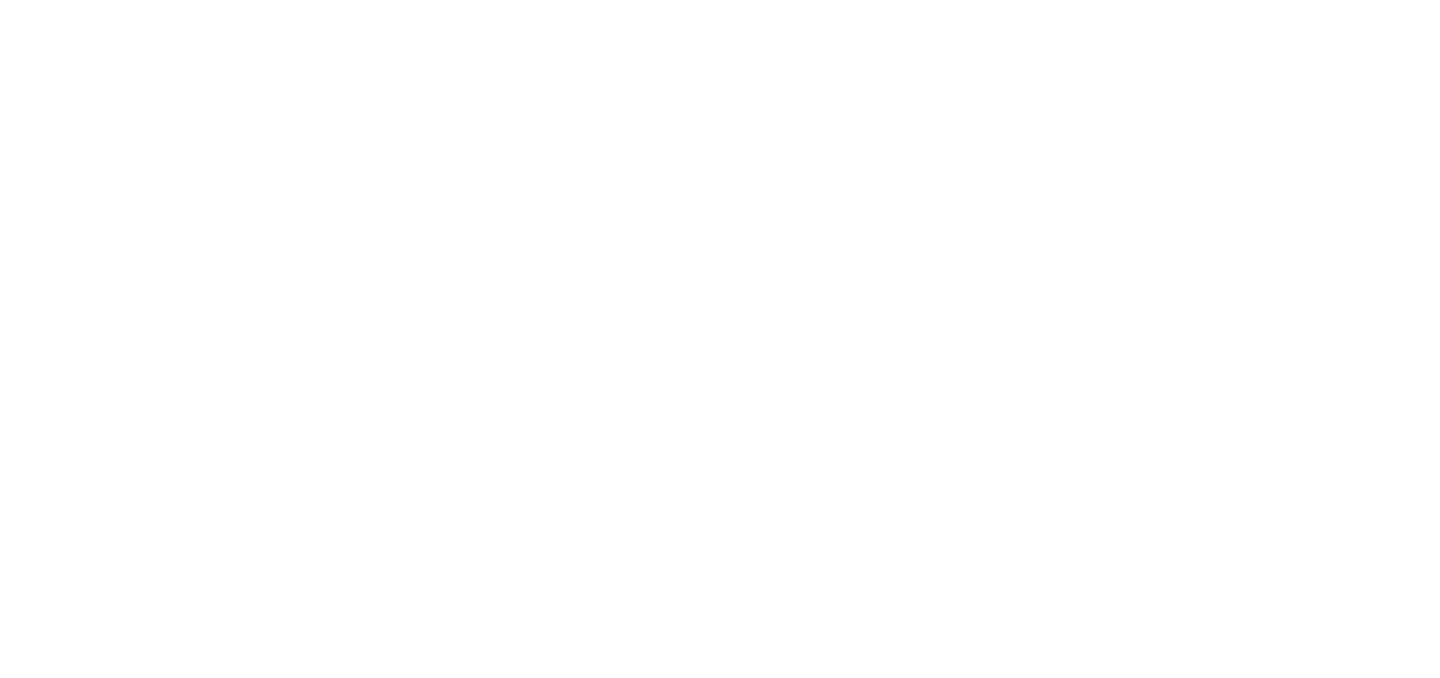 scroll, scrollTop: 0, scrollLeft: 0, axis: both 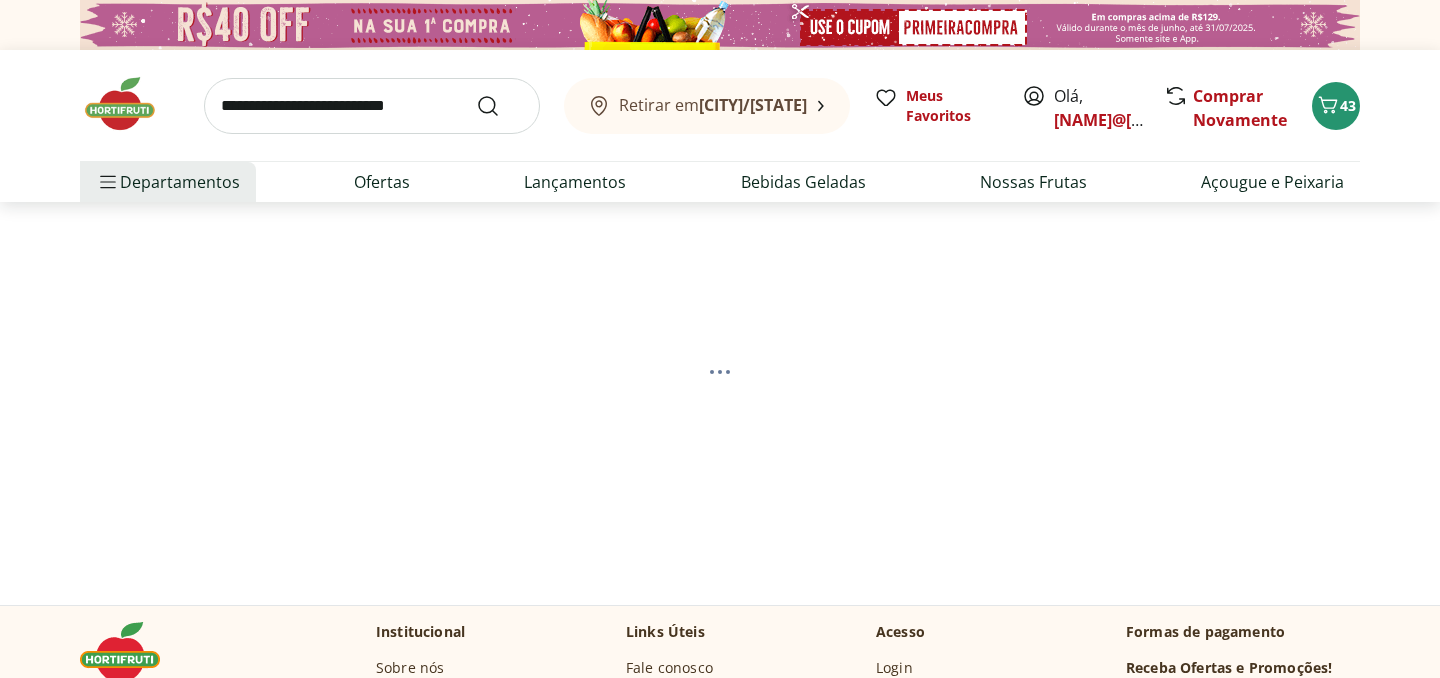 select on "**********" 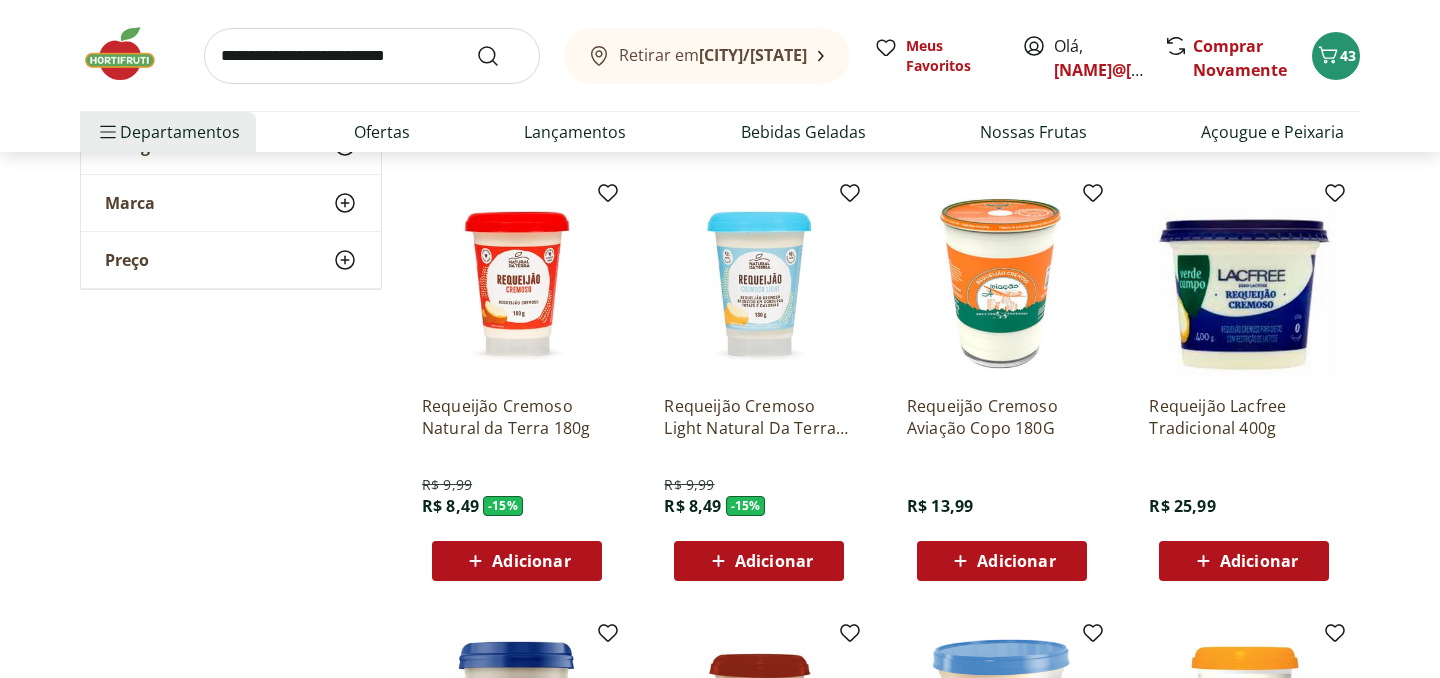 scroll, scrollTop: 672, scrollLeft: 0, axis: vertical 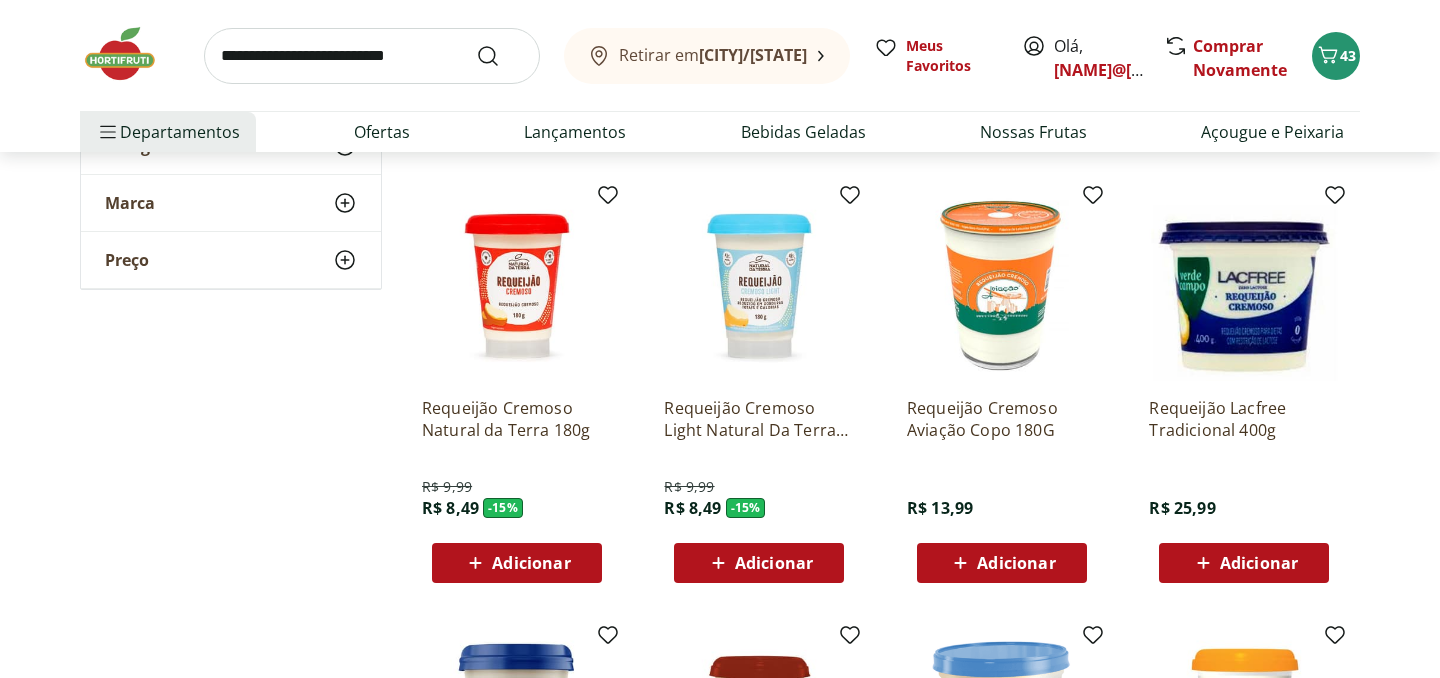 click on "Adicionar" at bounding box center (531, 563) 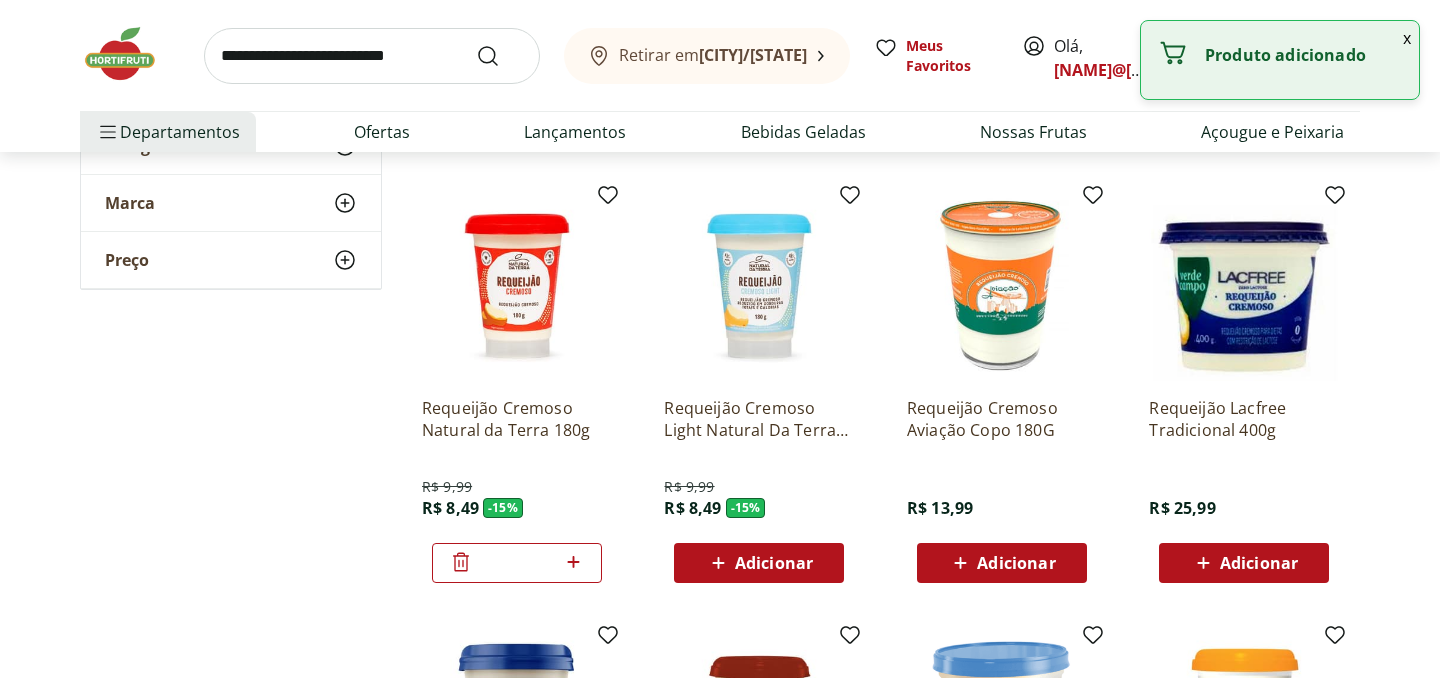 click 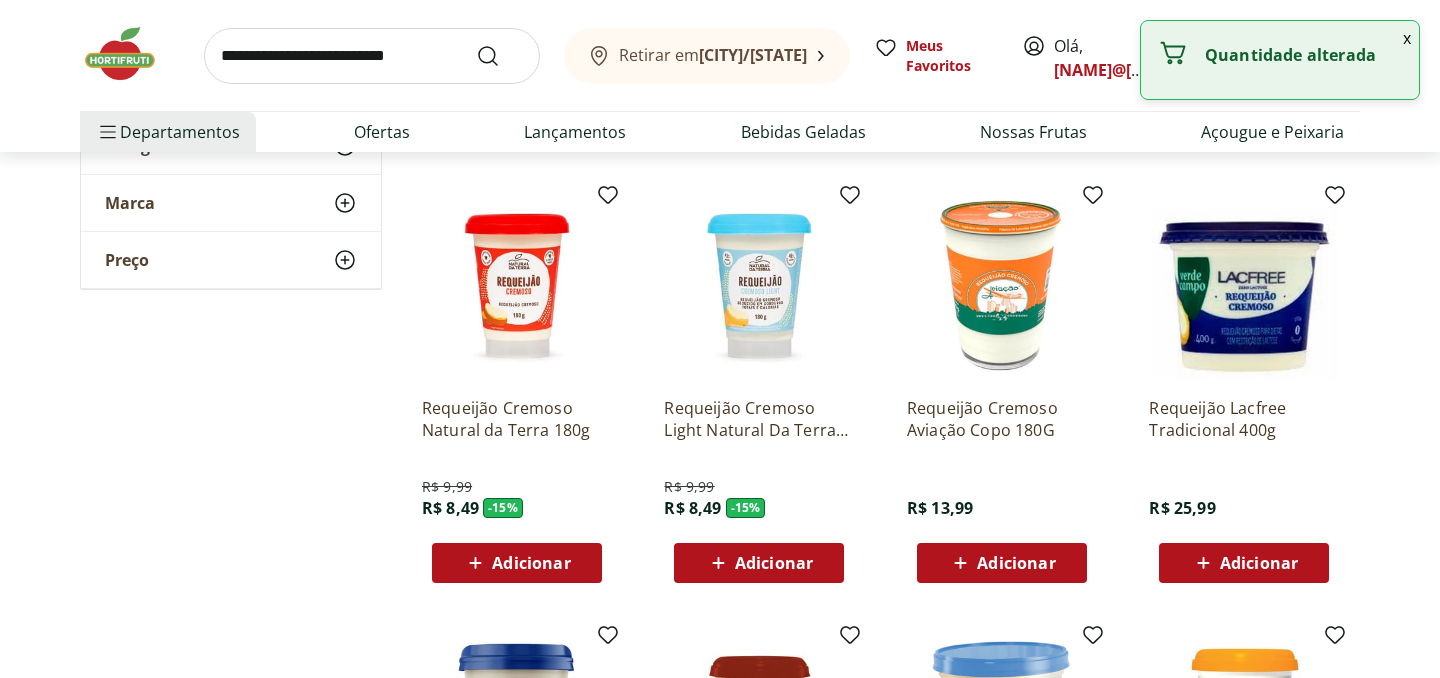 click at bounding box center (372, 56) 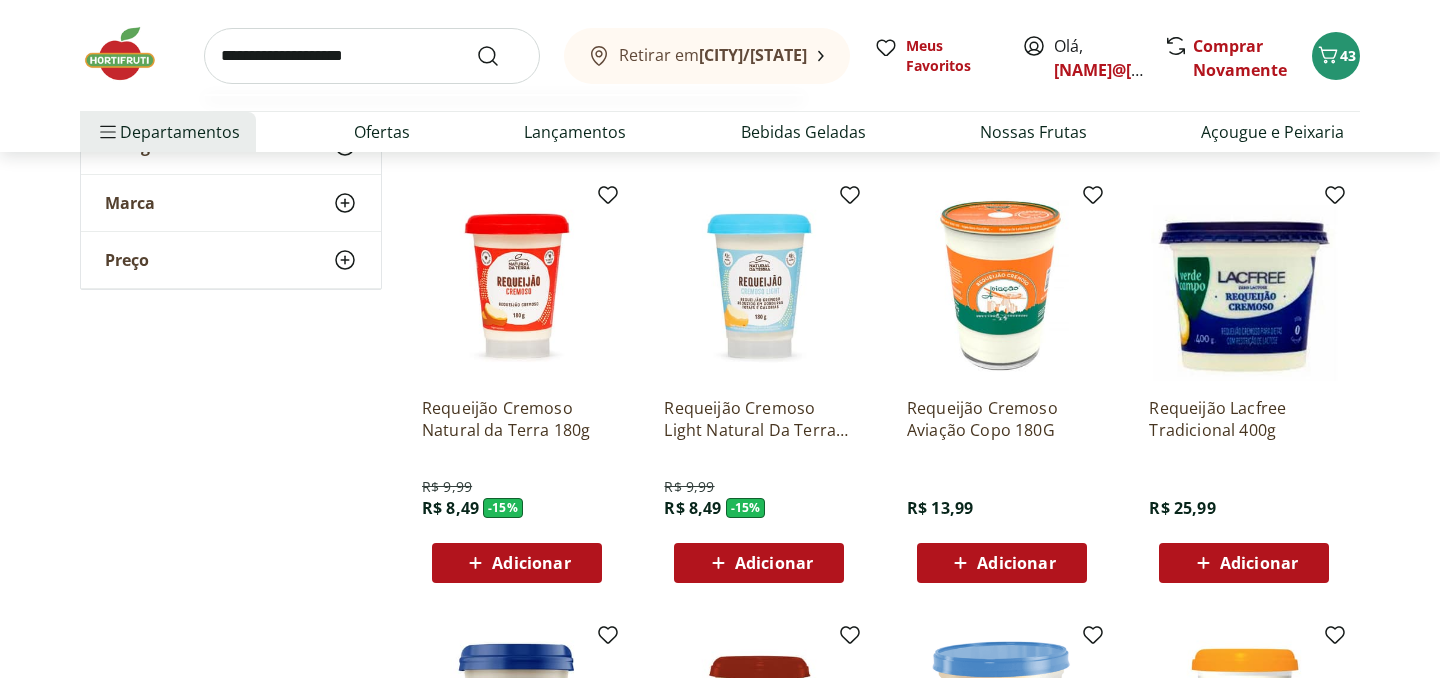 type on "**********" 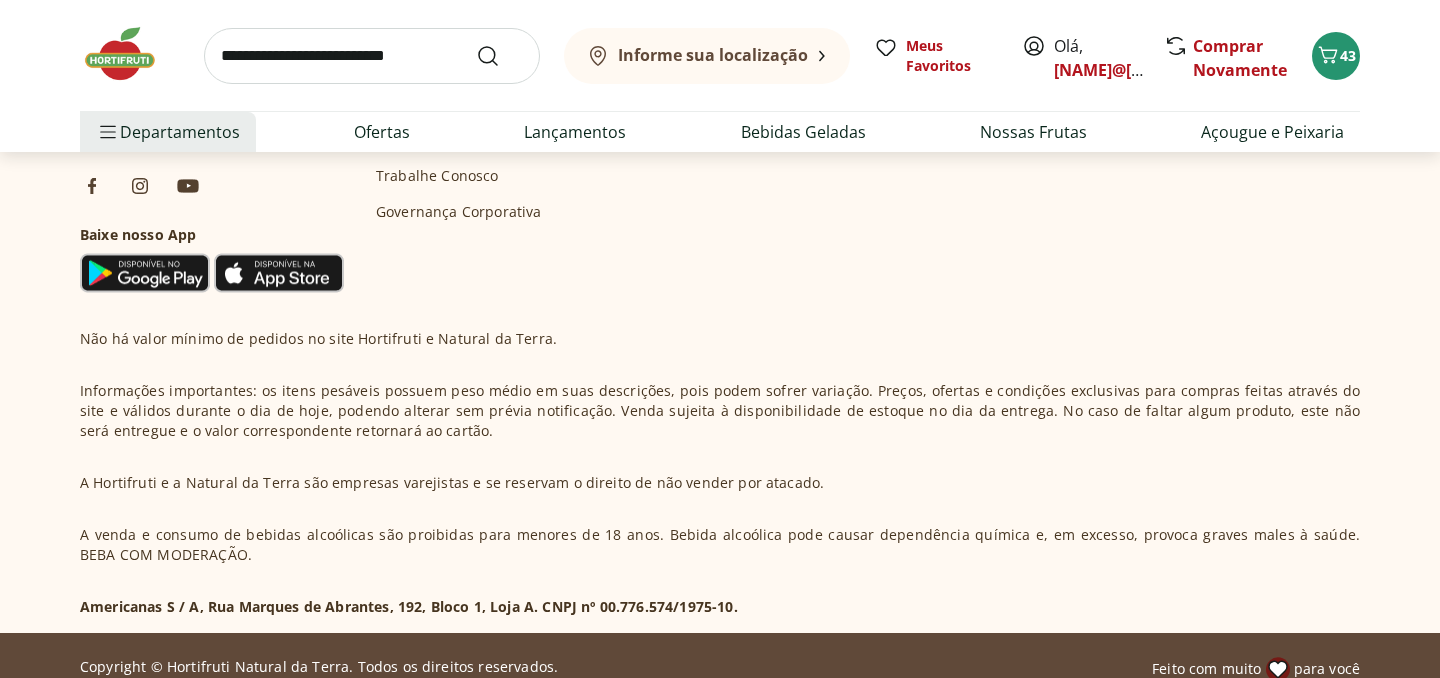 scroll, scrollTop: 0, scrollLeft: 0, axis: both 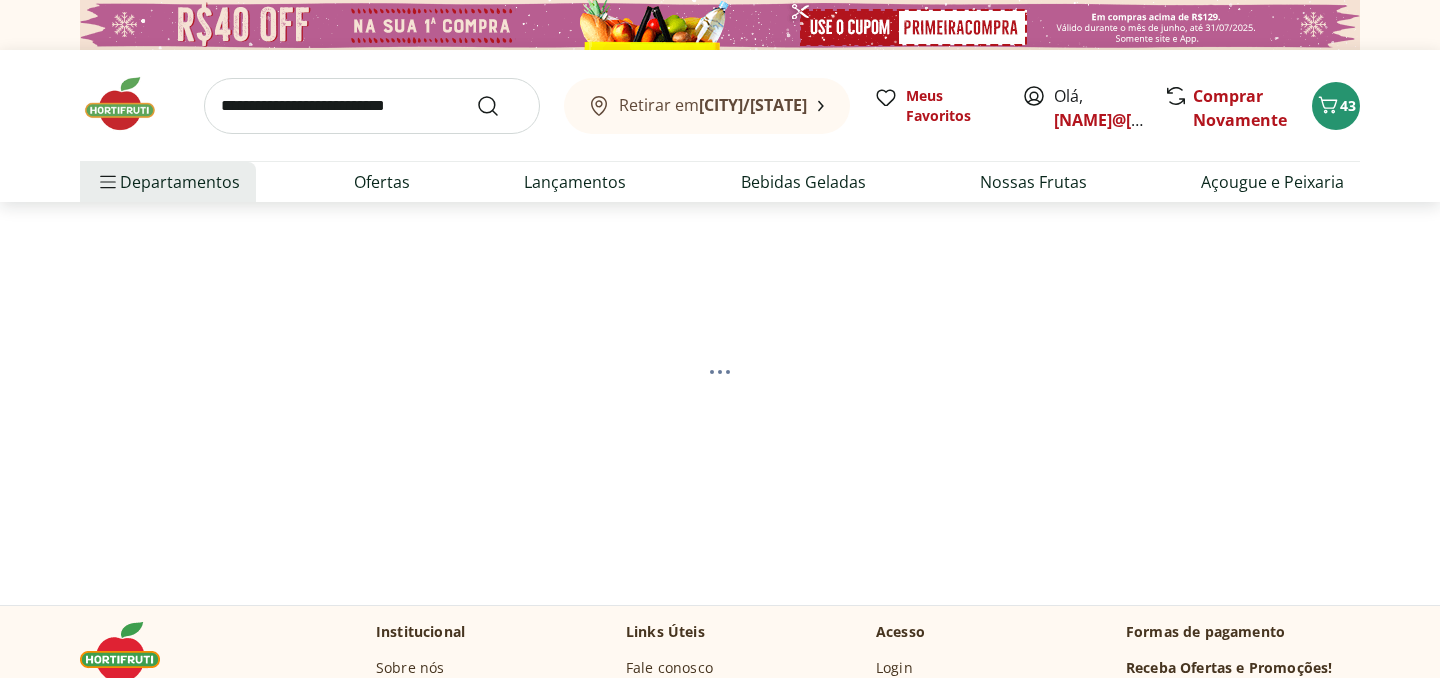 select on "**********" 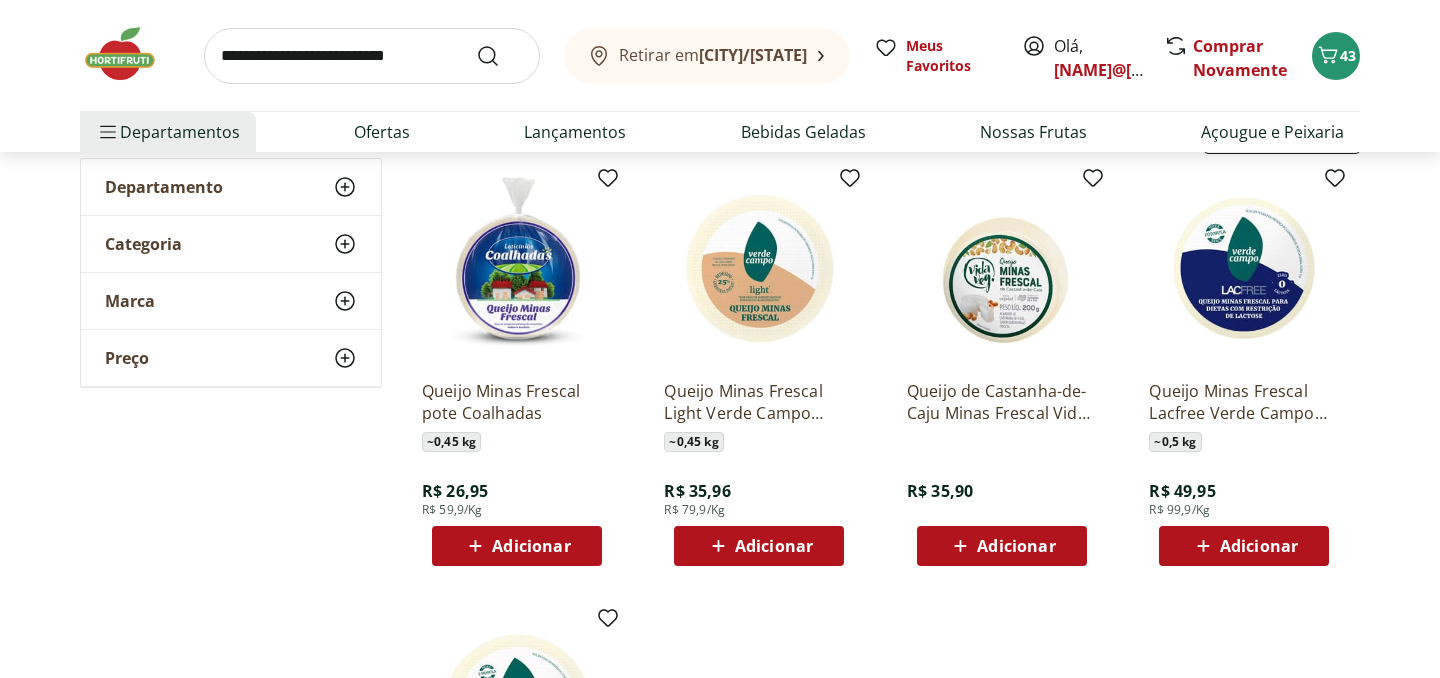 scroll, scrollTop: 251, scrollLeft: 0, axis: vertical 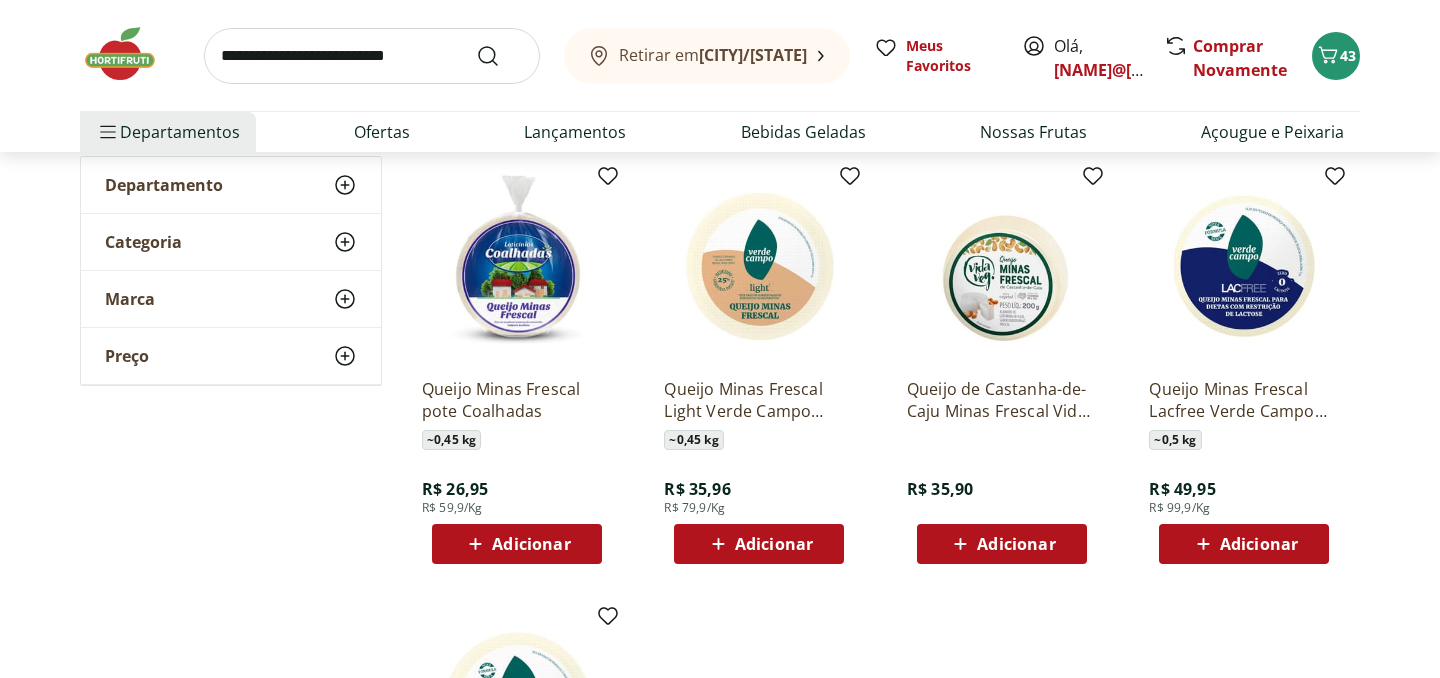 click on "Adicionar" at bounding box center [531, 544] 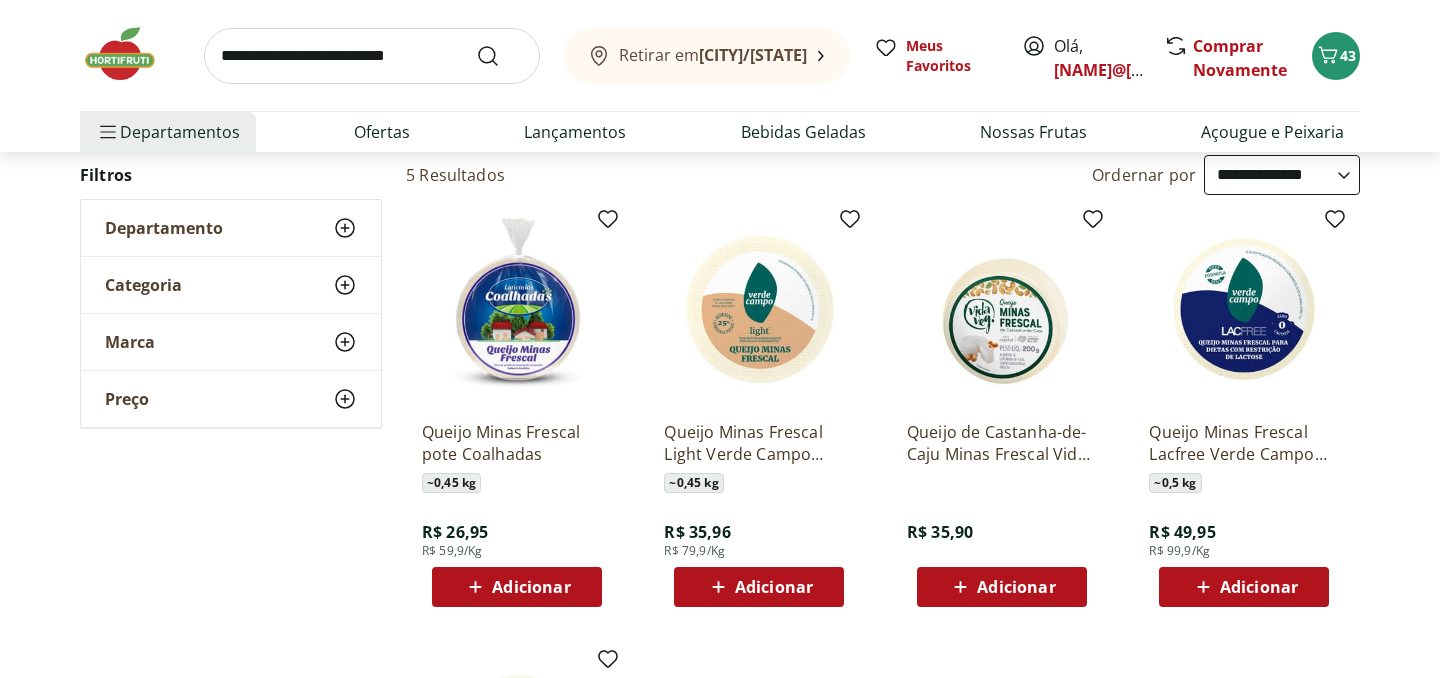 scroll, scrollTop: 104, scrollLeft: 0, axis: vertical 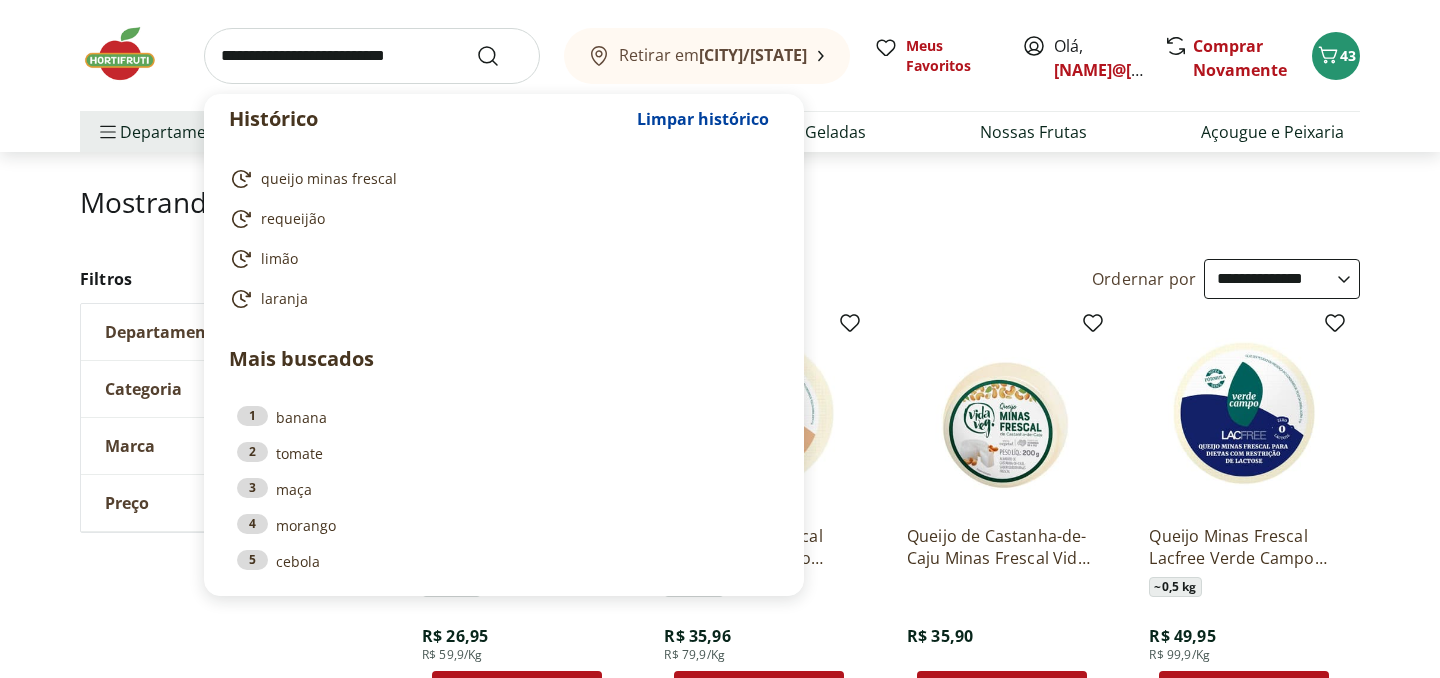 click at bounding box center (372, 56) 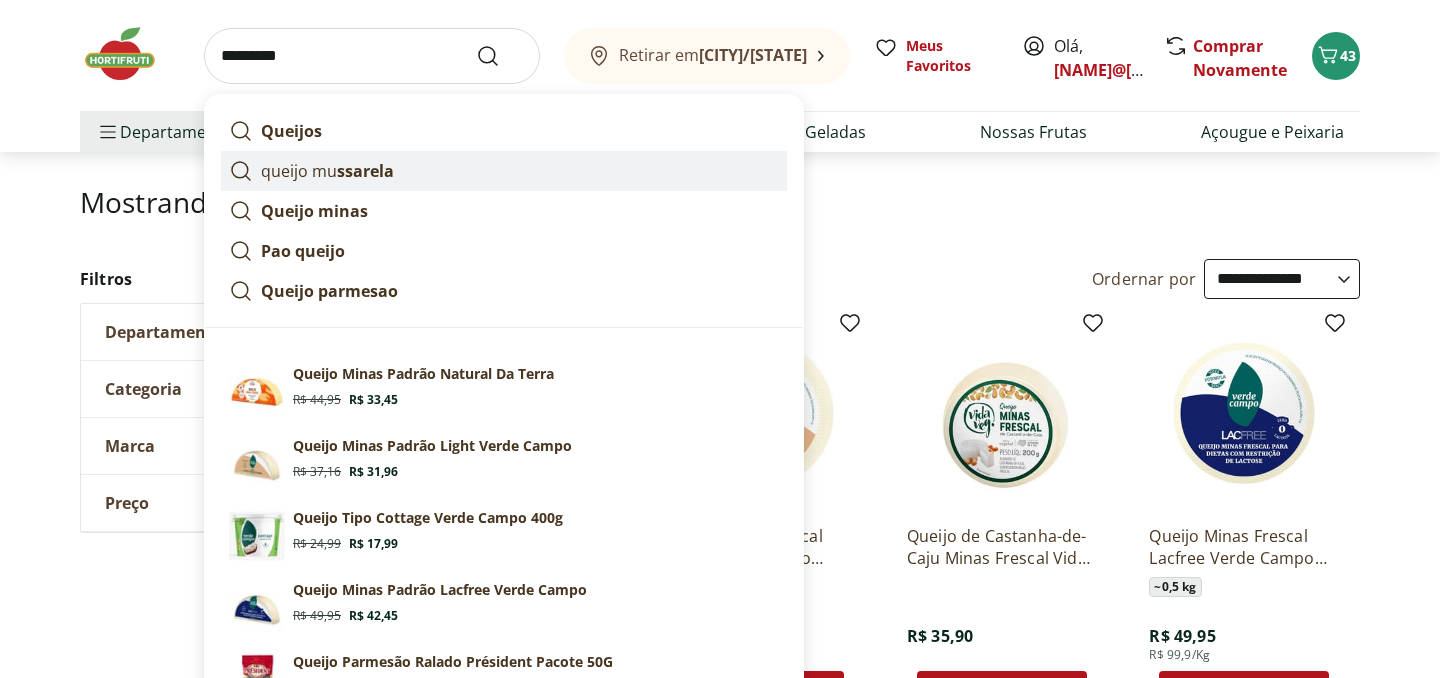 click on "ssarela" at bounding box center [365, 171] 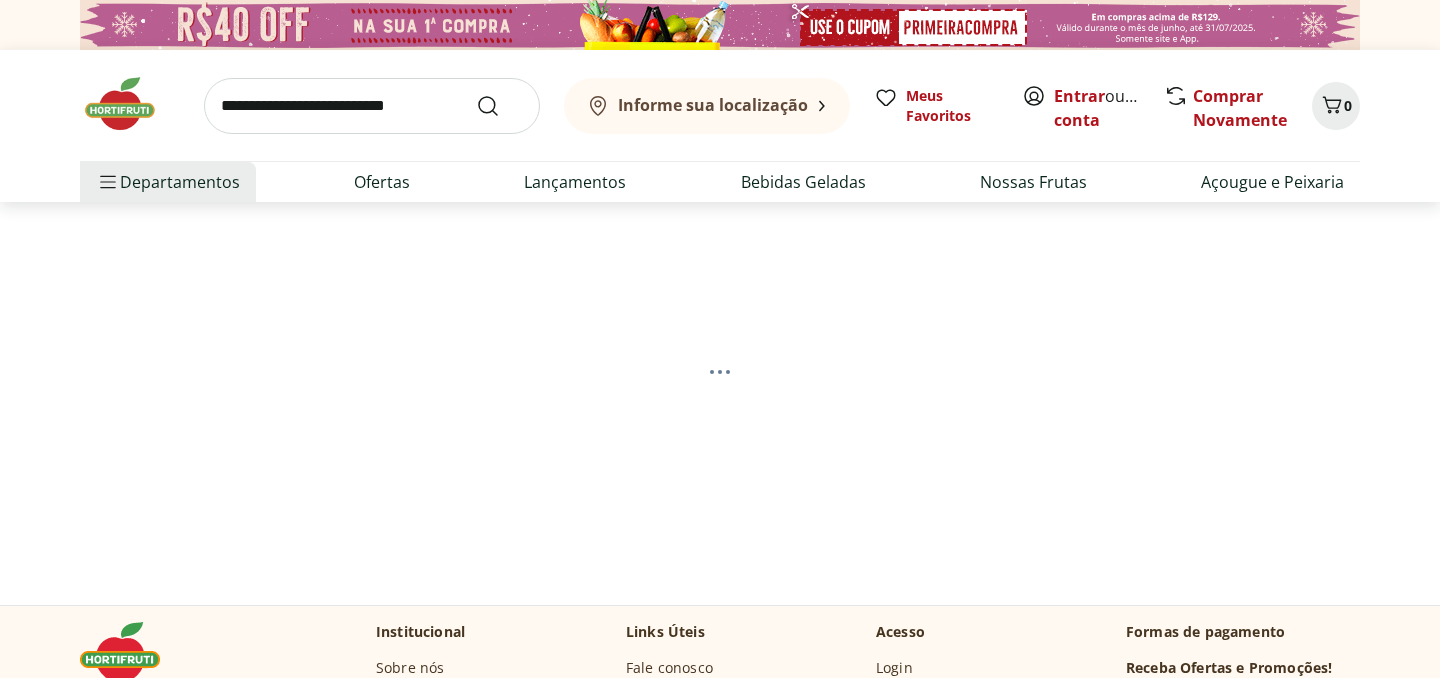 scroll, scrollTop: 0, scrollLeft: 0, axis: both 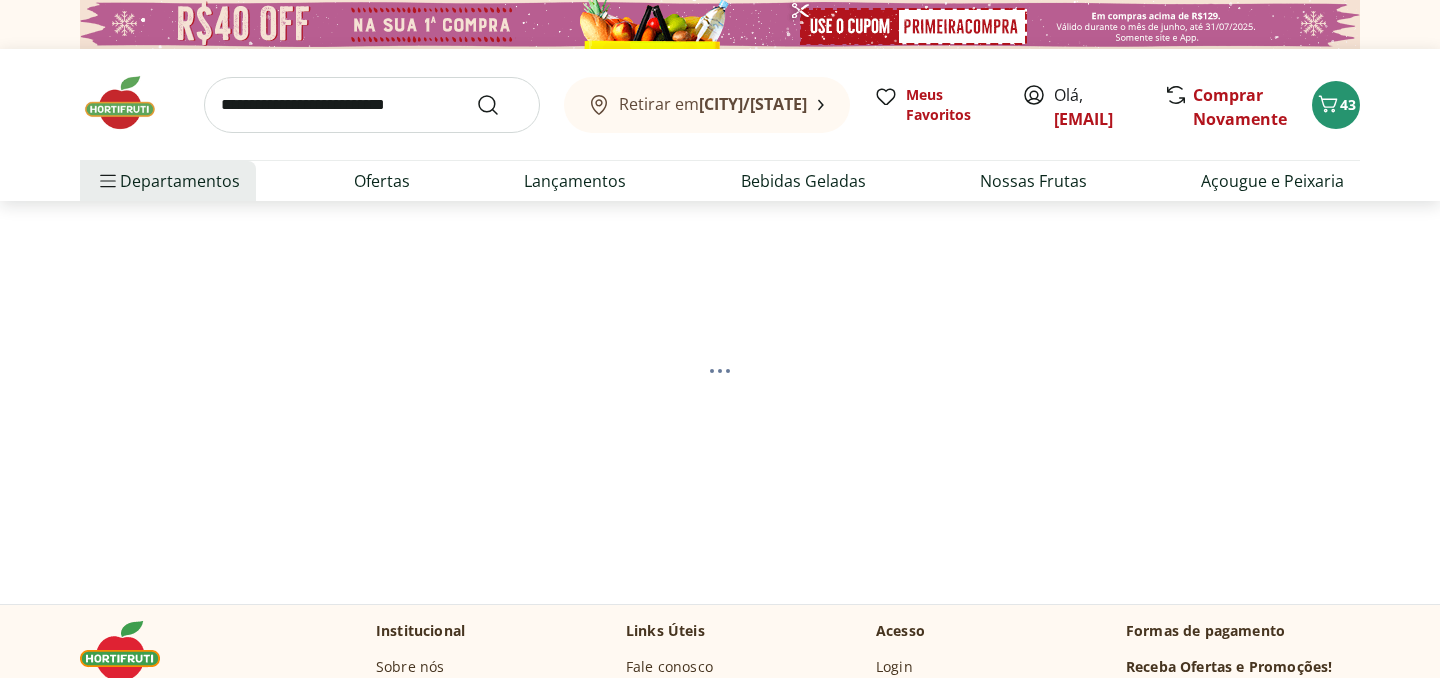 select on "**********" 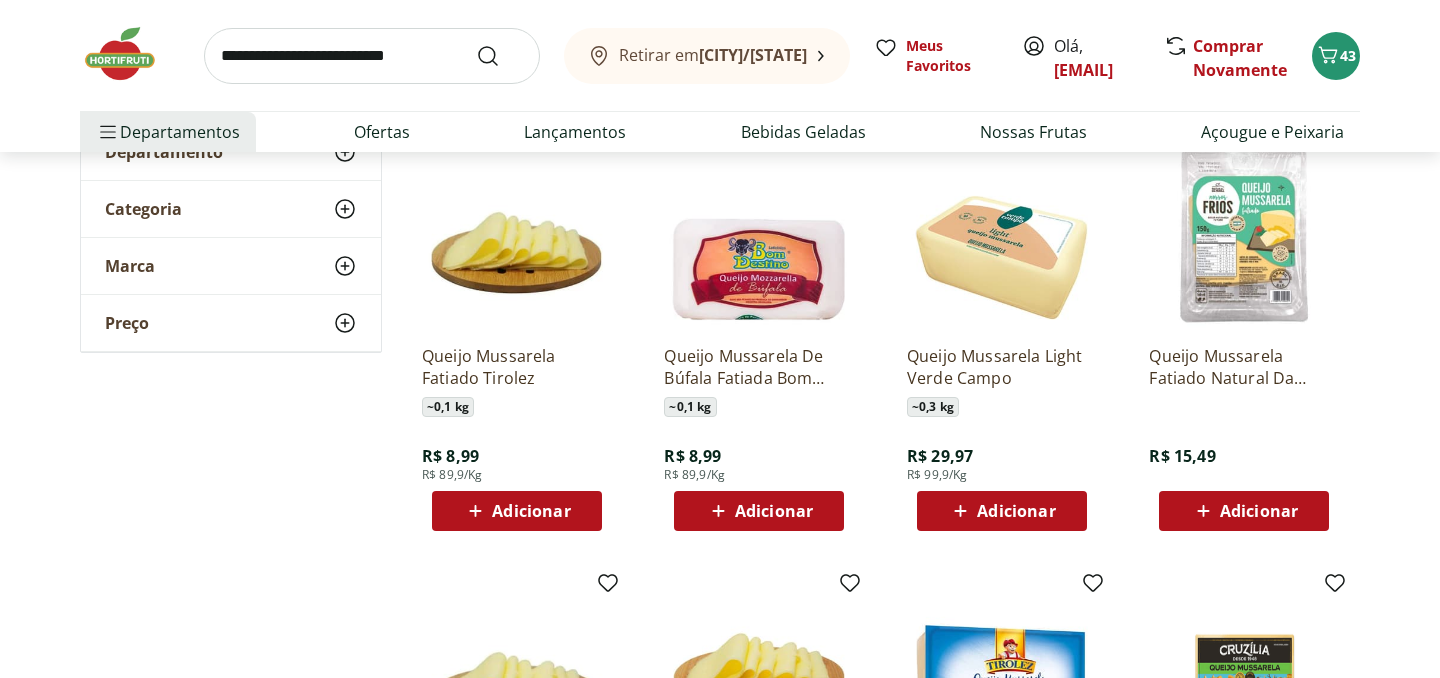 scroll, scrollTop: 287, scrollLeft: 0, axis: vertical 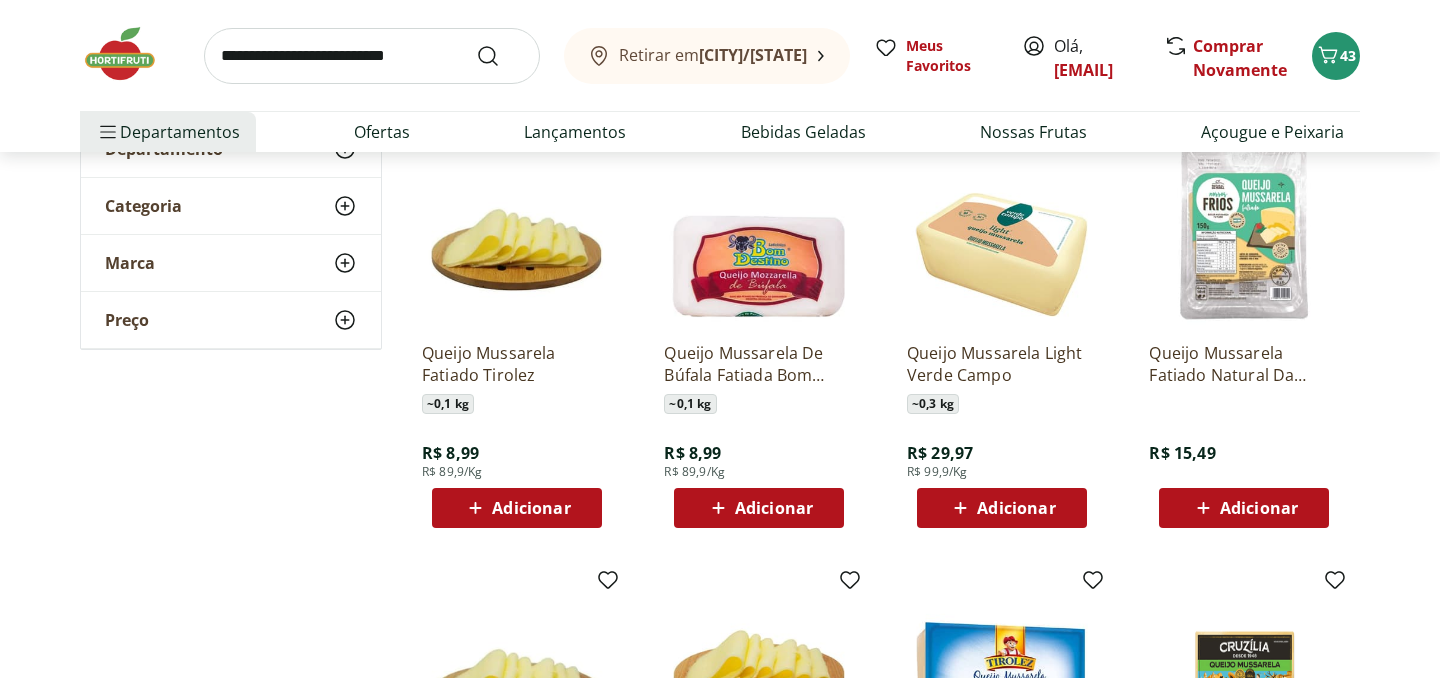 click on "Adicionar" at bounding box center [531, 508] 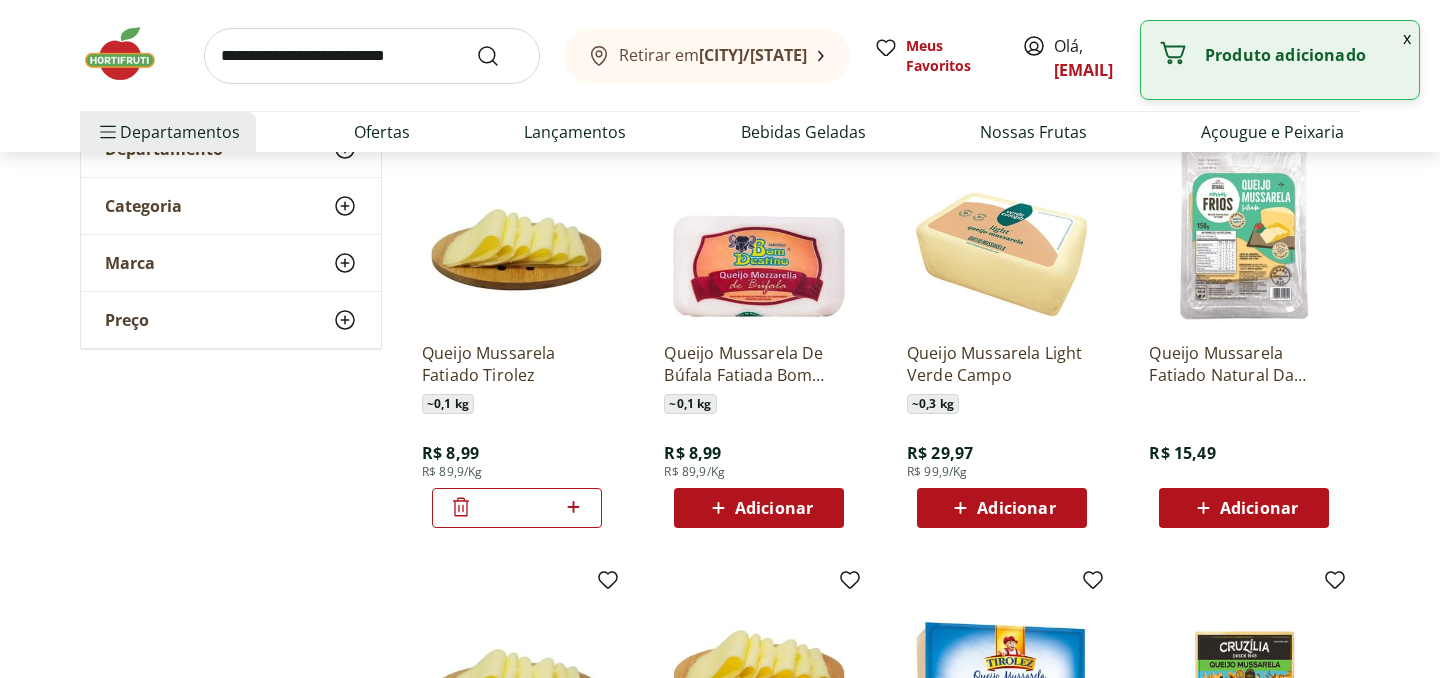 click 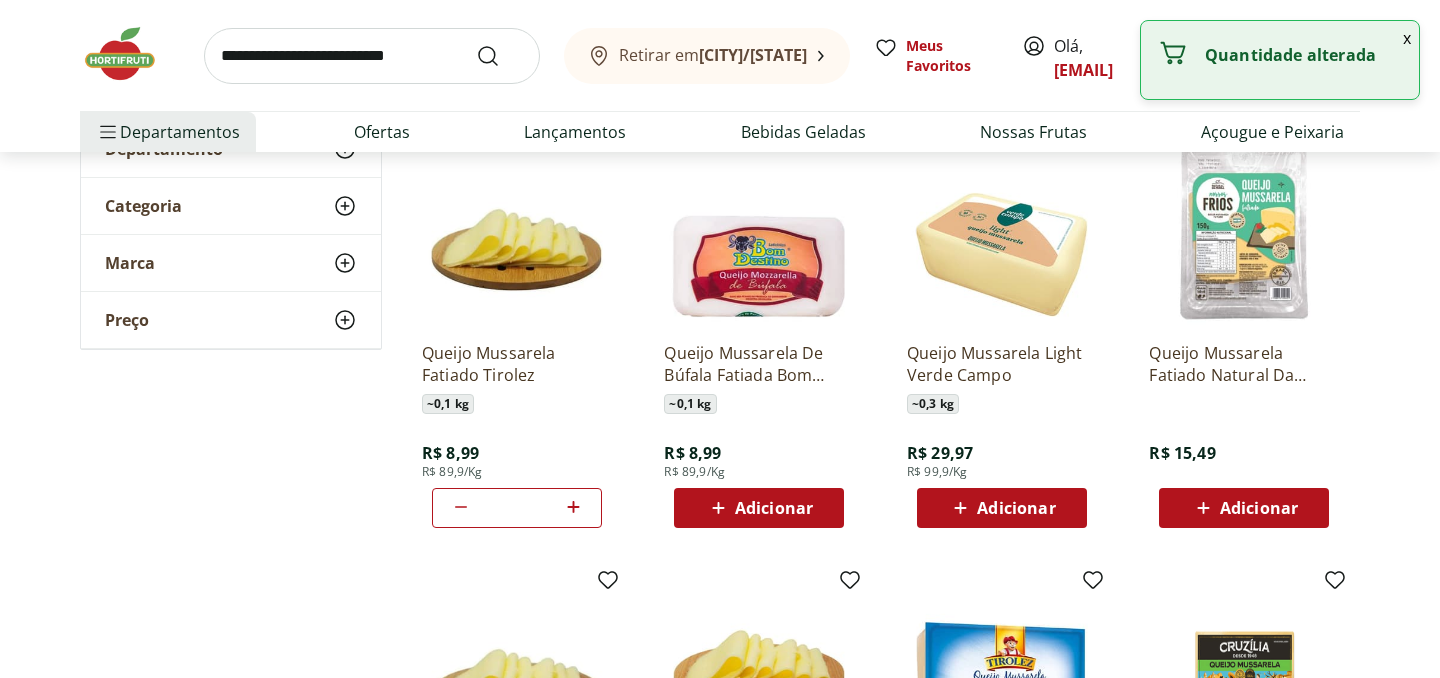 click 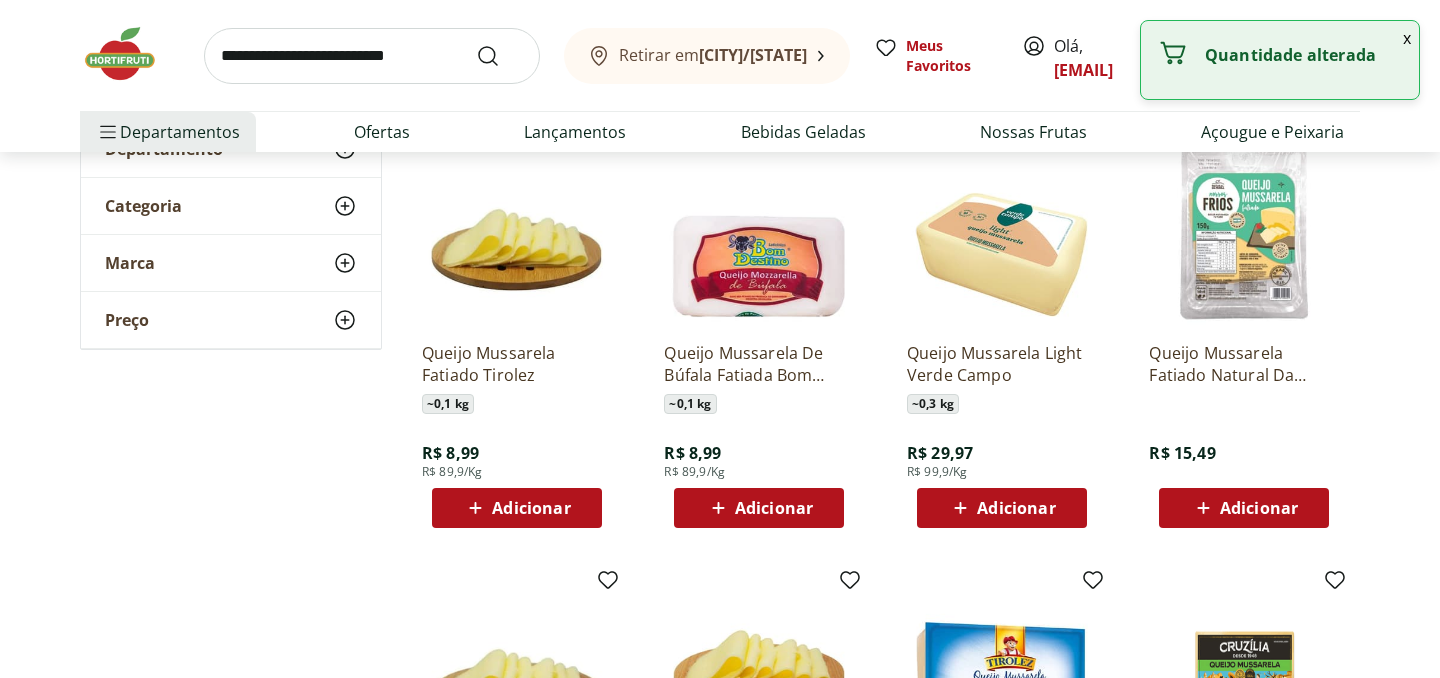 click on "Adicionar" at bounding box center [517, 508] 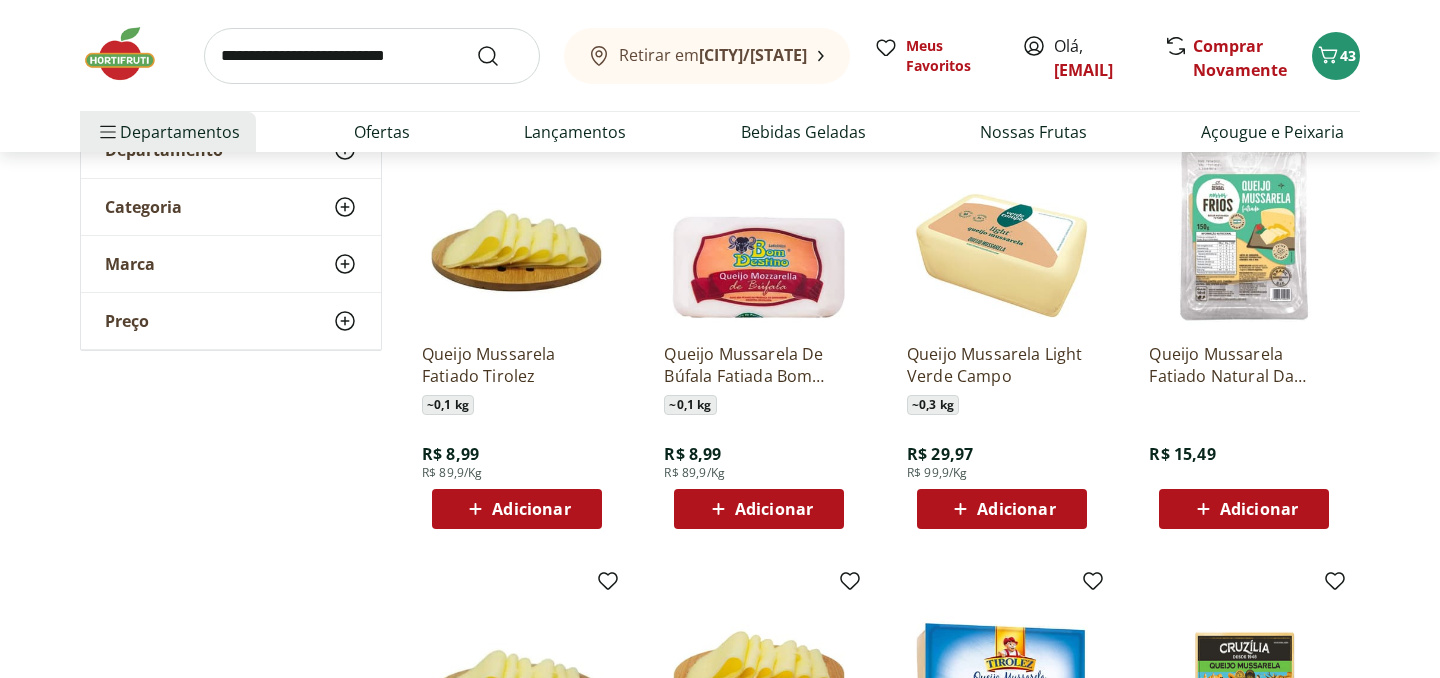 scroll, scrollTop: 288, scrollLeft: 0, axis: vertical 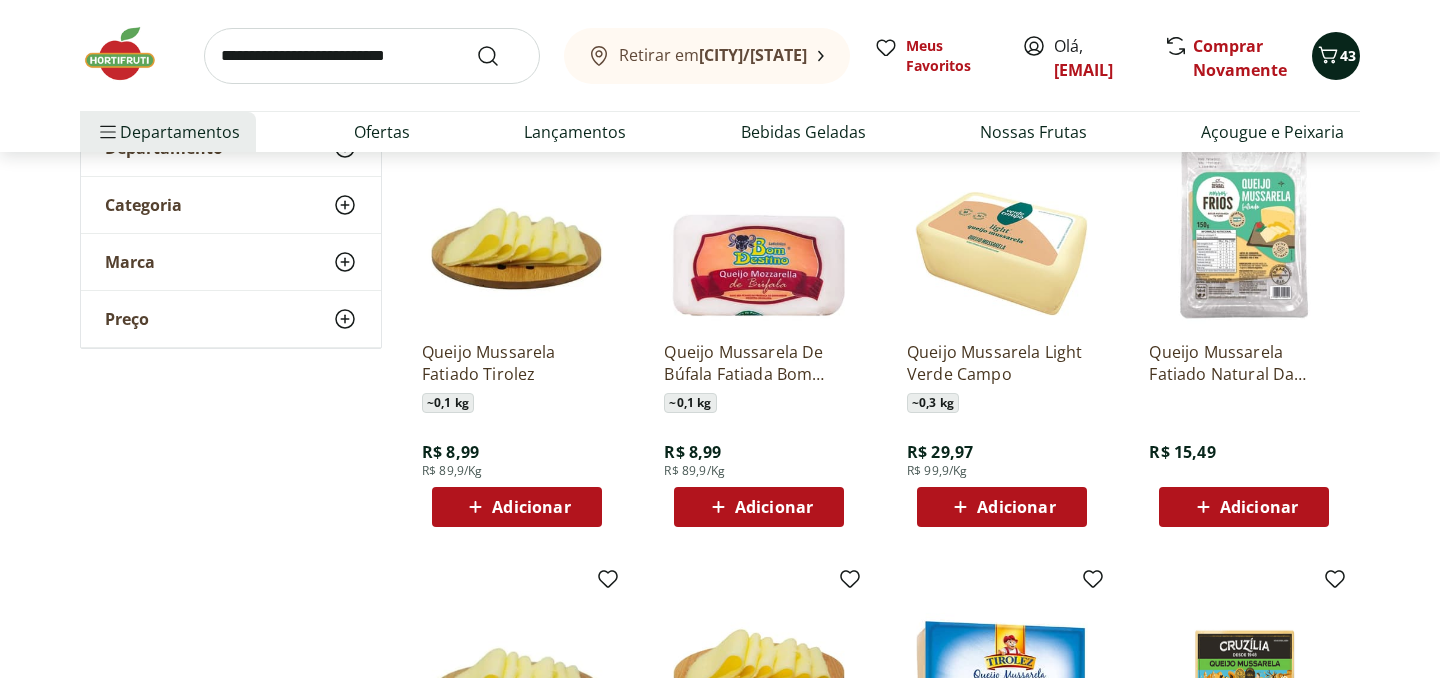 click on "43" at bounding box center (1348, 55) 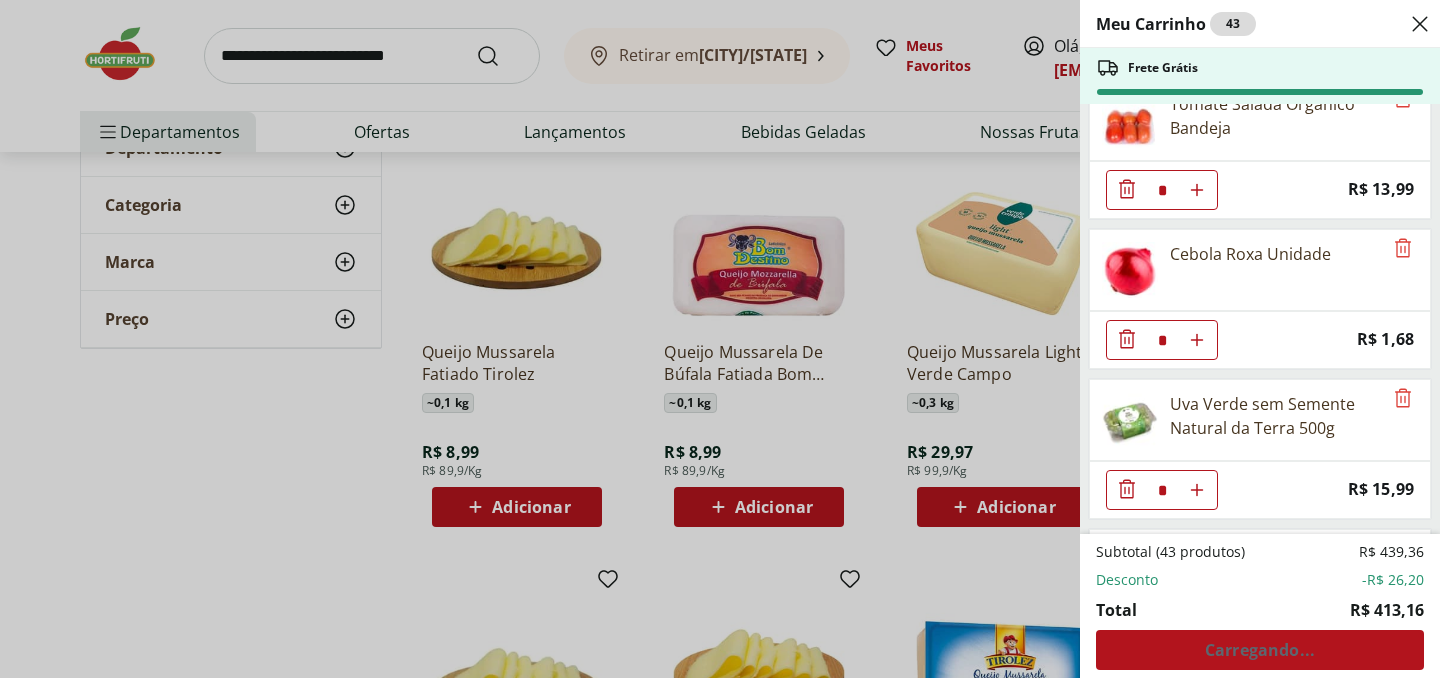 scroll, scrollTop: 3928, scrollLeft: 0, axis: vertical 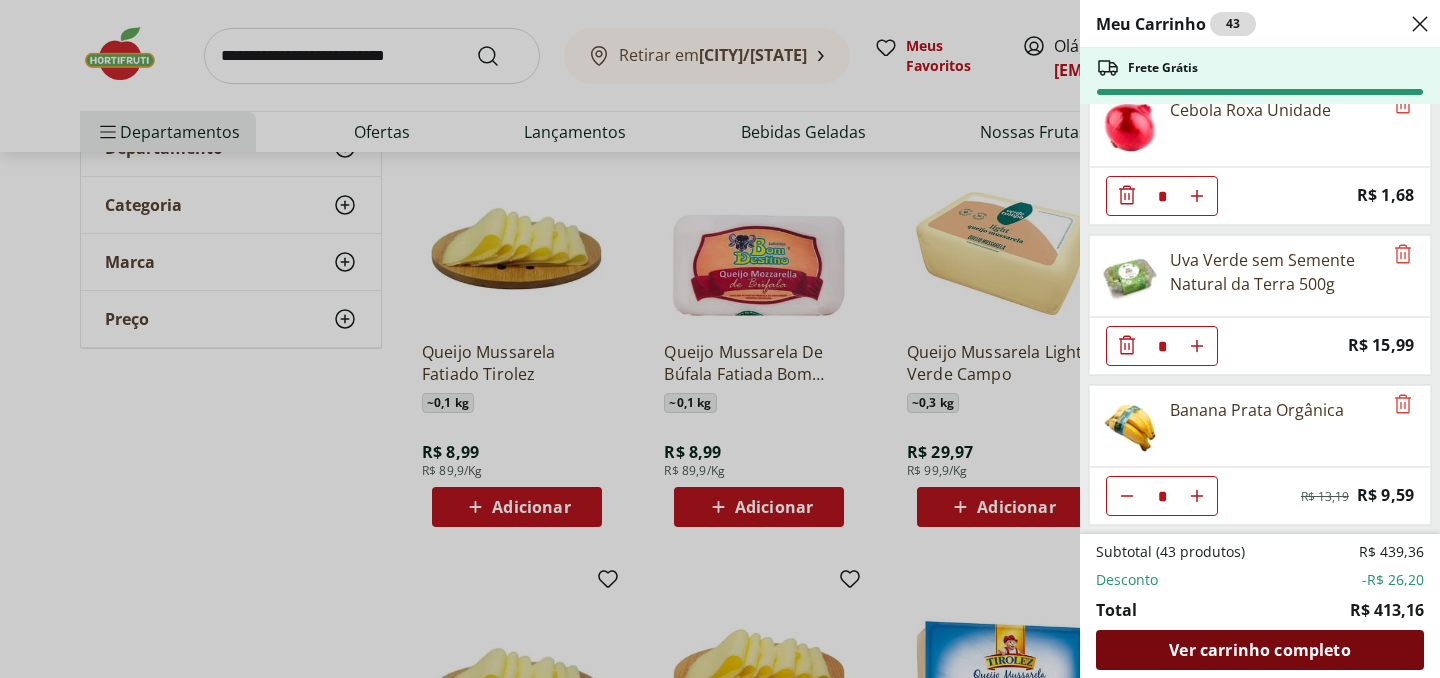 click on "Ver carrinho completo" at bounding box center [1259, 650] 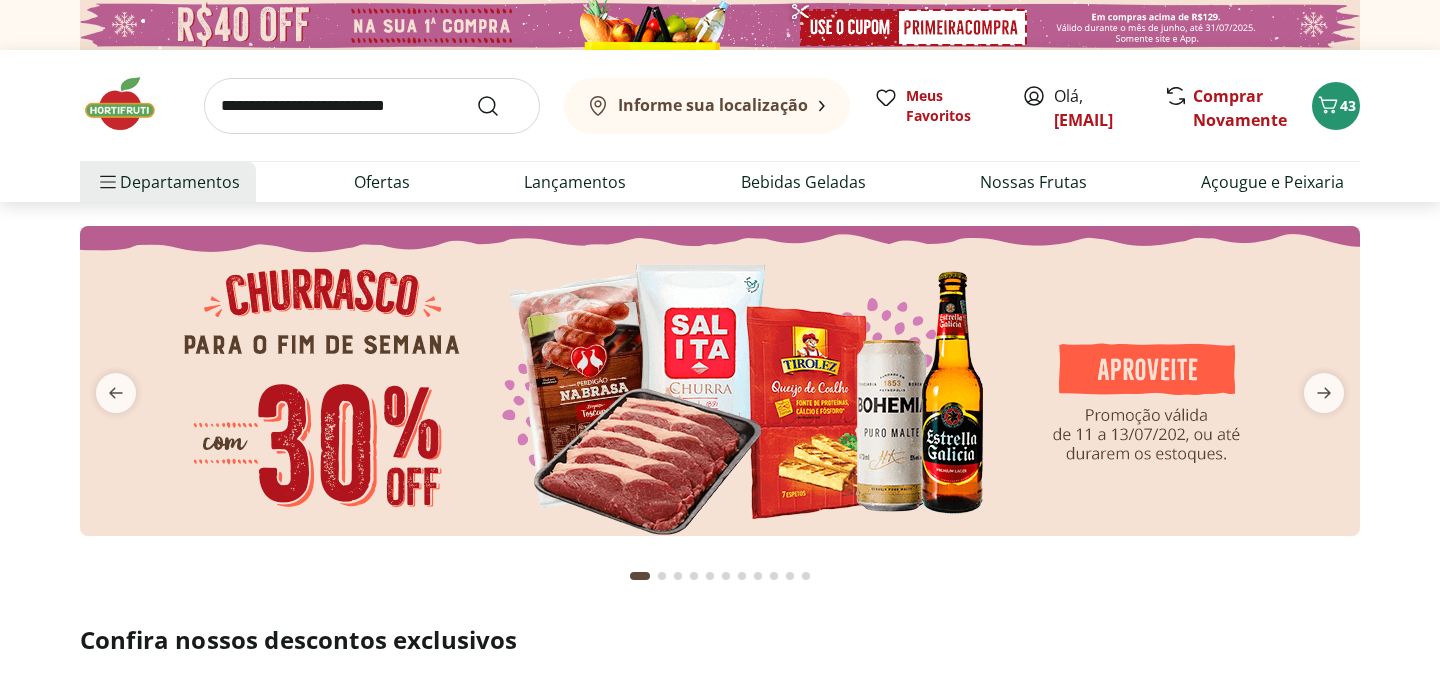 scroll, scrollTop: 0, scrollLeft: 0, axis: both 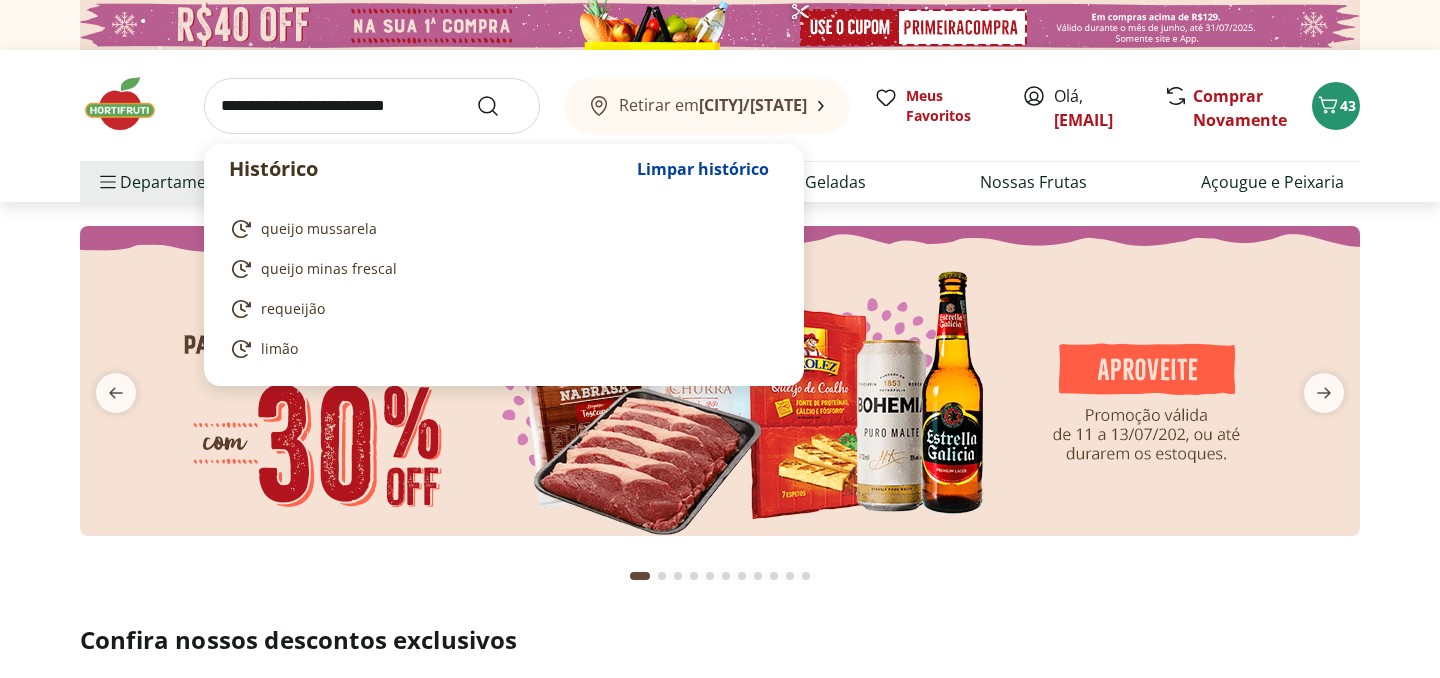 click at bounding box center (372, 106) 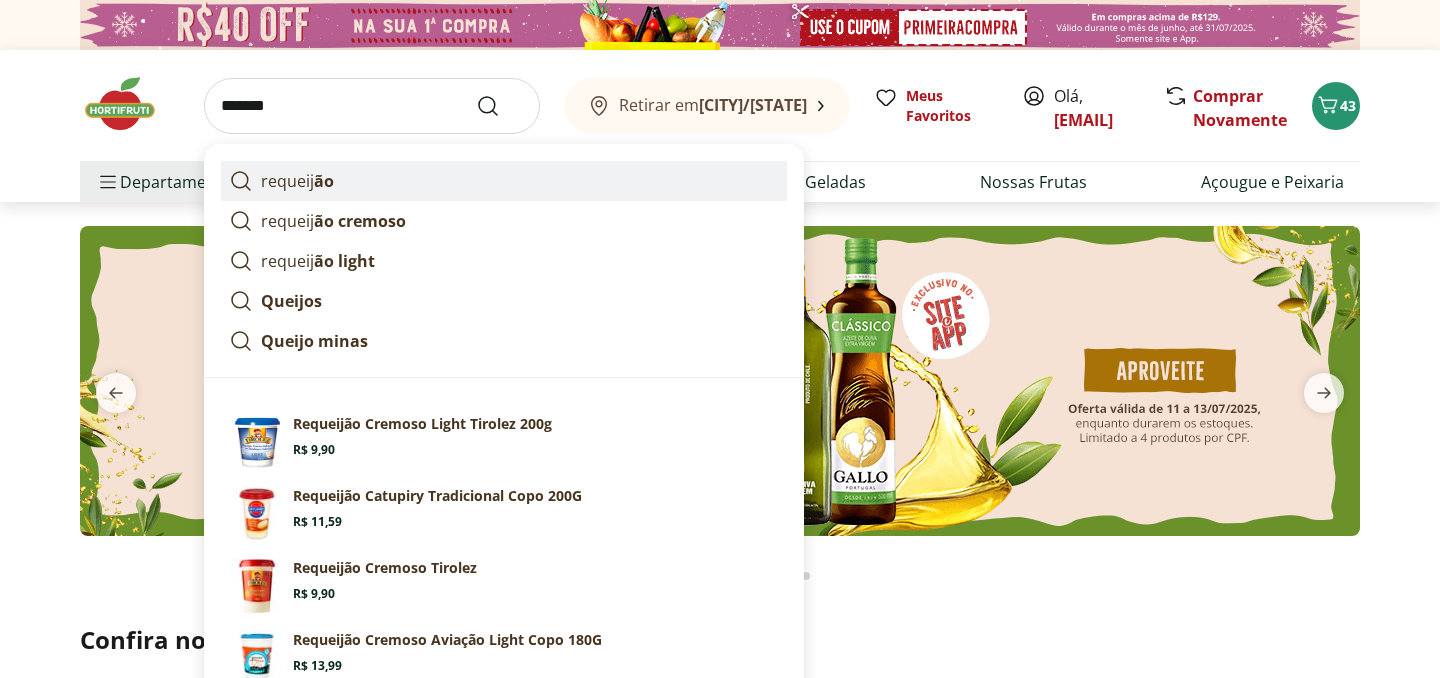 click on "ão" at bounding box center [324, 181] 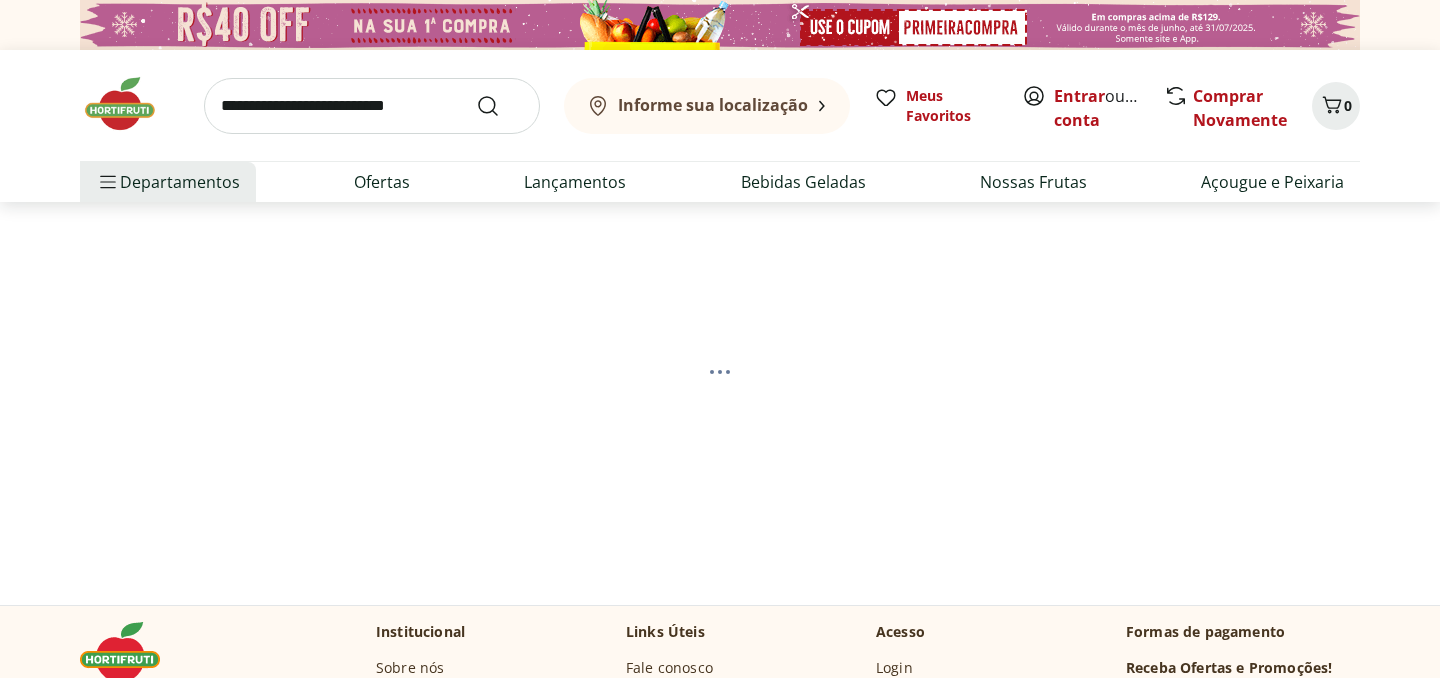 scroll, scrollTop: 0, scrollLeft: 0, axis: both 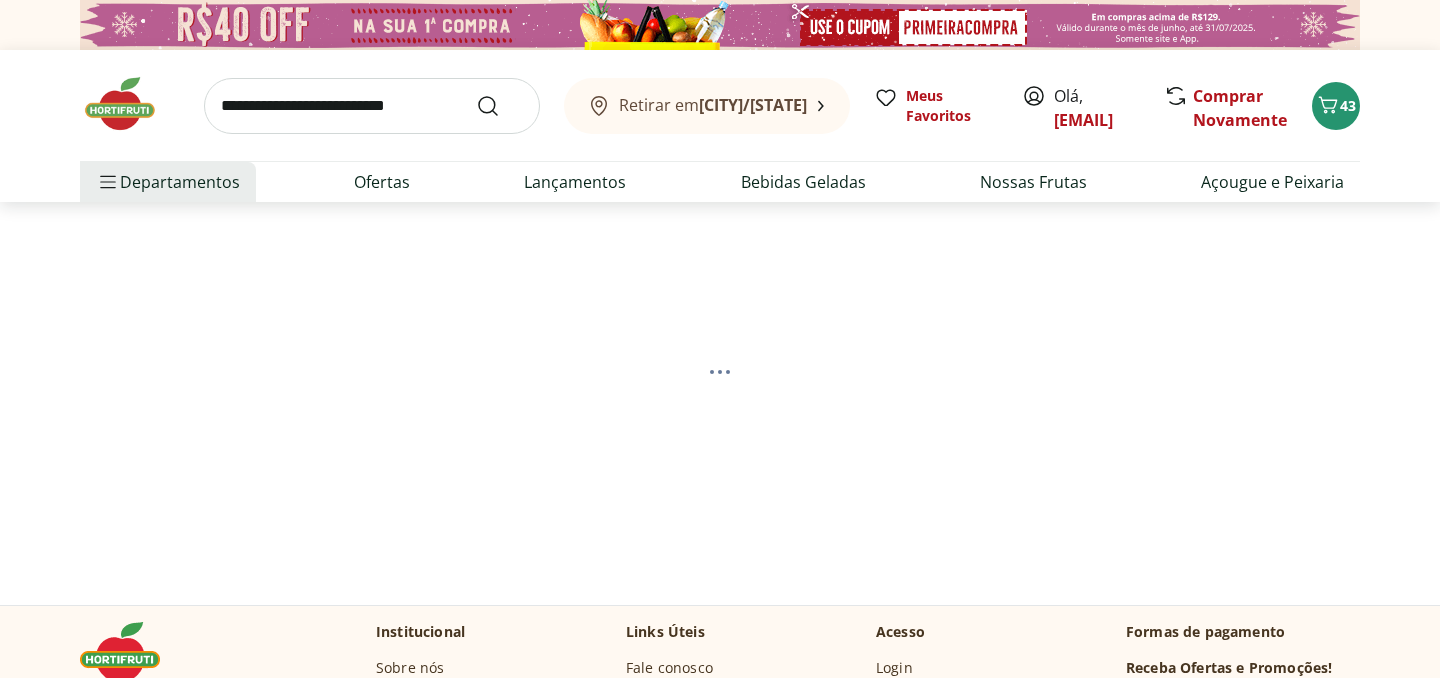 select on "**********" 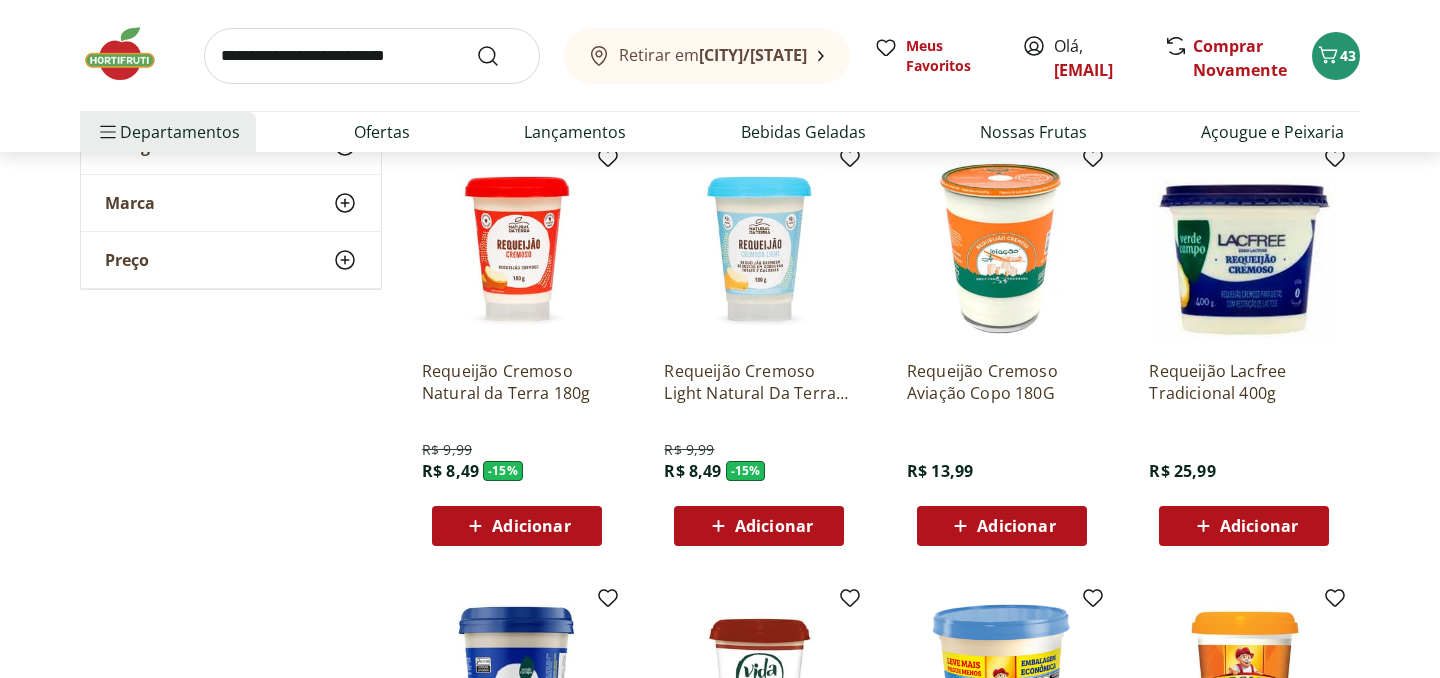 scroll, scrollTop: 711, scrollLeft: 0, axis: vertical 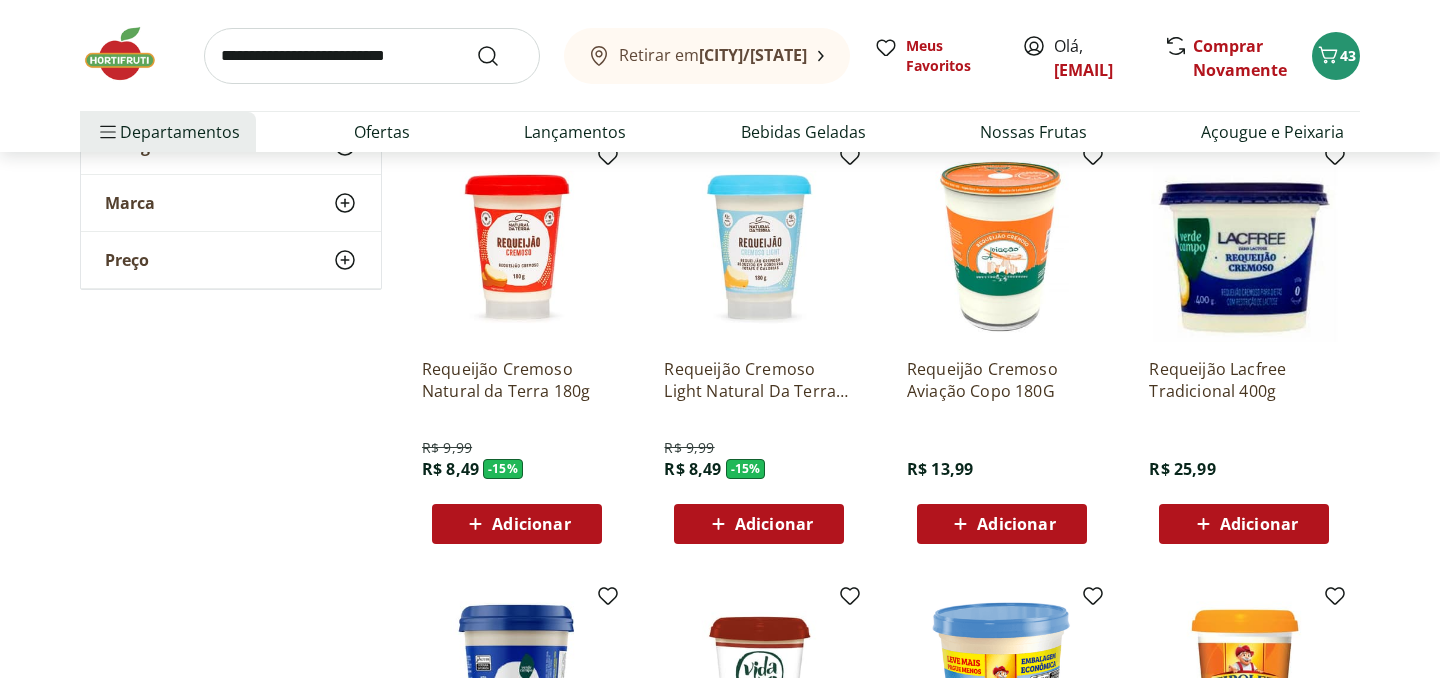 click on "Adicionar" at bounding box center (531, 524) 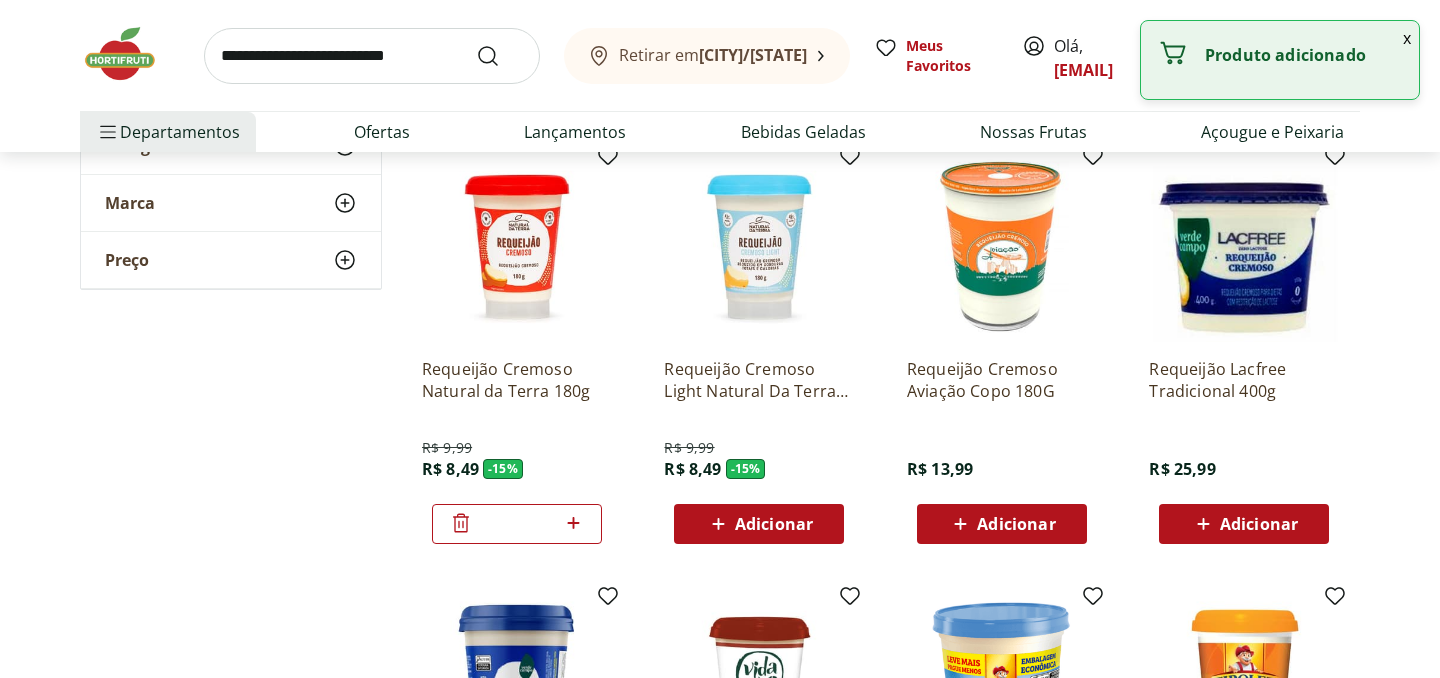 click 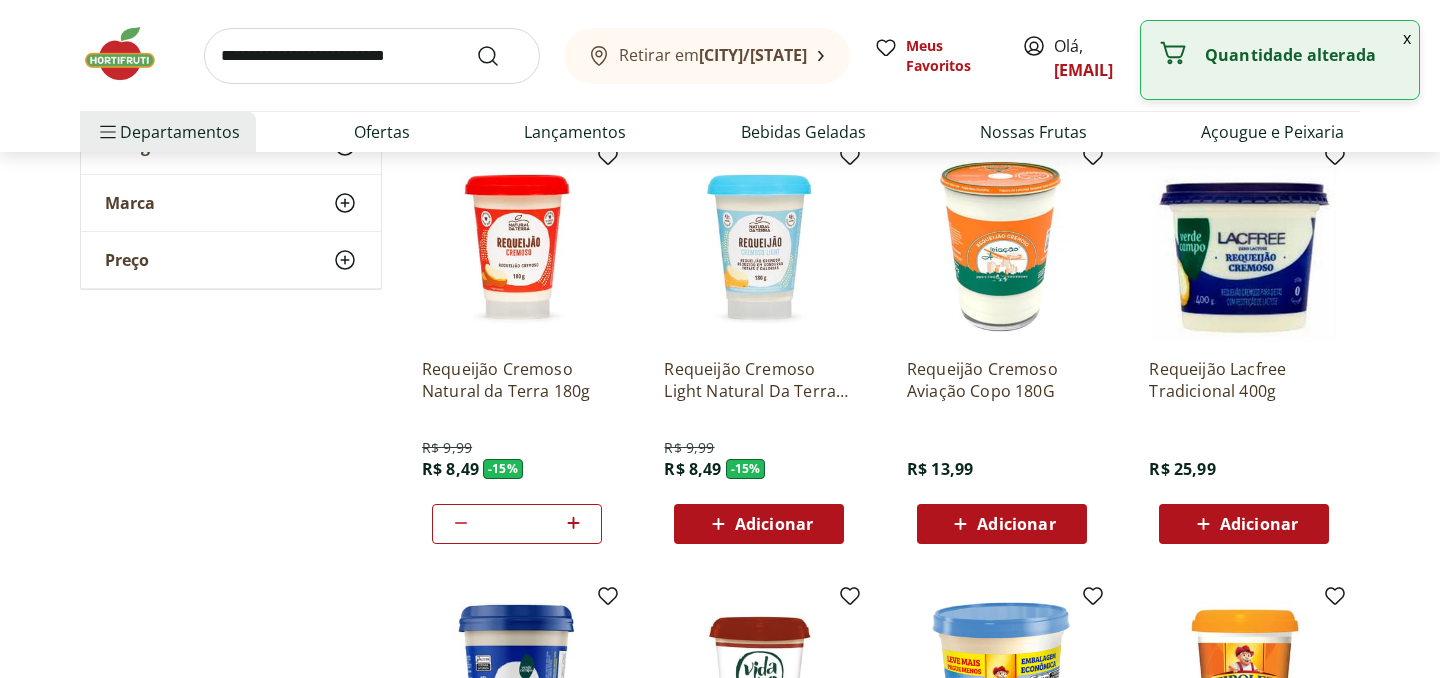 click 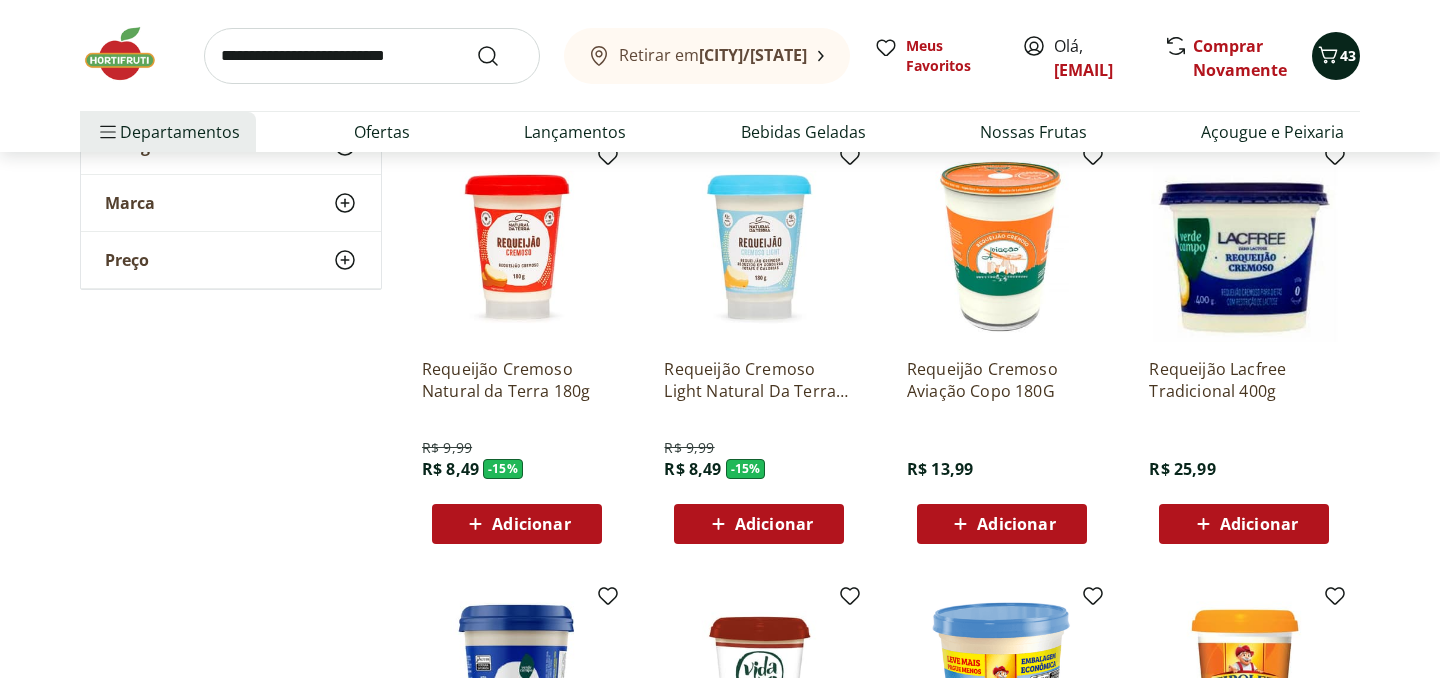 click 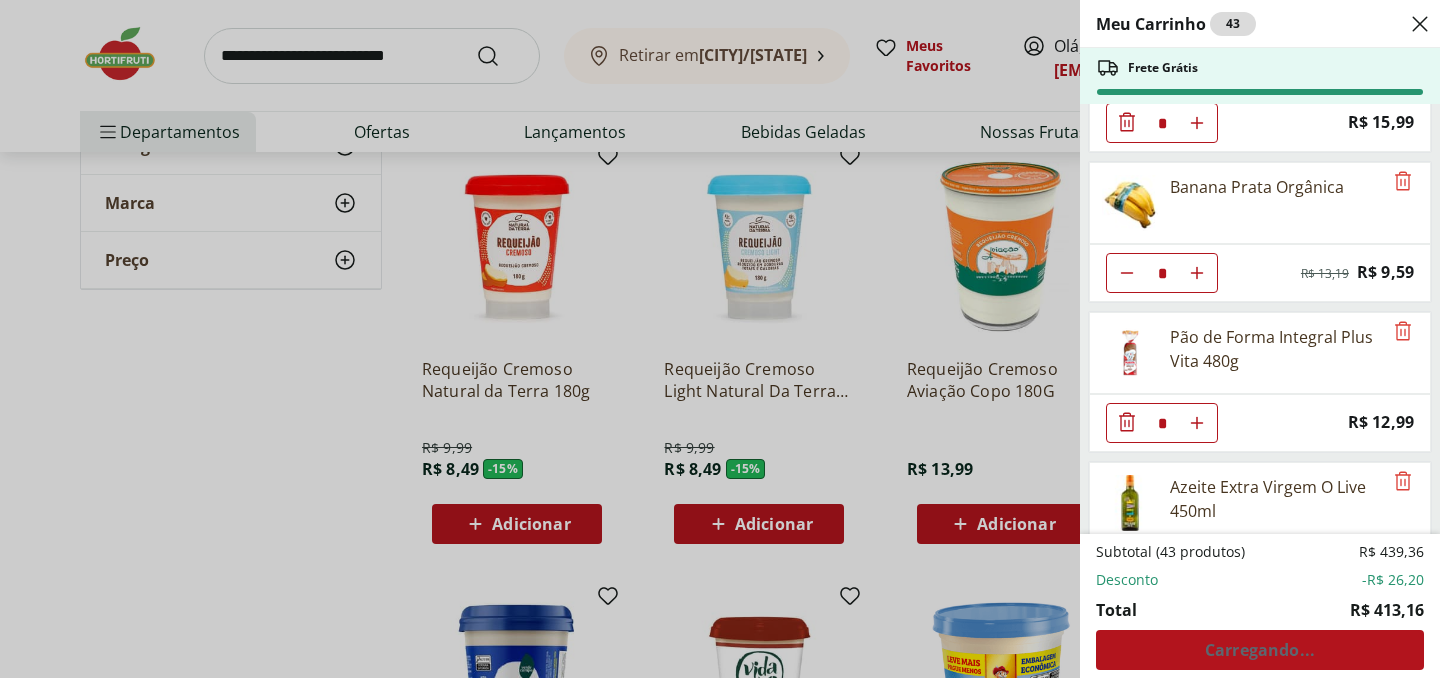 scroll, scrollTop: 3928, scrollLeft: 0, axis: vertical 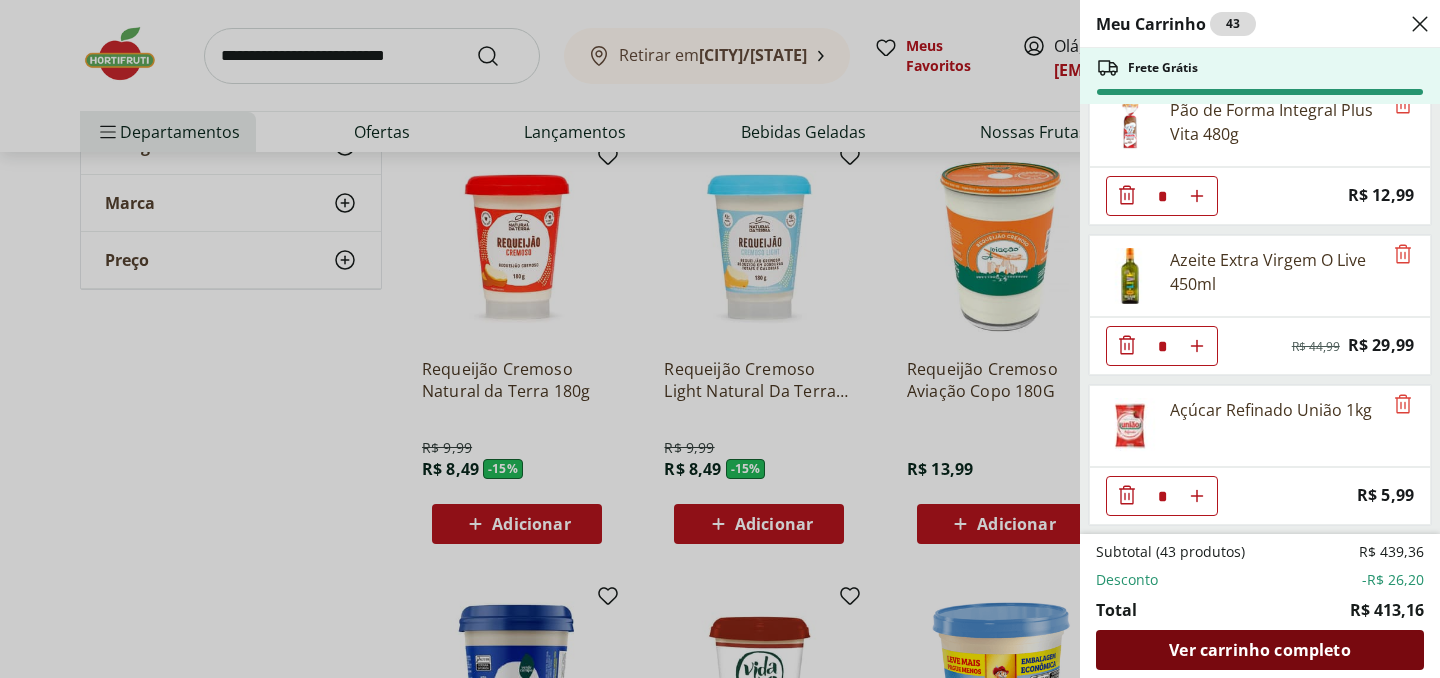 click on "Ver carrinho completo" at bounding box center [1259, 650] 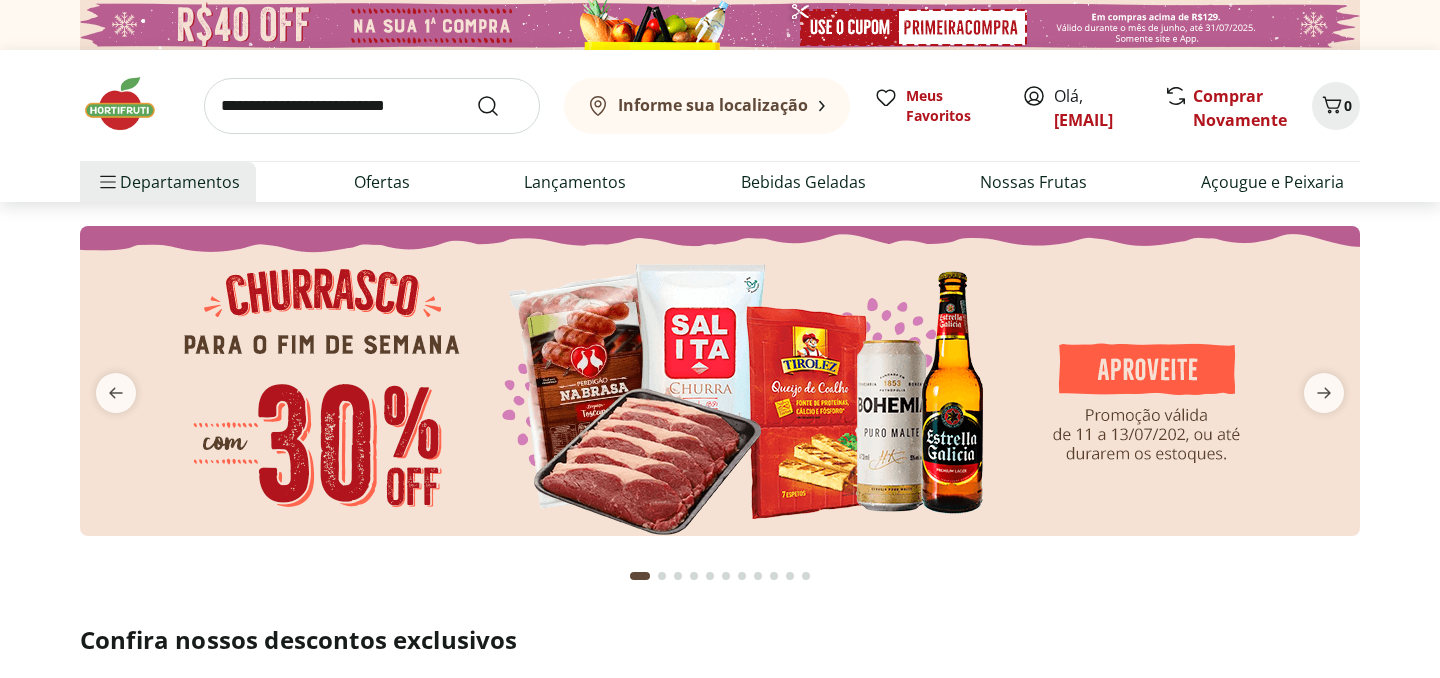 scroll, scrollTop: 0, scrollLeft: 0, axis: both 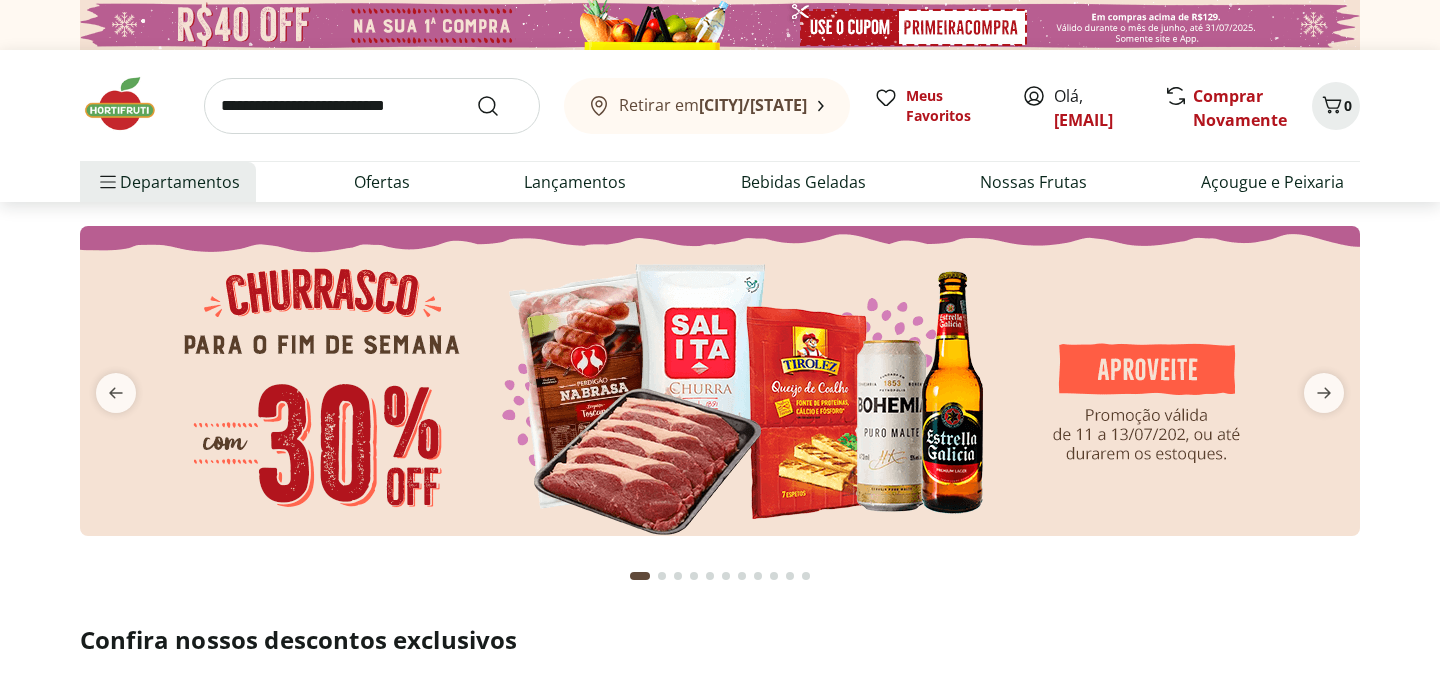 click at bounding box center [372, 106] 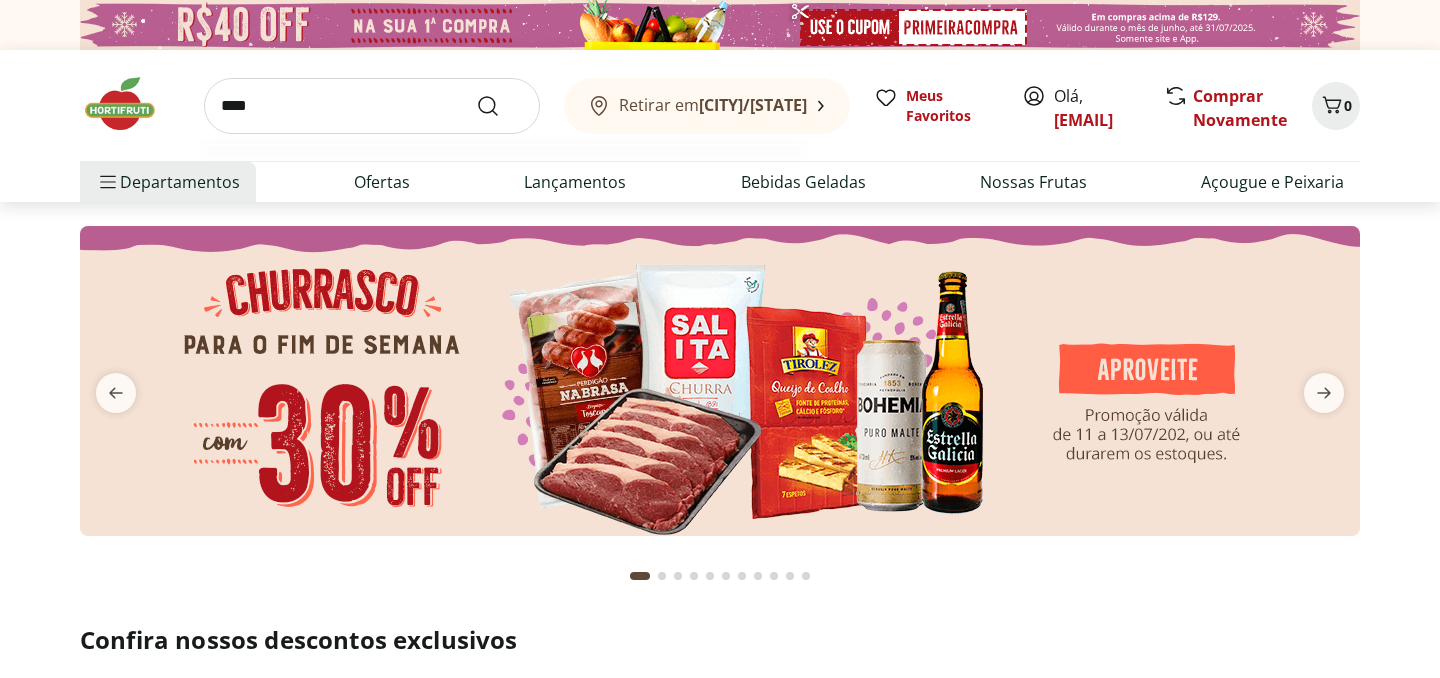 type on "****" 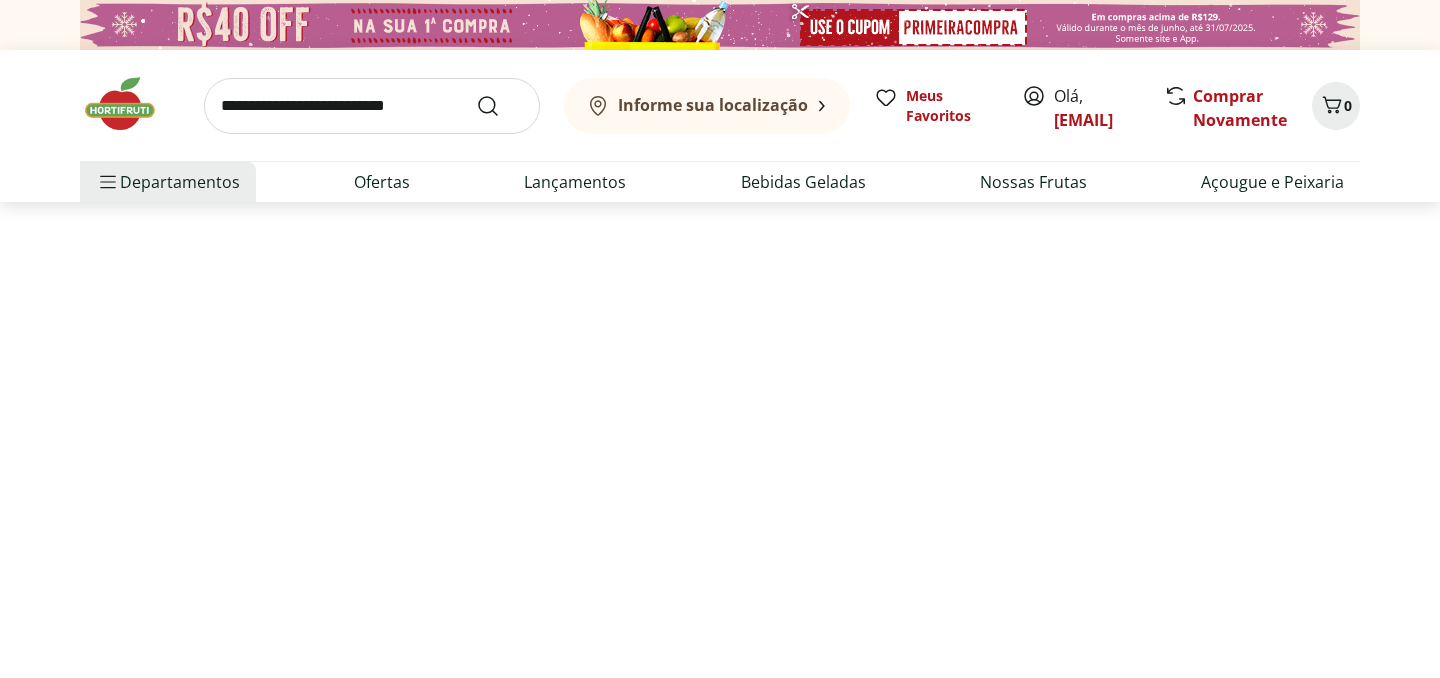 select on "**********" 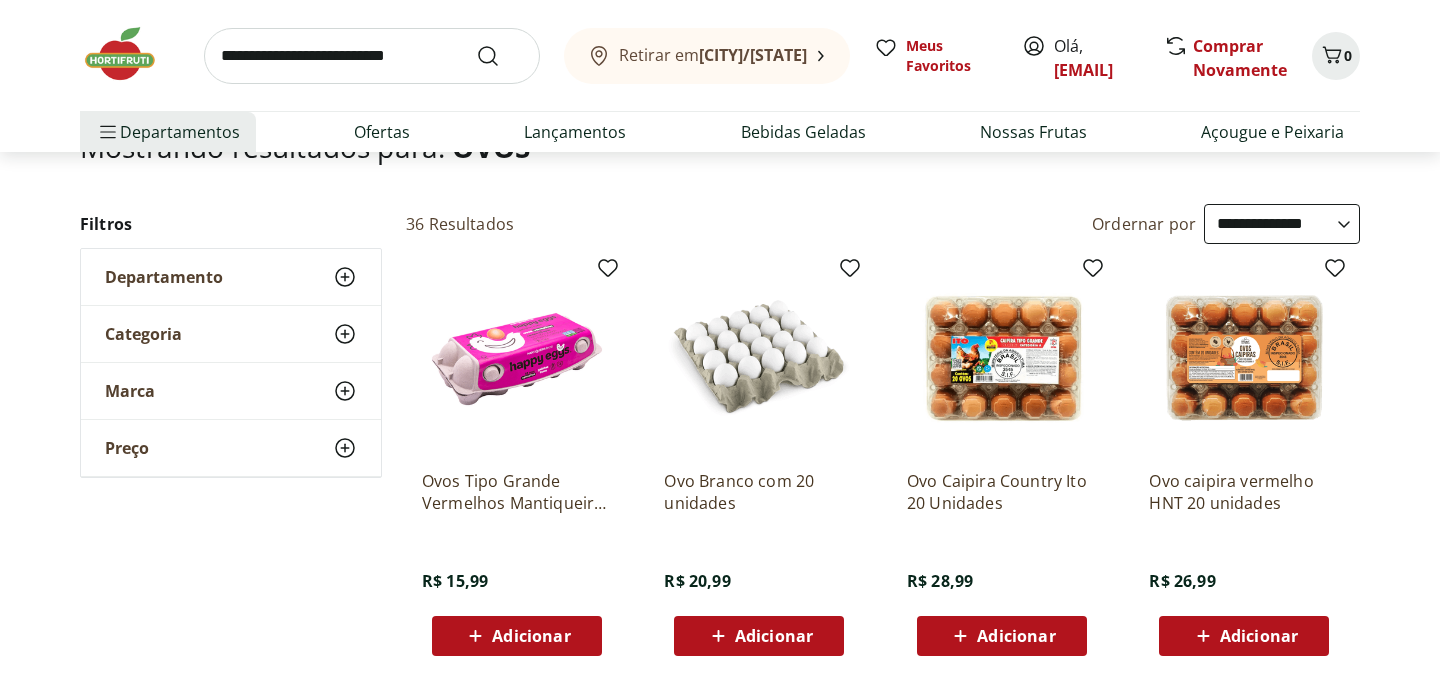 scroll, scrollTop: 152, scrollLeft: 0, axis: vertical 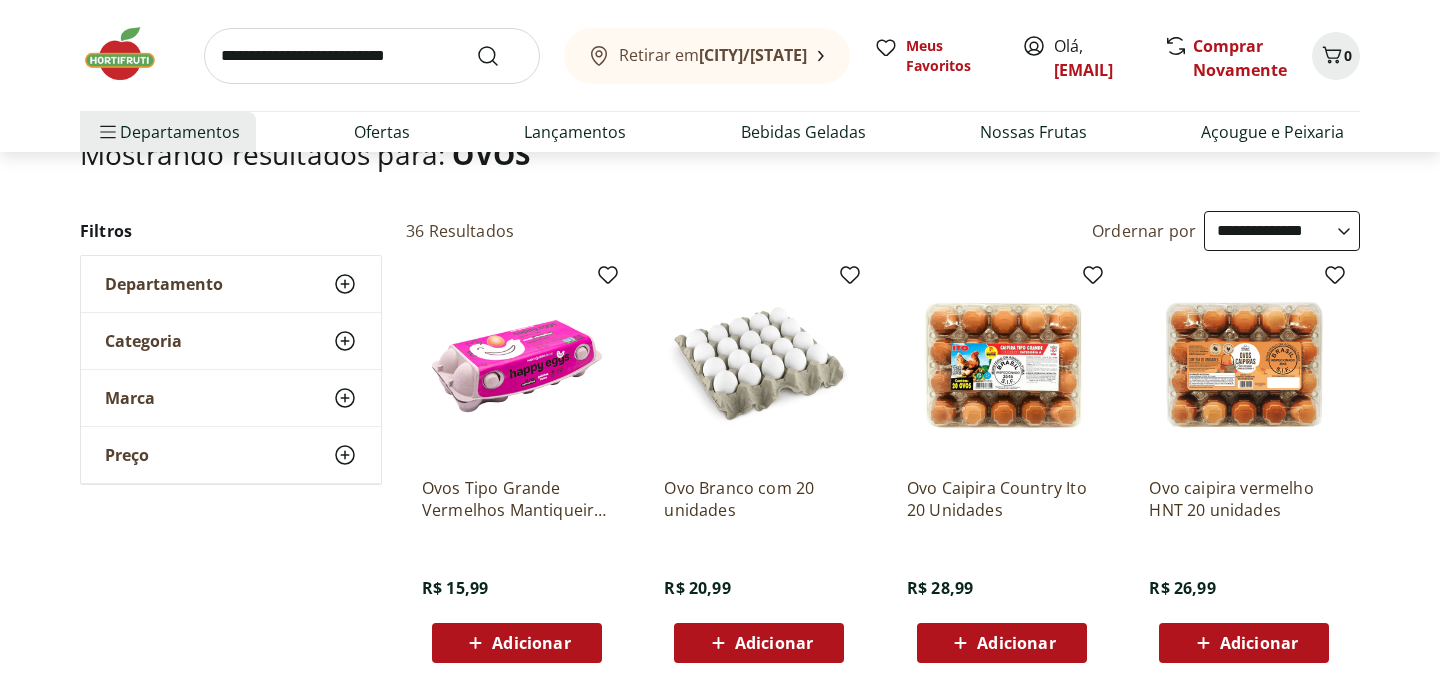 click on "Adicionar" at bounding box center (1259, 643) 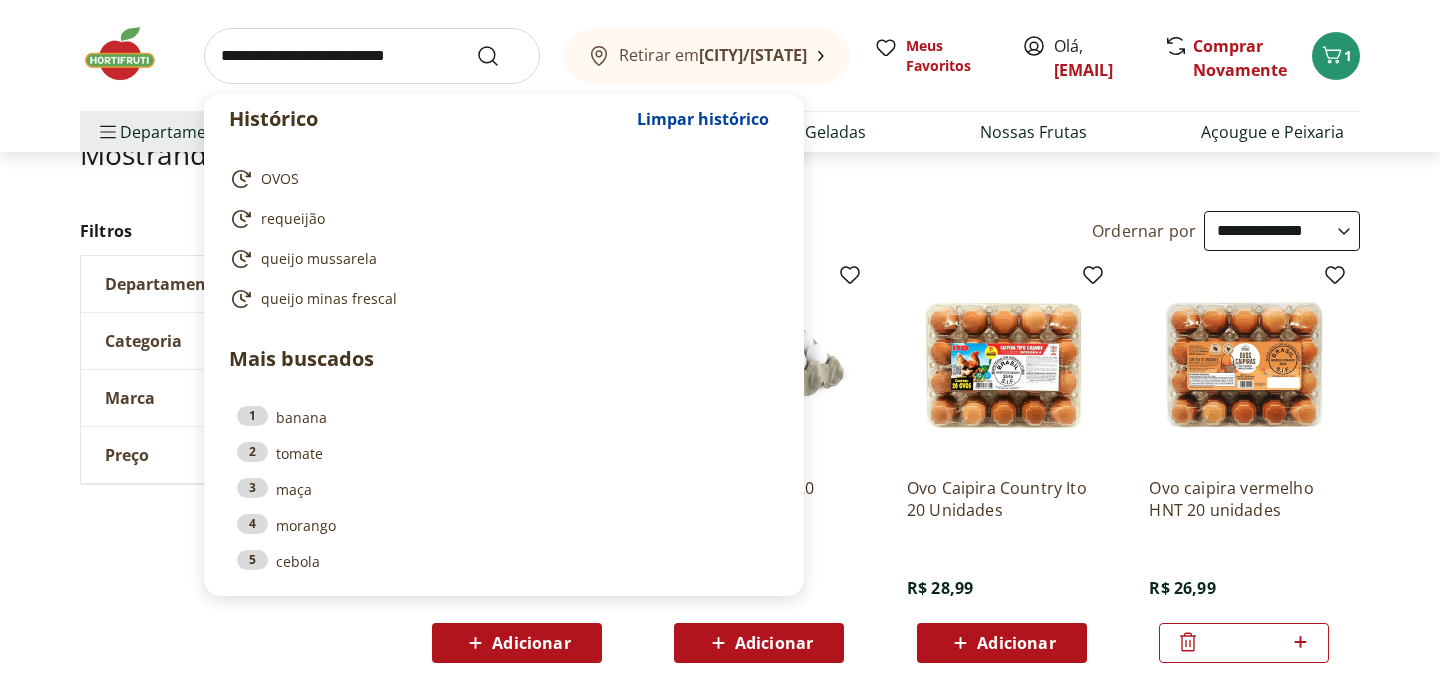 click at bounding box center [372, 56] 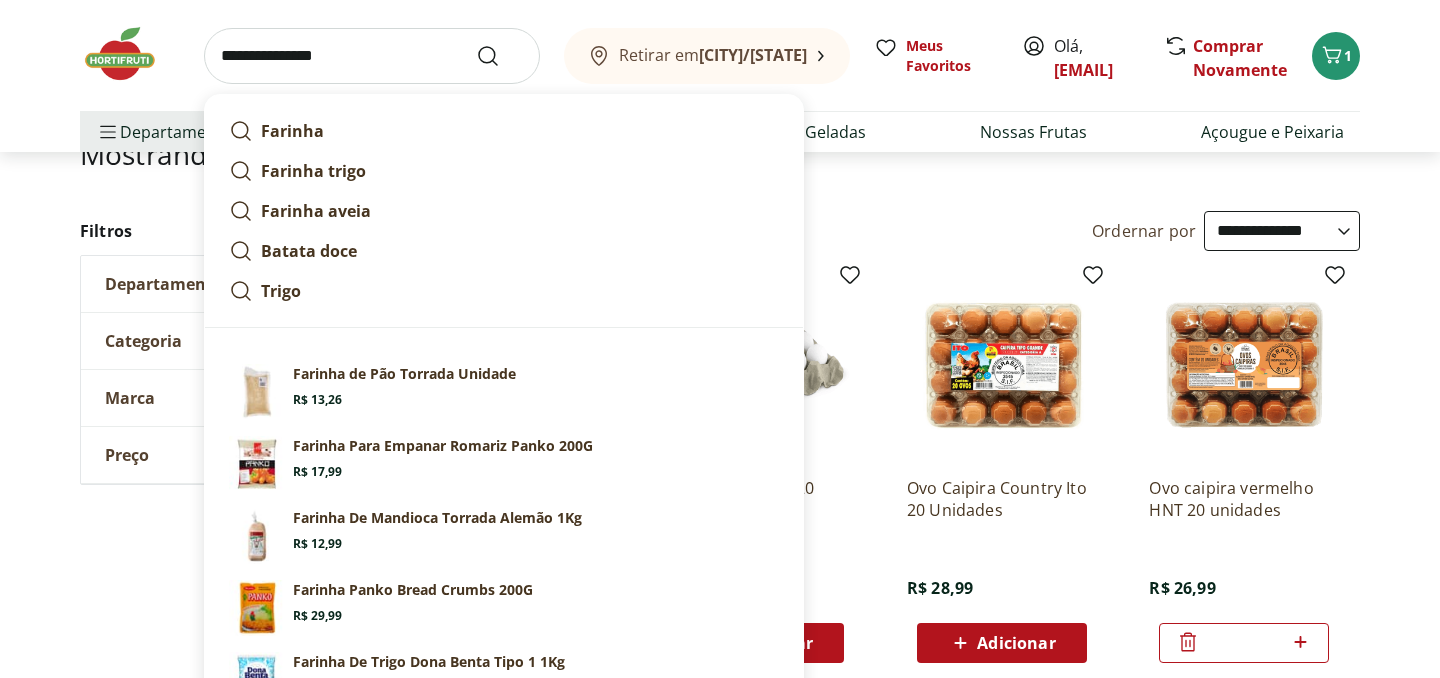 type on "**********" 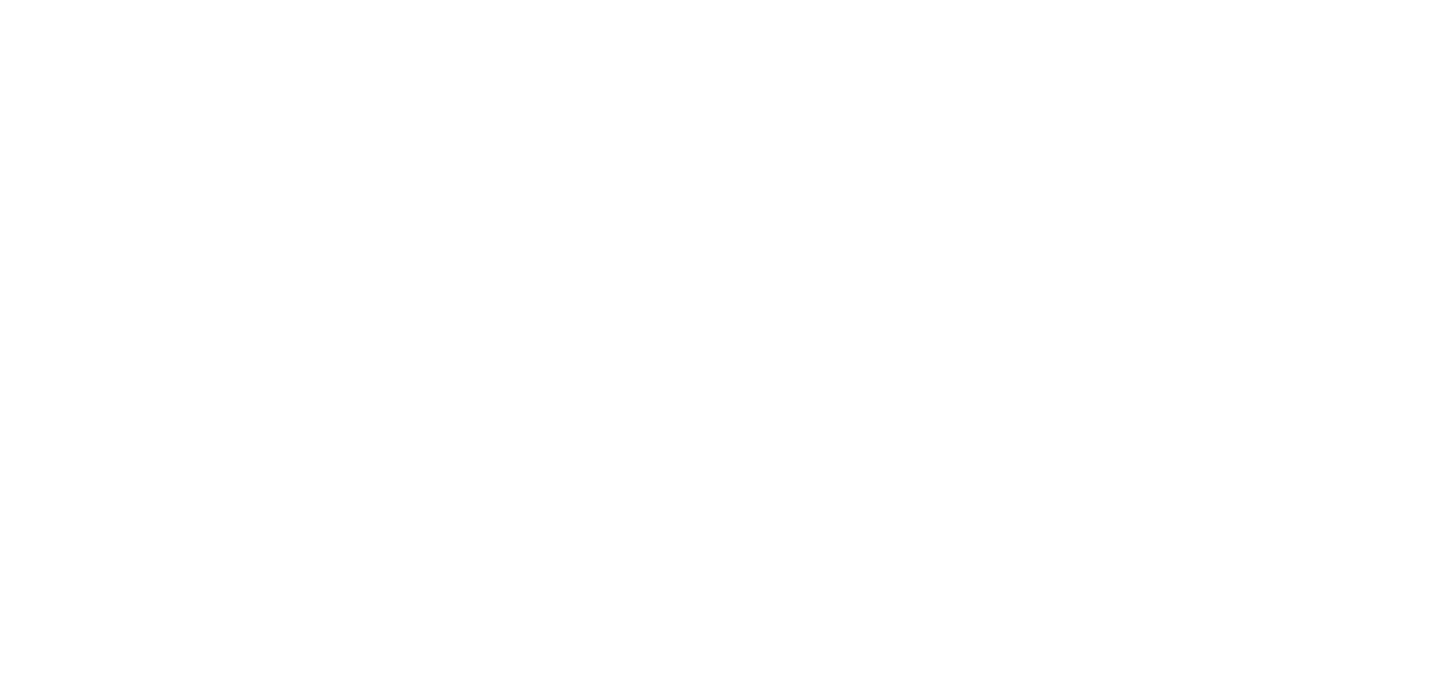 scroll, scrollTop: 0, scrollLeft: 0, axis: both 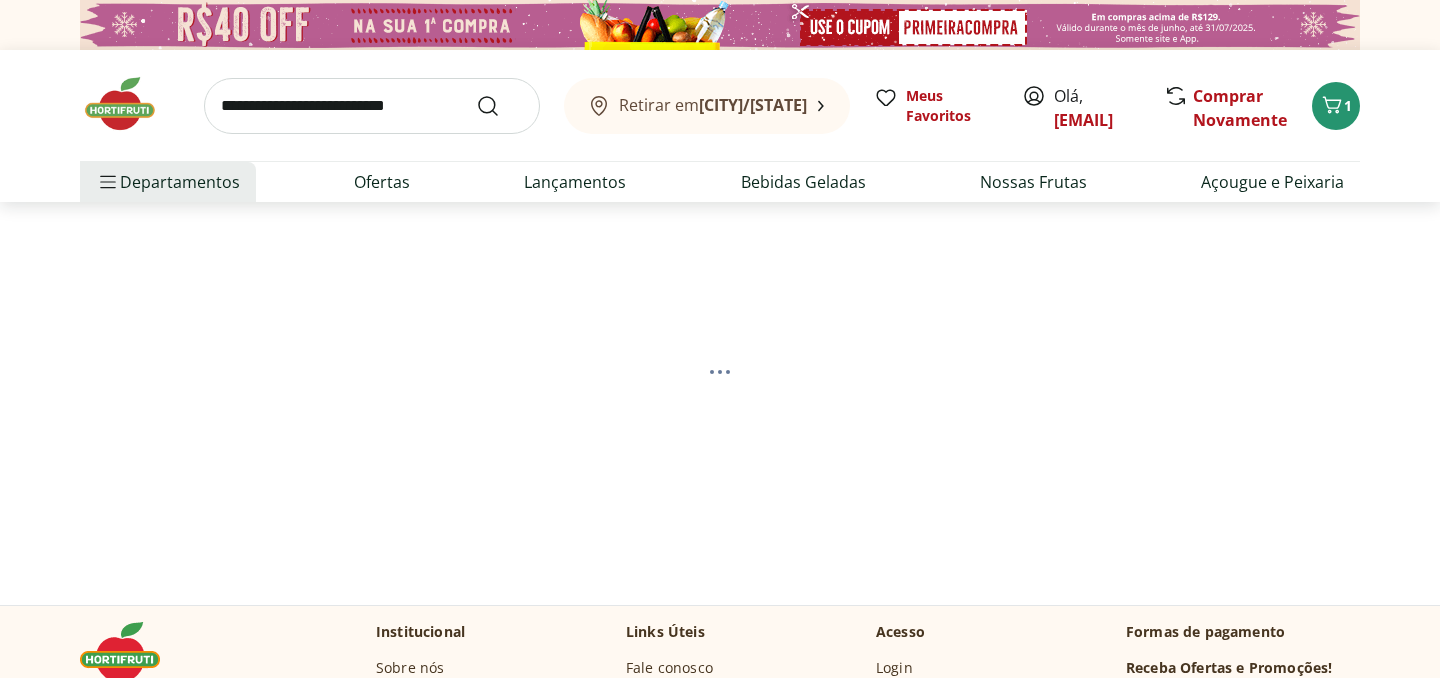 select on "**********" 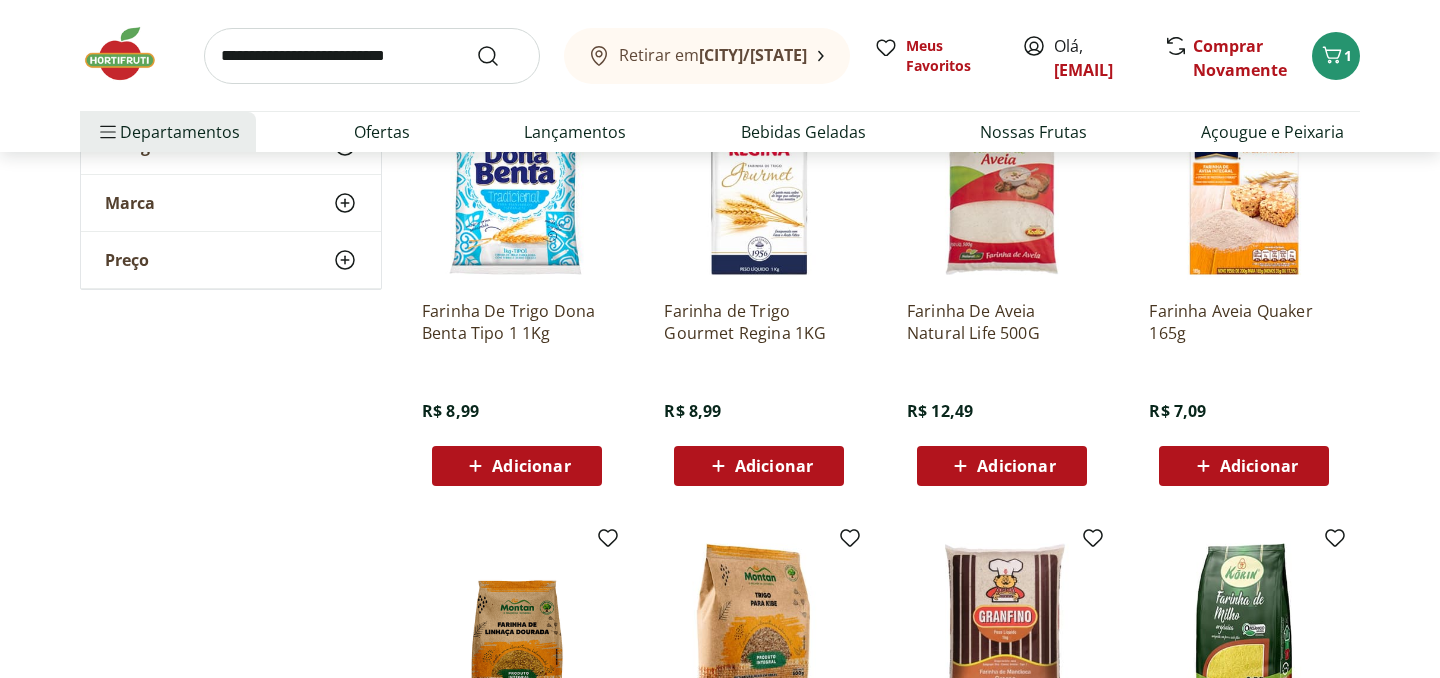 scroll, scrollTop: 767, scrollLeft: 0, axis: vertical 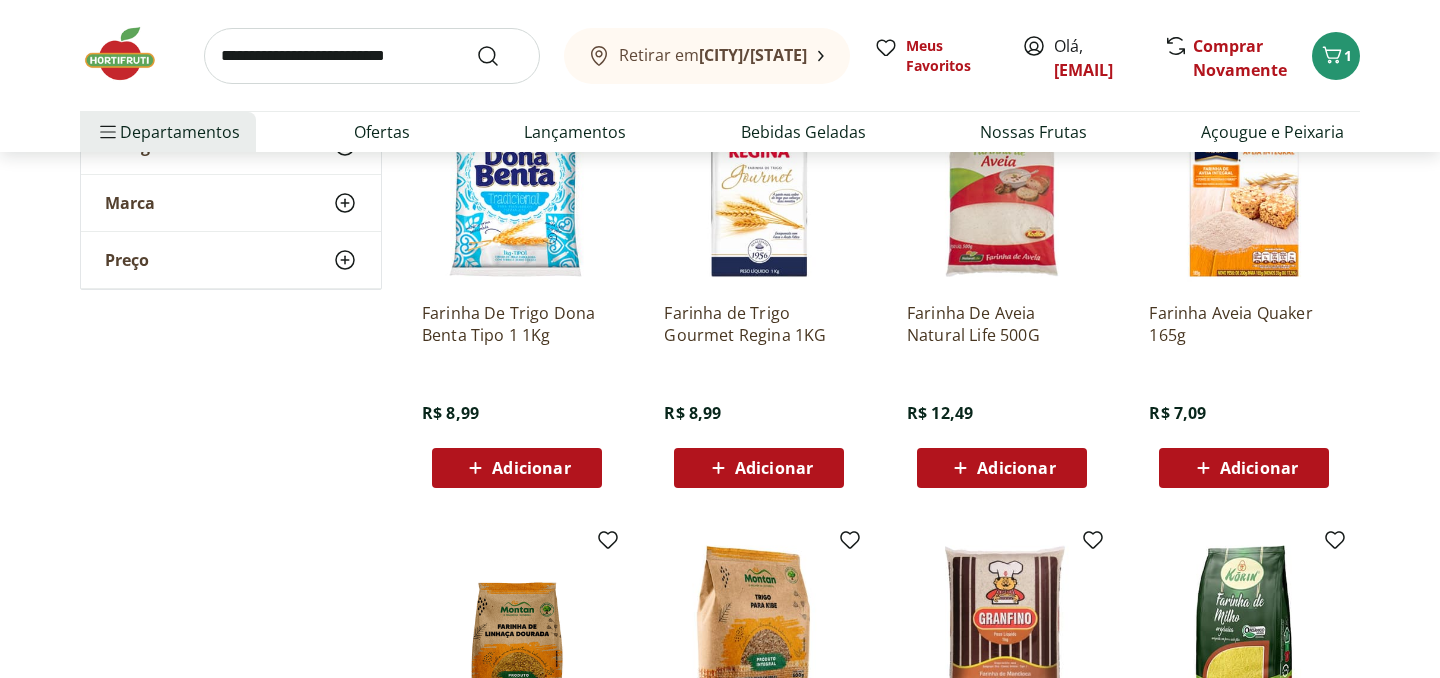 click on "Adicionar" at bounding box center [531, 468] 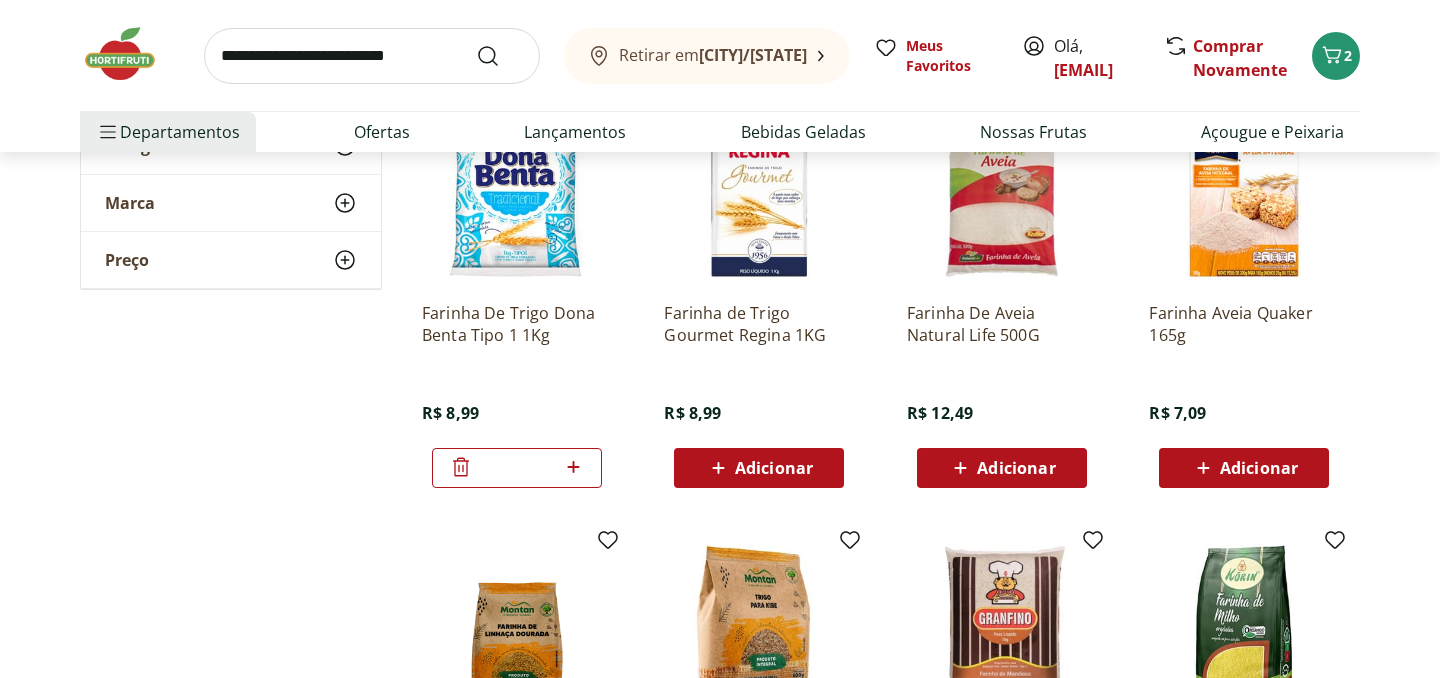 click at bounding box center (372, 56) 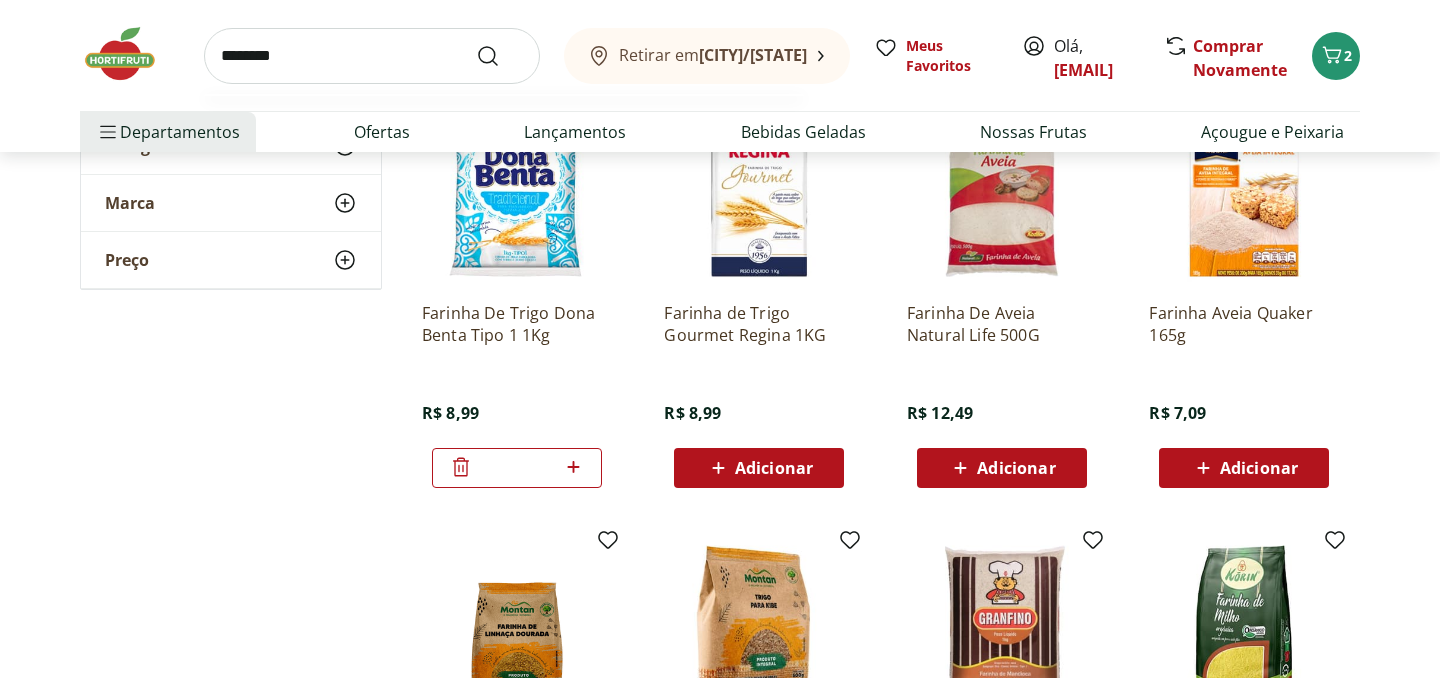 type on "********" 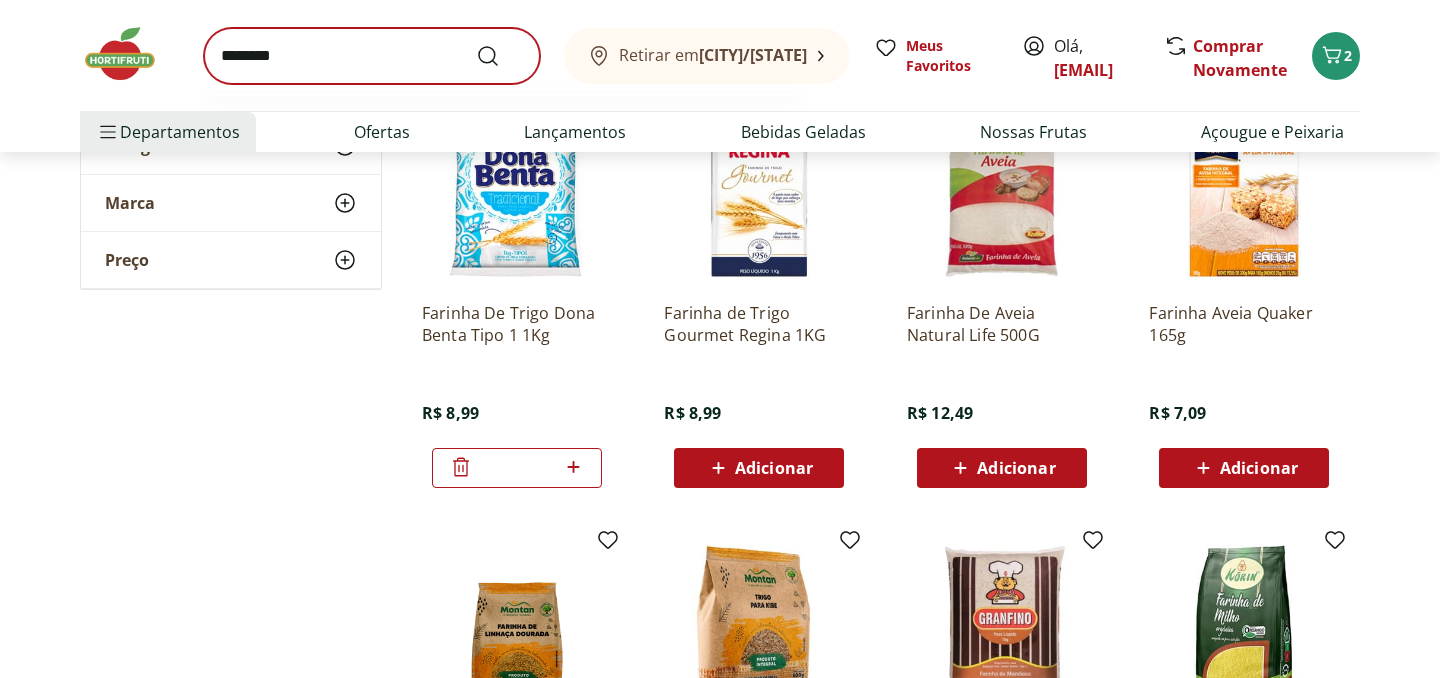 scroll, scrollTop: 0, scrollLeft: 0, axis: both 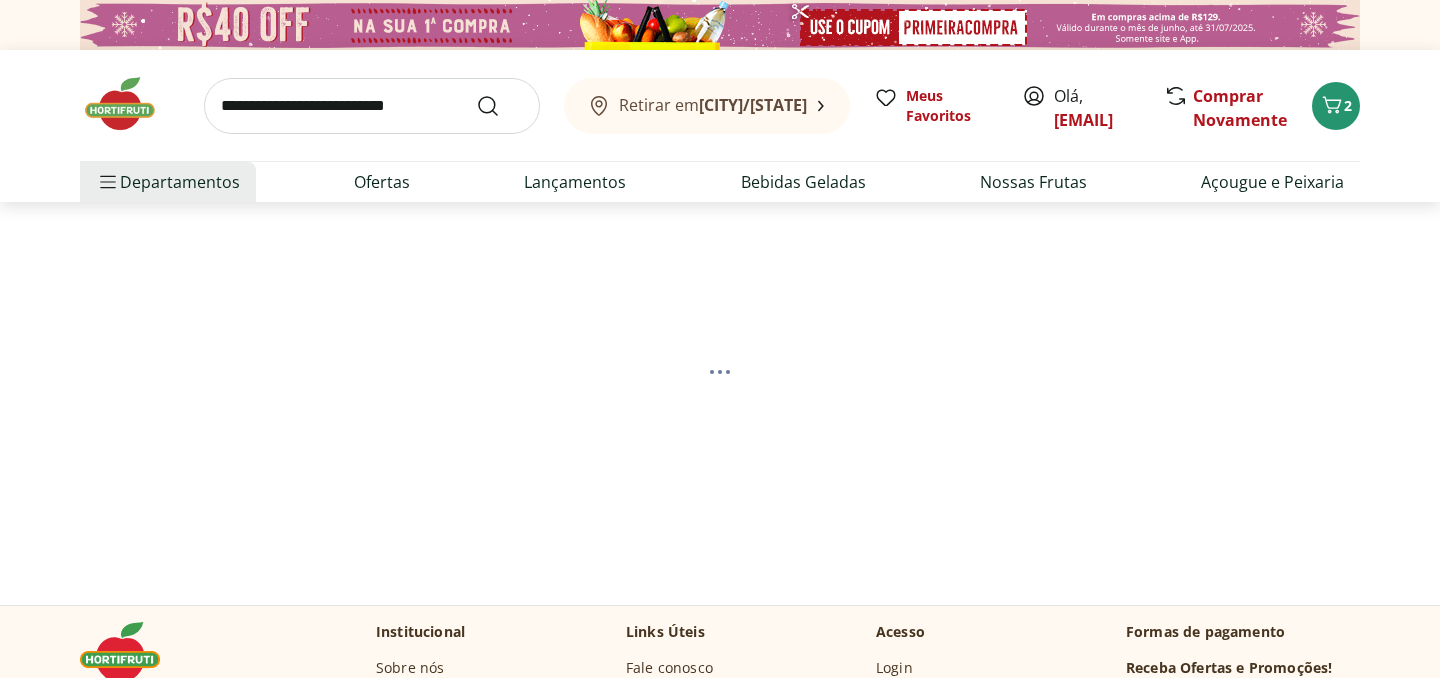 select on "**********" 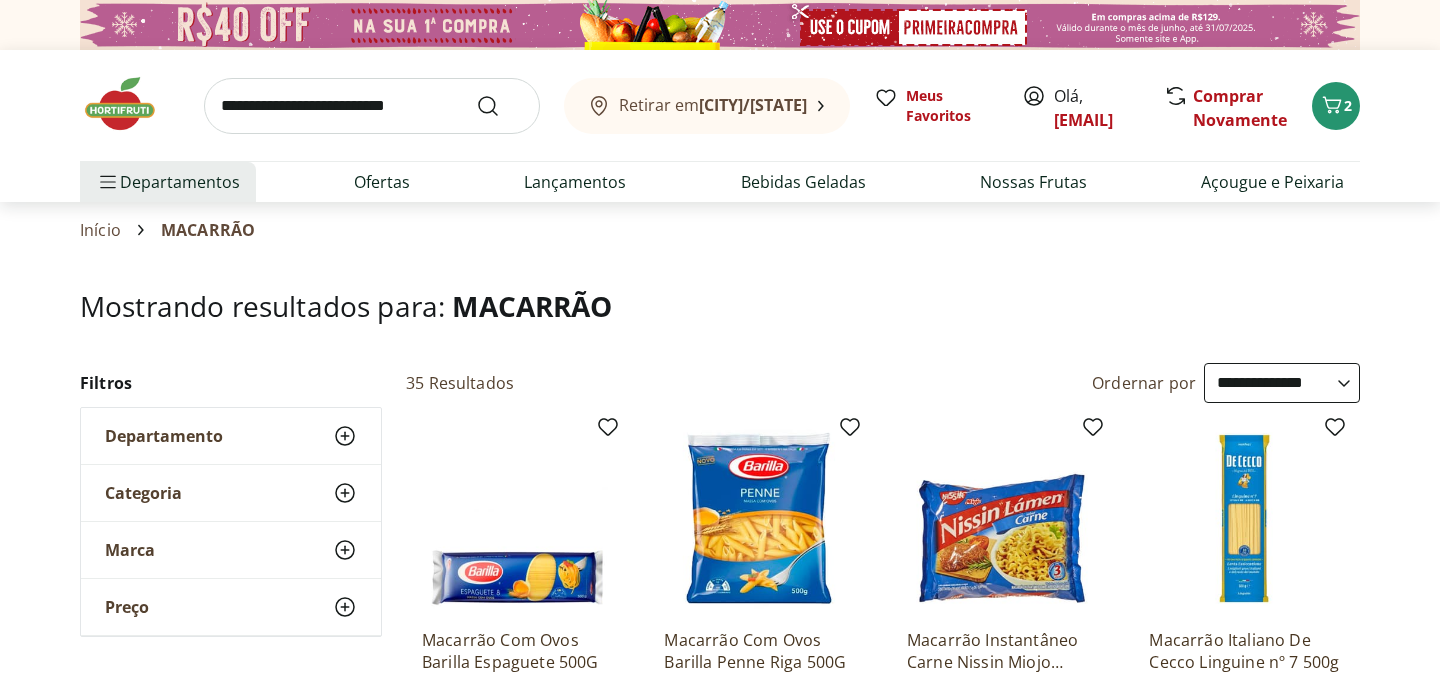 scroll, scrollTop: 165, scrollLeft: 0, axis: vertical 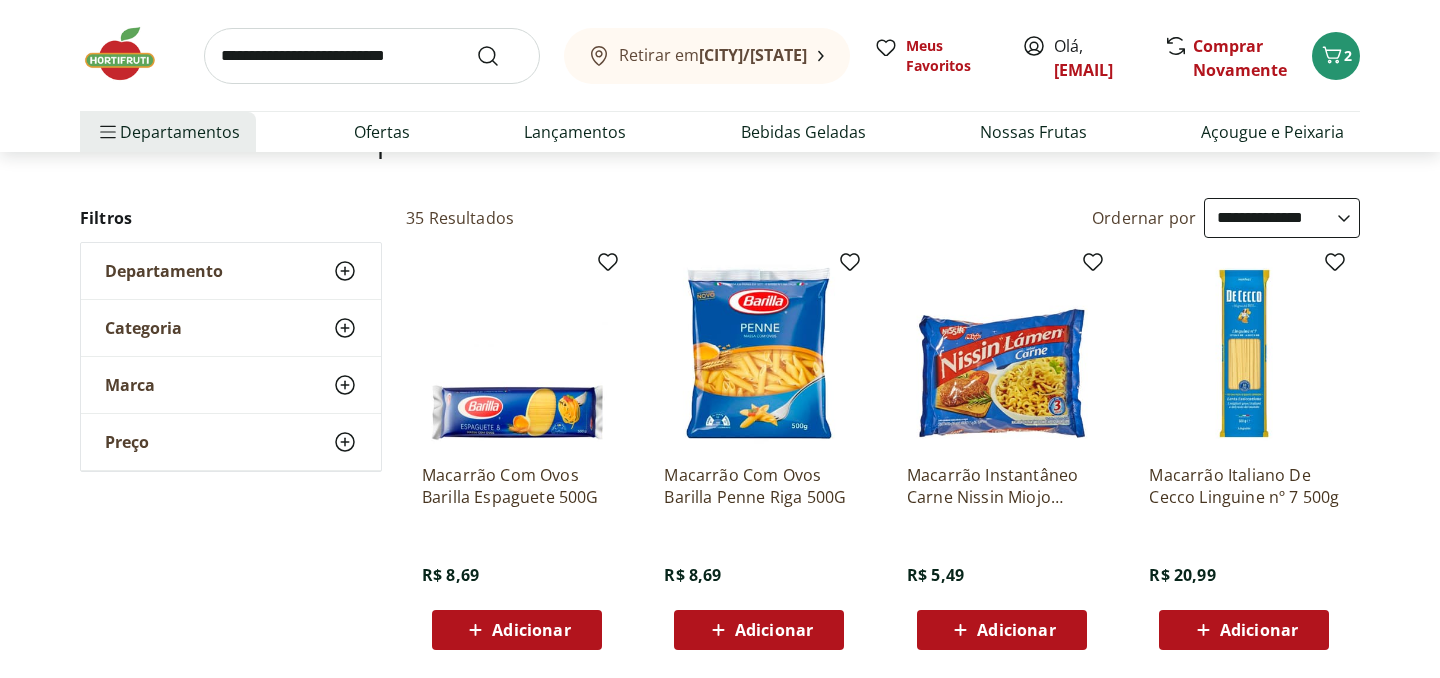 click on "Adicionar" at bounding box center (531, 630) 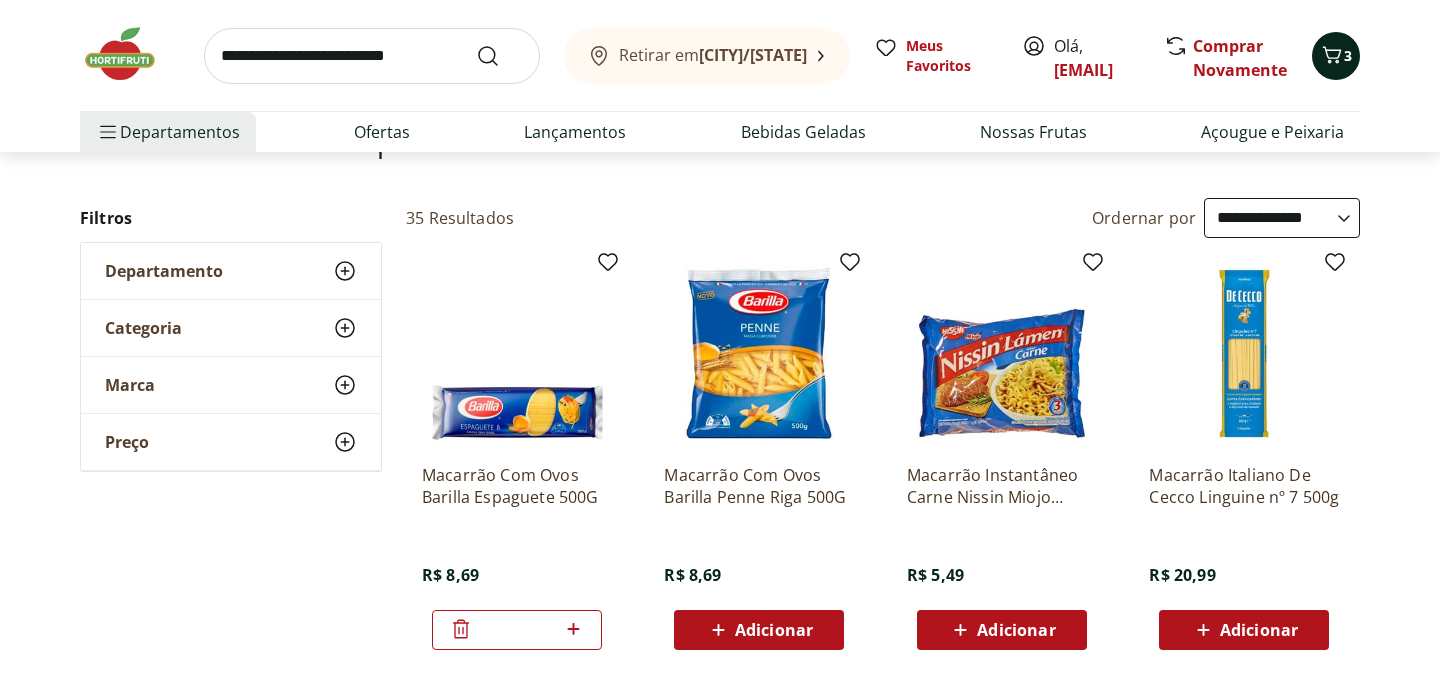click on "3" at bounding box center (1348, 55) 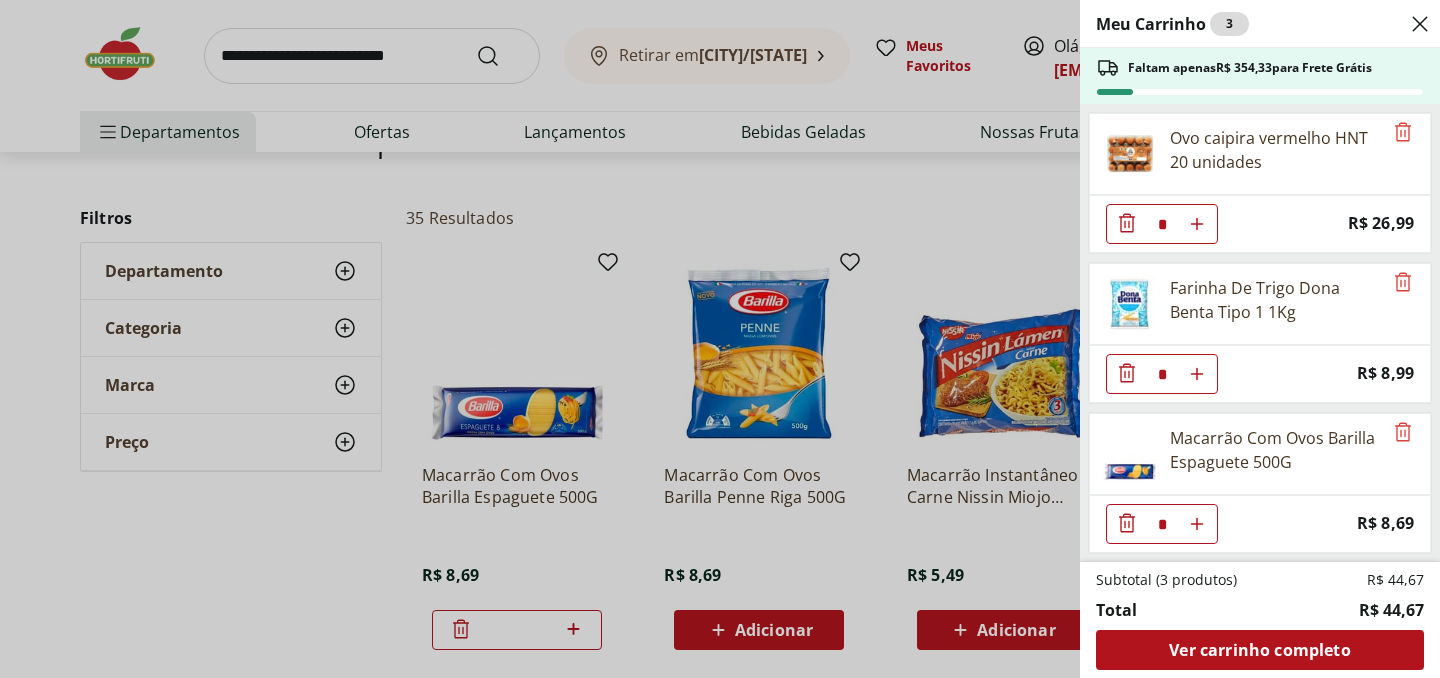 click on "Meu Carrinho 3 Faltam apenas  R$ 354,33  para Frete Grátis Ovo caipira vermelho HNT 20 unidades * Price: R$ 26,99 Farinha De Trigo Dona Benta Tipo 1 1Kg * Price: R$ 8,99 Macarrão Com Ovos Barilla Espaguete 500G * Price: R$ 8,69 Subtotal (3 produtos) R$ 44,67 Total R$ 44,67 Ver carrinho completo" at bounding box center (720, 339) 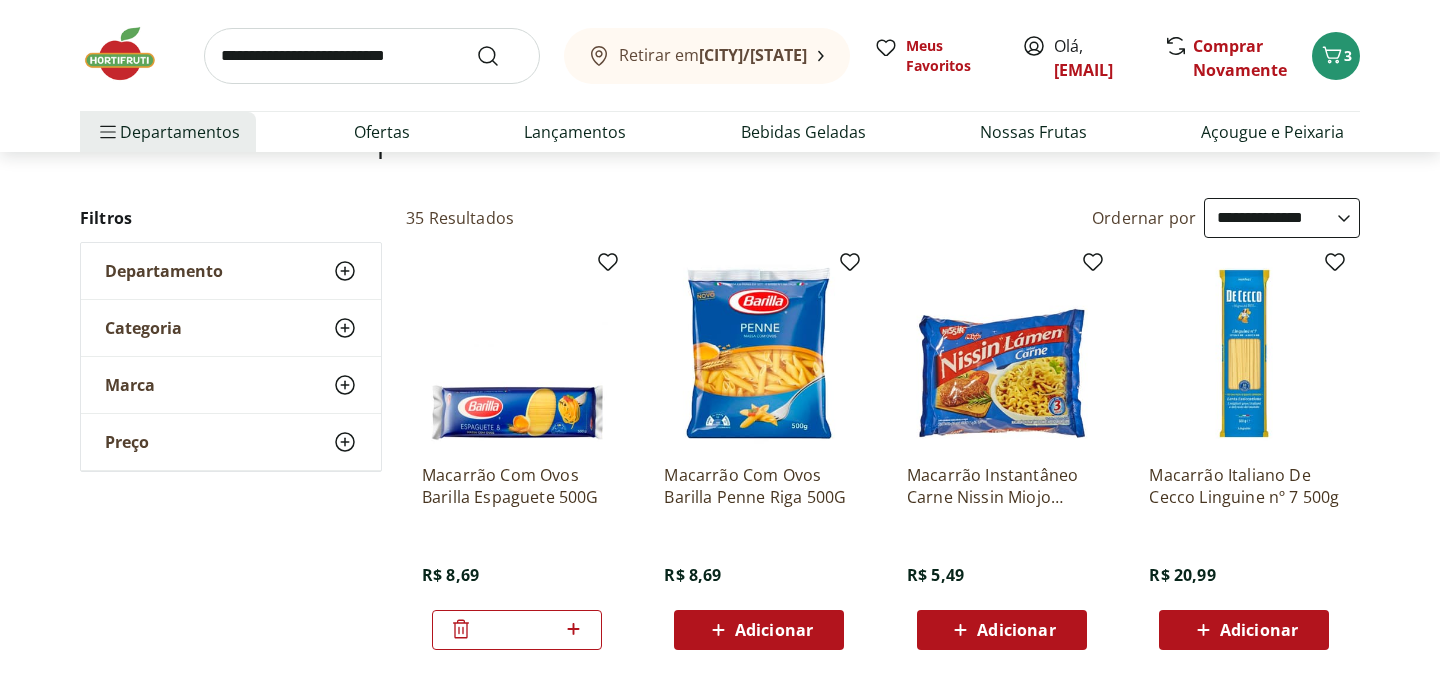 click at bounding box center (372, 56) 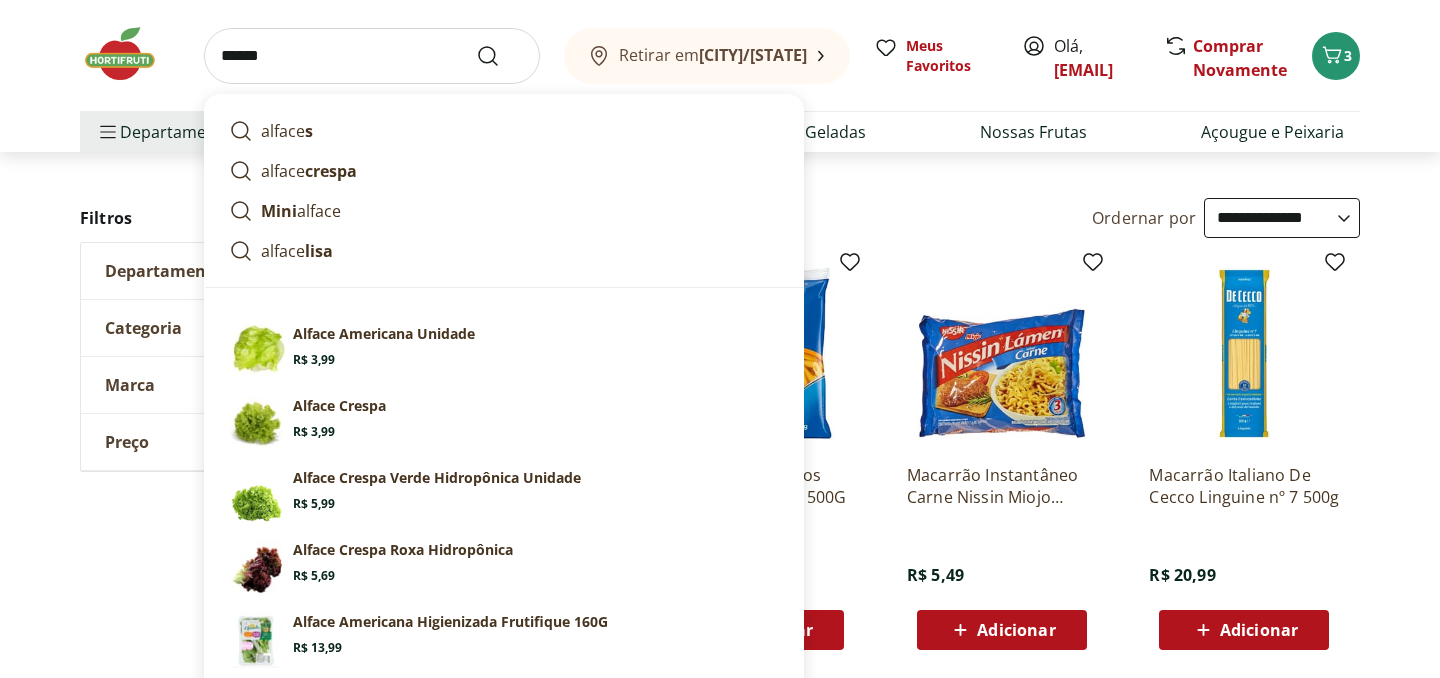 type on "******" 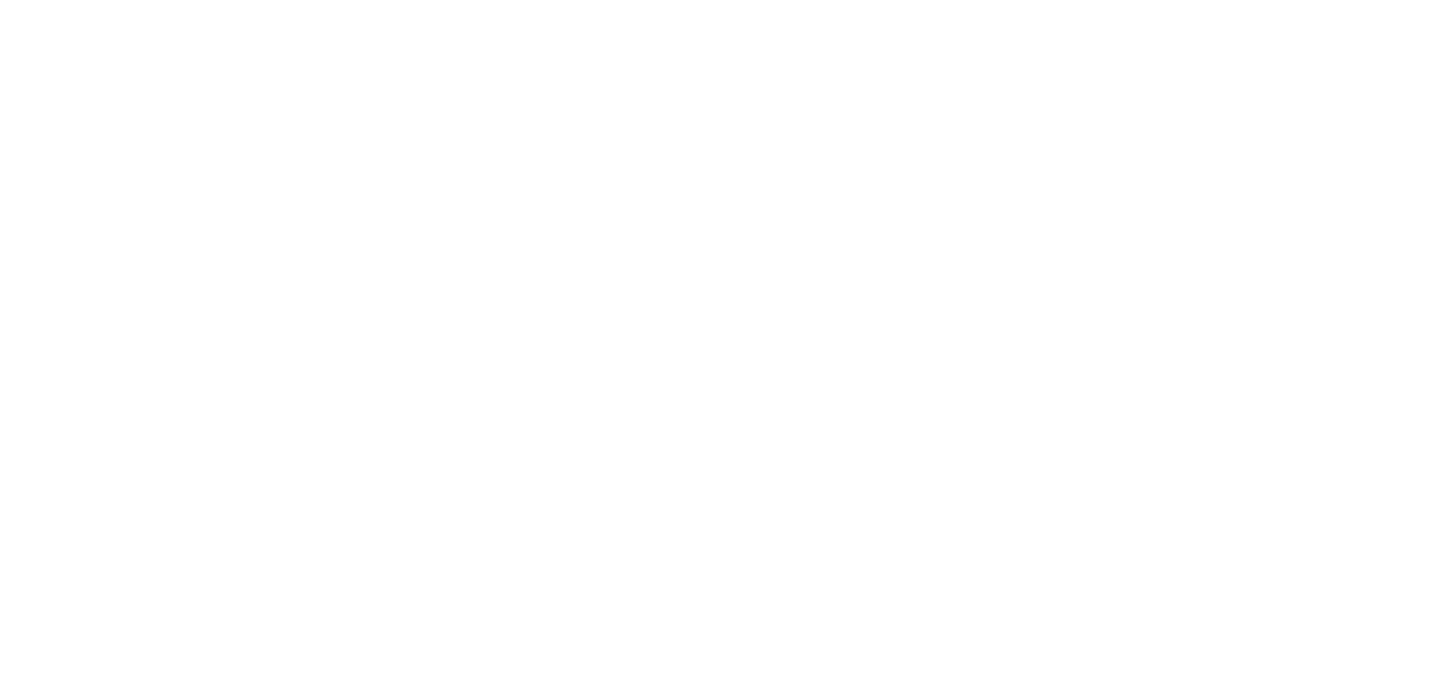 scroll, scrollTop: 0, scrollLeft: 0, axis: both 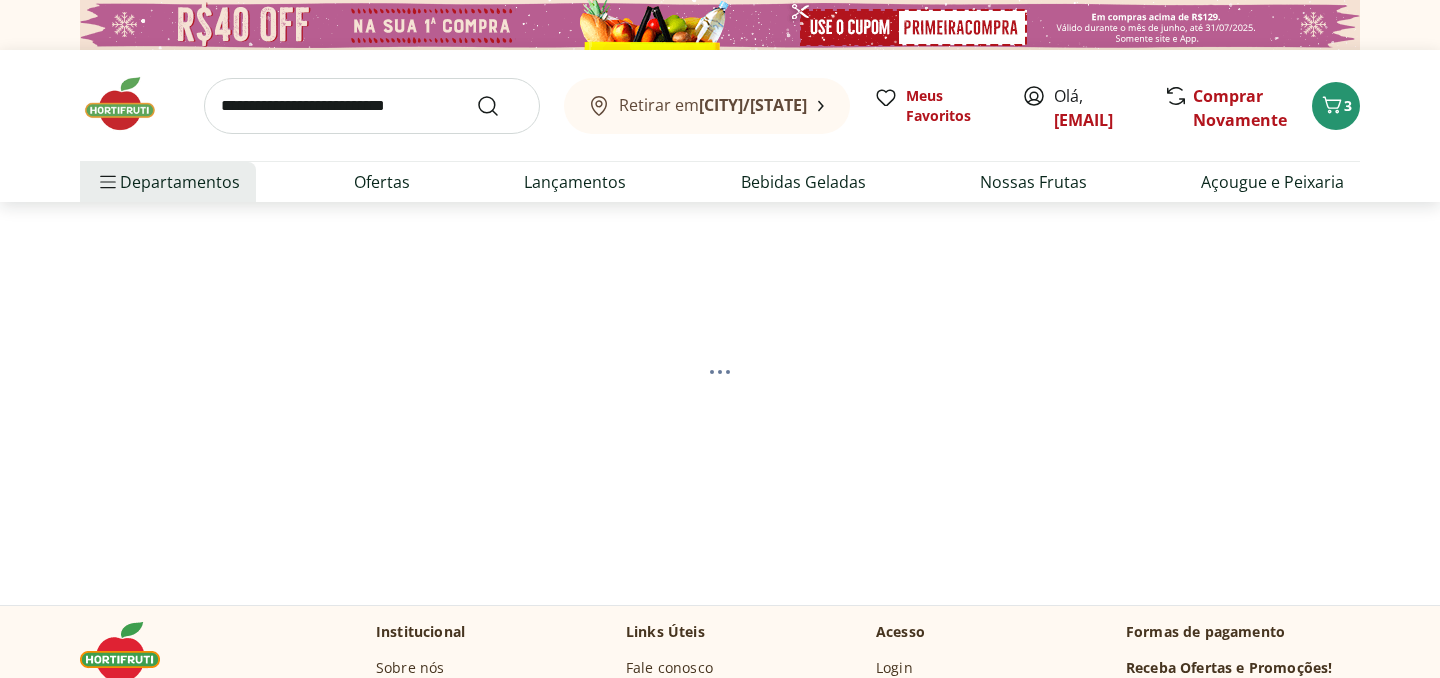 select on "**********" 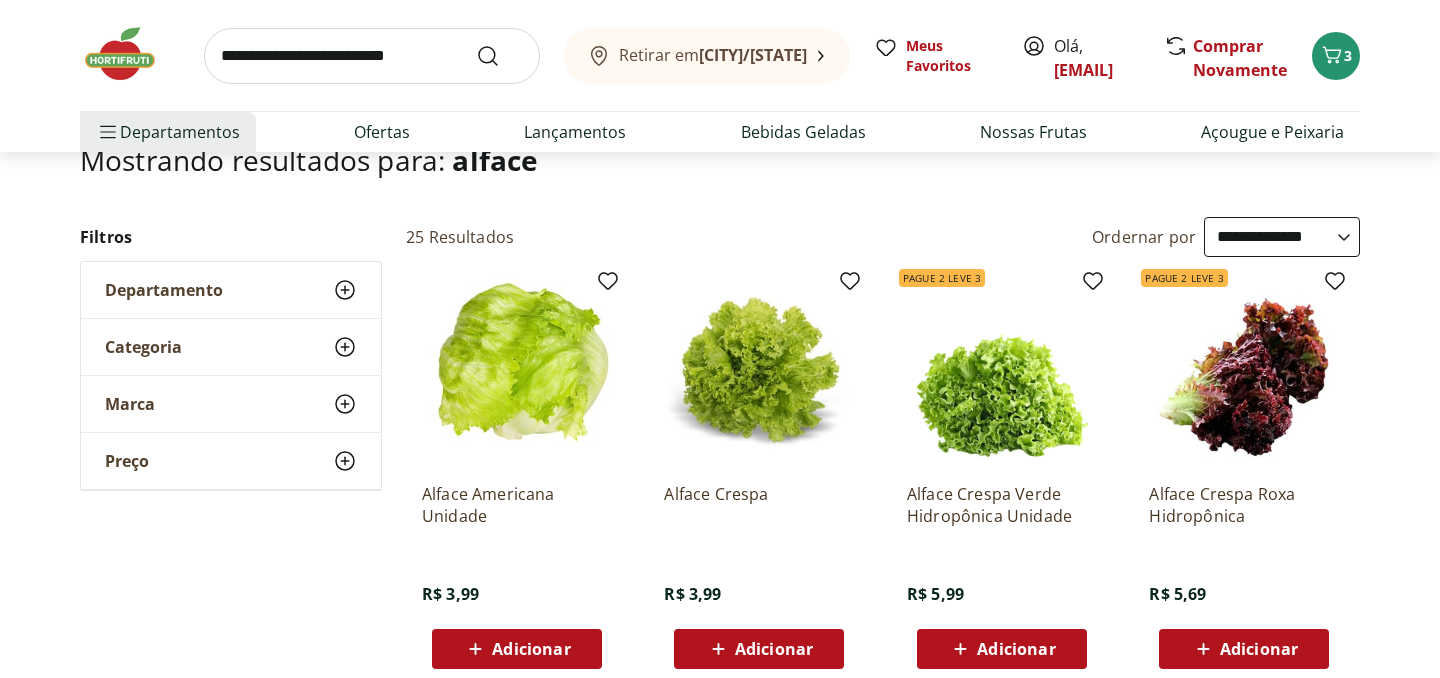scroll, scrollTop: 211, scrollLeft: 0, axis: vertical 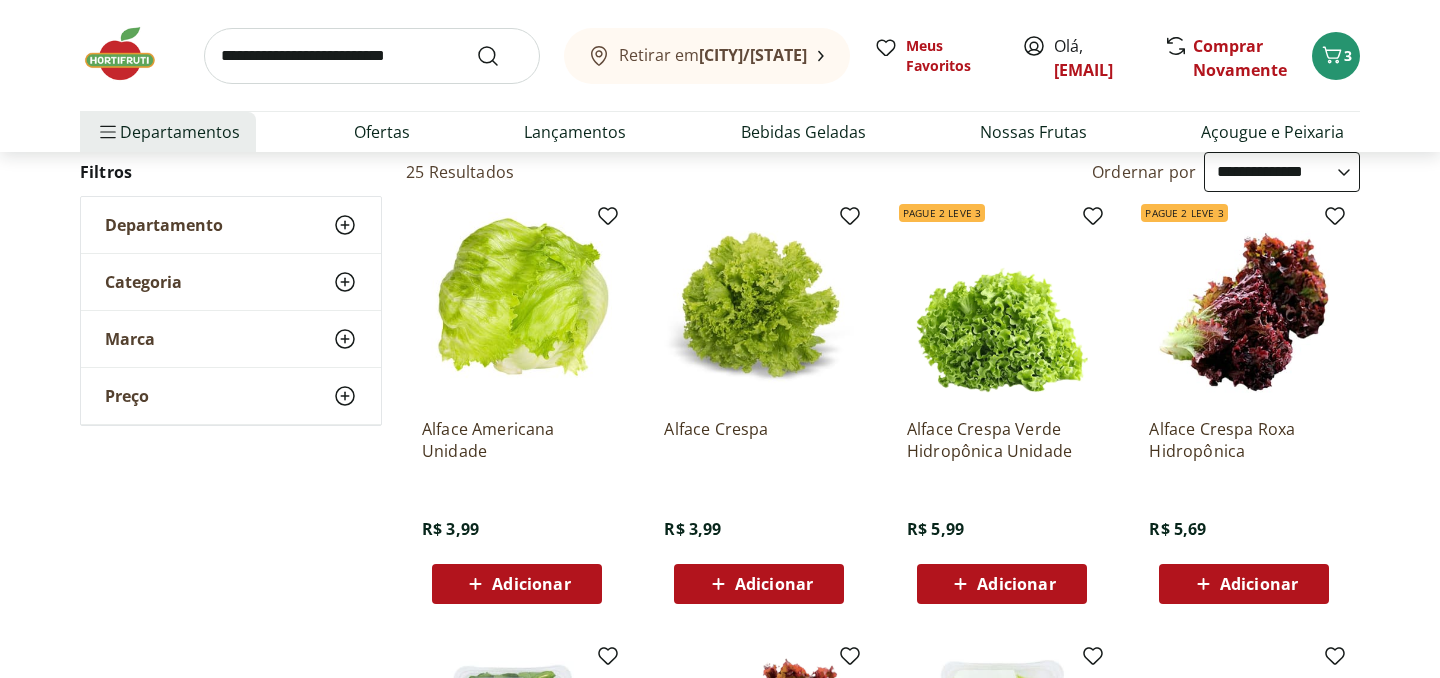 click on "Adicionar" at bounding box center [1016, 584] 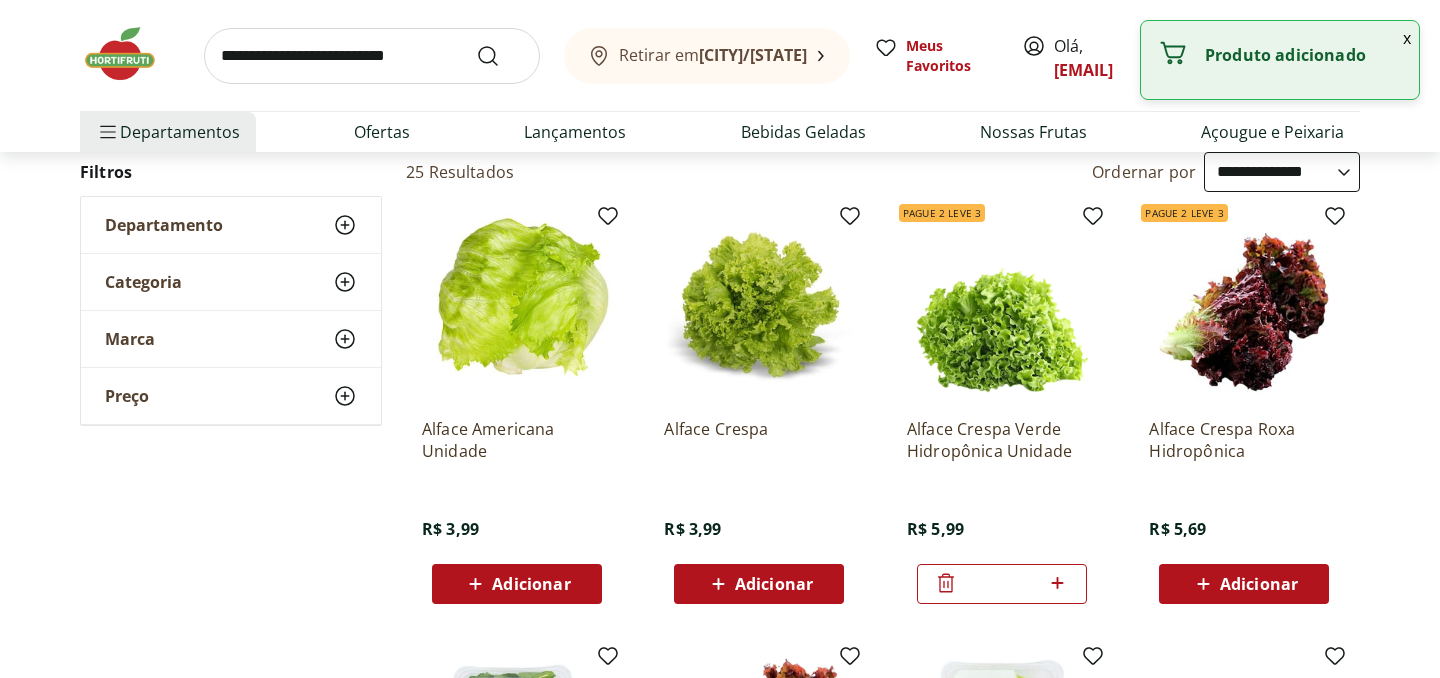 click at bounding box center (372, 56) 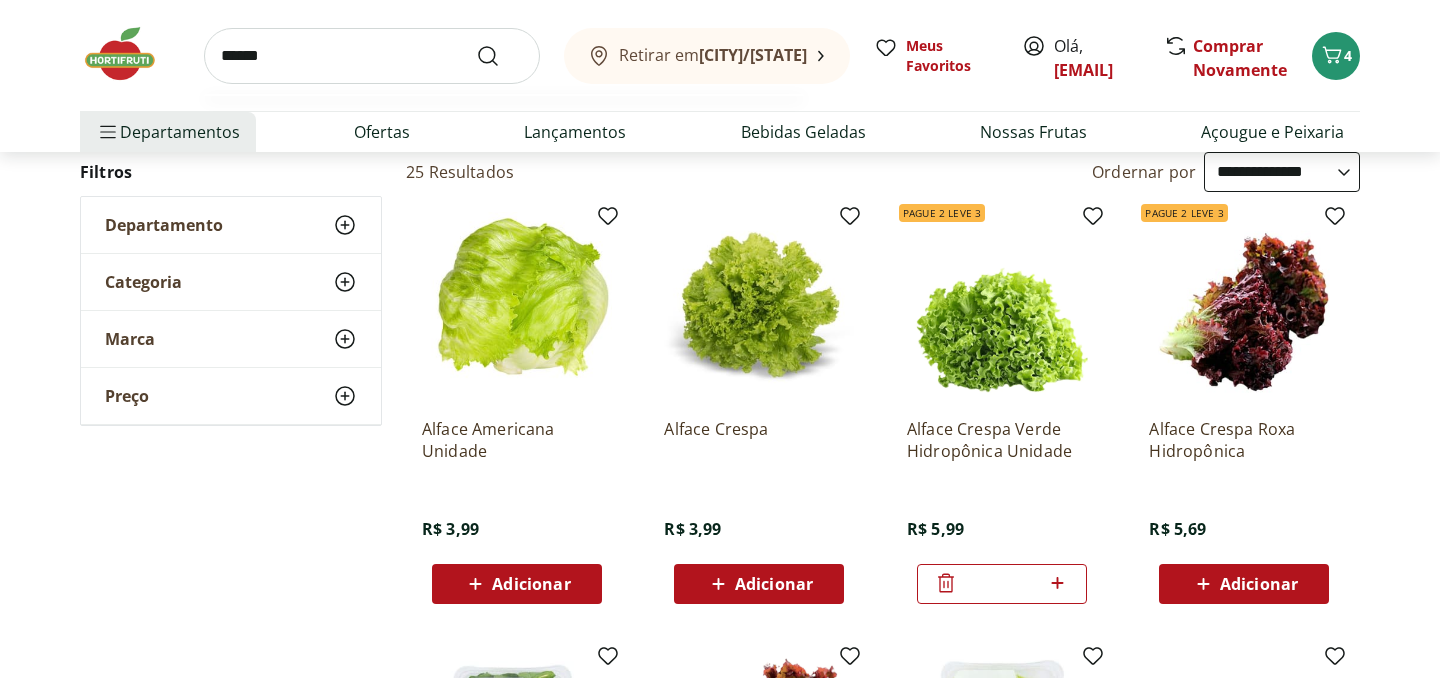 type on "******" 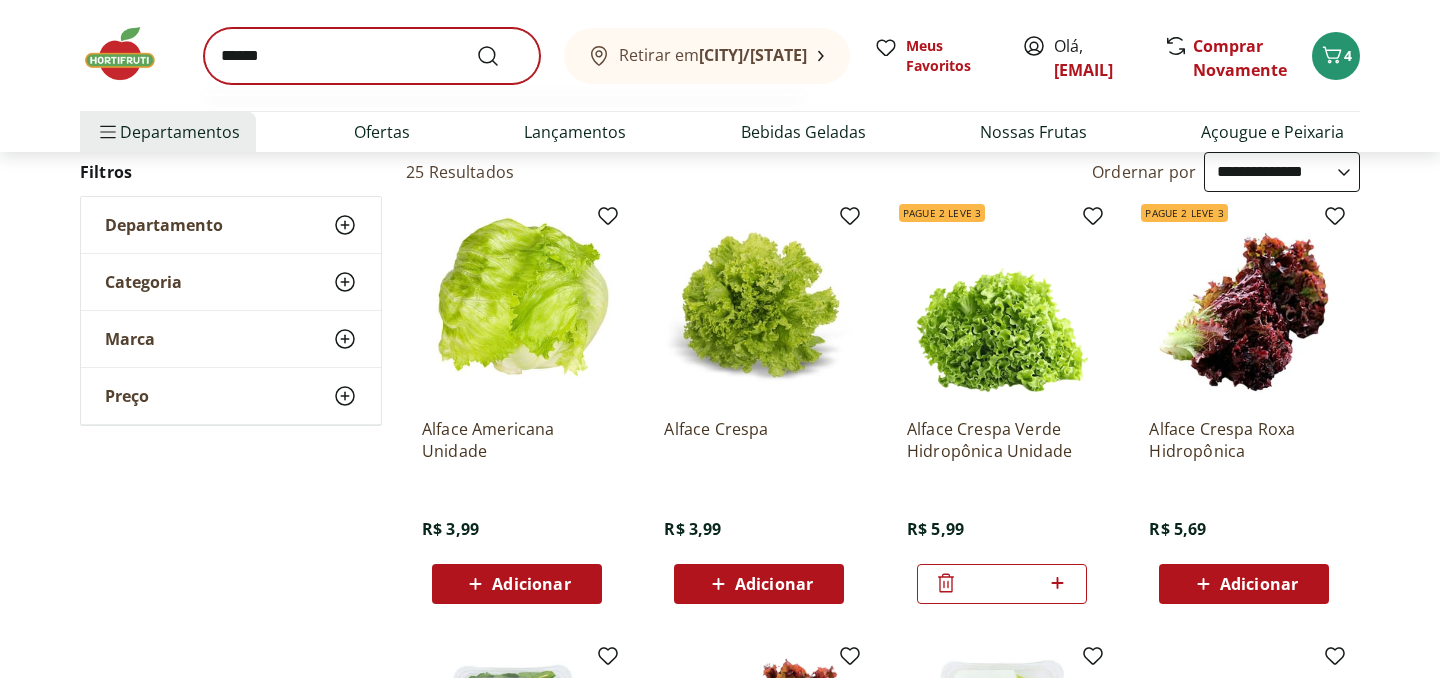 scroll, scrollTop: 0, scrollLeft: 0, axis: both 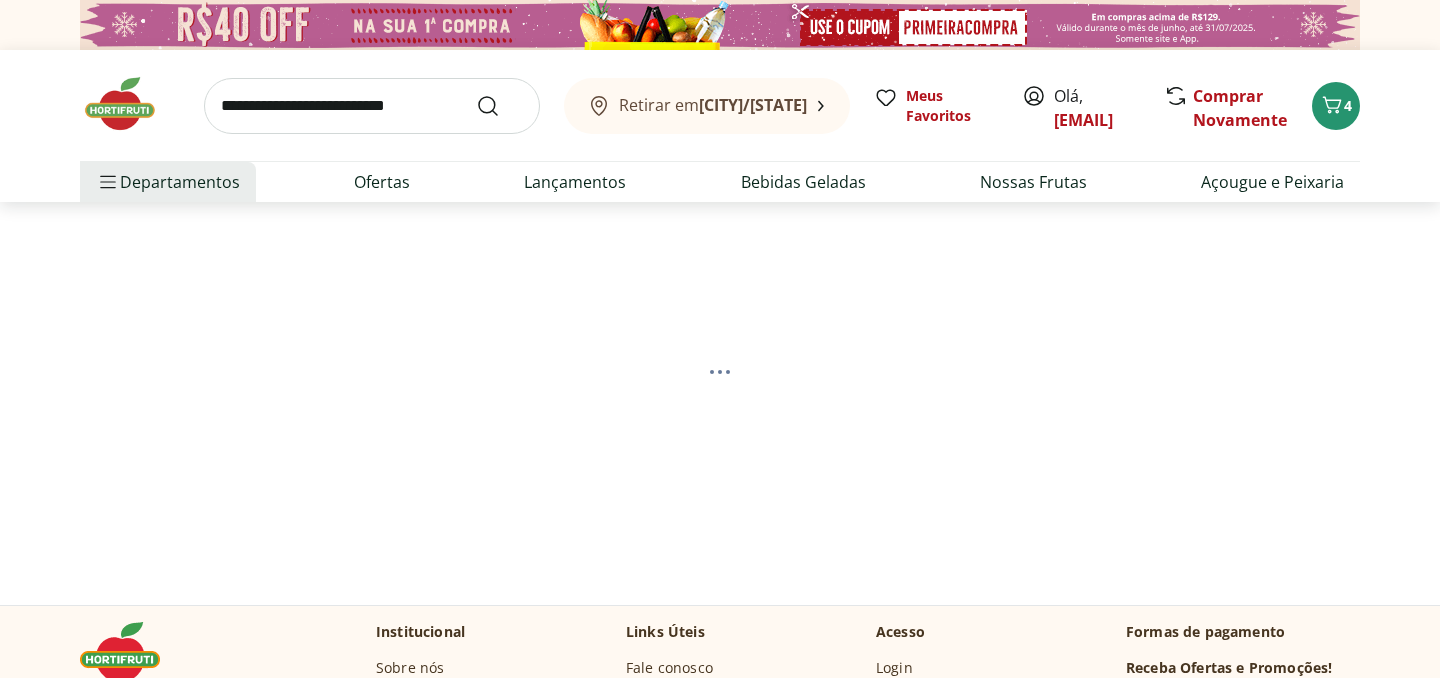 select on "**********" 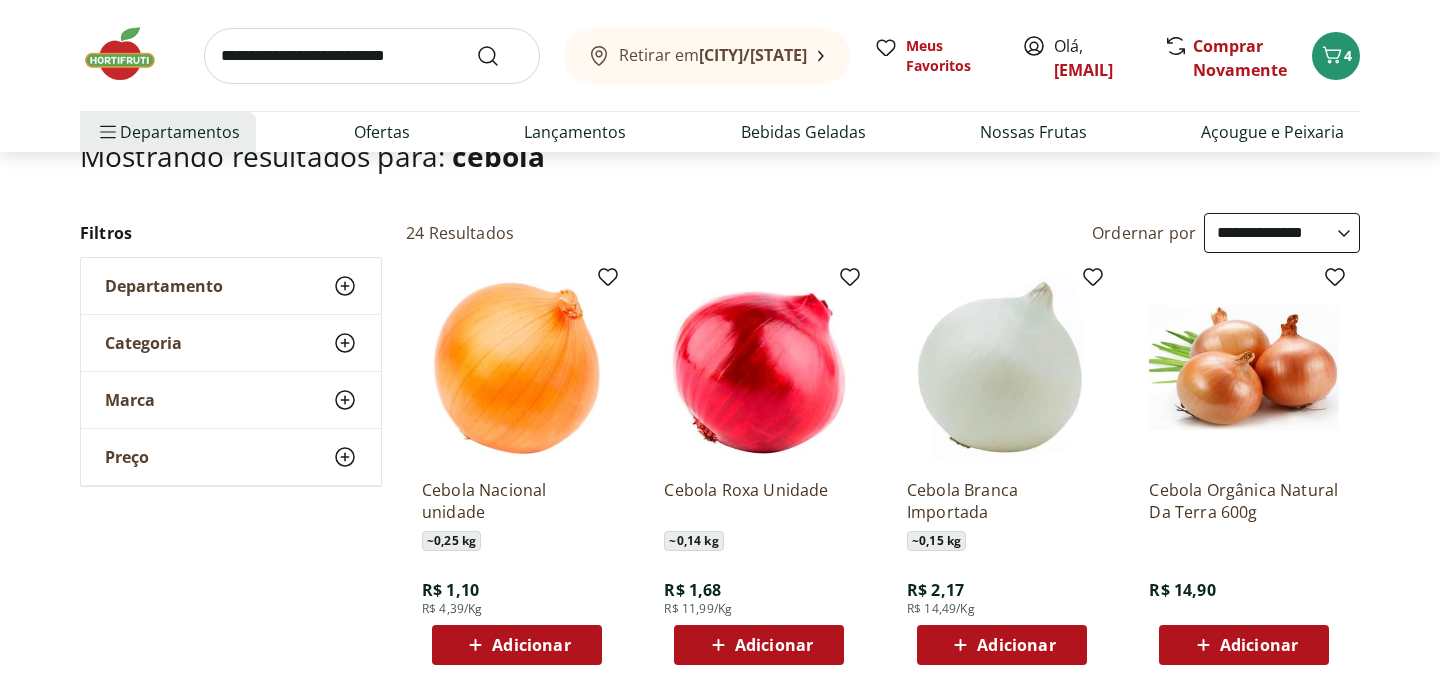 scroll, scrollTop: 173, scrollLeft: 0, axis: vertical 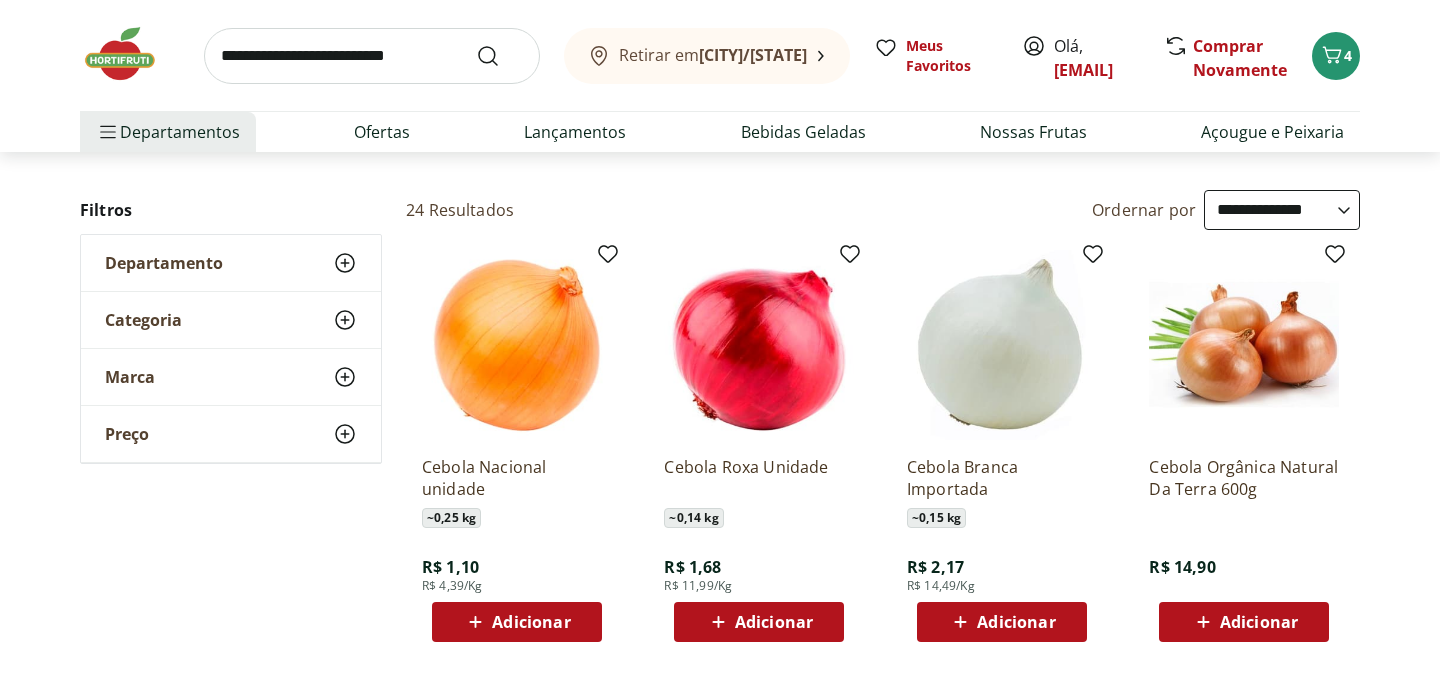 click on "Adicionar" at bounding box center [531, 622] 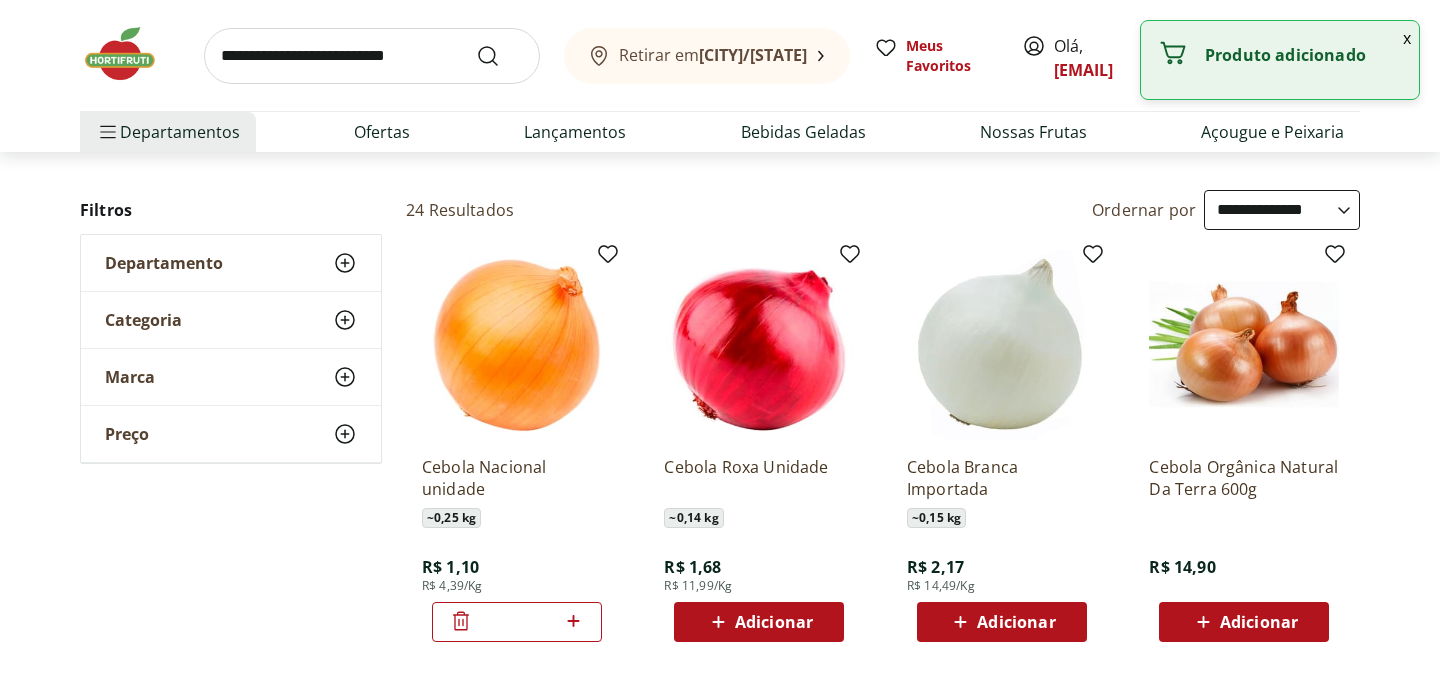click 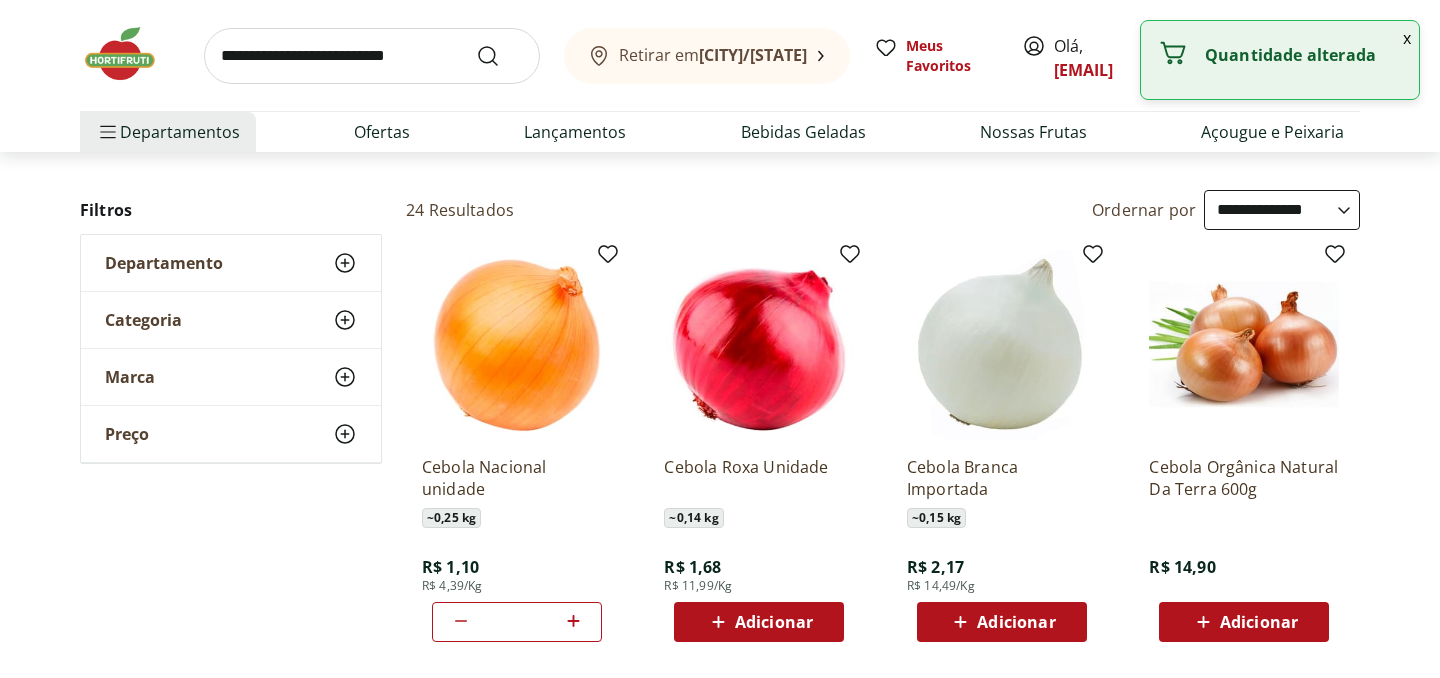 click 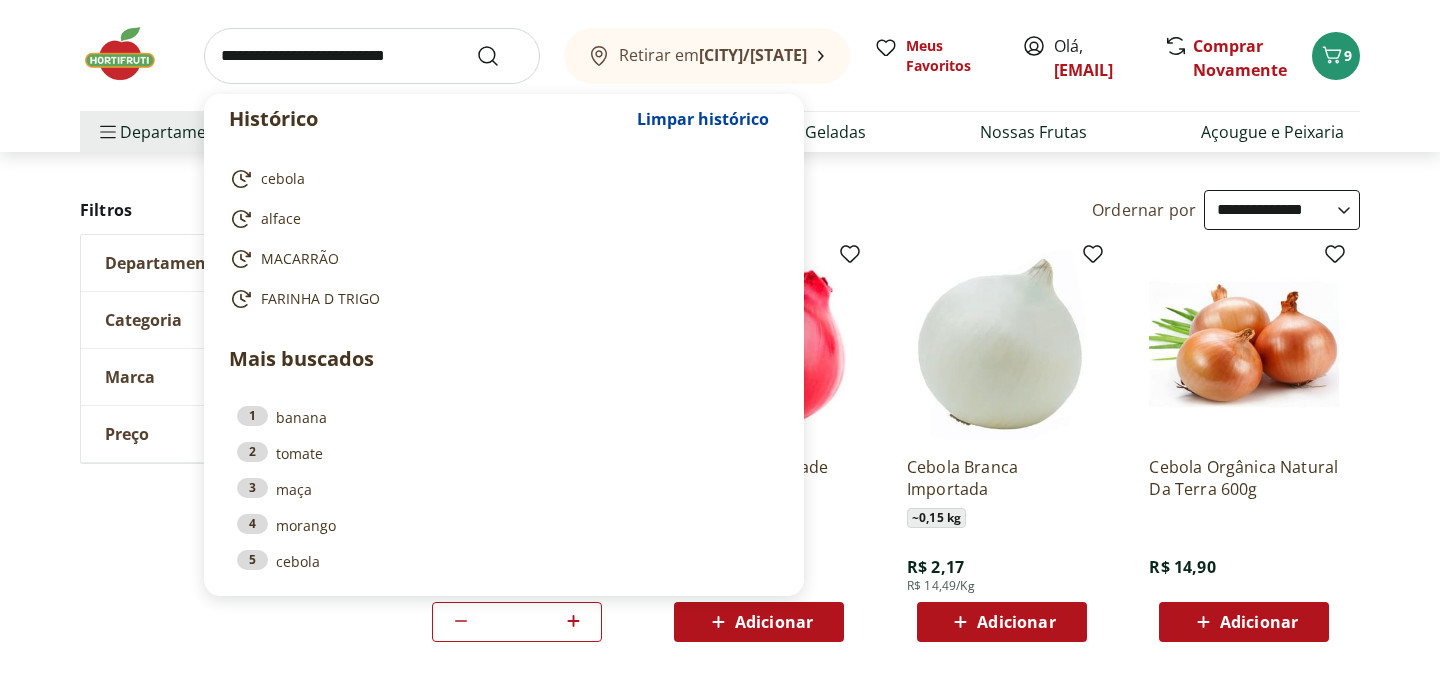 click at bounding box center [372, 56] 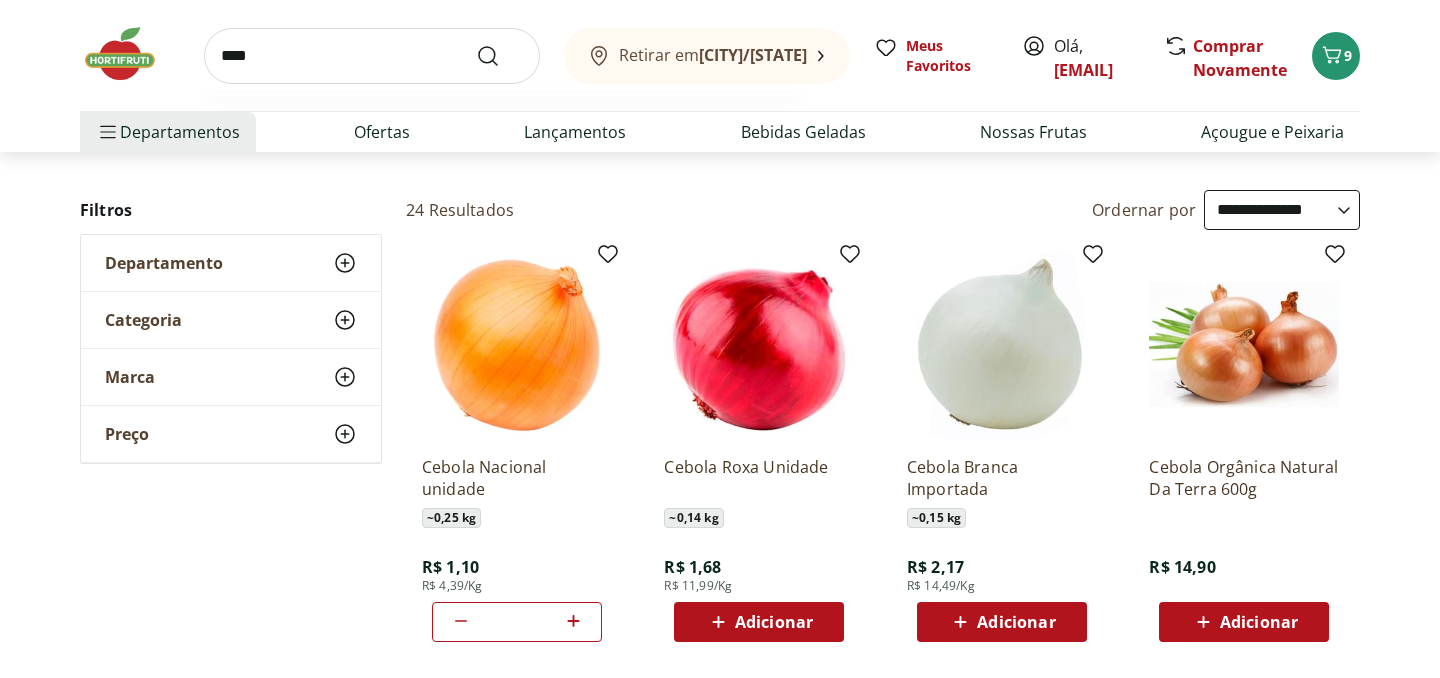 type on "****" 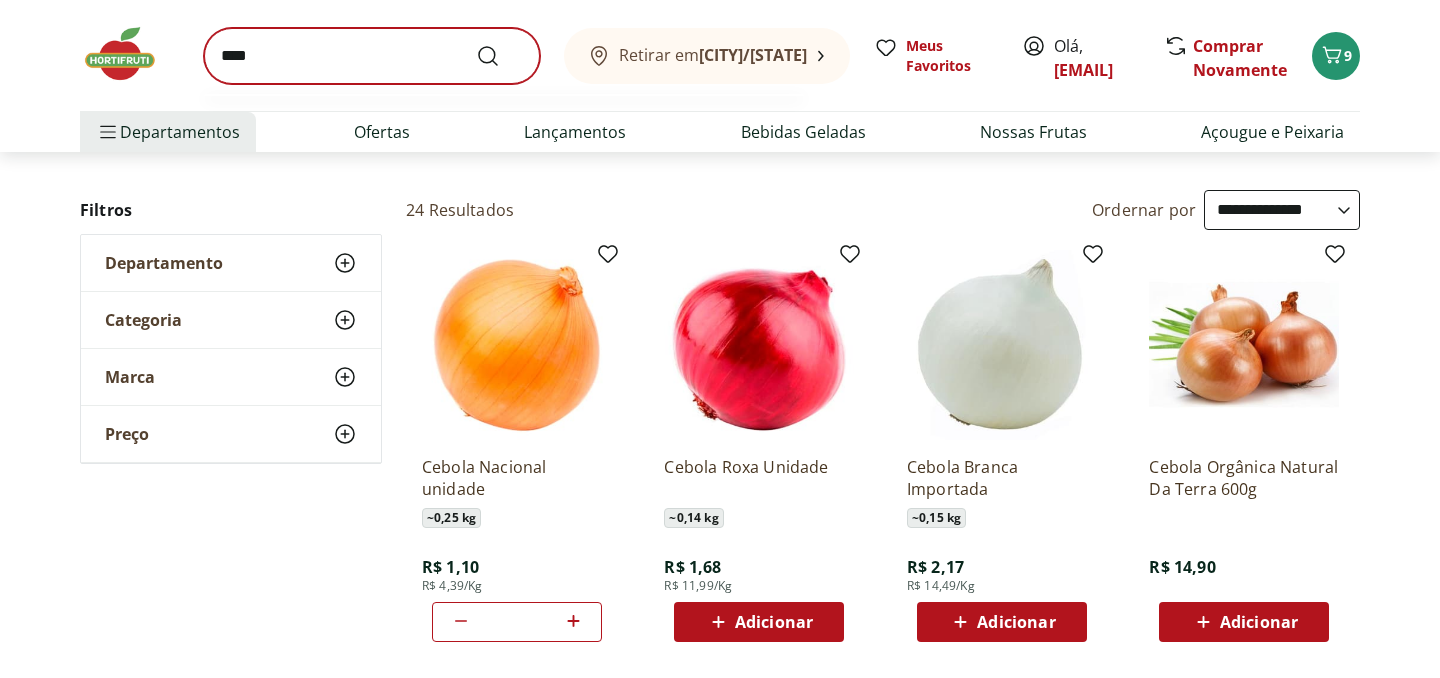 scroll, scrollTop: 0, scrollLeft: 0, axis: both 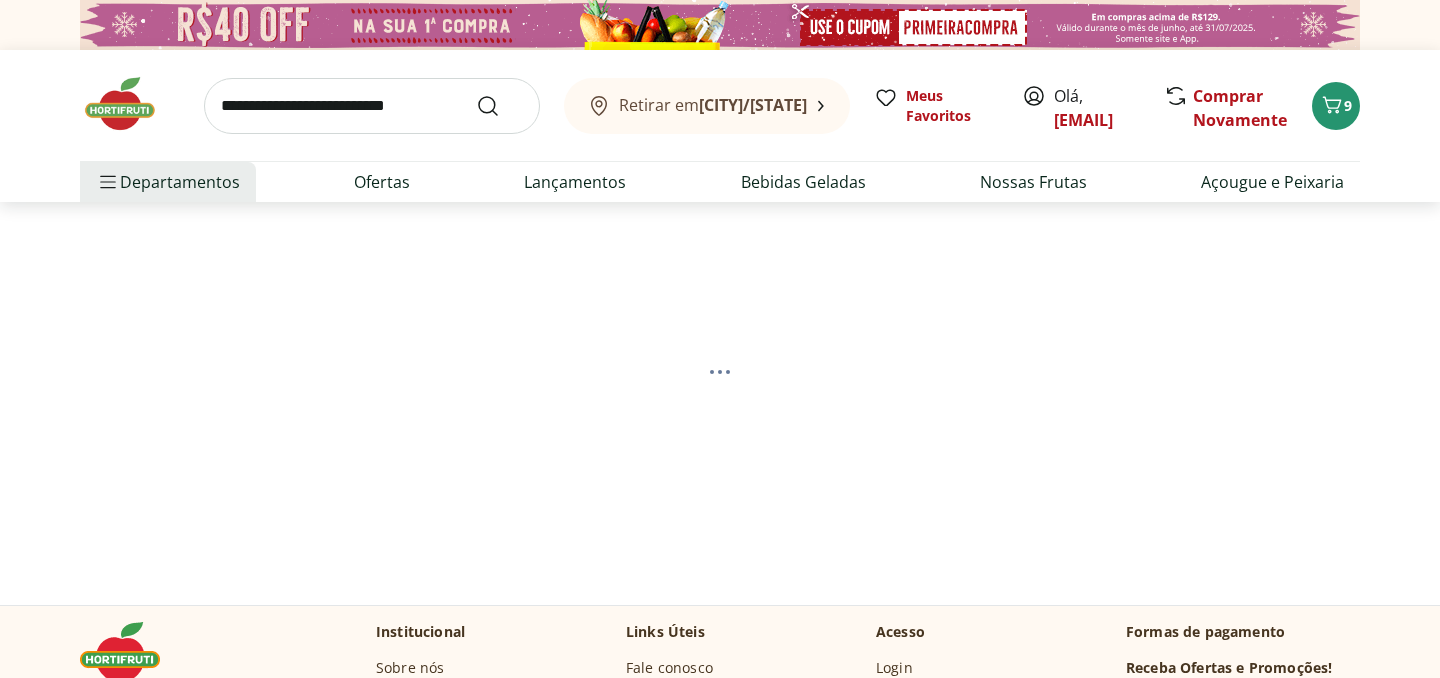 select on "**********" 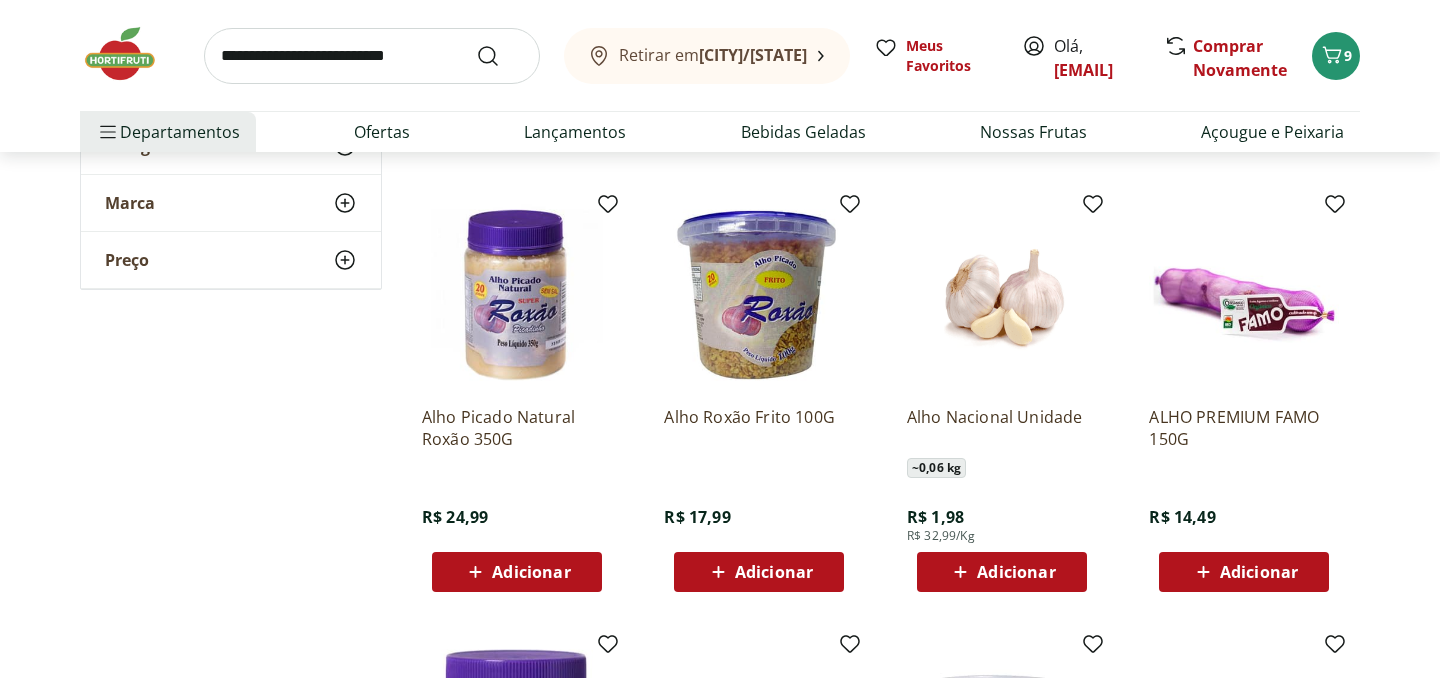 scroll, scrollTop: 669, scrollLeft: 0, axis: vertical 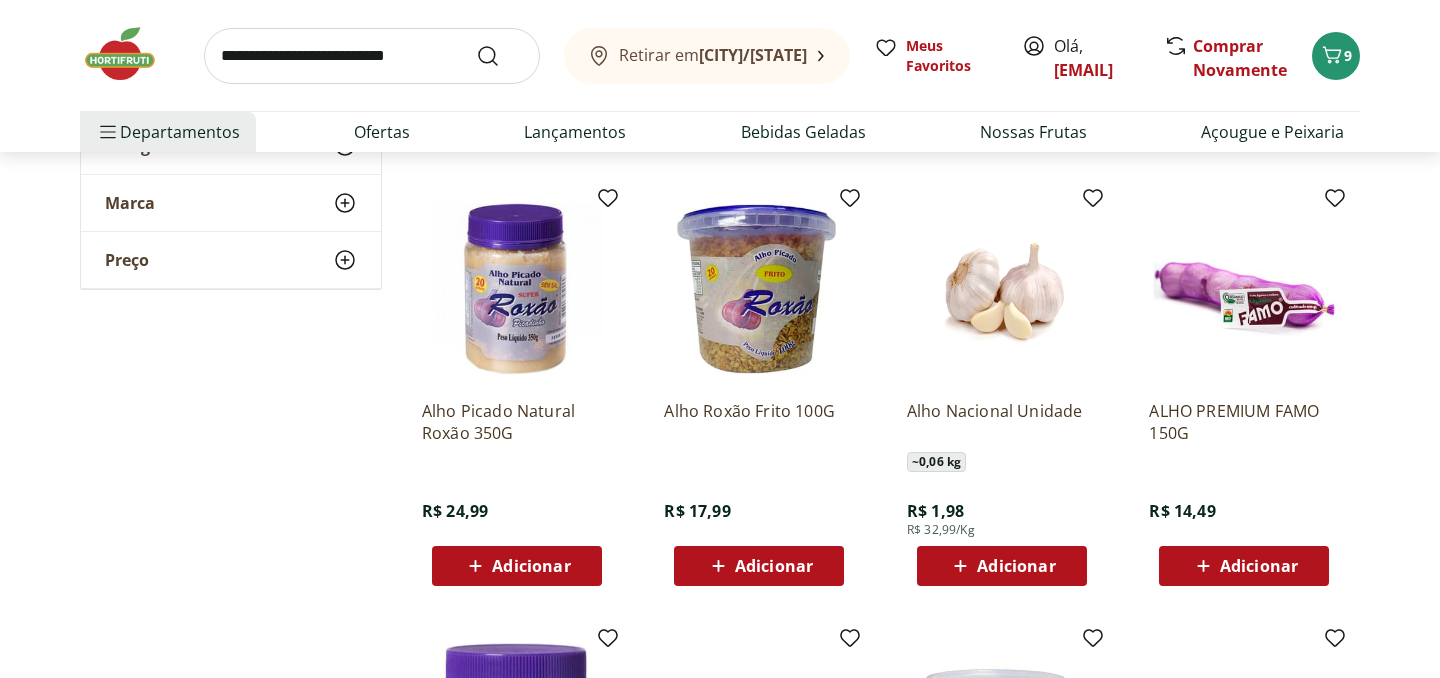 click on "Adicionar" at bounding box center (1016, 566) 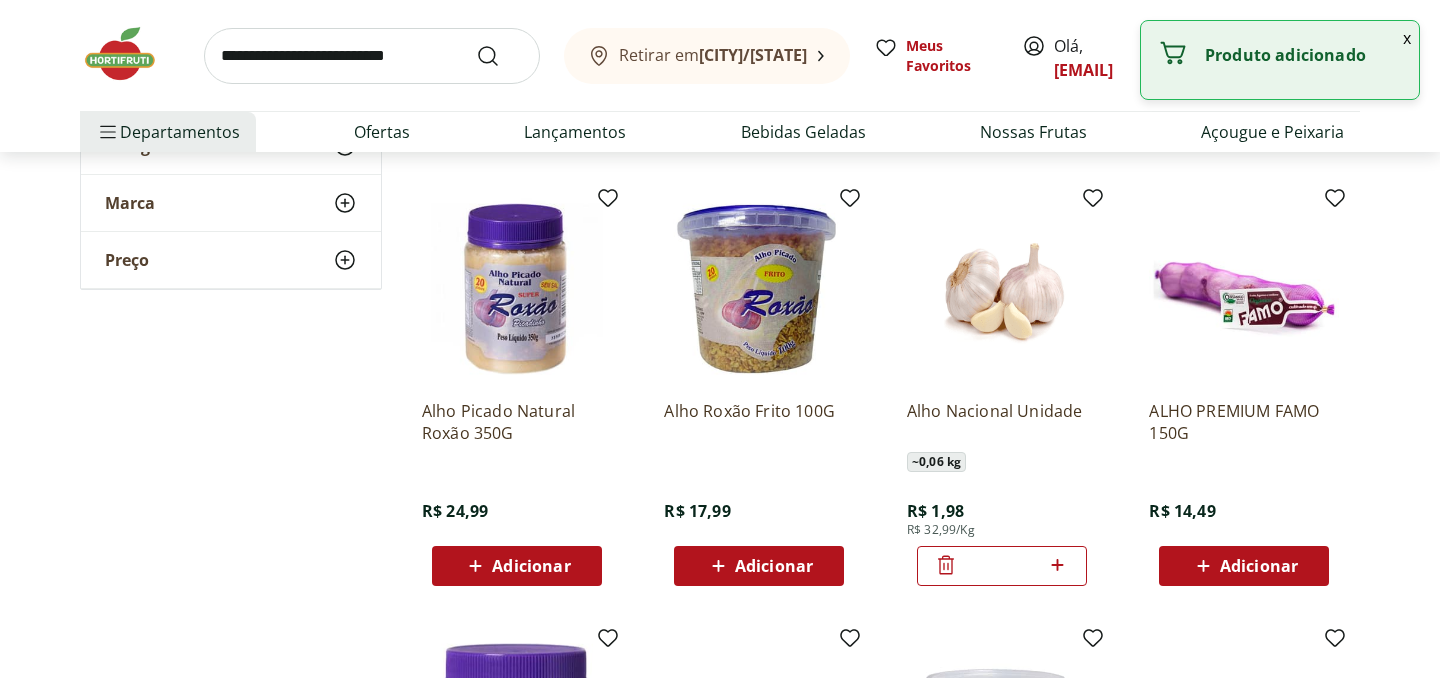 click 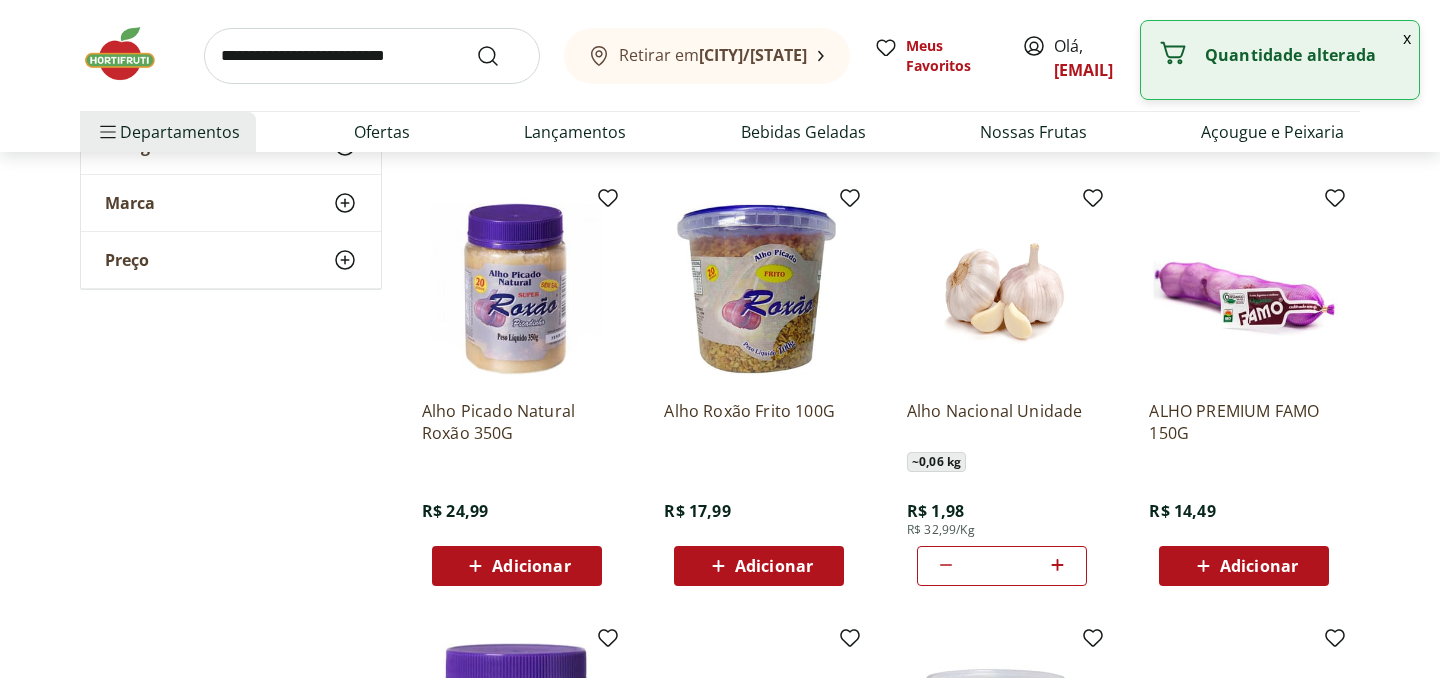 click 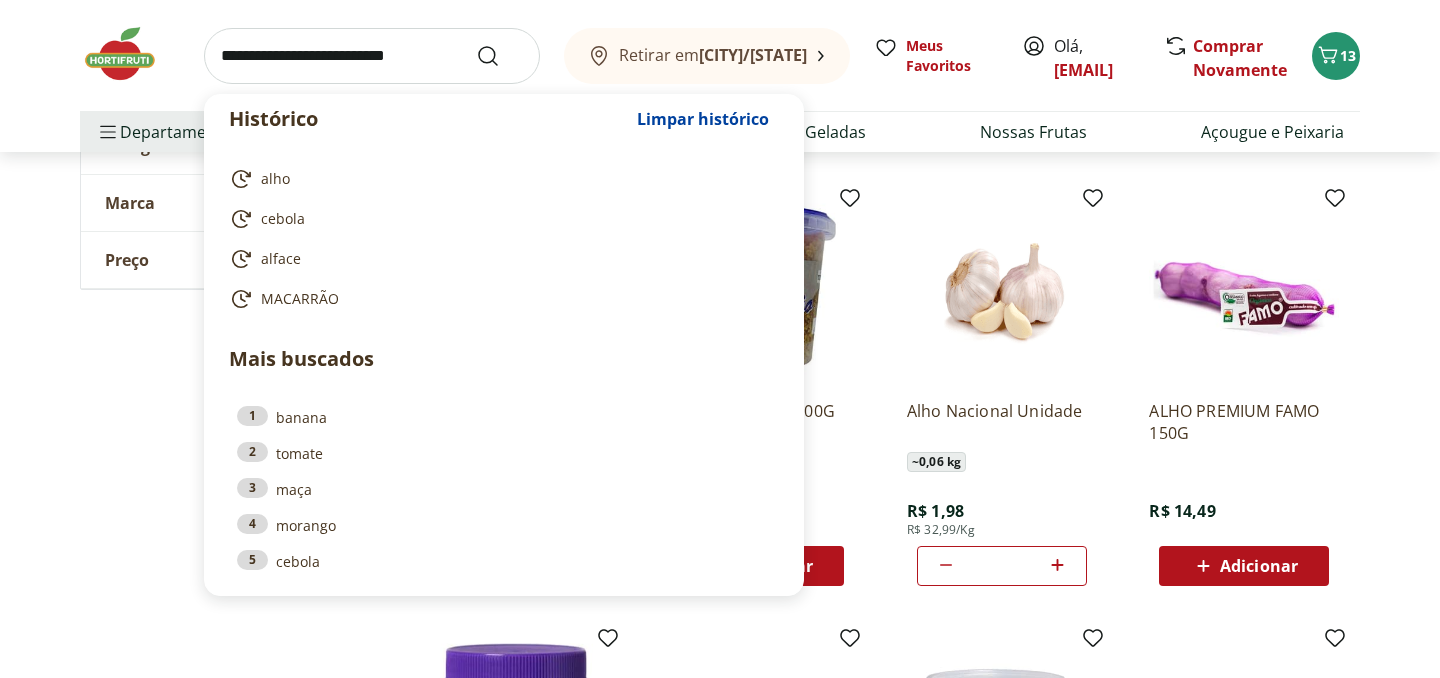click at bounding box center [372, 56] 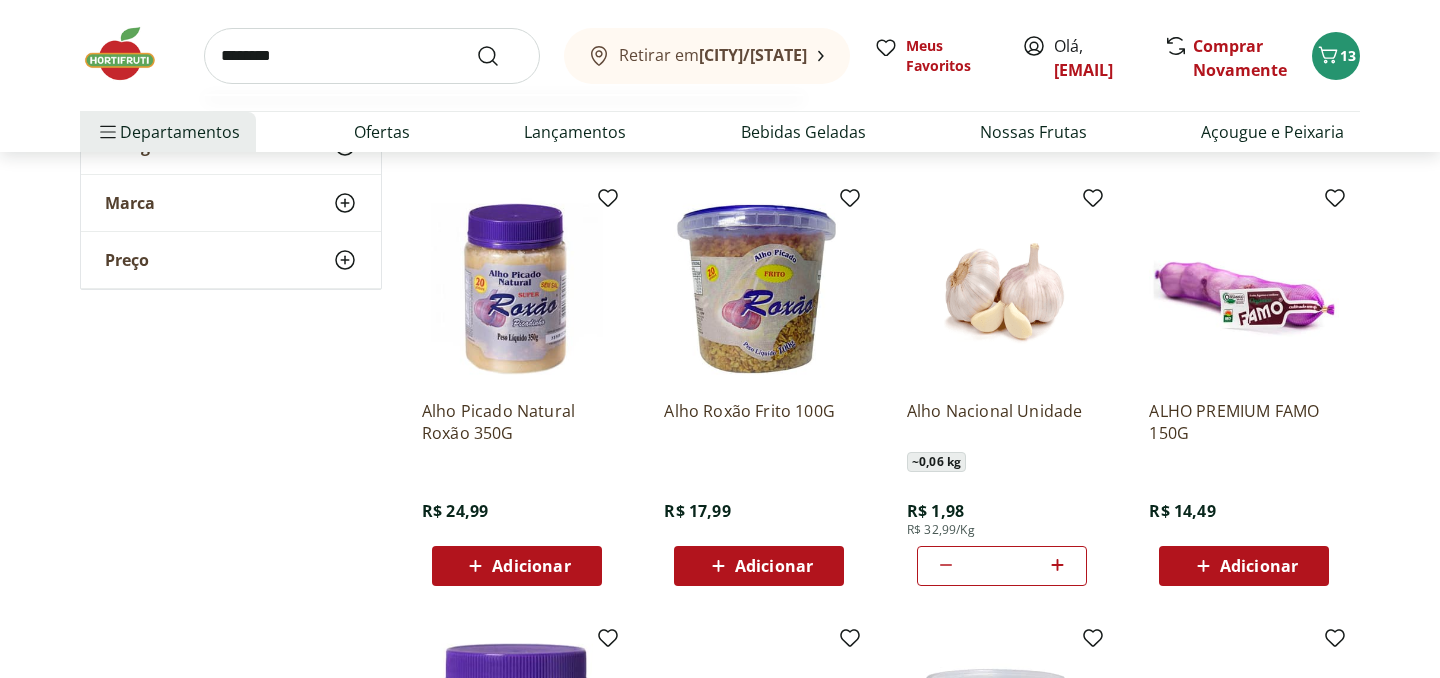 click at bounding box center [500, 56] 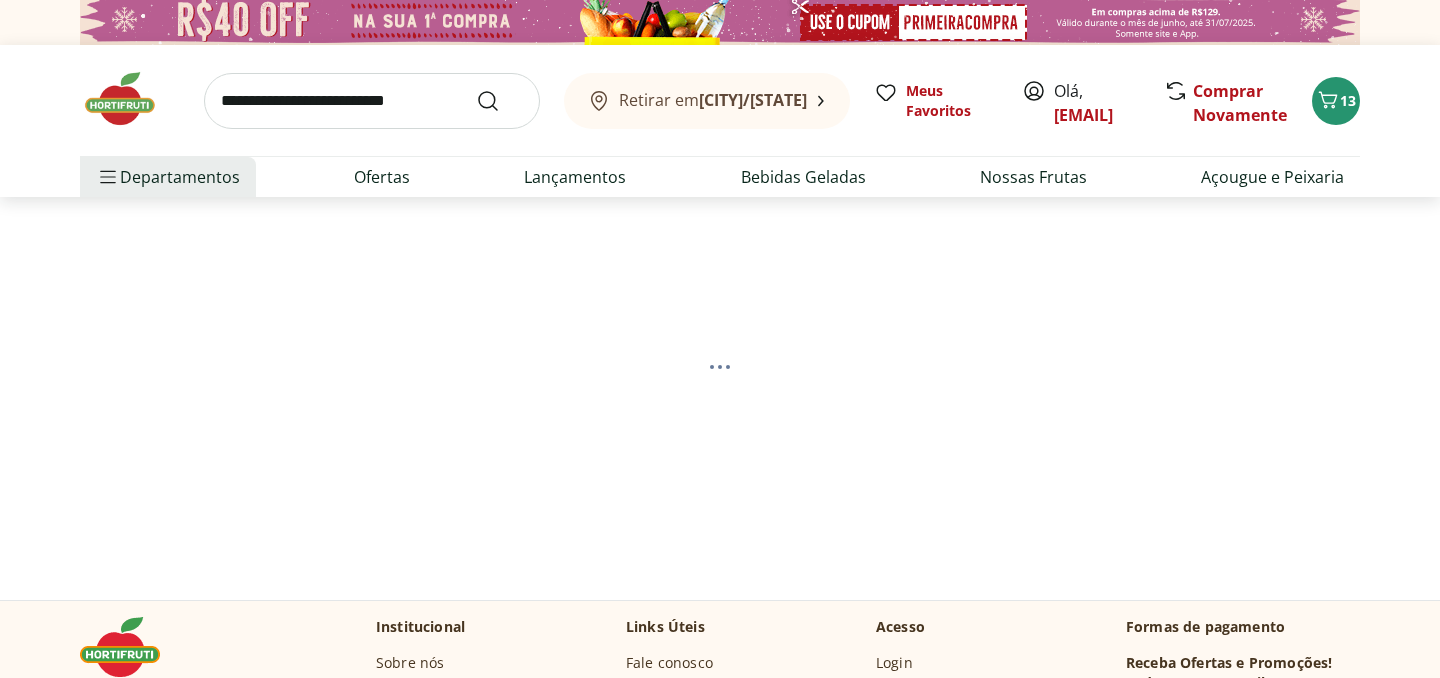 scroll, scrollTop: 9, scrollLeft: 0, axis: vertical 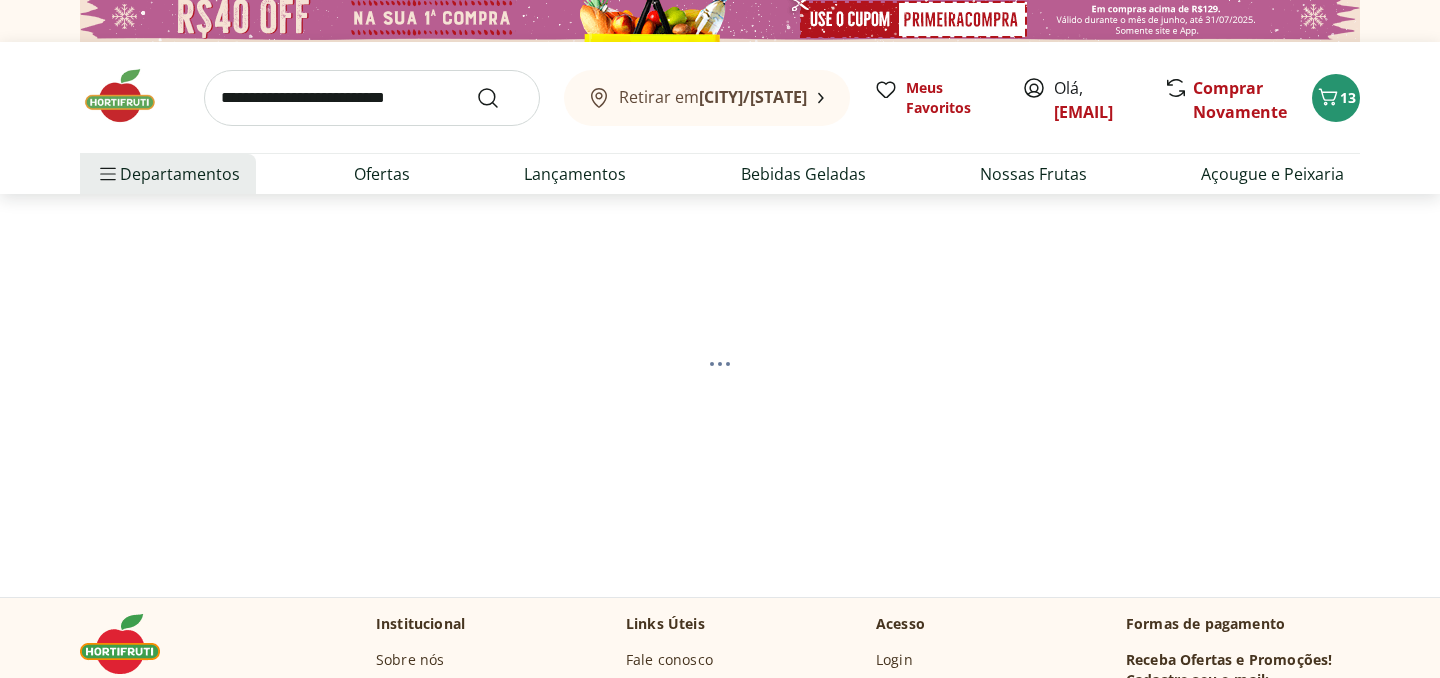 select on "**********" 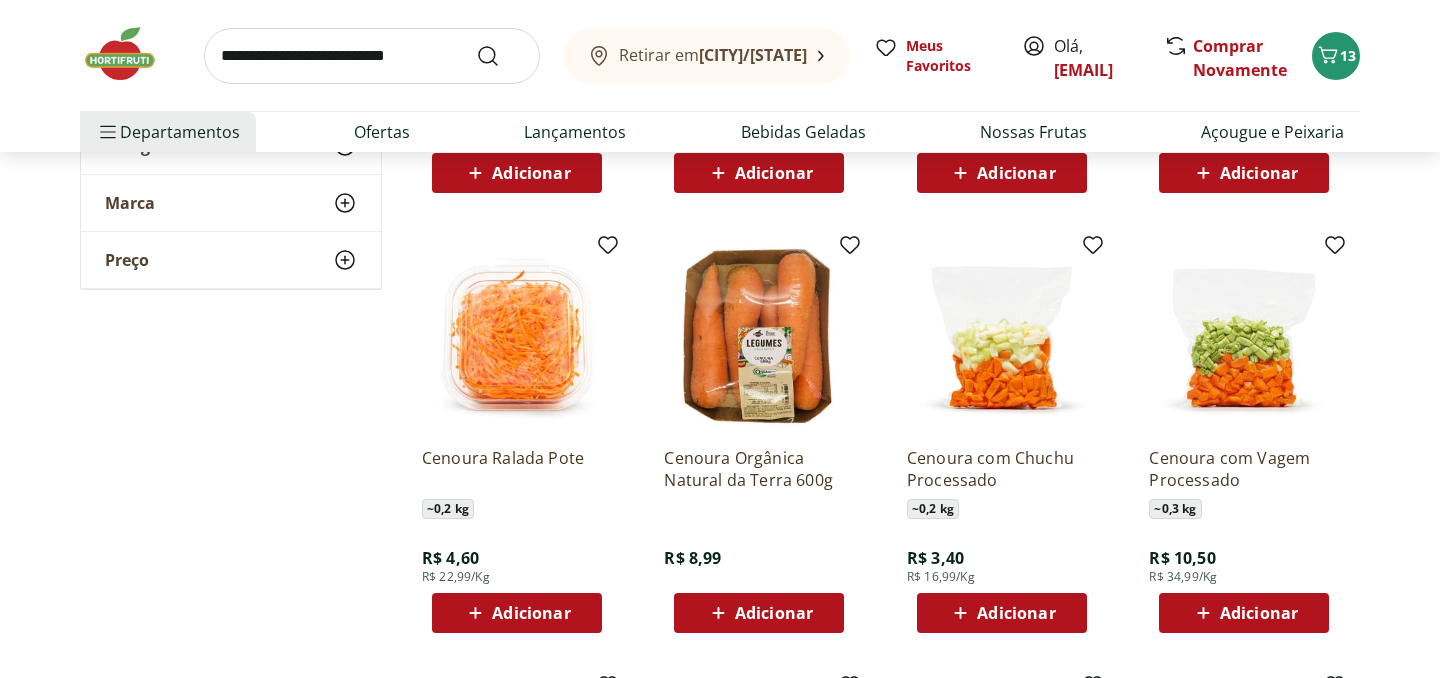 scroll, scrollTop: 711, scrollLeft: 0, axis: vertical 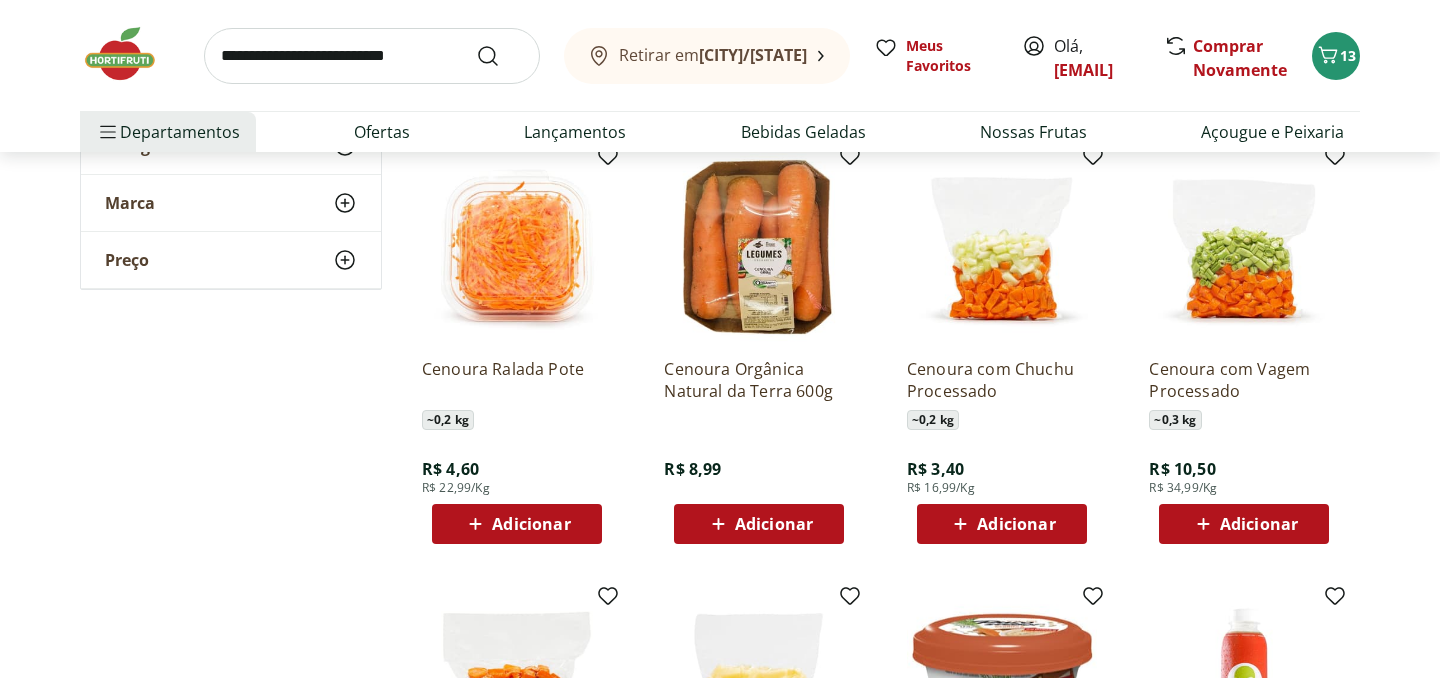 click on "Adicionar" at bounding box center [774, 524] 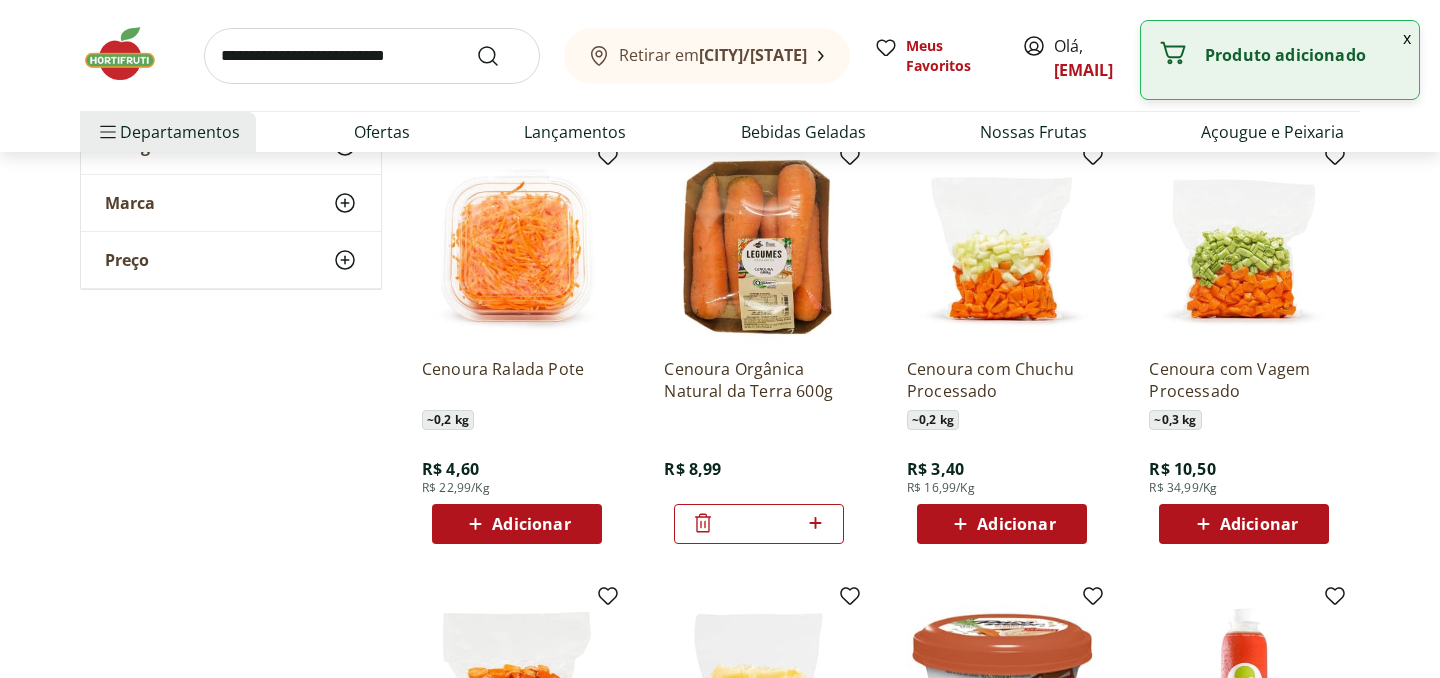 click at bounding box center [372, 56] 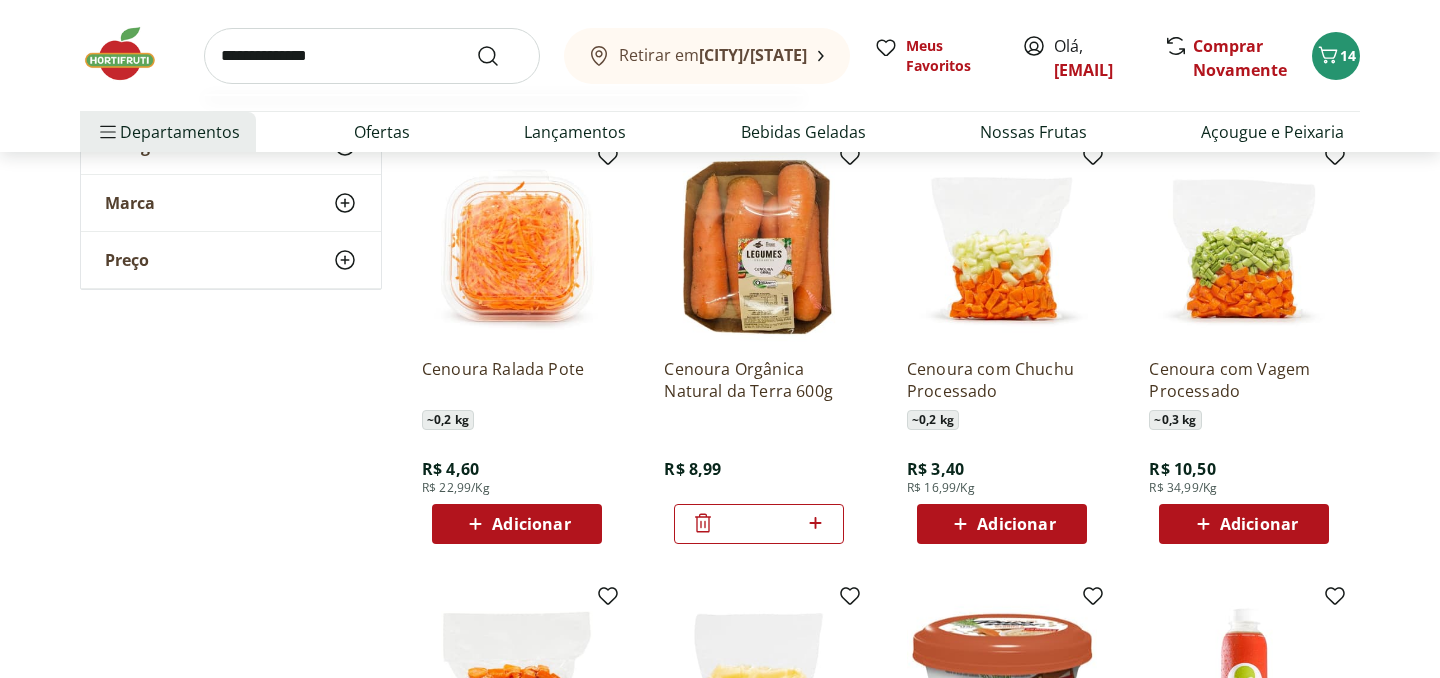 type on "**********" 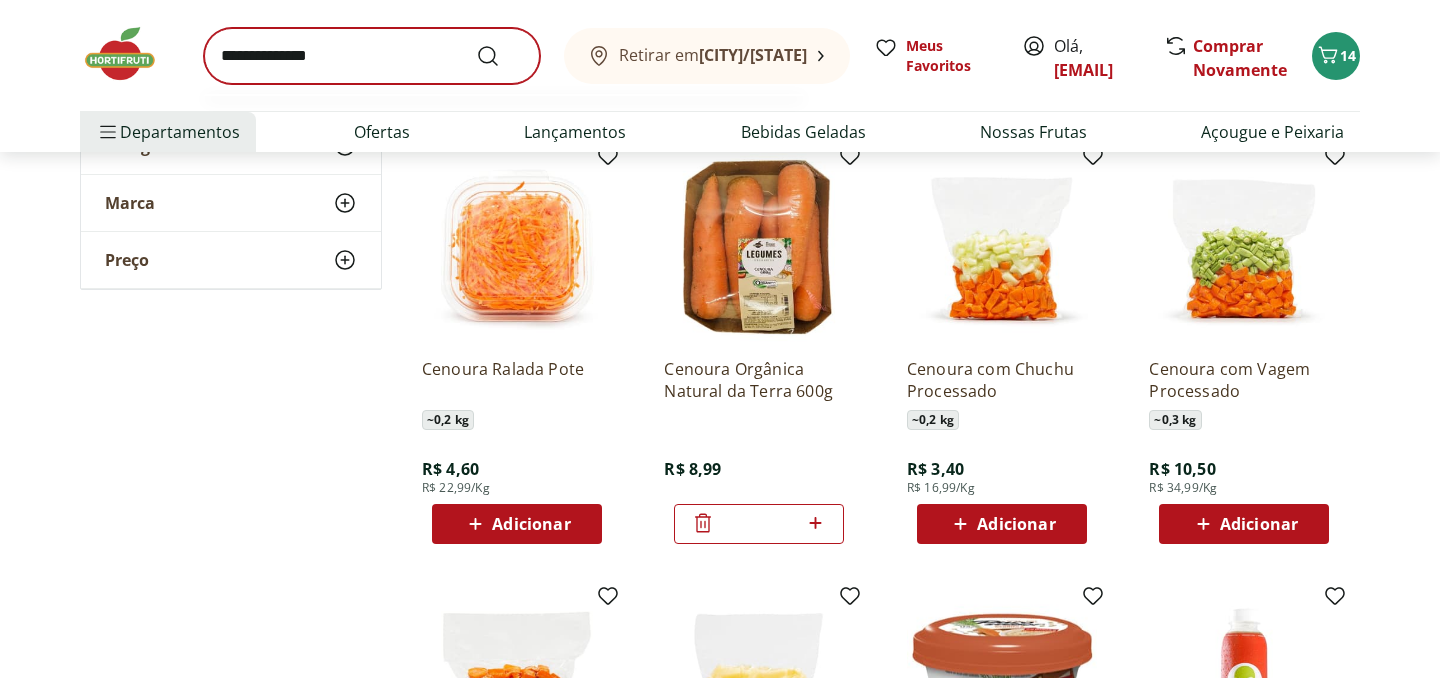 scroll, scrollTop: 0, scrollLeft: 0, axis: both 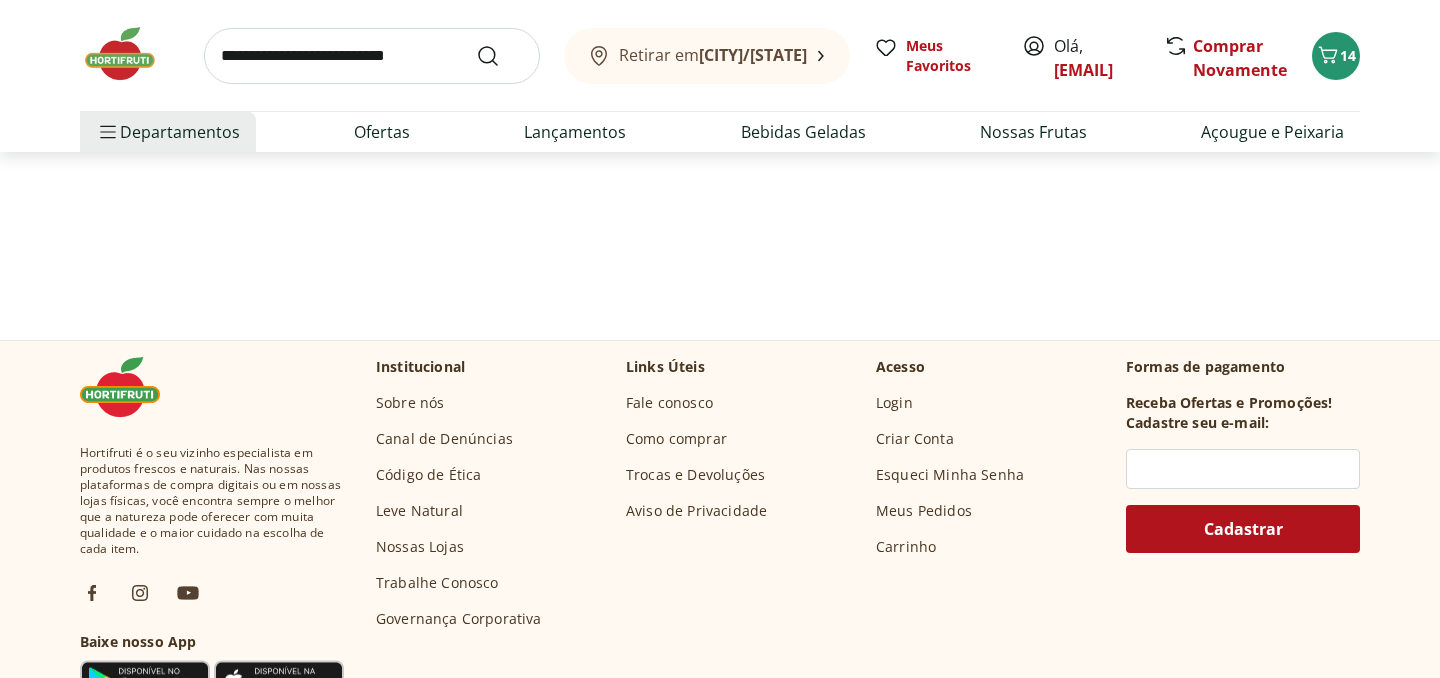 select on "**********" 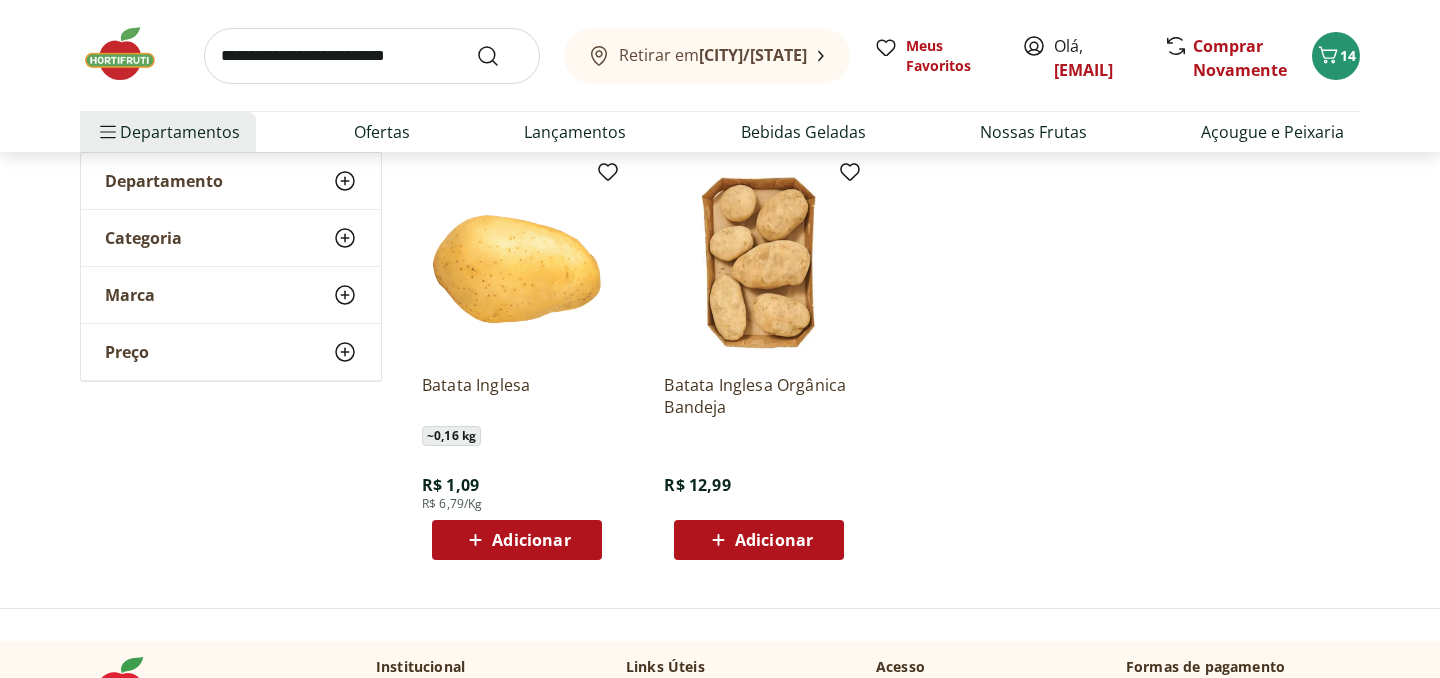 scroll, scrollTop: 256, scrollLeft: 0, axis: vertical 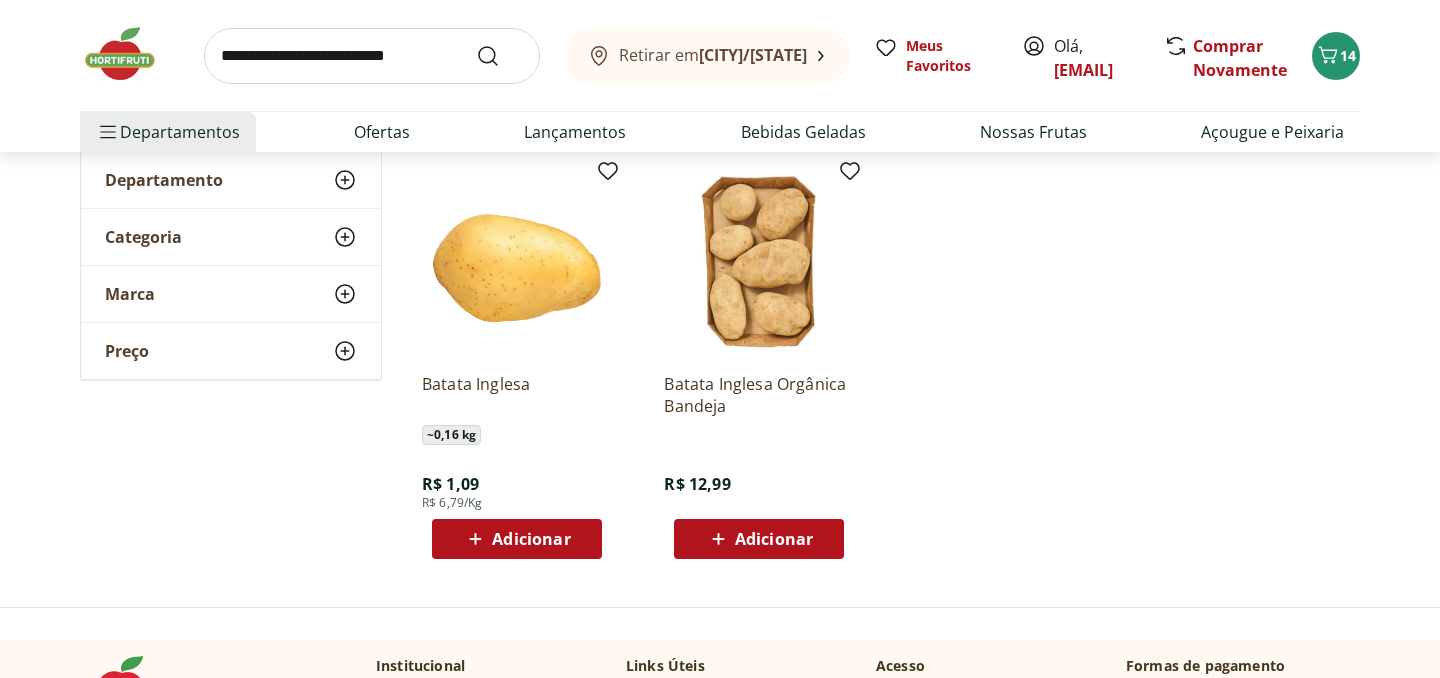 click 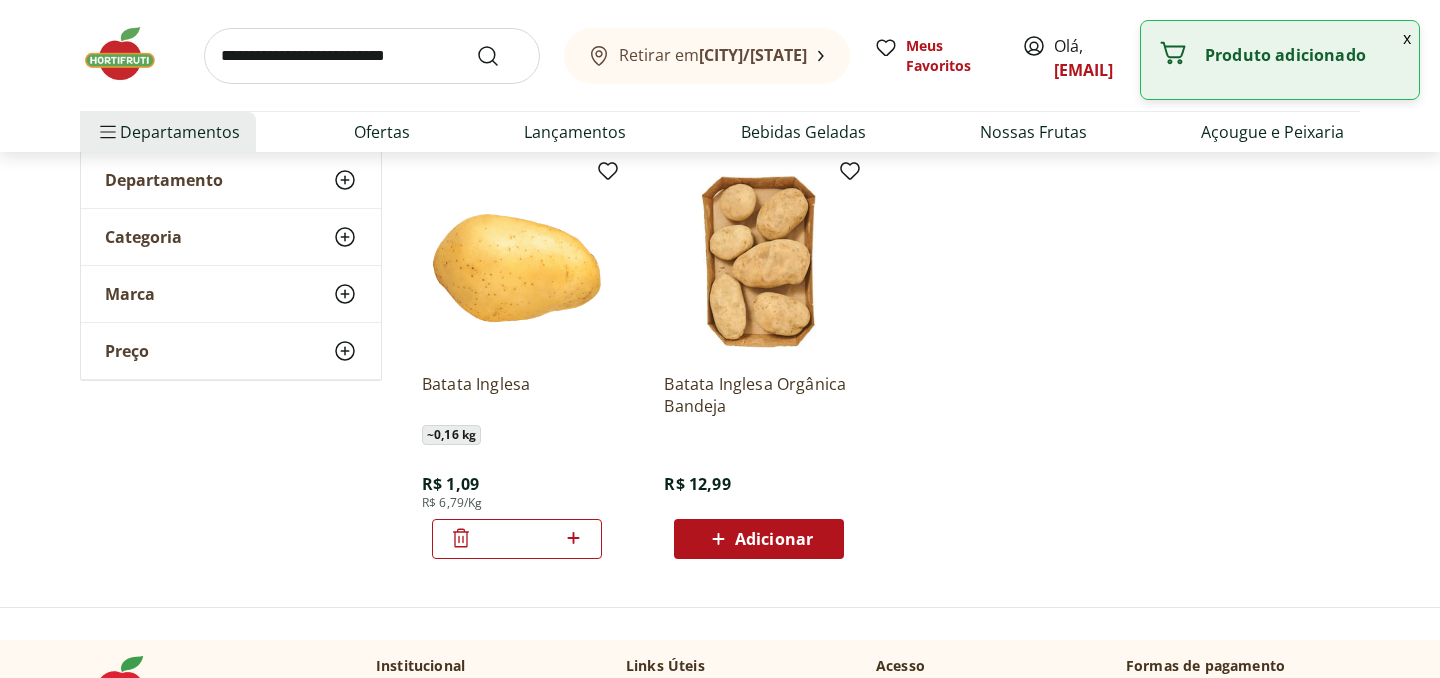 click 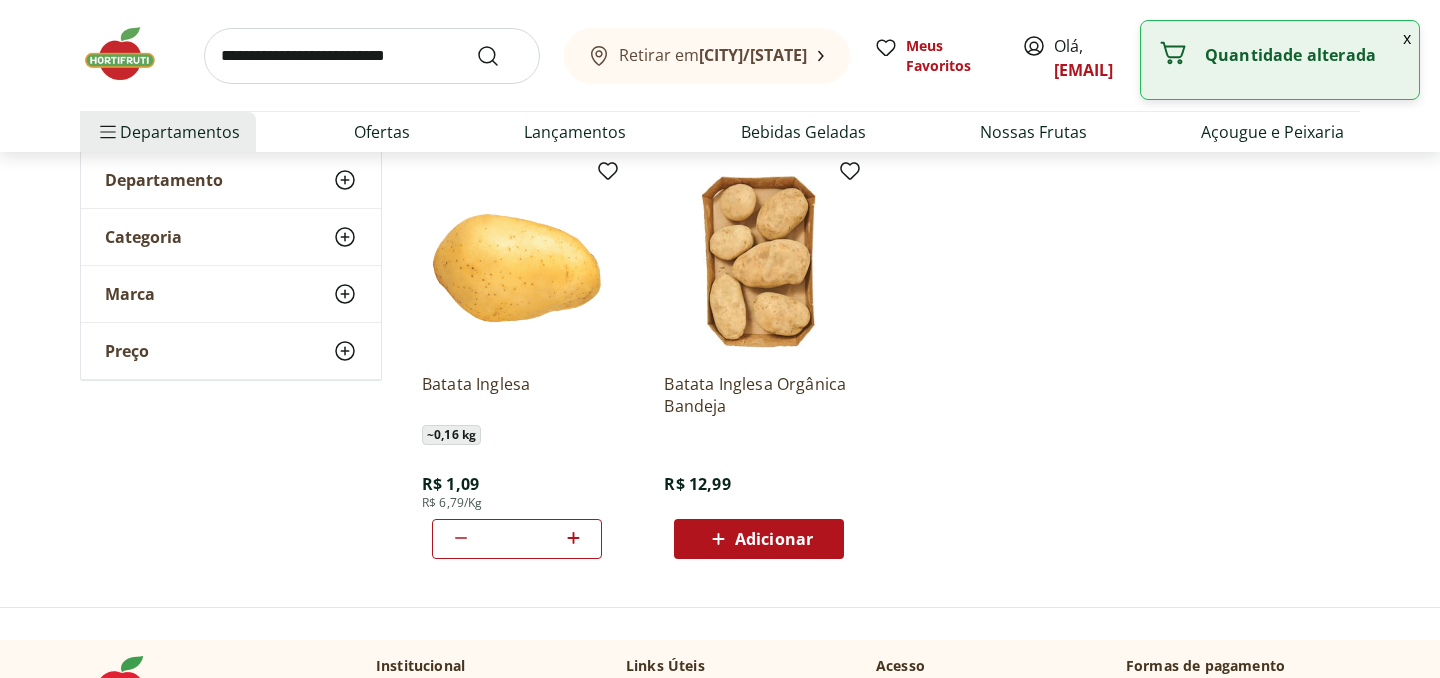 click 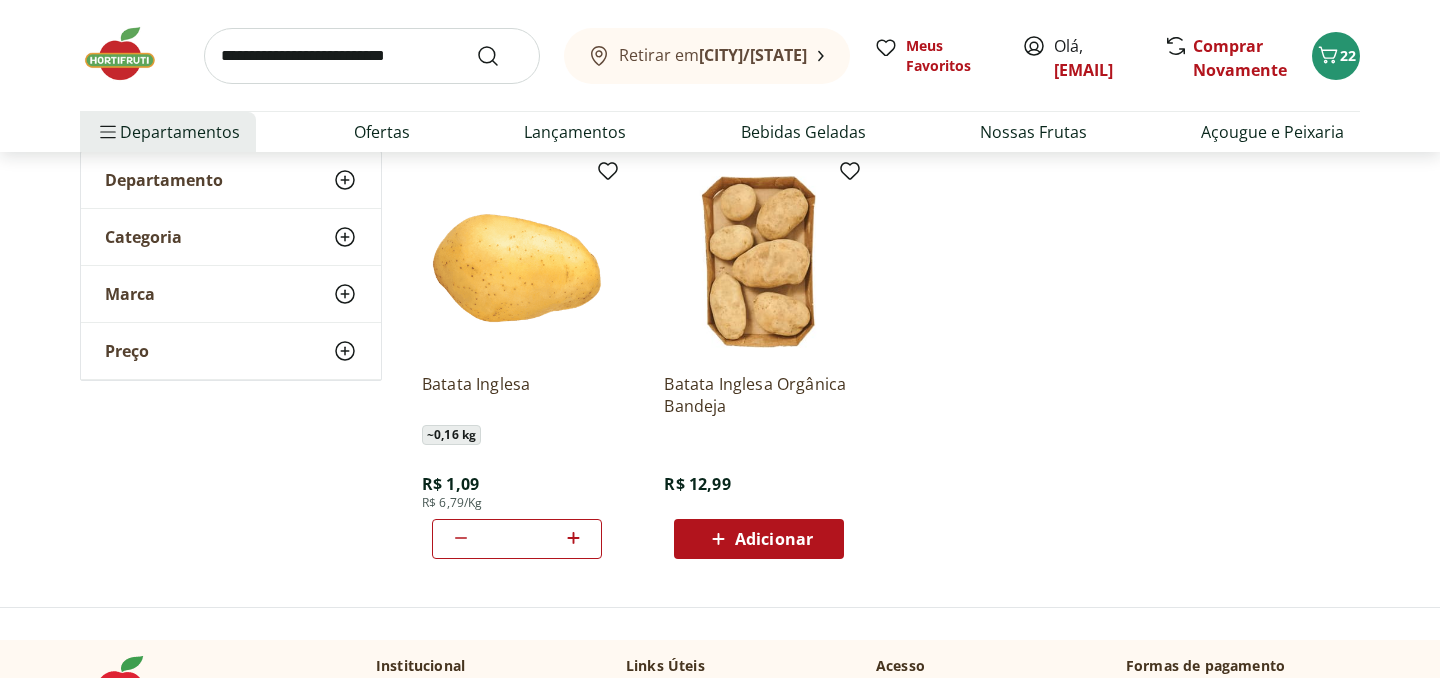 click 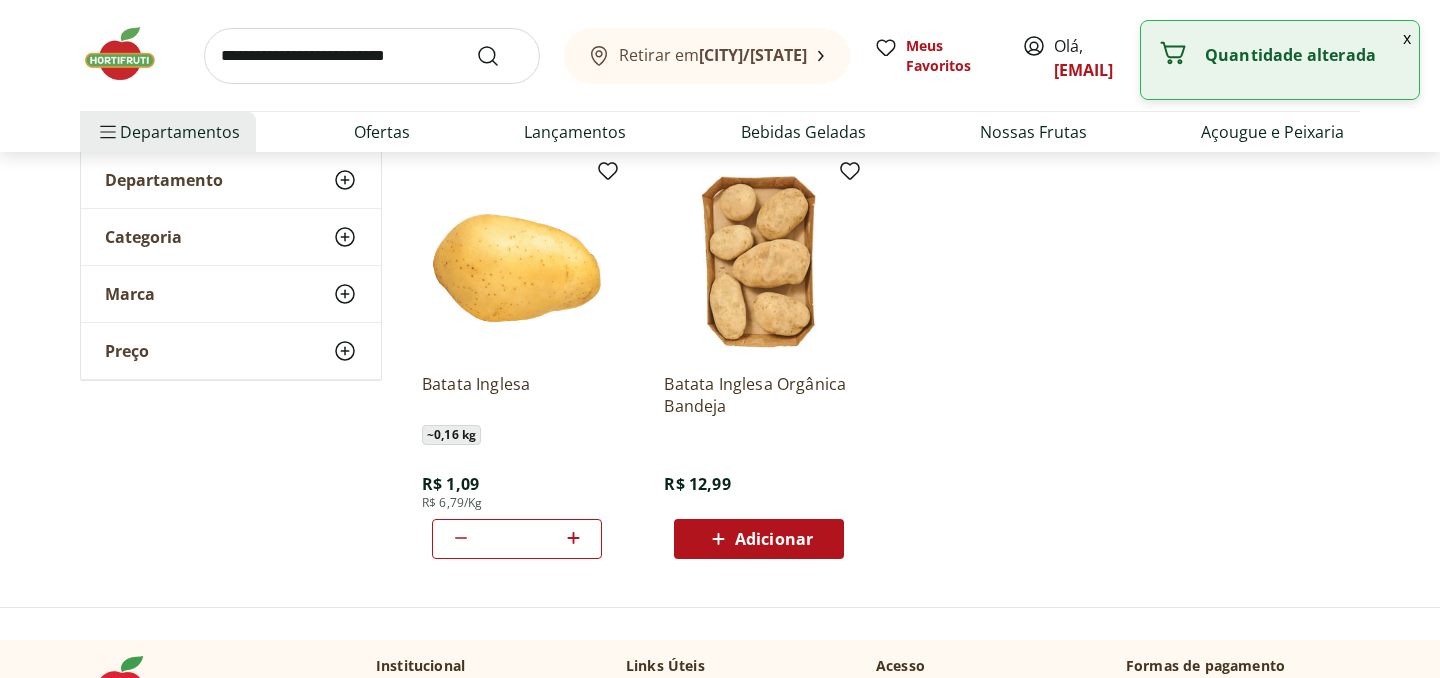 click 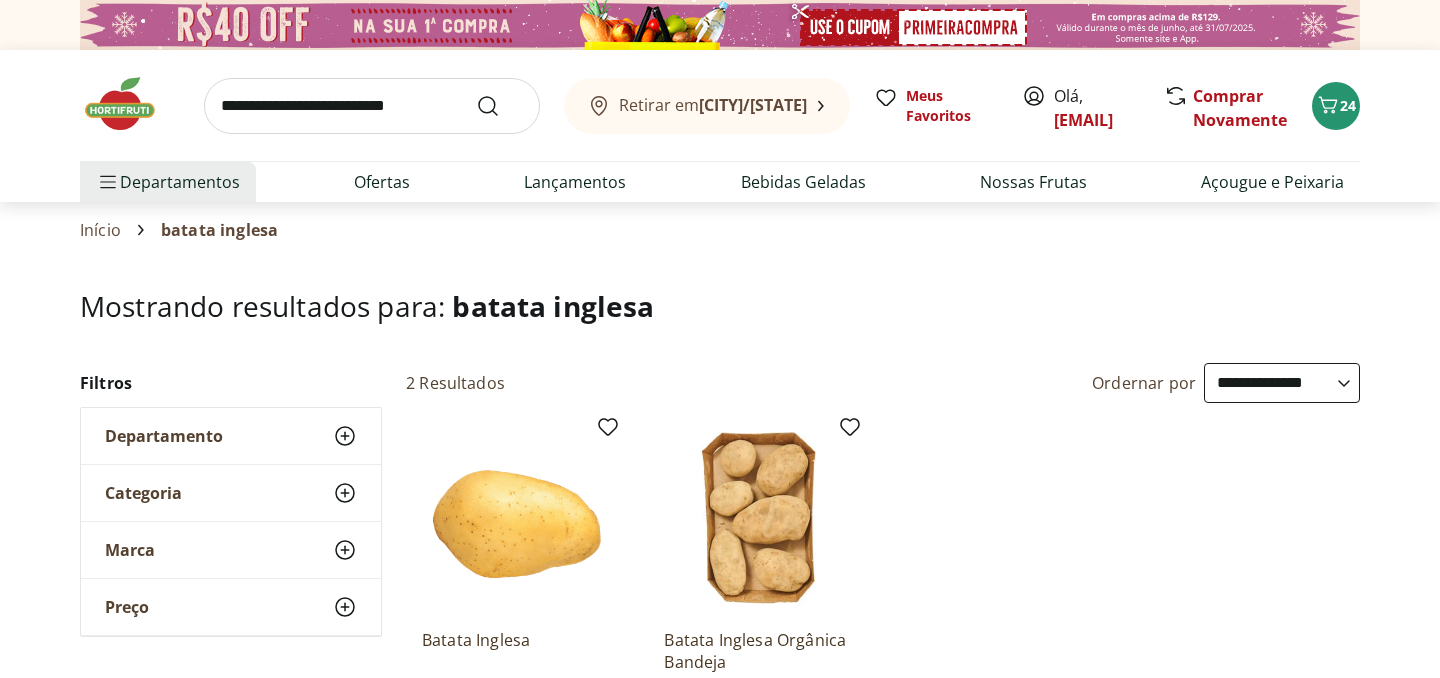 select on "**********" 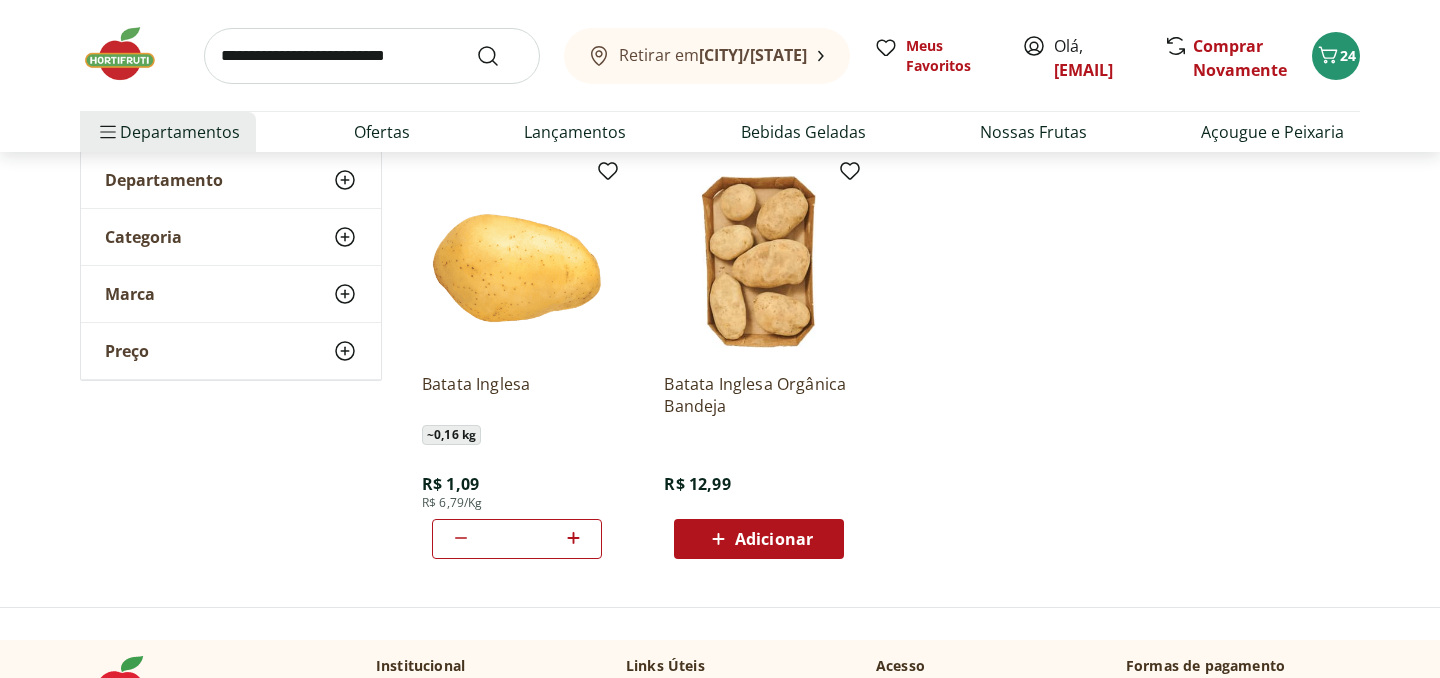 scroll, scrollTop: 0, scrollLeft: 0, axis: both 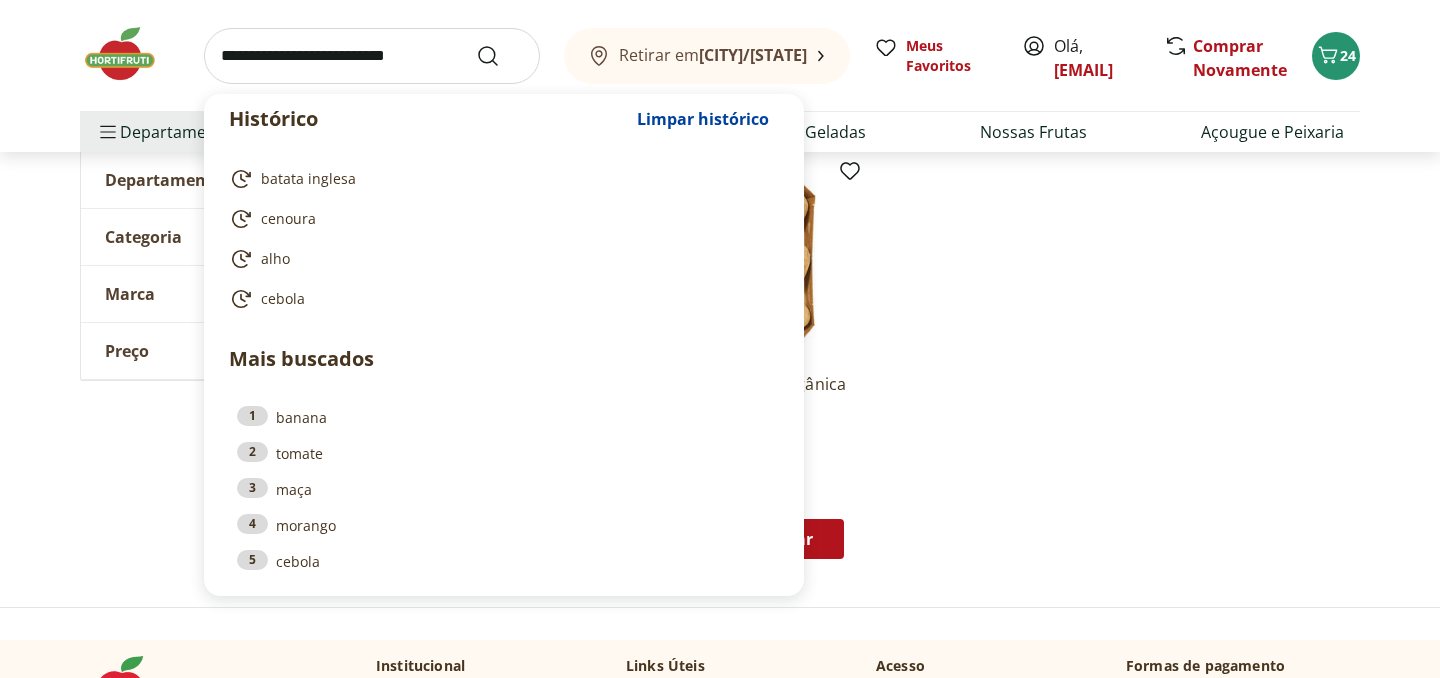 click at bounding box center [372, 56] 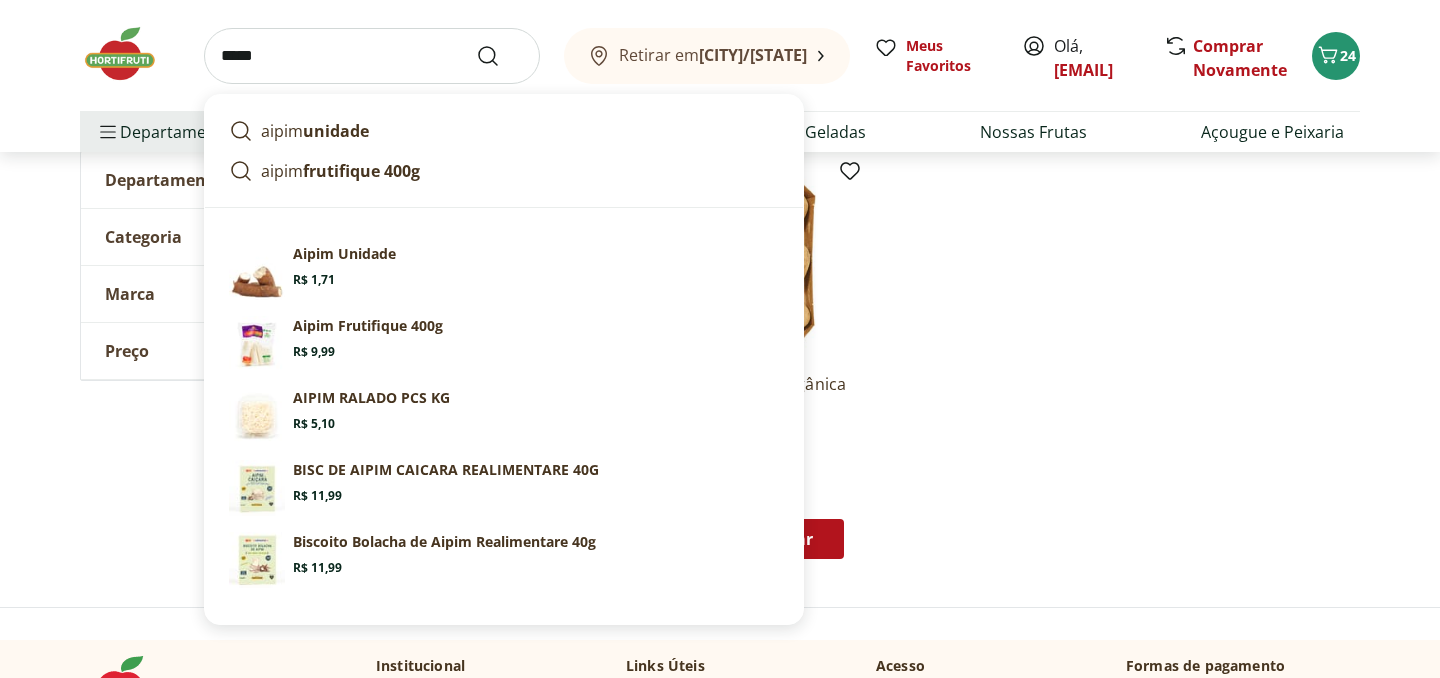 type on "*****" 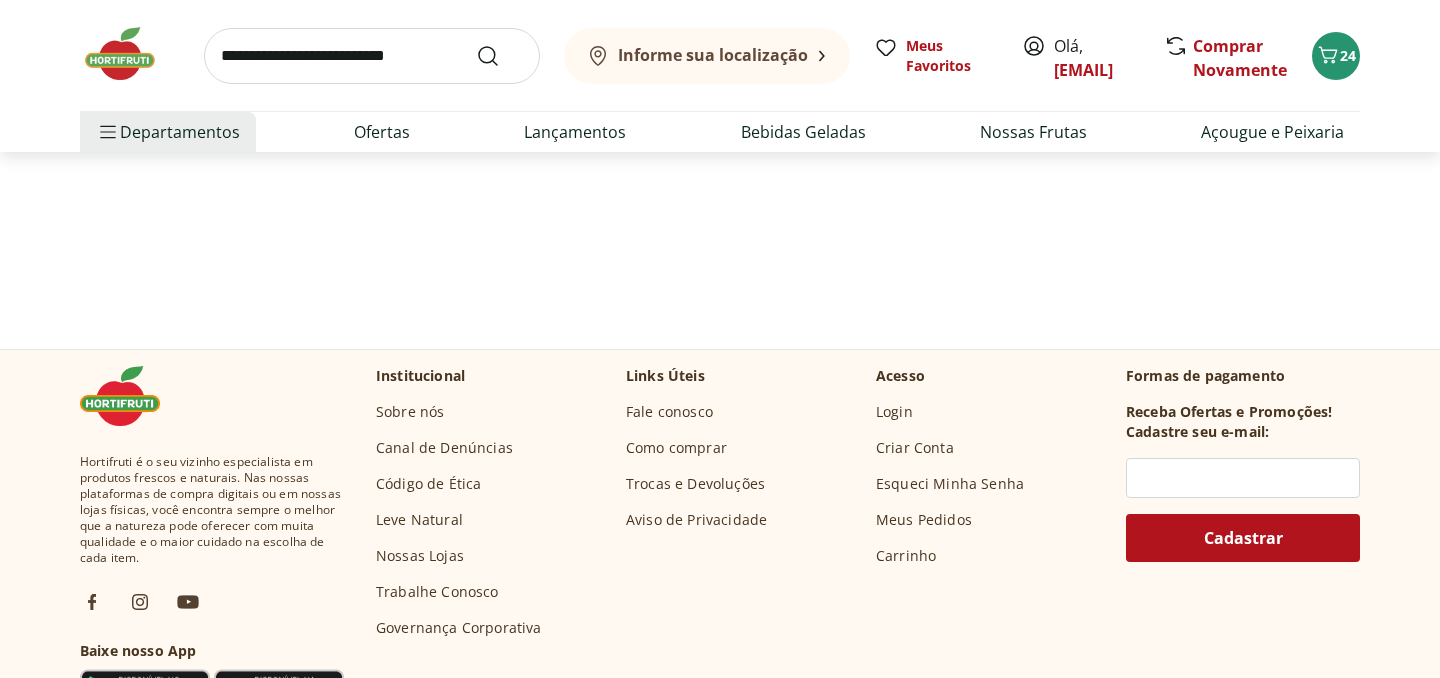 scroll, scrollTop: 0, scrollLeft: 0, axis: both 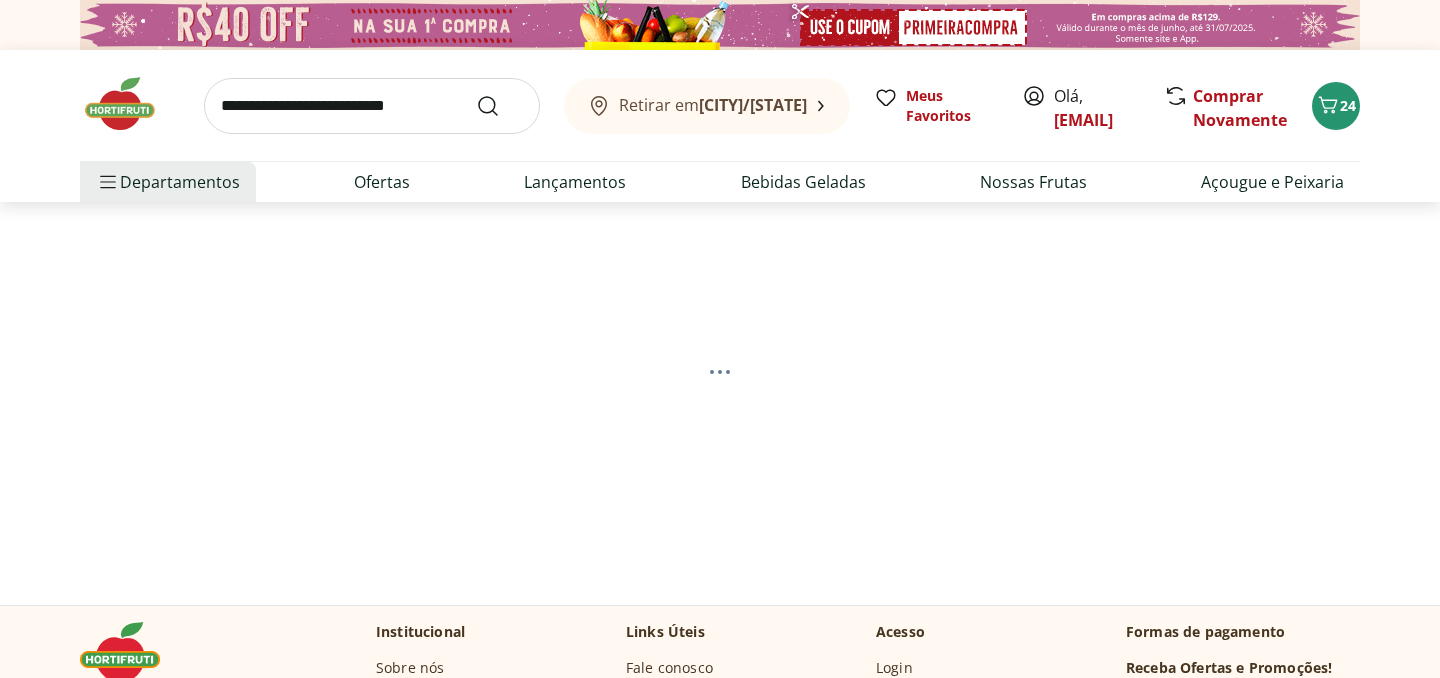 select on "**********" 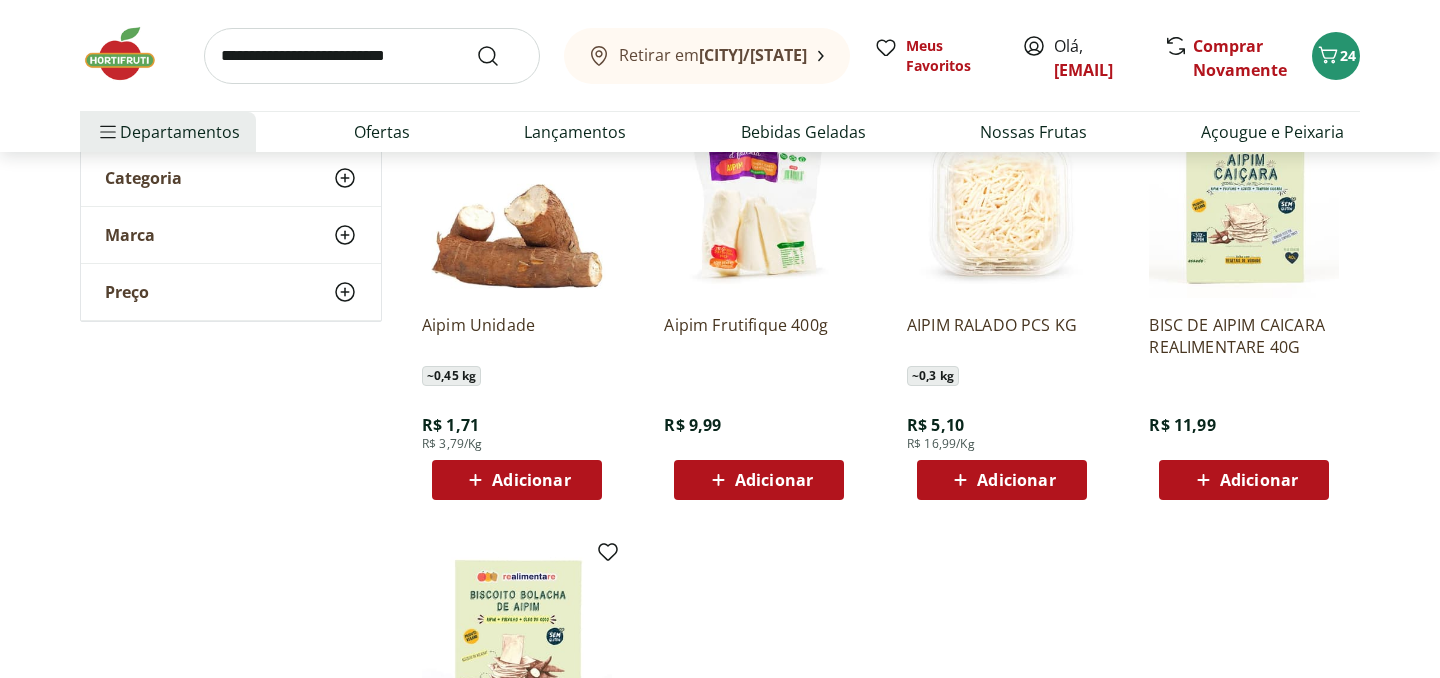 scroll, scrollTop: 312, scrollLeft: 0, axis: vertical 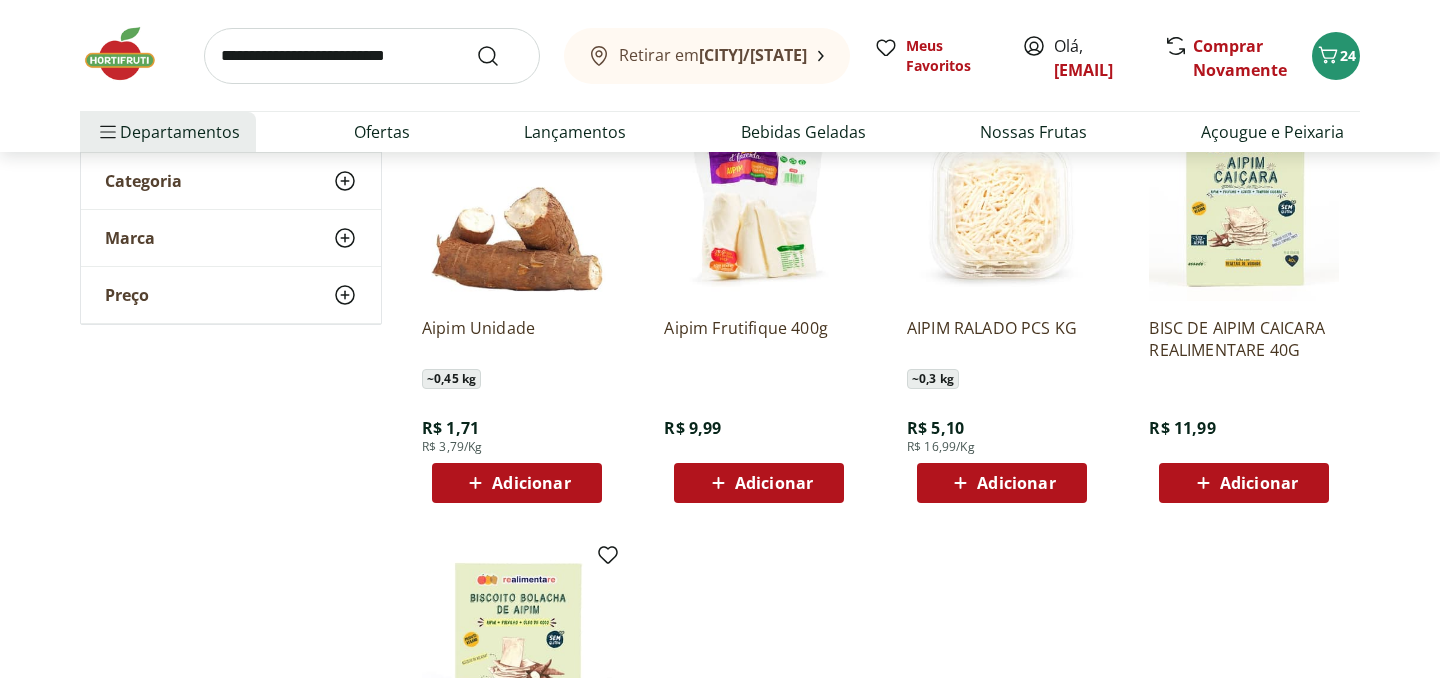 click on "Adicionar" at bounding box center (531, 483) 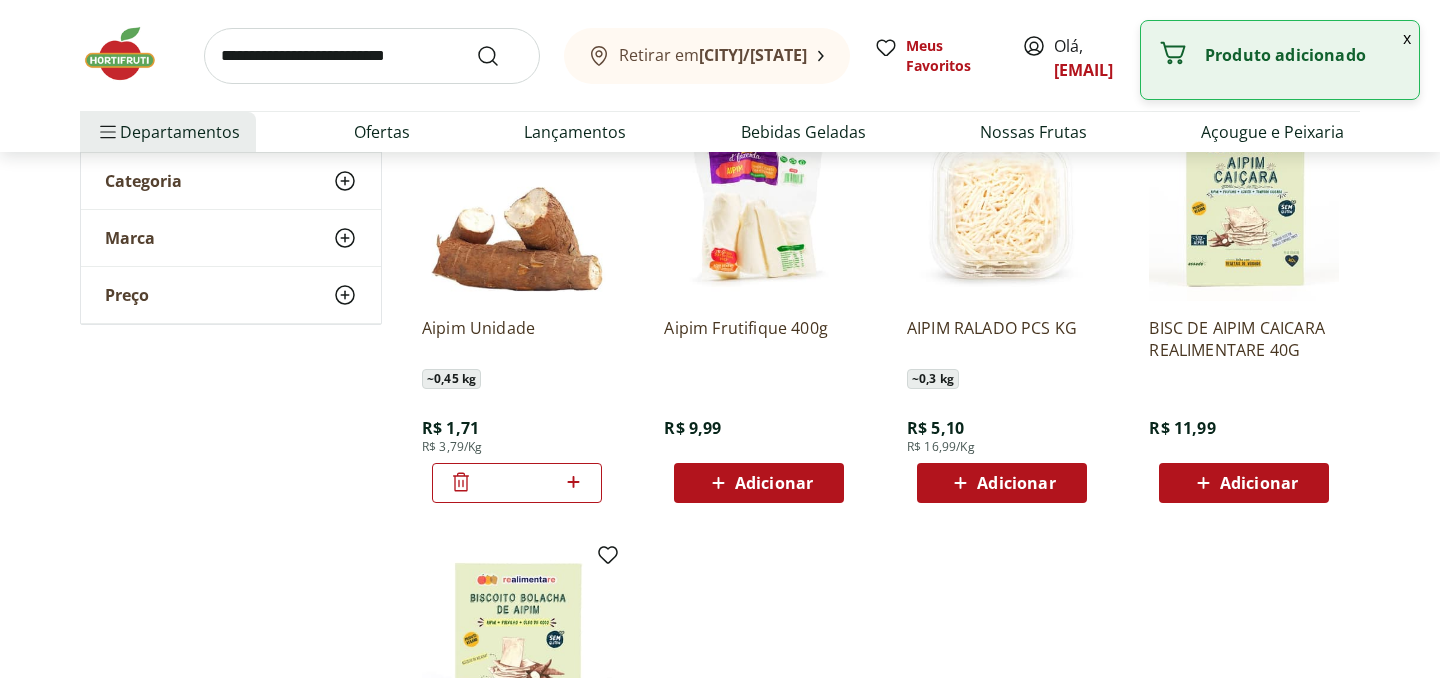 click 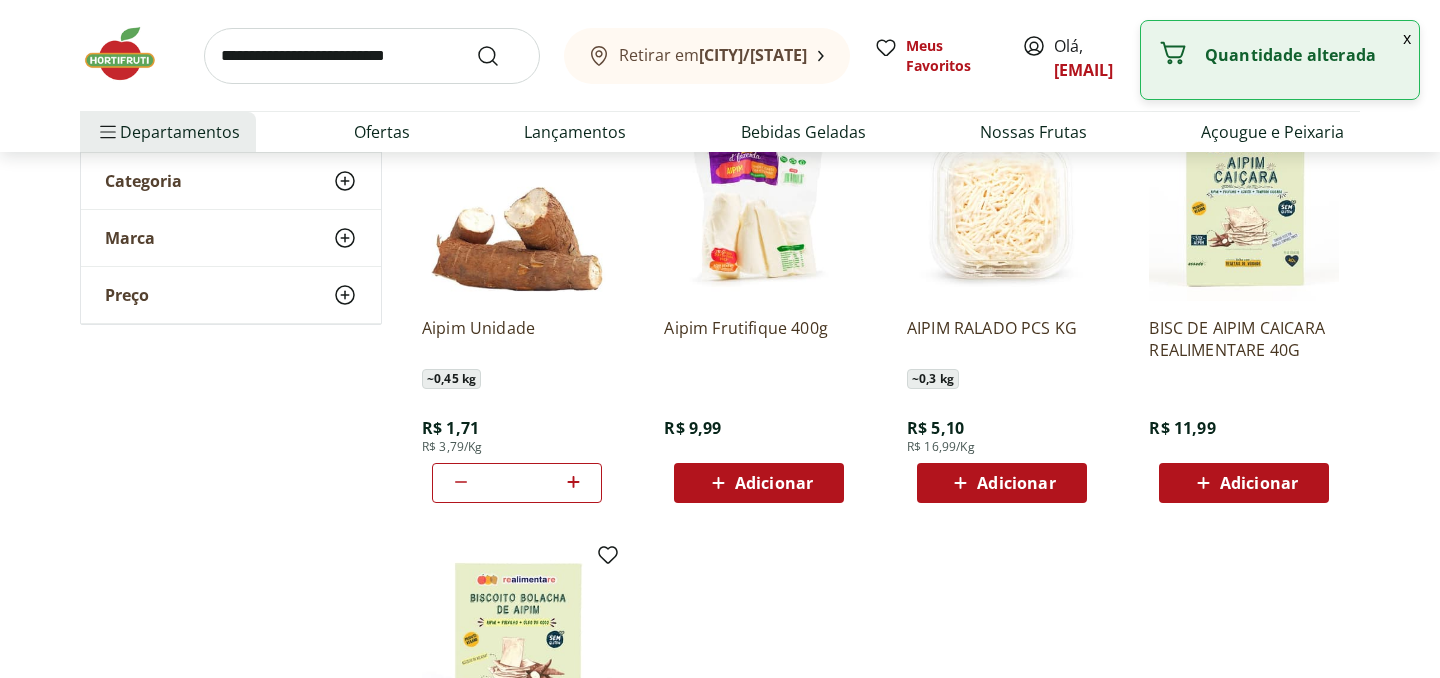 click 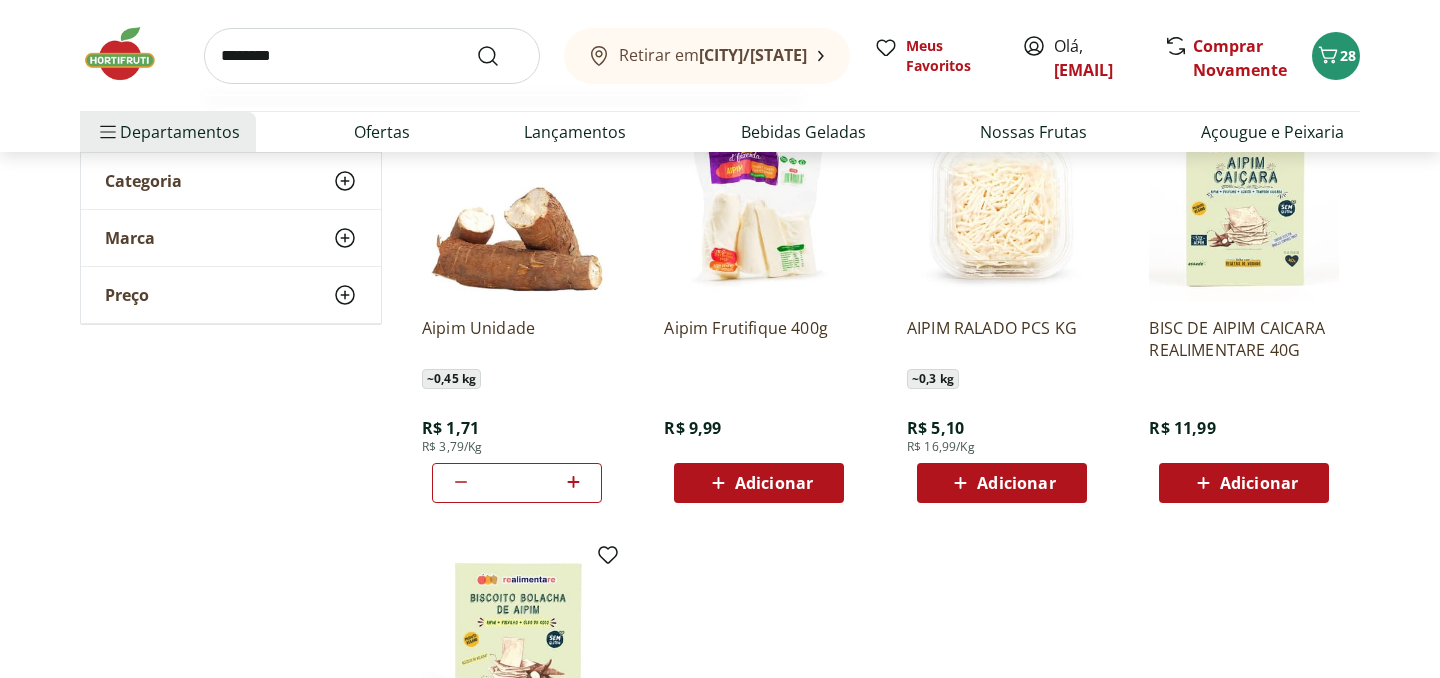 type on "********" 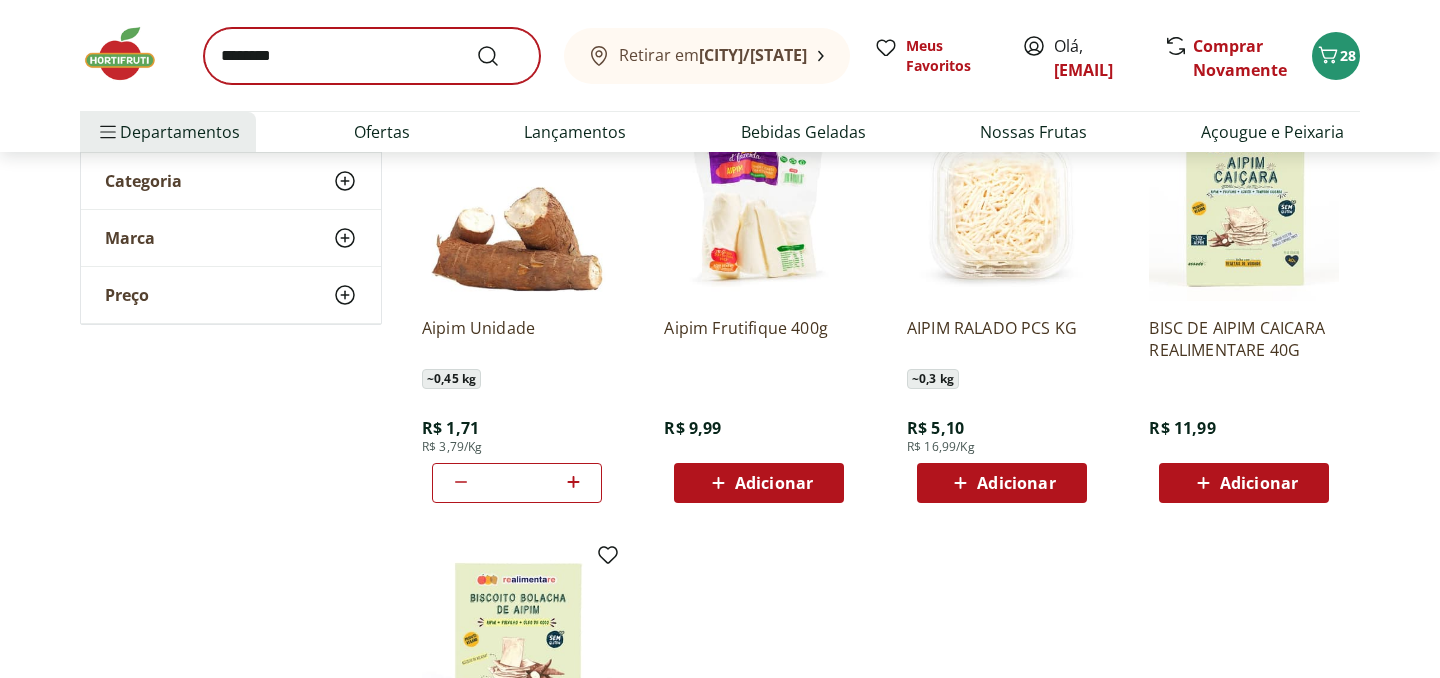 scroll, scrollTop: 0, scrollLeft: 0, axis: both 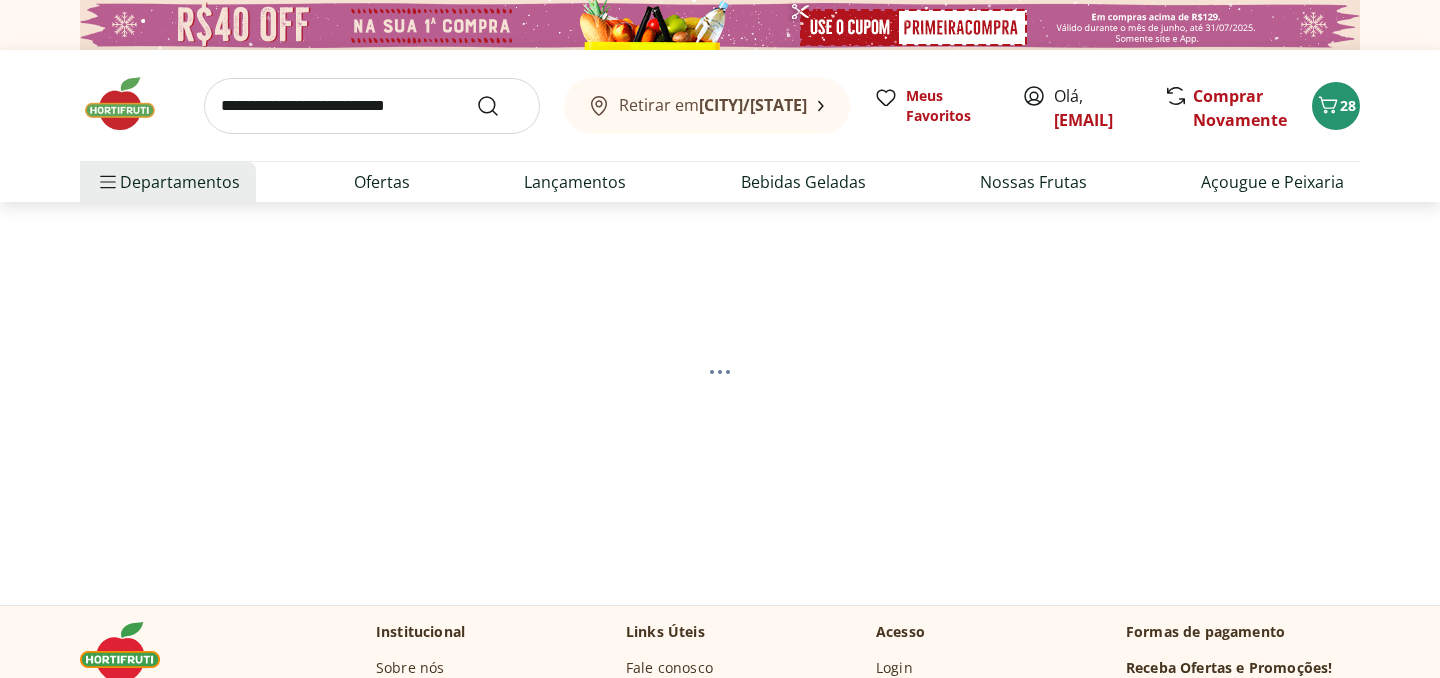select on "**********" 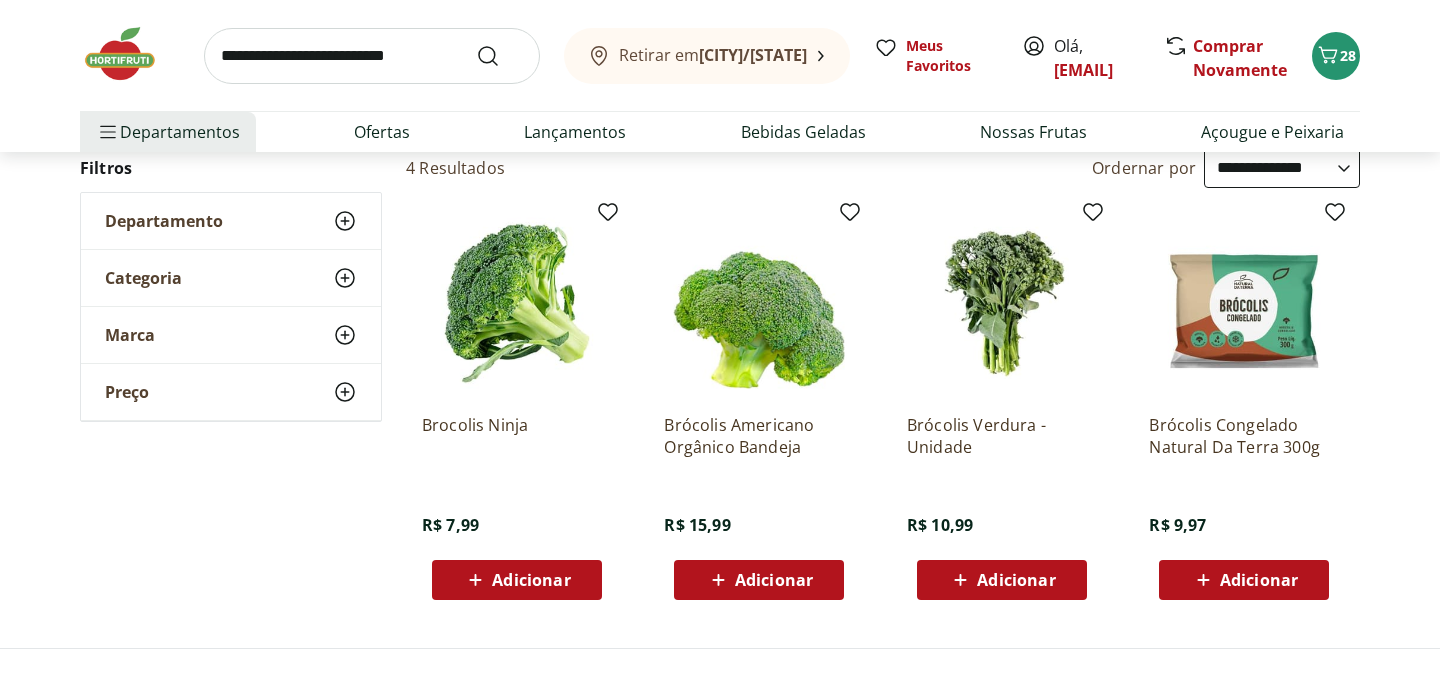 scroll, scrollTop: 223, scrollLeft: 0, axis: vertical 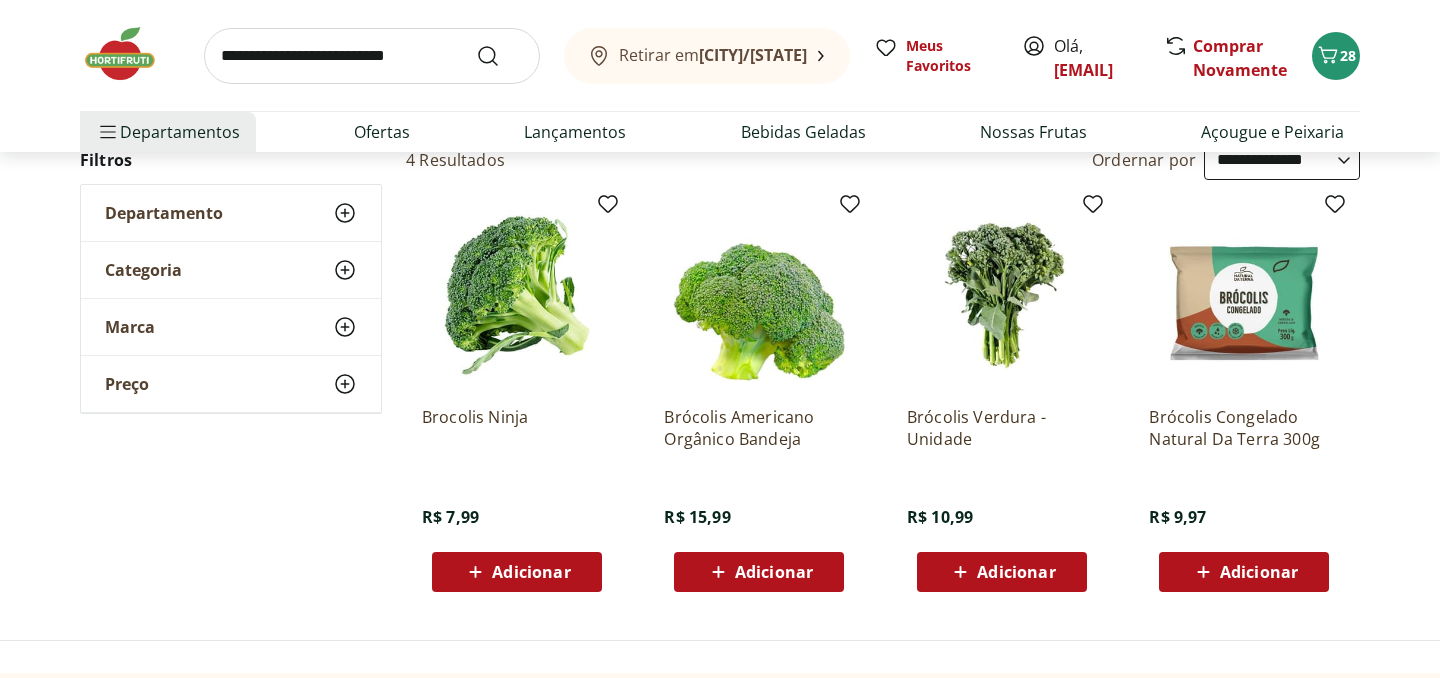 click on "Adicionar" at bounding box center [1016, 572] 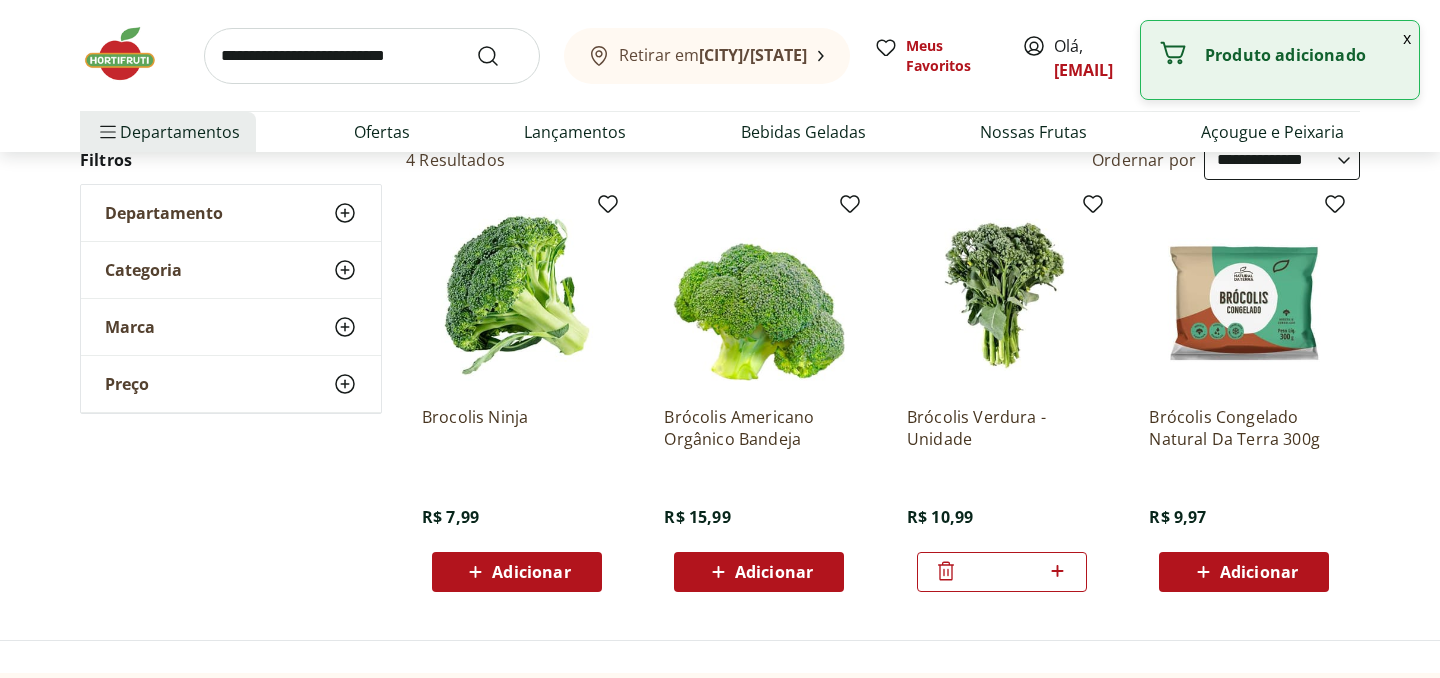 click 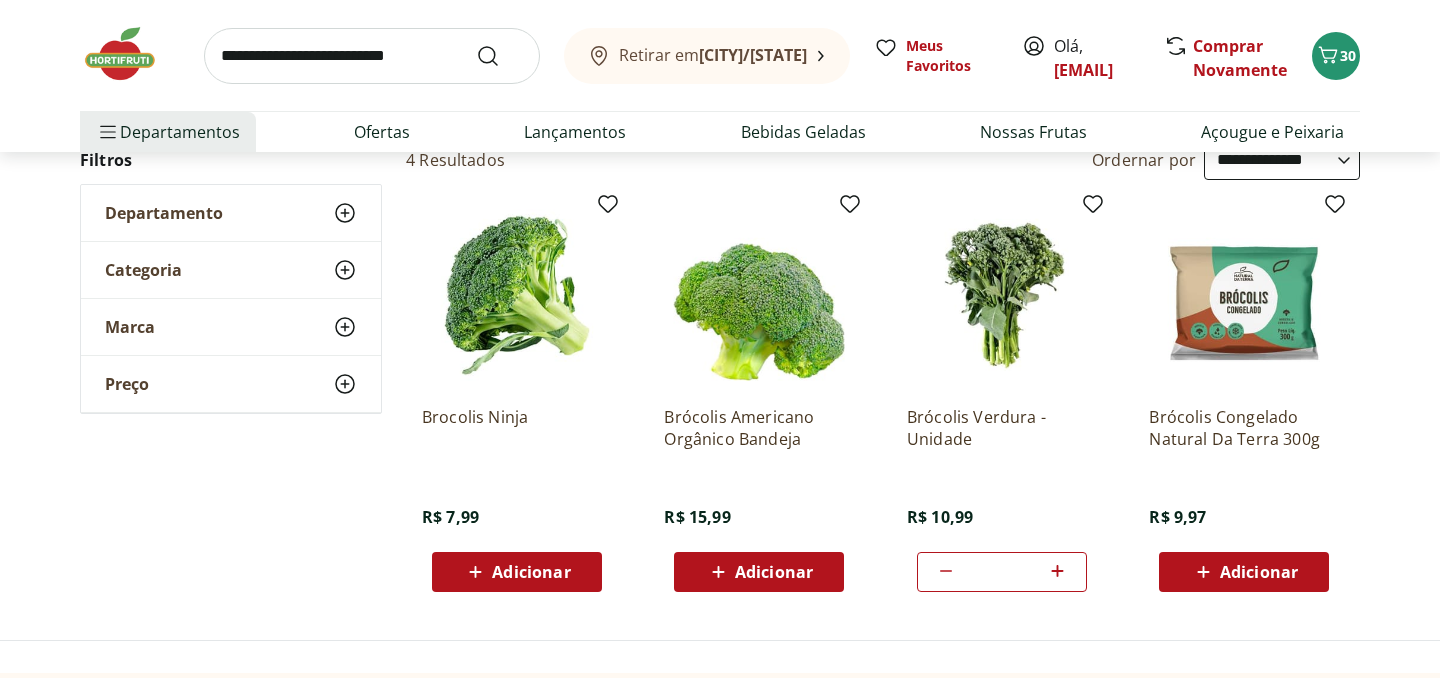 click at bounding box center [372, 56] 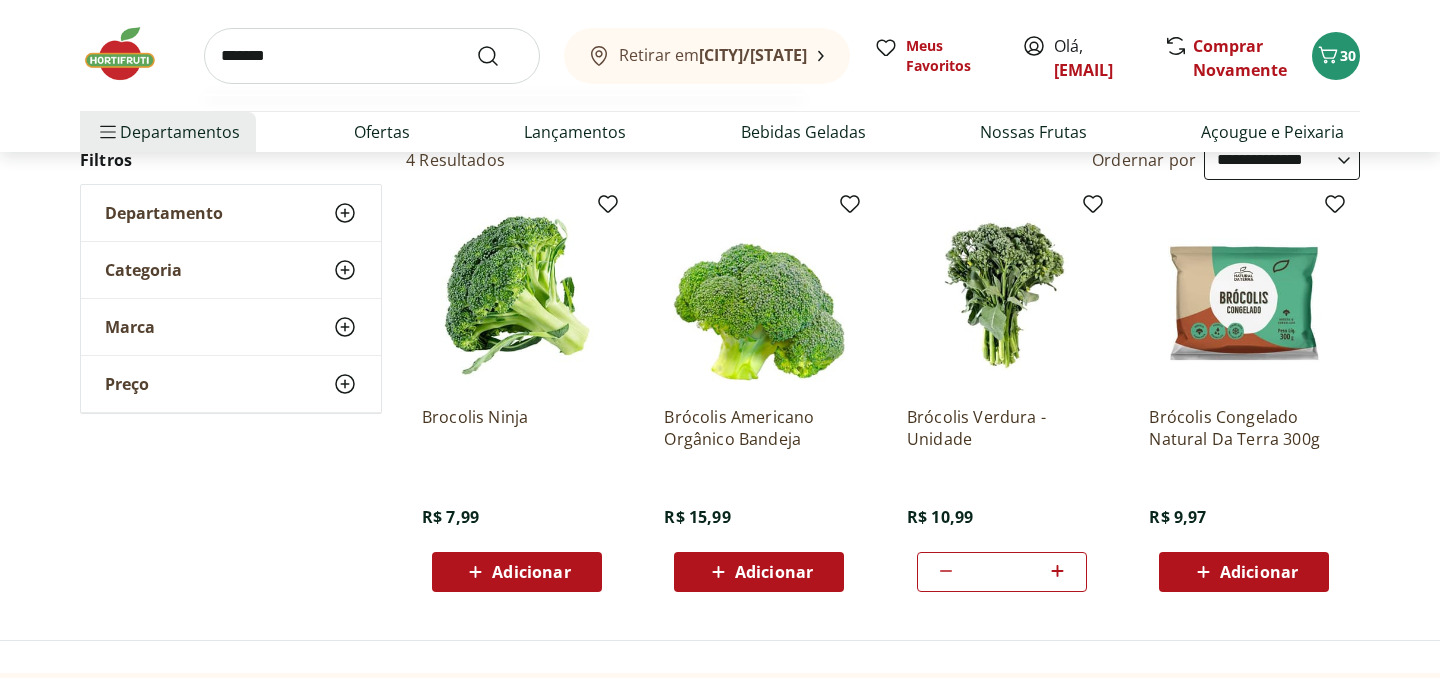 type on "*******" 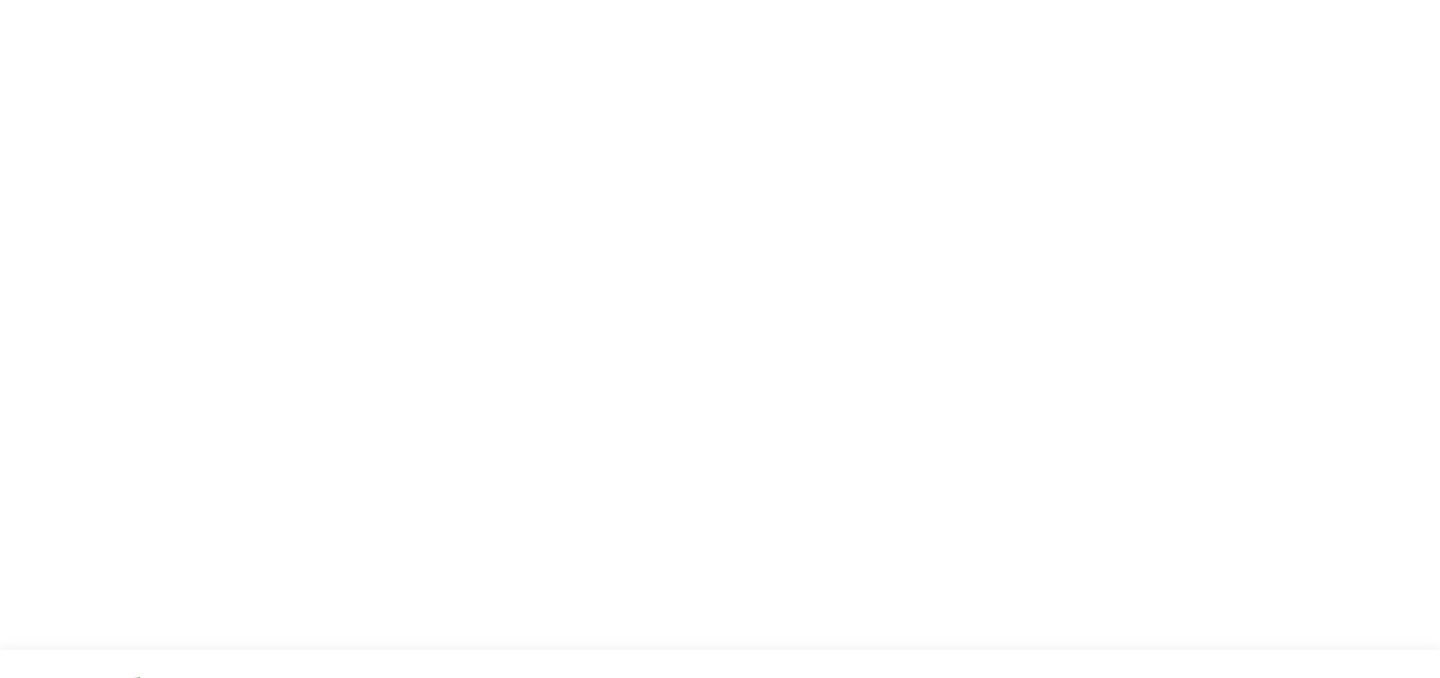 scroll, scrollTop: 0, scrollLeft: 0, axis: both 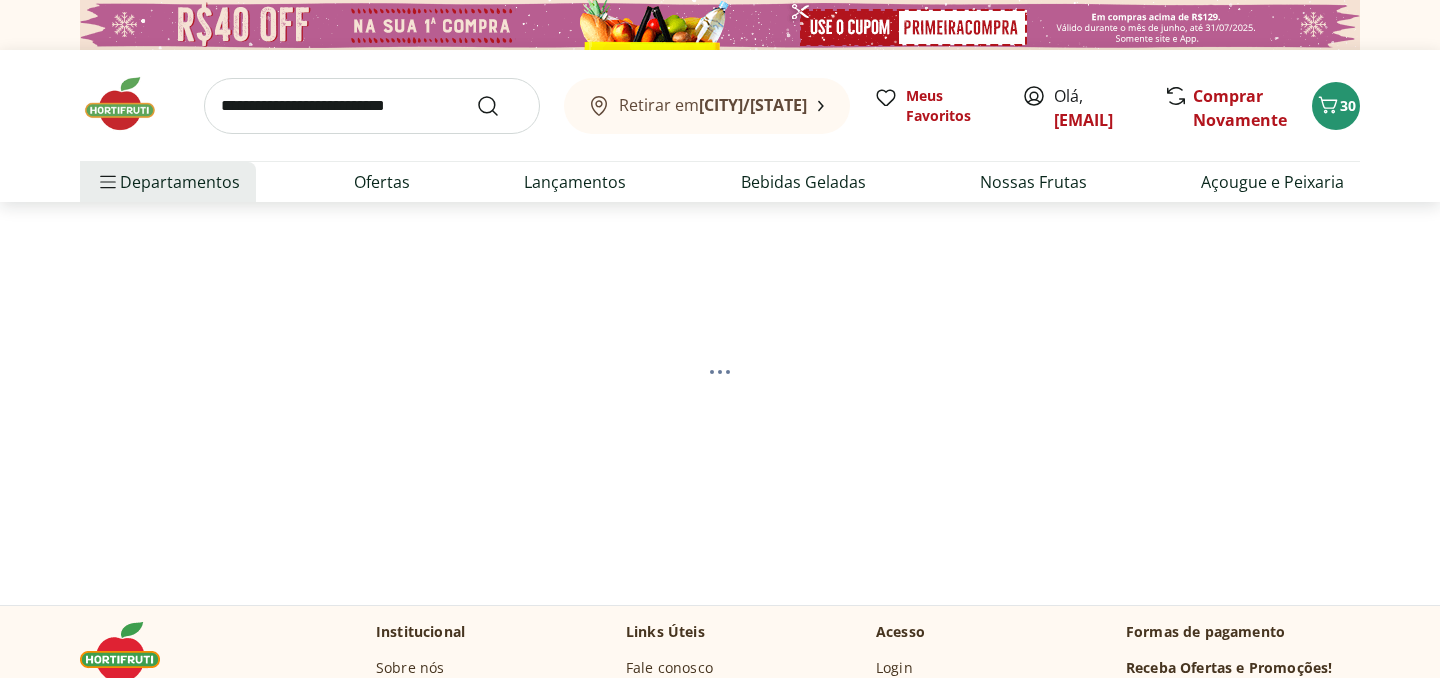 select on "**********" 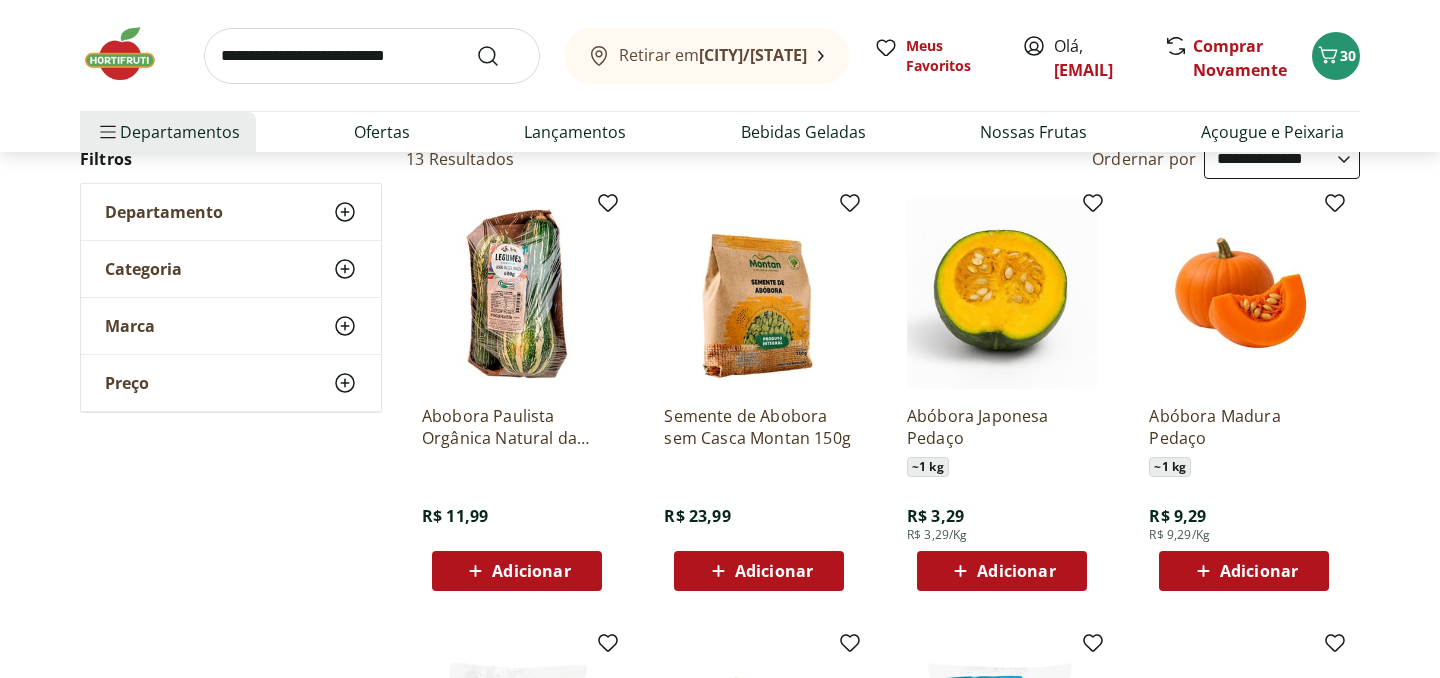 scroll, scrollTop: 239, scrollLeft: 0, axis: vertical 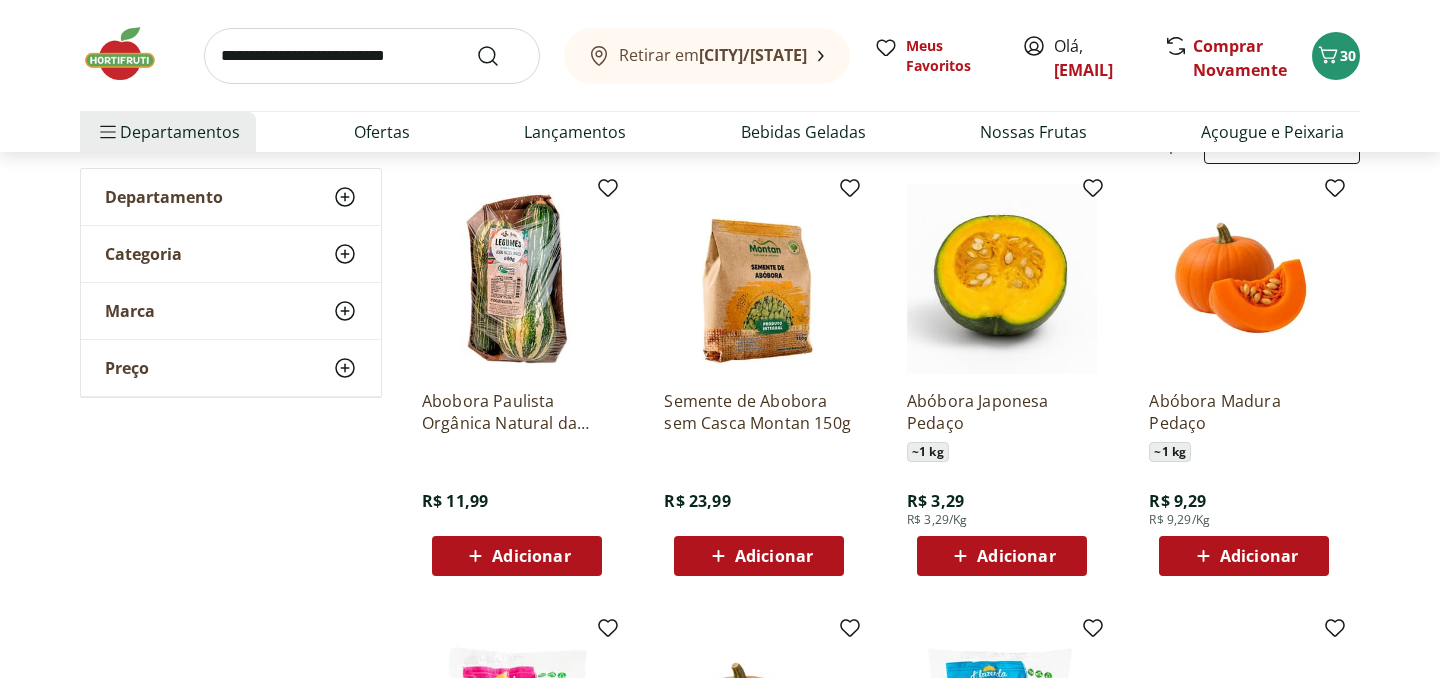 click on "Adicionar" at bounding box center [1016, 556] 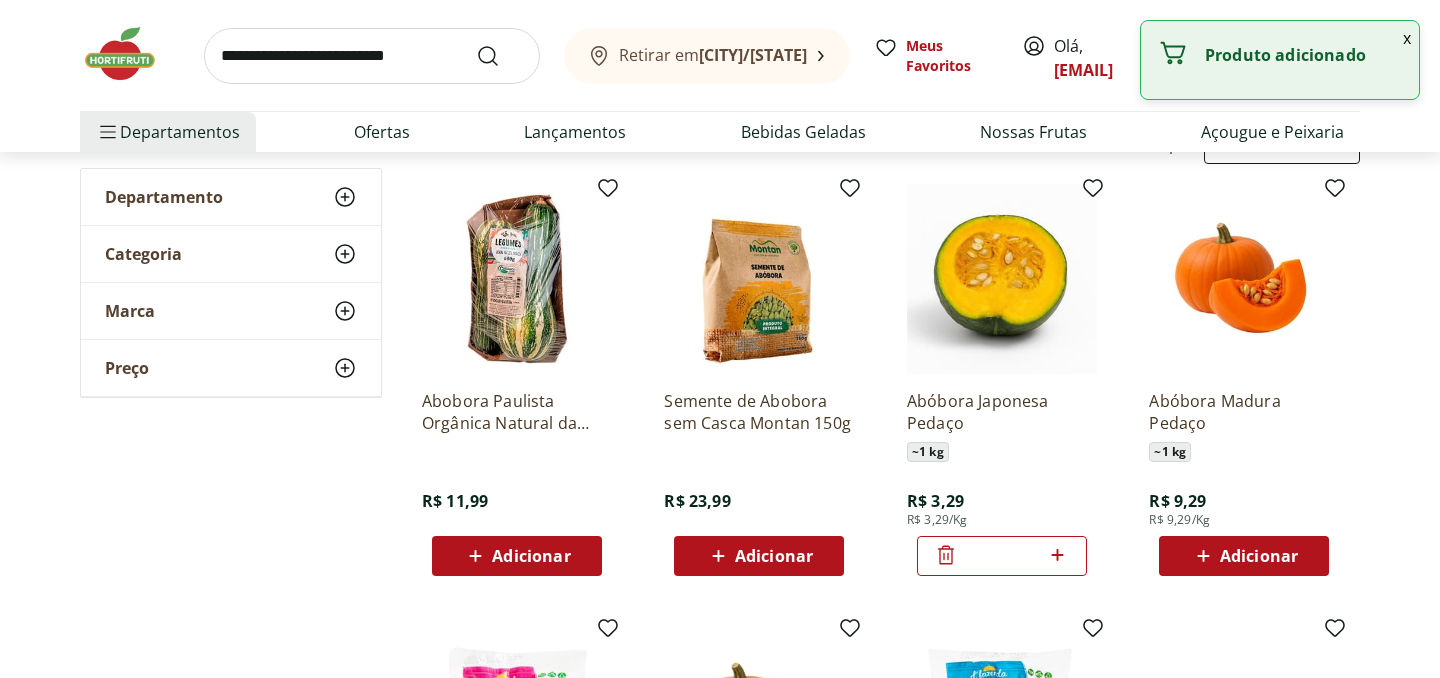 click 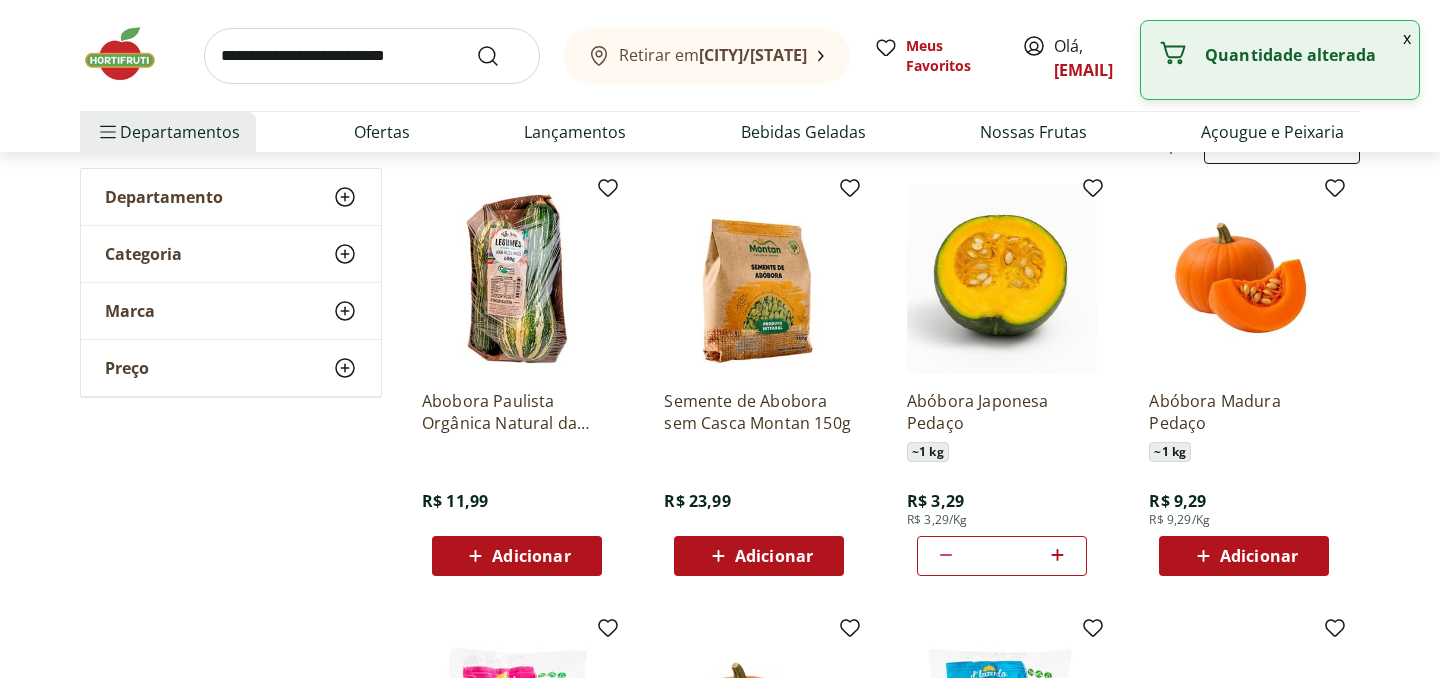 click at bounding box center (372, 56) 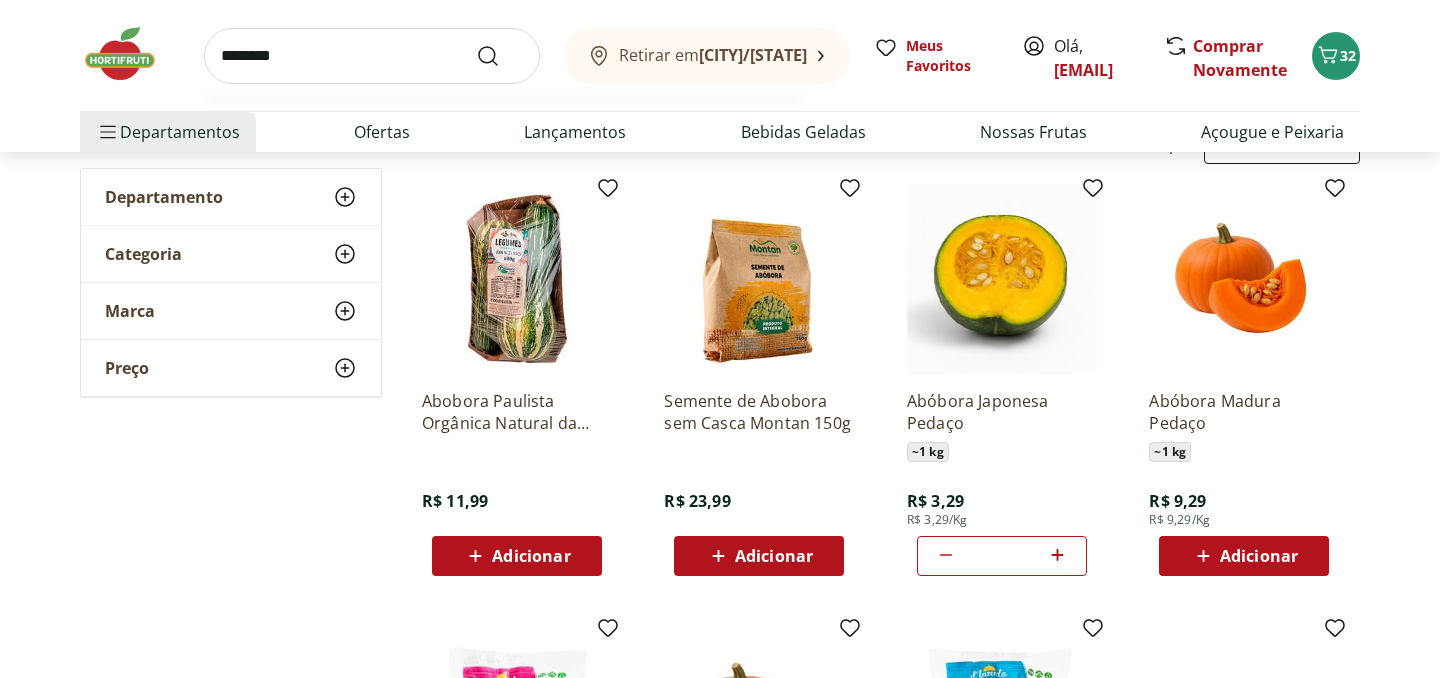 type on "********" 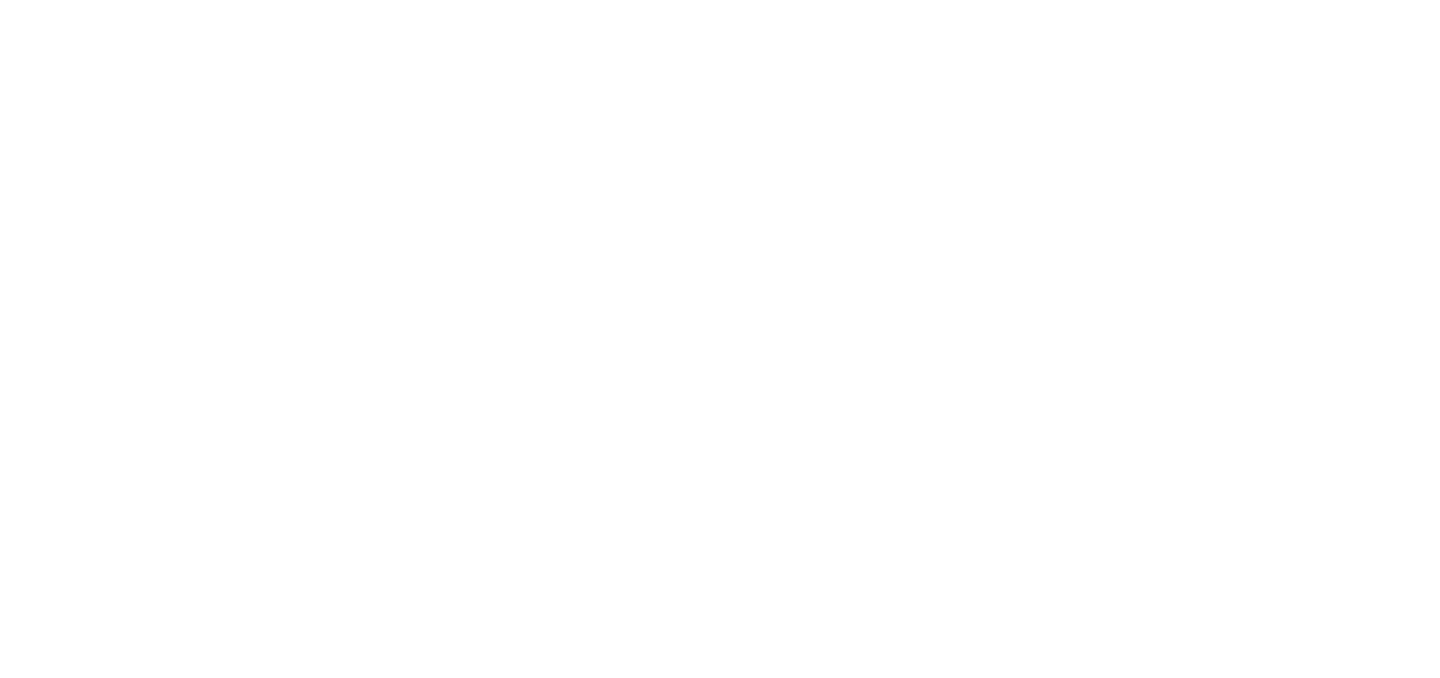 scroll, scrollTop: 0, scrollLeft: 0, axis: both 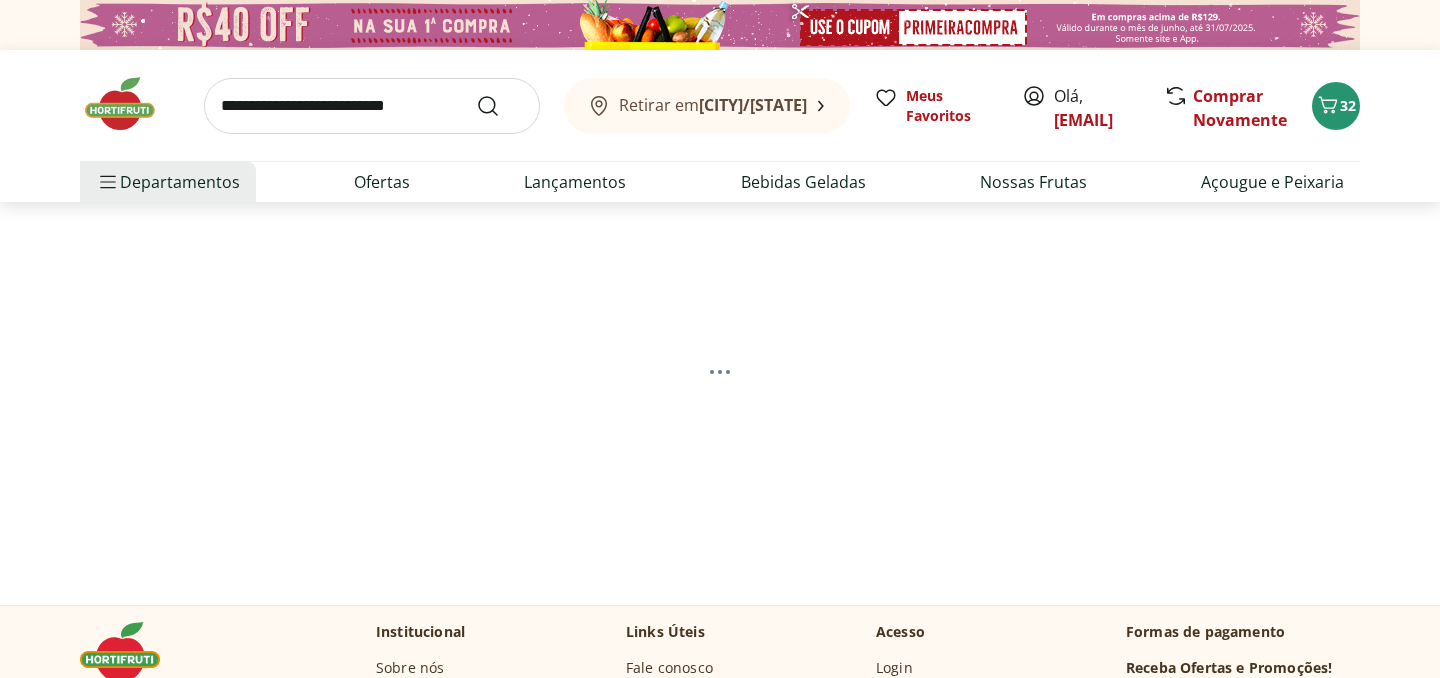 select on "**********" 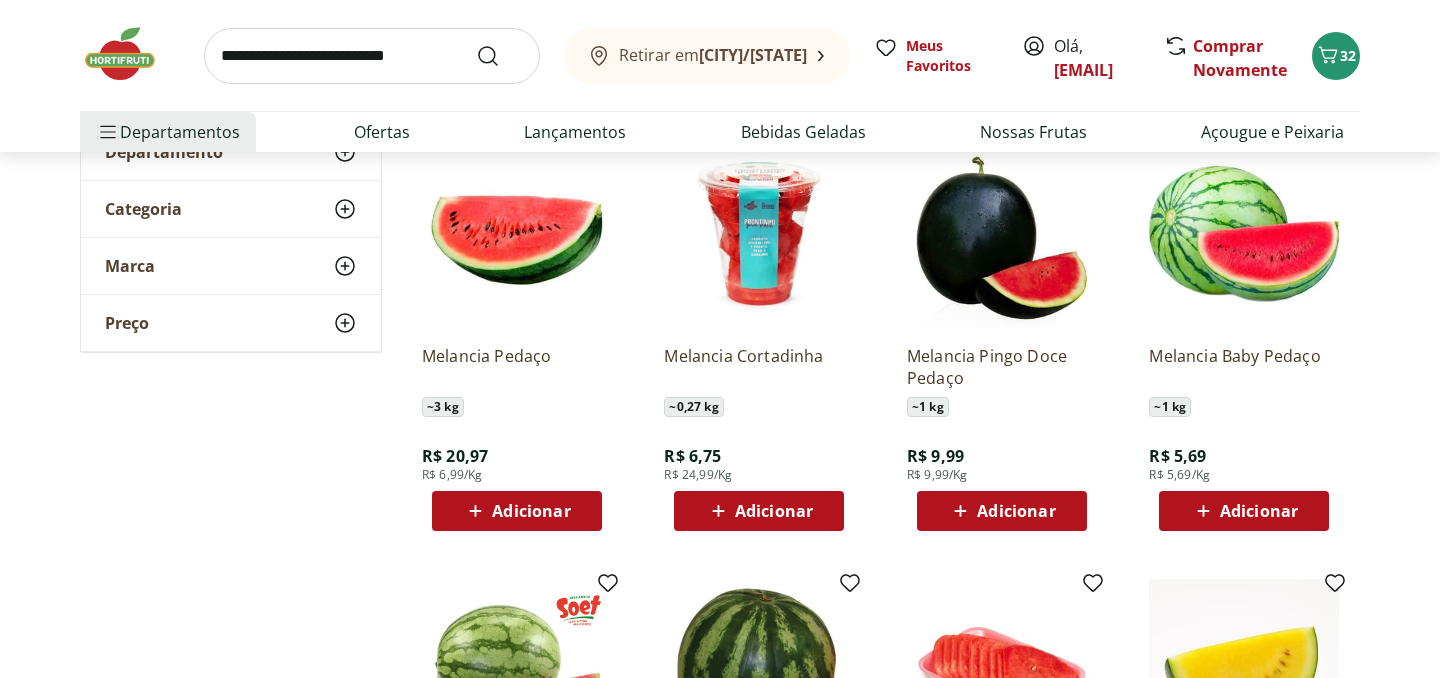 scroll, scrollTop: 285, scrollLeft: 0, axis: vertical 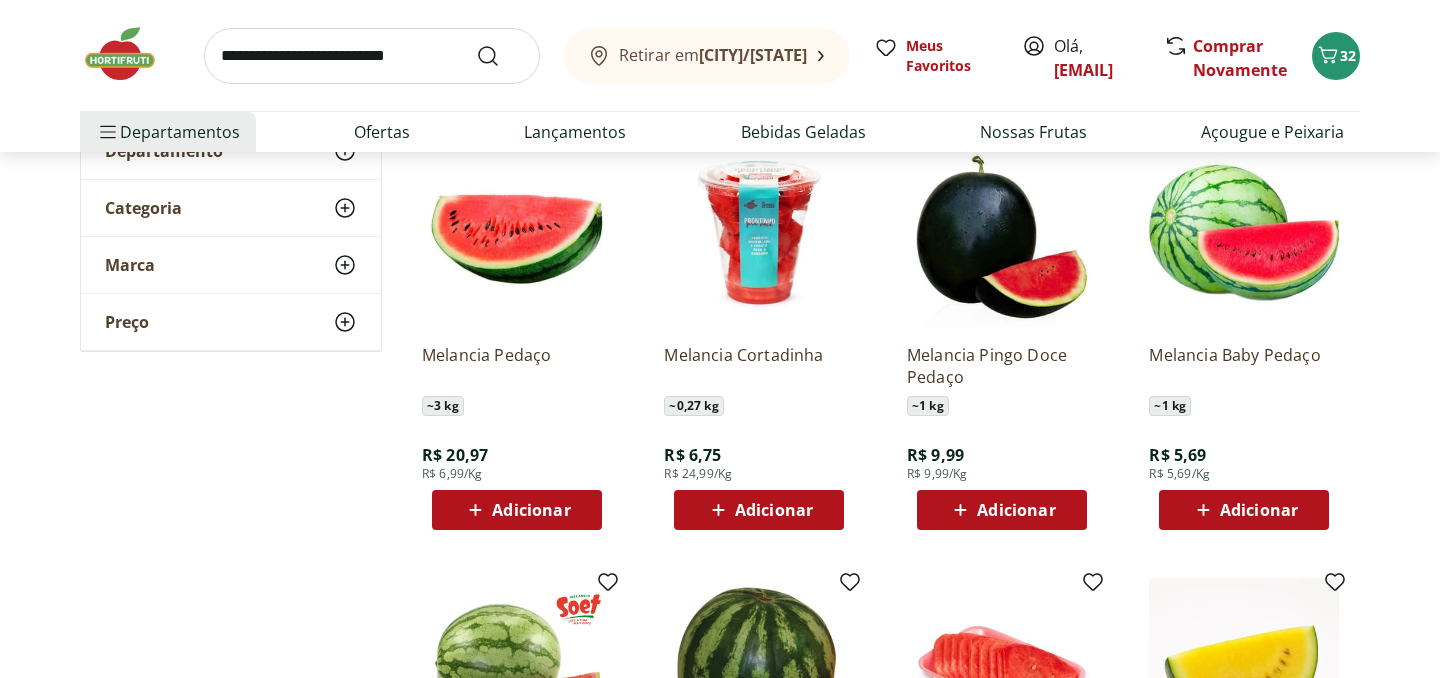 click on "Adicionar" at bounding box center [531, 510] 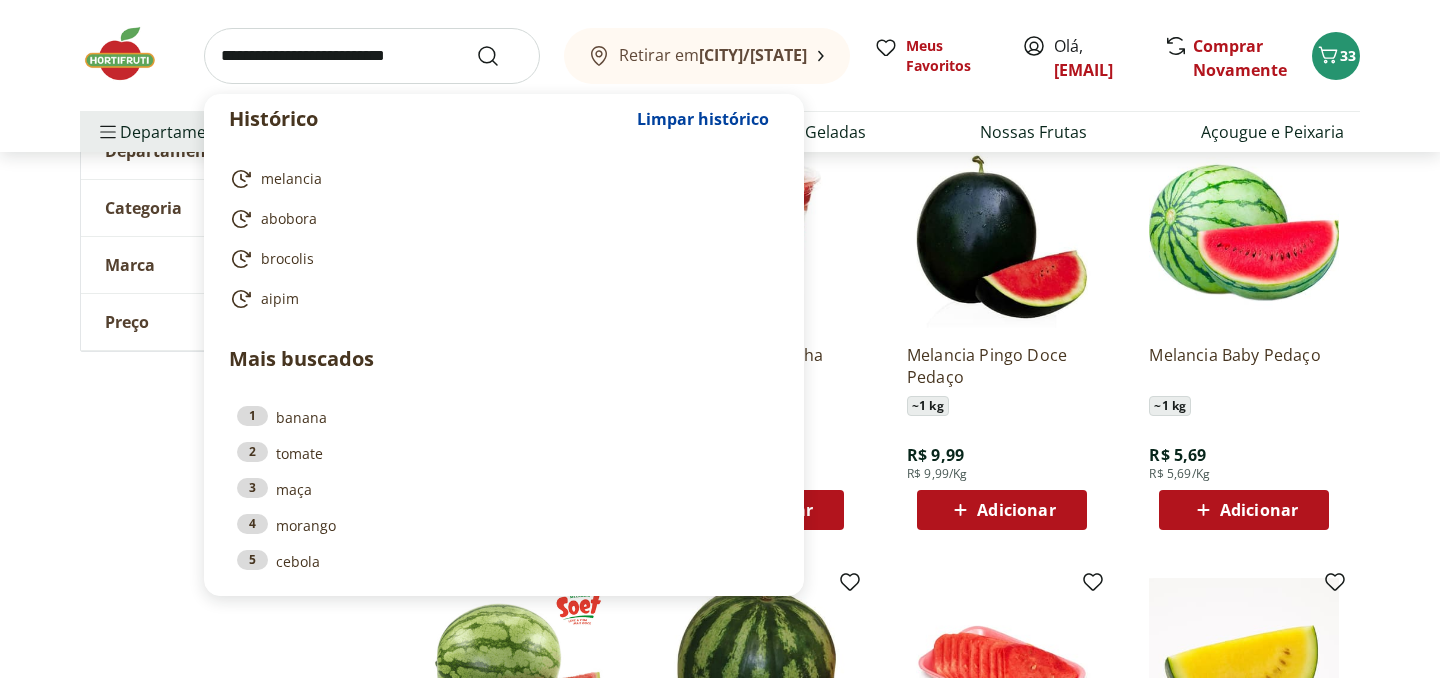 click at bounding box center (372, 56) 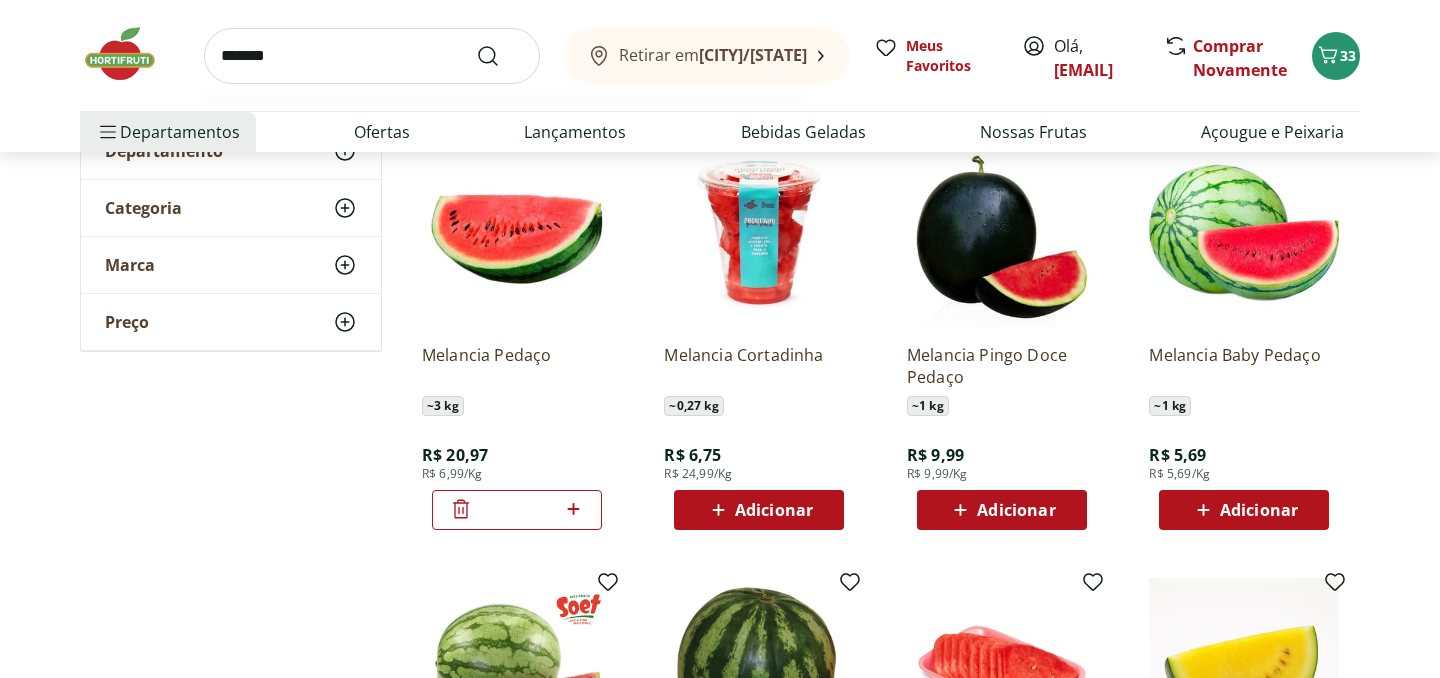 type on "*******" 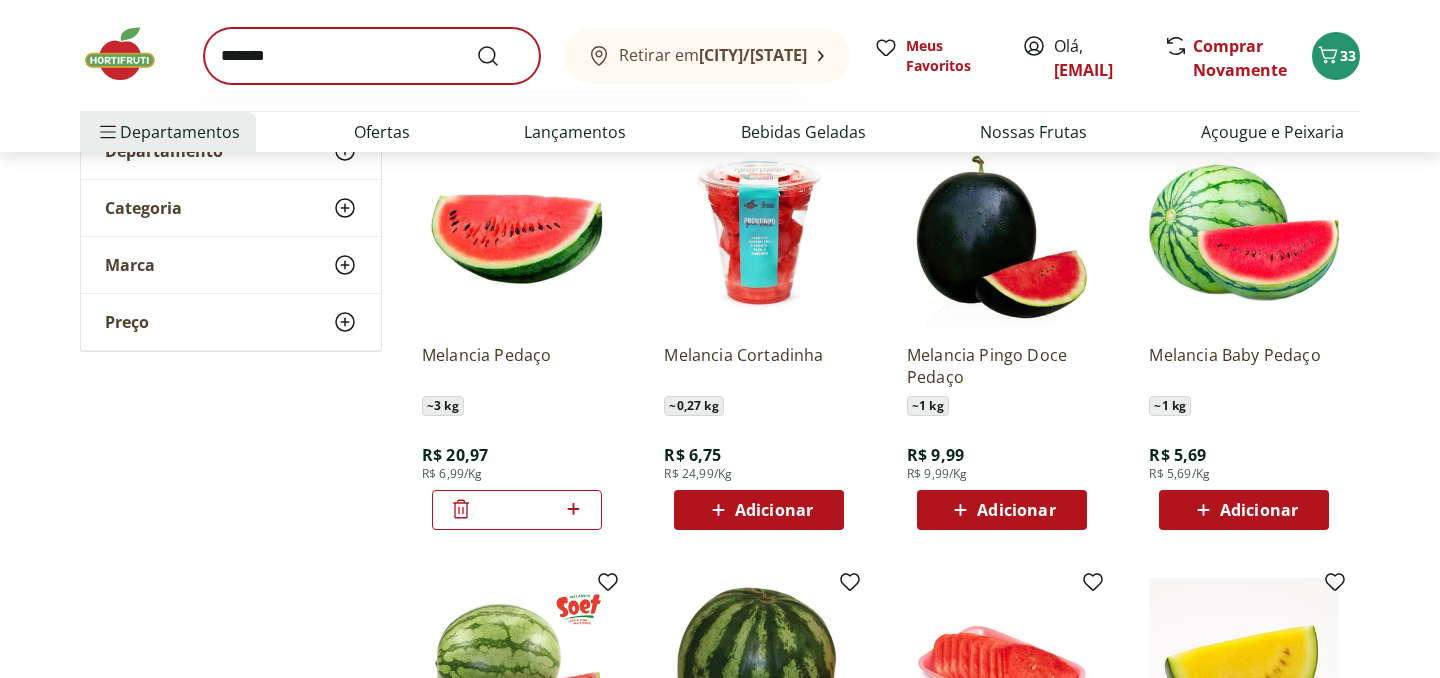 scroll, scrollTop: 0, scrollLeft: 0, axis: both 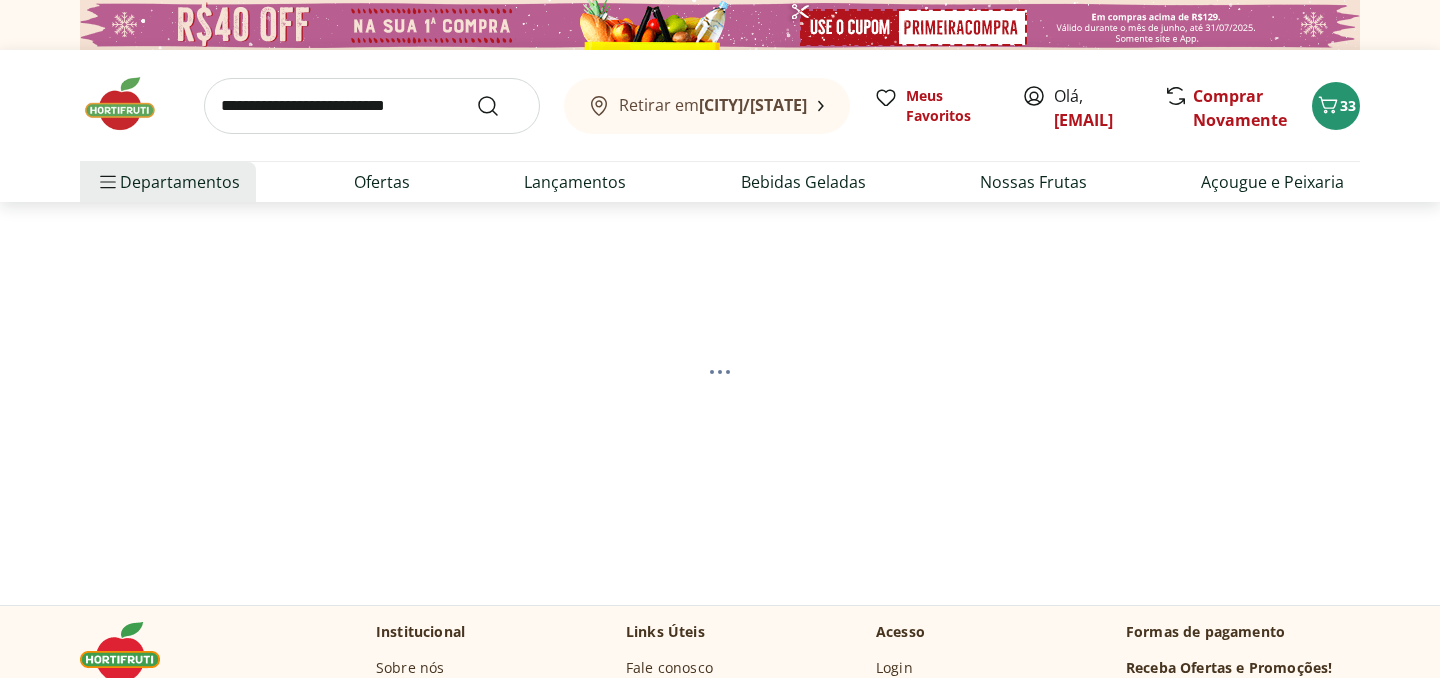 select on "**********" 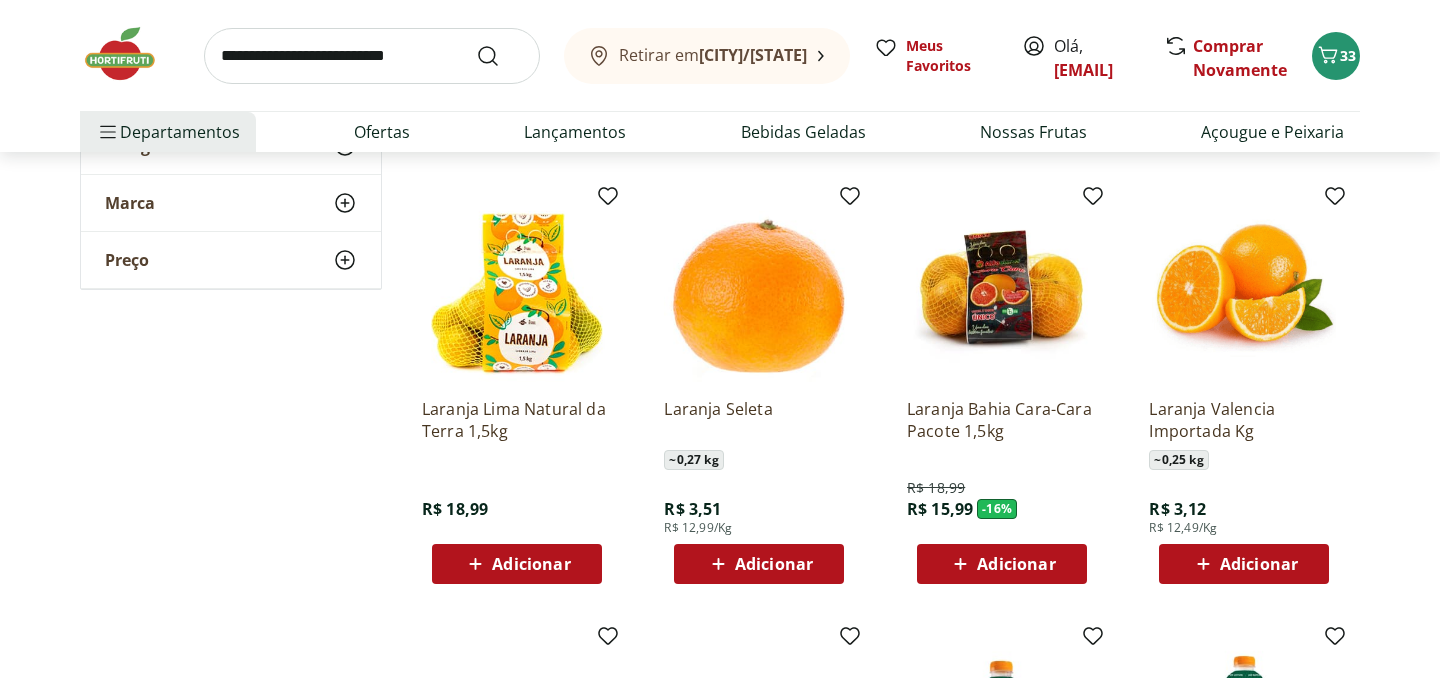 scroll, scrollTop: 666, scrollLeft: 0, axis: vertical 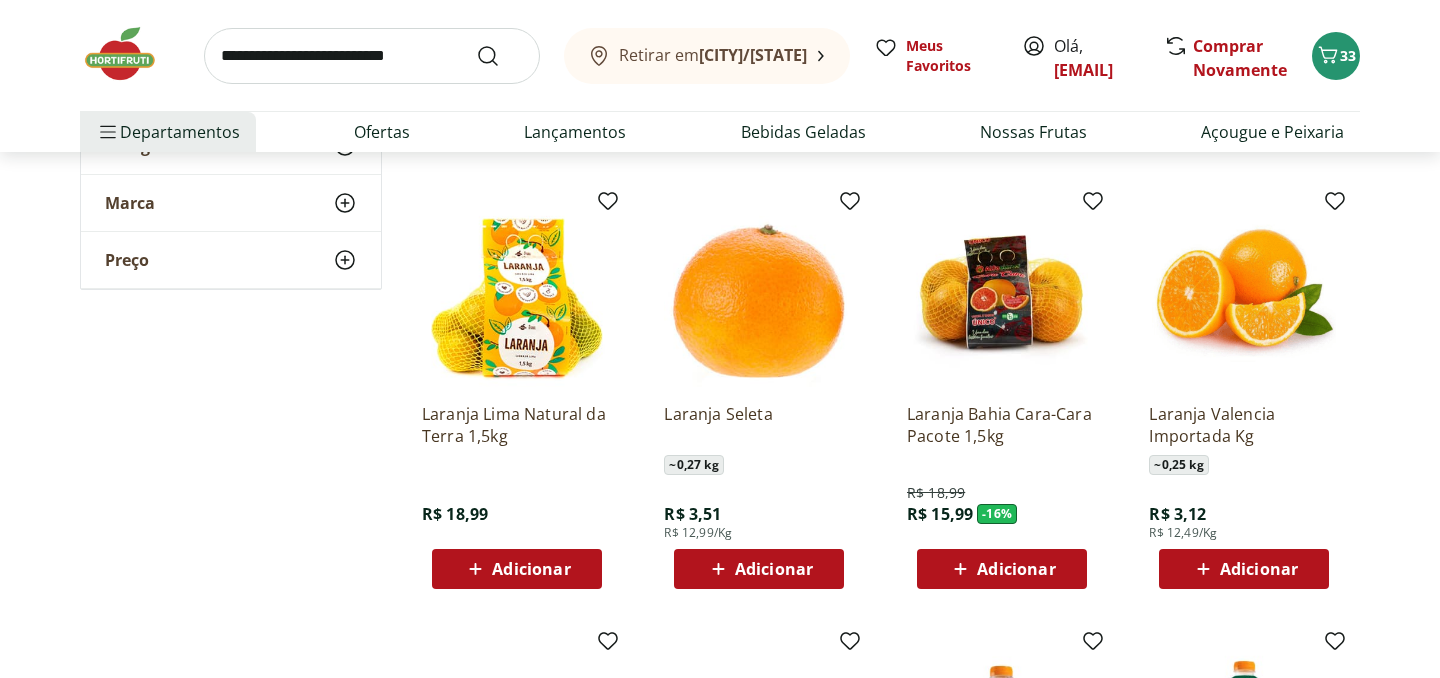 click on "Adicionar" at bounding box center (517, 569) 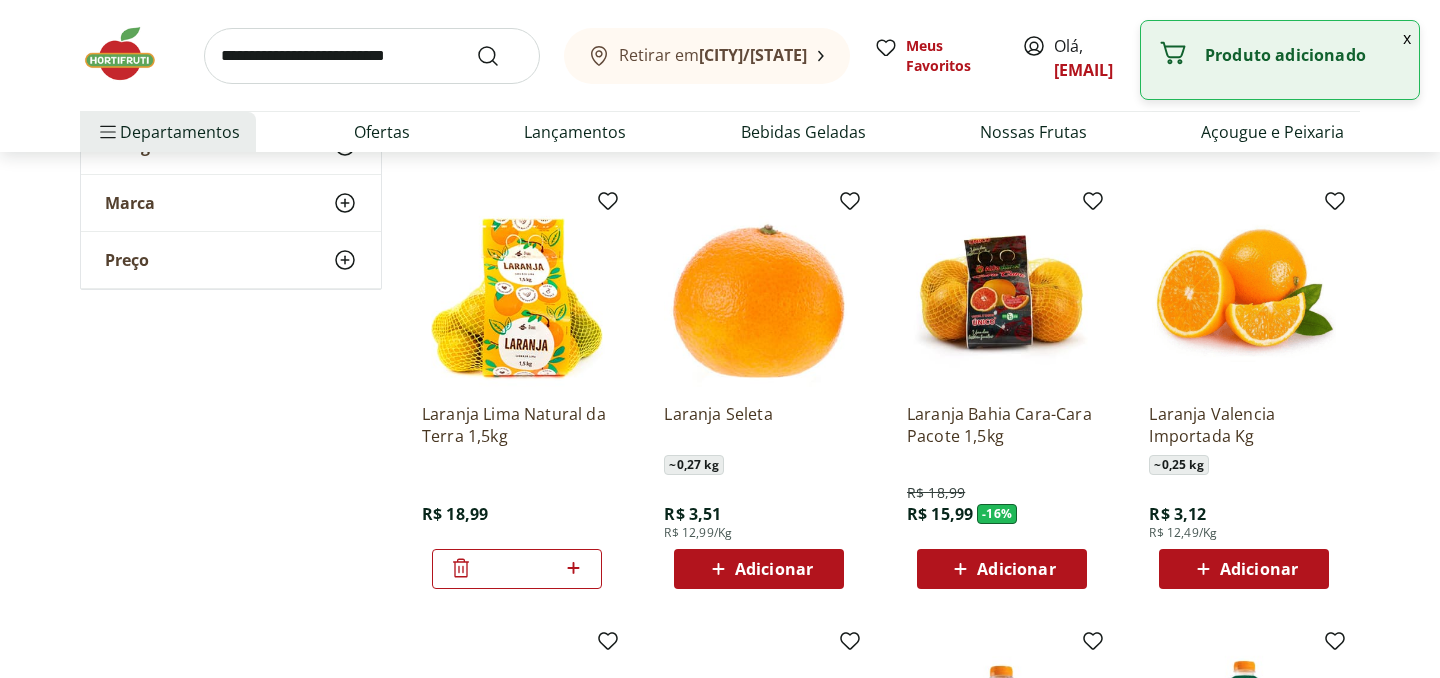 click at bounding box center [372, 56] 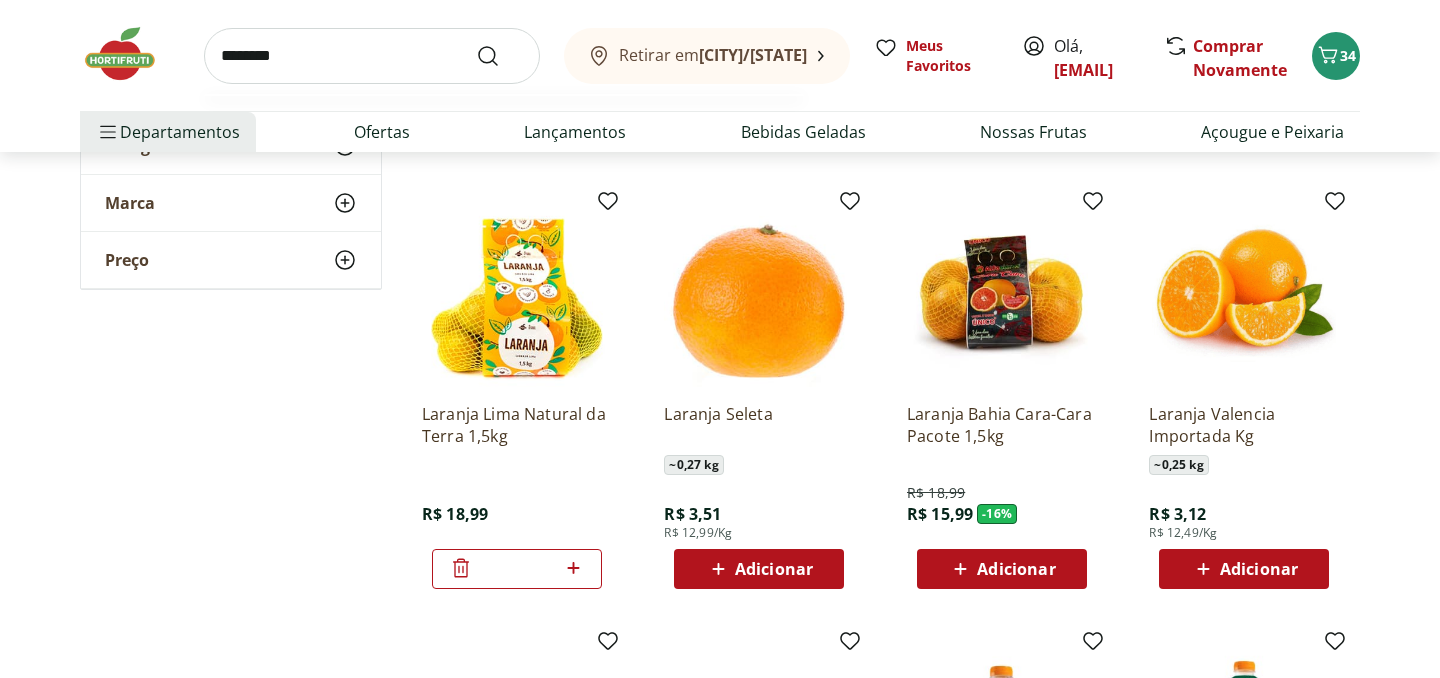 type on "********" 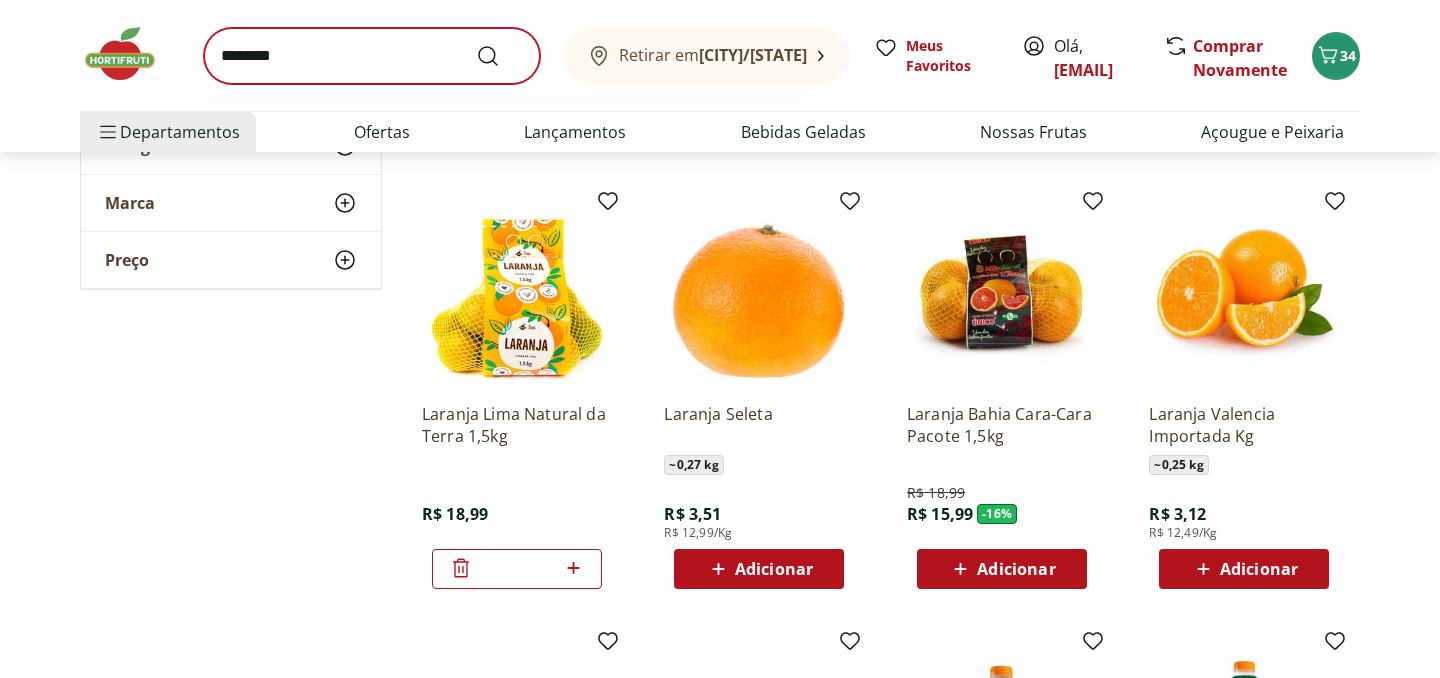 scroll, scrollTop: 0, scrollLeft: 0, axis: both 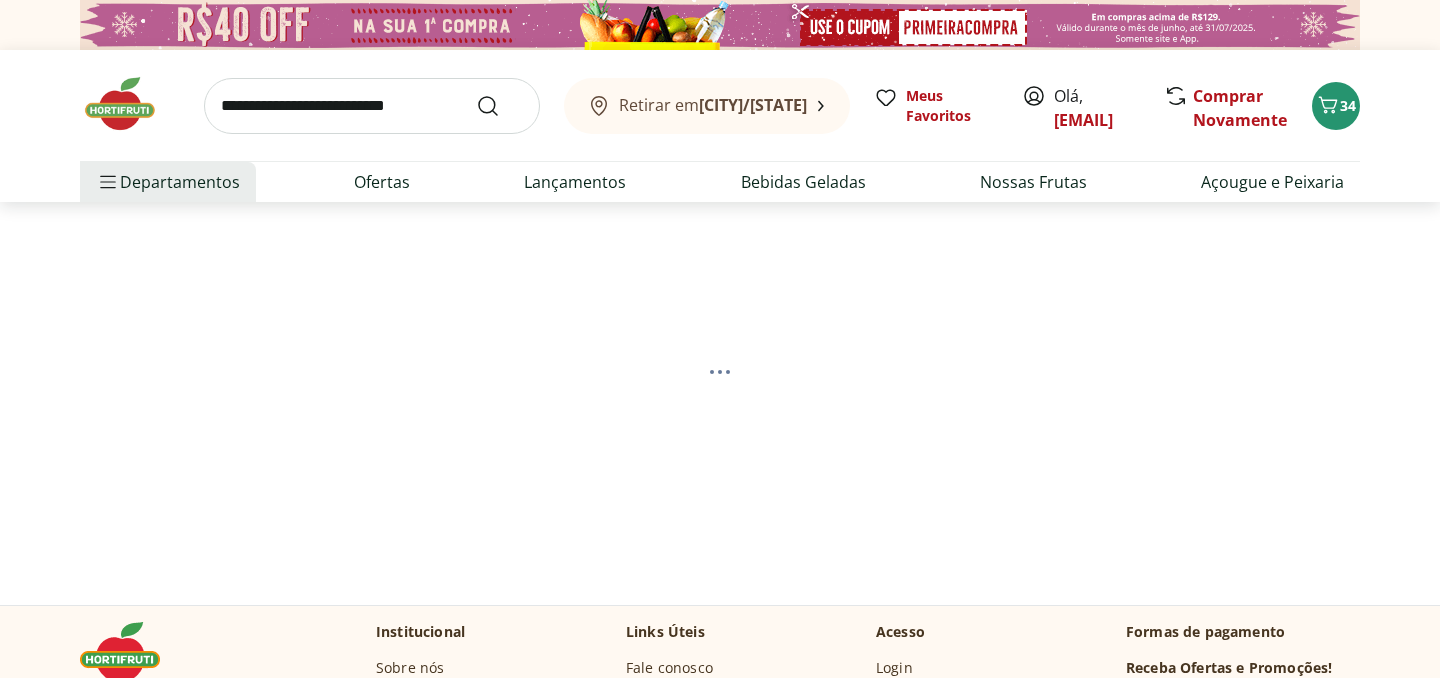 select on "**********" 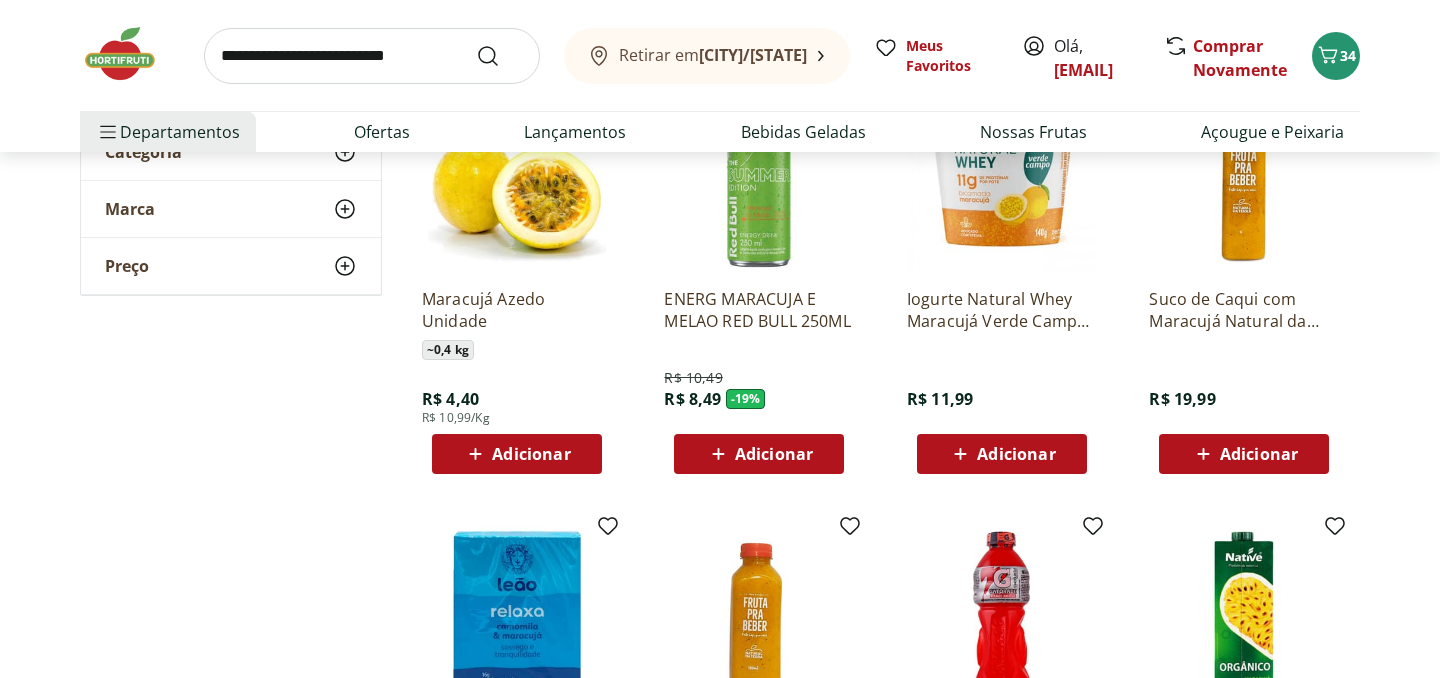 scroll, scrollTop: 380, scrollLeft: 0, axis: vertical 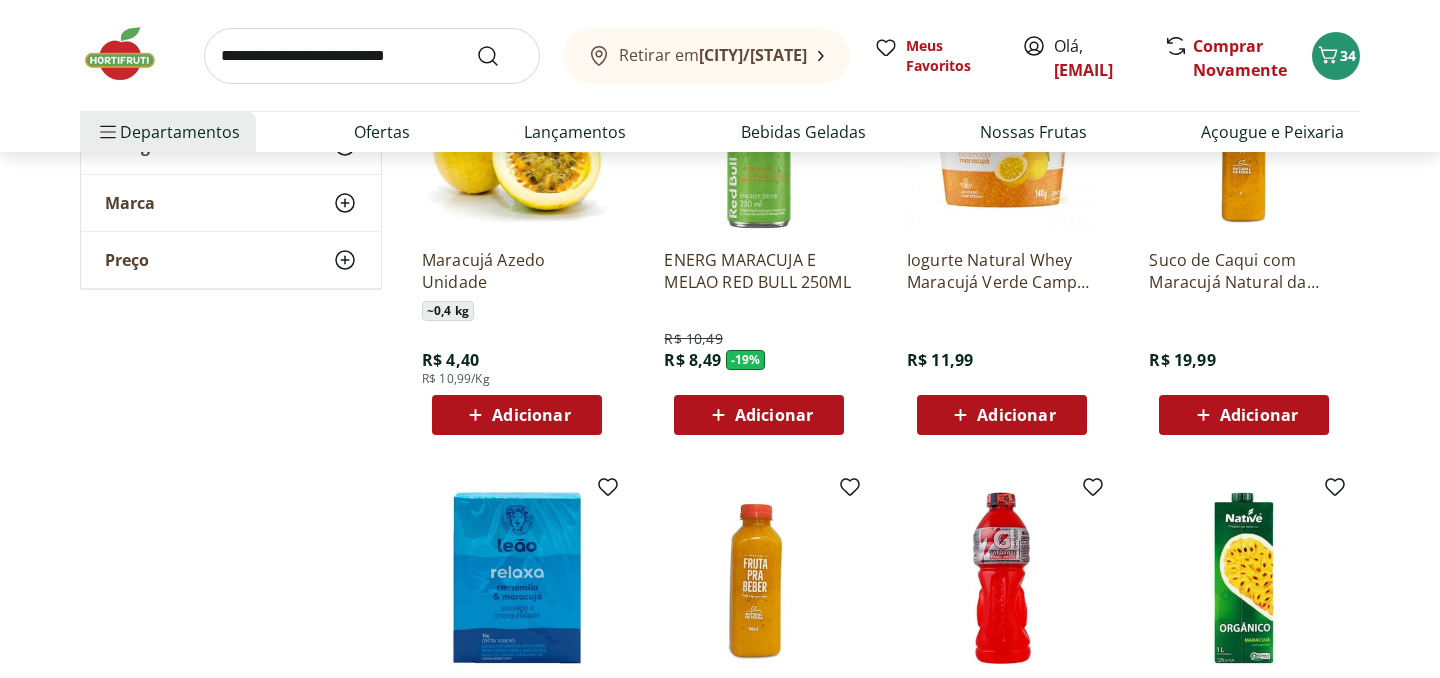 click on "Adicionar" at bounding box center [531, 415] 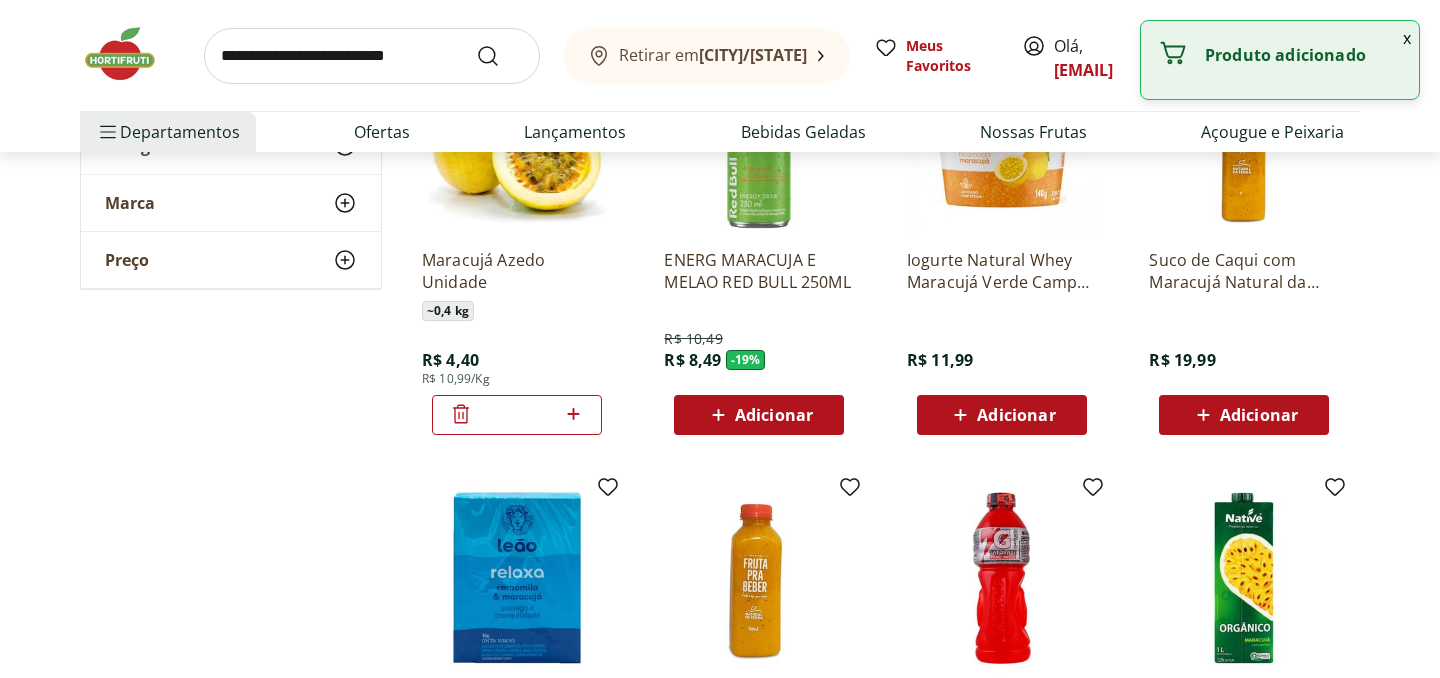 click 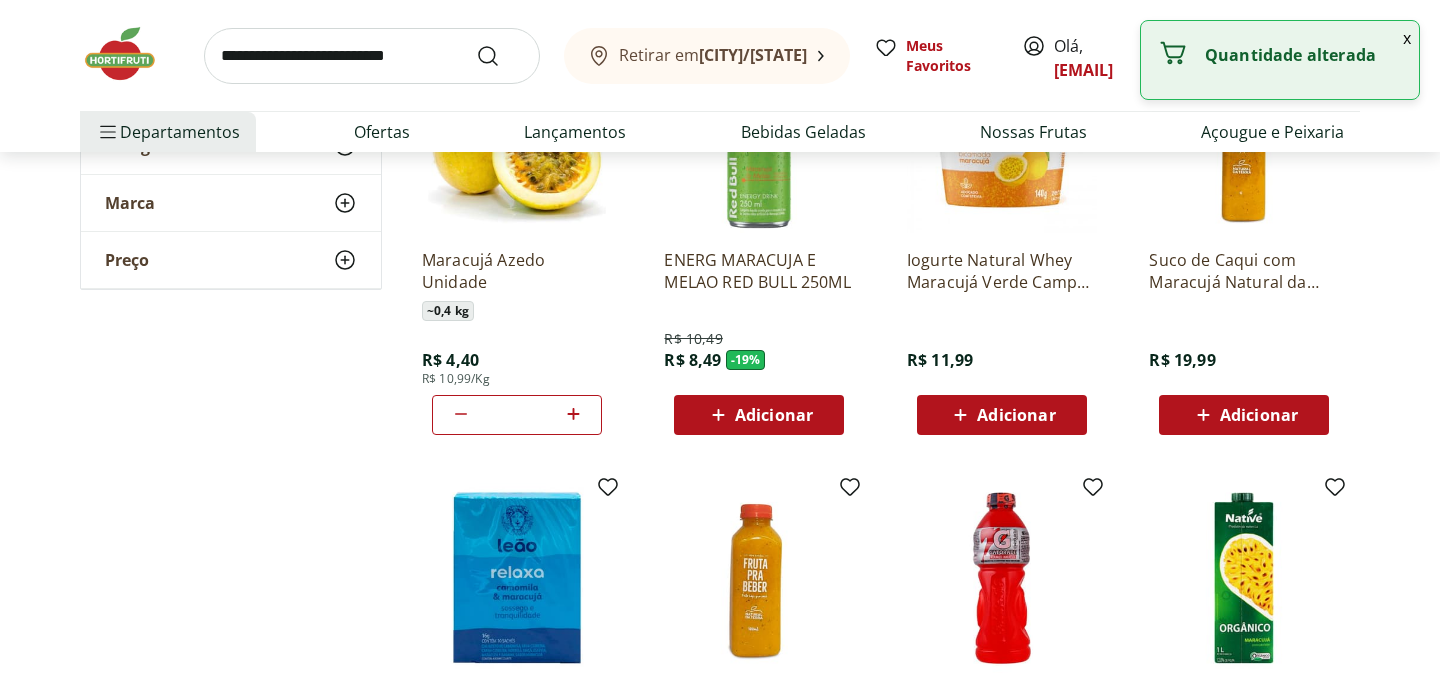 click 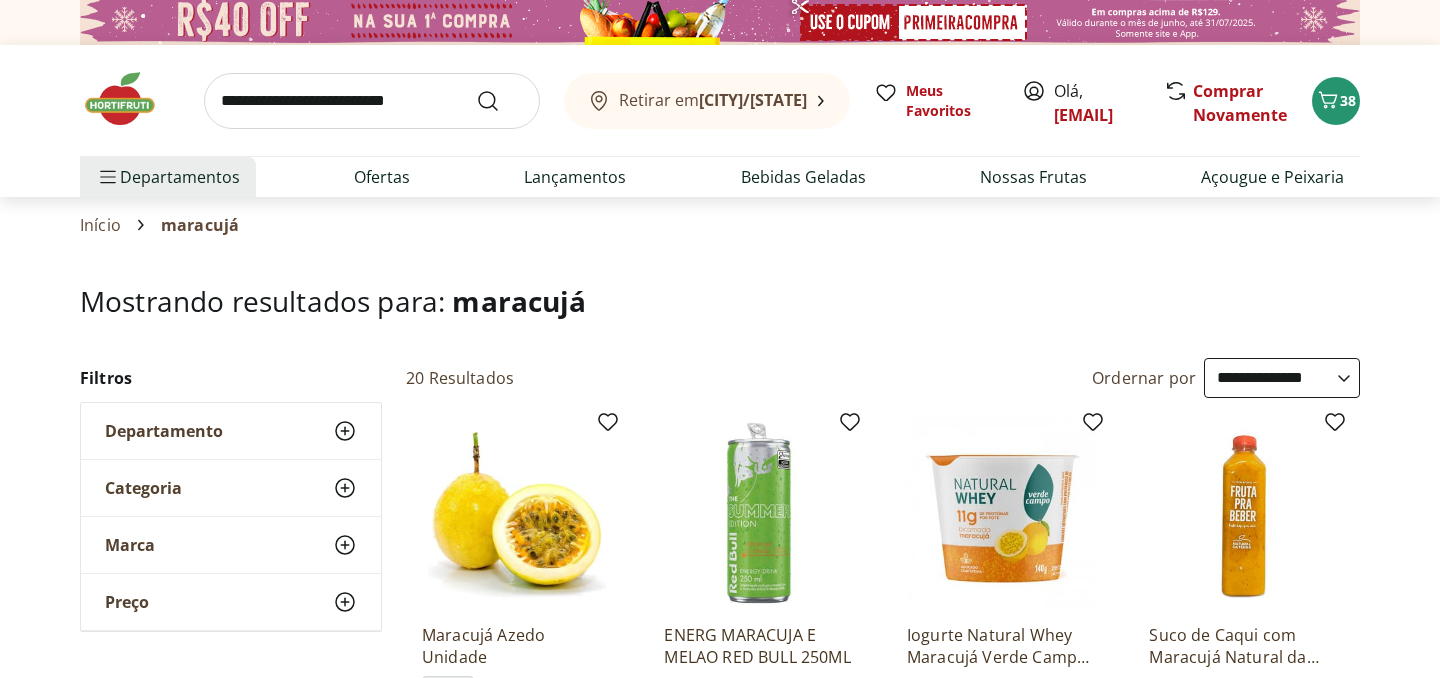 scroll, scrollTop: 0, scrollLeft: 0, axis: both 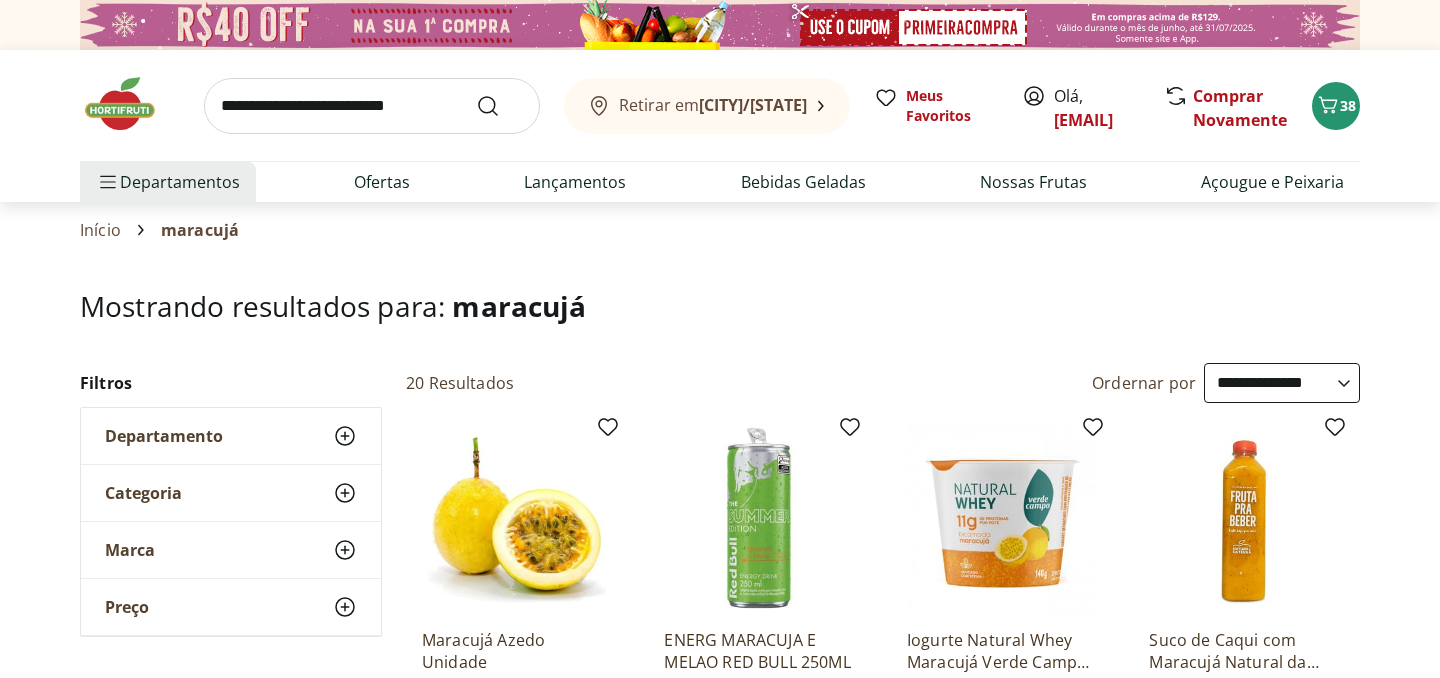 click at bounding box center [372, 106] 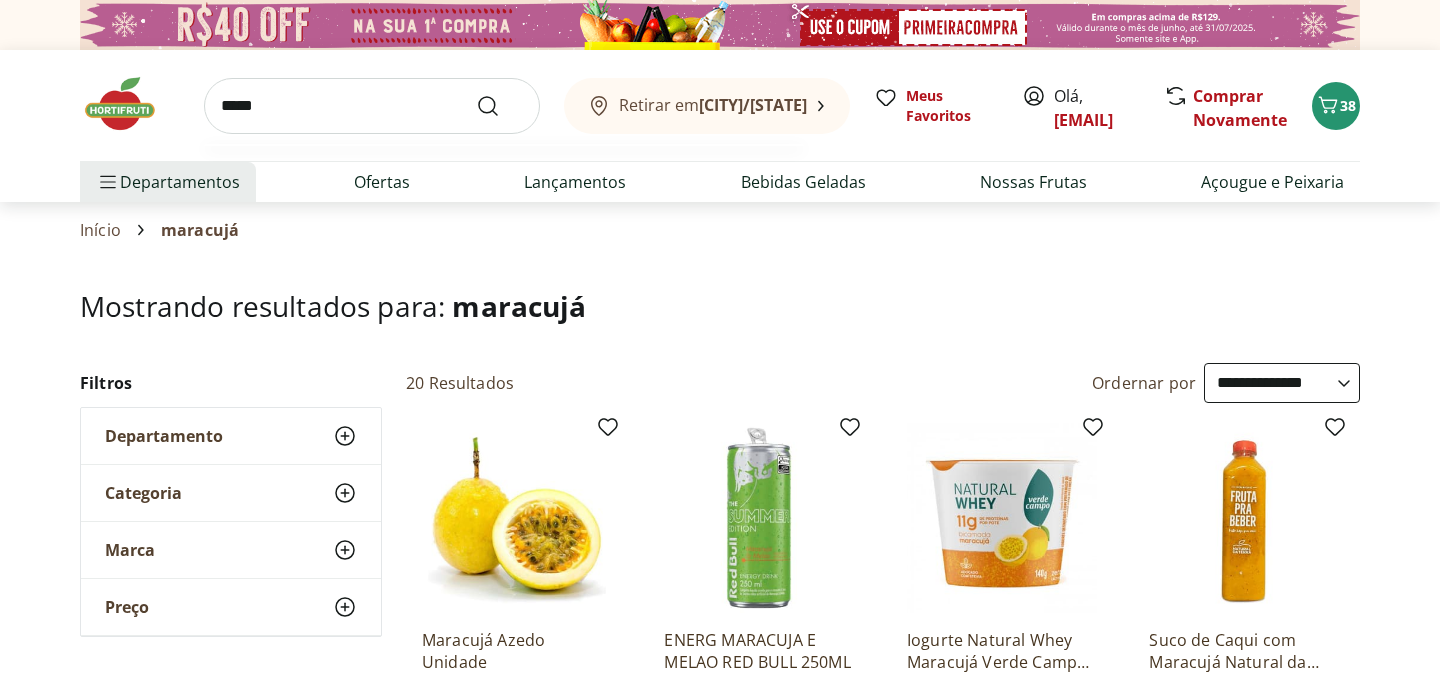 type on "*****" 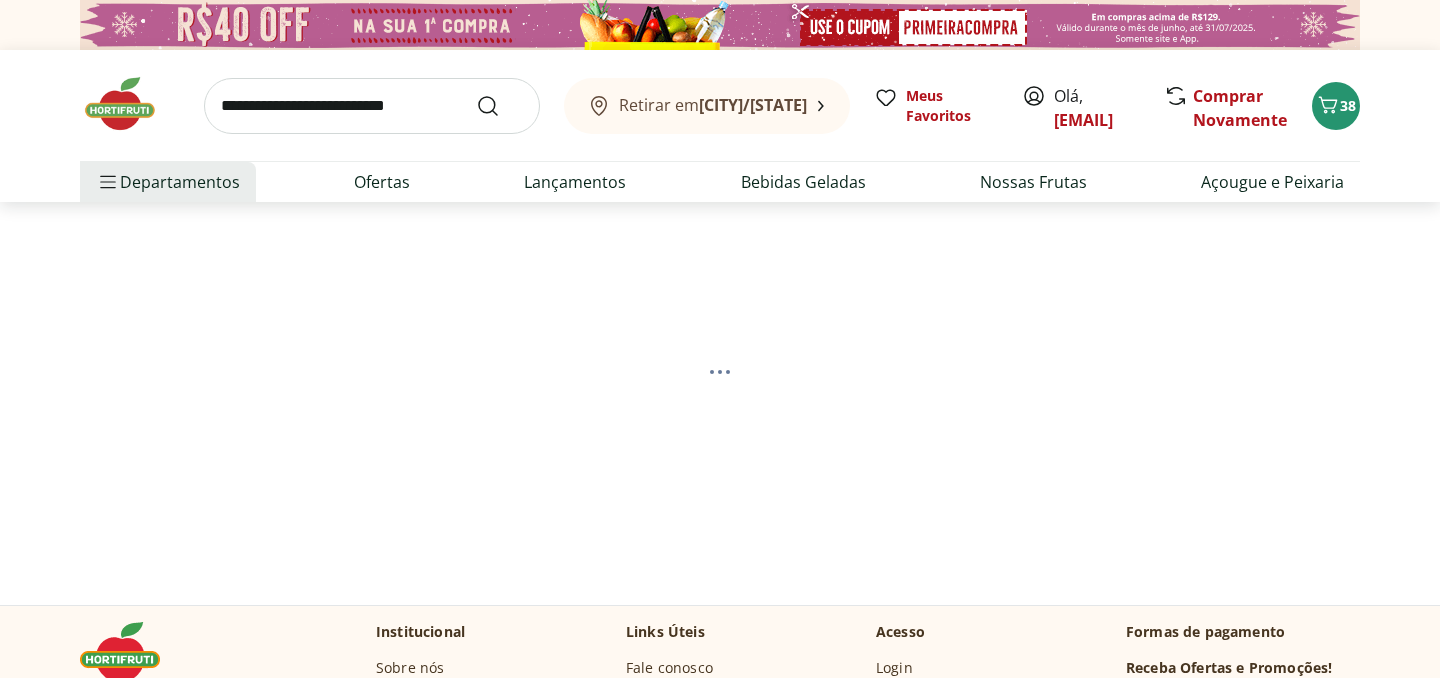 scroll, scrollTop: 0, scrollLeft: 0, axis: both 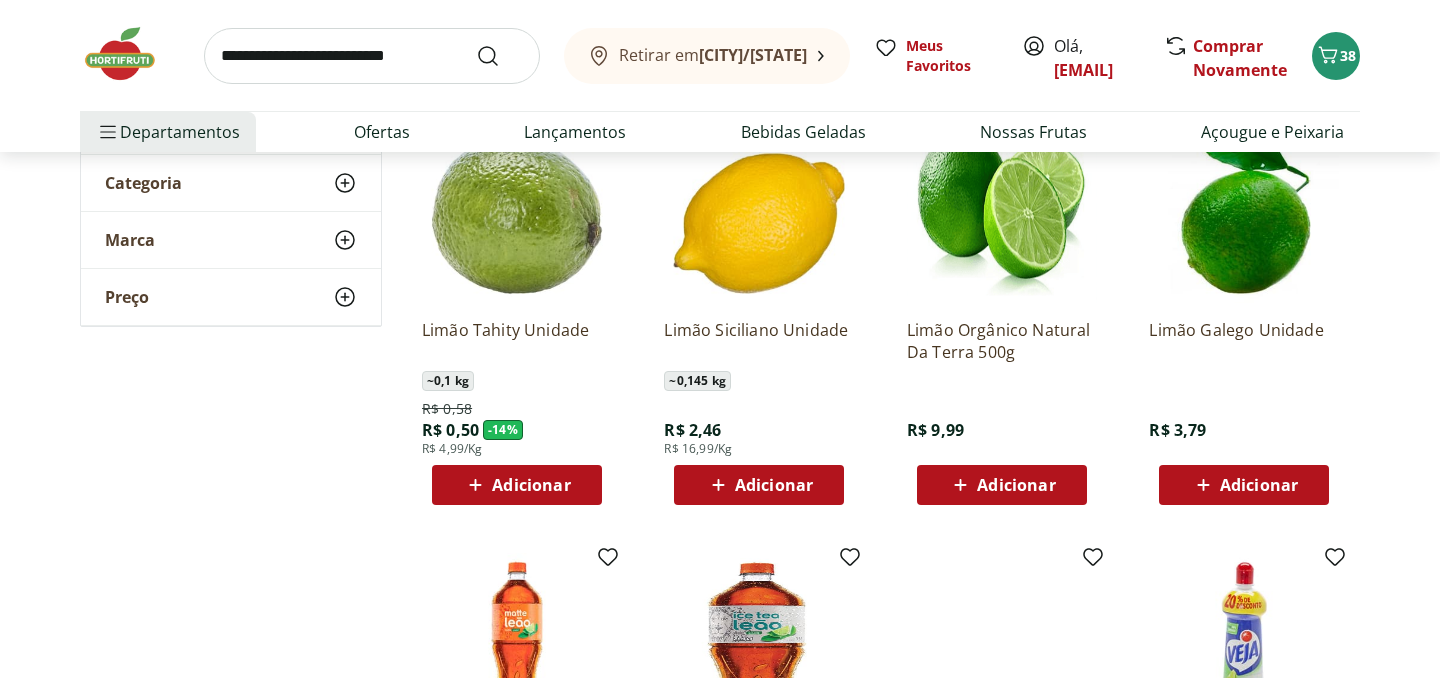 click on "Adicionar" at bounding box center (531, 485) 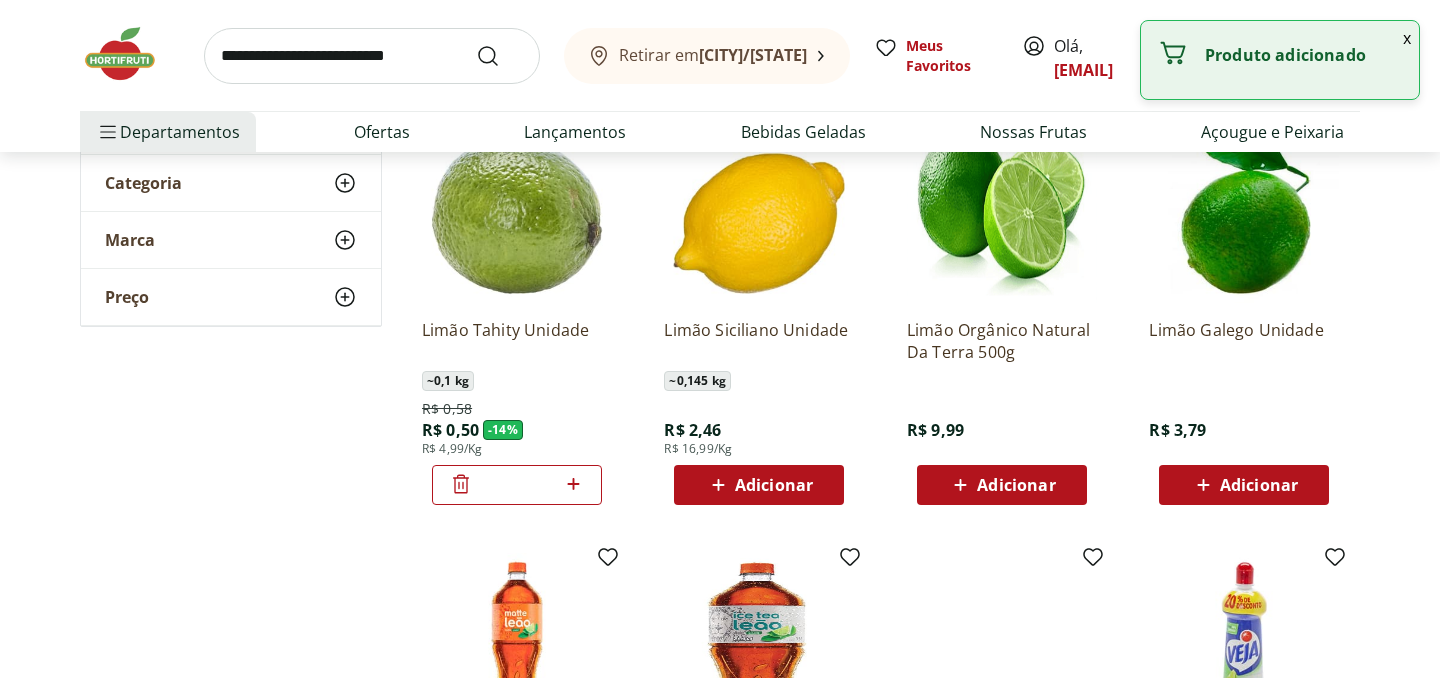 click 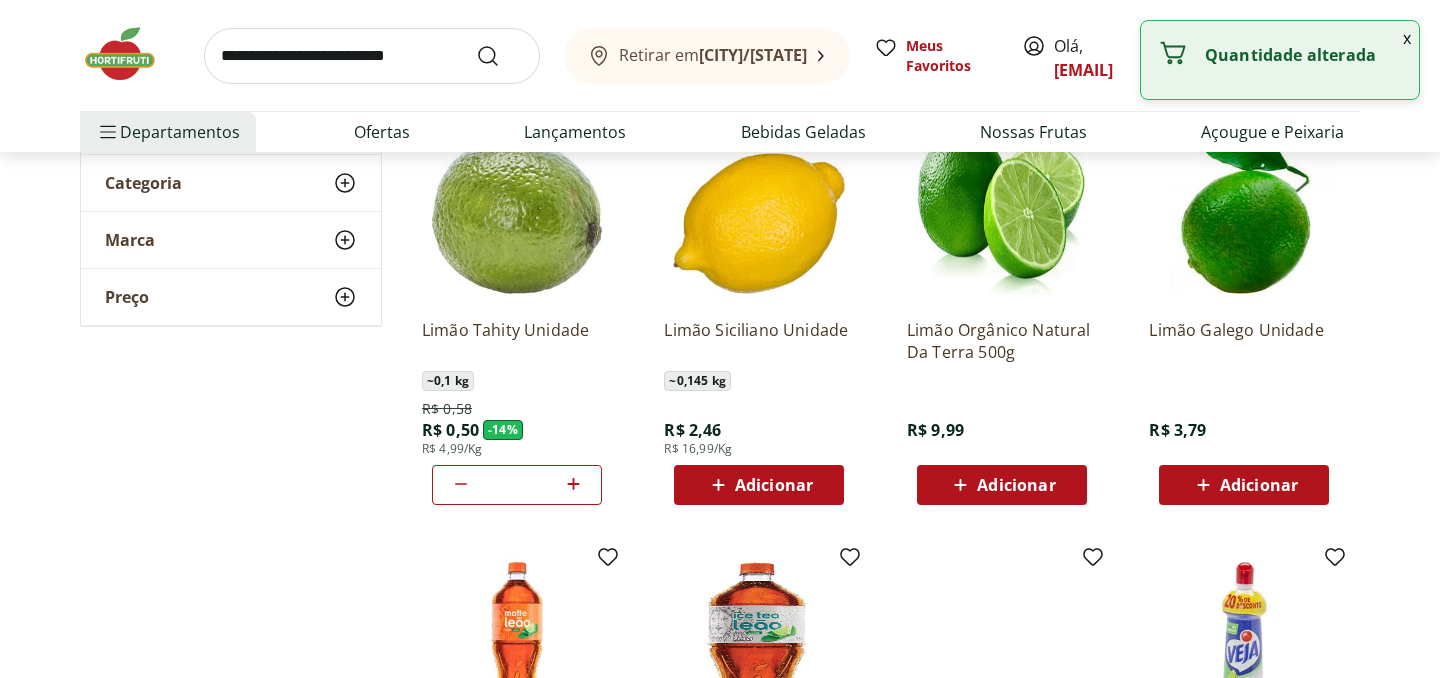 click 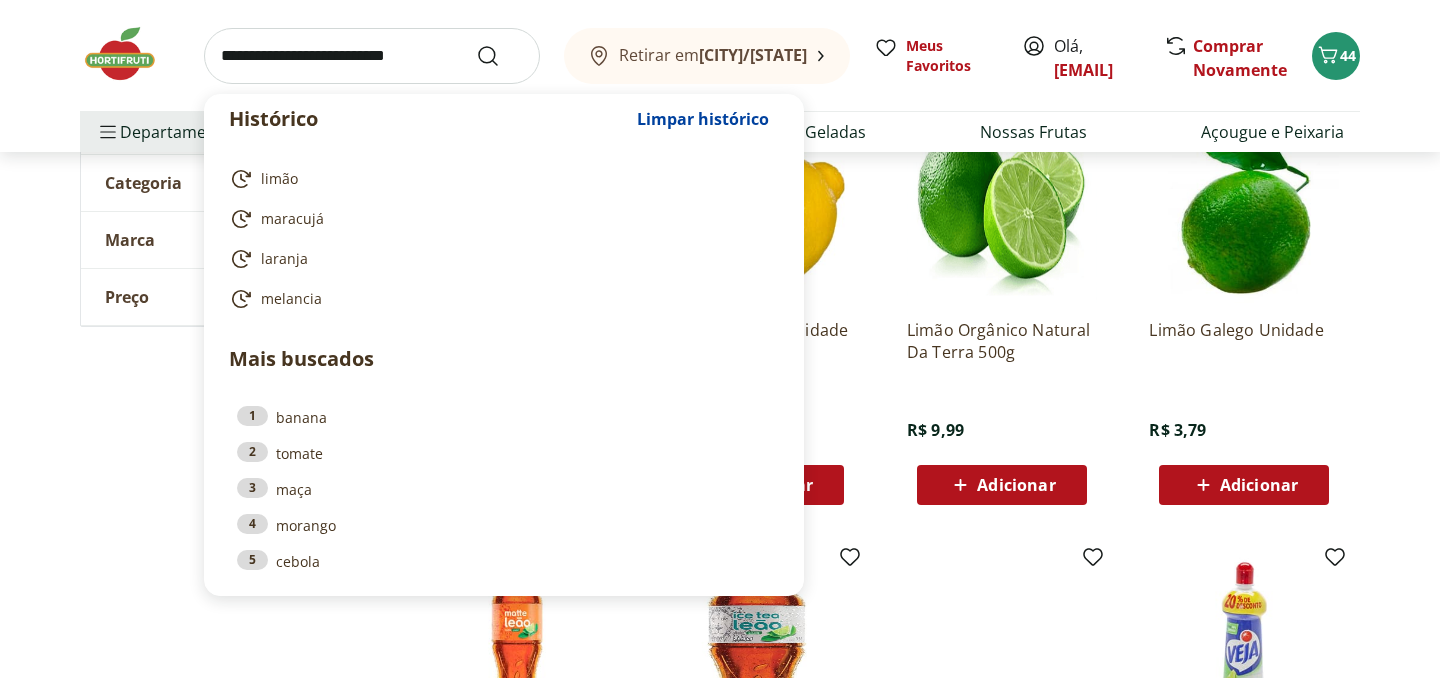 click at bounding box center (372, 56) 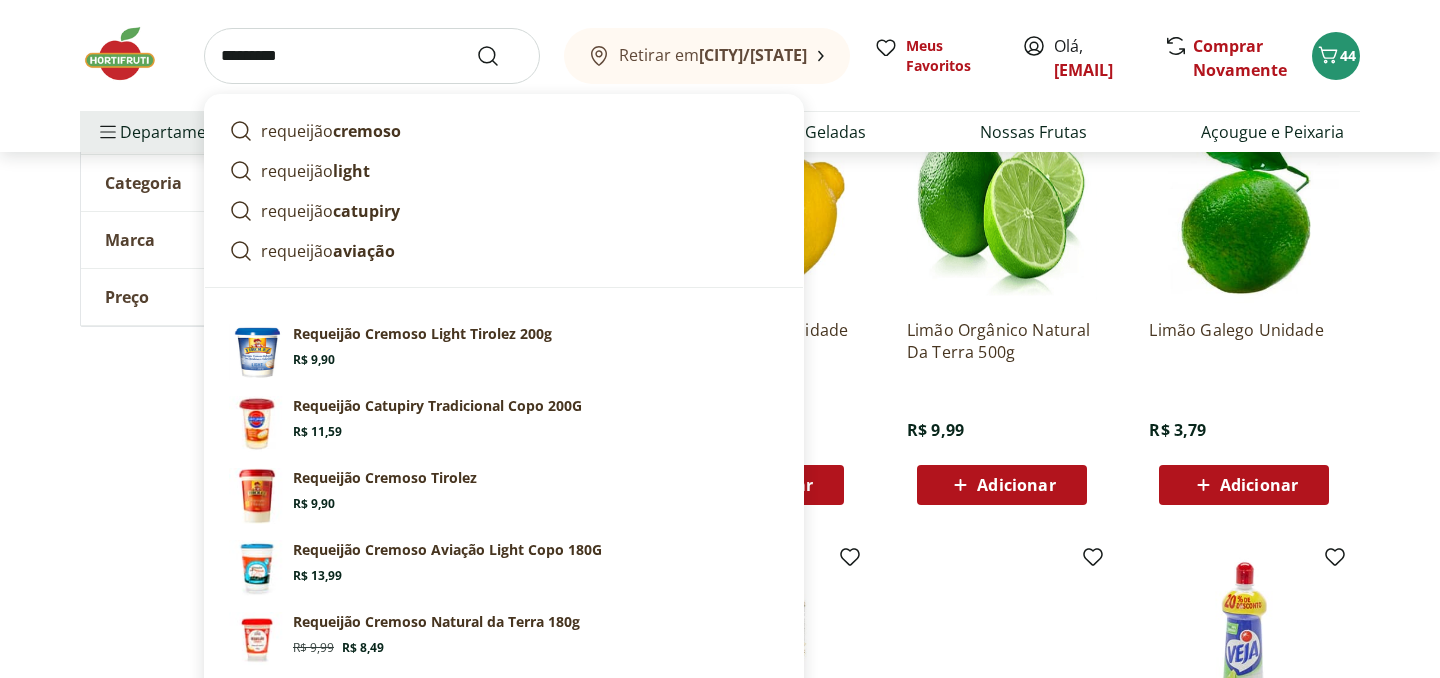 type on "*********" 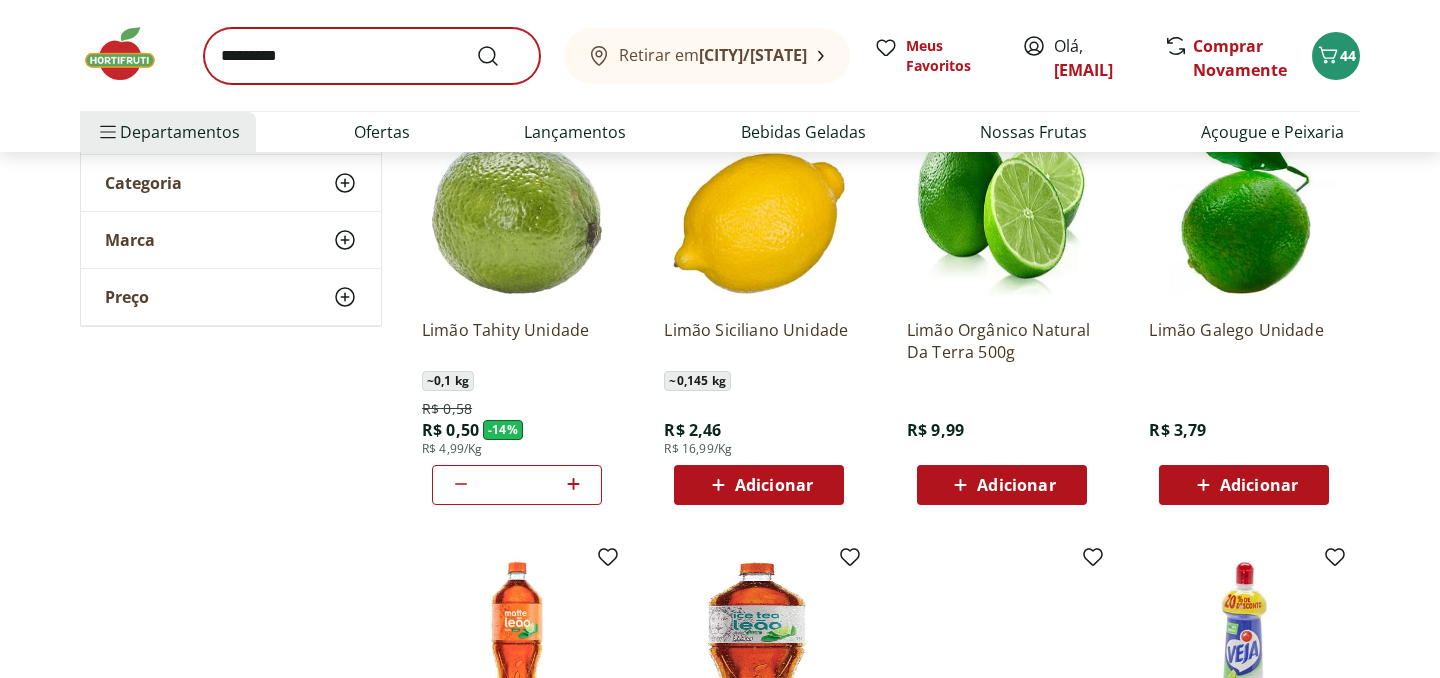 scroll, scrollTop: 0, scrollLeft: 0, axis: both 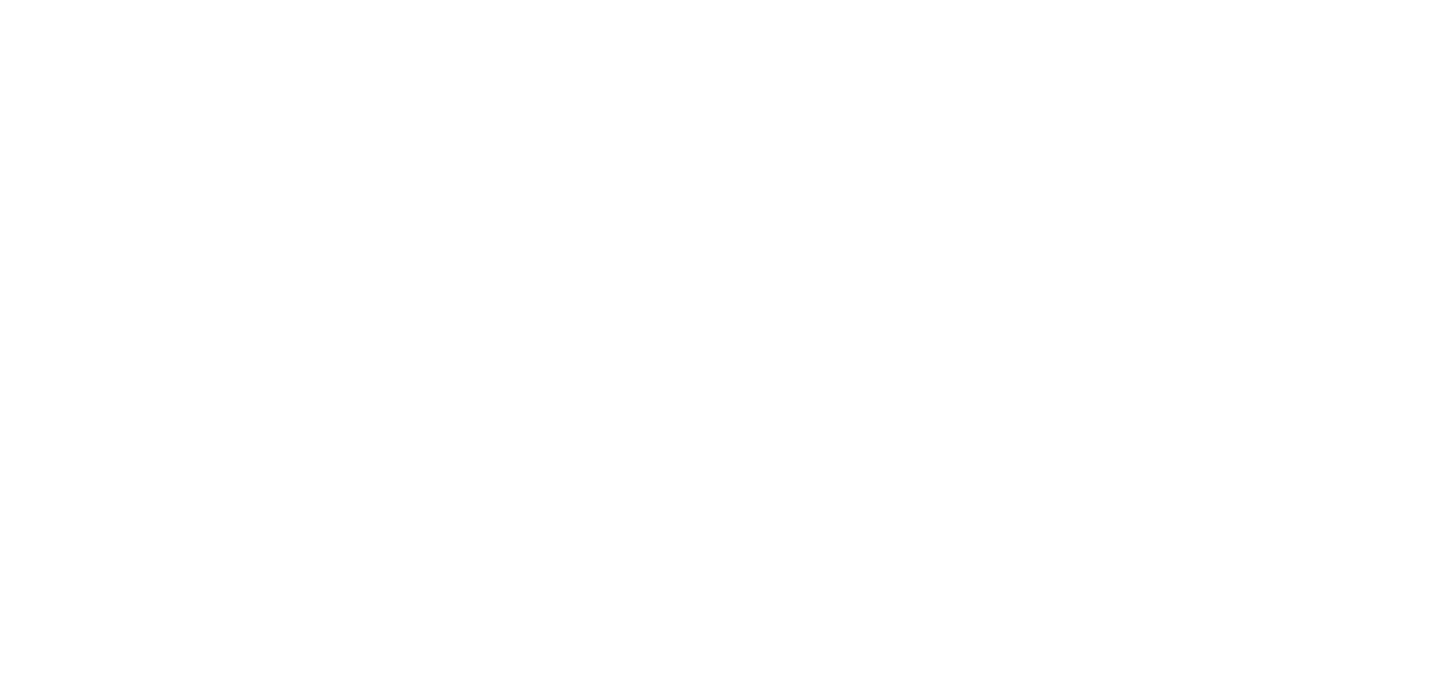 select on "**********" 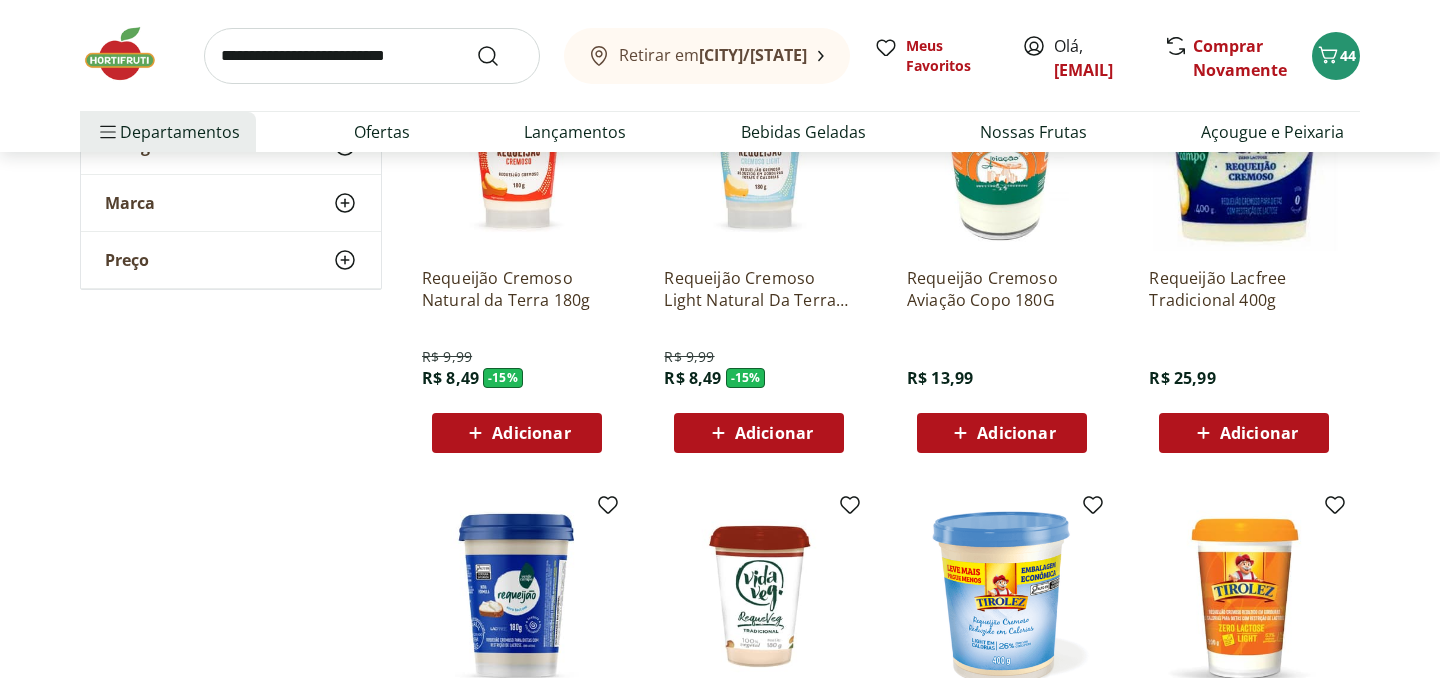 scroll, scrollTop: 801, scrollLeft: 0, axis: vertical 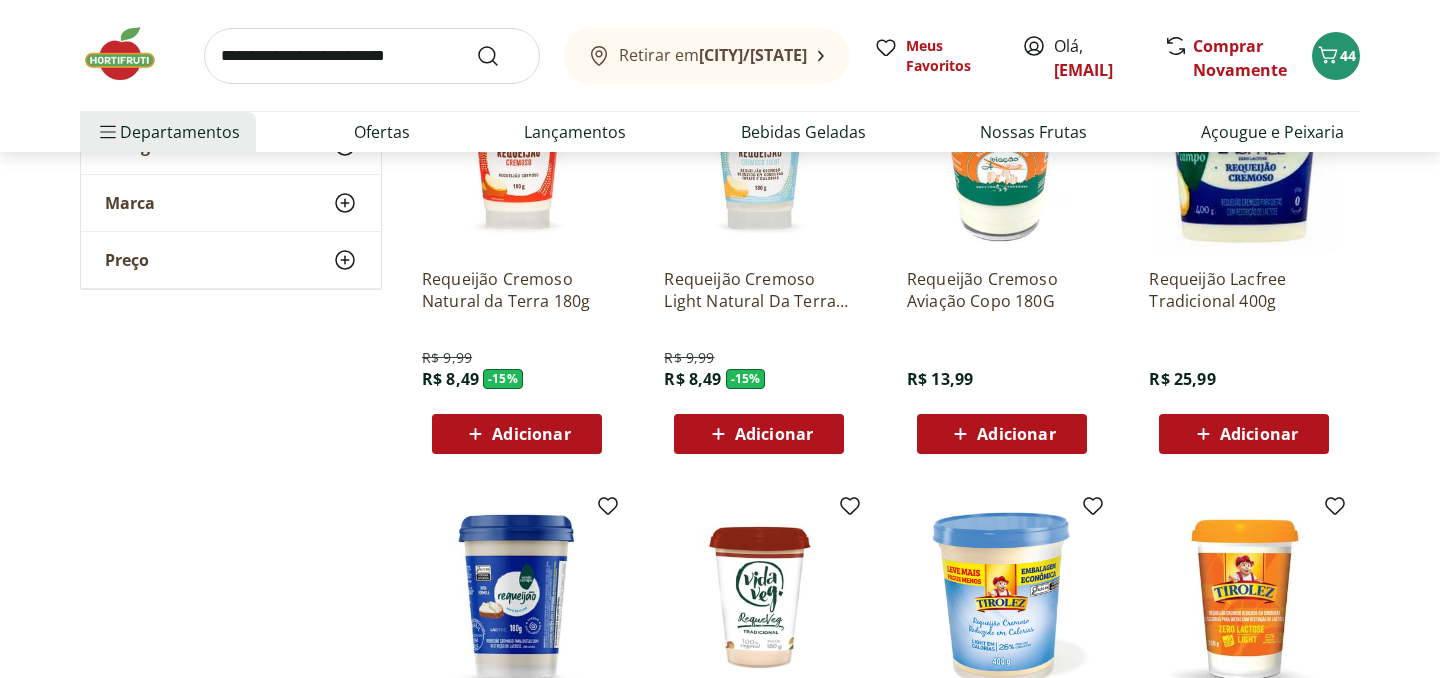 click on "Adicionar" at bounding box center (531, 434) 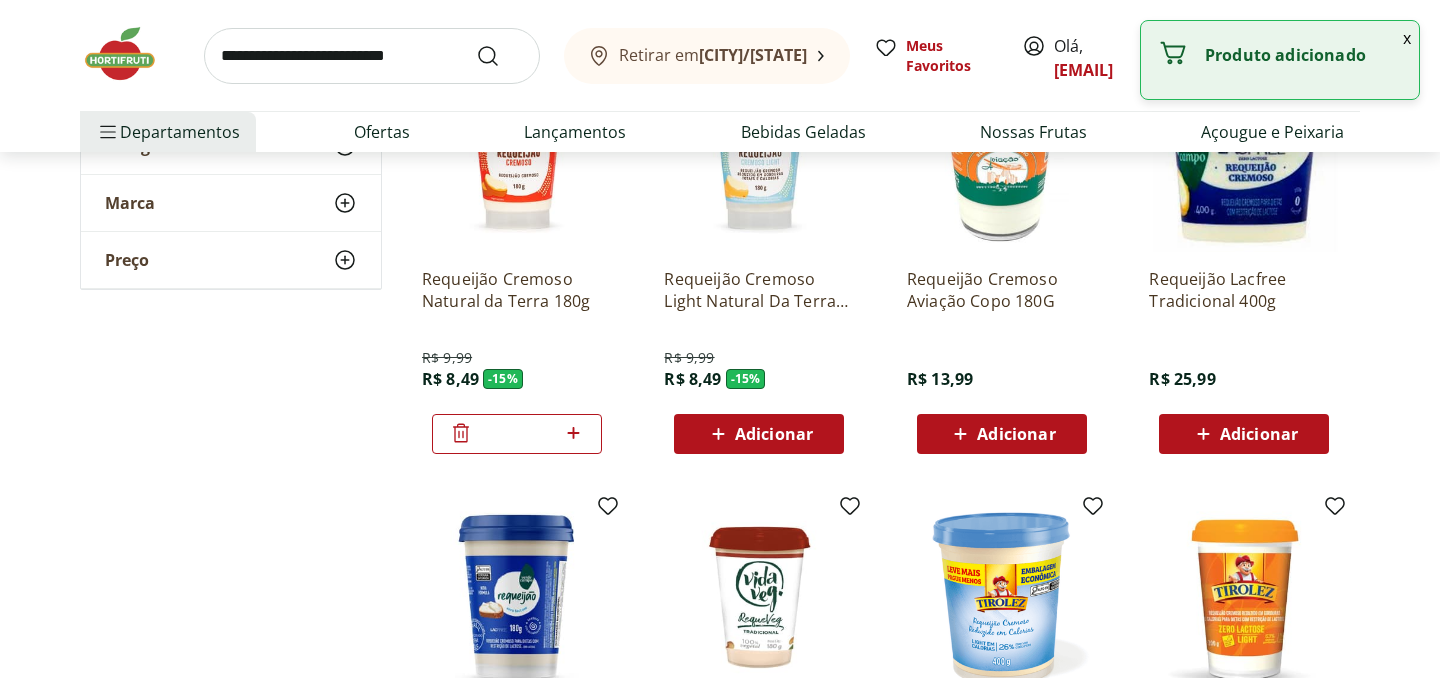 click 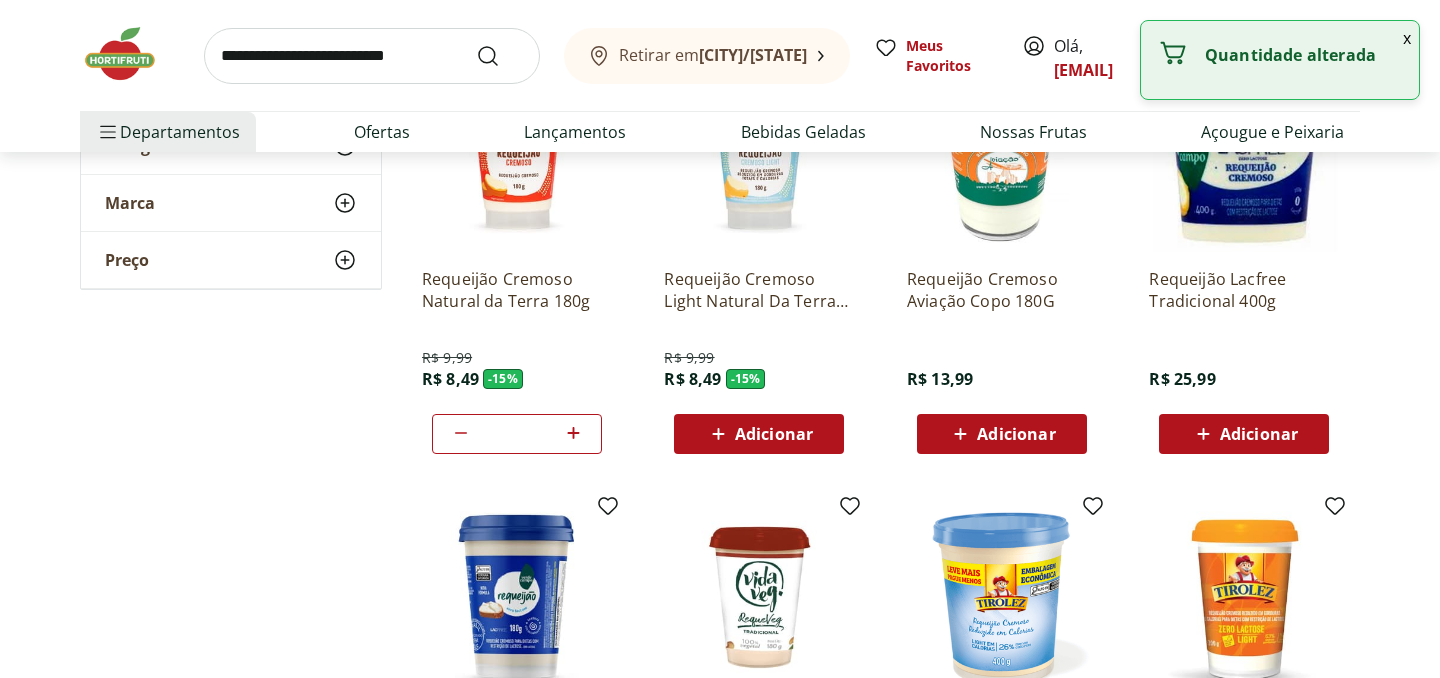 click 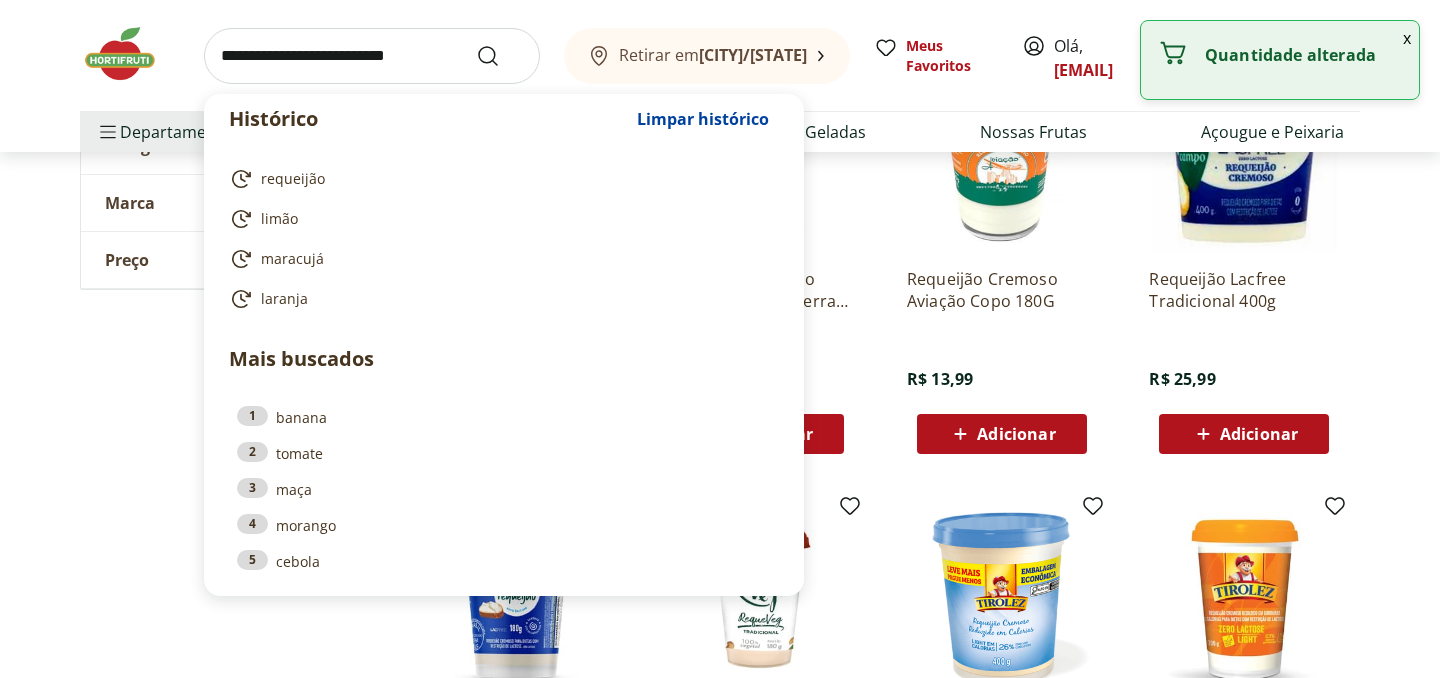 click at bounding box center (372, 56) 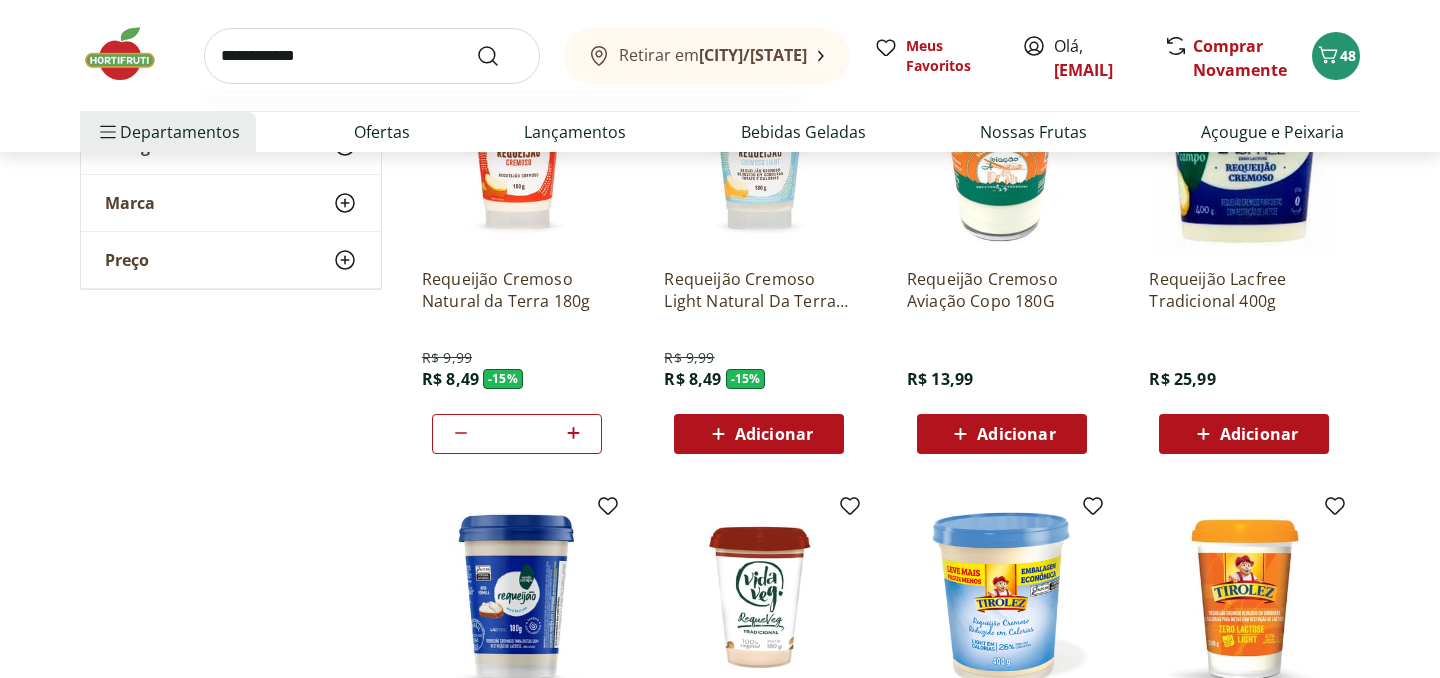 type on "**********" 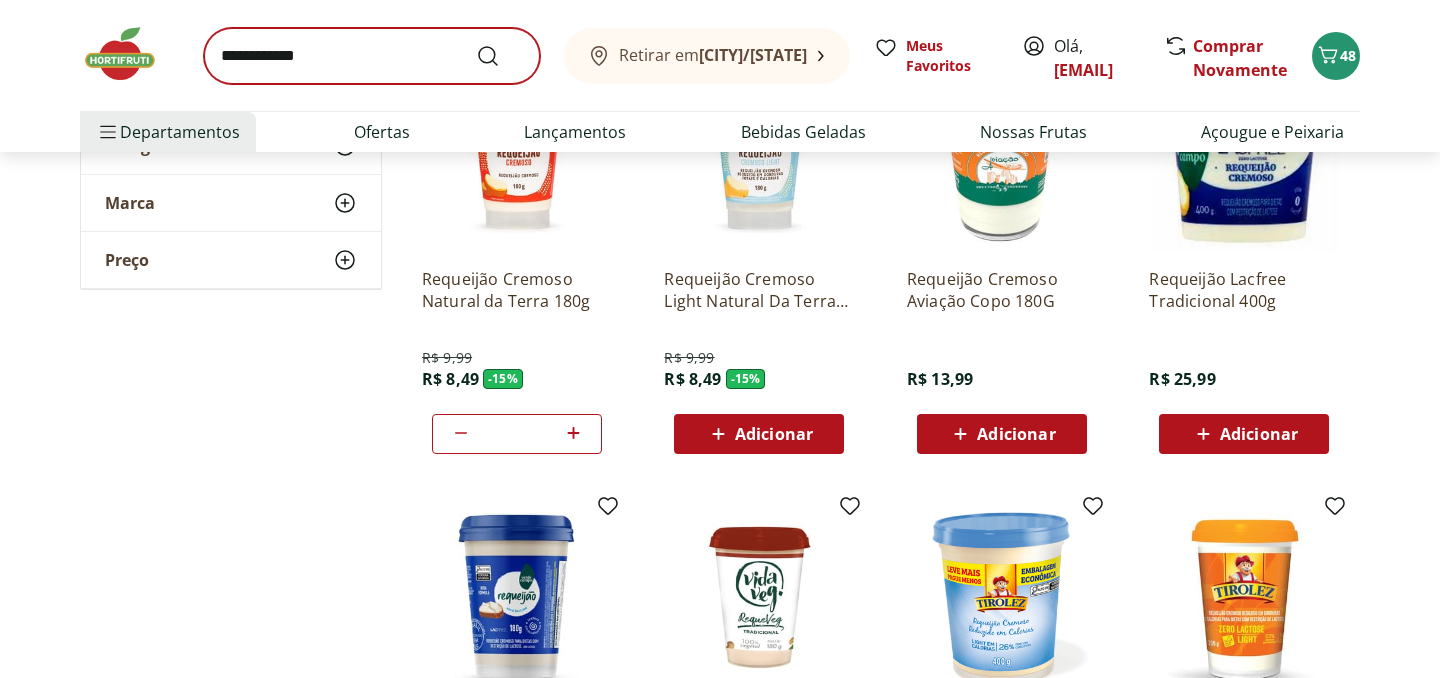 scroll, scrollTop: 0, scrollLeft: 0, axis: both 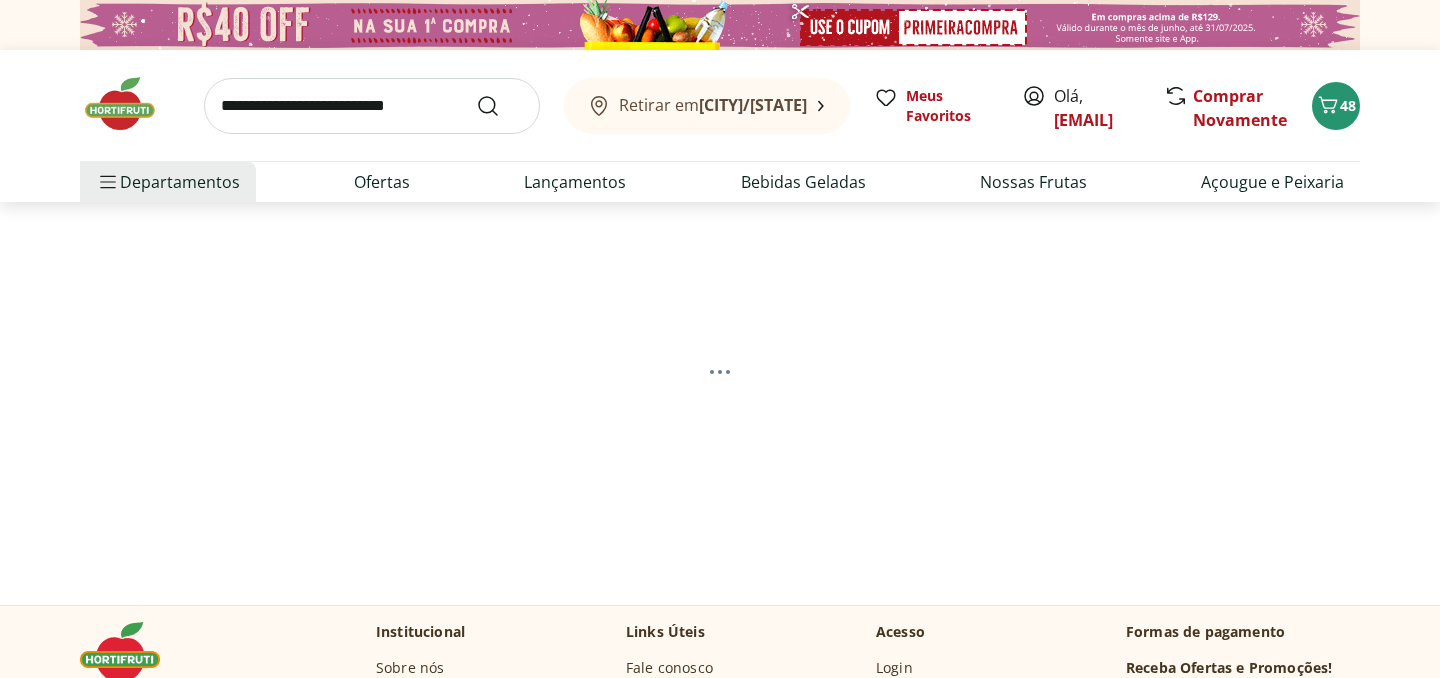 select on "**********" 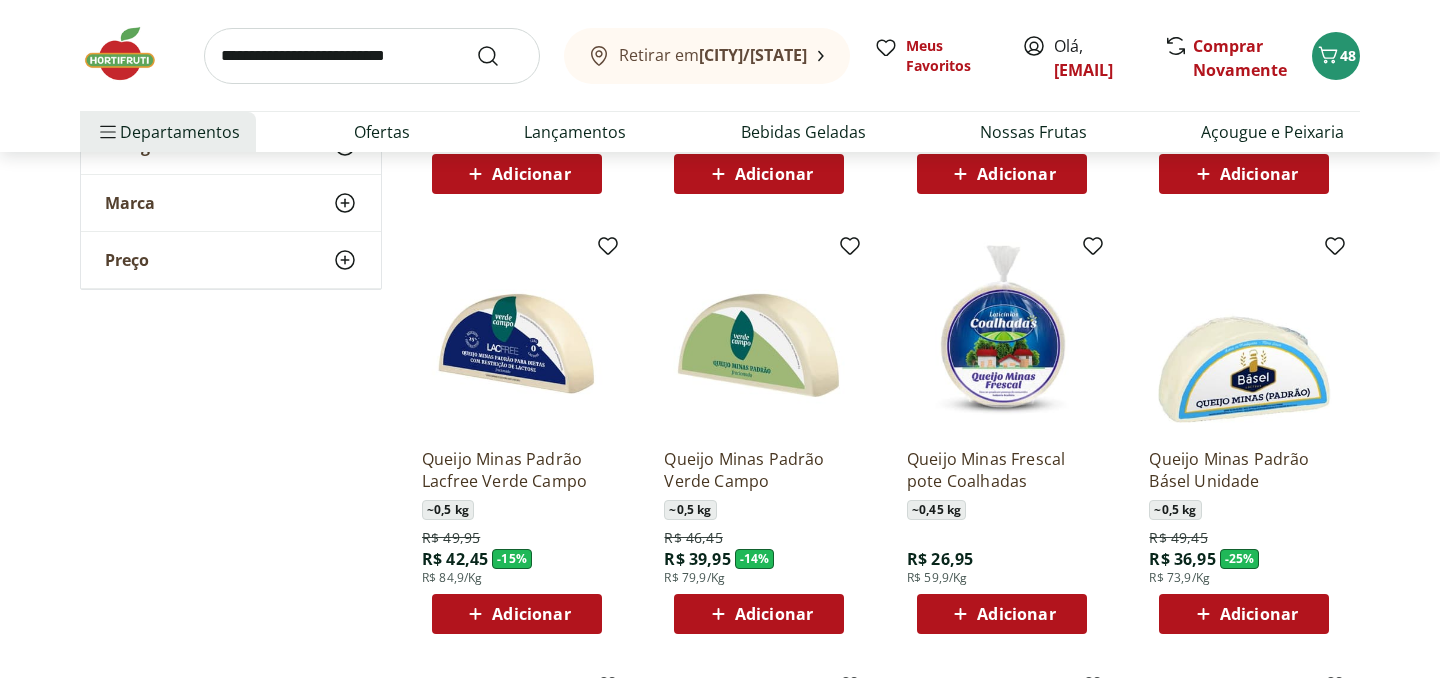 scroll, scrollTop: 735, scrollLeft: 0, axis: vertical 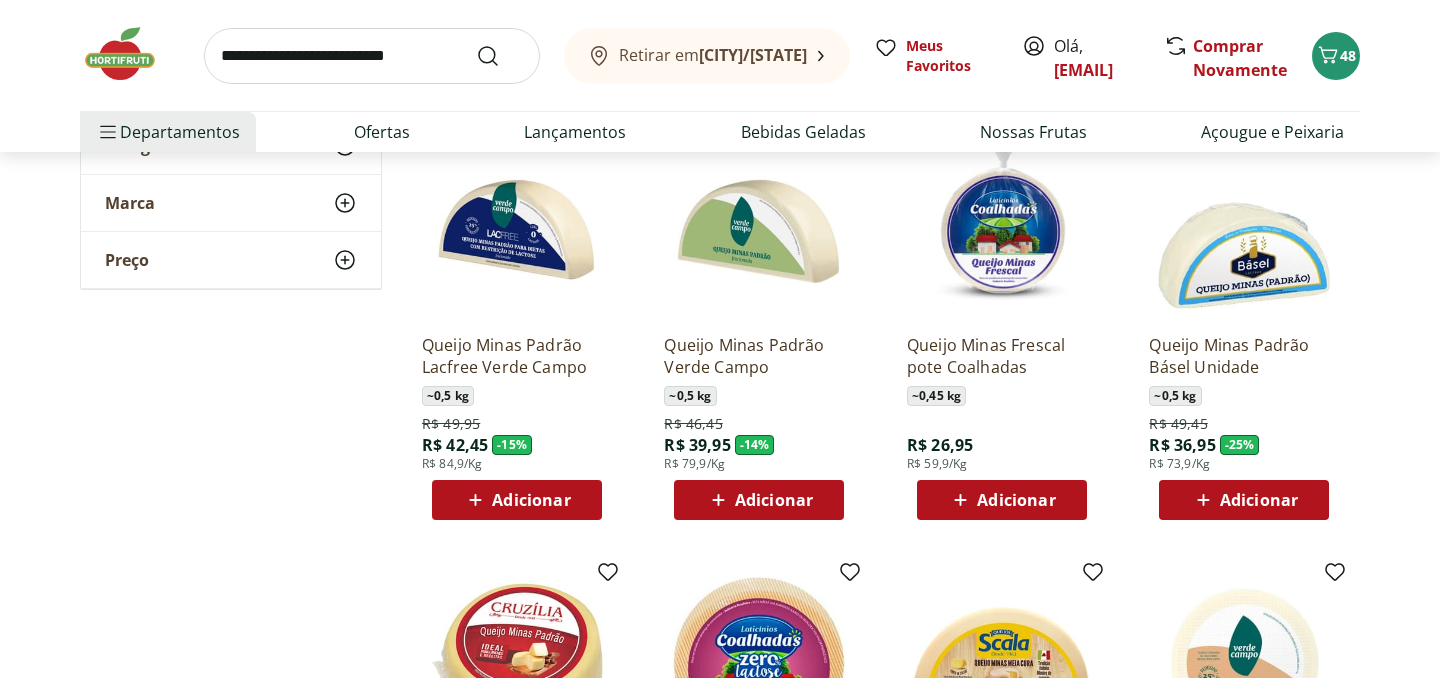 click on "Adicionar" at bounding box center (1016, 500) 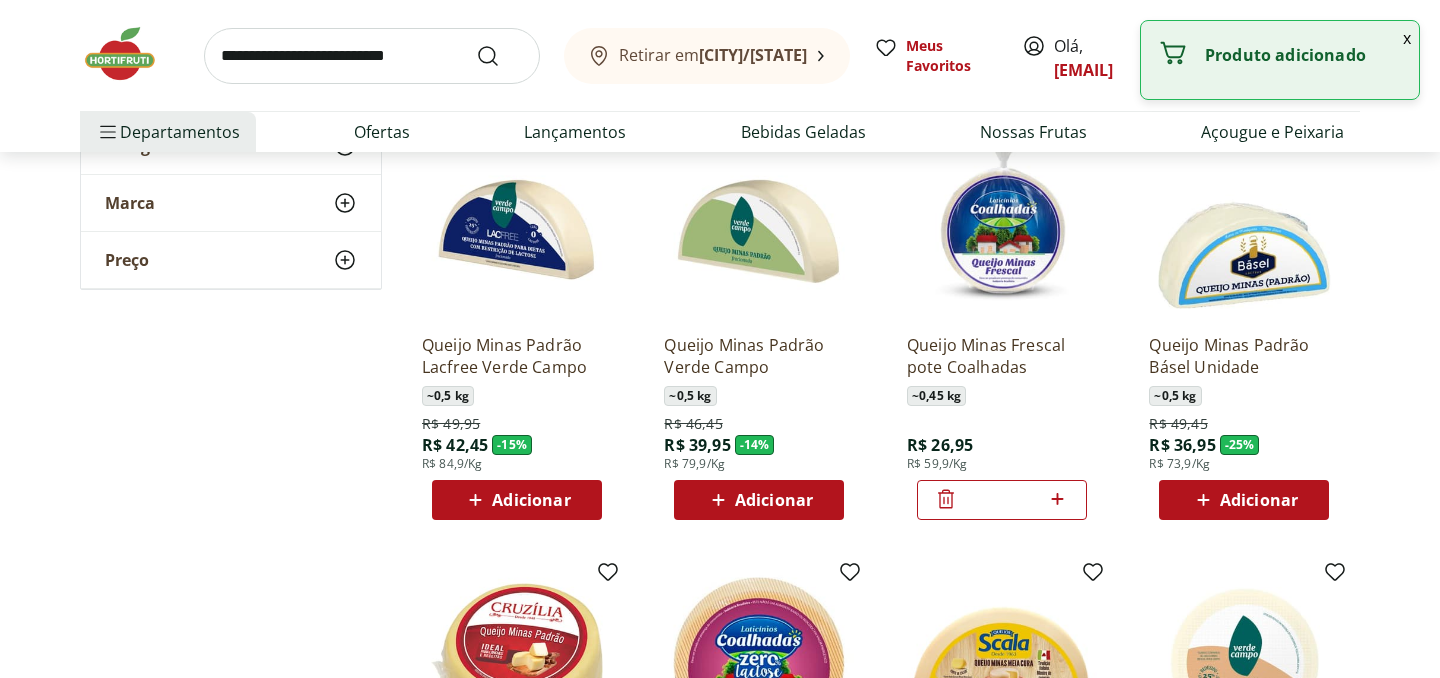 click 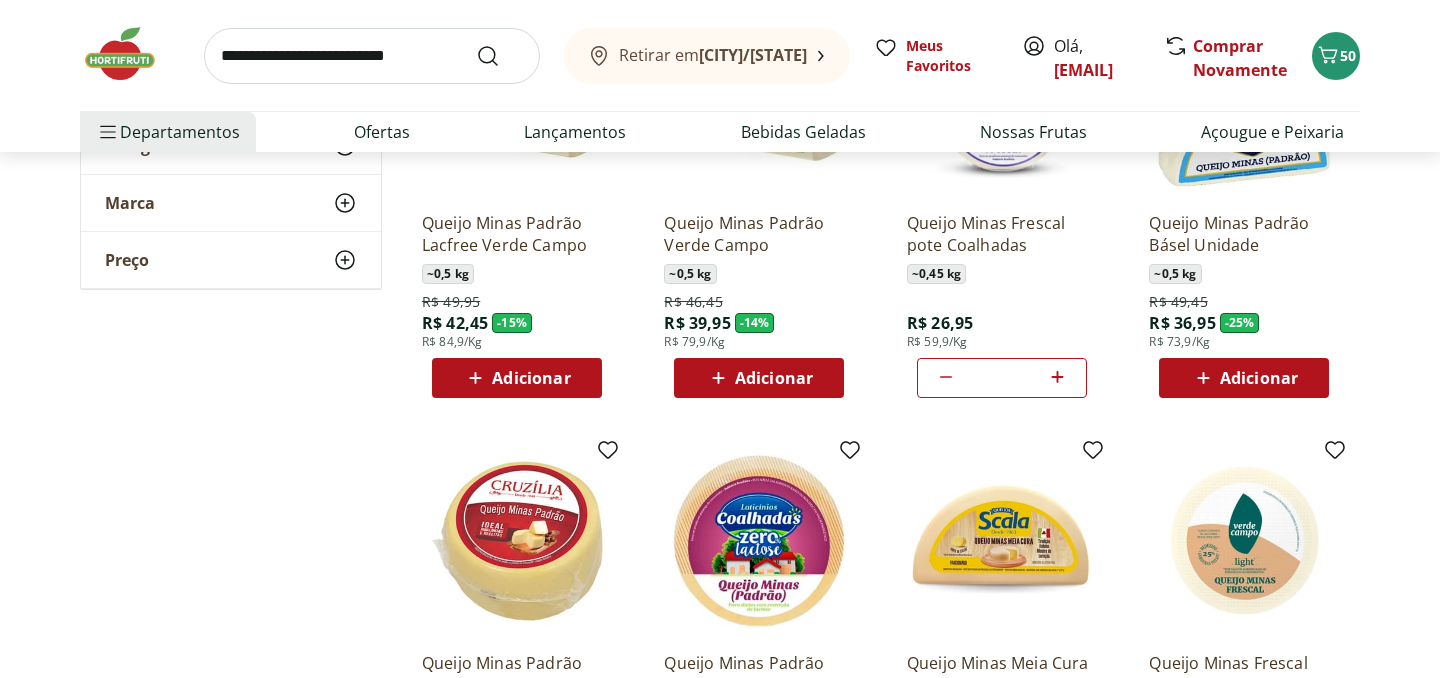 scroll, scrollTop: 847, scrollLeft: 0, axis: vertical 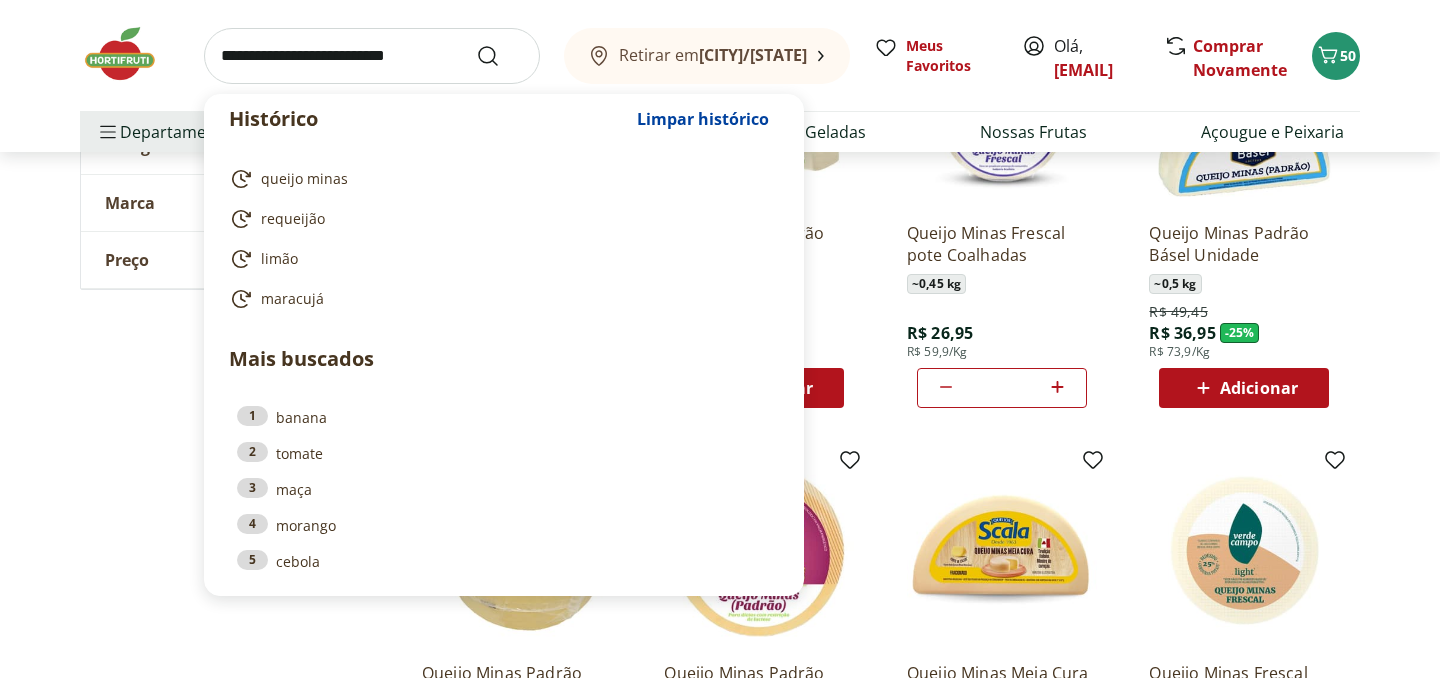 click at bounding box center [372, 56] 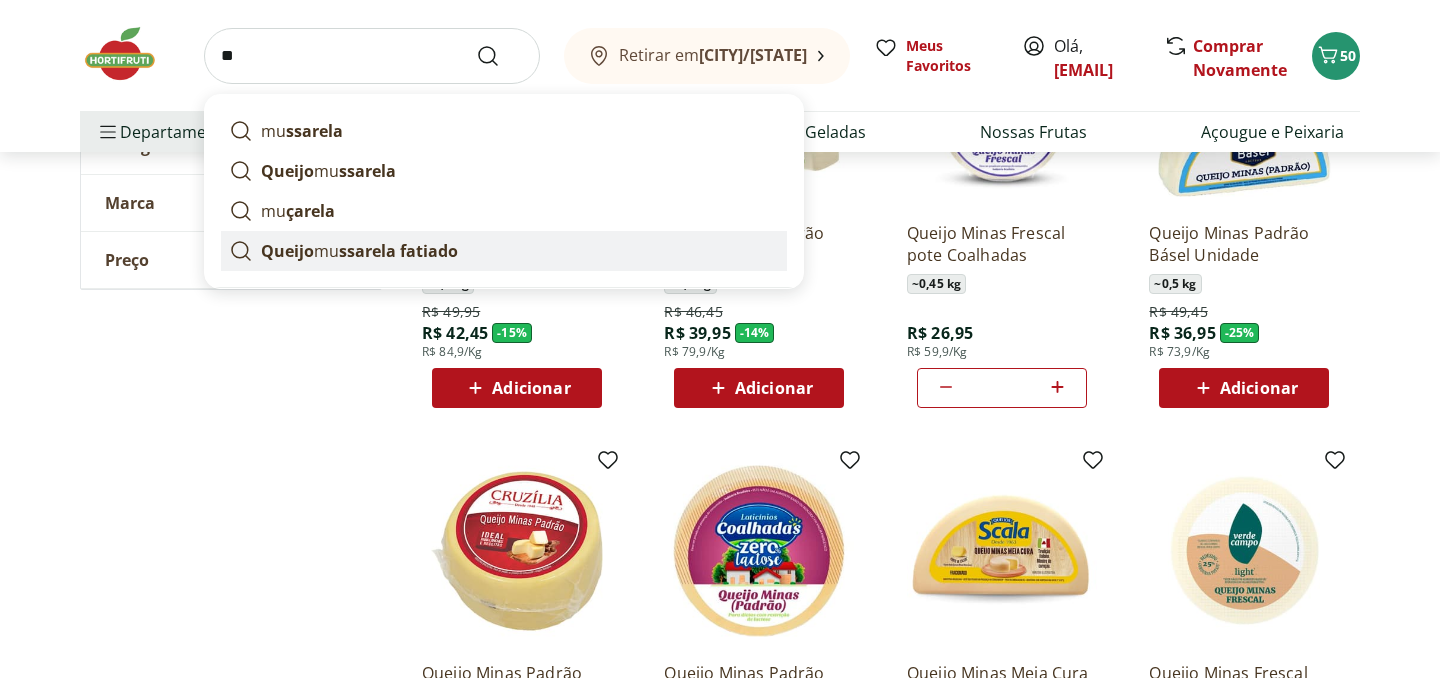 click on "Queijo  mu ssarela fatiado" at bounding box center (359, 251) 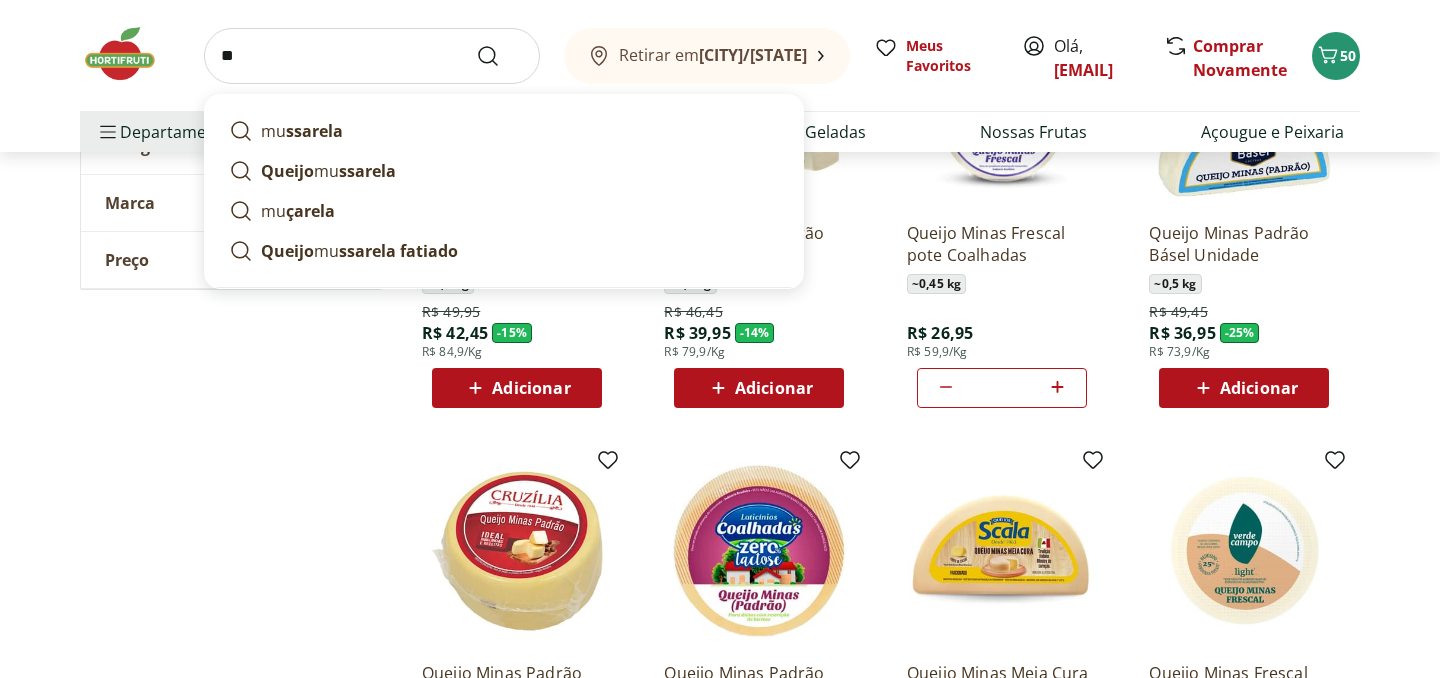 type on "**********" 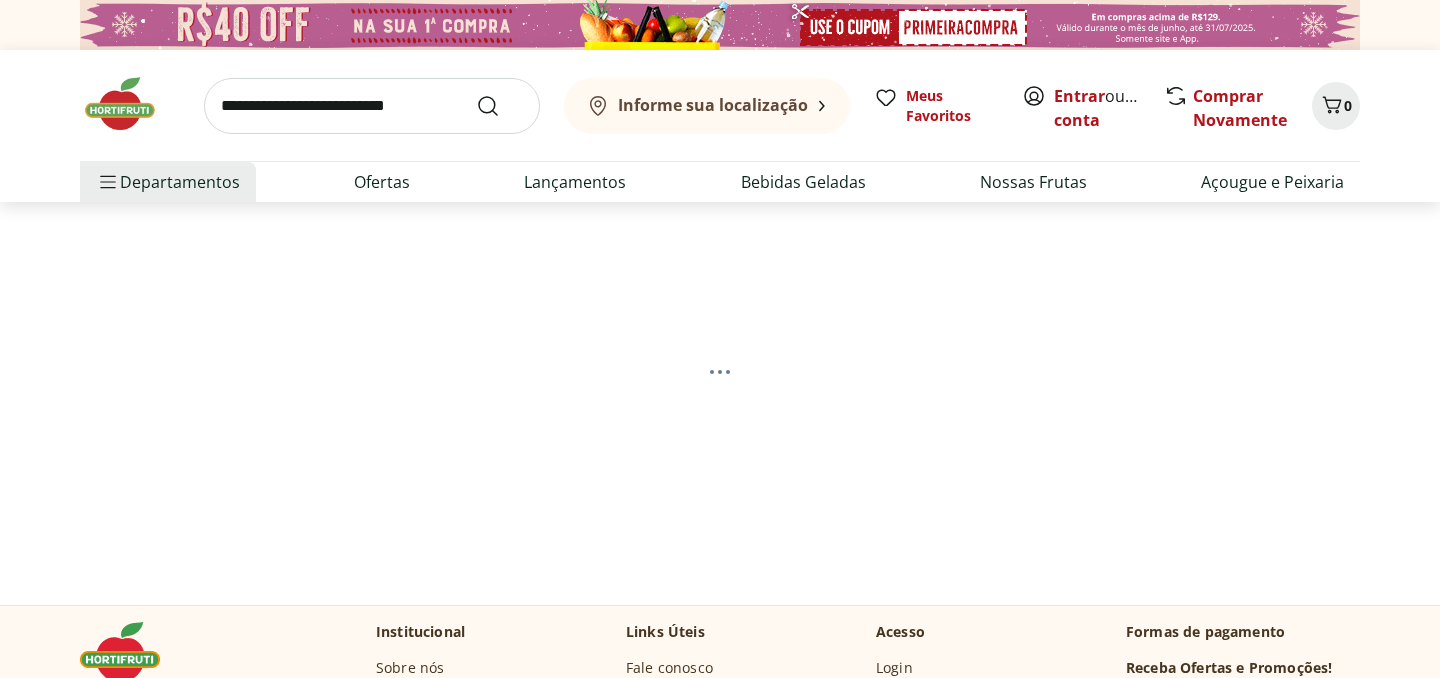 scroll, scrollTop: 0, scrollLeft: 0, axis: both 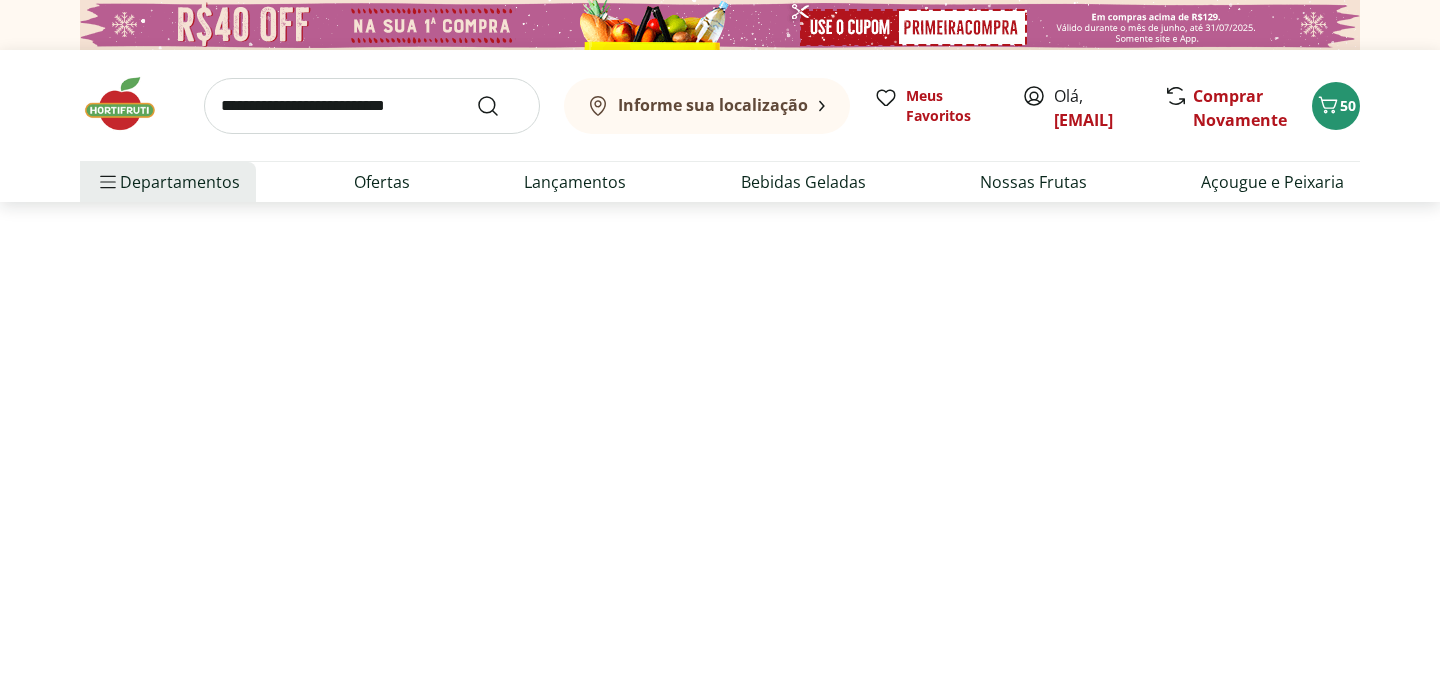 select on "**********" 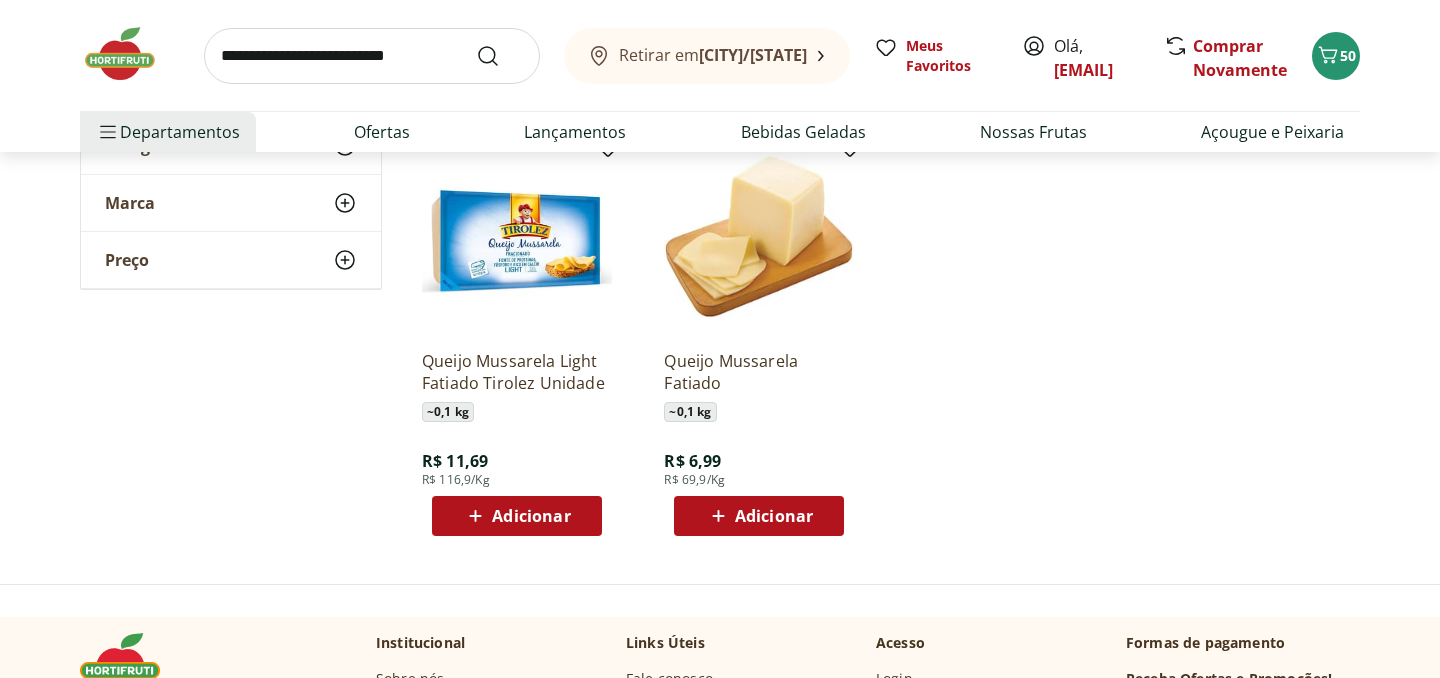 scroll, scrollTop: 731, scrollLeft: 0, axis: vertical 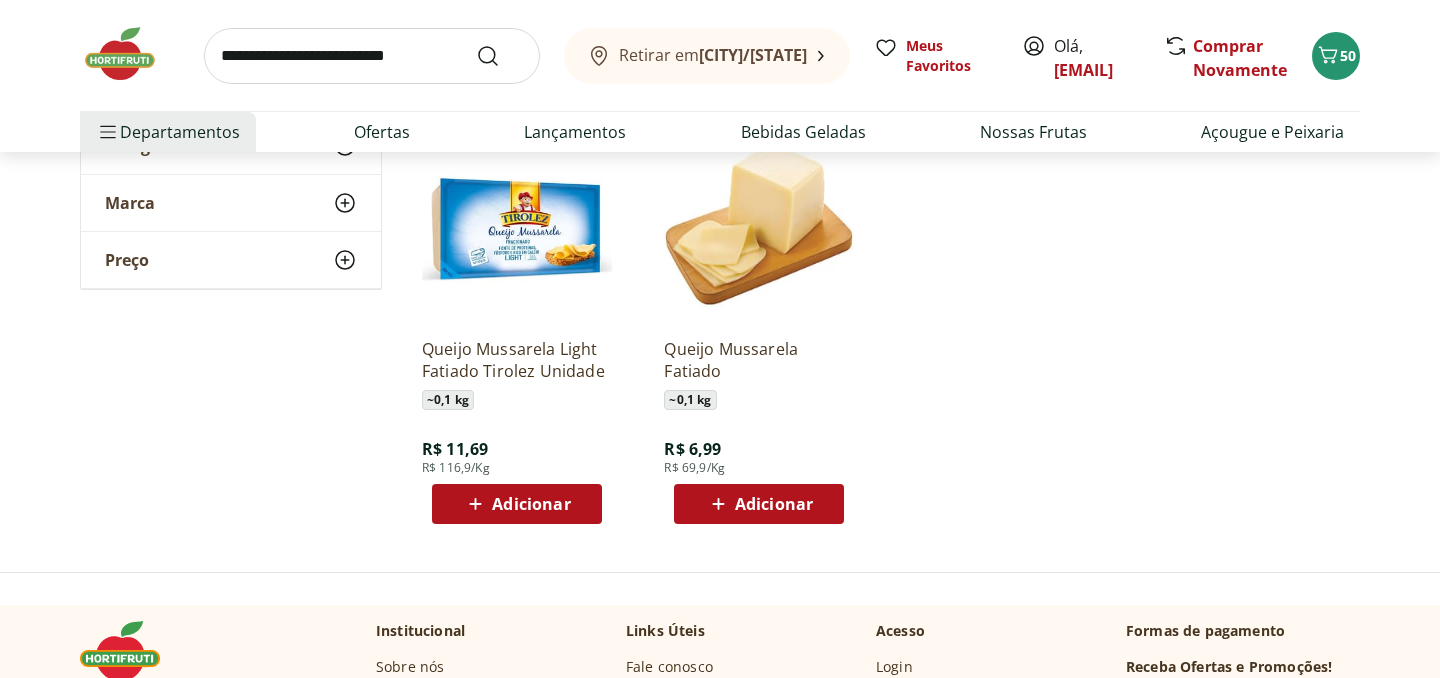 click on "Adicionar" at bounding box center [774, 504] 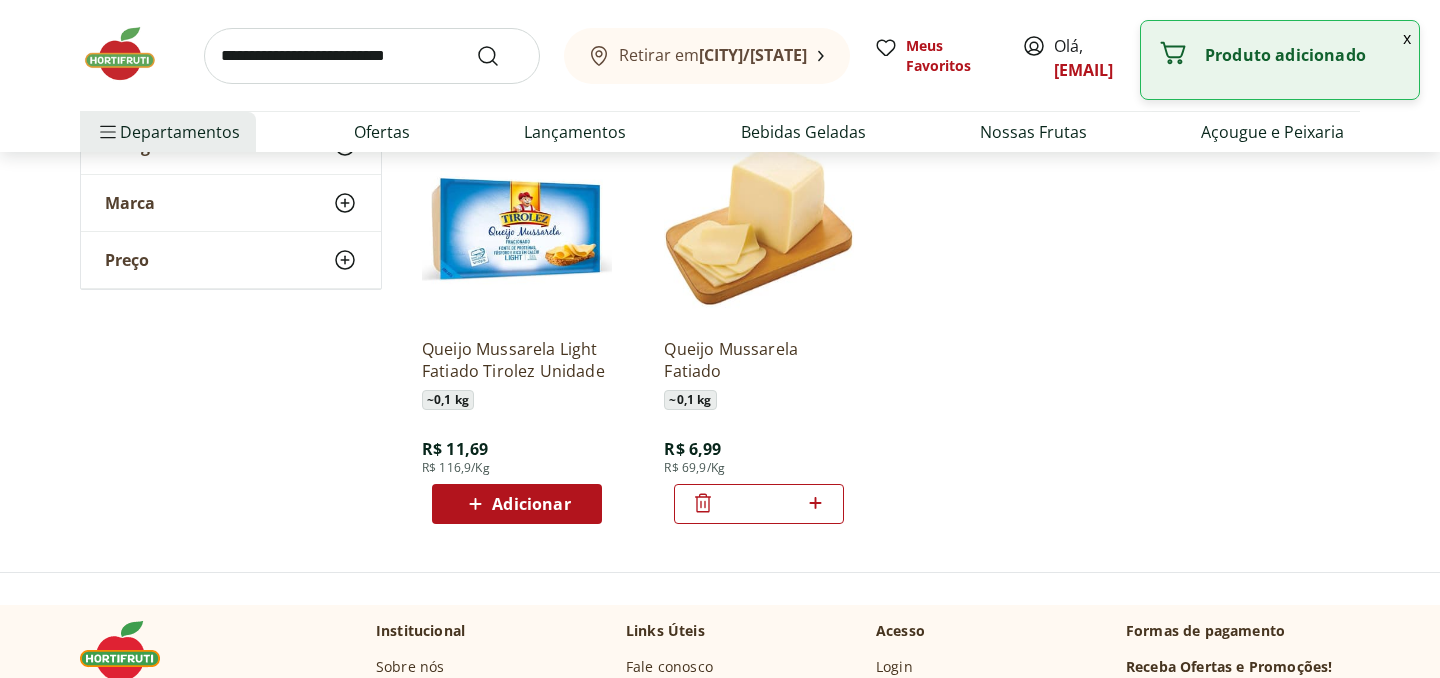 click 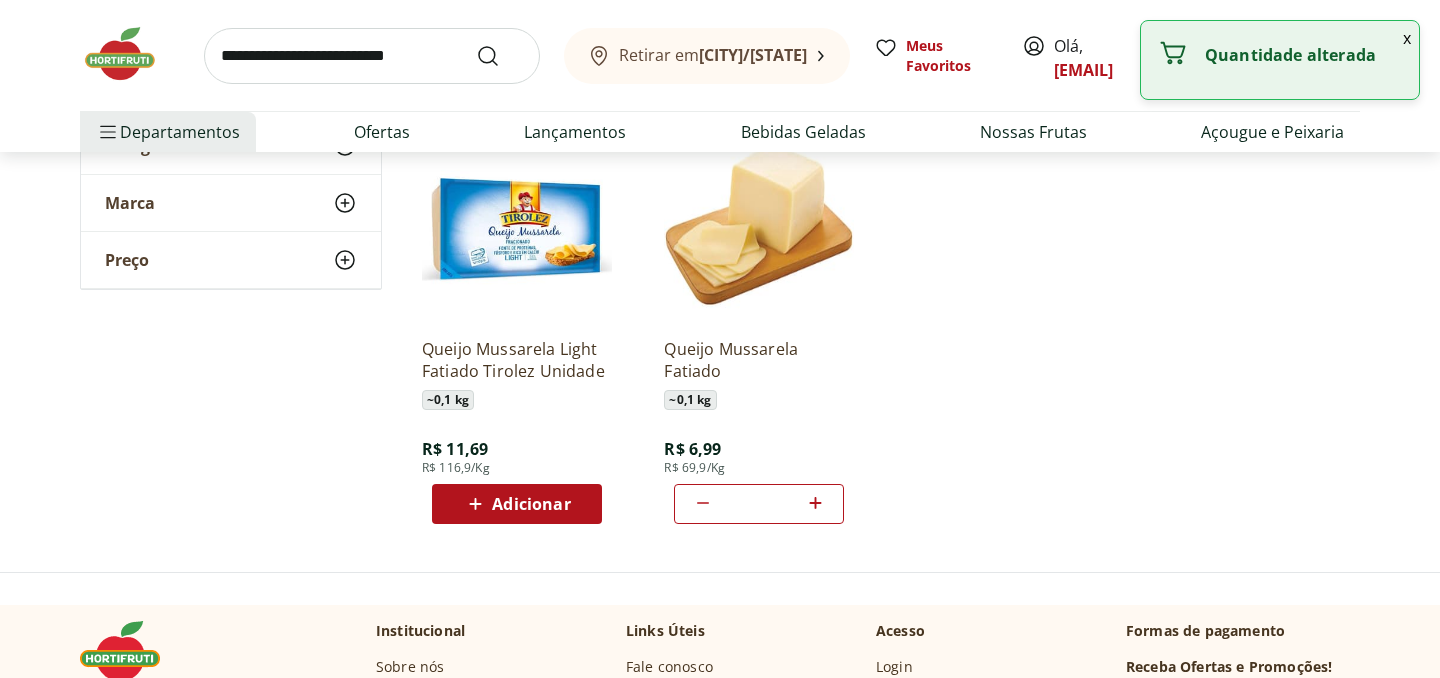 click 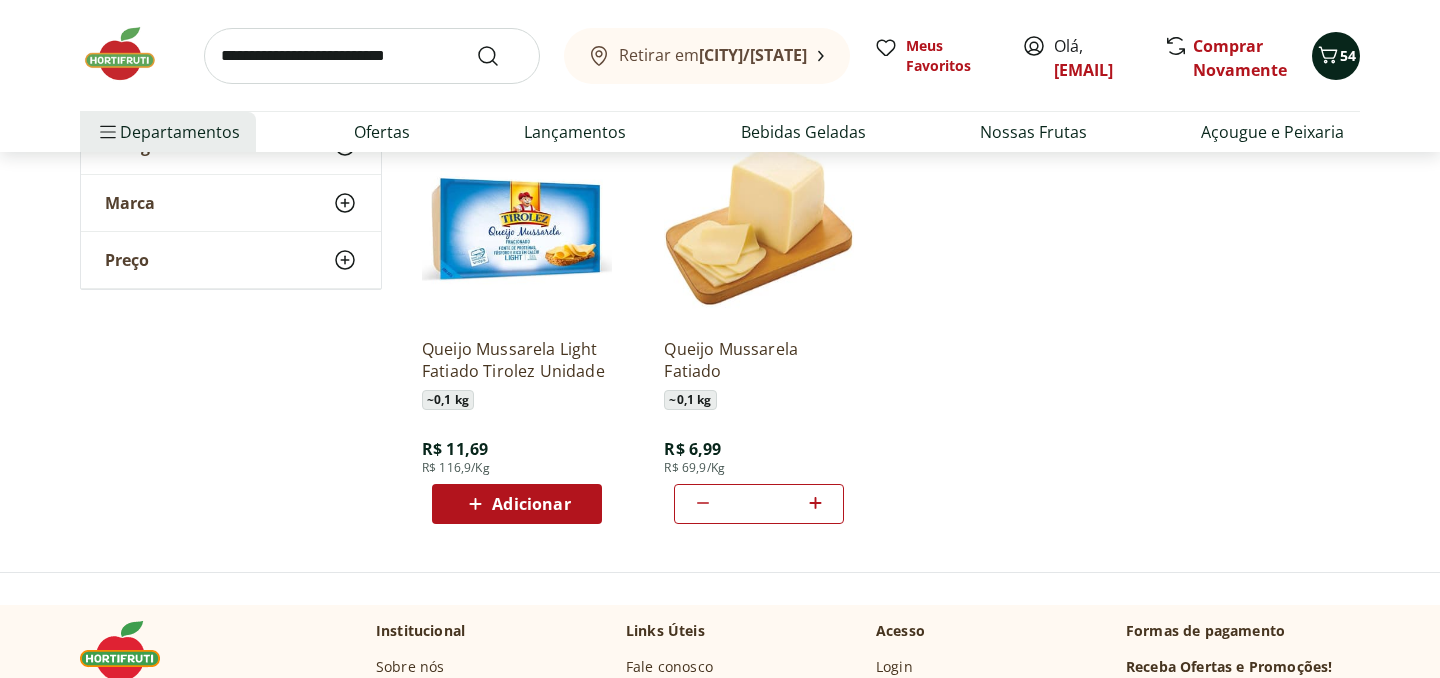 click on "54" at bounding box center [1348, 55] 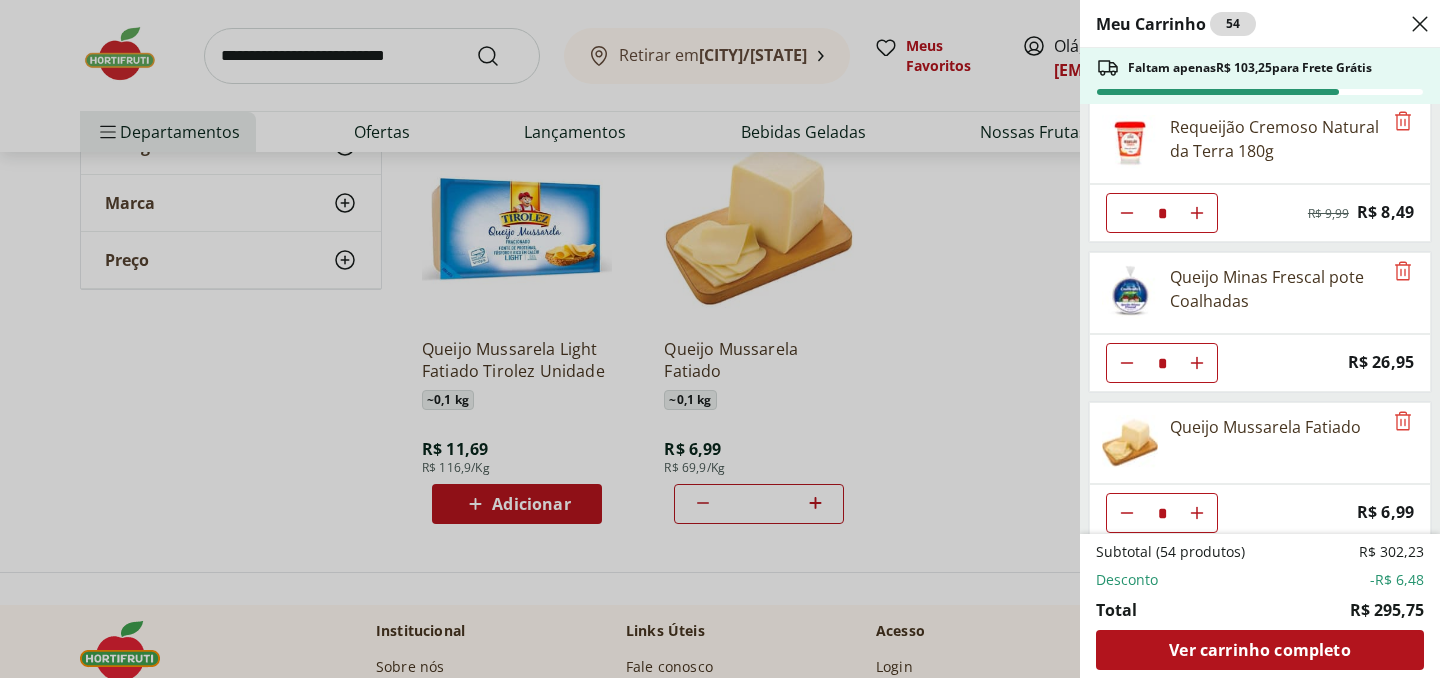 scroll, scrollTop: 2278, scrollLeft: 0, axis: vertical 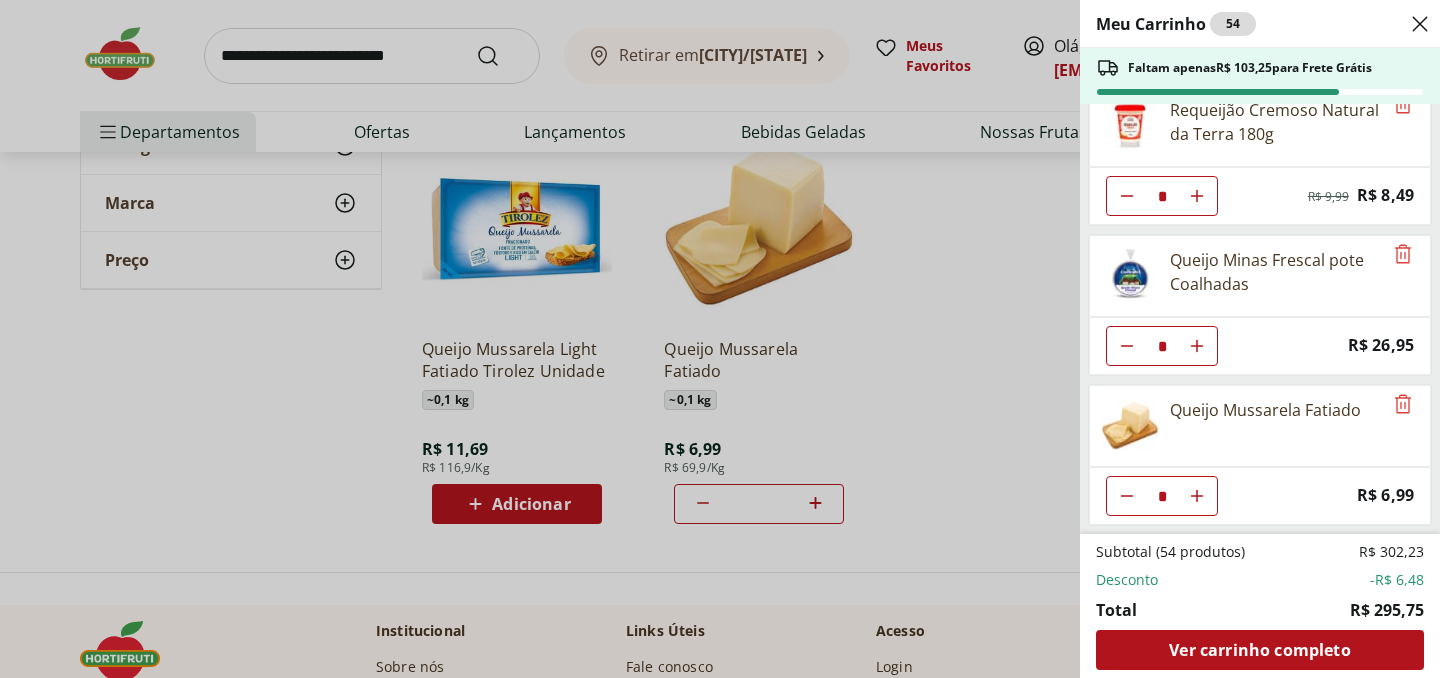 click on "Meu Carrinho 54 Faltam apenas  R$ 103,25  para Frete Grátis Ovo caipira vermelho HNT 20 unidades * Price: R$ 26,99 Farinha De Trigo Dona Benta Tipo 1 1Kg * Price: R$ 8,99 Macarrão Com Ovos Barilla Espaguete 500G * Price: R$ 8,69 Alface Crespa Verde Hidropônica Unidade * Price: R$ 5,99 Cebola Nacional unidade * Price: R$ 1,10 Alho Nacional Unidade * Price: R$ 1,98 Cenoura Orgânica Natural da Terra 600g * Price: R$ 8,99 Batata Inglesa ** Price: R$ 1,09 Aipim Unidade * Price: R$ 1,71 Brócolis Verdura - Unidade * Price: R$ 10,99 Abóbora Japonesa Pedaço * Price: R$ 3,29 Melancia Pedaço * Price: R$ 20,97 Laranja Lima Natural da Terra 1,5kg * Price: R$ 18,99 Maracujá Azedo Unidade * Price: R$ 4,40 Limão Tahity Unidade * Original price: R$ 0,58 Price: R$ 0,50 Requeijão Cremoso Natural da Terra 180g * Original price: R$ 9,99 Price: R$ 8,49 Queijo Minas Frescal pote Coalhadas * Price: R$ 26,95 Queijo Mussarela Fatiado * Price: R$ 6,99 Subtotal (54 produtos) R$ 302,23 Desconto -R$ 6,48" at bounding box center (720, 339) 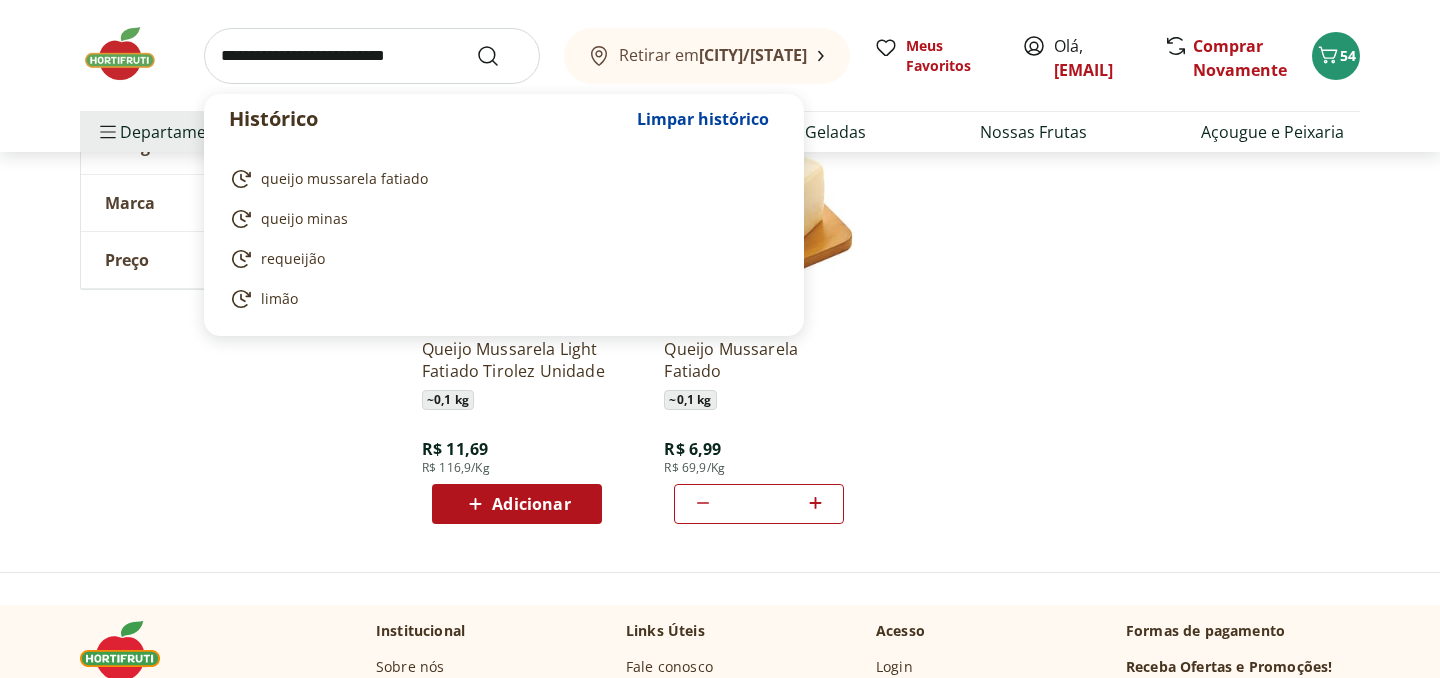 click at bounding box center [372, 56] 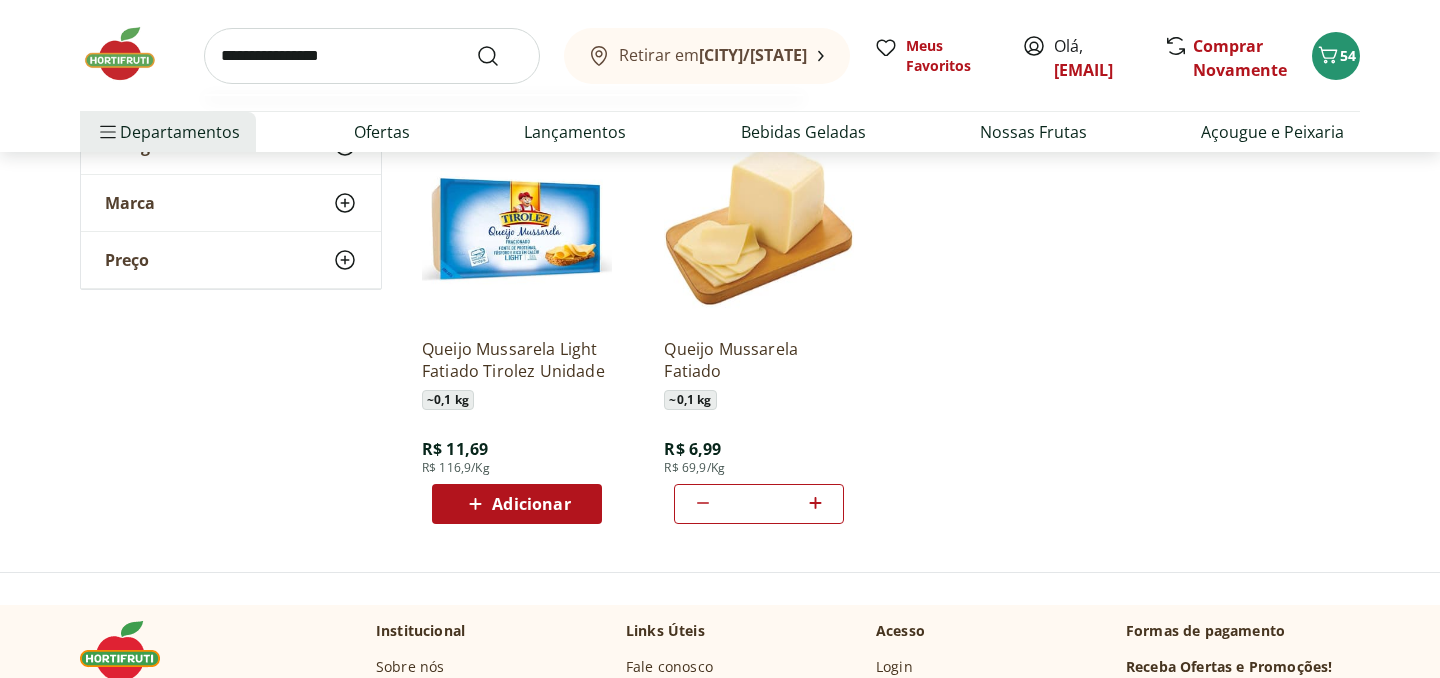 type on "**********" 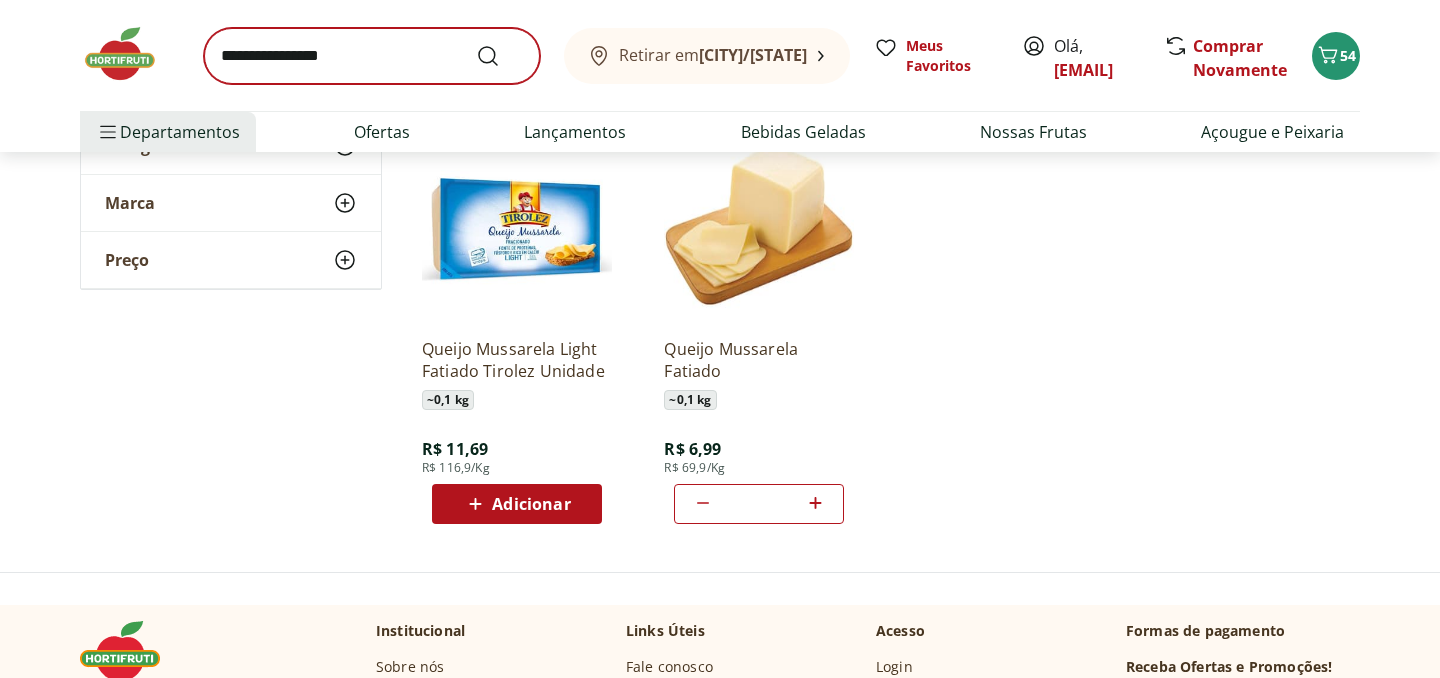 scroll, scrollTop: 0, scrollLeft: 0, axis: both 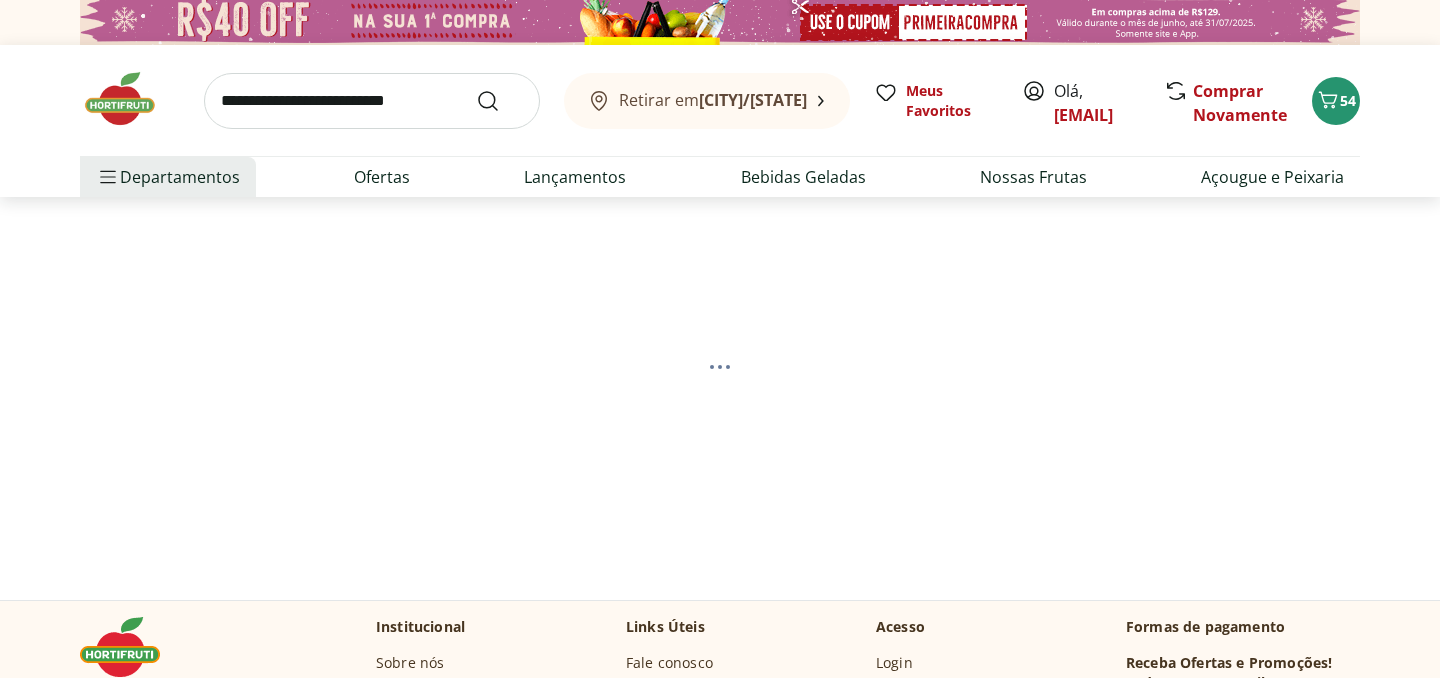 select on "**********" 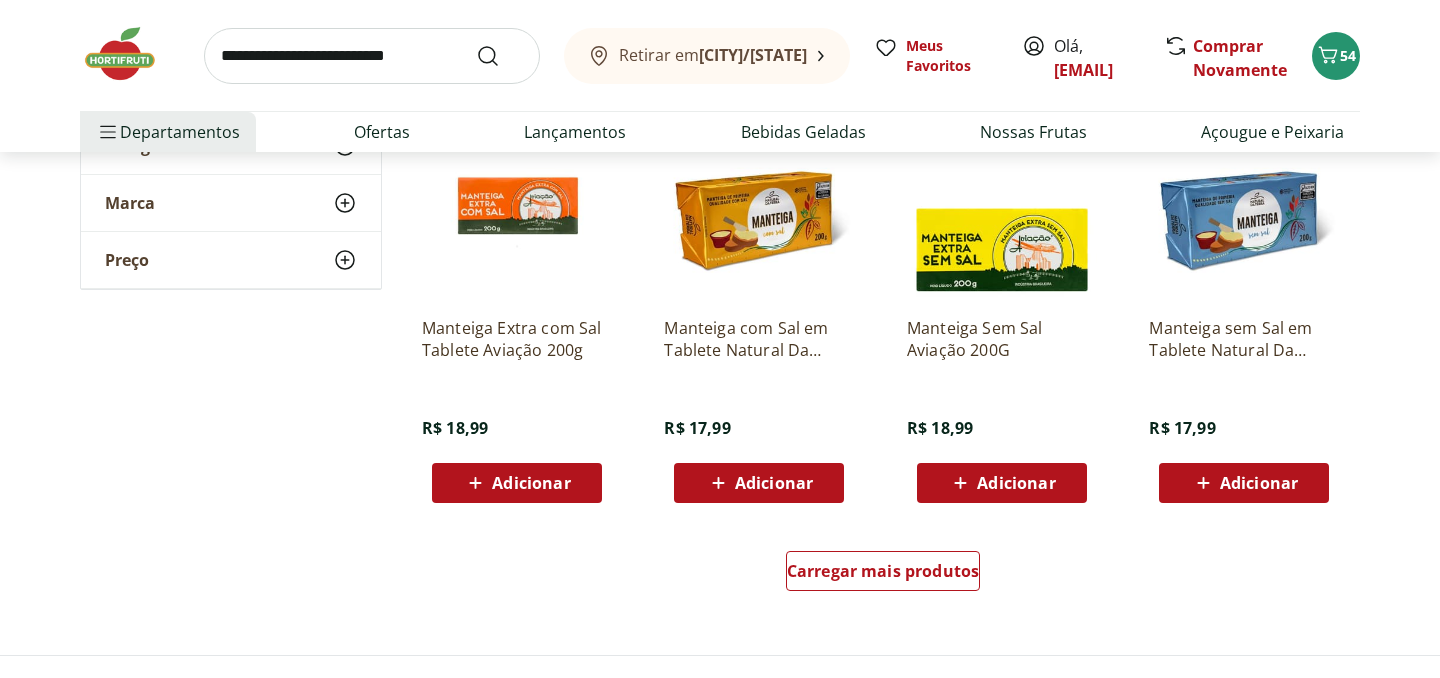 scroll, scrollTop: 1193, scrollLeft: 0, axis: vertical 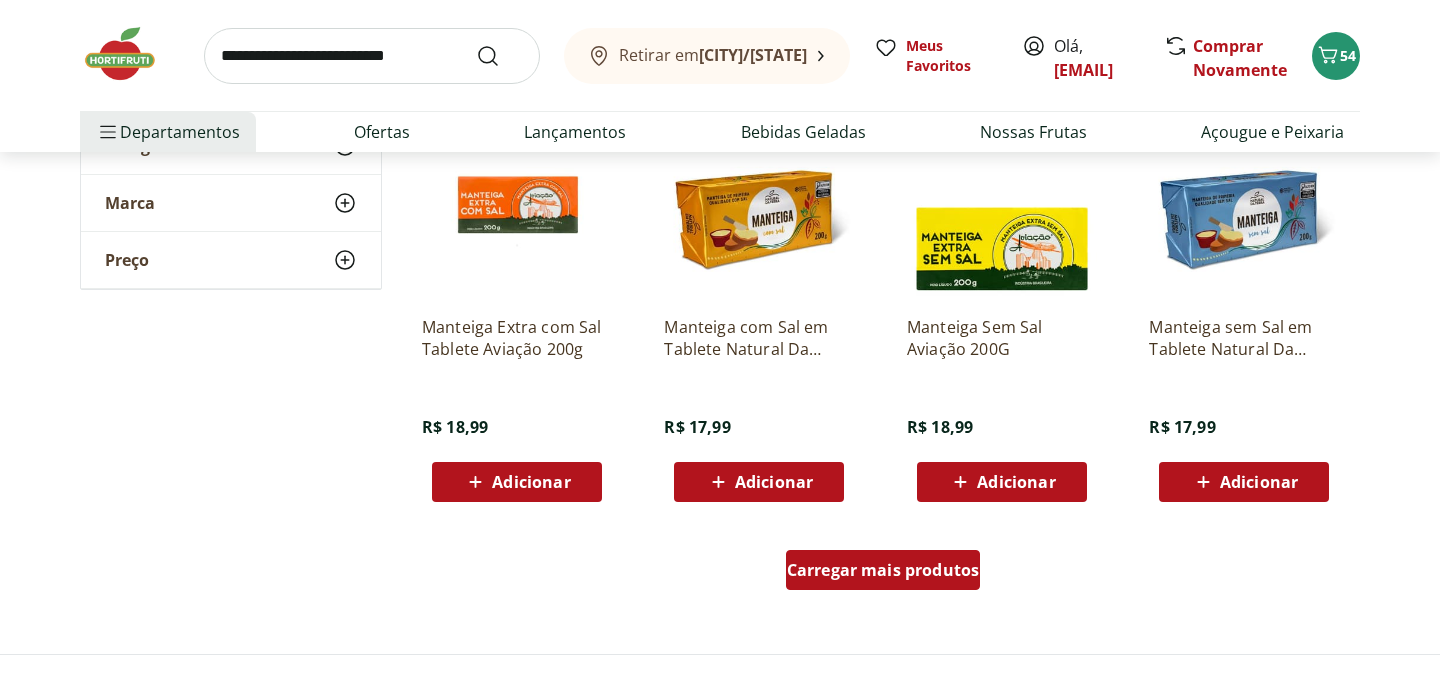 click on "Carregar mais produtos" at bounding box center [883, 570] 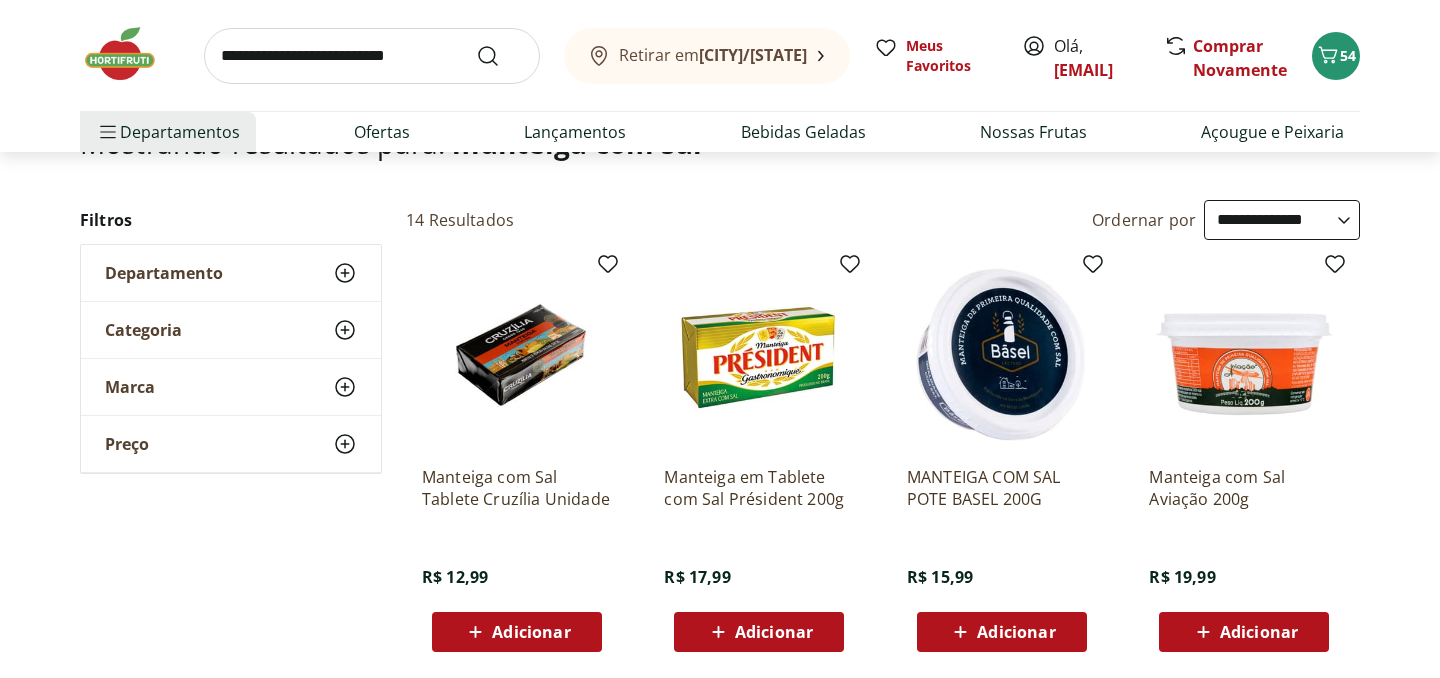 scroll, scrollTop: 164, scrollLeft: 0, axis: vertical 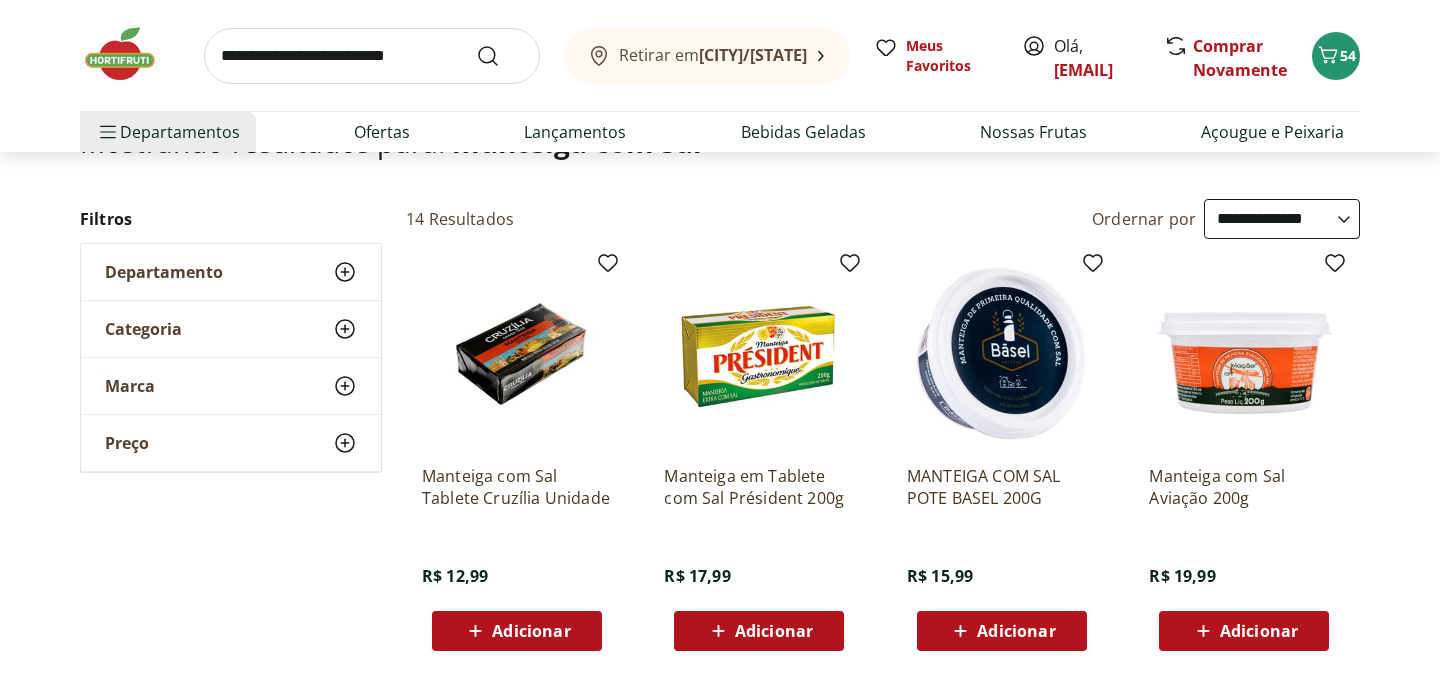 click on "Adicionar" at bounding box center [531, 631] 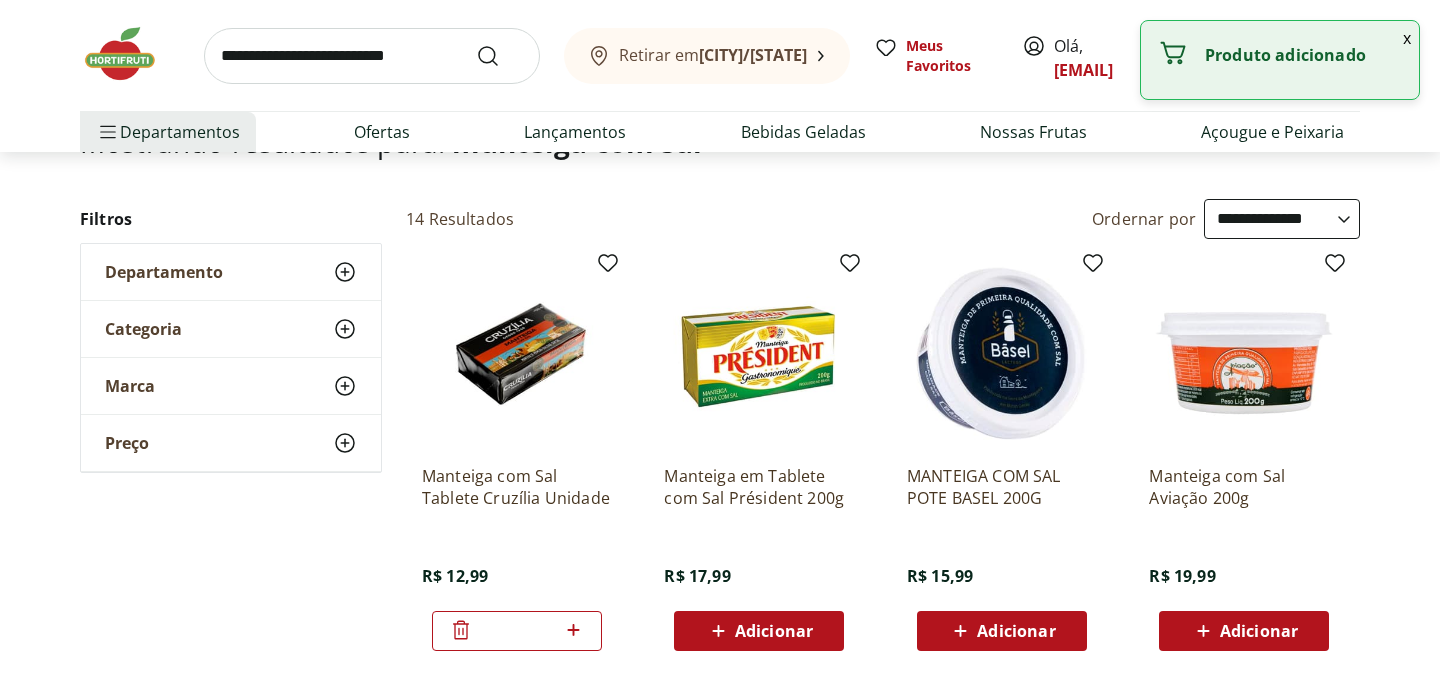 click 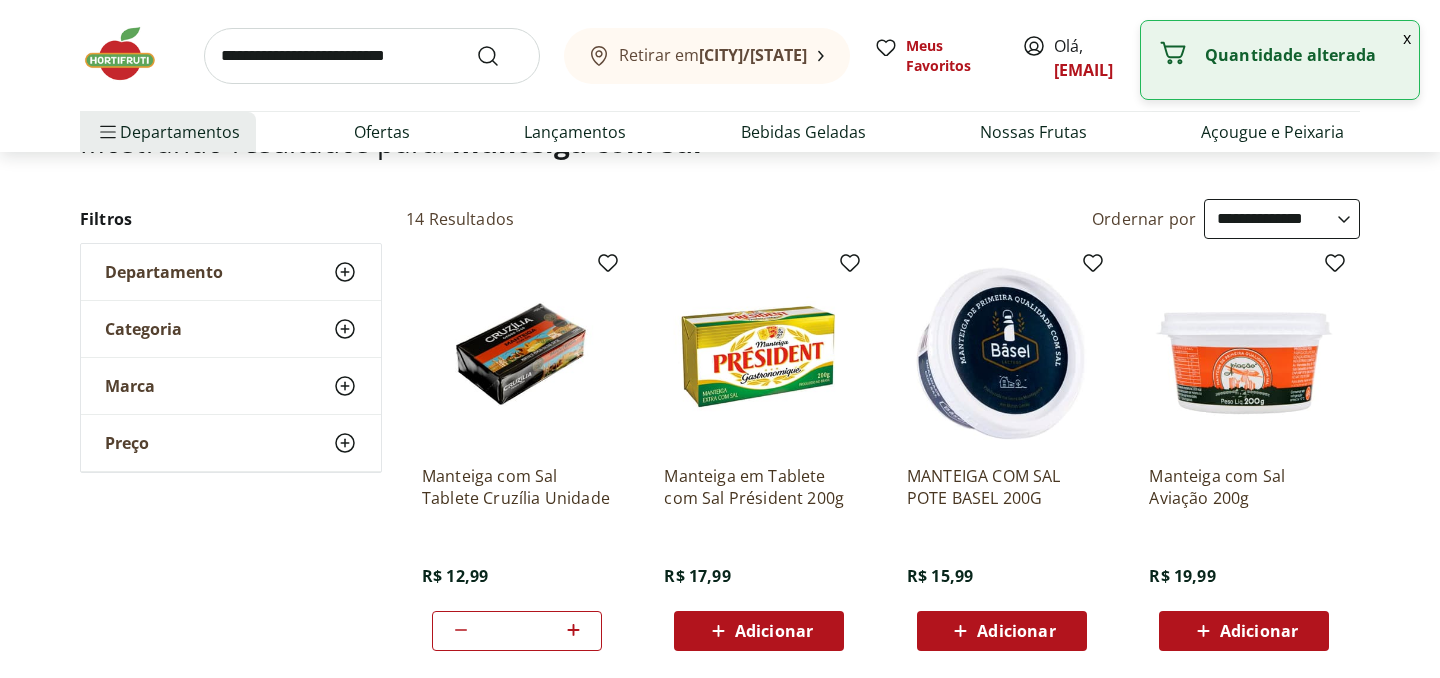 click 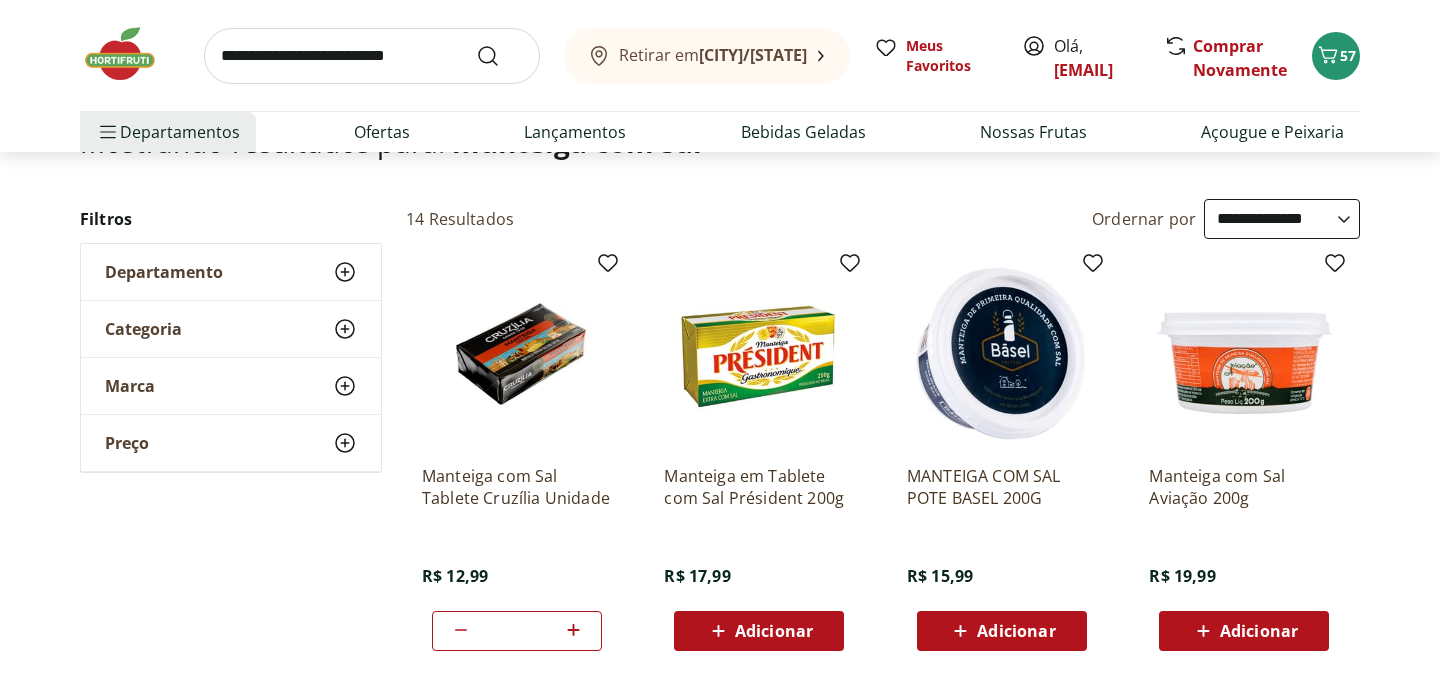click at bounding box center (372, 56) 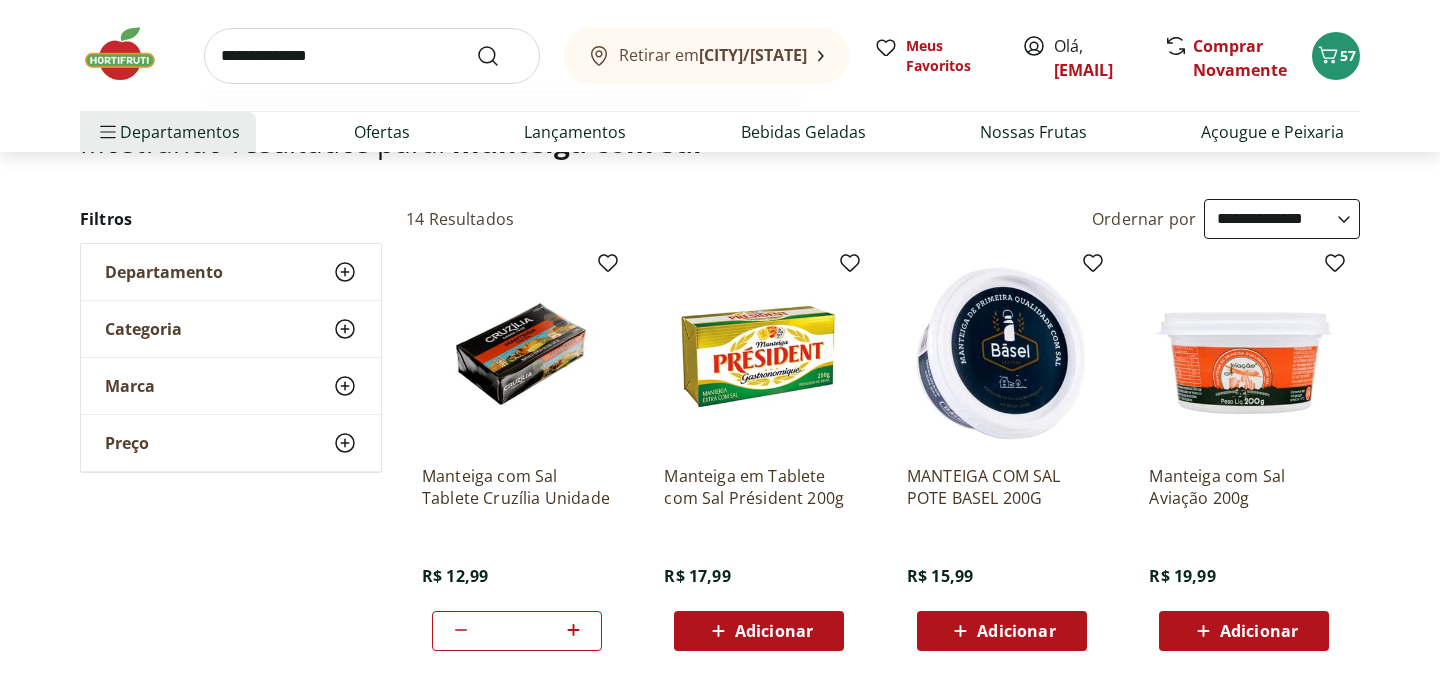 type on "**********" 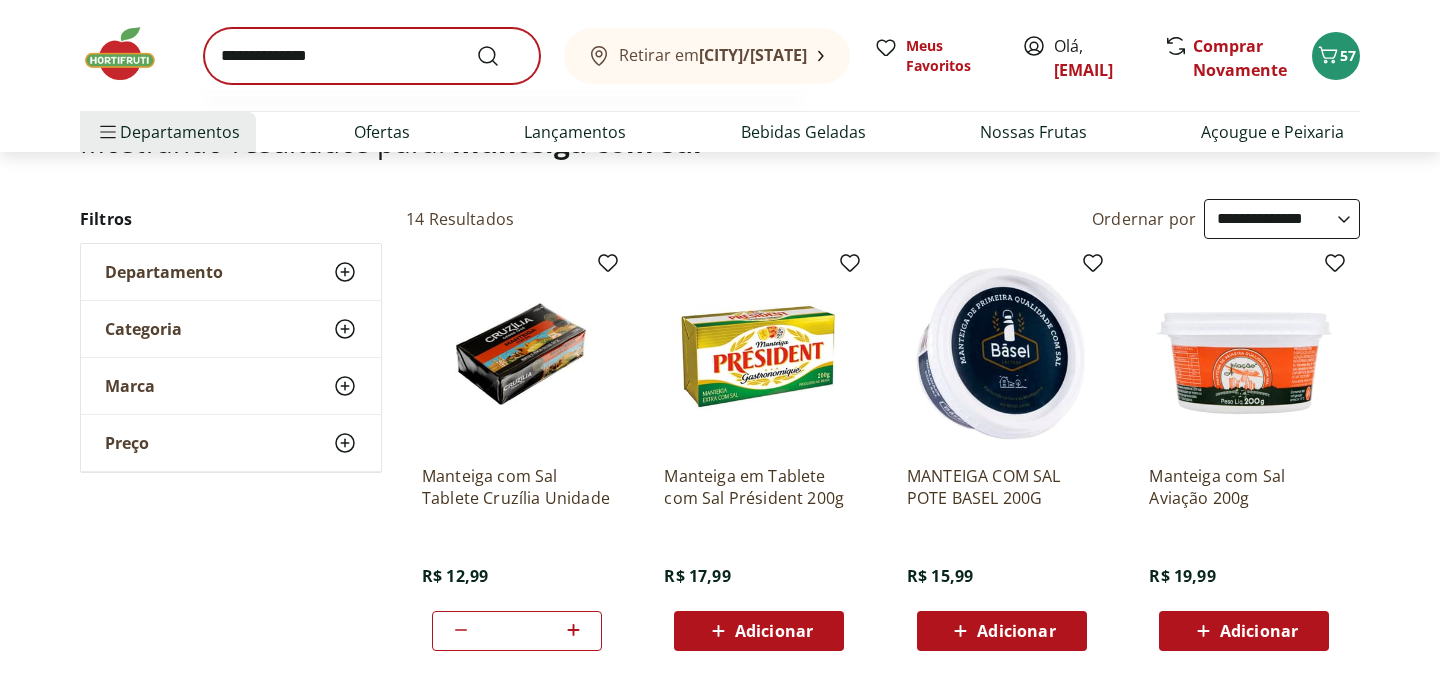 scroll, scrollTop: 0, scrollLeft: 0, axis: both 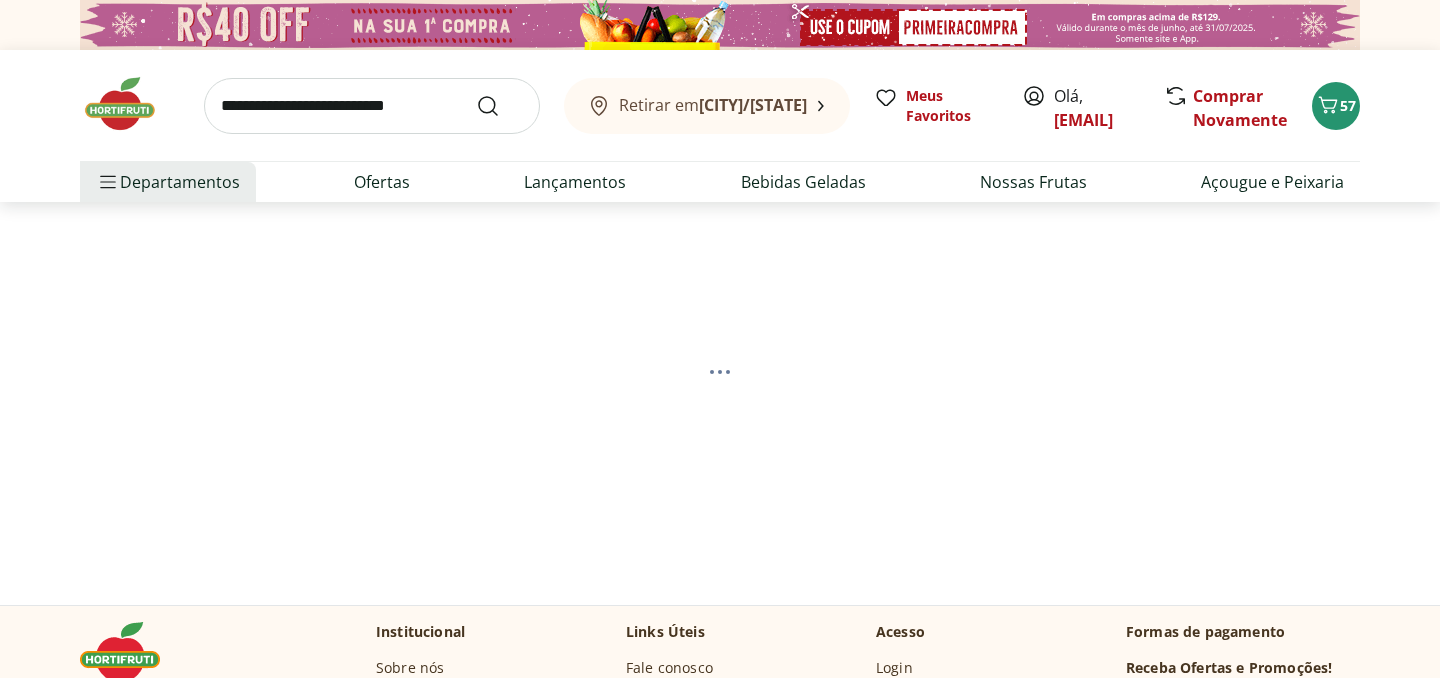 select on "**********" 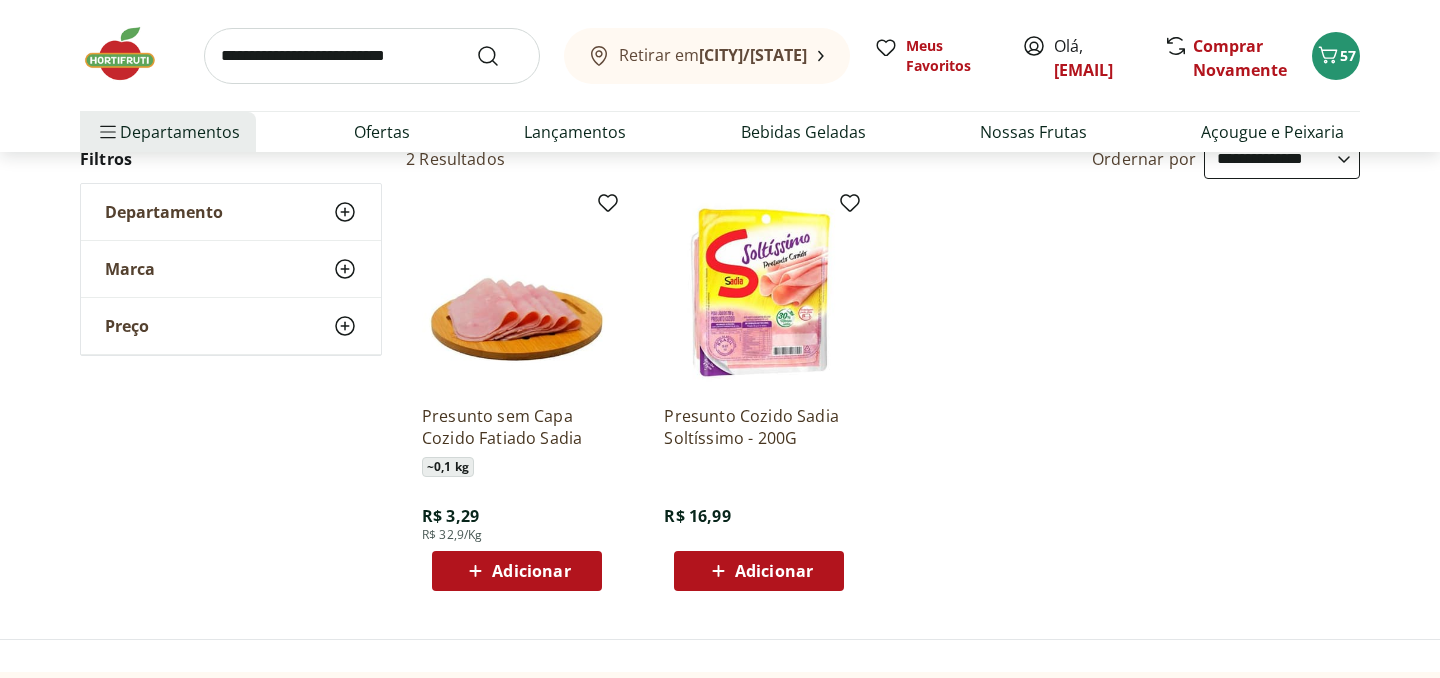 scroll, scrollTop: 220, scrollLeft: 0, axis: vertical 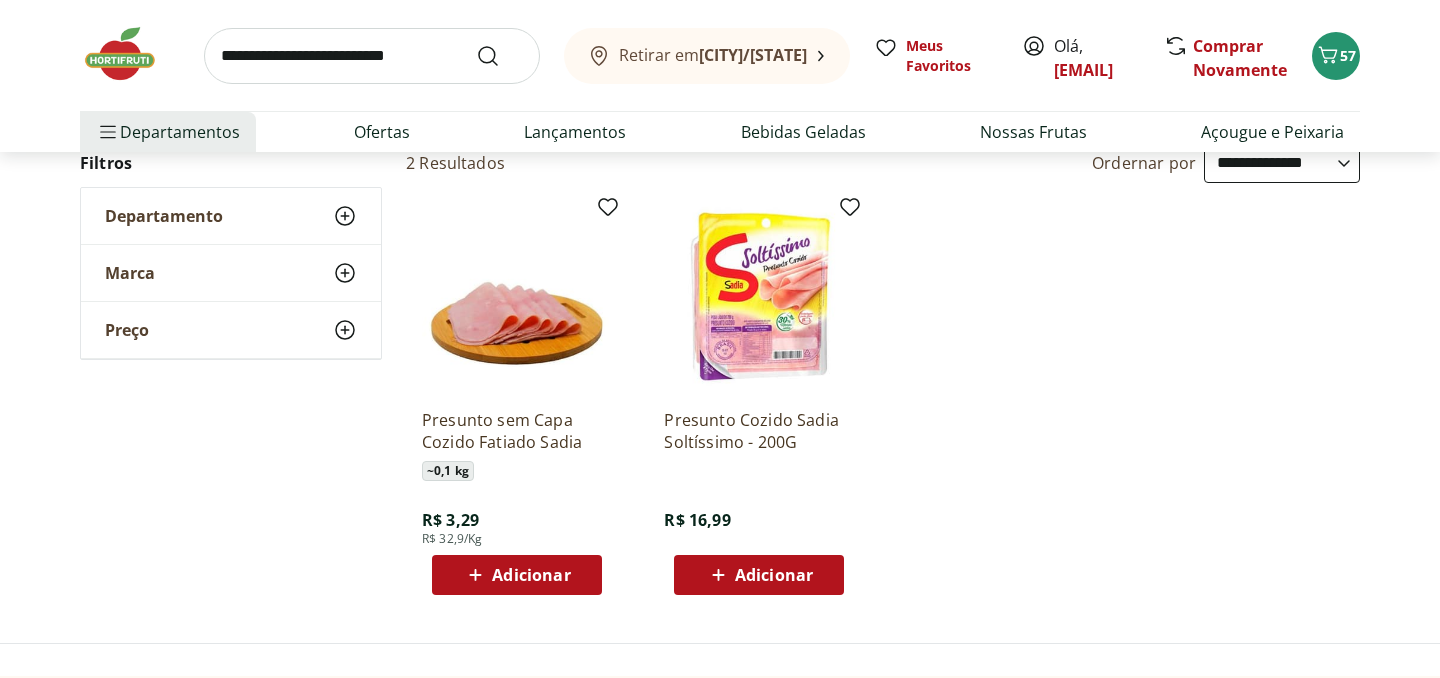 click on "Adicionar" at bounding box center (531, 575) 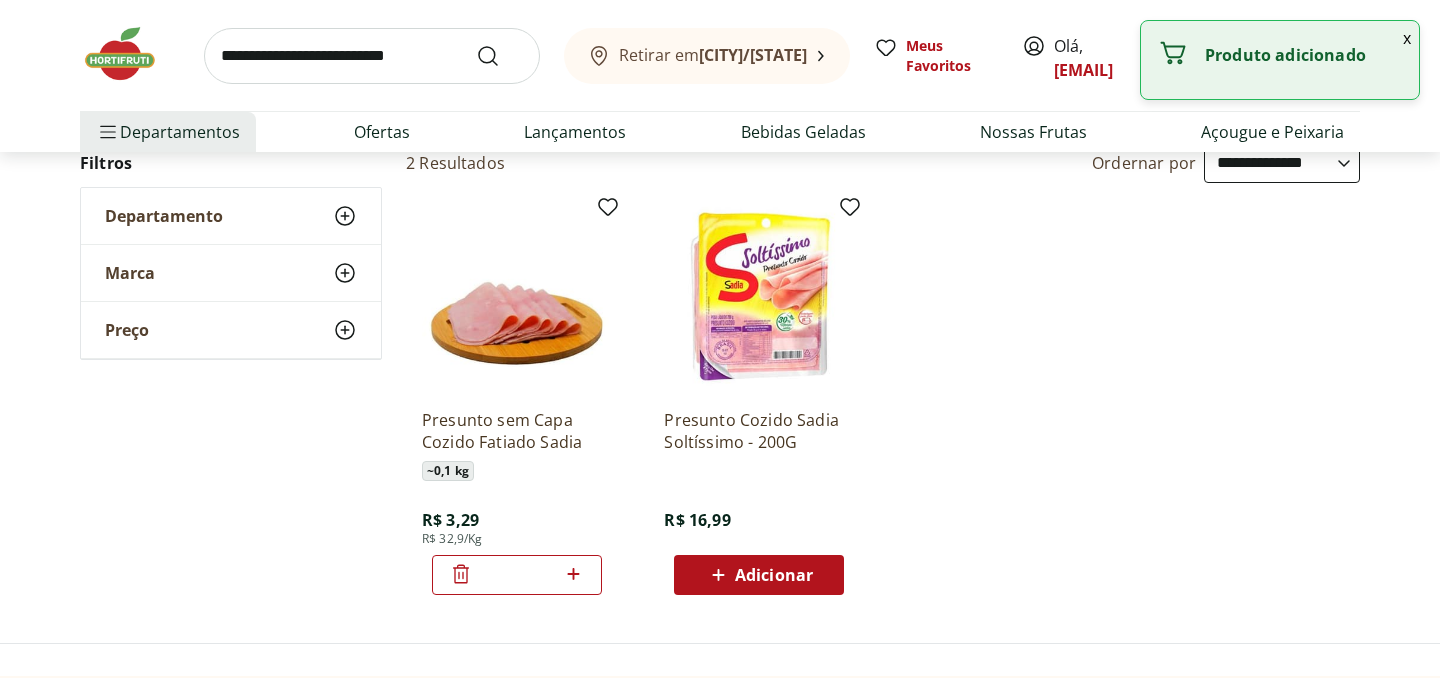 click 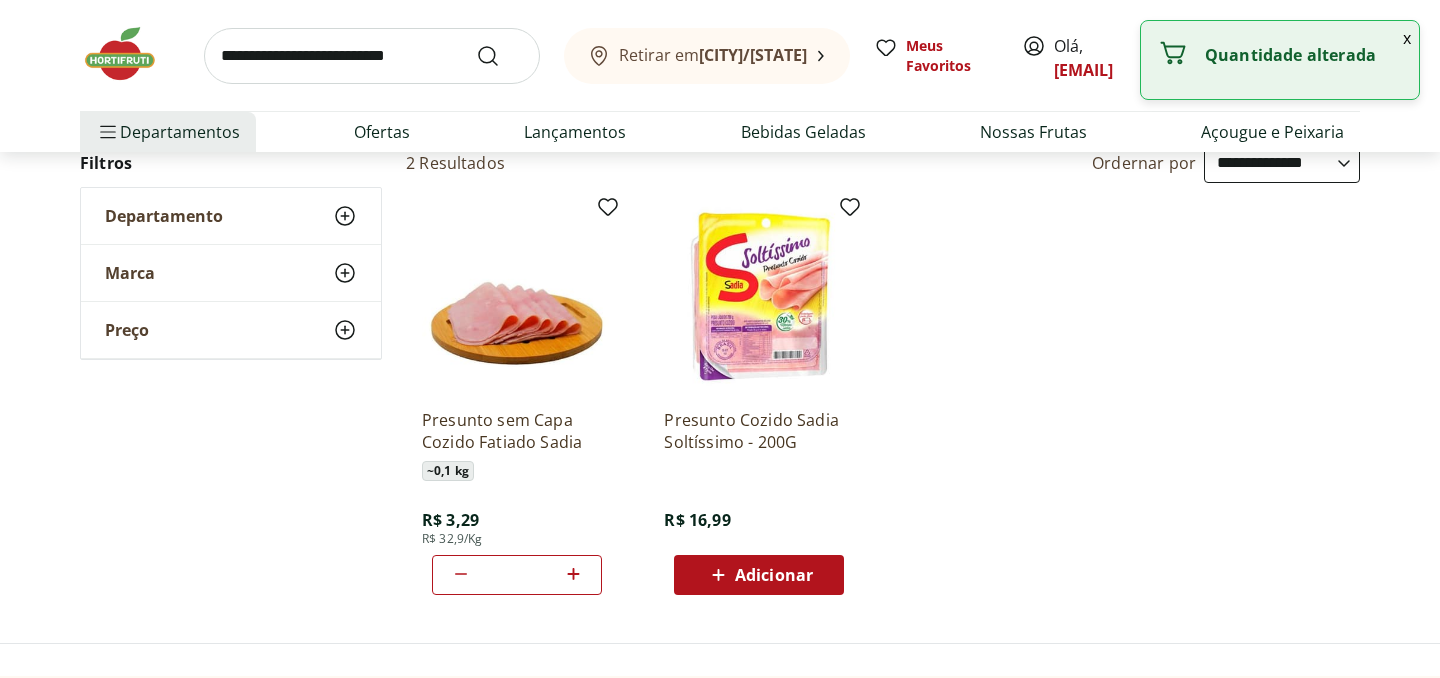 click 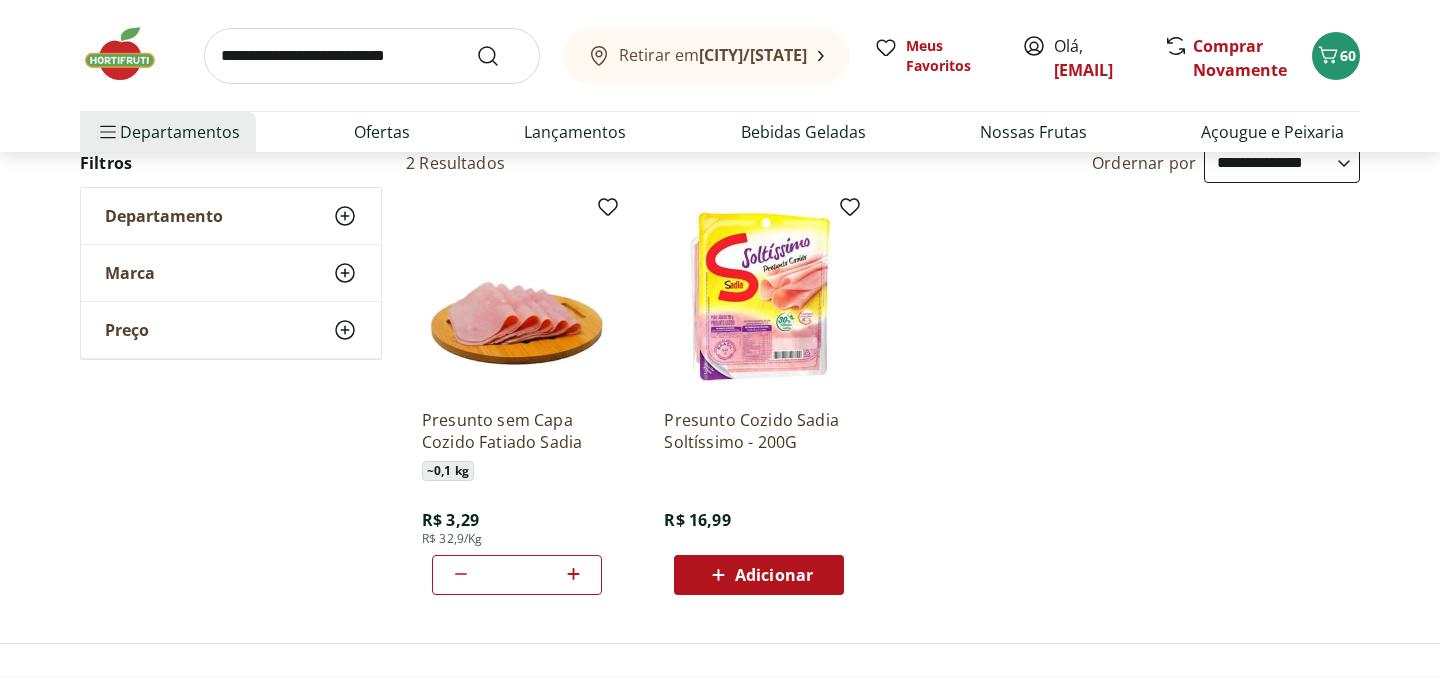 click at bounding box center [372, 56] 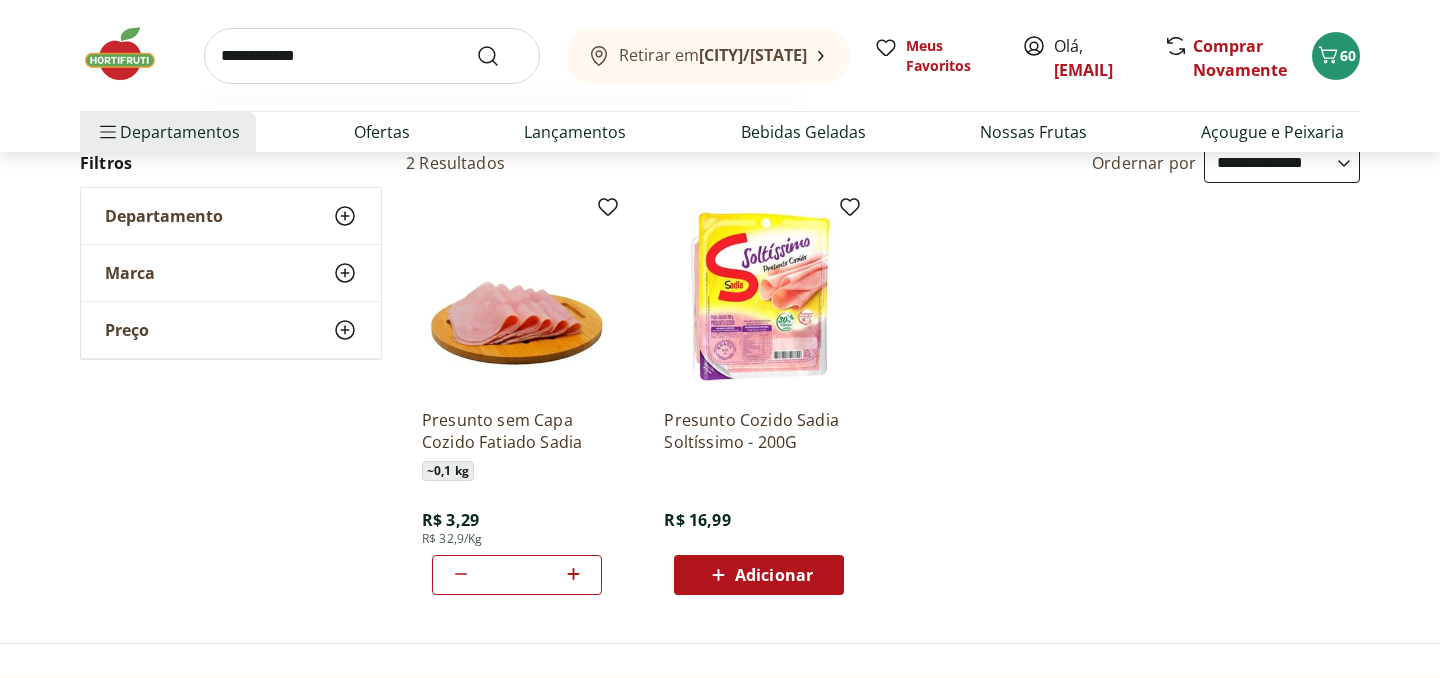 type on "**********" 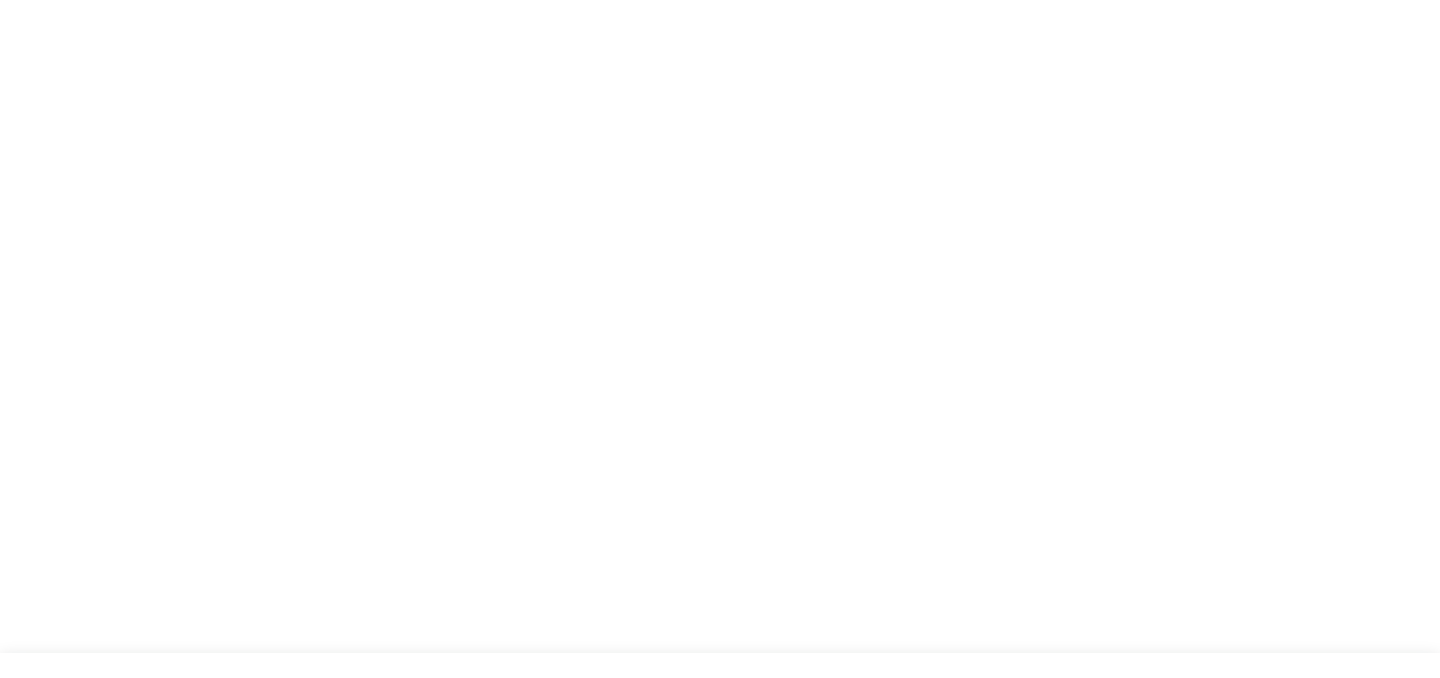 scroll, scrollTop: 0, scrollLeft: 0, axis: both 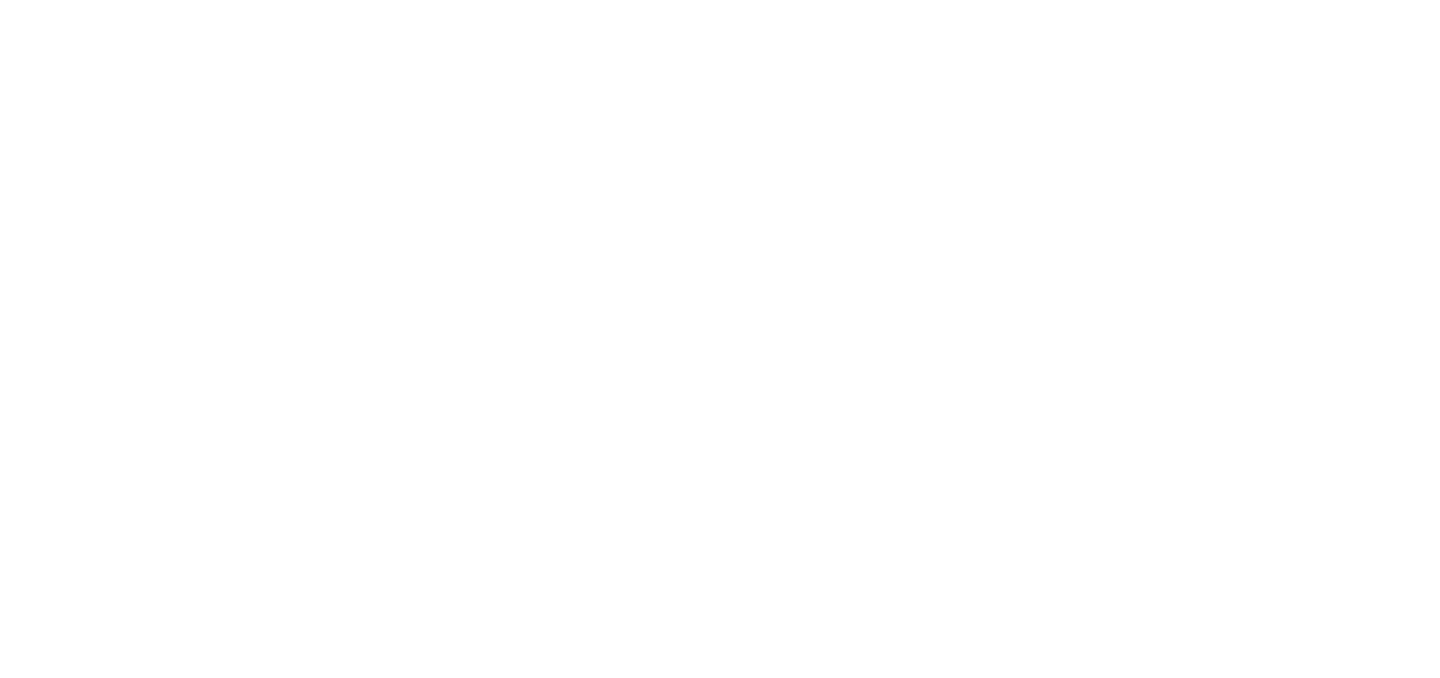 select on "**********" 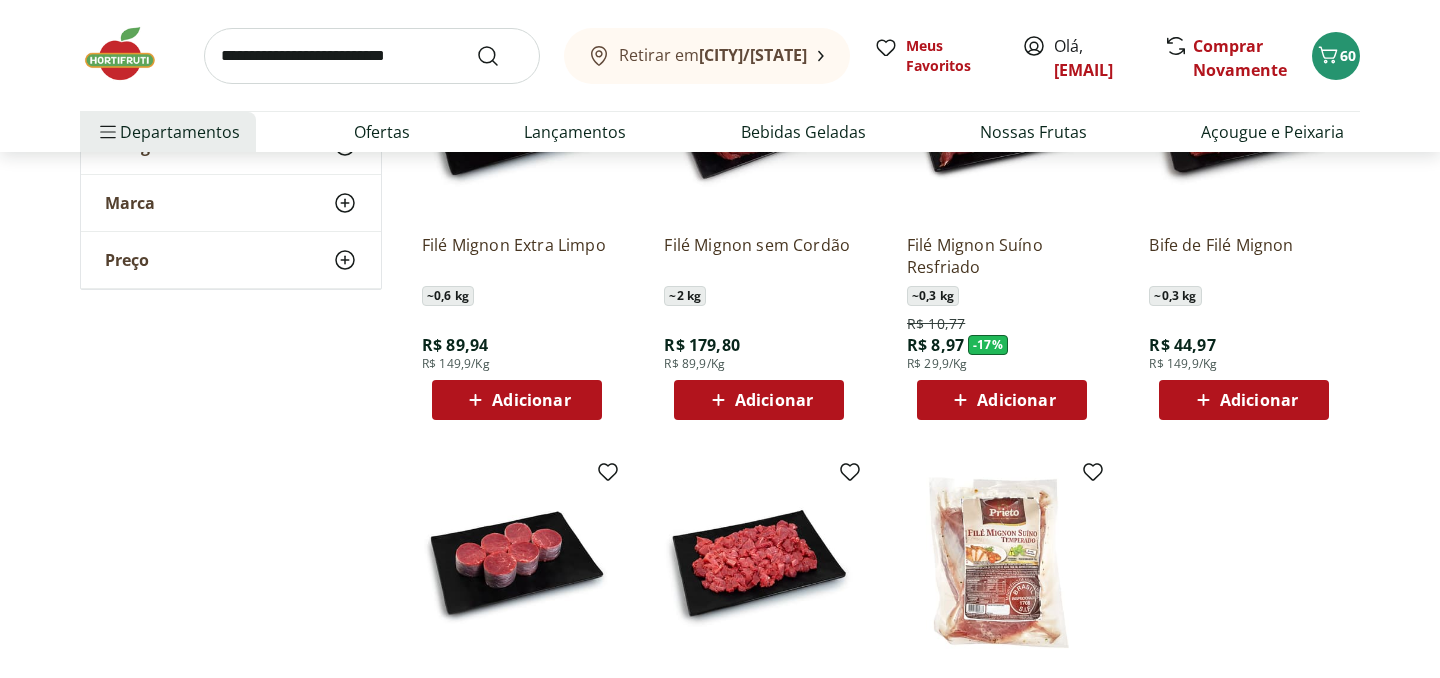 scroll, scrollTop: 283, scrollLeft: 0, axis: vertical 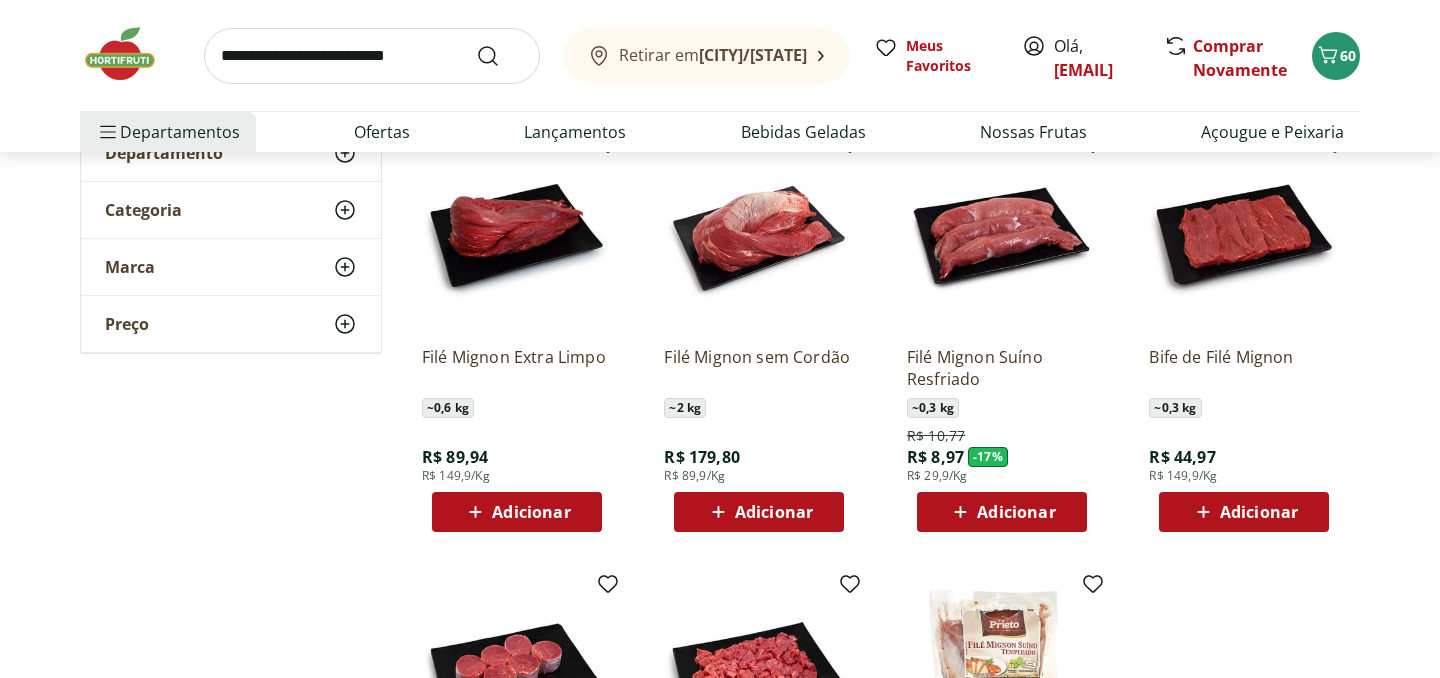 click on "Adicionar" at bounding box center (774, 512) 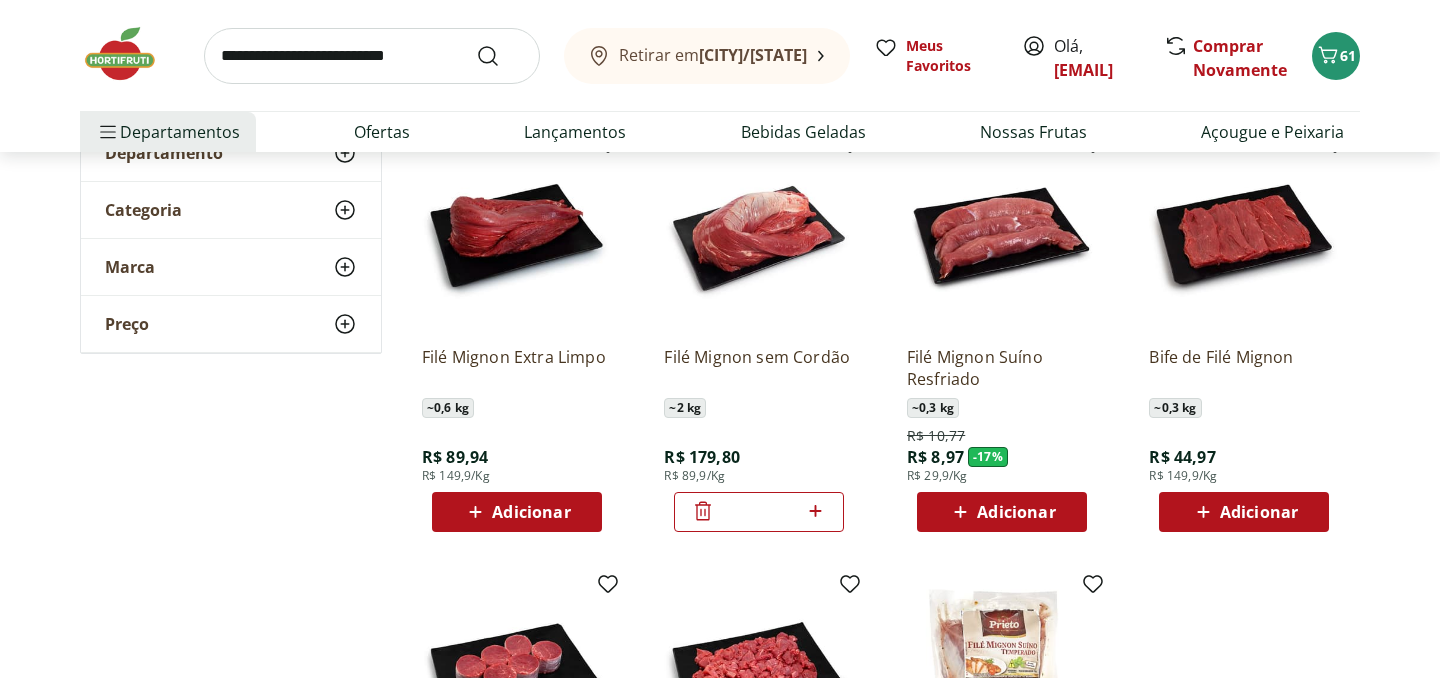 click at bounding box center (372, 56) 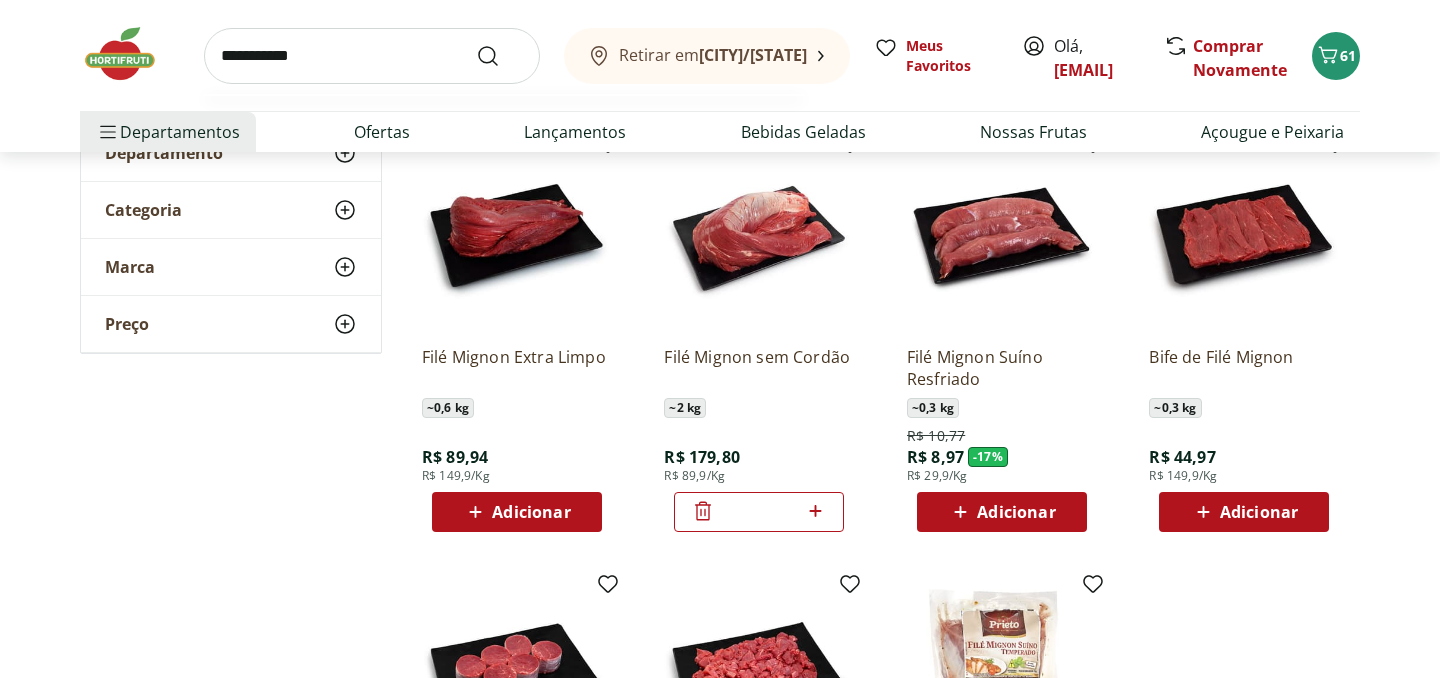 type on "**********" 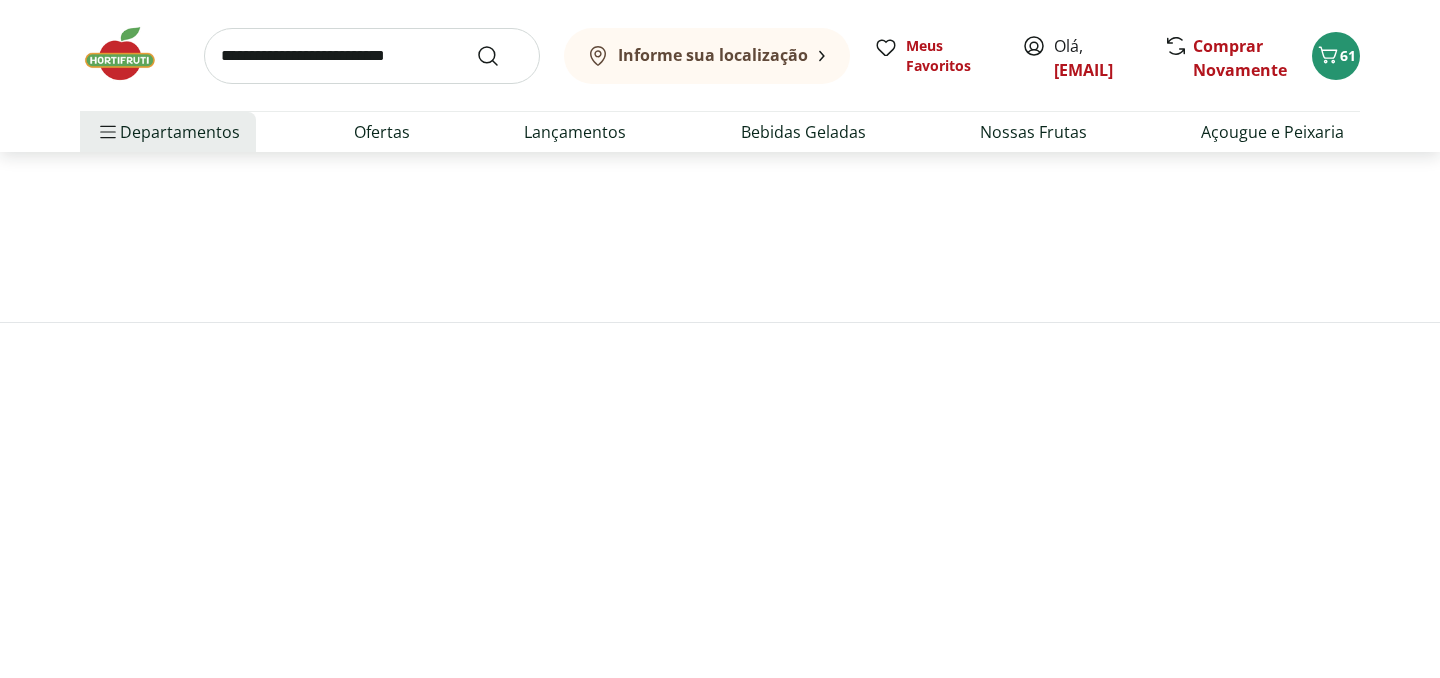 scroll, scrollTop: 0, scrollLeft: 0, axis: both 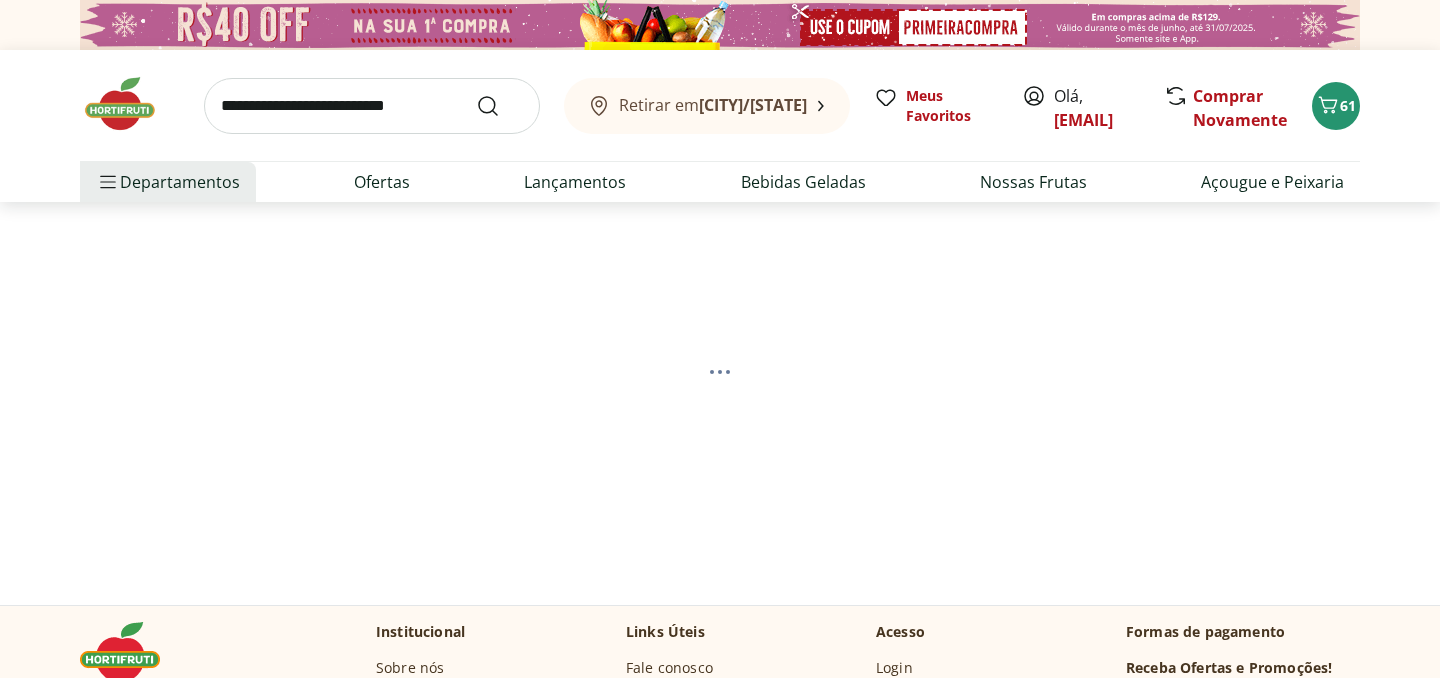 select on "**********" 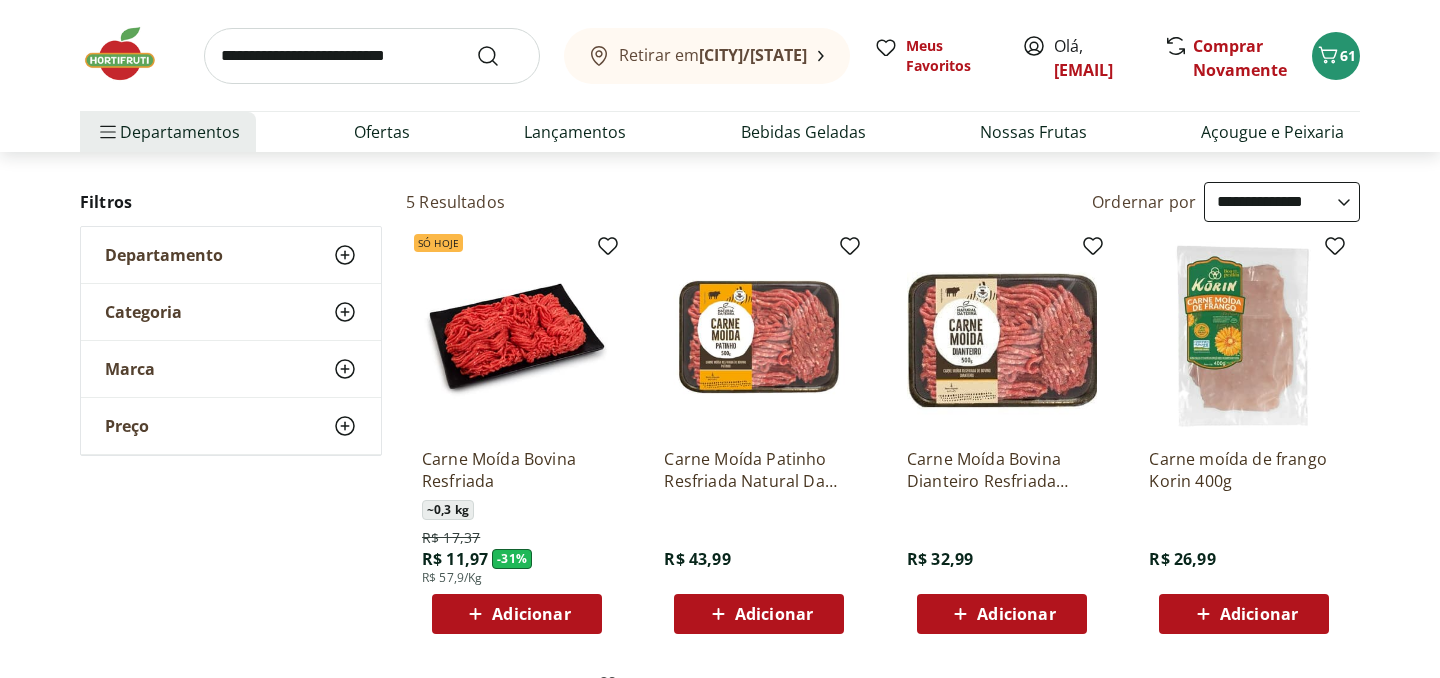 scroll, scrollTop: 184, scrollLeft: 0, axis: vertical 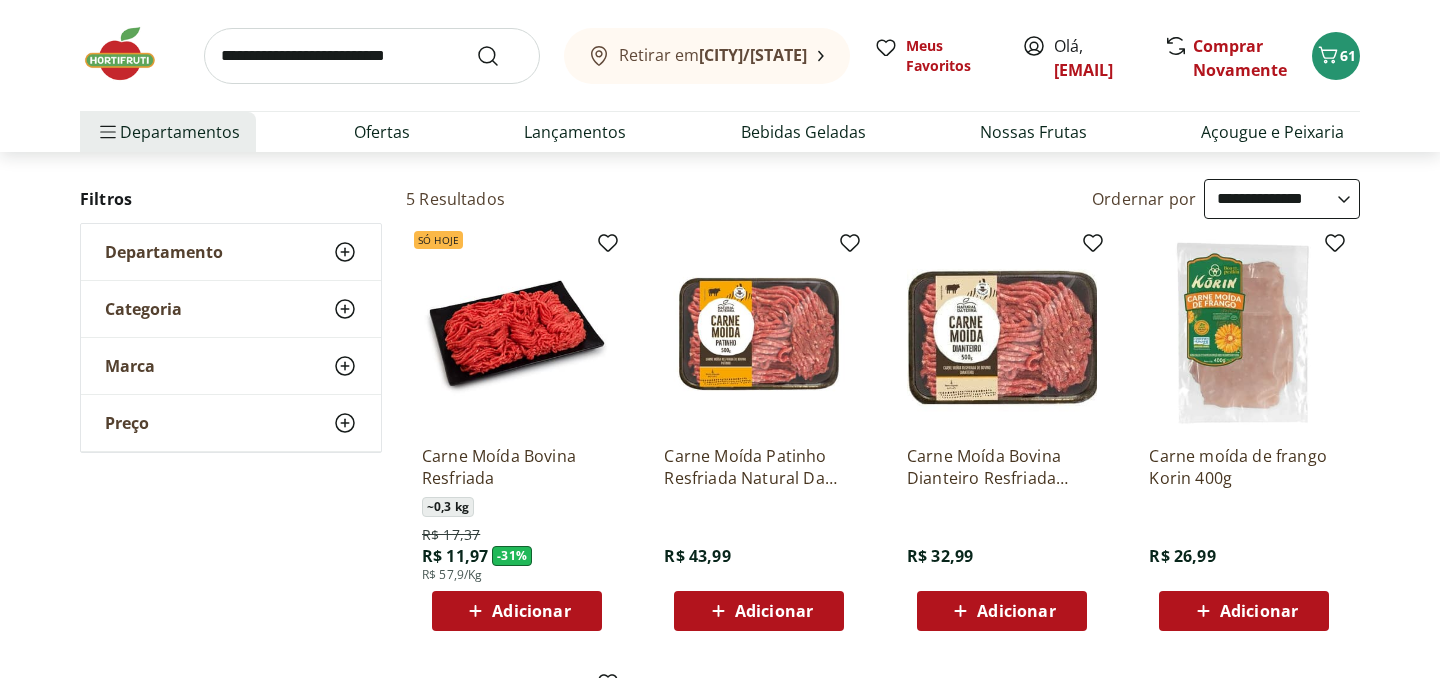 click on "Adicionar" at bounding box center [774, 611] 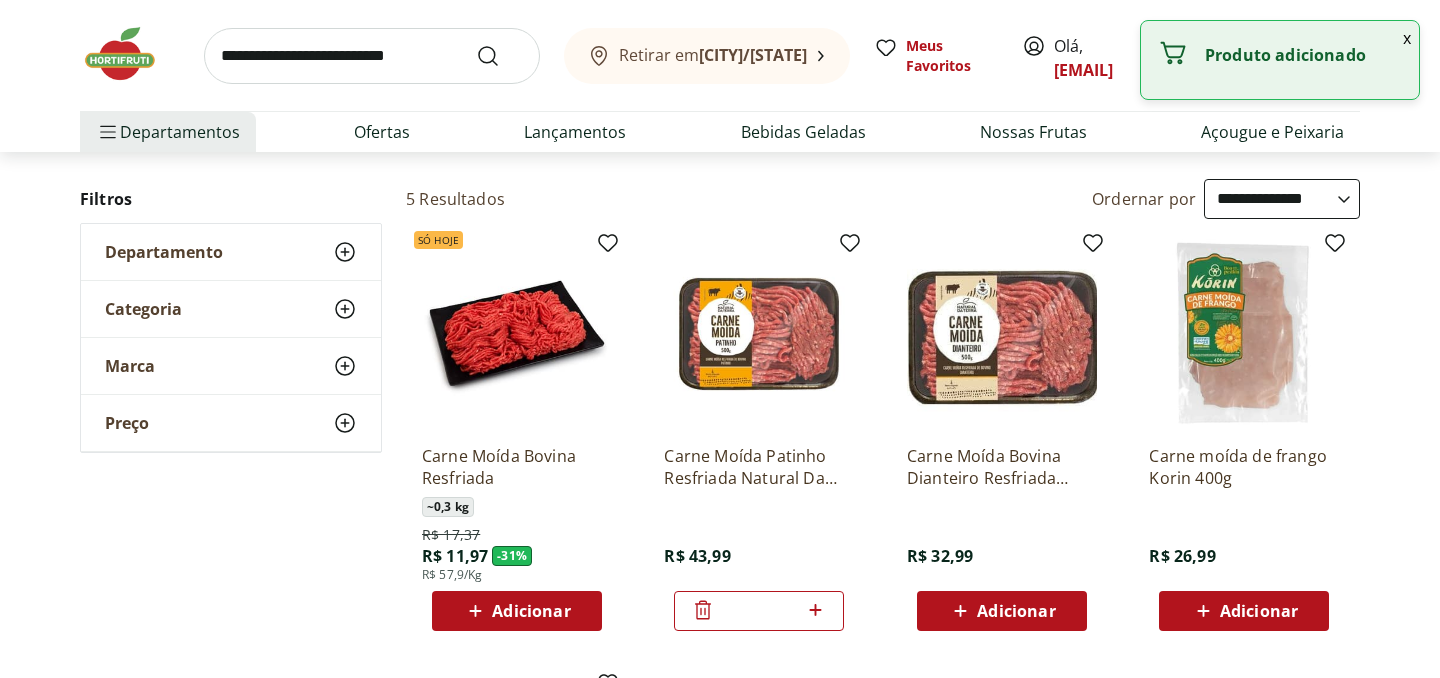 click 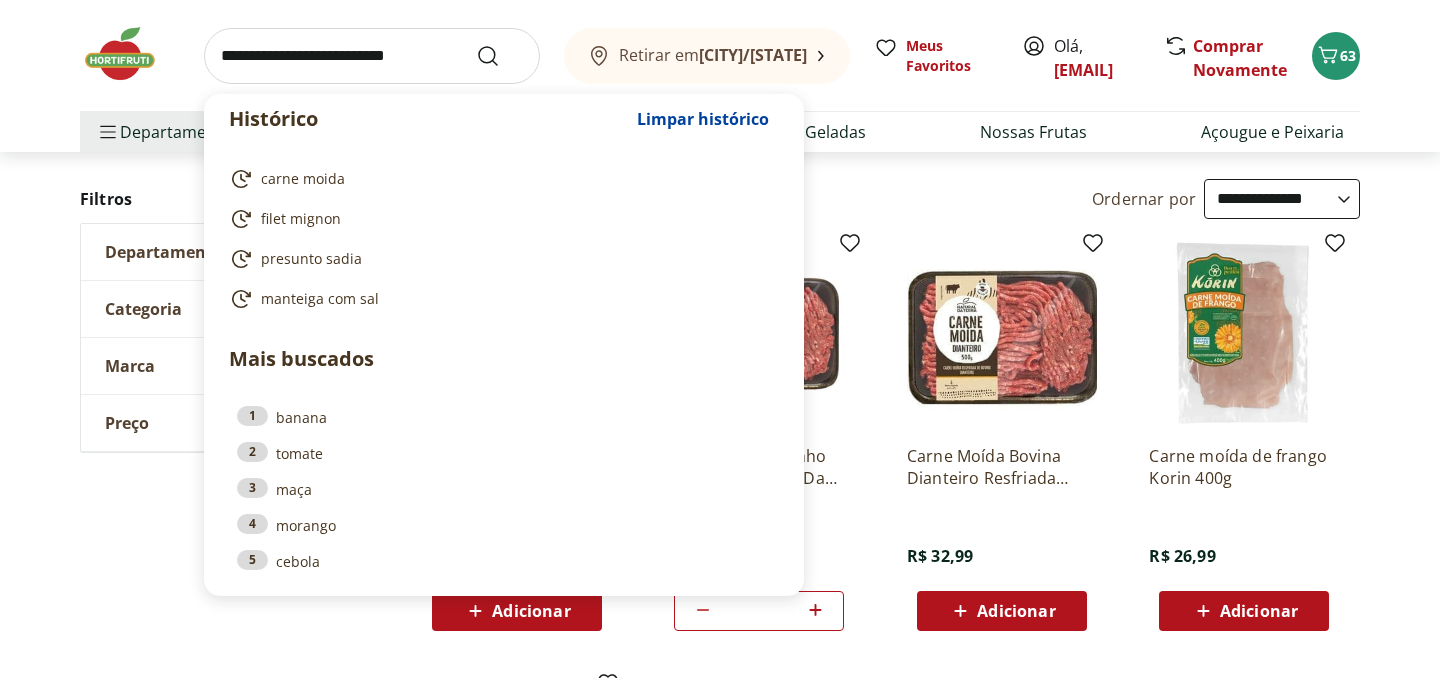 click at bounding box center (372, 56) 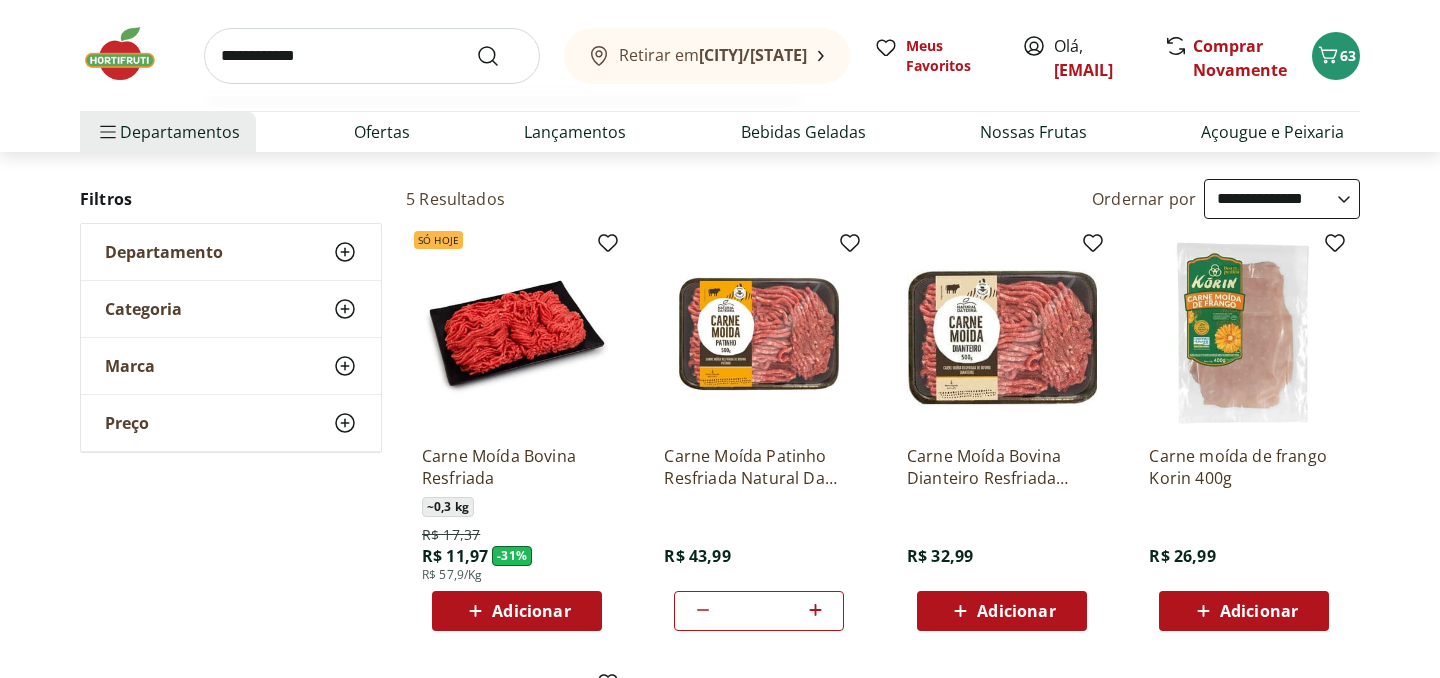 type on "**********" 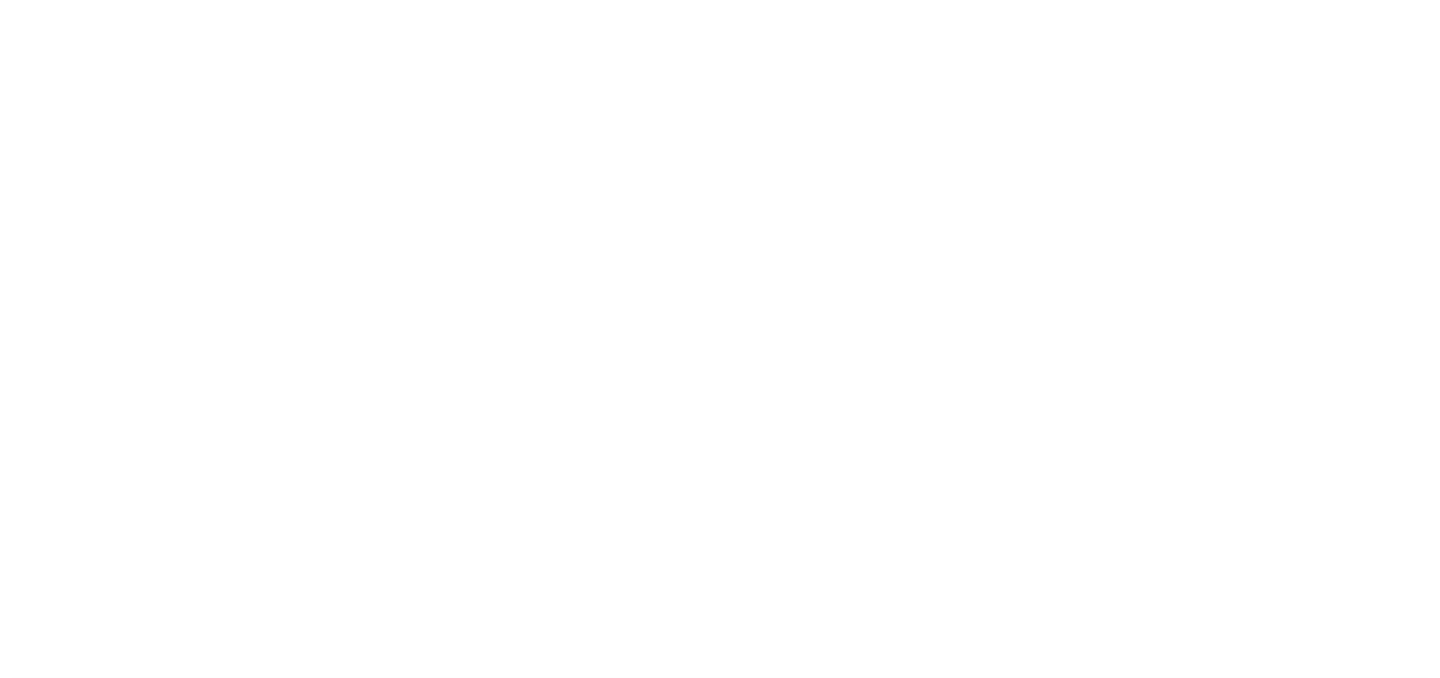 scroll, scrollTop: 0, scrollLeft: 0, axis: both 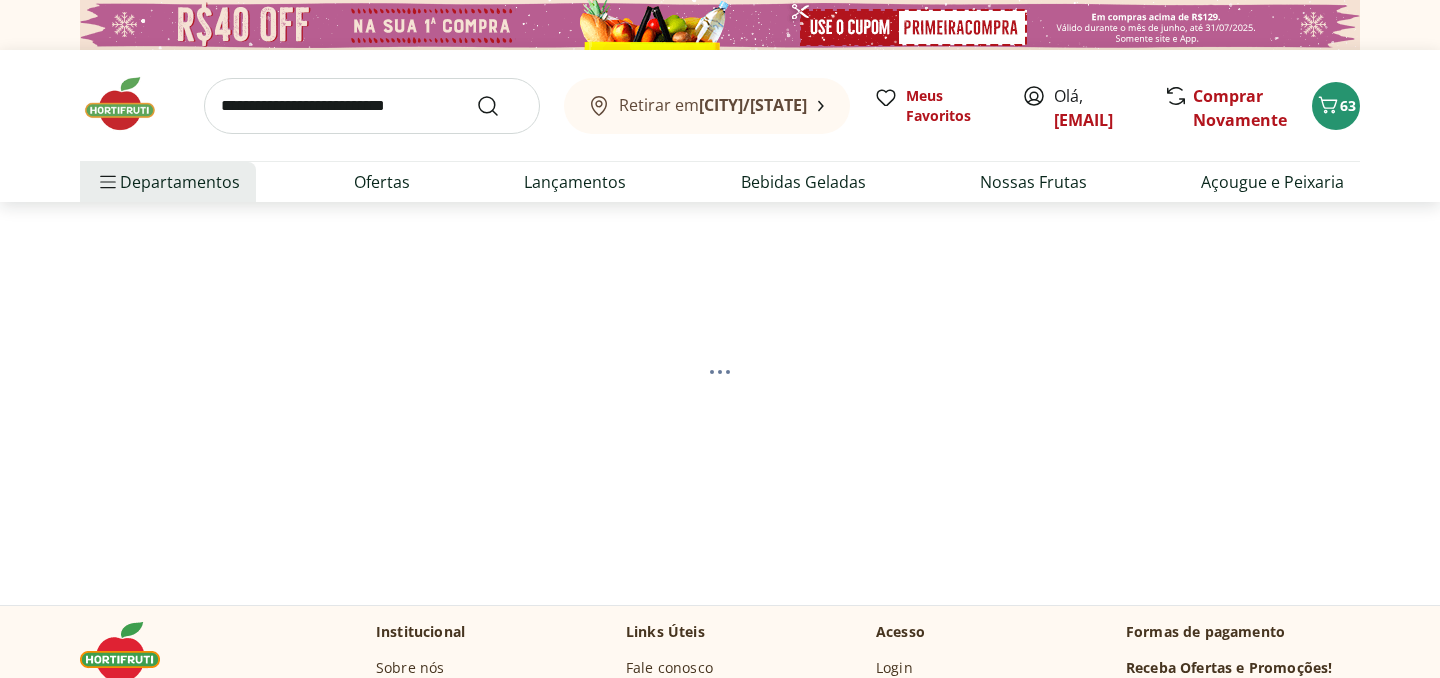 select on "**********" 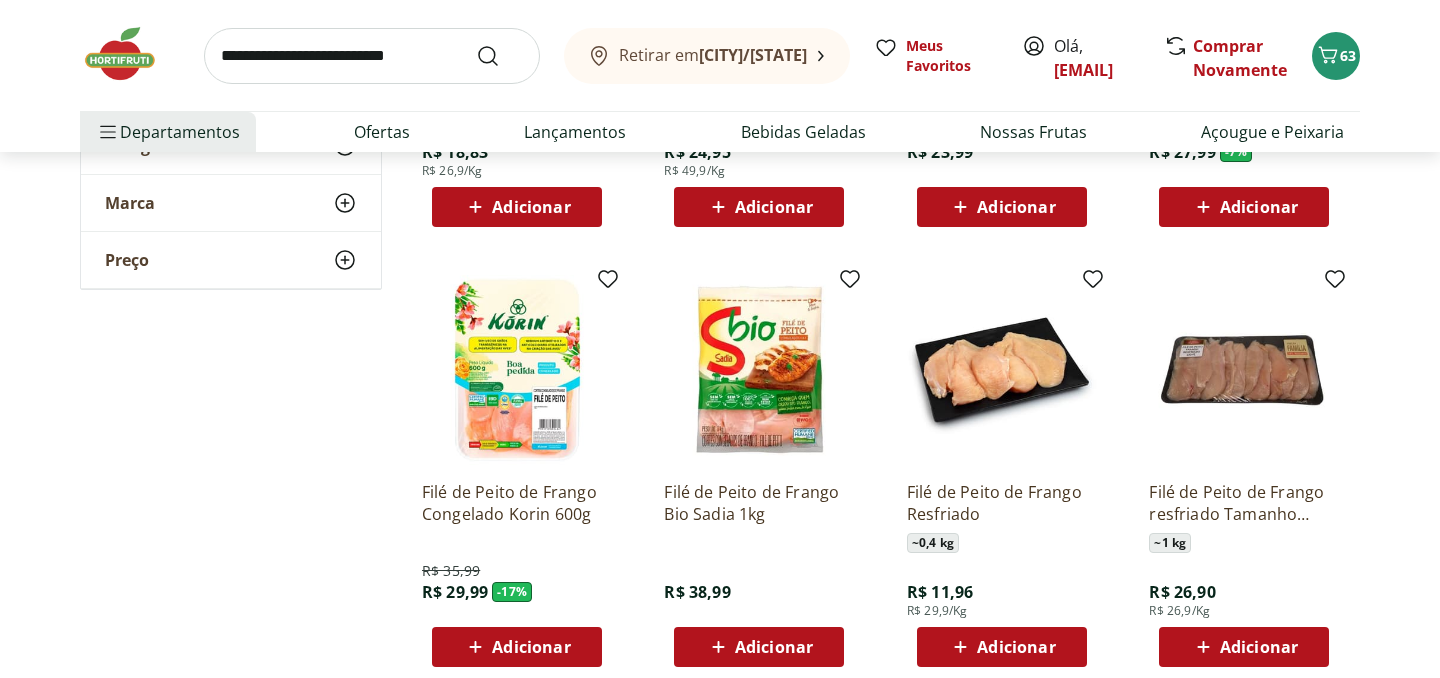 scroll, scrollTop: 1042, scrollLeft: 0, axis: vertical 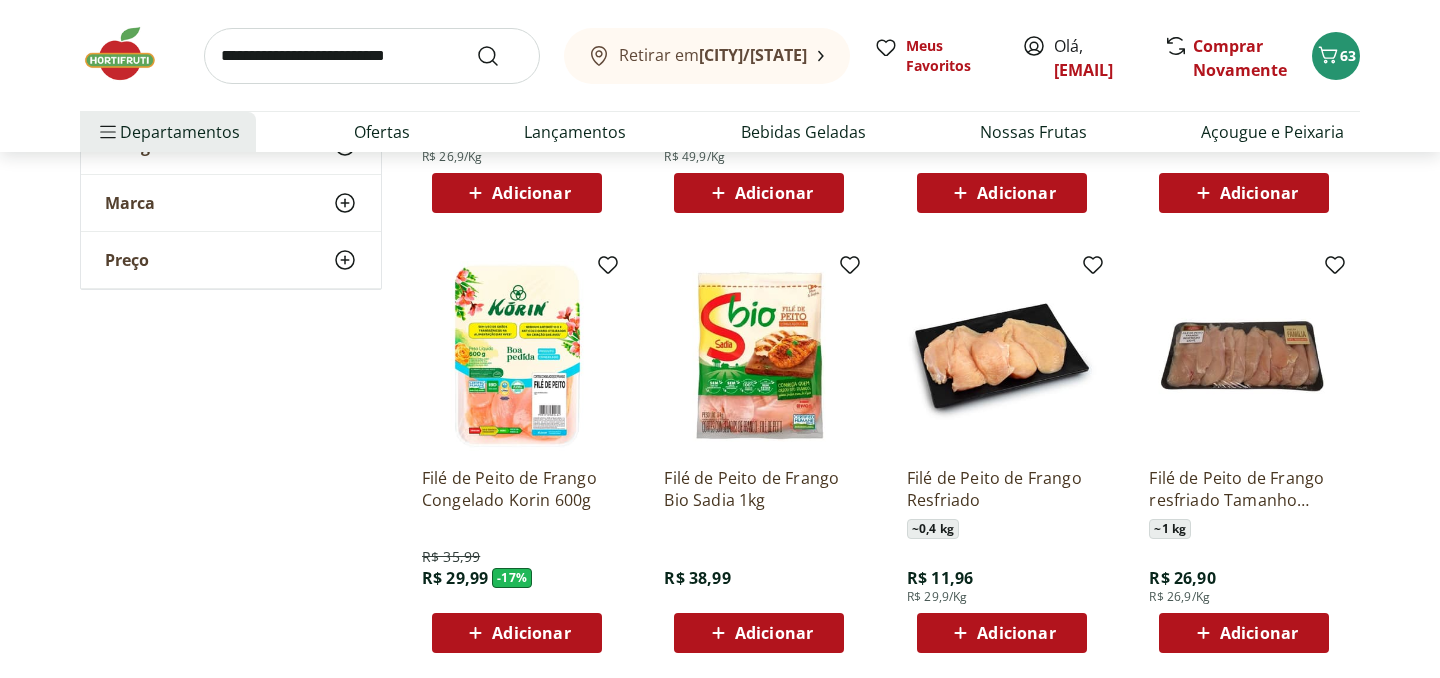 click on "Adicionar" at bounding box center (531, 633) 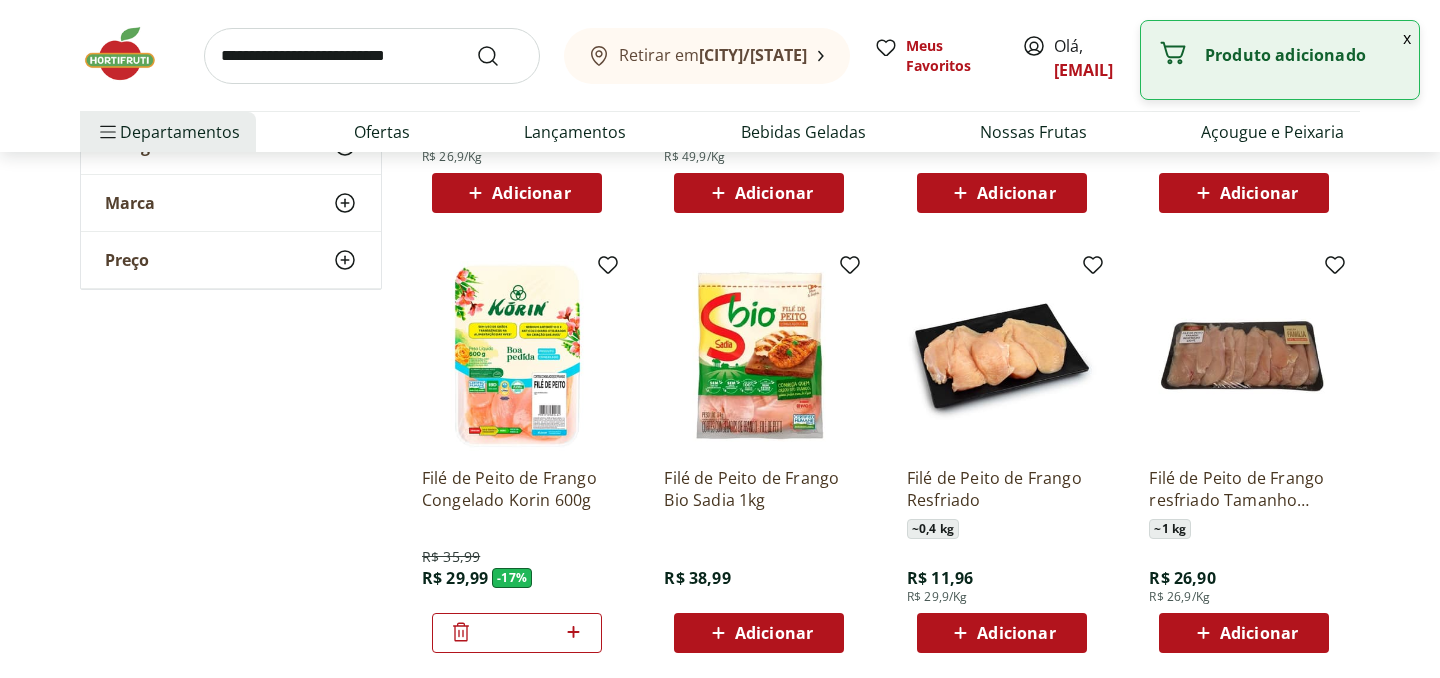 click 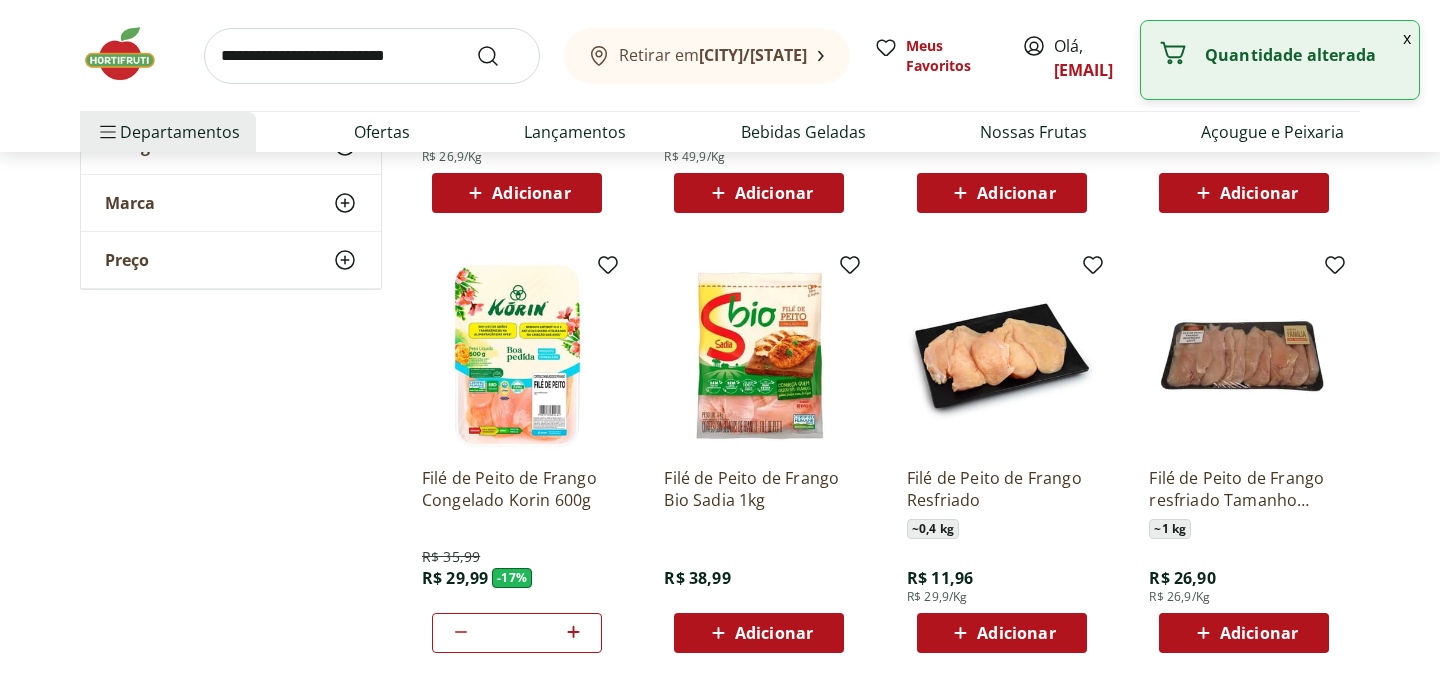 click 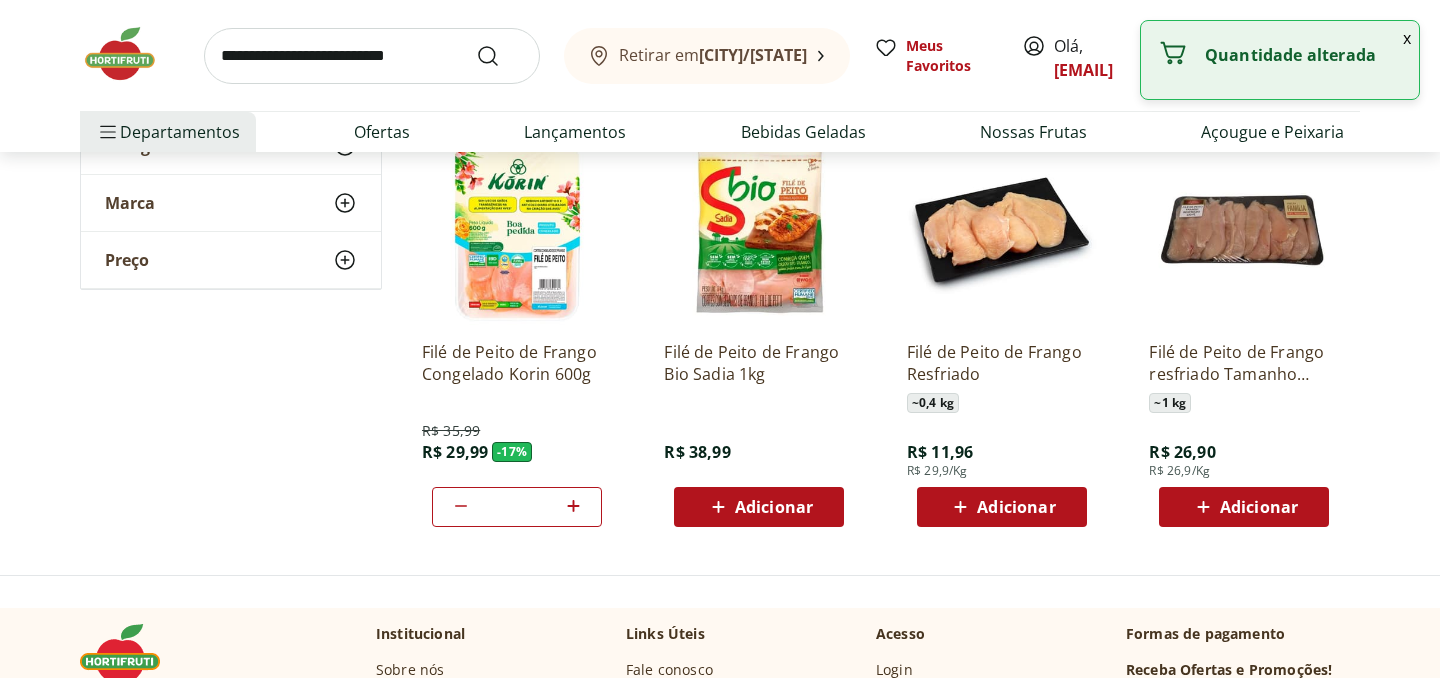 scroll, scrollTop: 1171, scrollLeft: 0, axis: vertical 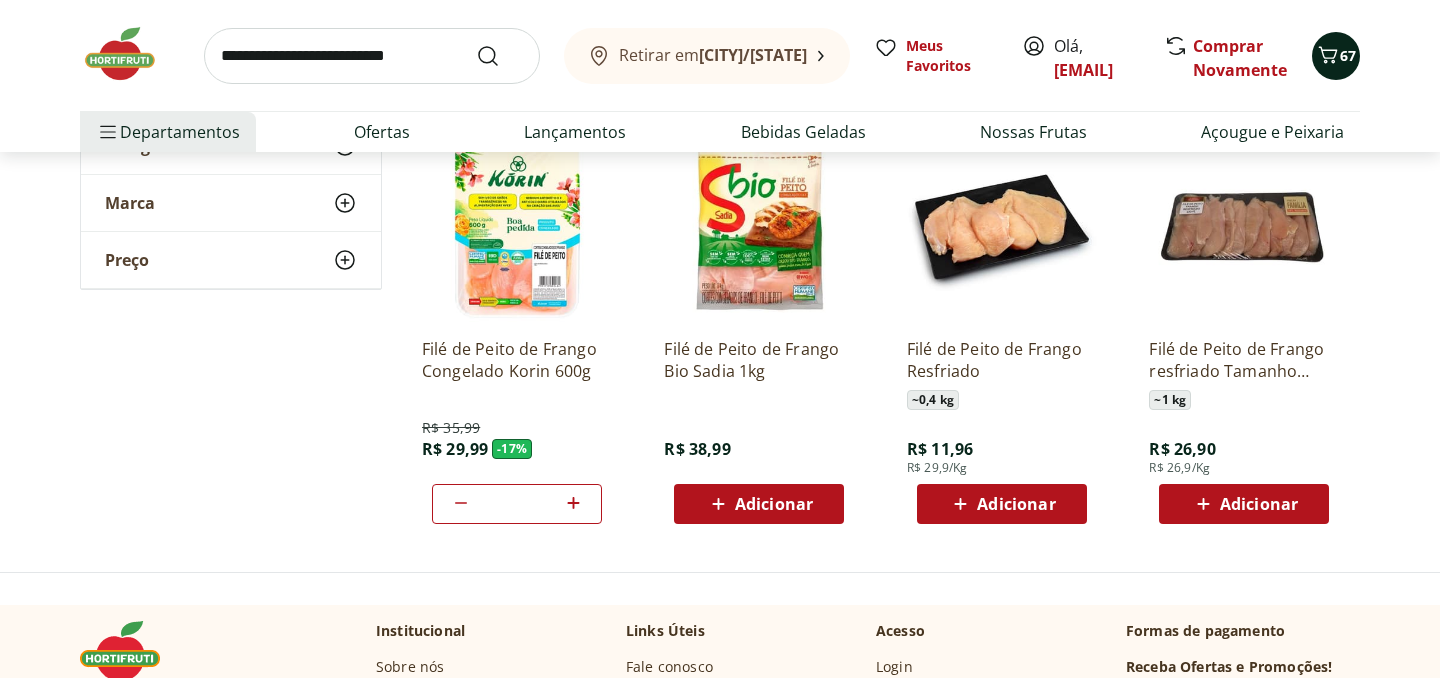 click 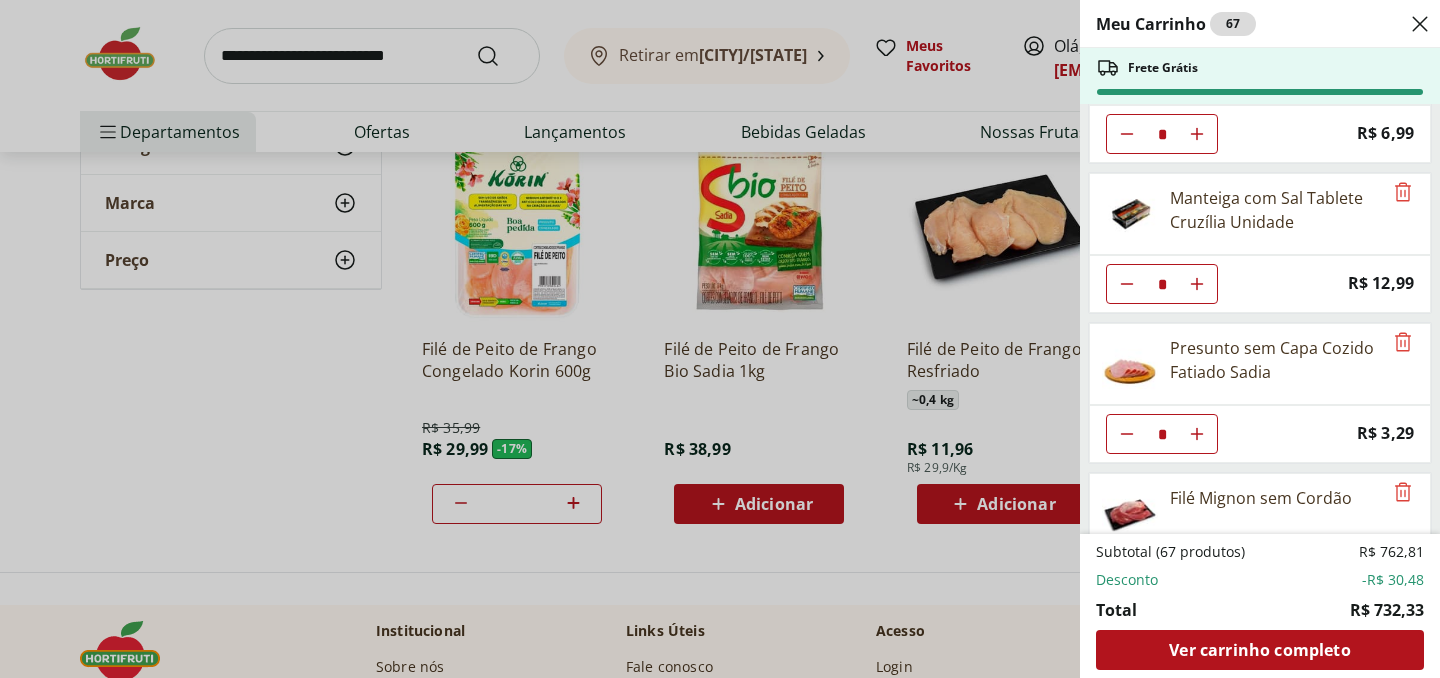 scroll, scrollTop: 3028, scrollLeft: 0, axis: vertical 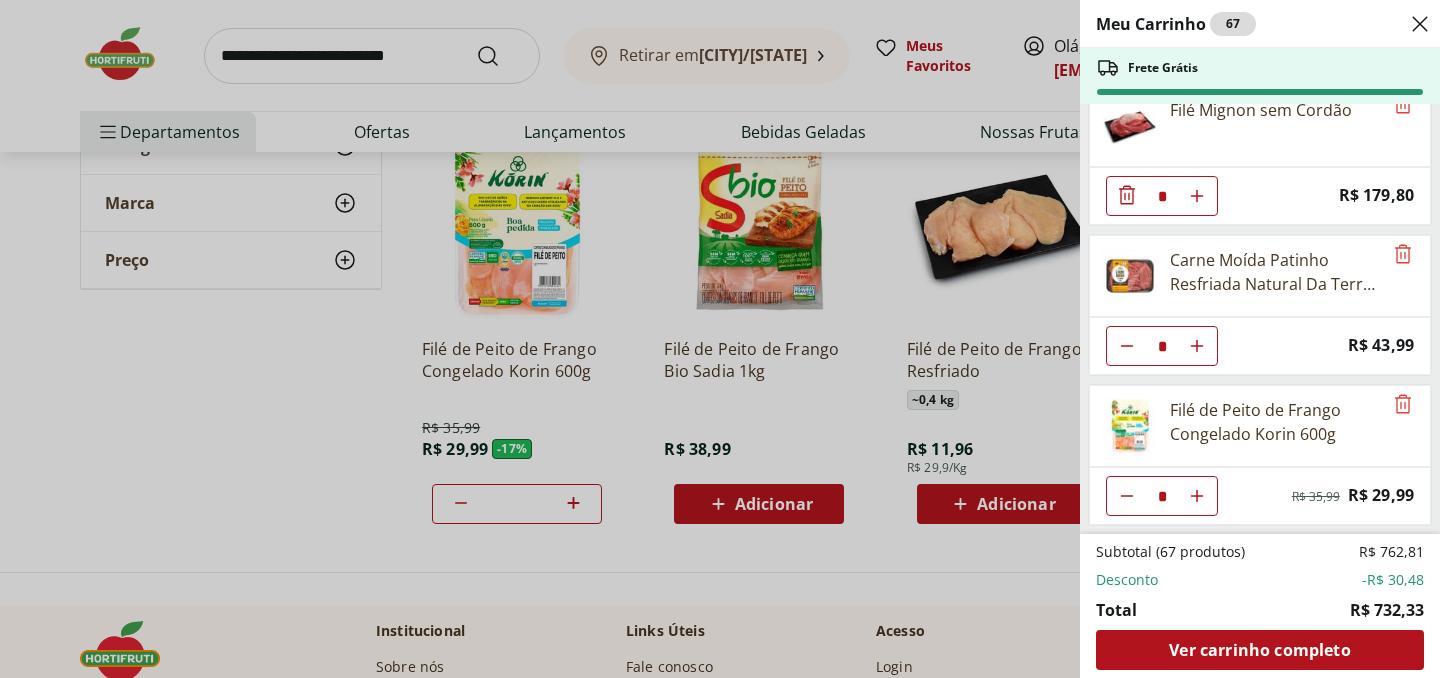 click on "Meu Carrinho 67 Frete Grátis Ovo caipira vermelho HNT 20 unidades * Price: R$ 26,99 Farinha De Trigo Dona Benta Tipo 1 1Kg * Price: R$ 8,99 Macarrão Com Ovos Barilla Espaguete 500G * Price: R$ 8,69 Alface Crespa Verde Hidropônica Unidade * Price: R$ 5,99 Cebola Nacional unidade * Price: R$ 1,10 Alho Nacional Unidade * Price: R$ 1,98 Cenoura Orgânica Natural da Terra 600g * Price: R$ 8,99 Batata Inglesa ** Price: R$ 1,09 Aipim Unidade * Price: R$ 1,71 Brócolis Verdura - Unidade * Price: R$ 10,99 Abóbora Japonesa Pedaço * Price: R$ 3,29 Melancia Pedaço * Price: R$ 20,97 Laranja Lima Natural da Terra 1,5kg * Price: R$ 18,99 Maracujá Azedo Unidade * Price: R$ 4,40 Limão Tahity Unidade * Original price: R$ 0,58 Price: R$ 0,50 Requeijão Cremoso Natural da Terra 180g * Original price: R$ 9,99 Price: R$ 8,49 Queijo Minas Frescal pote Coalhadas * Price: R$ 26,95 Queijo Mussarela Fatiado * Price: R$ 6,99 Manteiga com Sal Tablete Cruzília Unidade * Price: R$ 12,99 * Price: R$ 3,29 * * *" at bounding box center [720, 339] 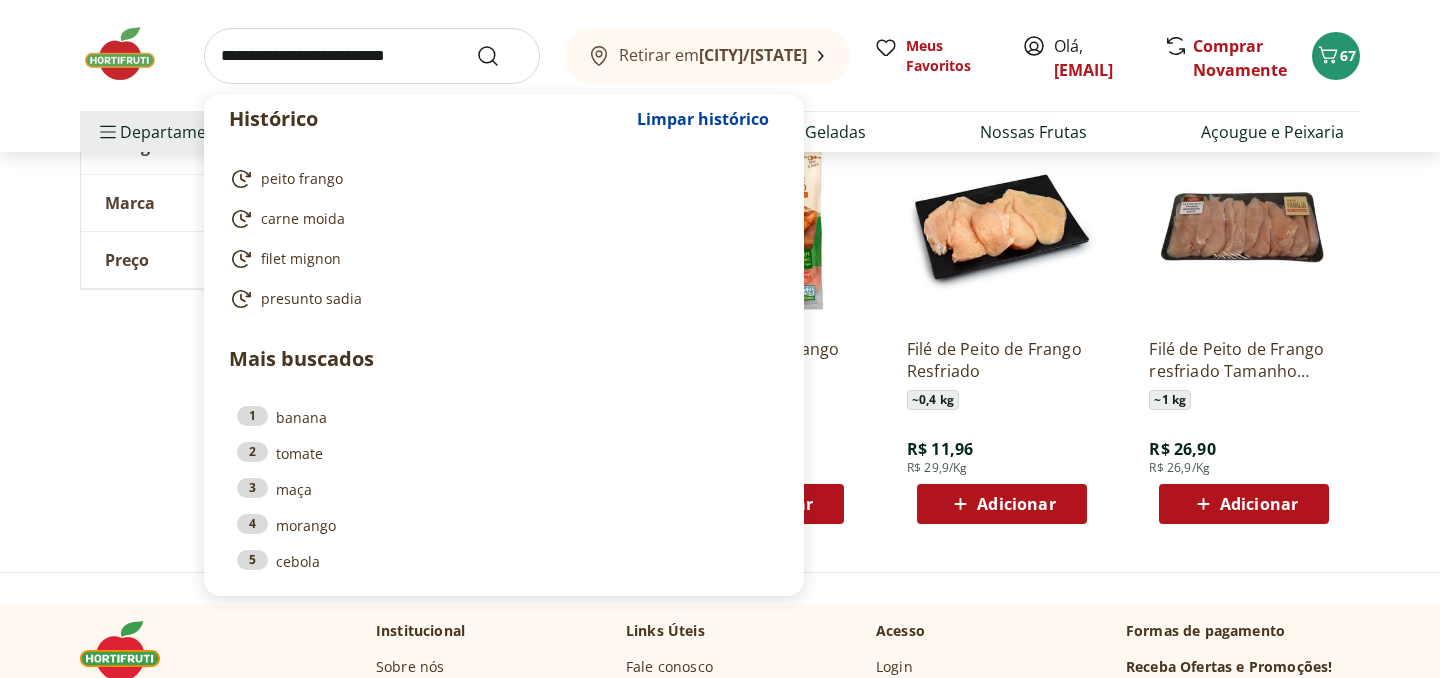 click at bounding box center [372, 56] 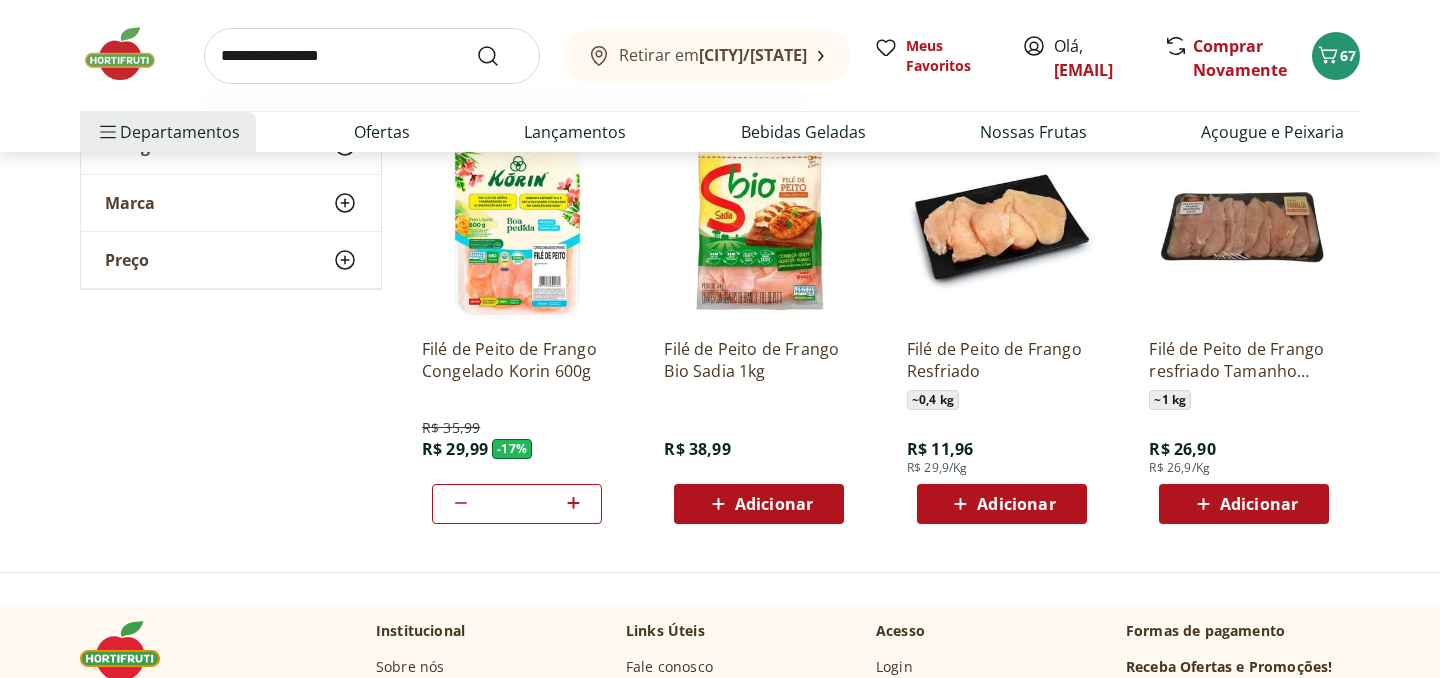 type on "**********" 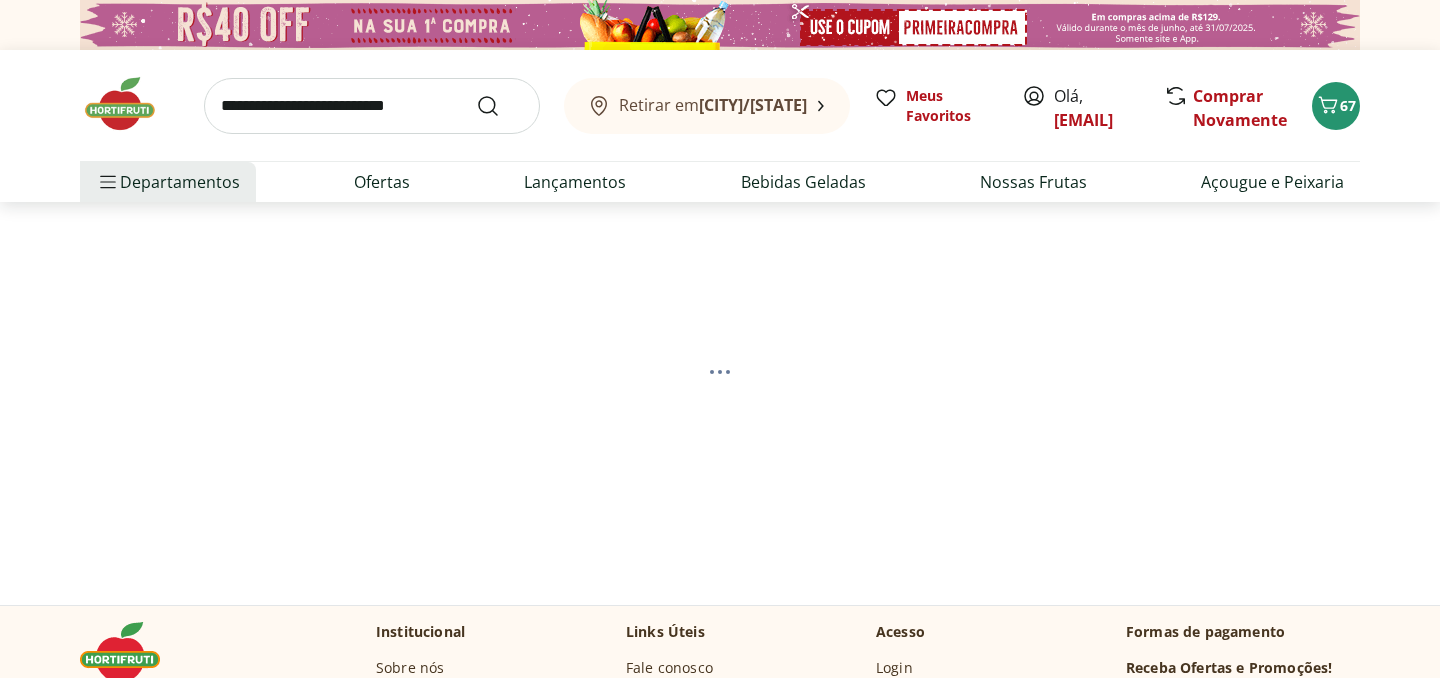 select on "**********" 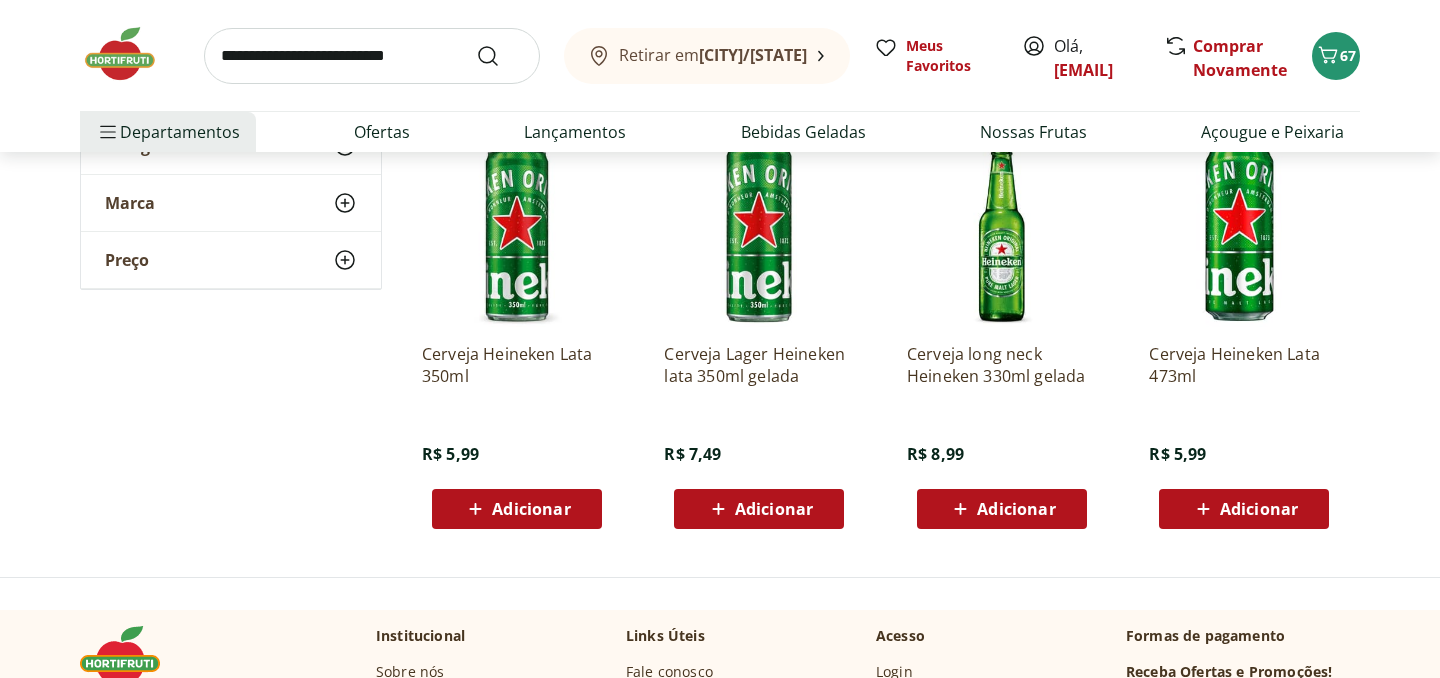scroll, scrollTop: 730, scrollLeft: 0, axis: vertical 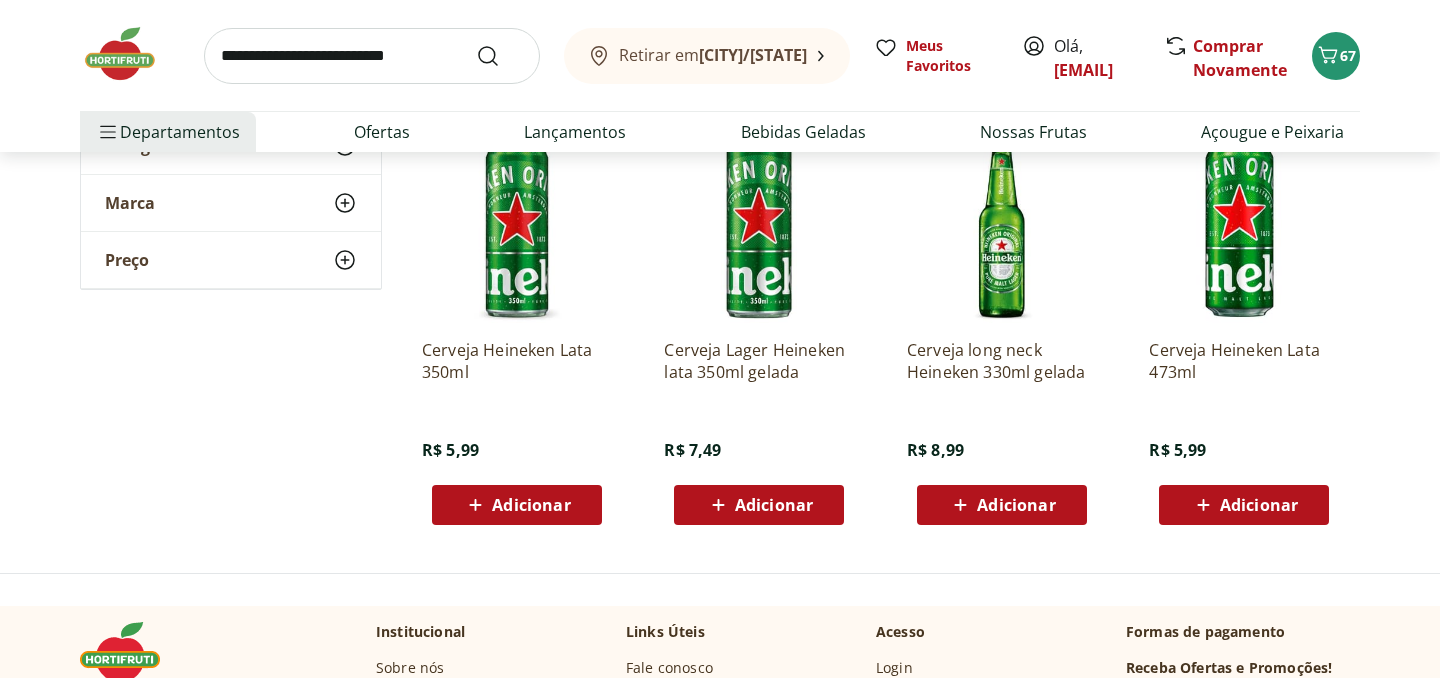 click on "Adicionar" at bounding box center (1016, 505) 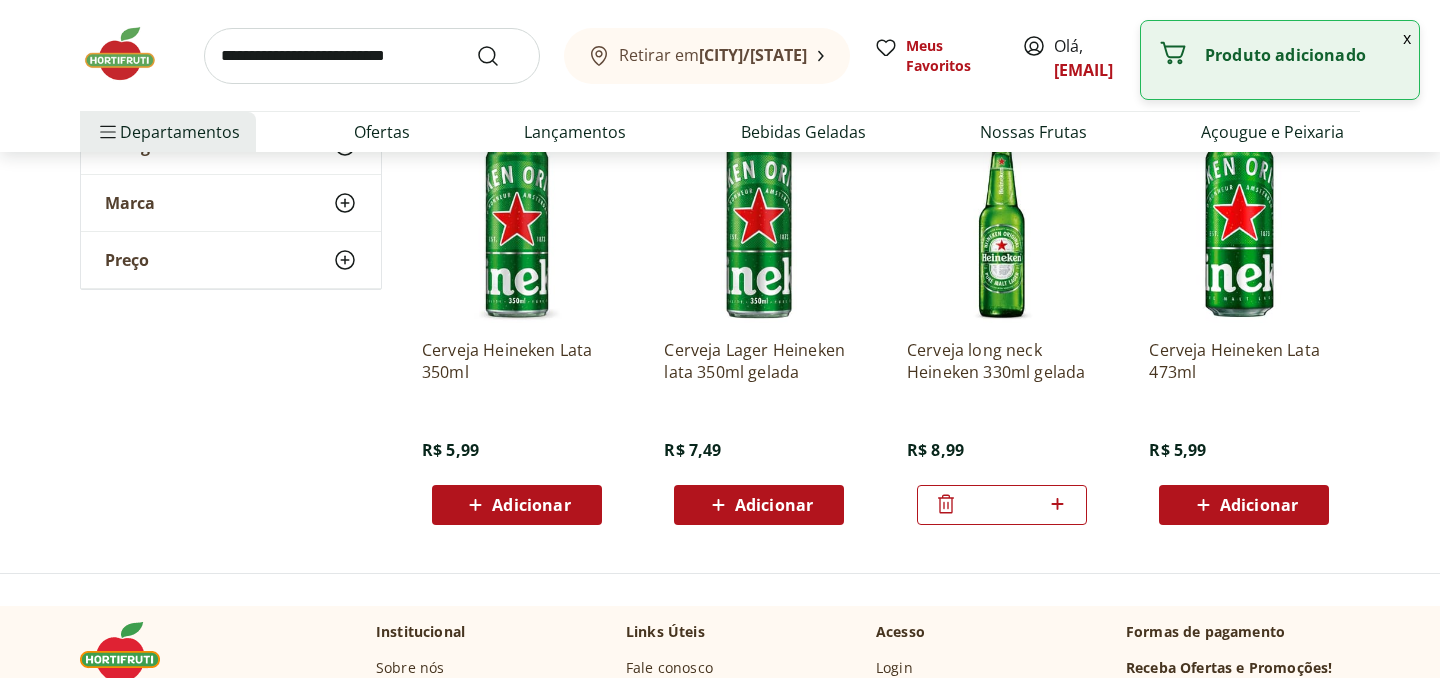click at bounding box center [1002, 401] 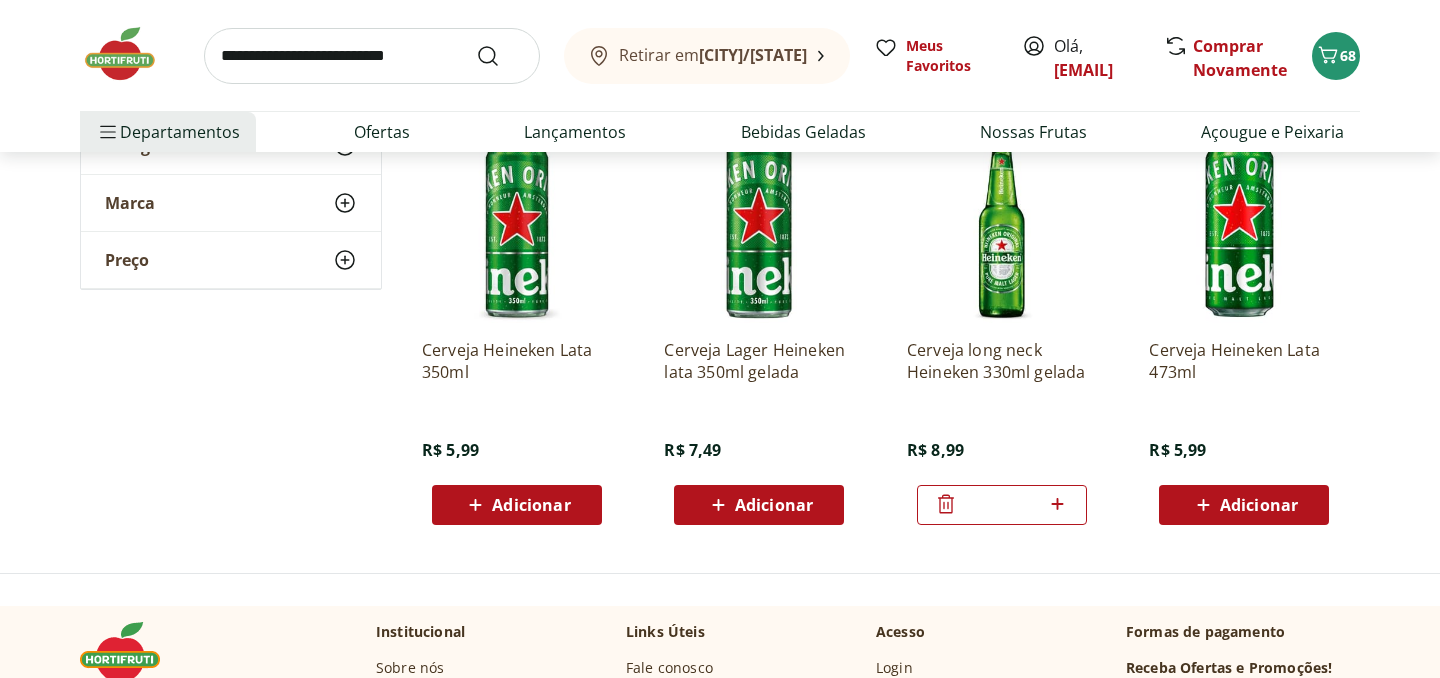 click 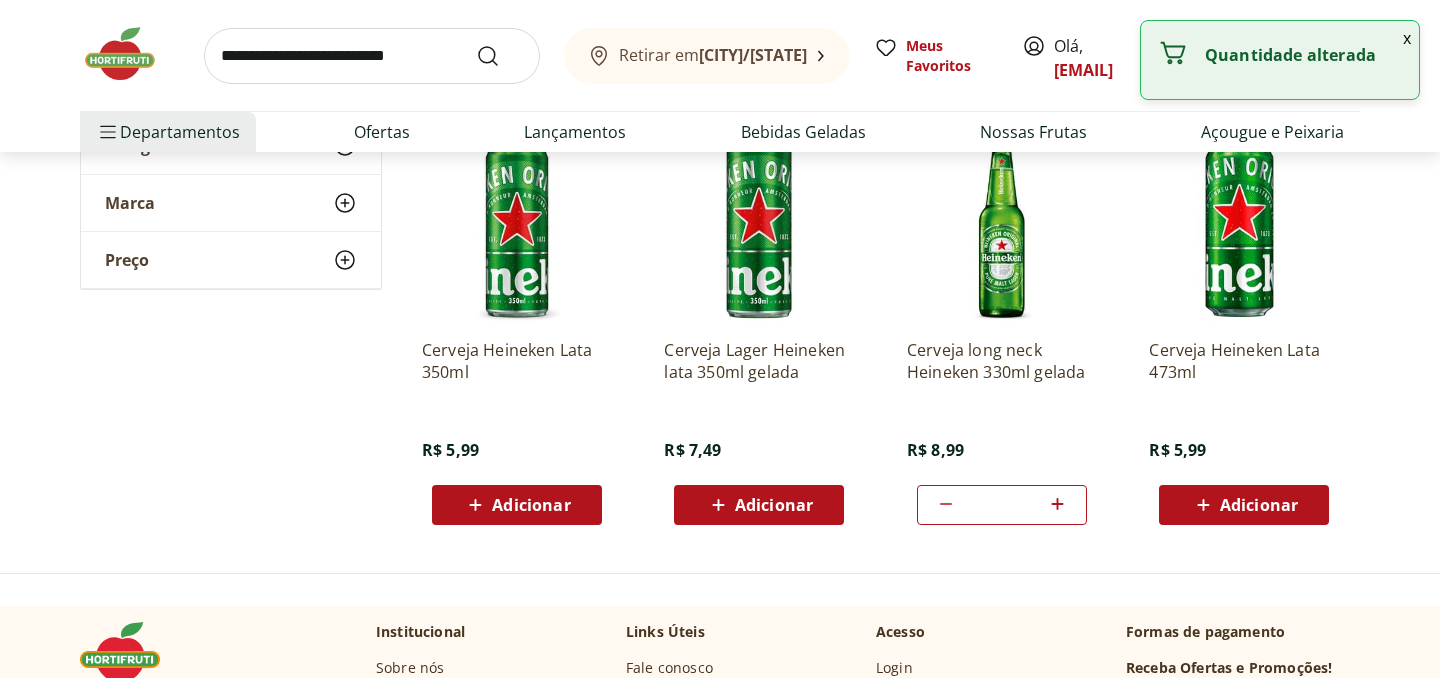 click 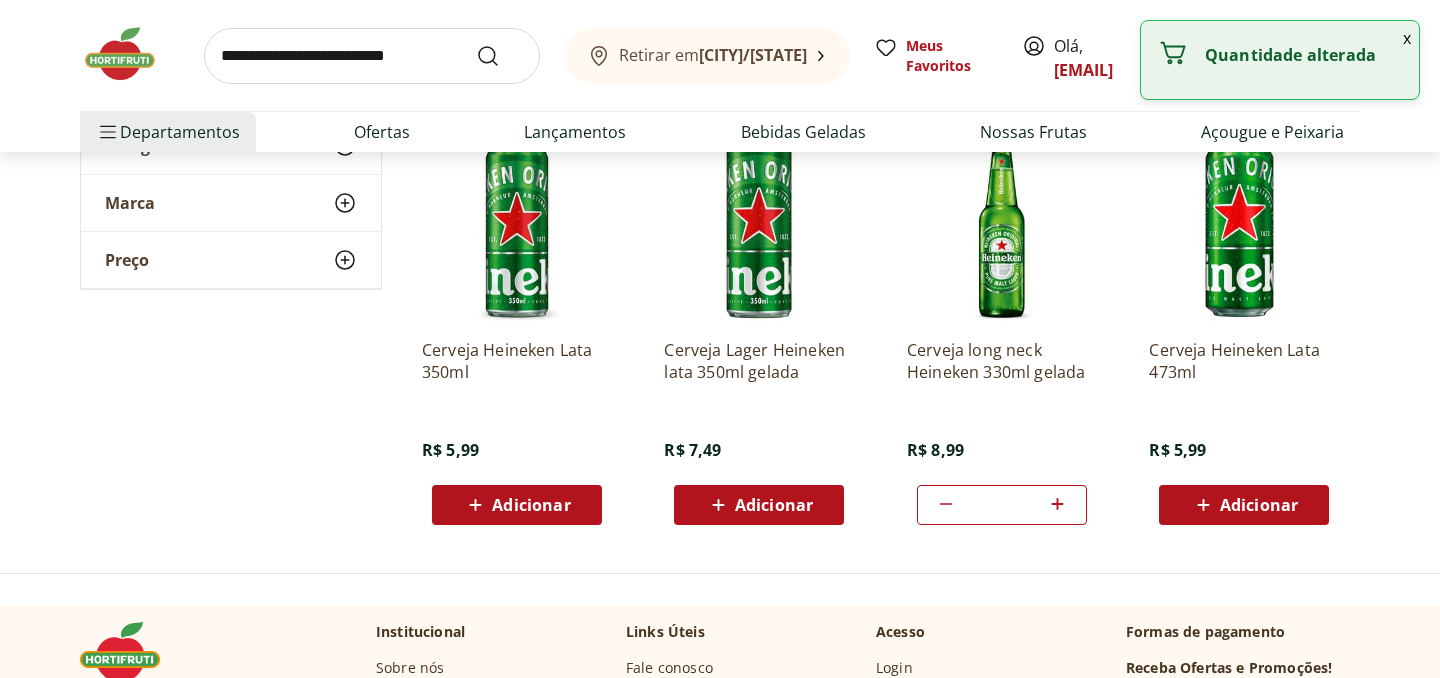 click 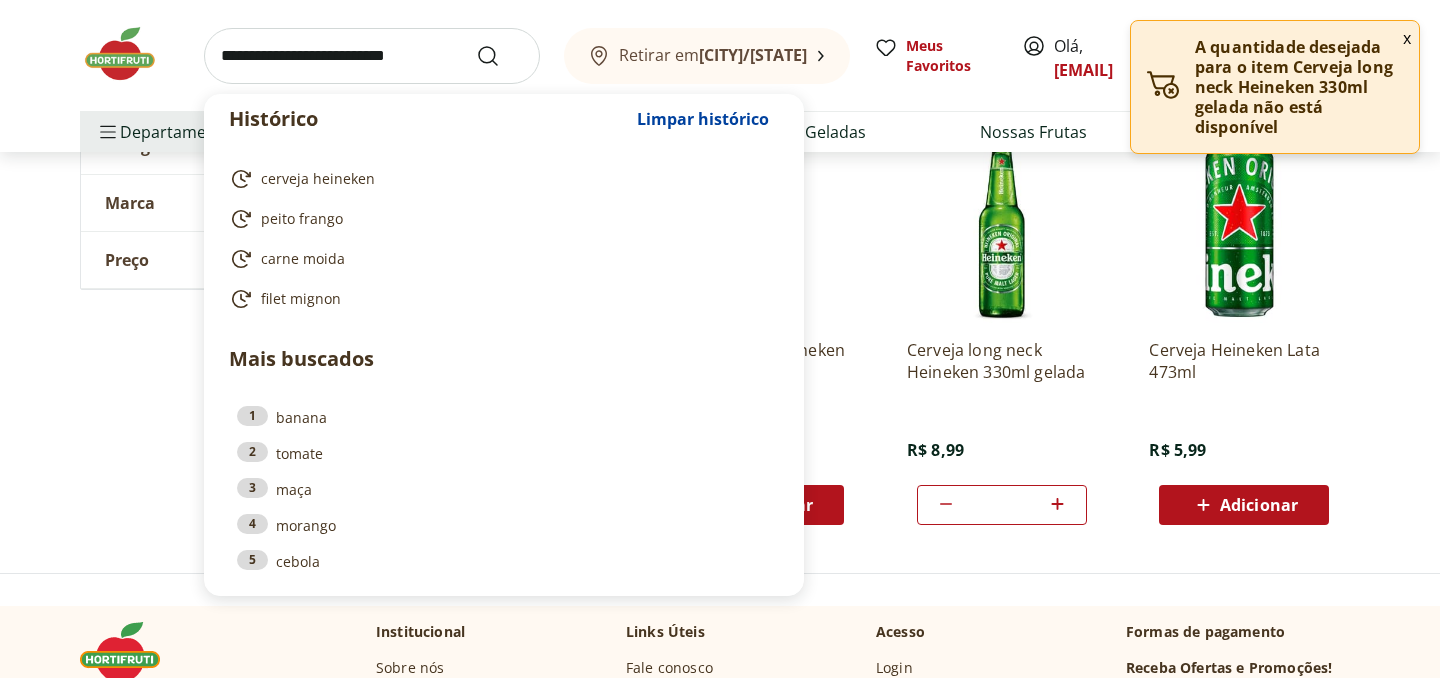 click at bounding box center [372, 56] 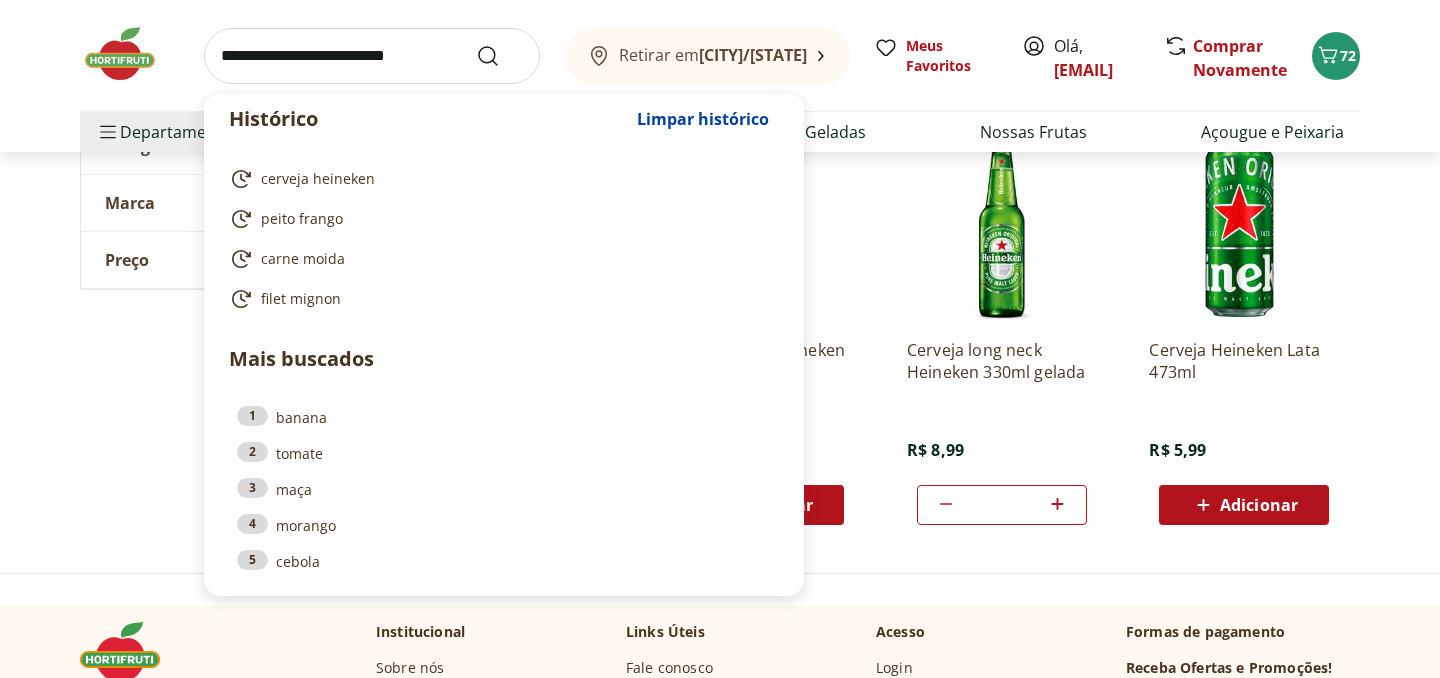 click at bounding box center [372, 56] 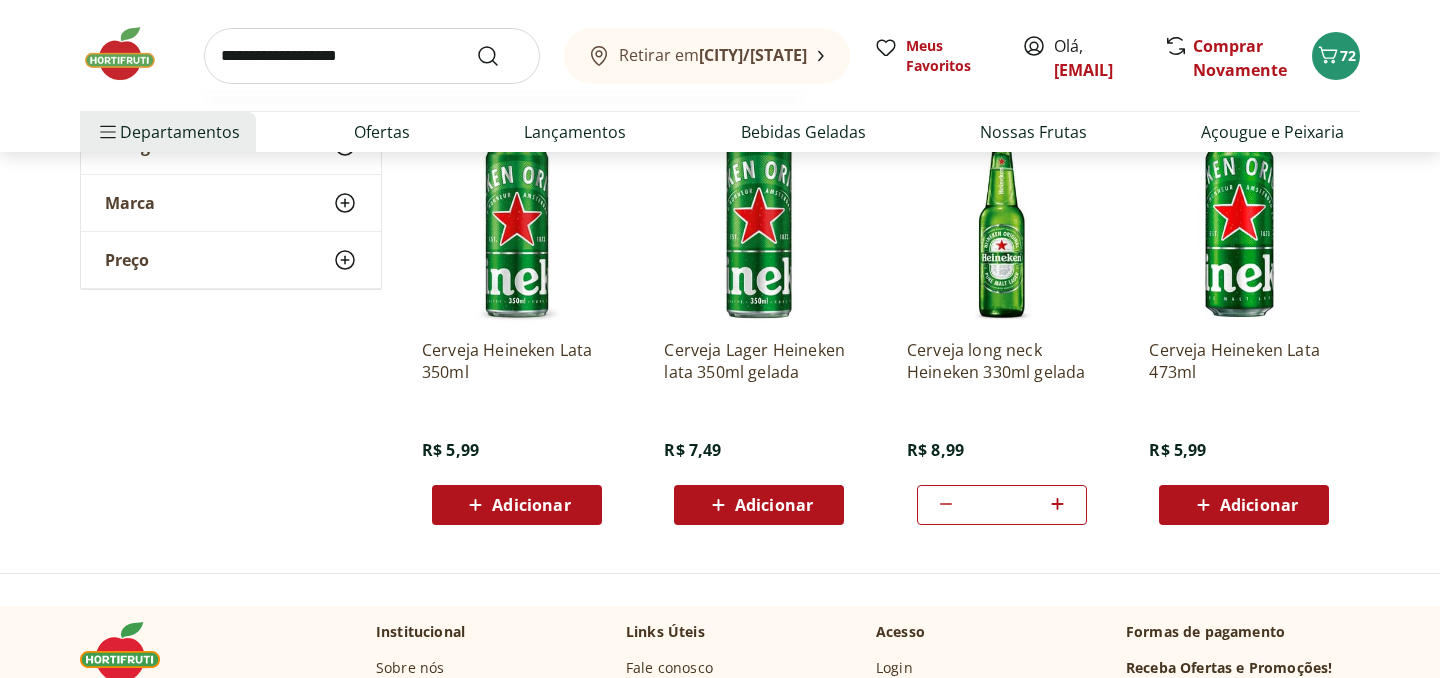 type on "**********" 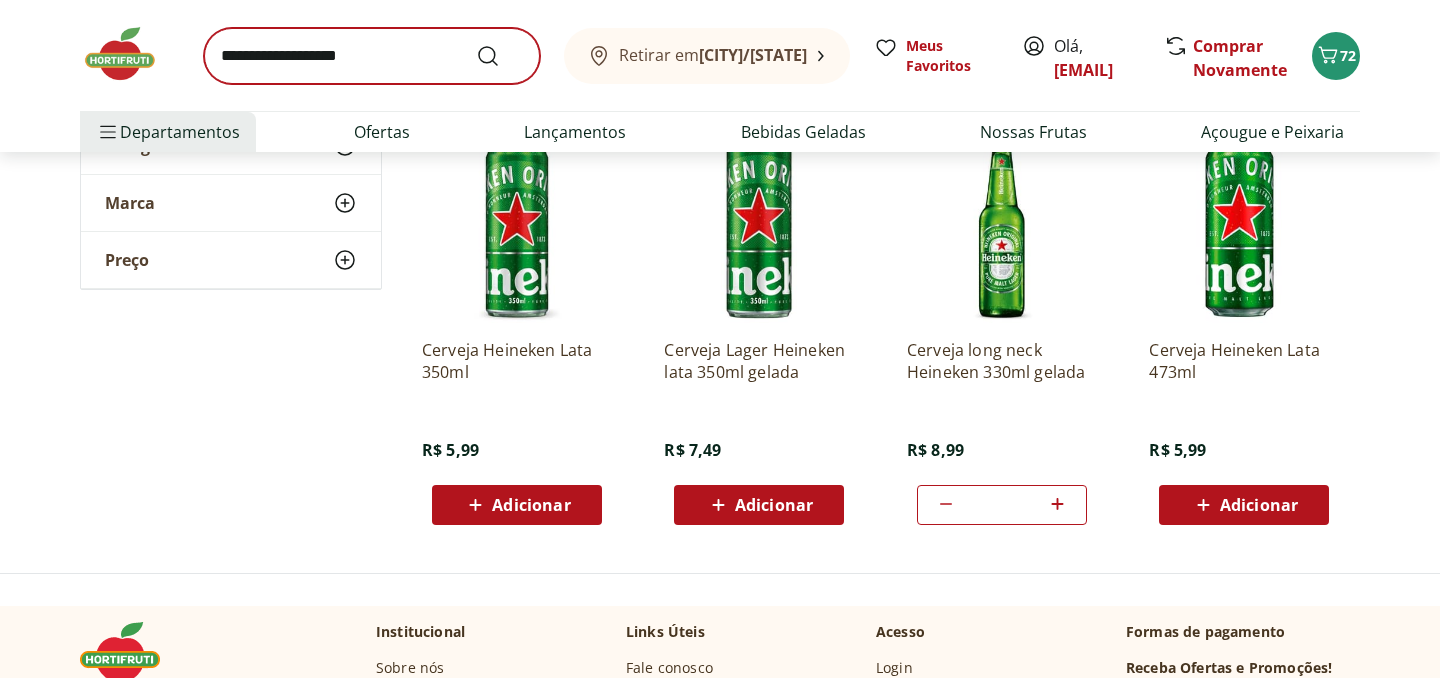 scroll, scrollTop: 0, scrollLeft: 0, axis: both 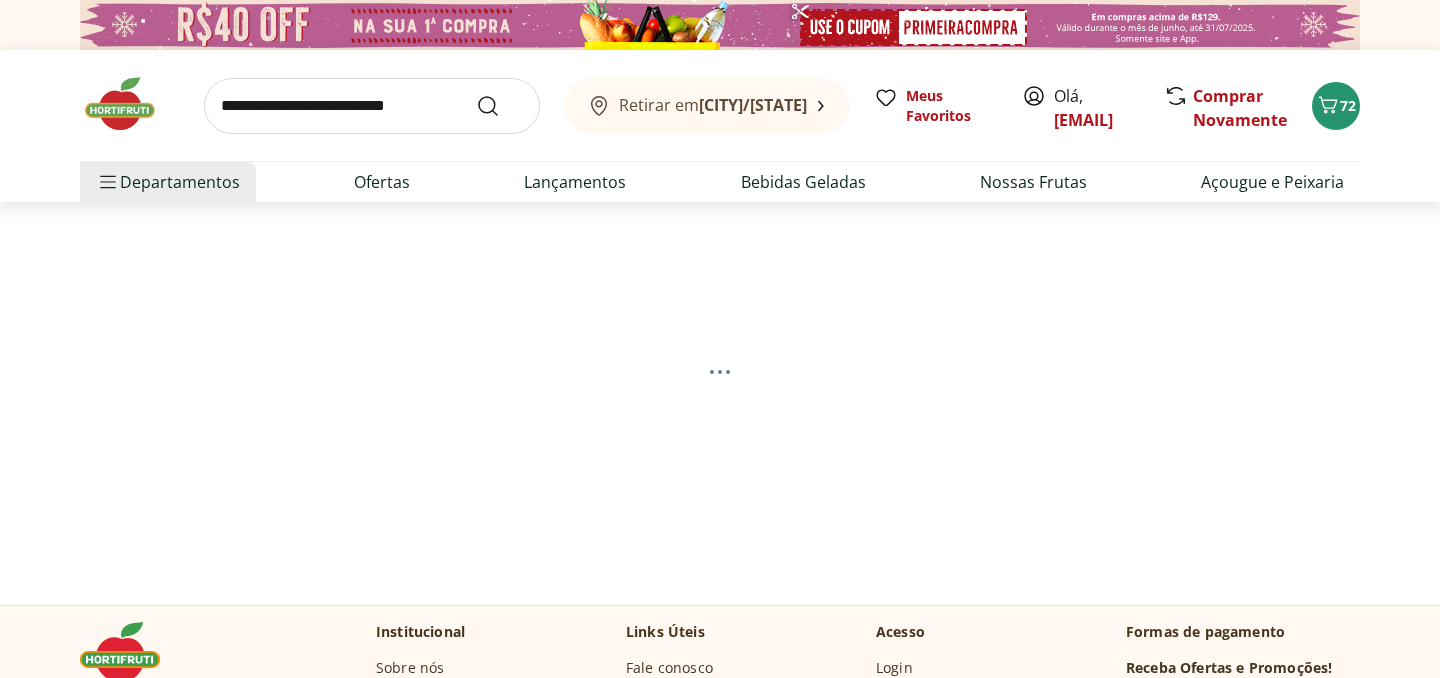 select on "**********" 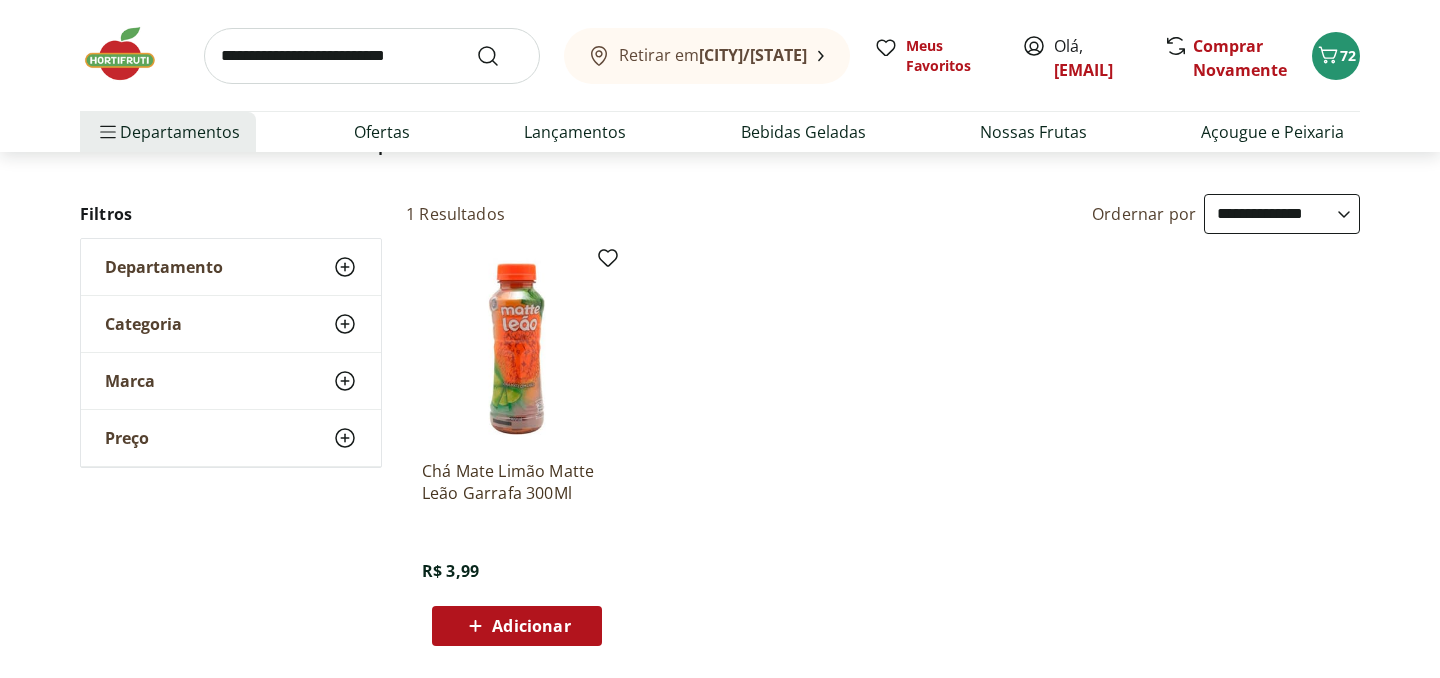 scroll, scrollTop: 171, scrollLeft: 0, axis: vertical 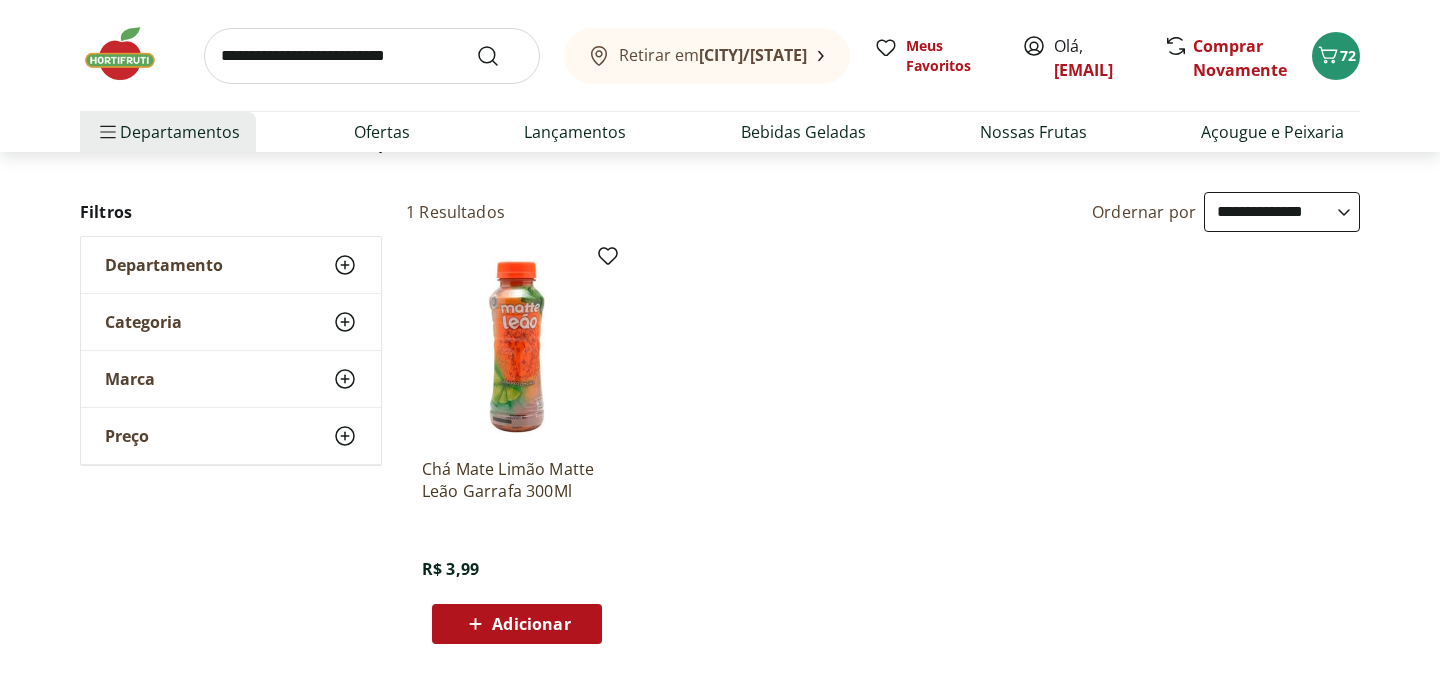 click at bounding box center [372, 56] 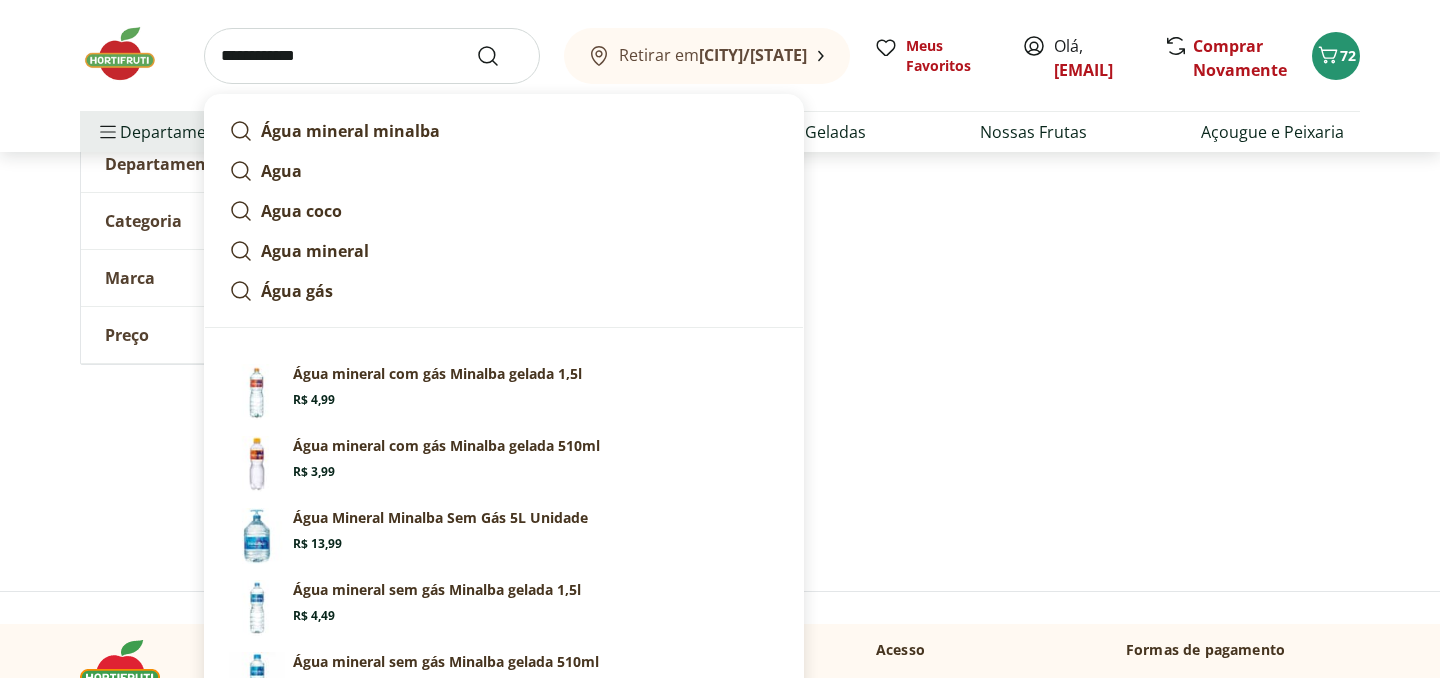 scroll, scrollTop: 323, scrollLeft: 0, axis: vertical 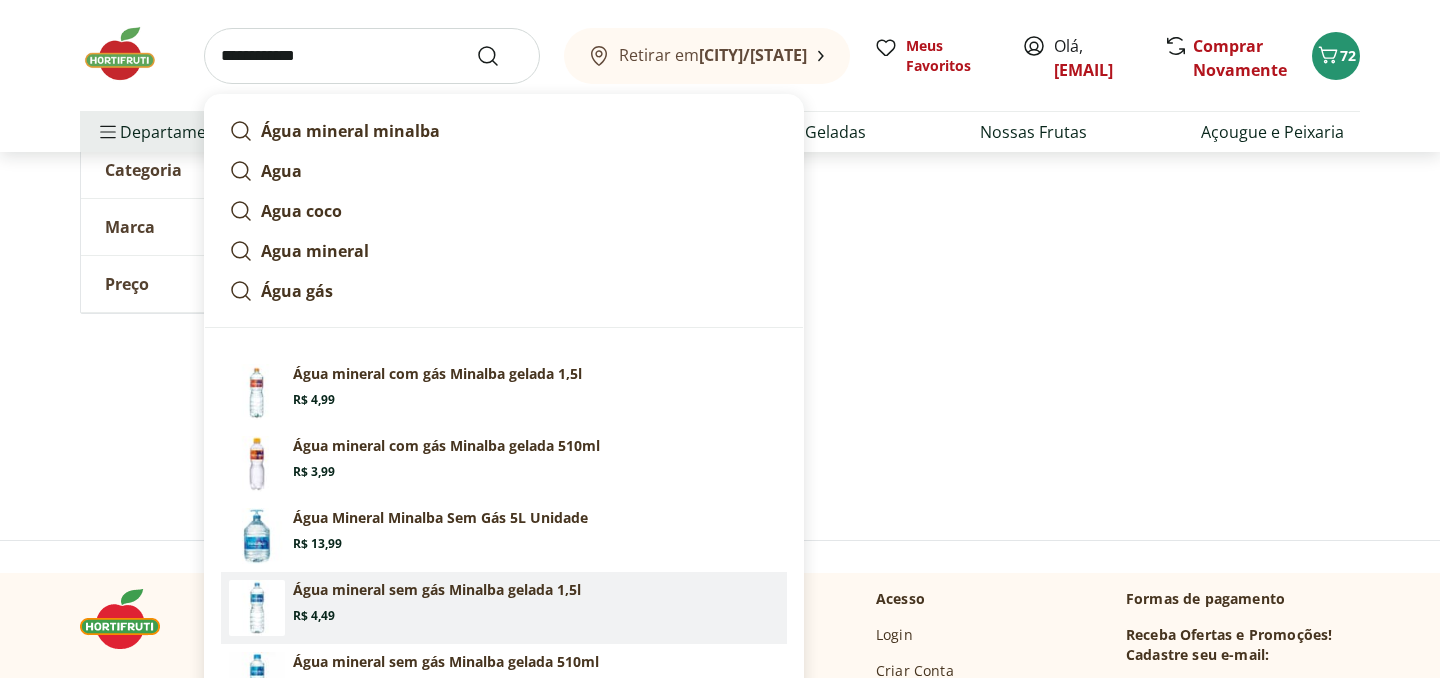 click on "Água mineral sem gás Minalba gelada 1,5l" at bounding box center [437, 590] 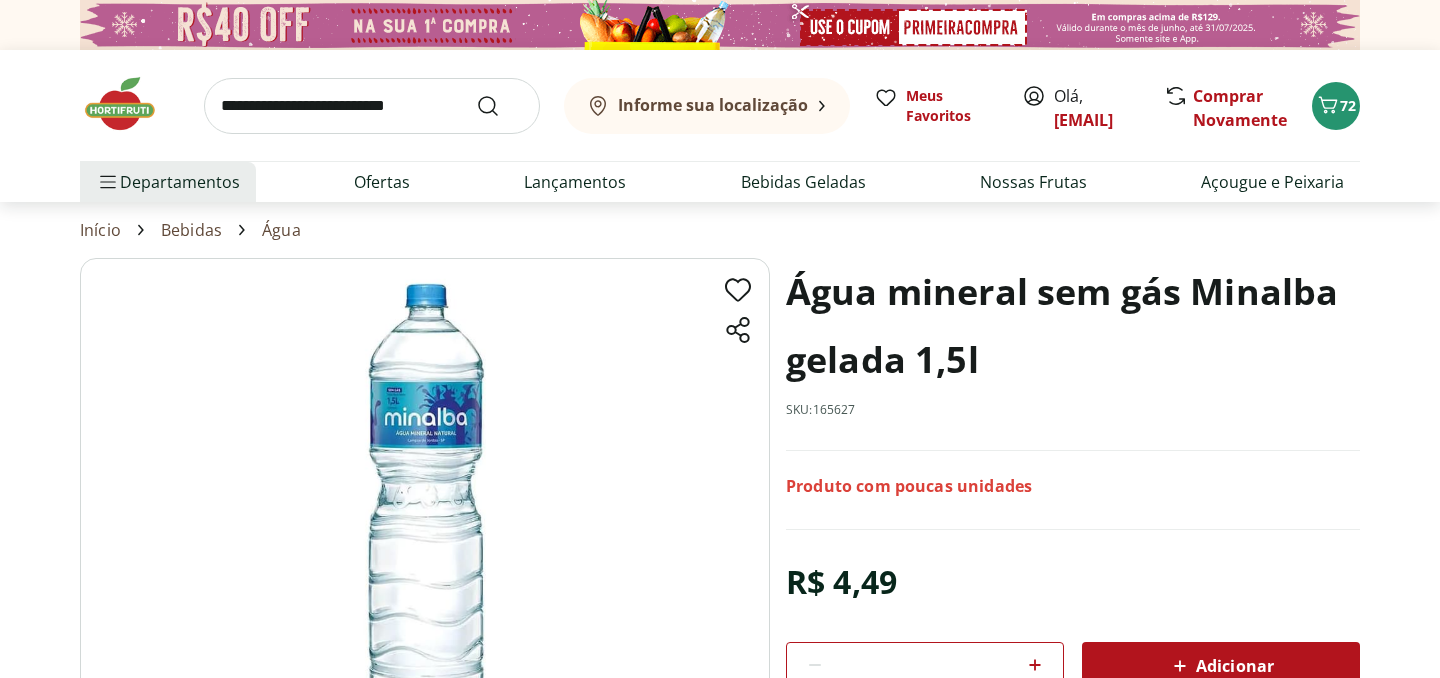 scroll, scrollTop: 0, scrollLeft: 0, axis: both 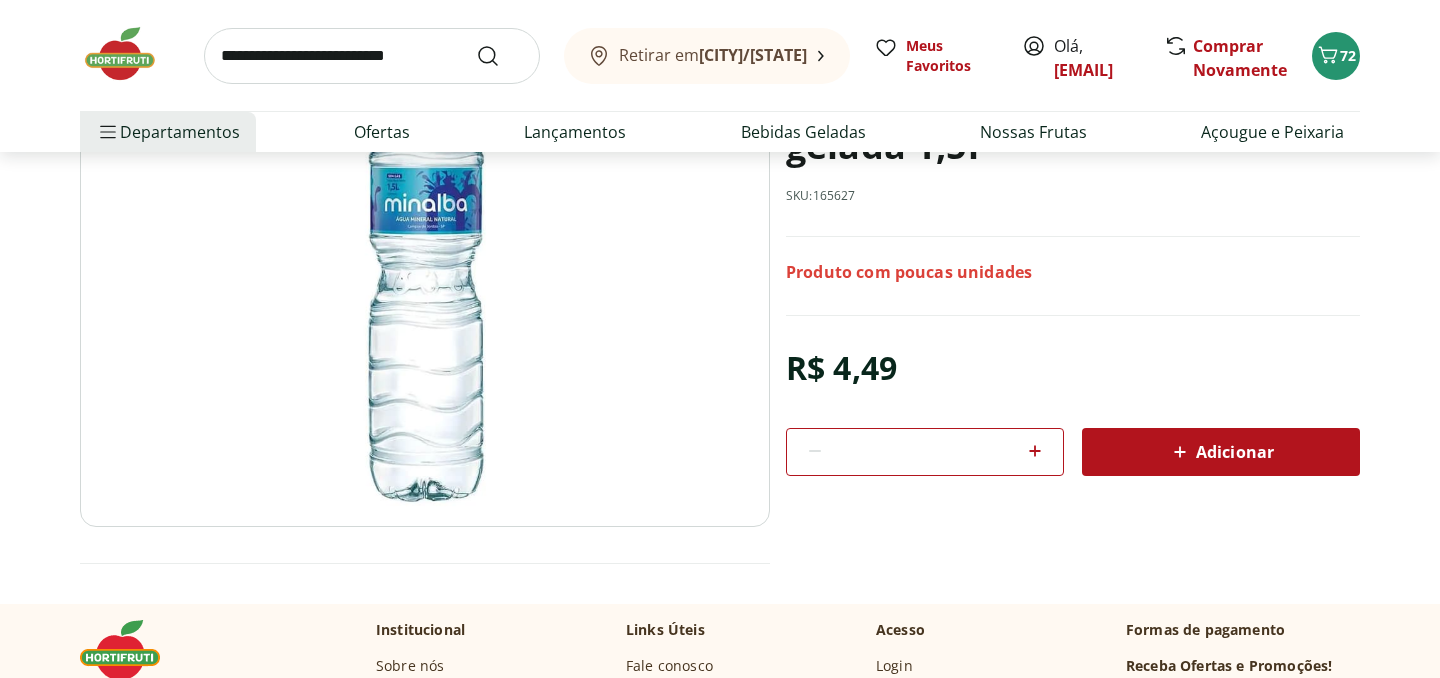 click 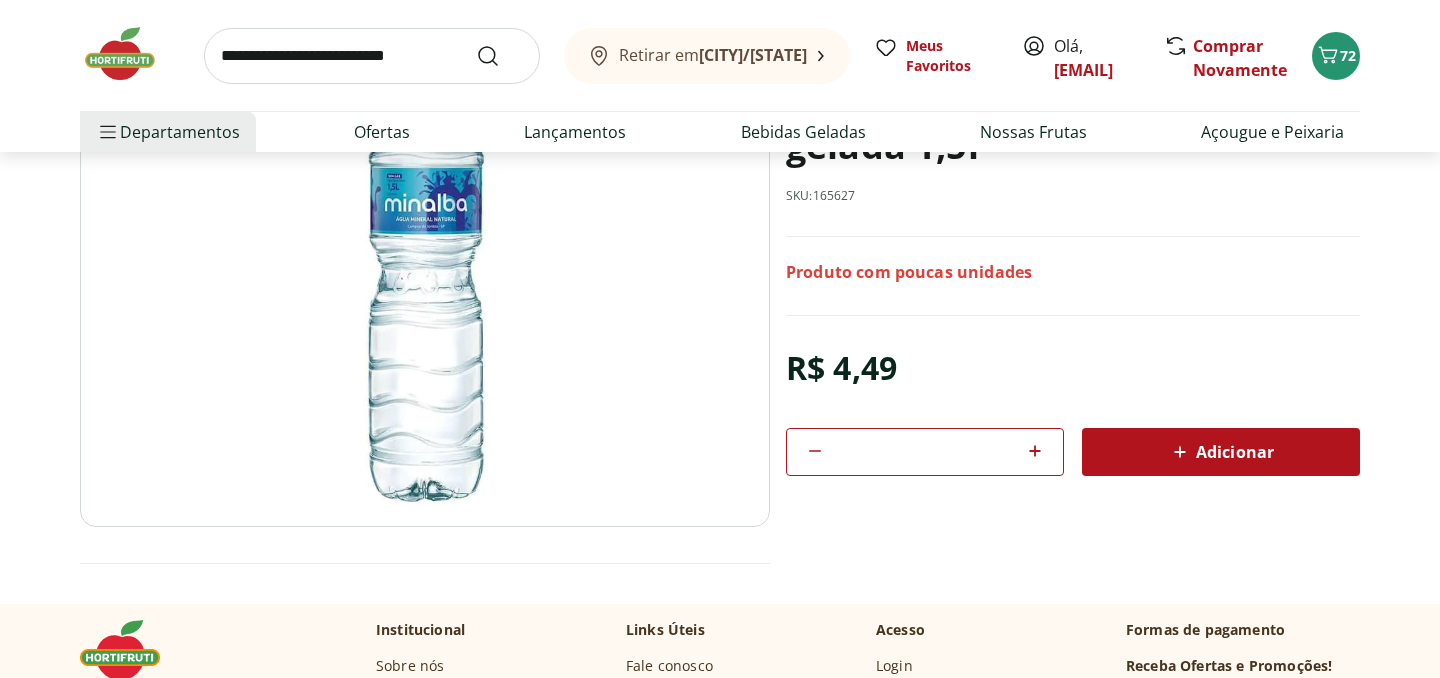 click 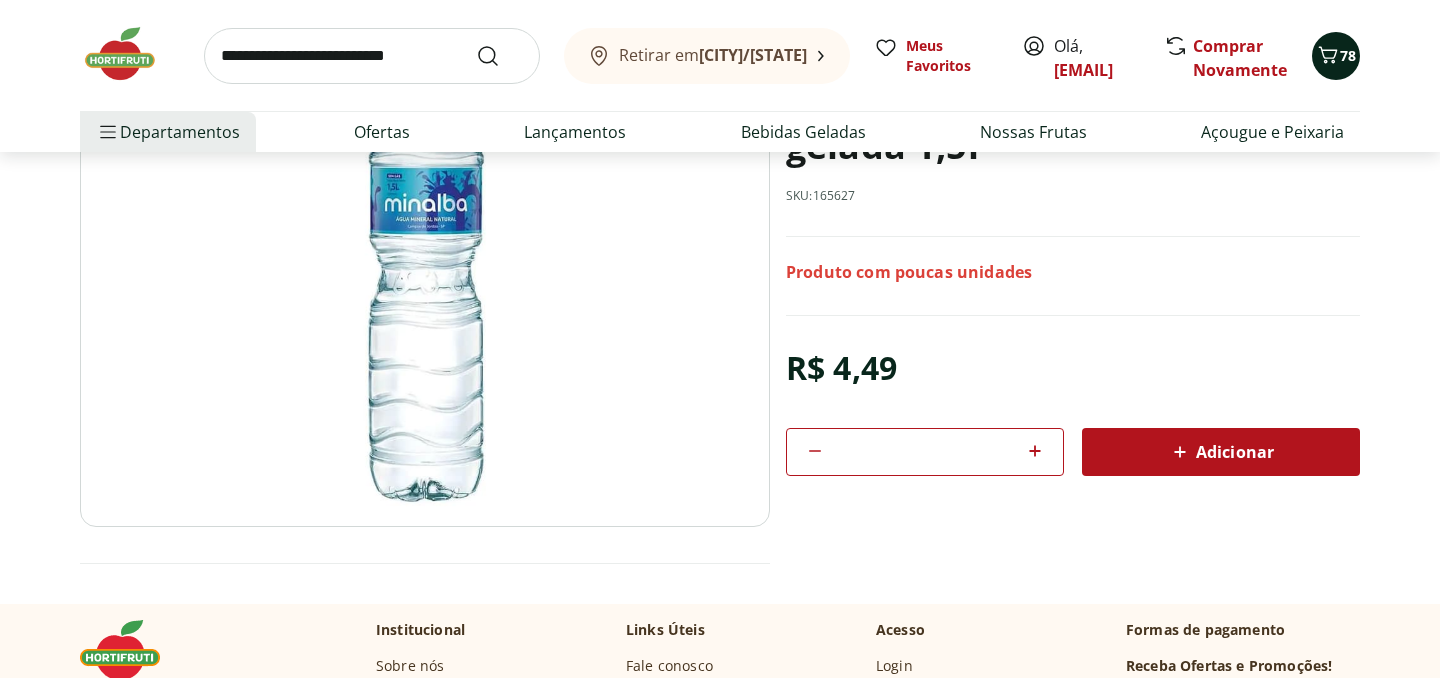 click 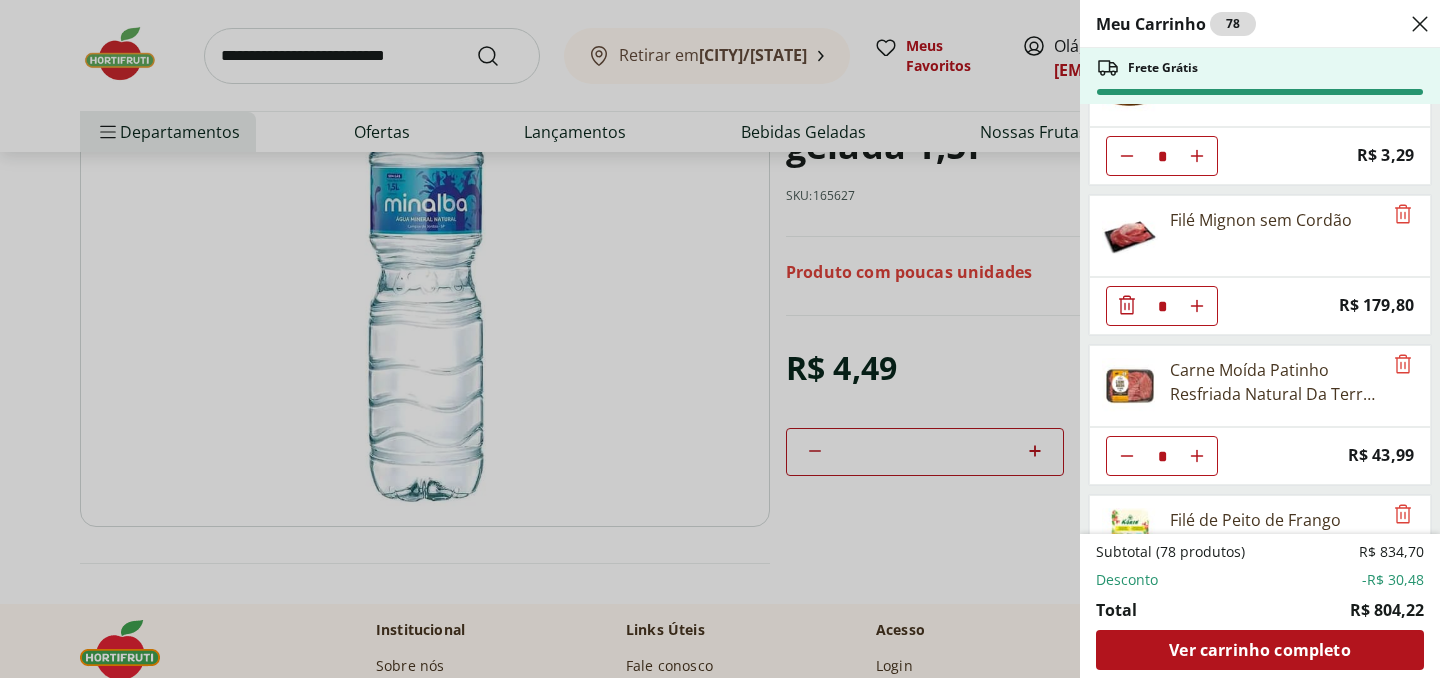 scroll, scrollTop: 3328, scrollLeft: 0, axis: vertical 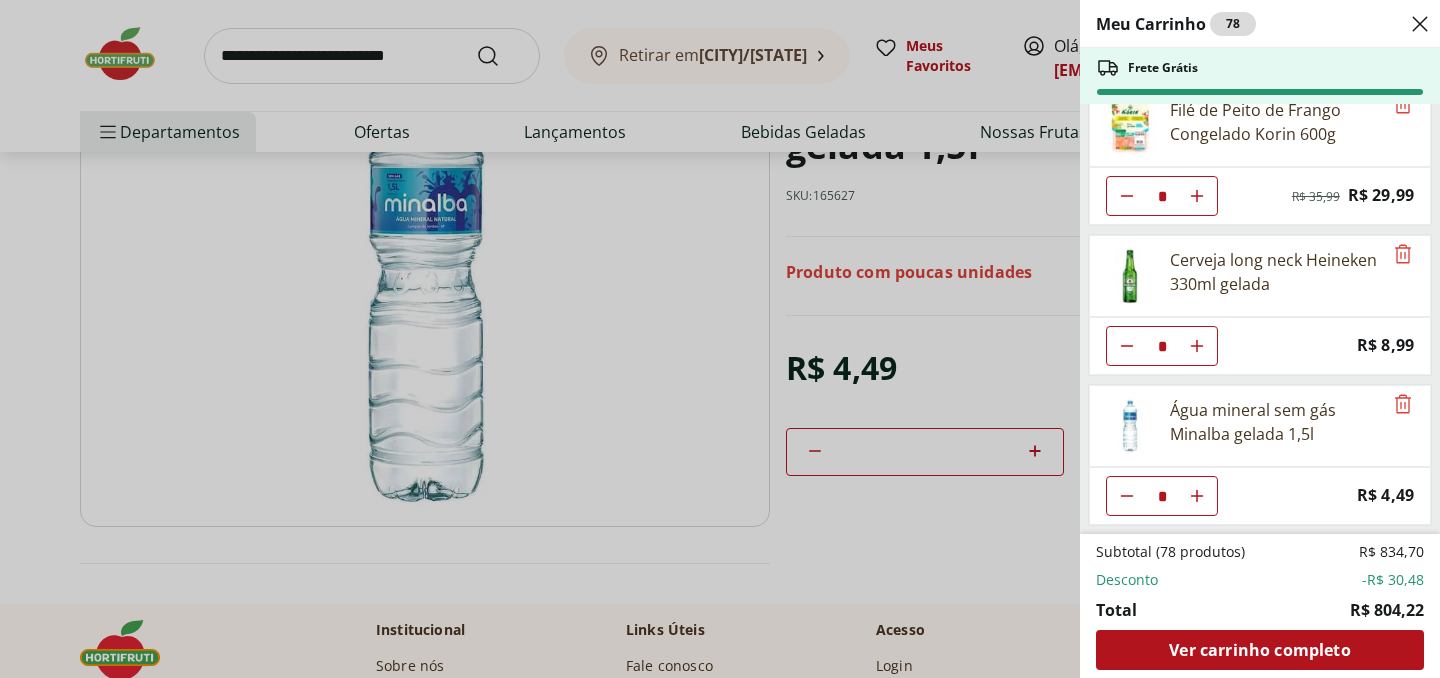 click on "Meu Carrinho 82 Frete Grátis Ovo caipira vermelho HNT 20 unidades * Price: R$ 26,99 Farinha De Trigo Dona Benta Tipo 1 1Kg * Price: R$ 8,99 Macarrão Com Ovos Barilla Espaguete 500G * Price: R$ 8,69 Alface Crespa Verde Hidropônica Unidade * Price: R$ 5,99 Cebola Nacional unidade * Price: R$ 1,10 Alho Nacional Unidade * Price: R$ 1,98 Cenoura Orgânica Natural da Terra 600g * Price: R$ 8,99 Batata Inglesa ** Price: R$ 1,09 Aipim Unidade * Price: R$ 1,71 Brócolis Verdura - Unidade * Price: R$ 10,99 Abóbora Japonesa Pedaço * Price: R$ 3,29 Melancia Pedaço * Price: R$ 20,97 Laranja Lima Natural da Terra 1,5kg * Price: R$ 18,99 Maracujá Azedo Unidade * Price: R$ 4,40 Limão Tahity Unidade * Original price: R$ 0,58 Price: R$ 0,50 Requeijão Cremoso Natural da Terra 180g * Original price: R$ 9,99 Price: R$ 8,49 Queijo Minas Frescal pote Coalhadas * Price: R$ 26,95 Queijo Mussarela Fatiado * Price: R$ 6,99 Manteiga com Sal Tablete Cruzília Unidade * Price: R$ 12,99 * Price: R$ 3,29 * * *" at bounding box center (720, 339) 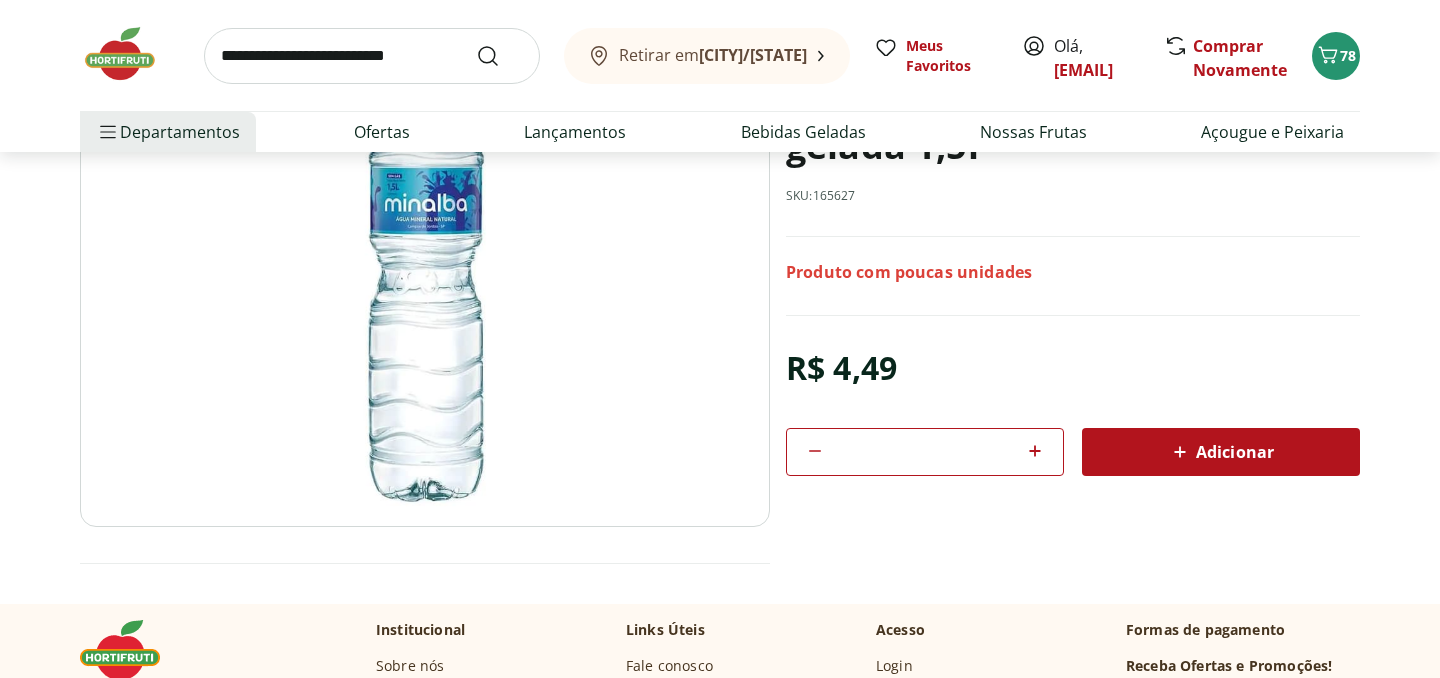 click at bounding box center [372, 56] 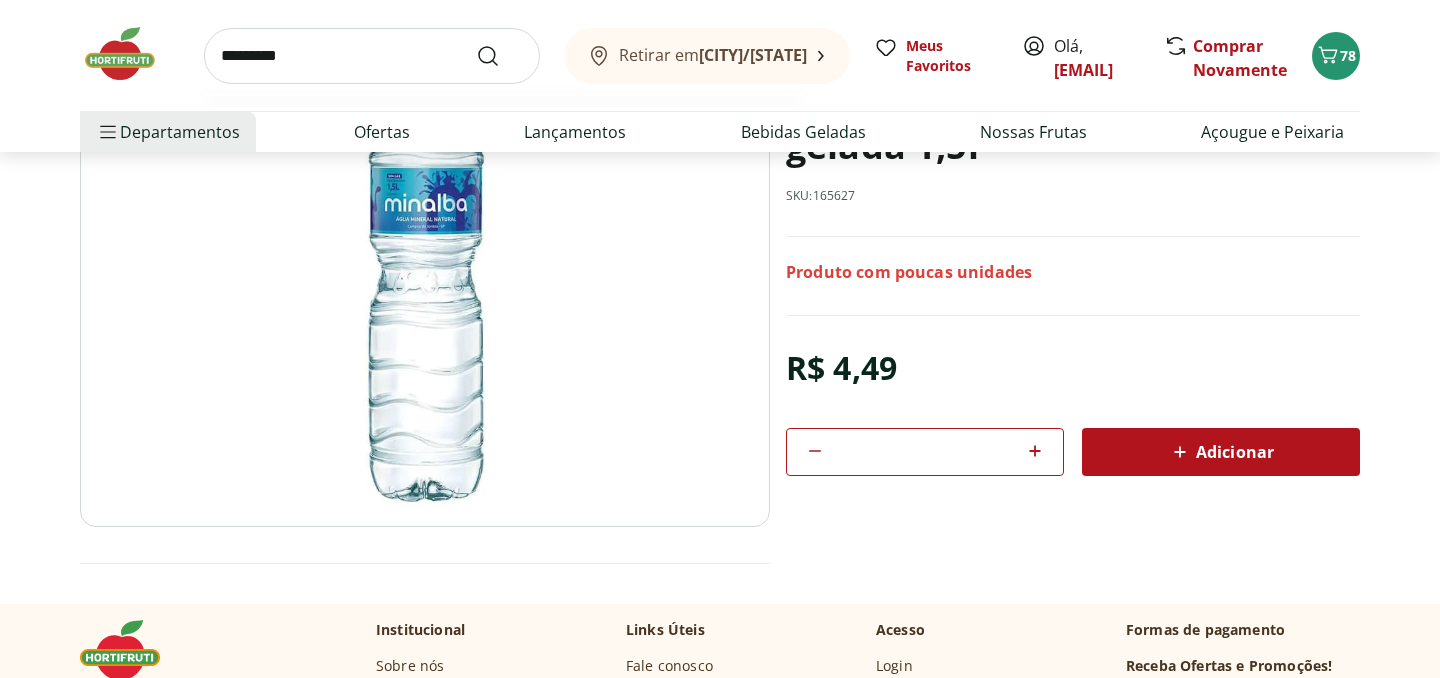 type on "*********" 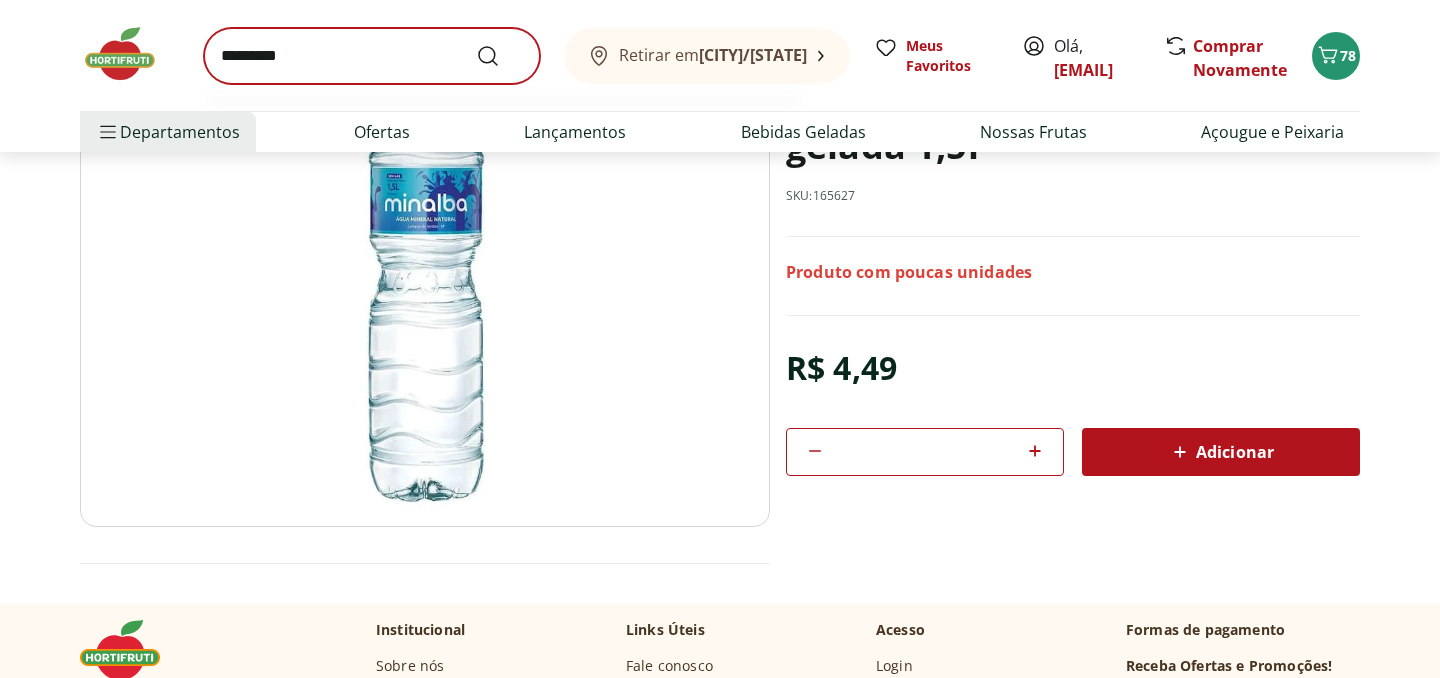 scroll, scrollTop: 0, scrollLeft: 0, axis: both 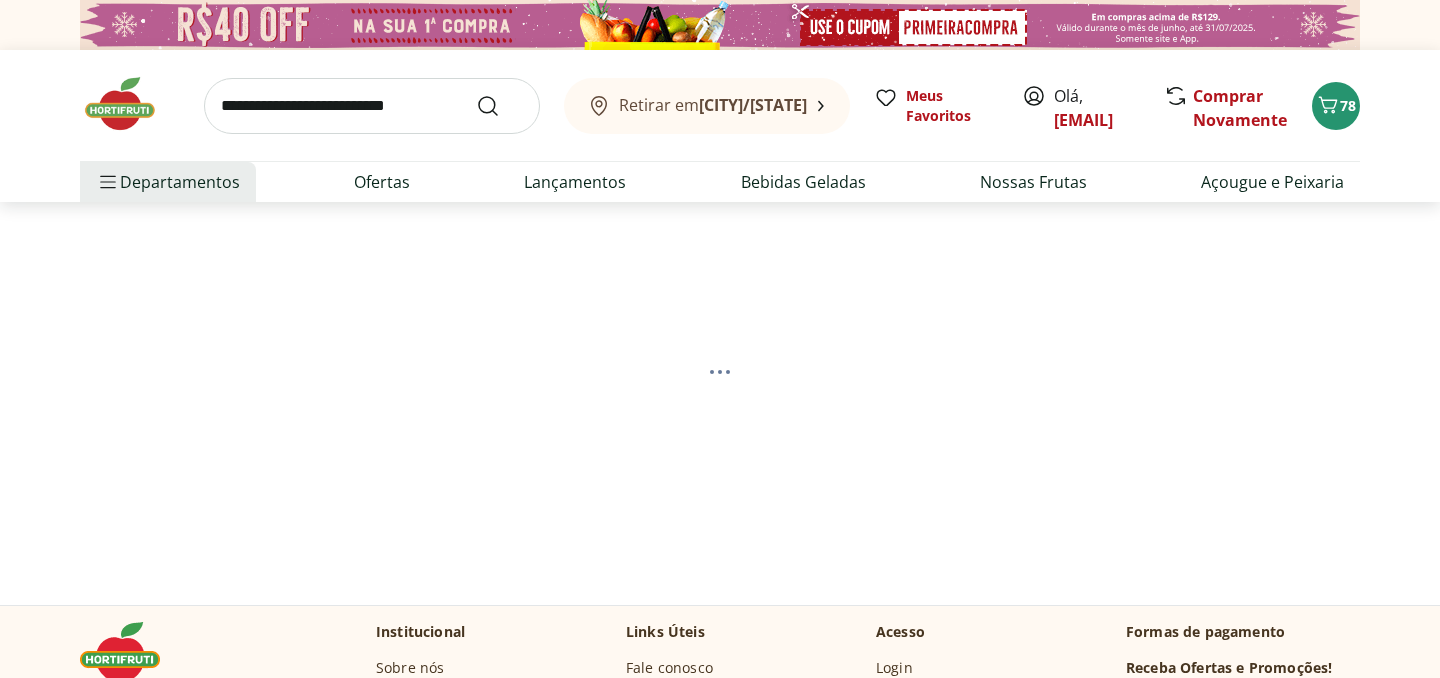 select on "**********" 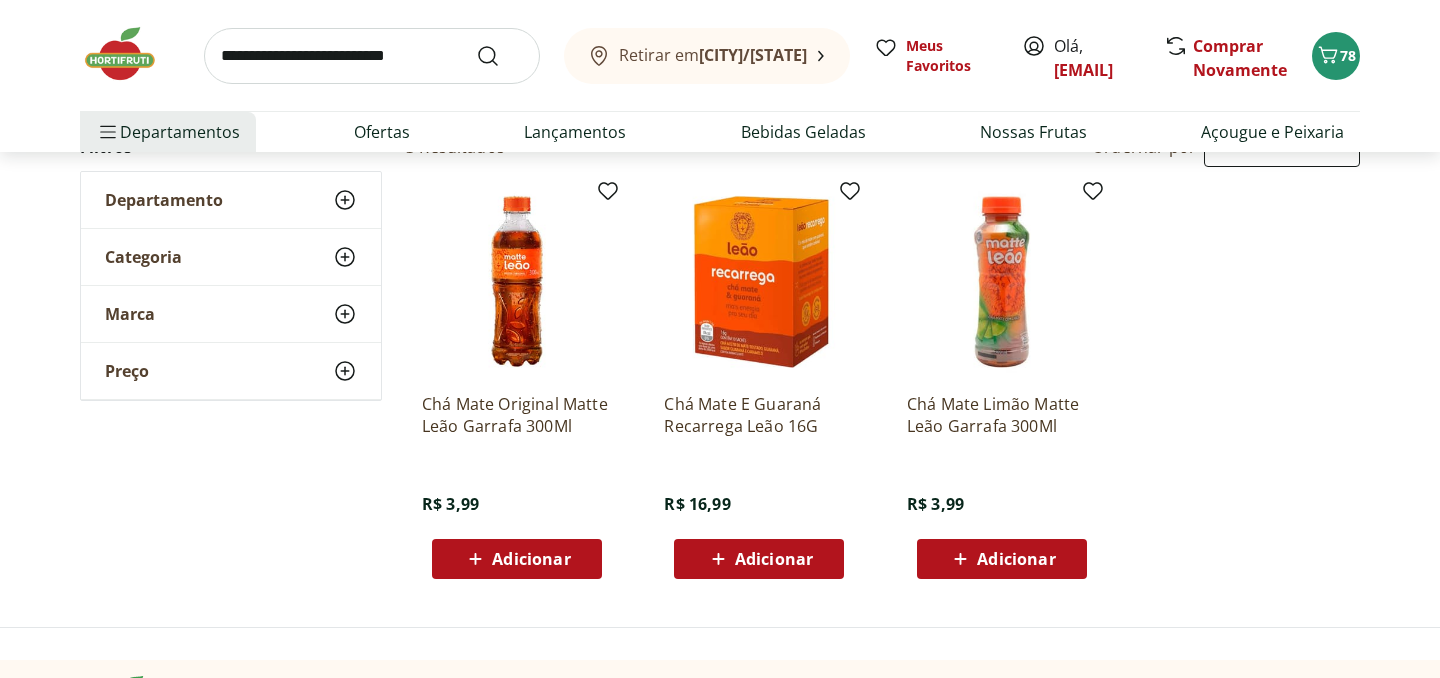 scroll, scrollTop: 238, scrollLeft: 0, axis: vertical 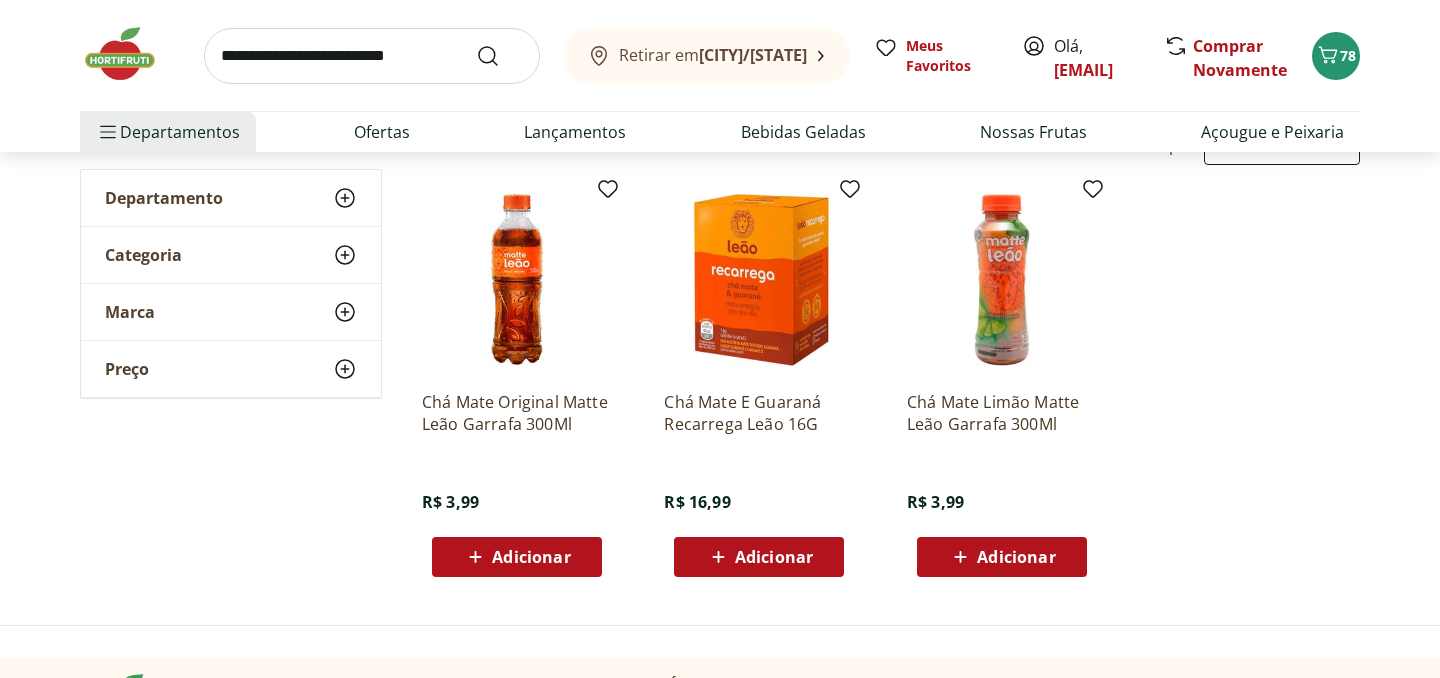 click at bounding box center [372, 56] 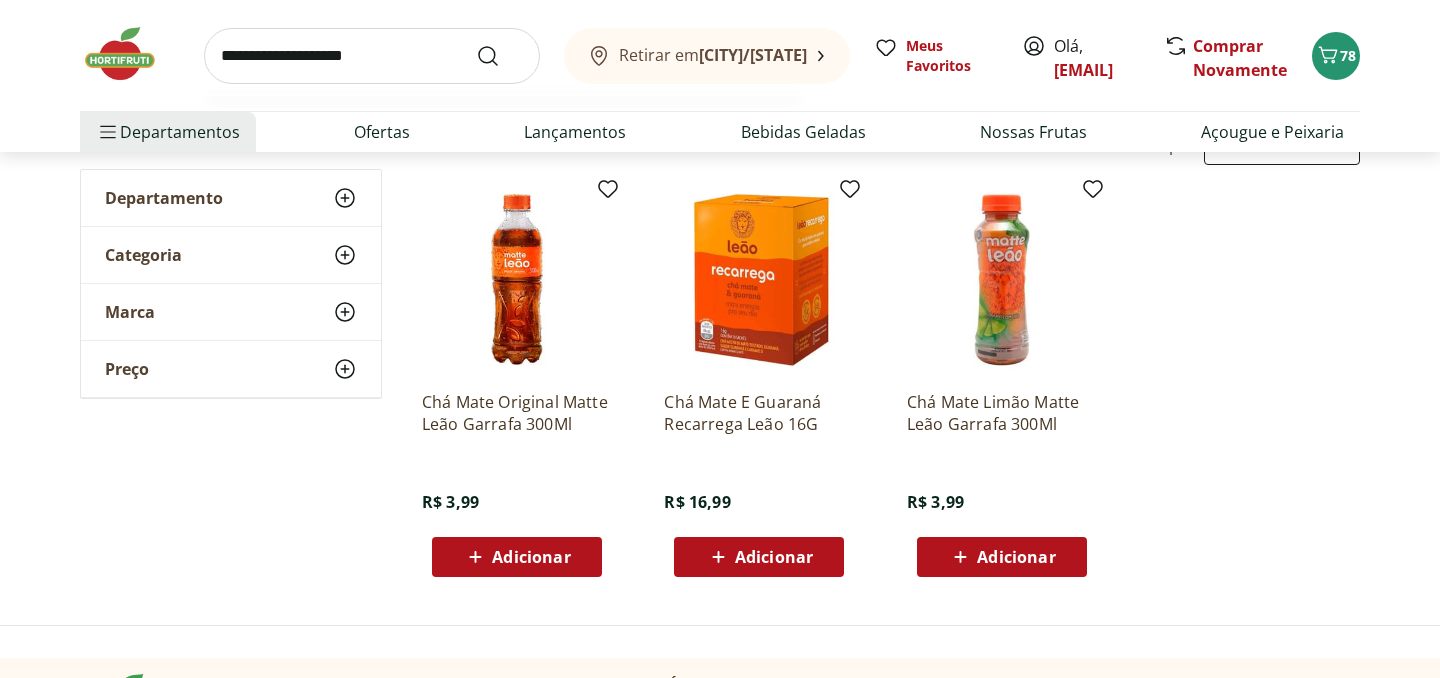 type on "**********" 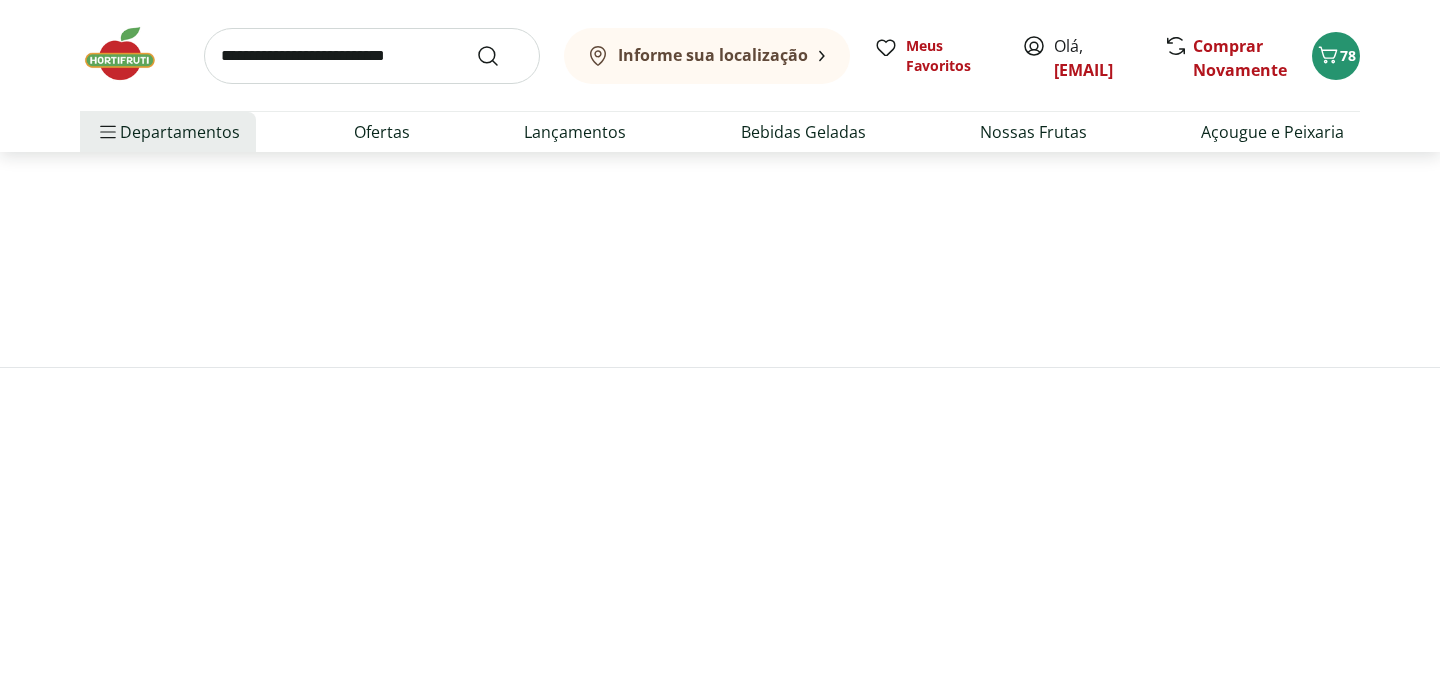 scroll, scrollTop: 0, scrollLeft: 0, axis: both 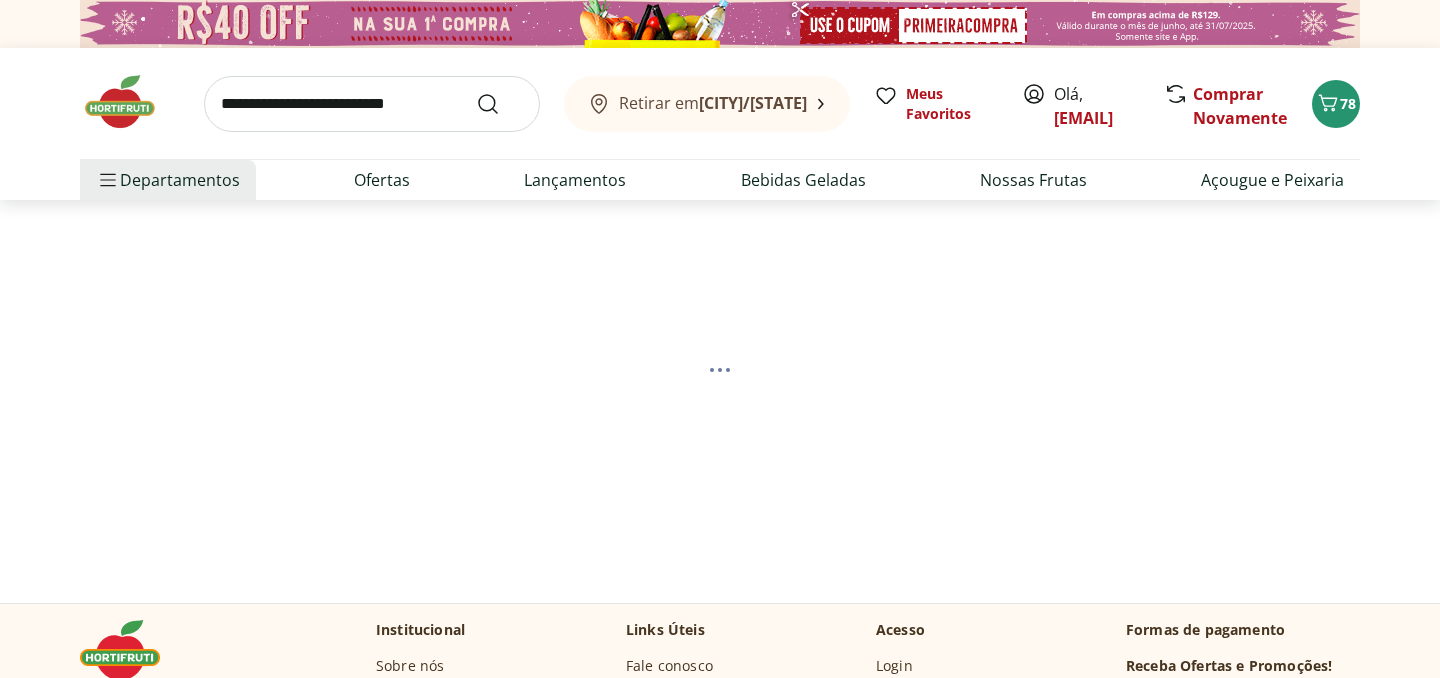 select on "**********" 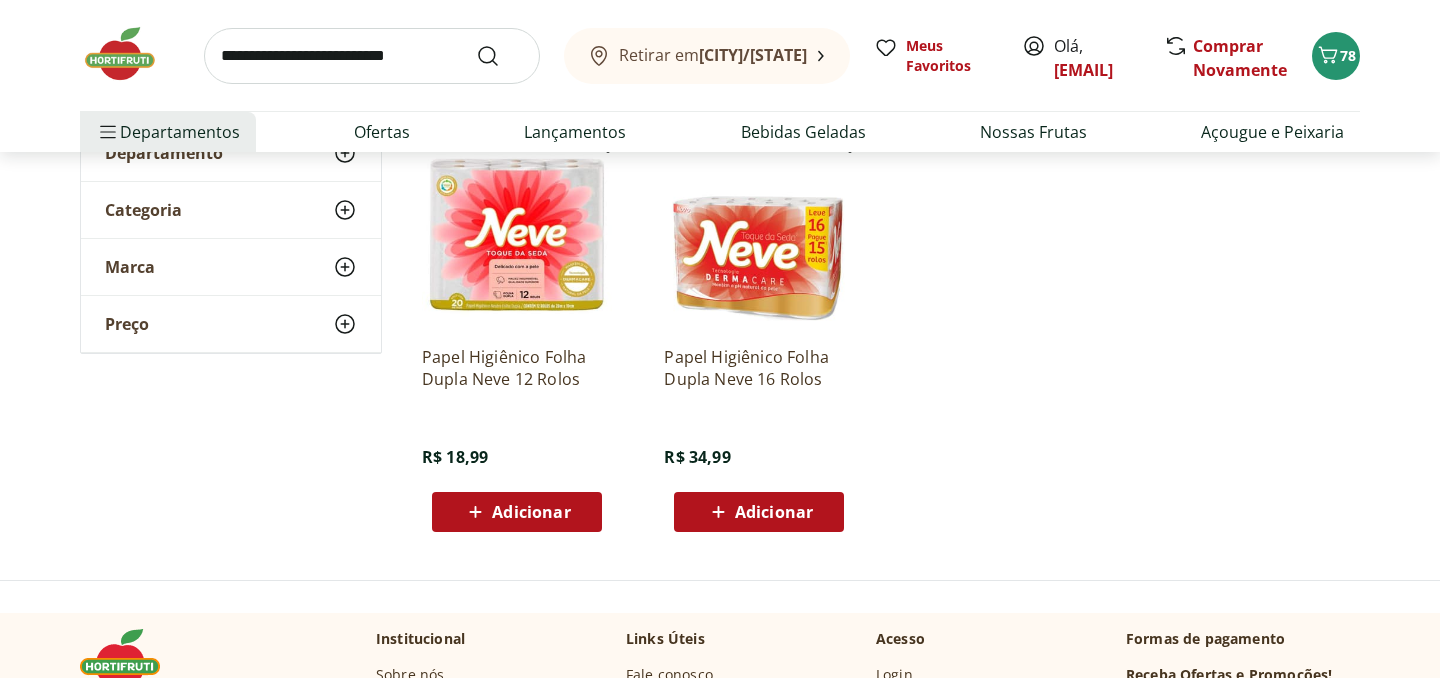 scroll, scrollTop: 285, scrollLeft: 0, axis: vertical 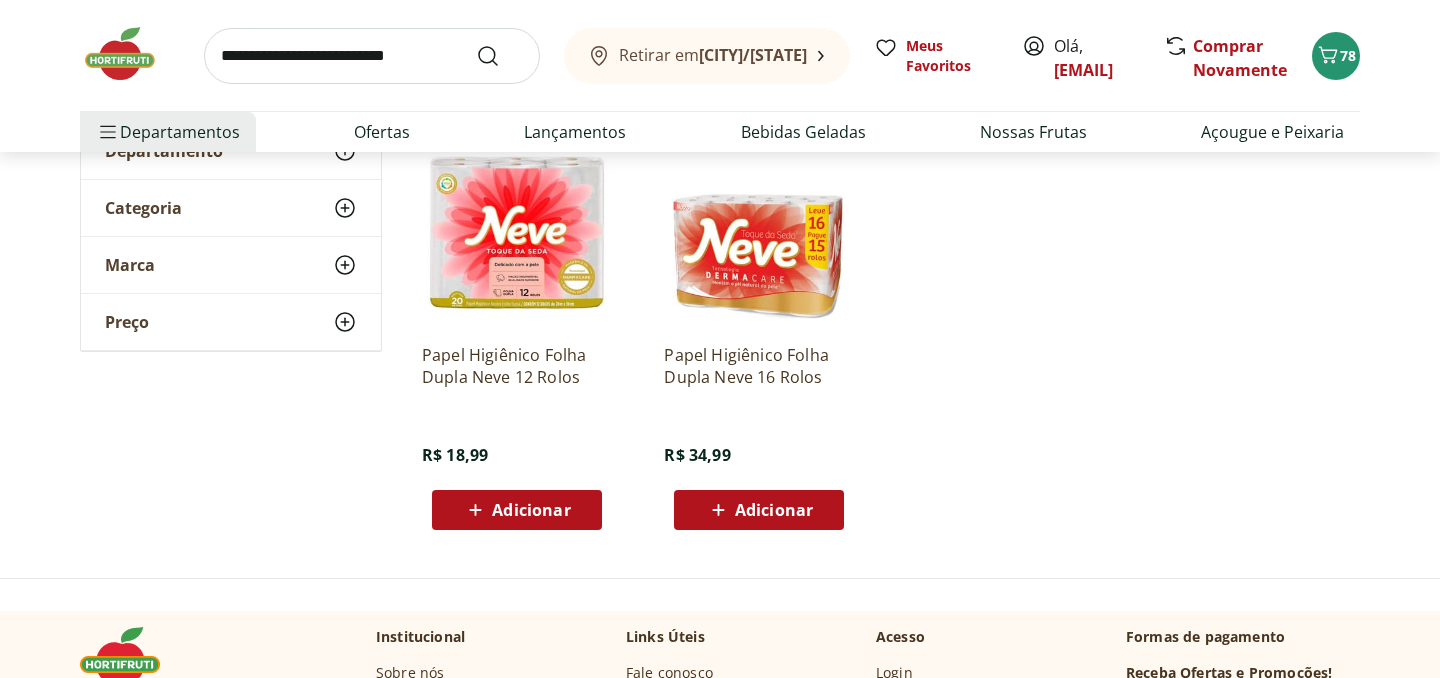 click on "Adicionar" at bounding box center (531, 510) 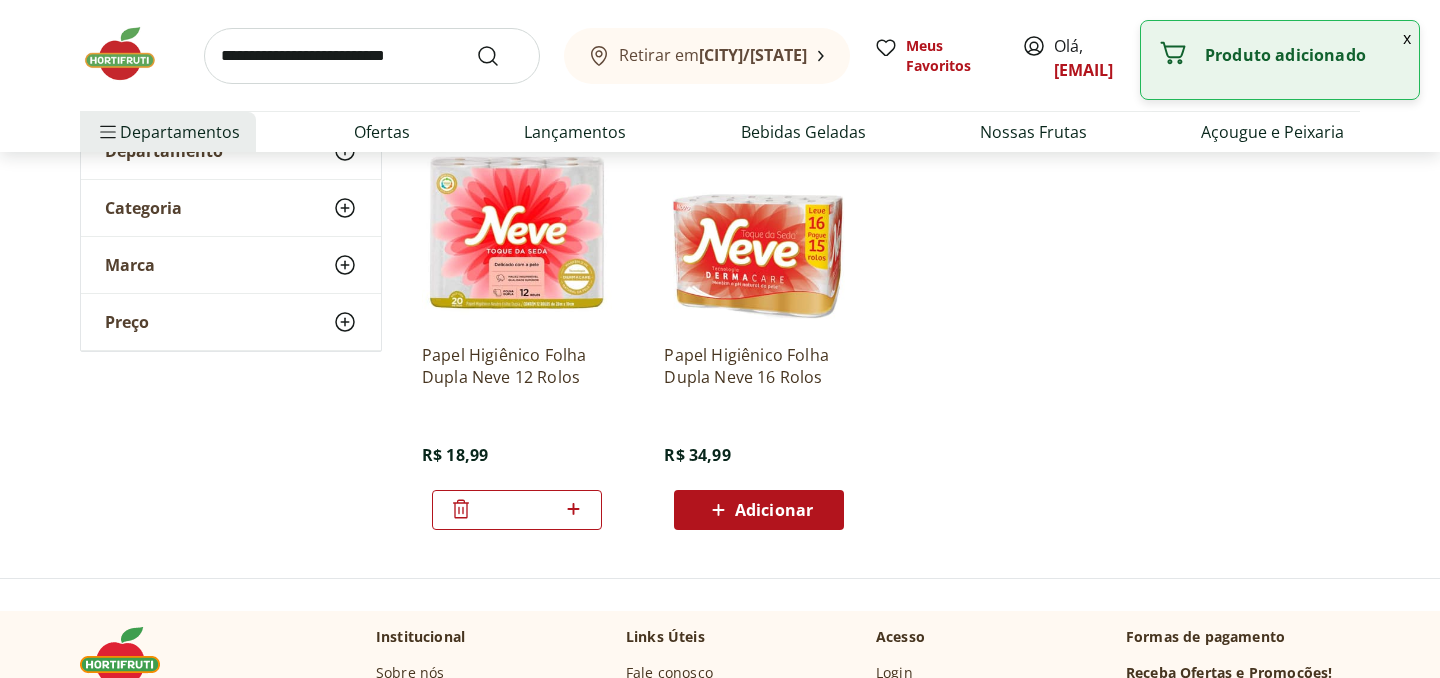click at bounding box center (372, 56) 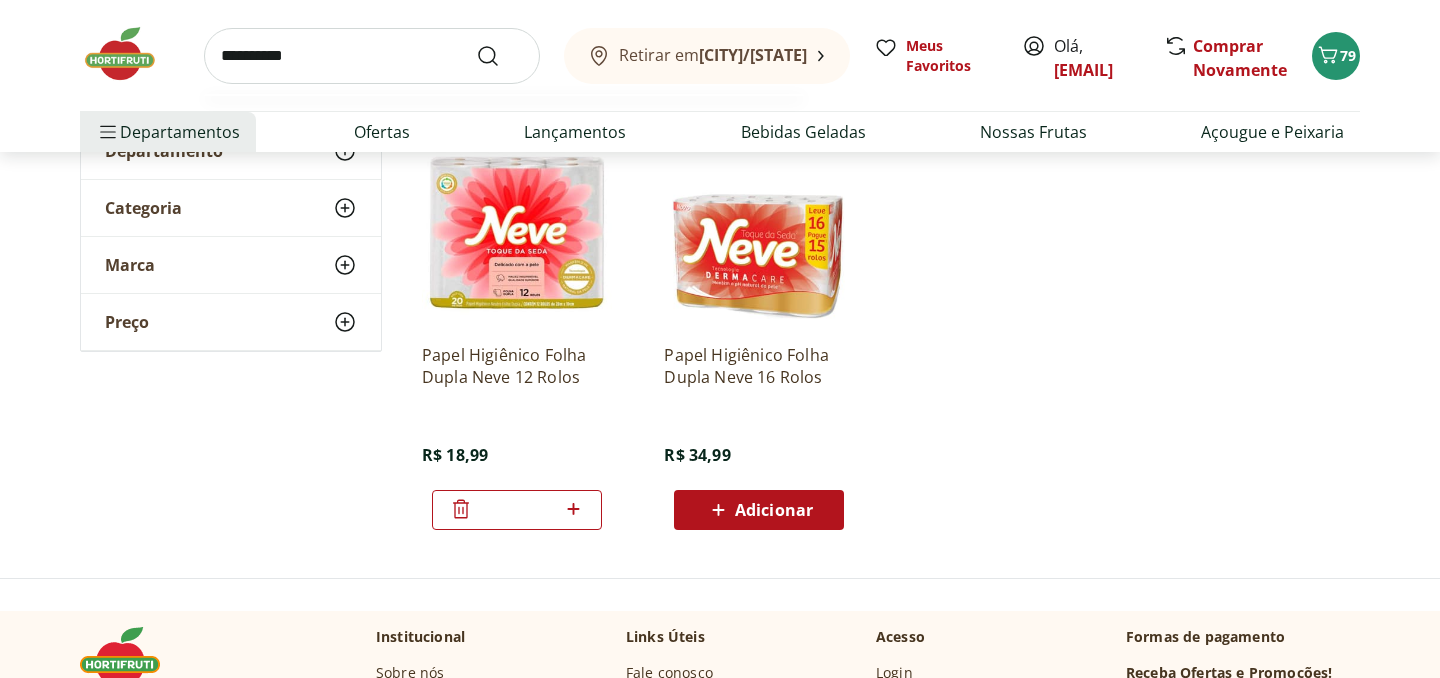 type on "**********" 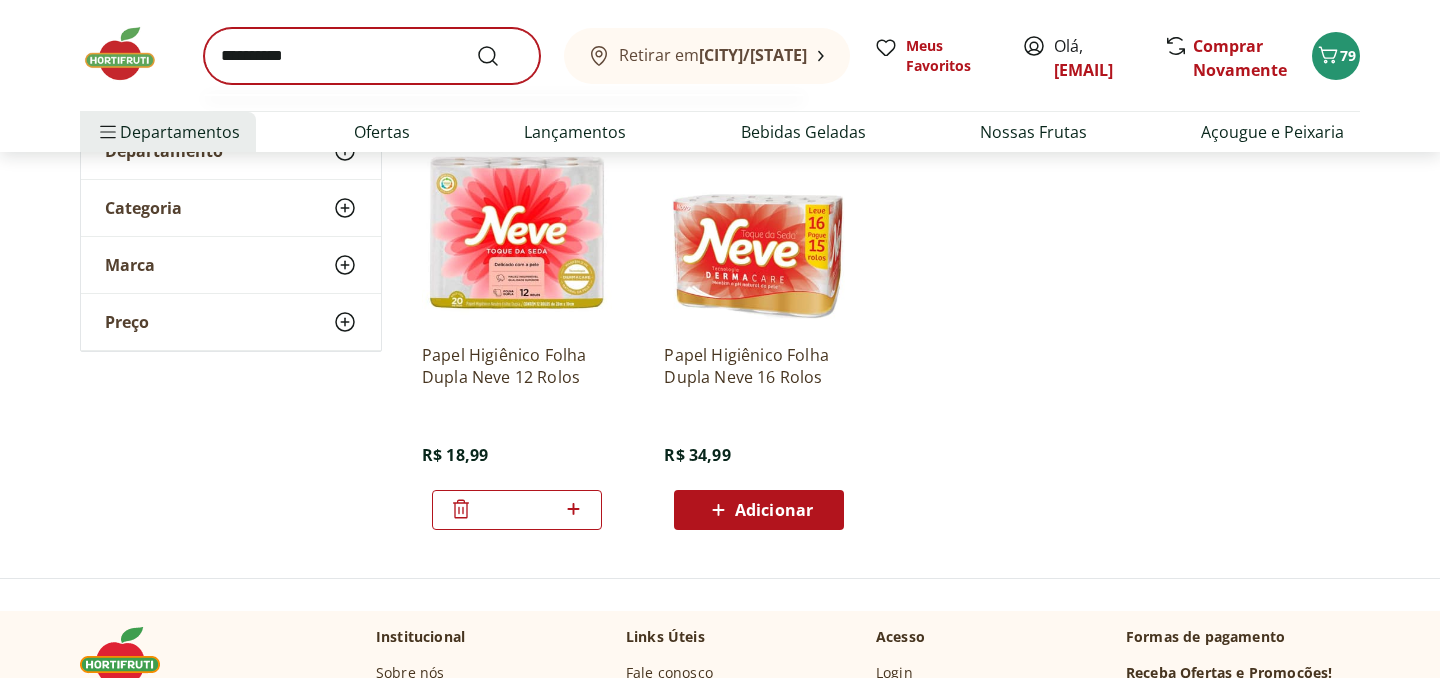scroll, scrollTop: 0, scrollLeft: 0, axis: both 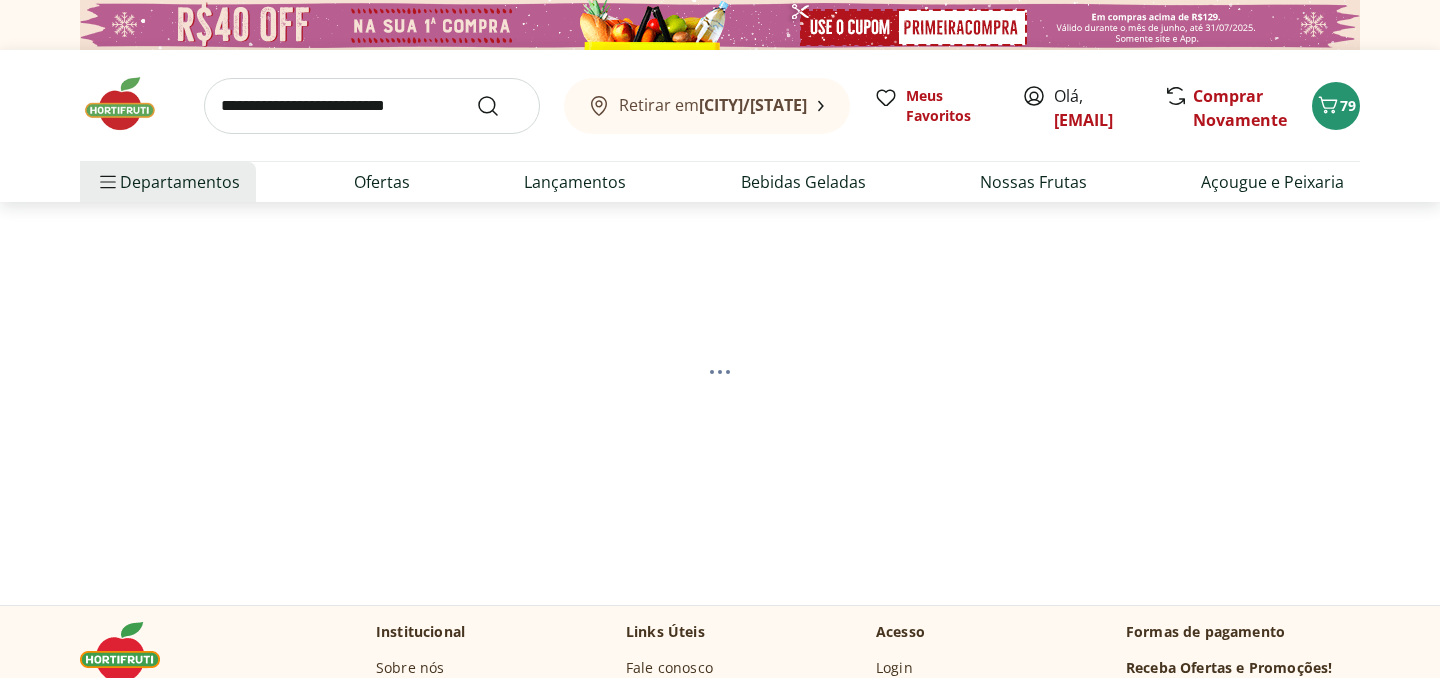 select on "**********" 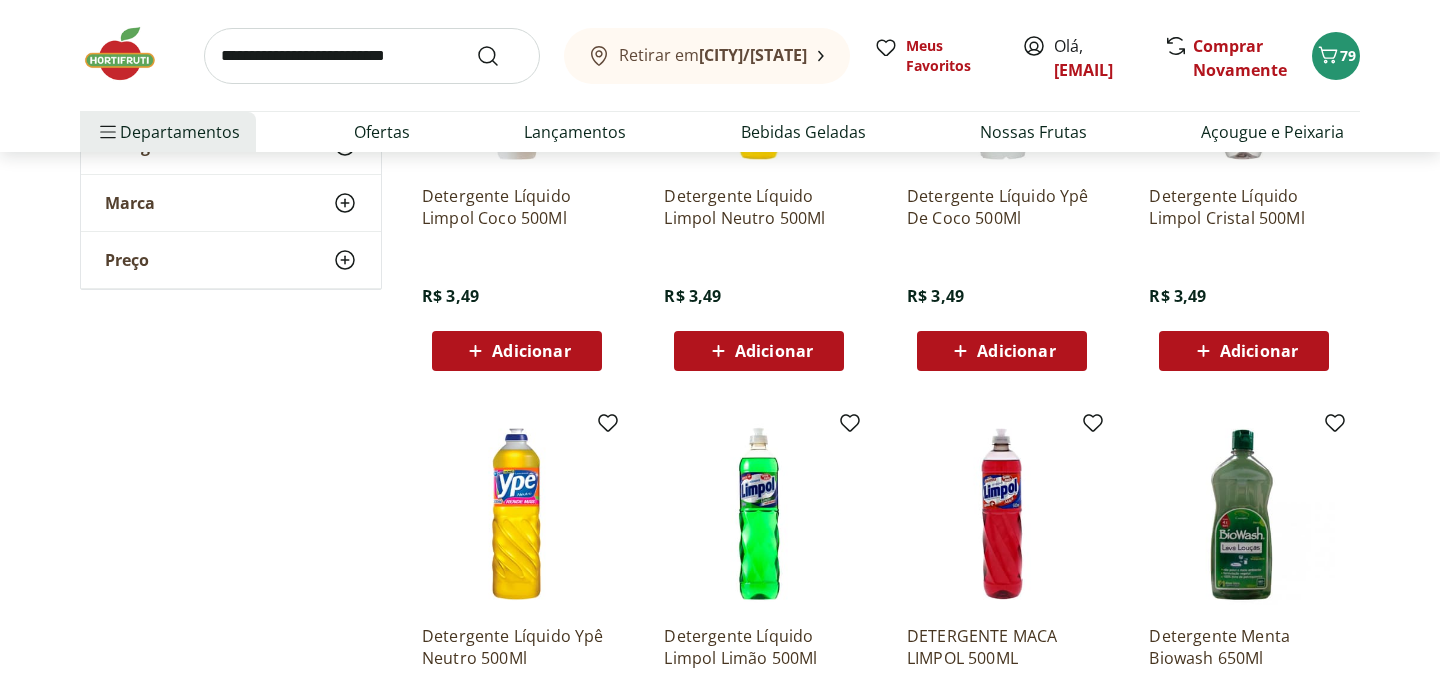 scroll, scrollTop: 398, scrollLeft: 0, axis: vertical 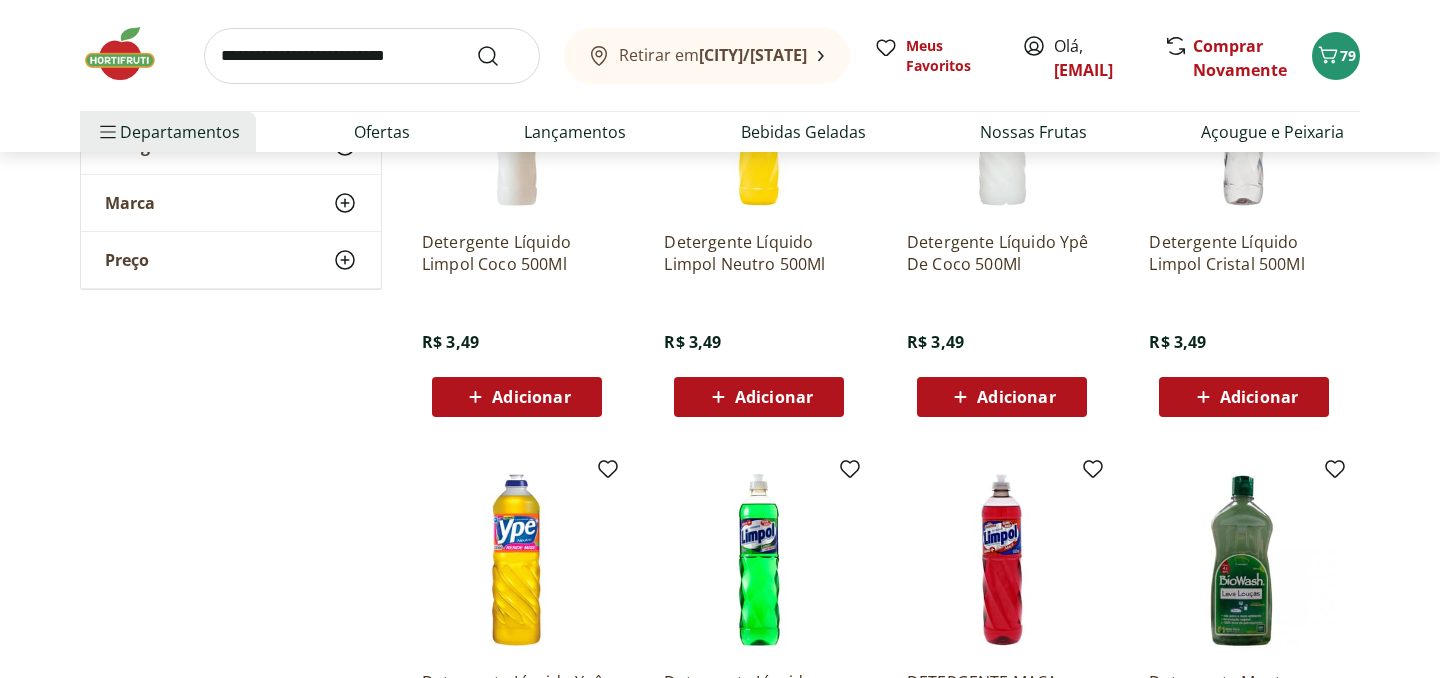 click on "Adicionar" at bounding box center (759, 397) 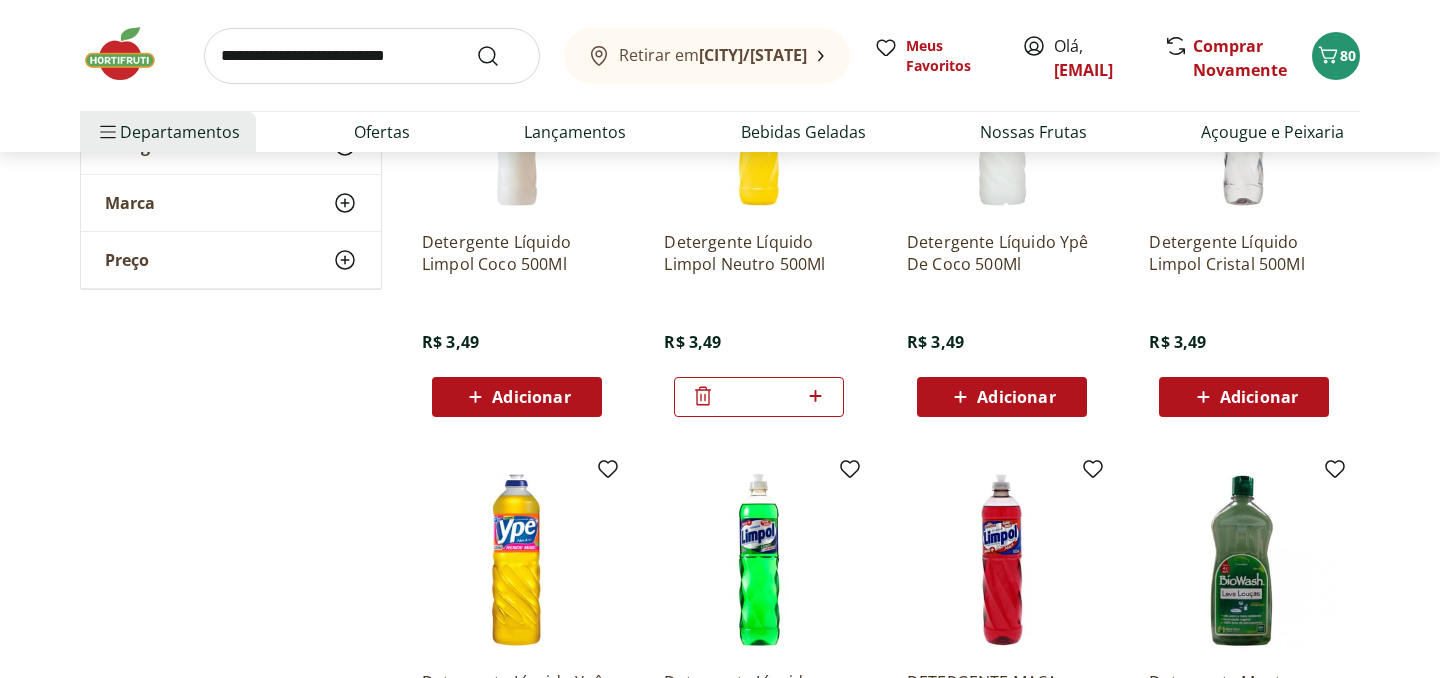 click at bounding box center [372, 56] 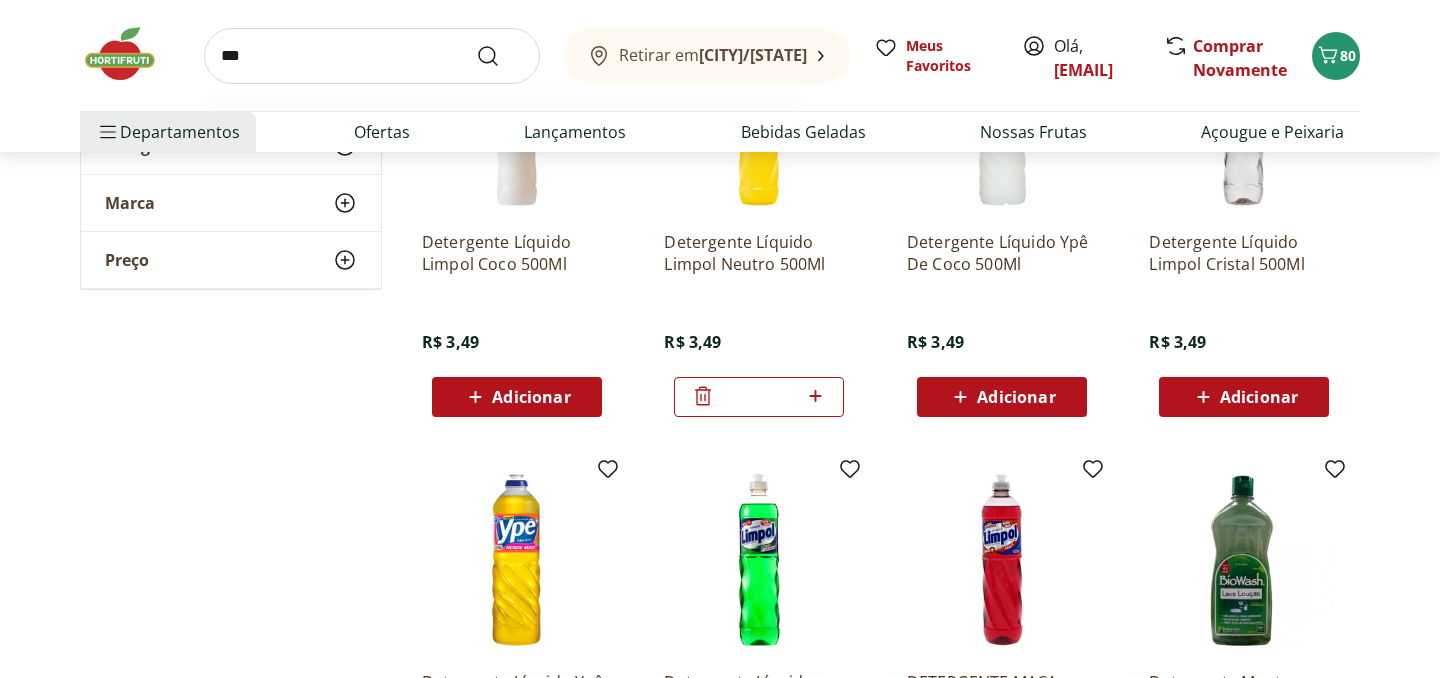 type on "***" 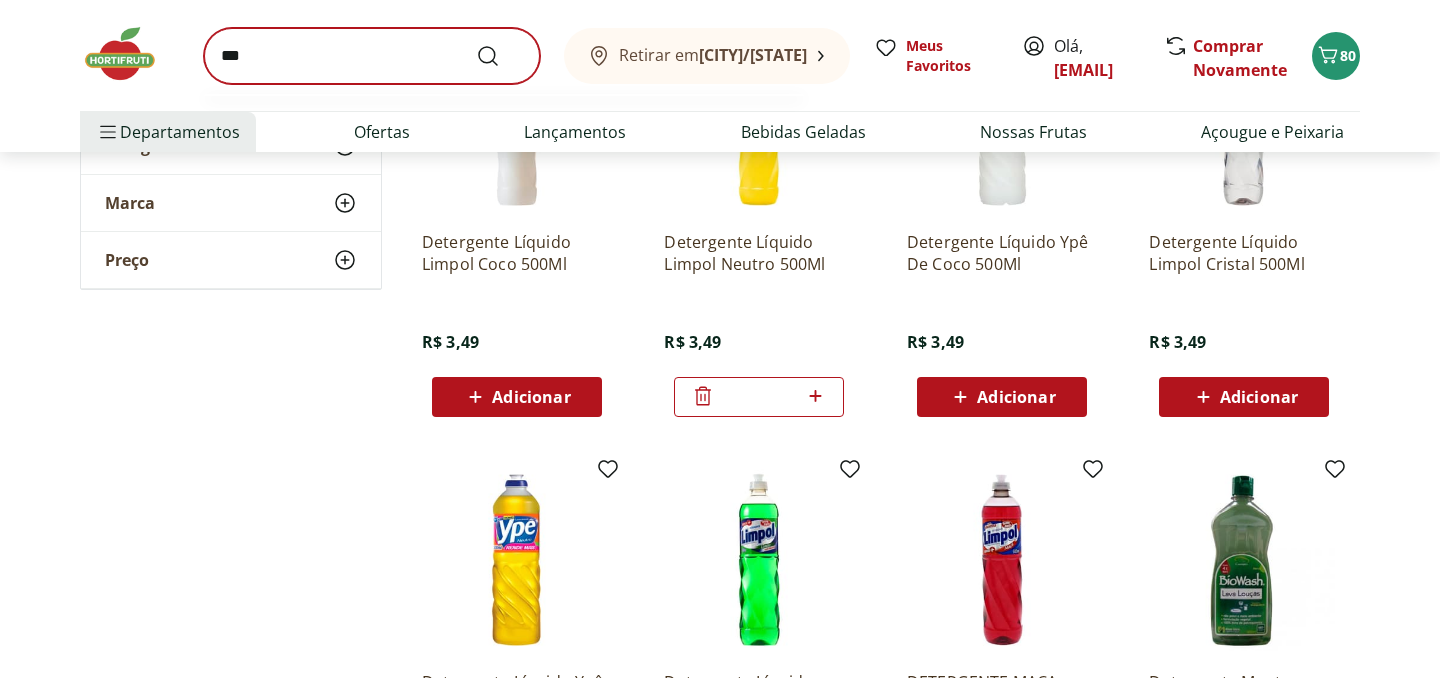 scroll, scrollTop: 0, scrollLeft: 0, axis: both 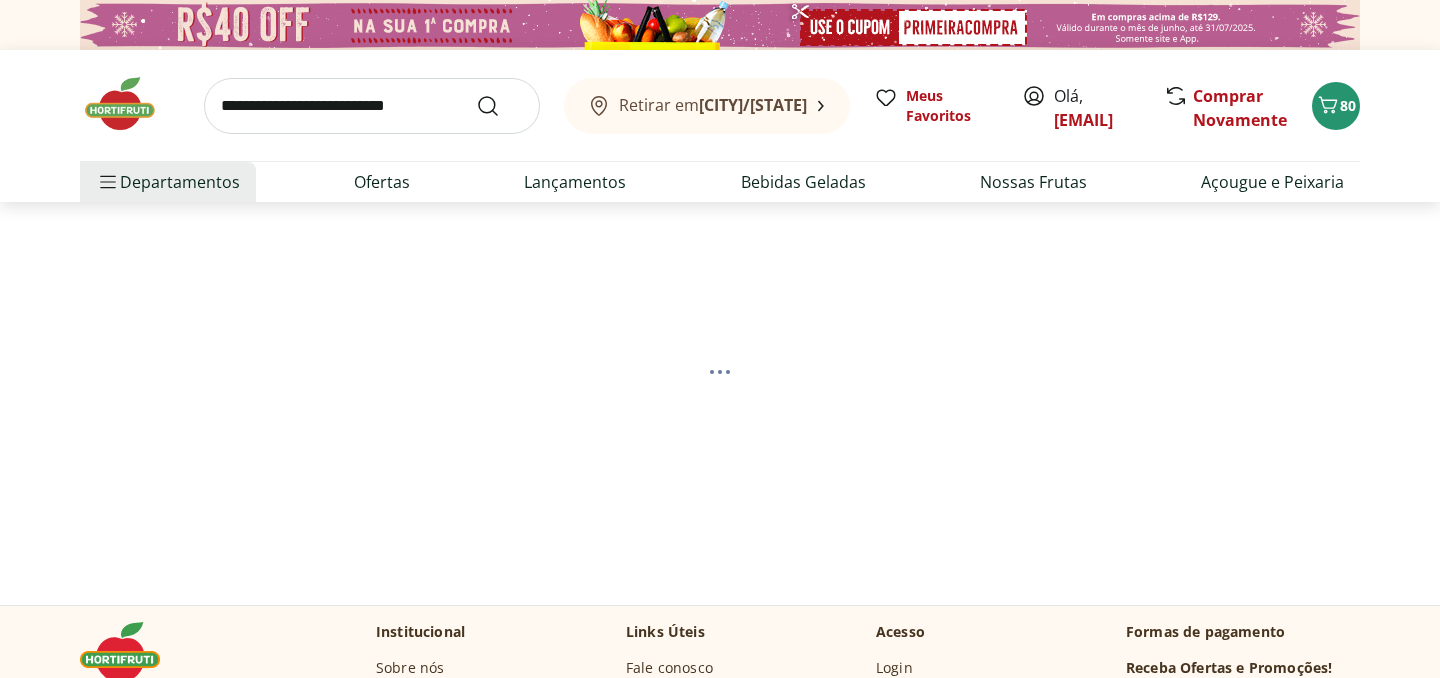 select on "**********" 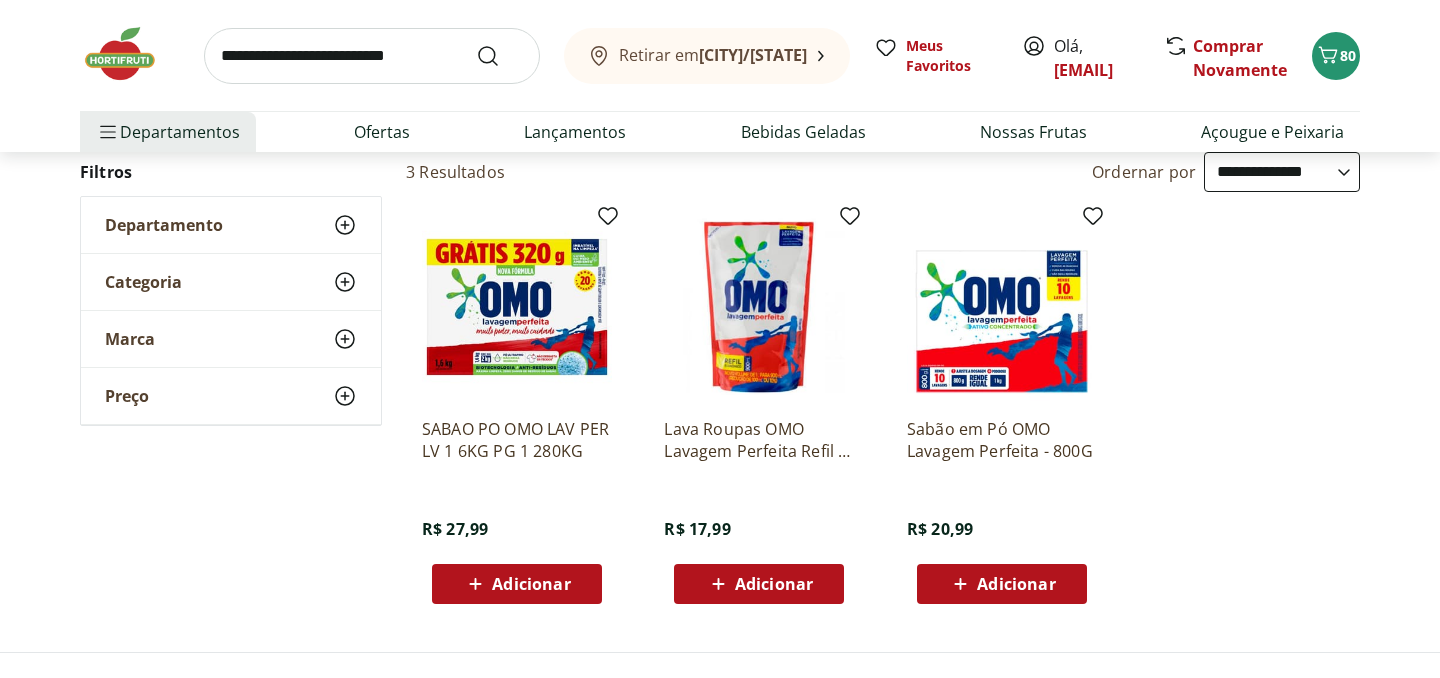 scroll, scrollTop: 206, scrollLeft: 0, axis: vertical 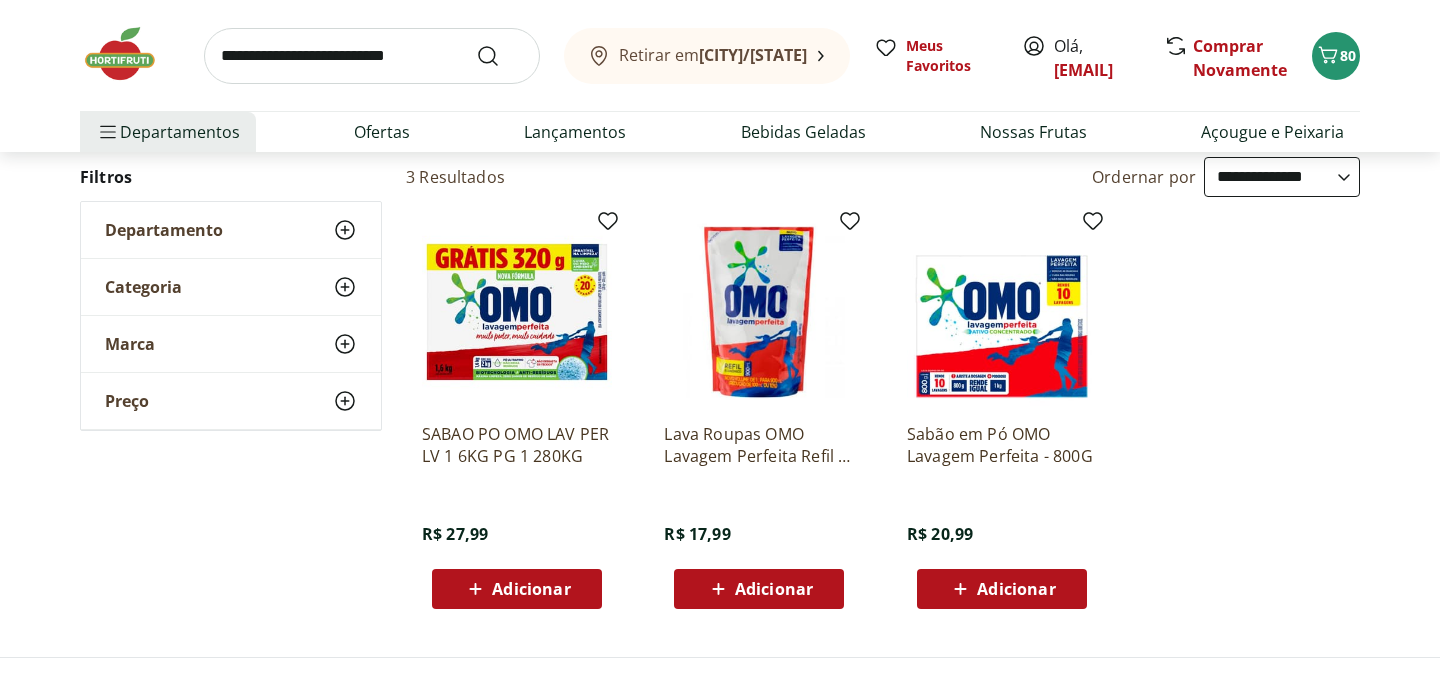 drag, startPoint x: 523, startPoint y: 582, endPoint x: 599, endPoint y: 390, distance: 206.49455 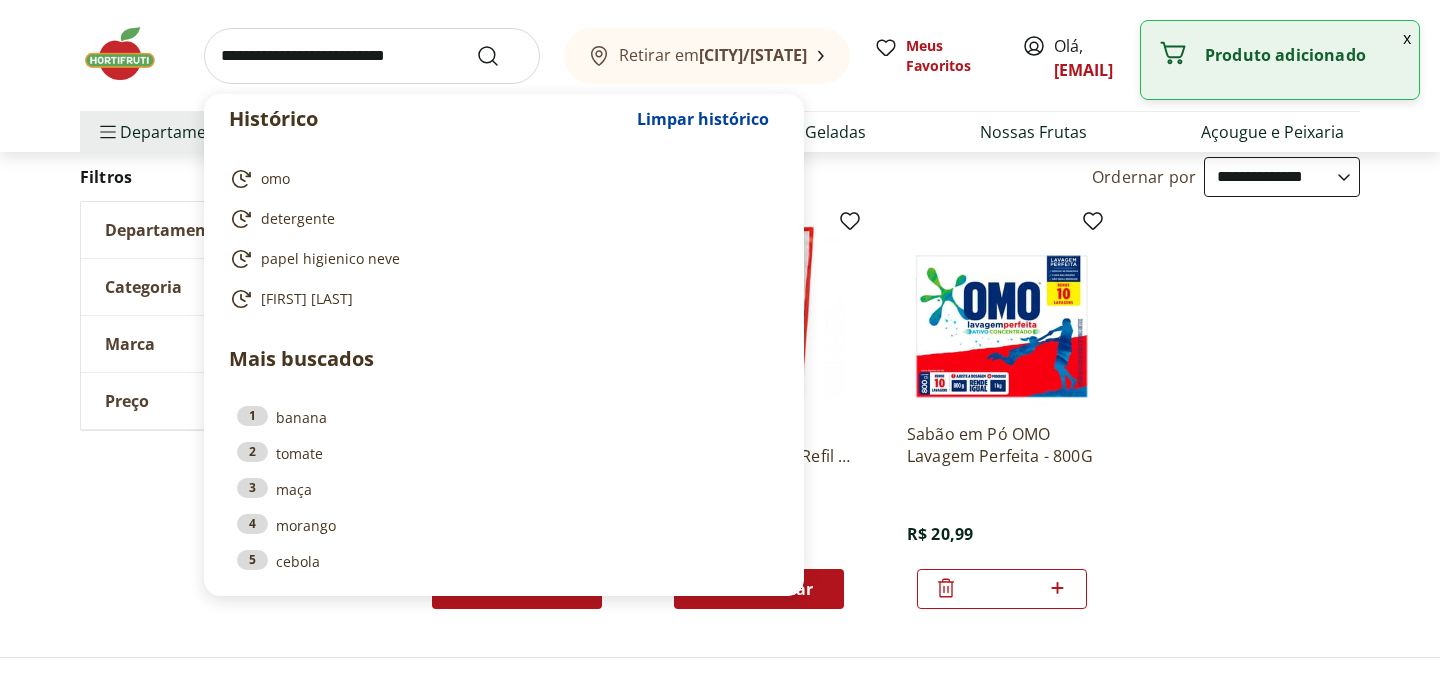click at bounding box center (372, 56) 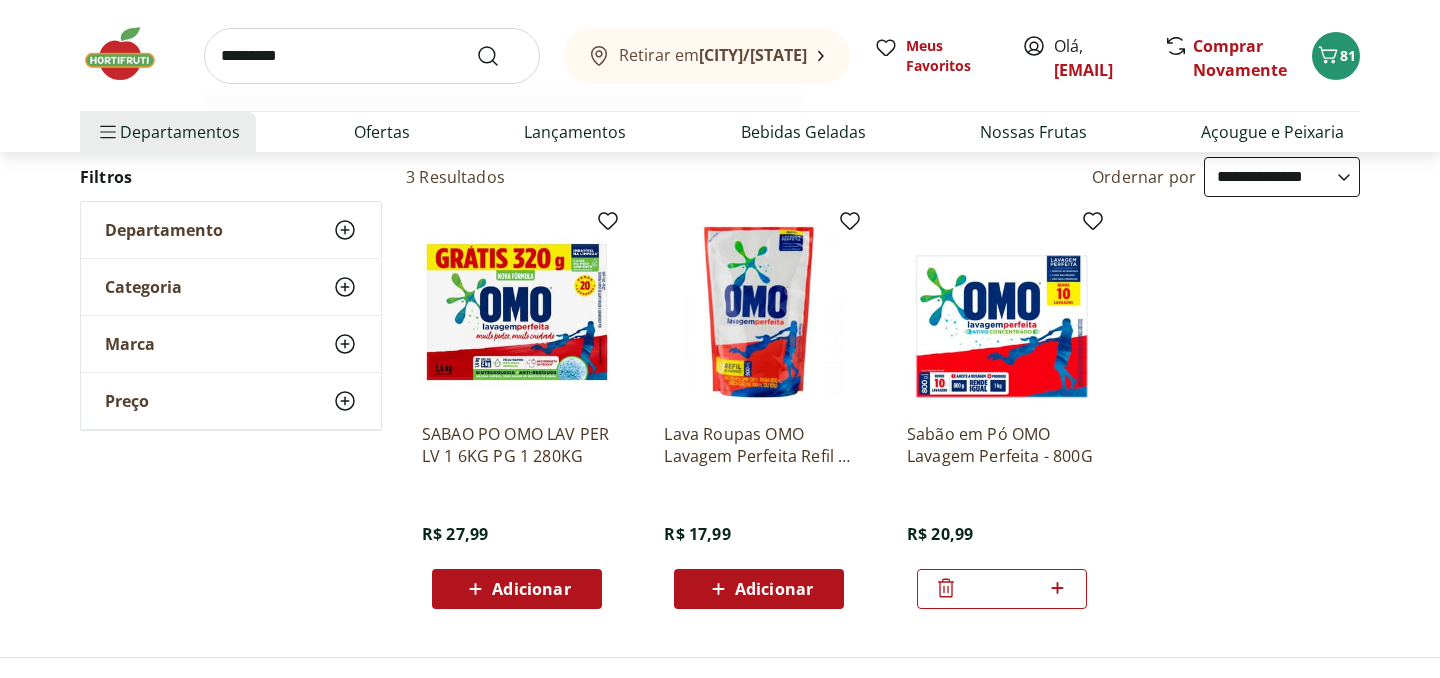 type on "*********" 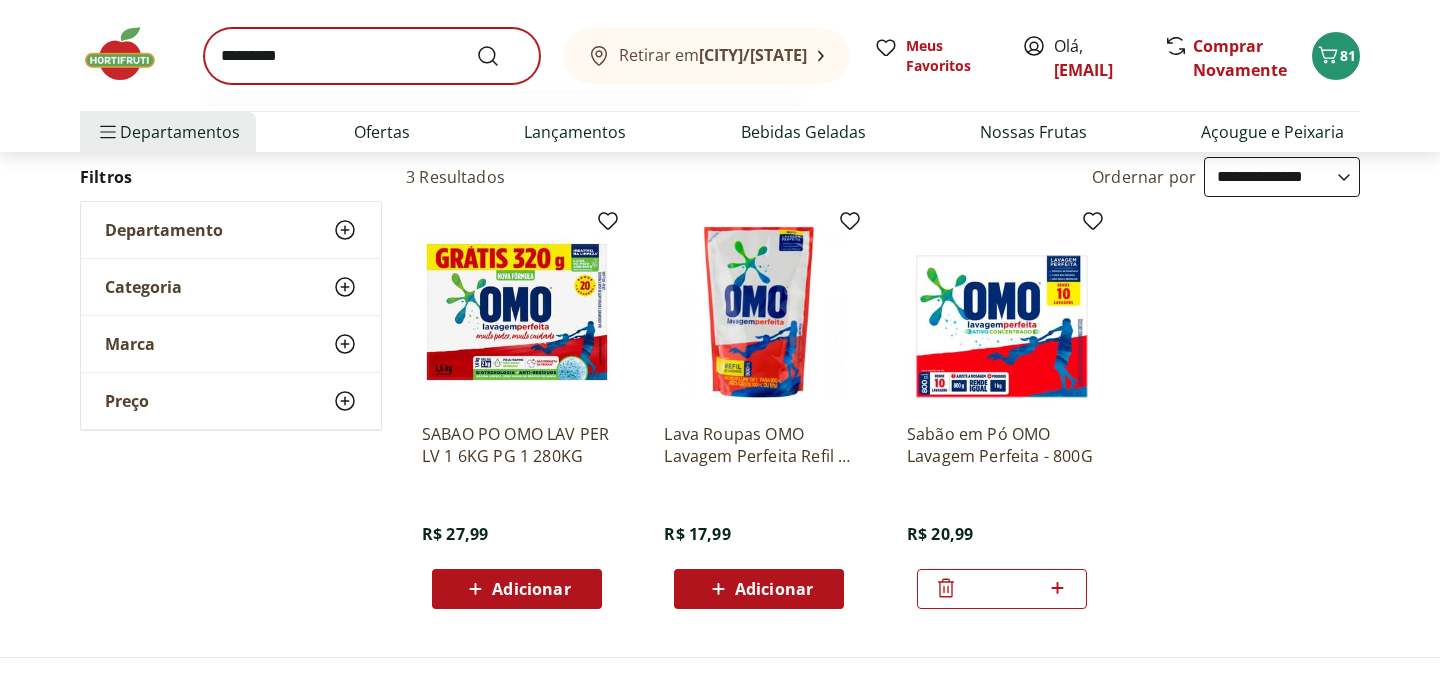 scroll, scrollTop: 0, scrollLeft: 0, axis: both 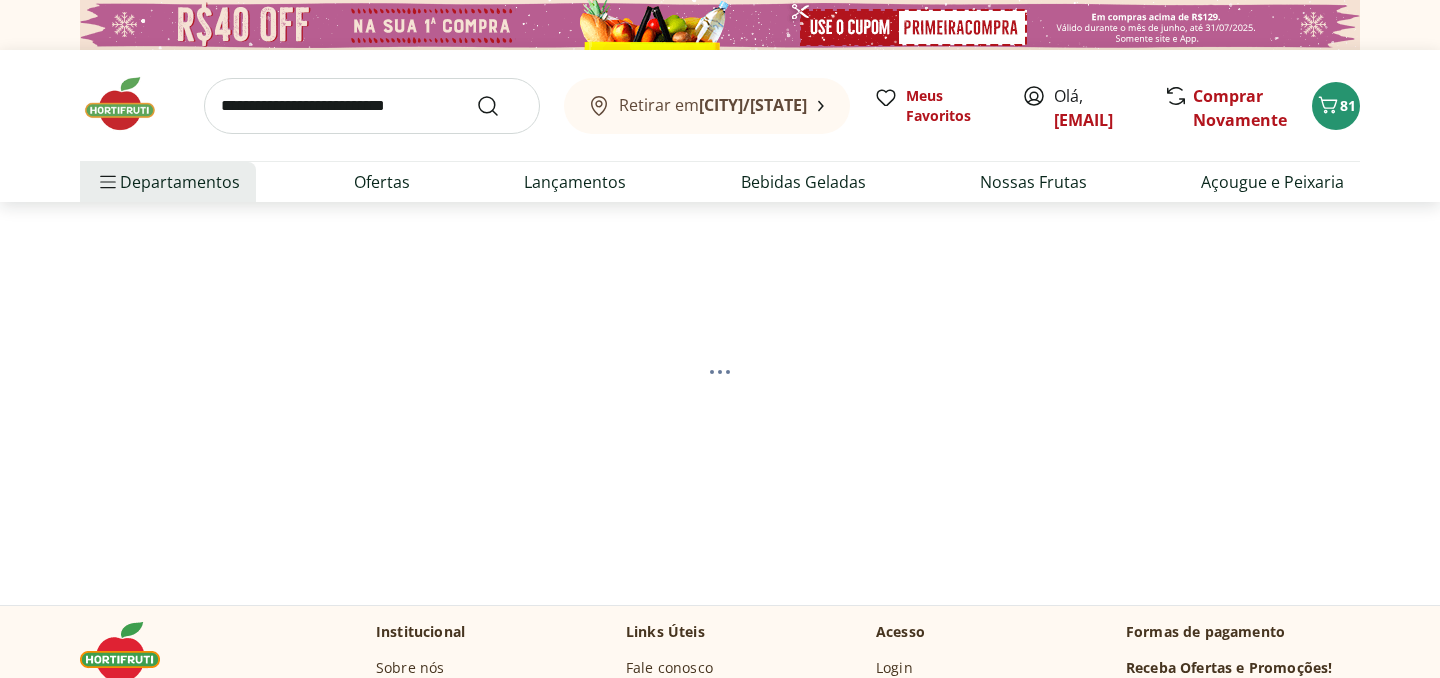 select on "**********" 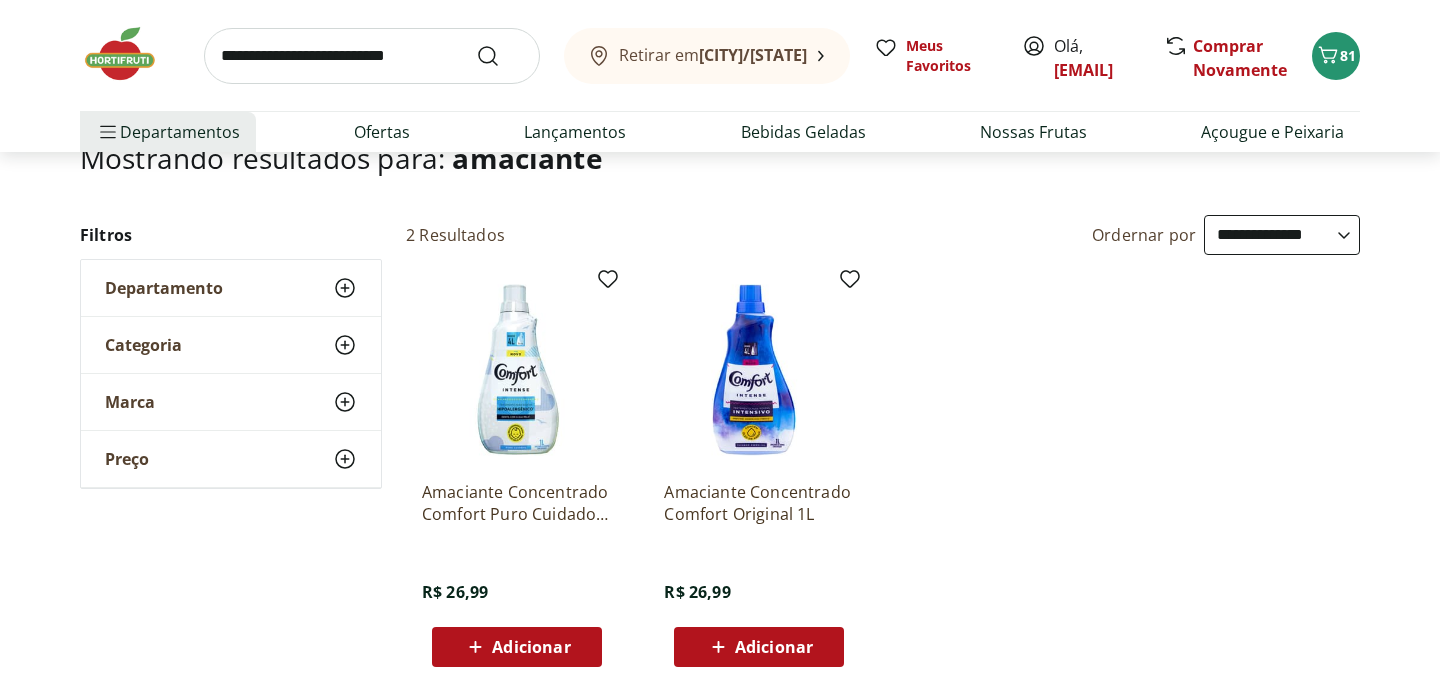 scroll, scrollTop: 144, scrollLeft: 0, axis: vertical 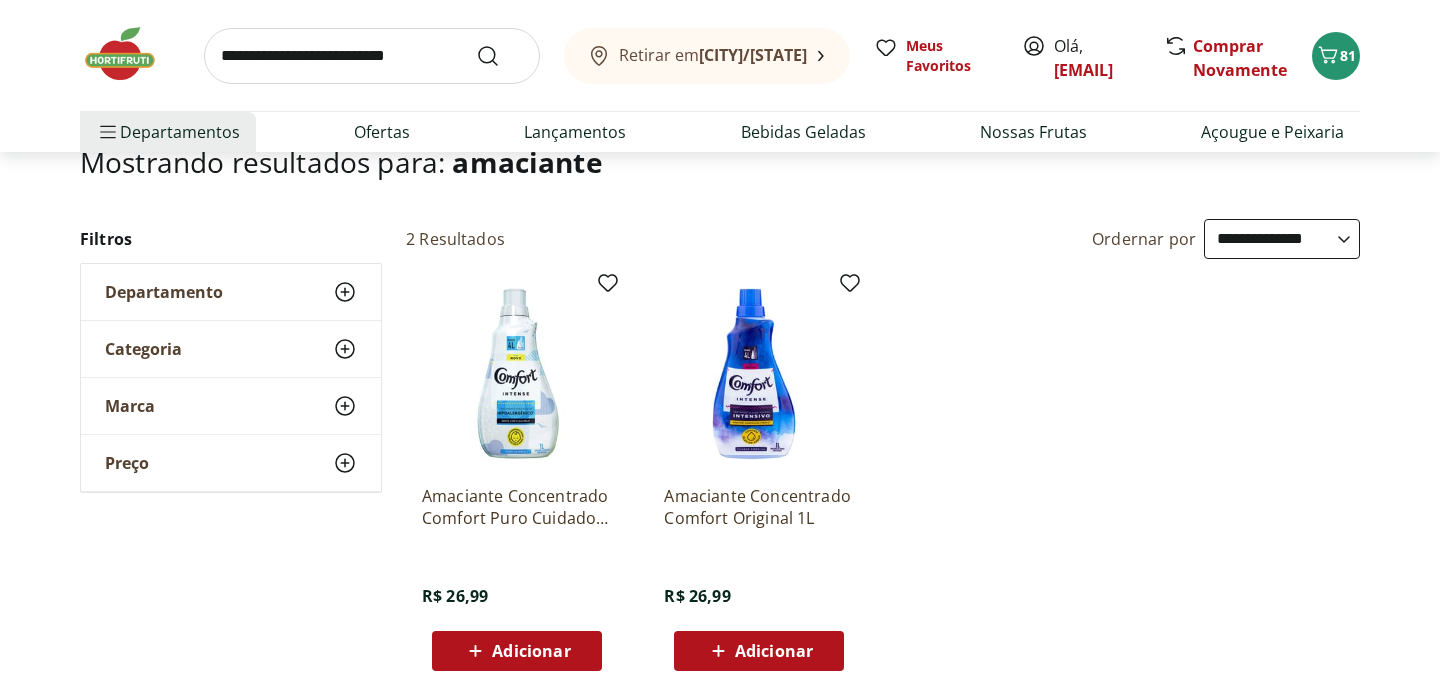 click on "Adicionar" at bounding box center [531, 651] 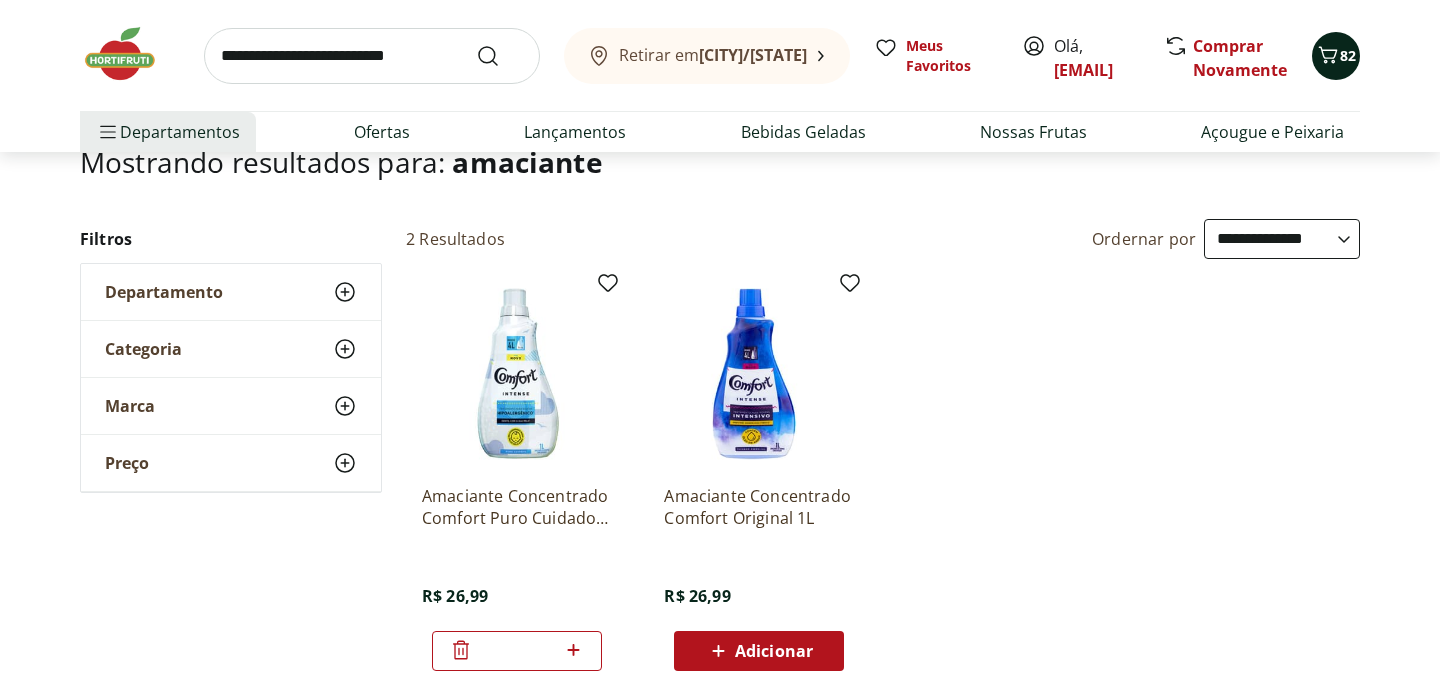 click at bounding box center [1328, 56] 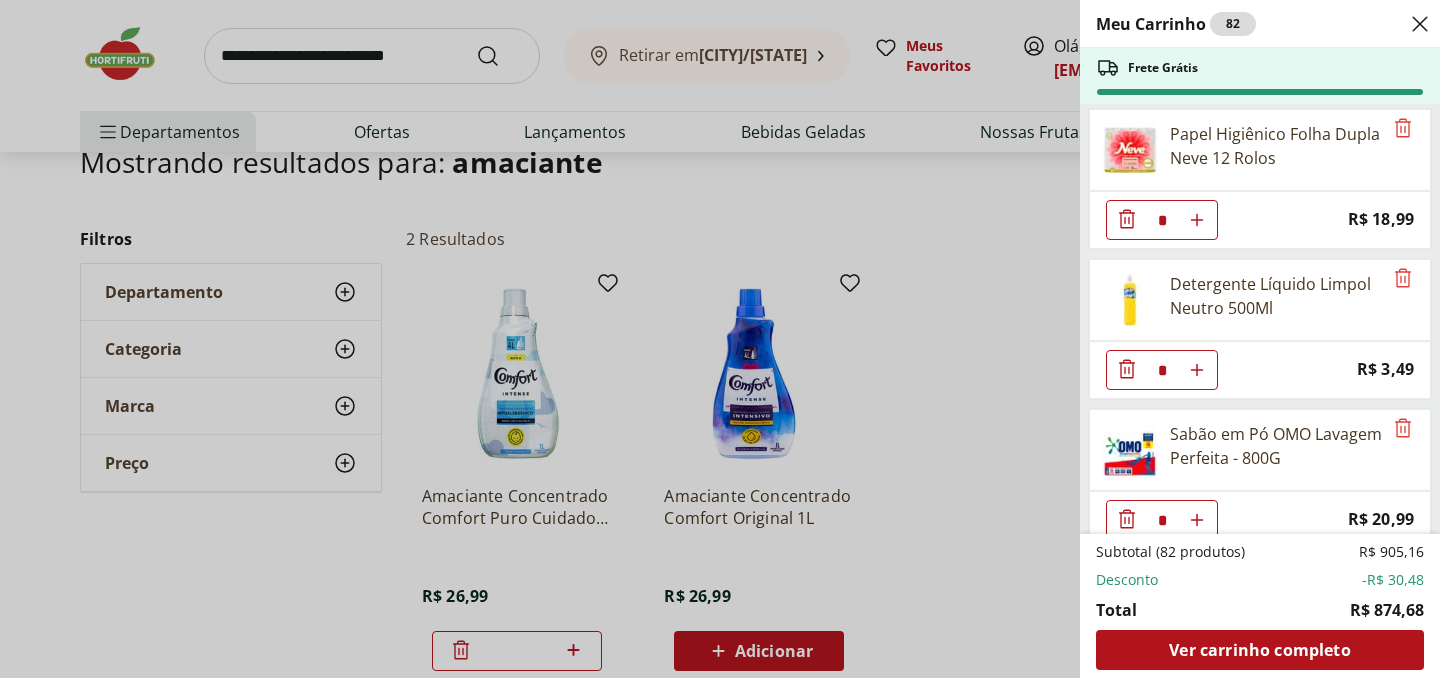 scroll, scrollTop: 3928, scrollLeft: 0, axis: vertical 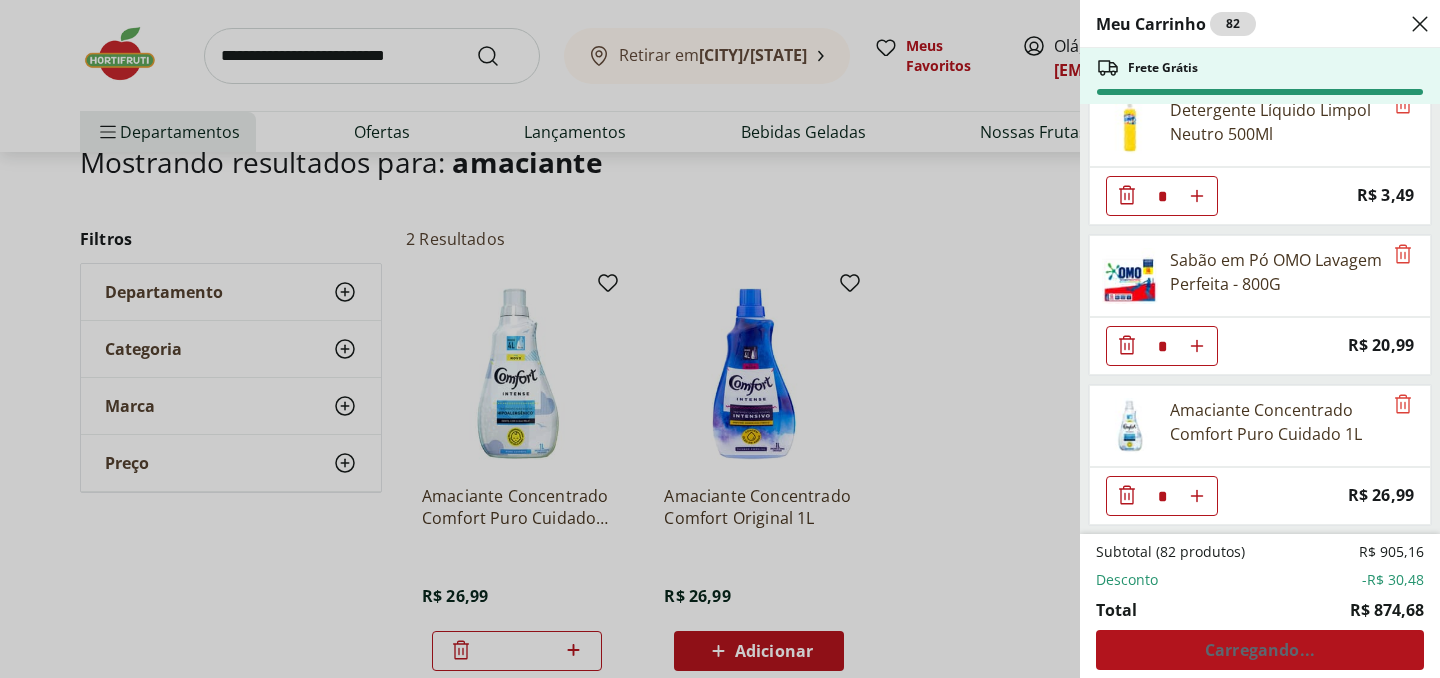 click on "Meu Carrinho 82 Frete Grátis Ovo caipira vermelho HNT 20 unidades * Price: R$ 26,99 Farinha De Trigo Dona Benta Tipo 1 1Kg * Price: R$ 8,99 Macarrão Com Ovos Barilla Espaguete 500G * Price: R$ 8,69 Alface Crespa Verde Hidropônica Unidade * Price: R$ 5,99 Cebola Nacional unidade * Price: R$ 1,10 Alho Nacional Unidade * Price: R$ 1,98 Cenoura Orgânica Natural da Terra 600g * Price: R$ 8,99 Batata Inglesa ** Price: R$ 1,09 Aipim Unidade * Price: R$ 1,71 Brócolis Verdura - Unidade * Price: R$ 10,99 Abóbora Japonesa Pedaço * Price: R$ 3,29 Melancia Pedaço * Price: R$ 20,97 Laranja Lima Natural da Terra 1,5kg * Price: R$ 18,99 Maracujá Azedo Unidade * Price: R$ 4,40 Limão Tahity Unidade * Original price: R$ 0,58 Price: R$ 0,50 Requeijão Cremoso Natural da Terra 180g * Original price: R$ 9,99 Price: R$ 8,49 Queijo Minas Frescal pote Coalhadas * Price: R$ 26,95 Queijo Mussarela Fatiado * Price: R$ 6,99 Manteiga com Sal Tablete Cruzília Unidade * Price: R$ 12,99 * Price: R$ 3,29 * * *" at bounding box center (720, 339) 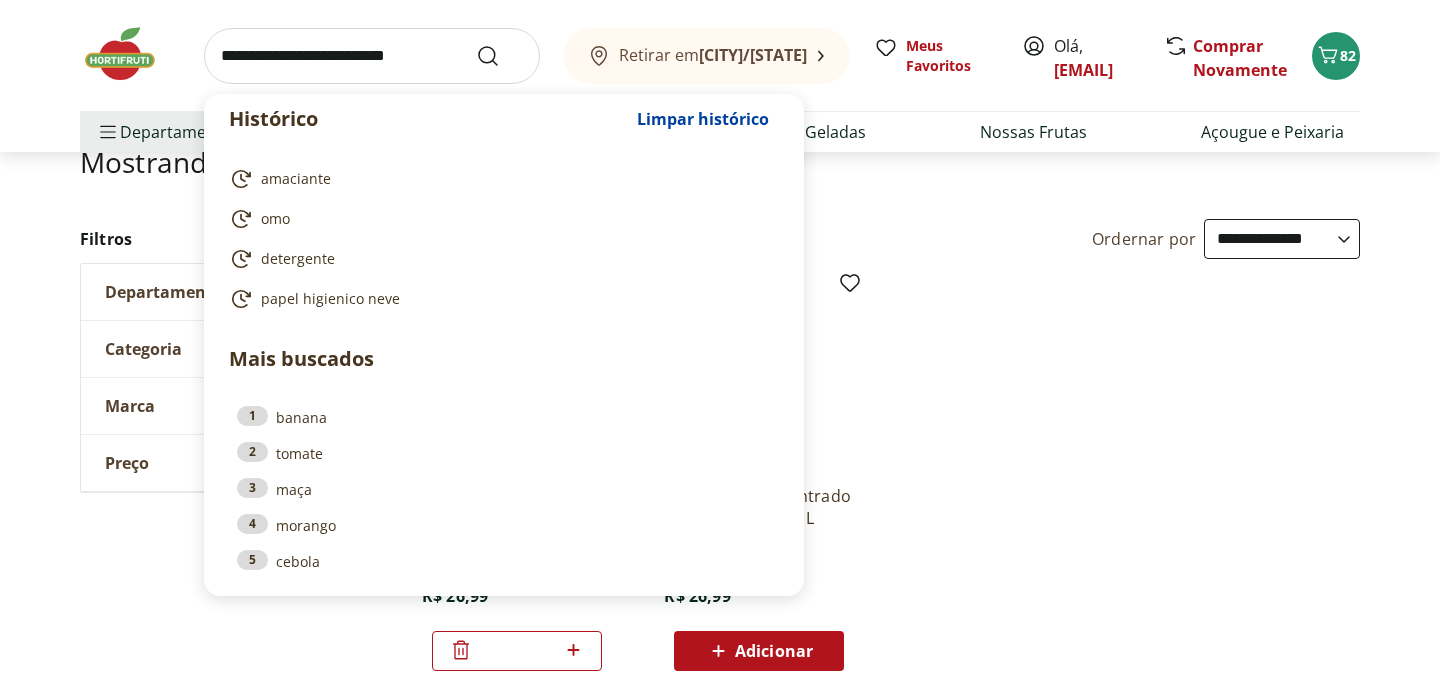 click at bounding box center [372, 56] 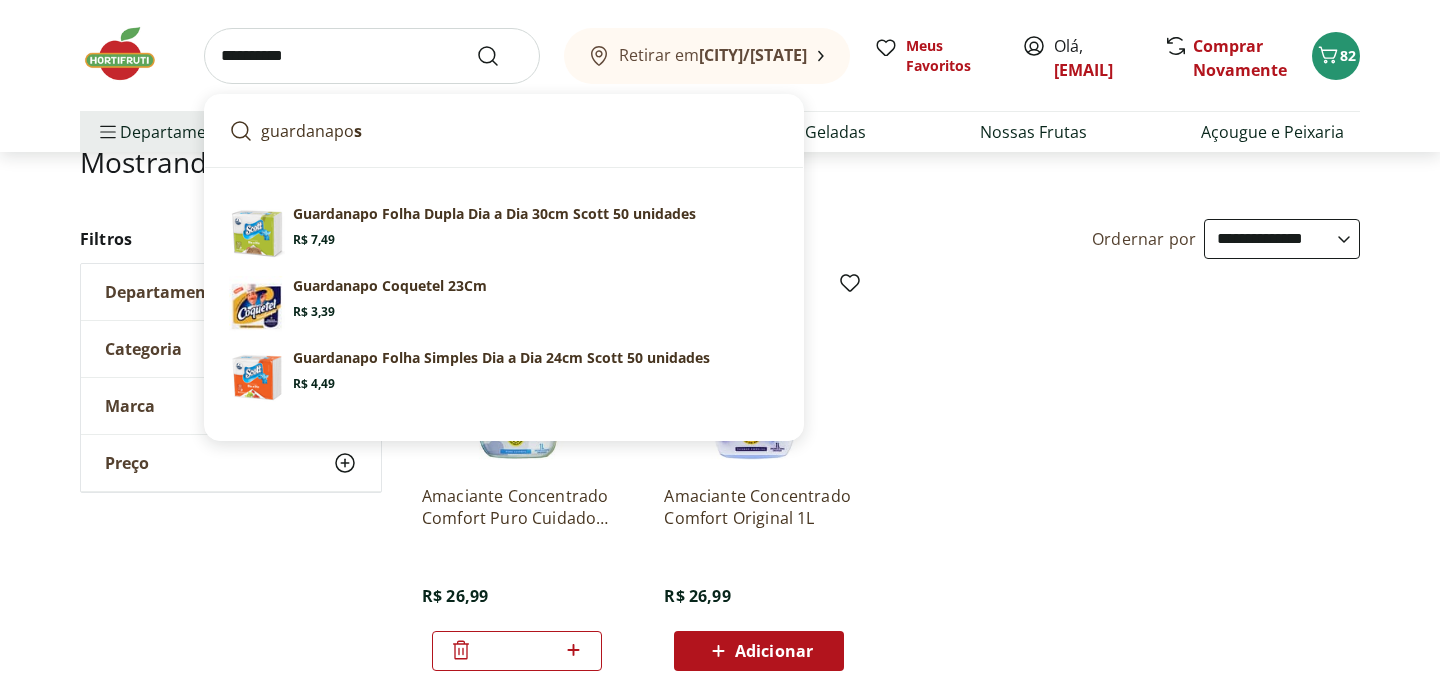 type on "**********" 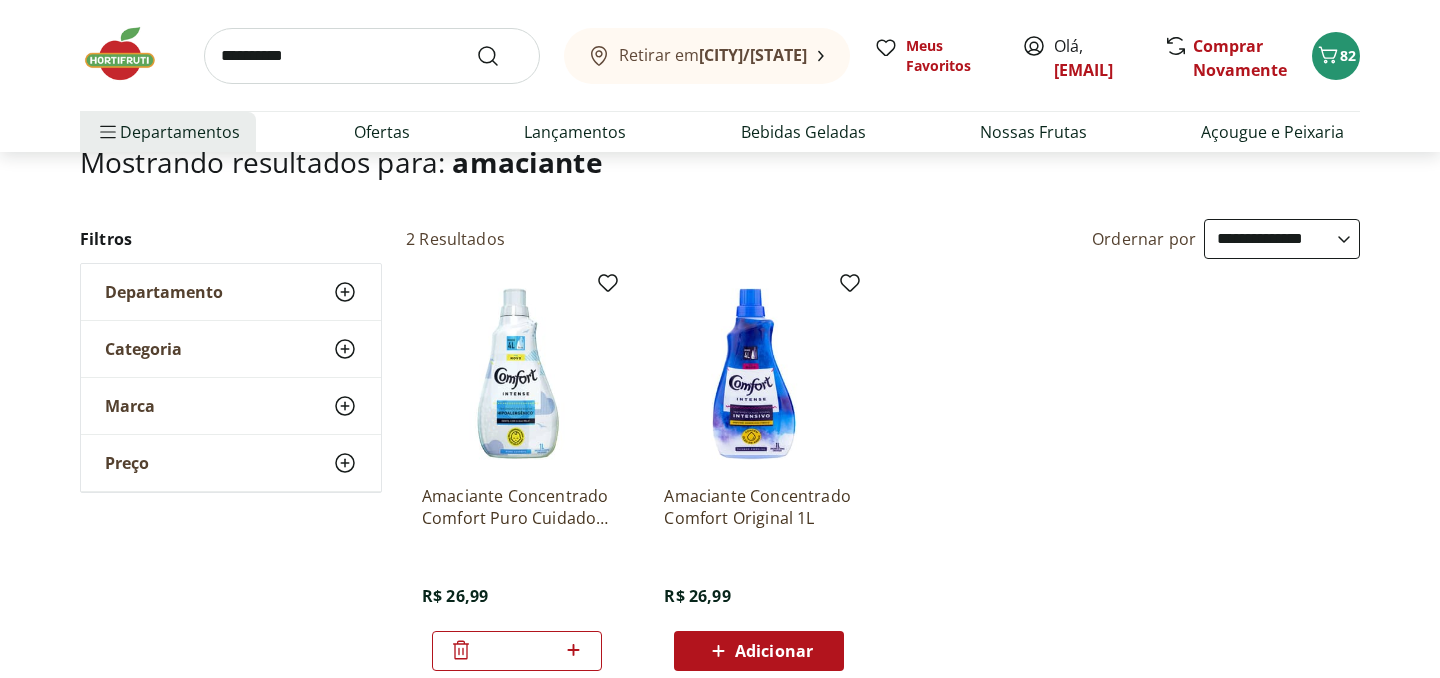 scroll, scrollTop: 0, scrollLeft: 0, axis: both 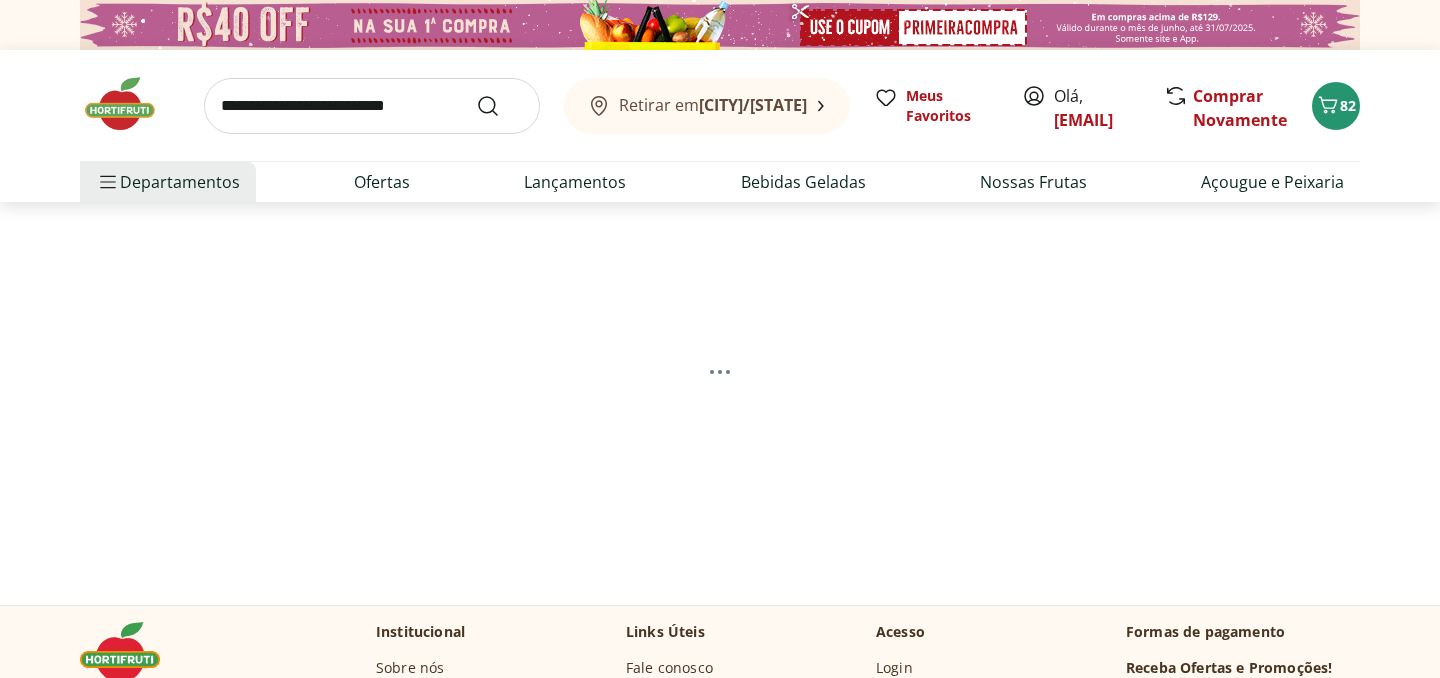 select on "**********" 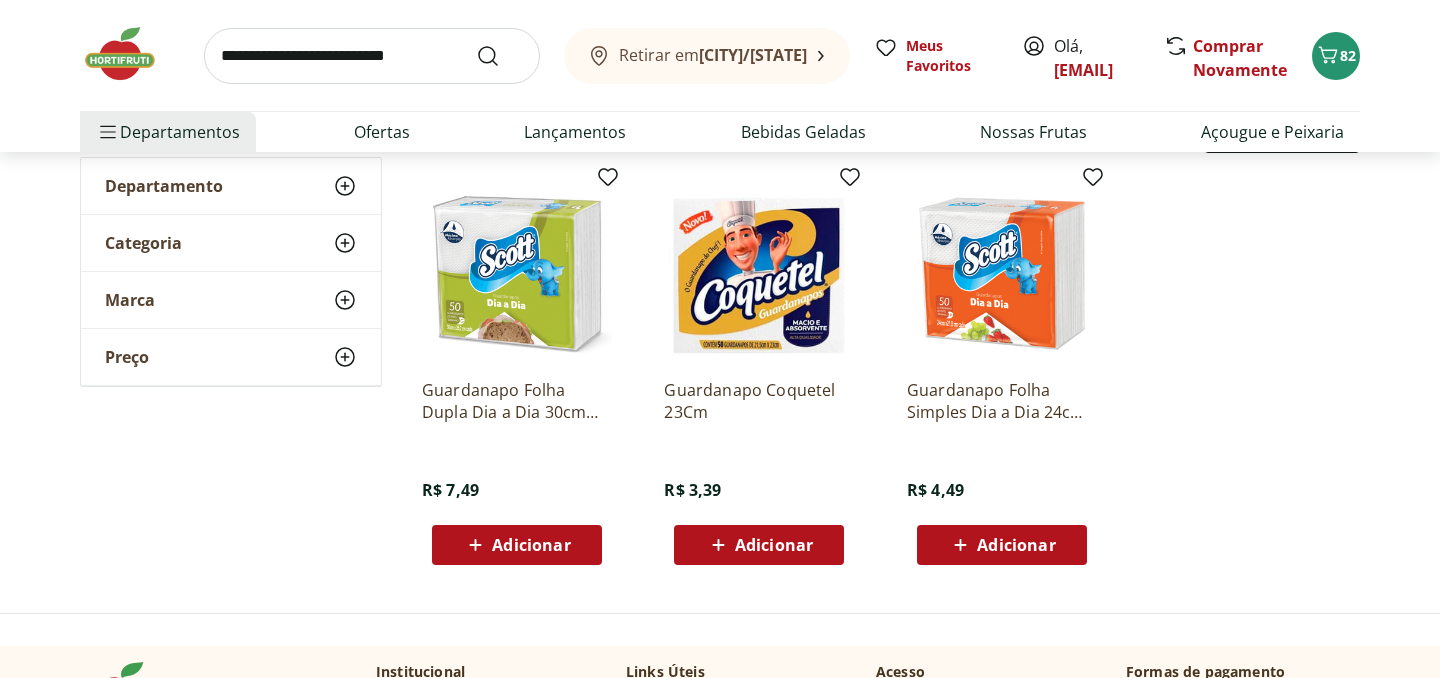 scroll, scrollTop: 257, scrollLeft: 0, axis: vertical 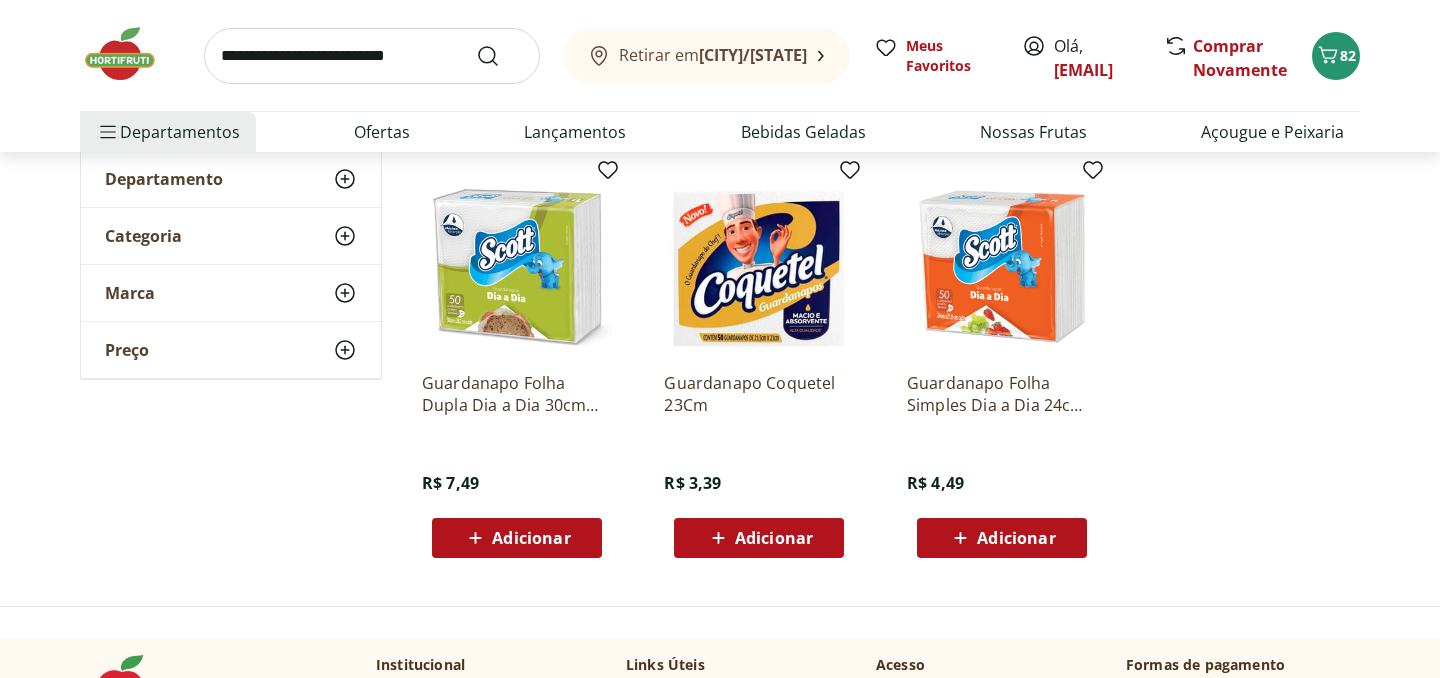 click on "Adicionar" at bounding box center (1016, 538) 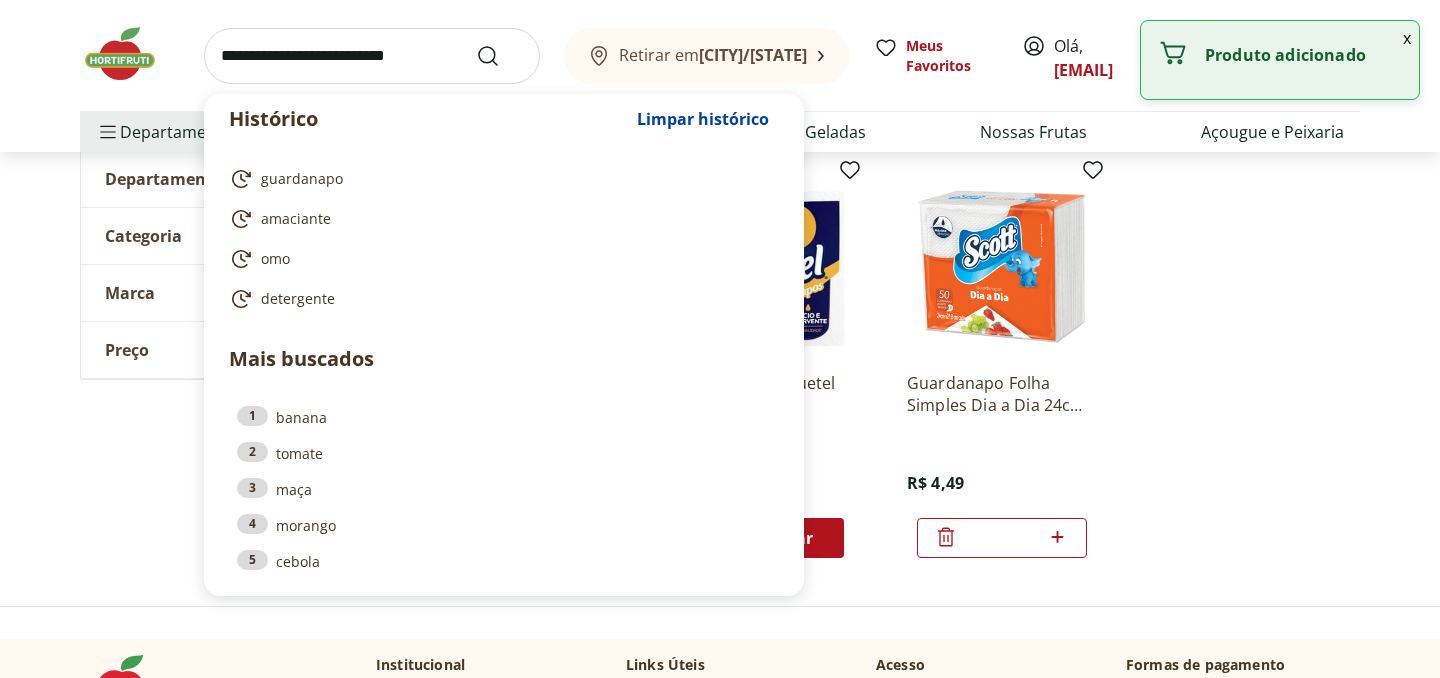 click at bounding box center [372, 56] 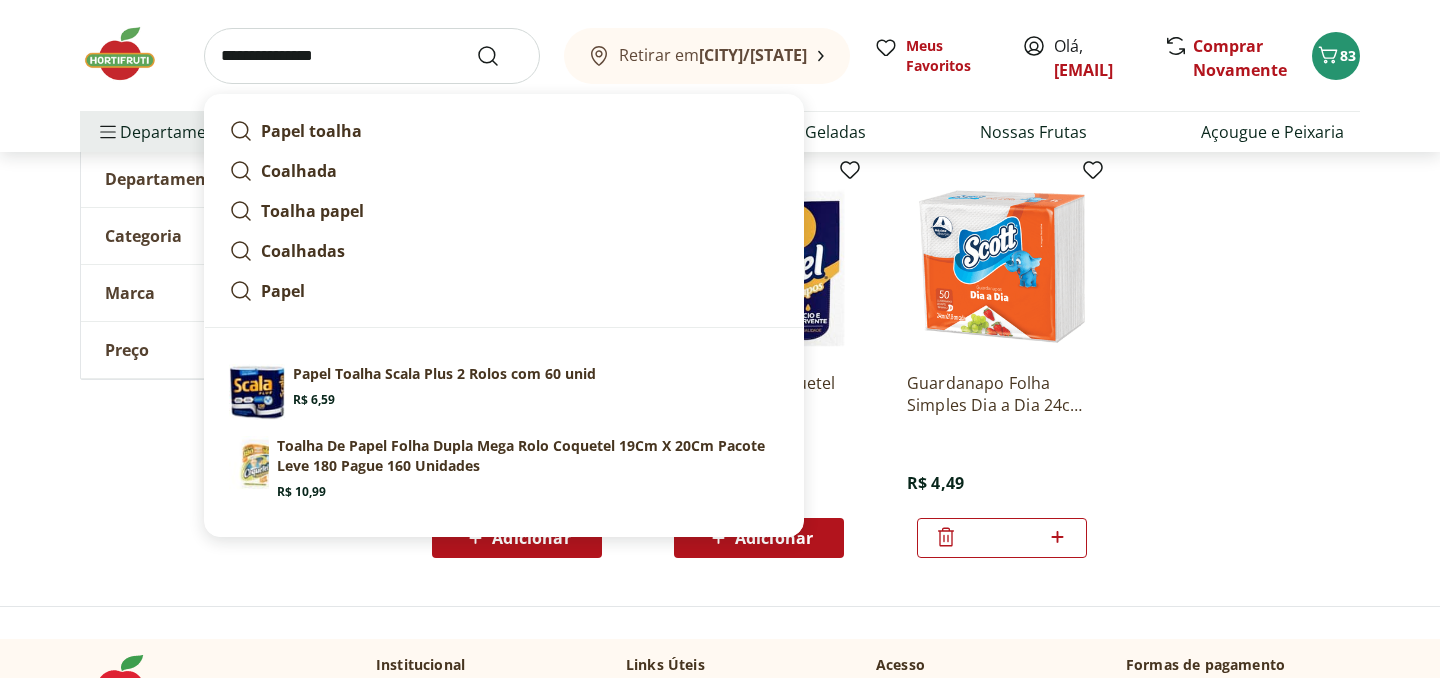 type on "**********" 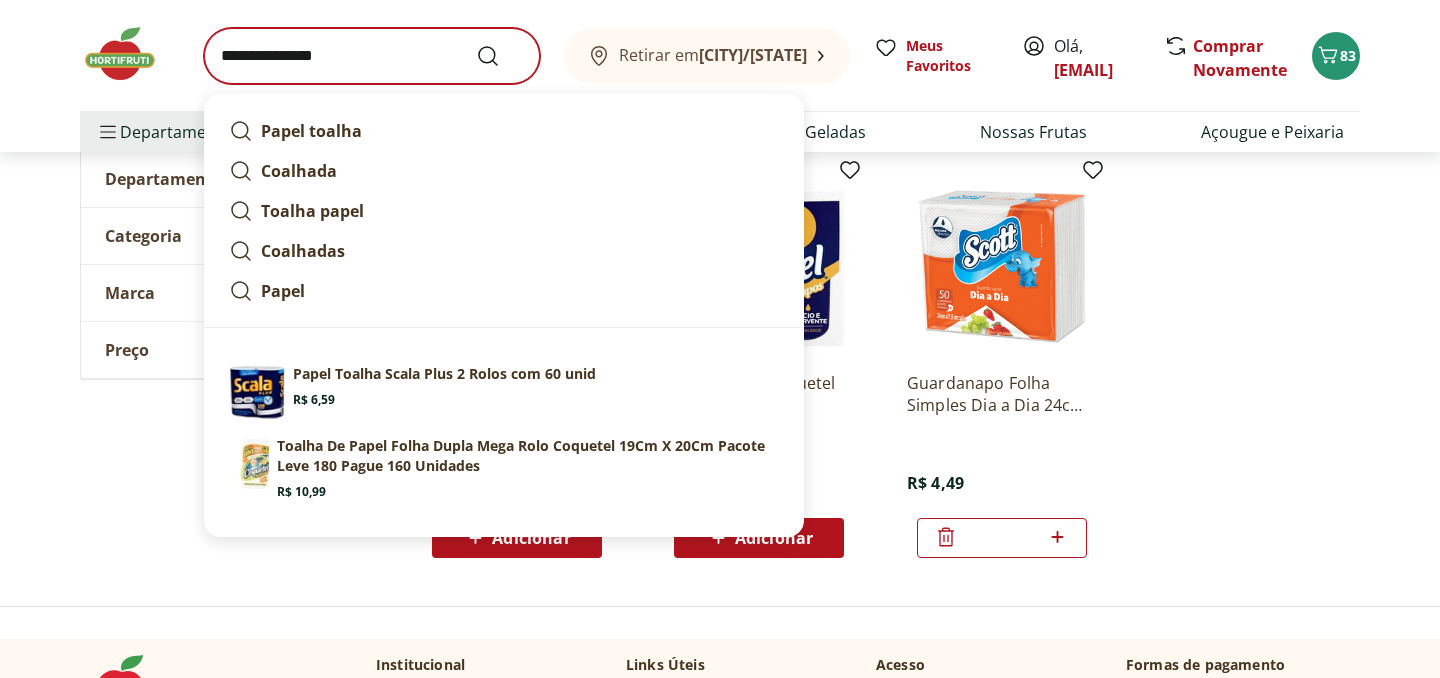 scroll, scrollTop: 0, scrollLeft: 0, axis: both 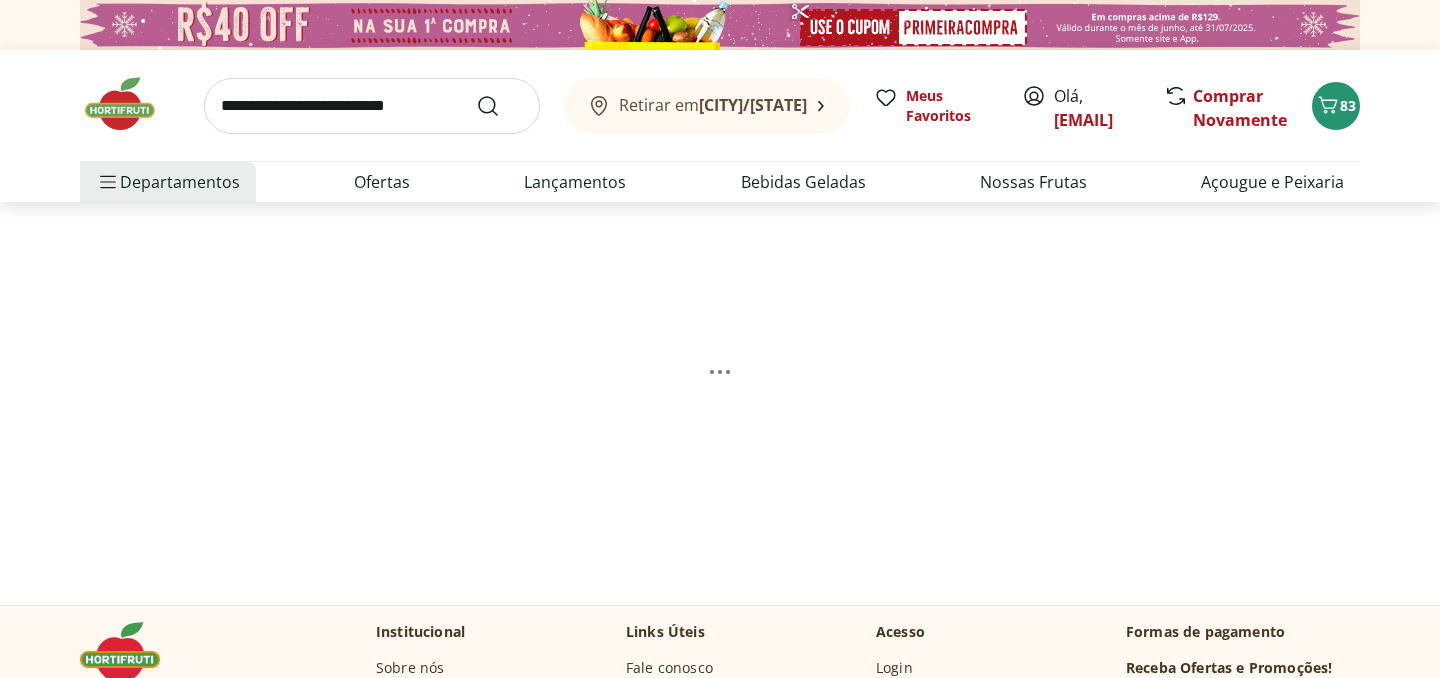 select on "**********" 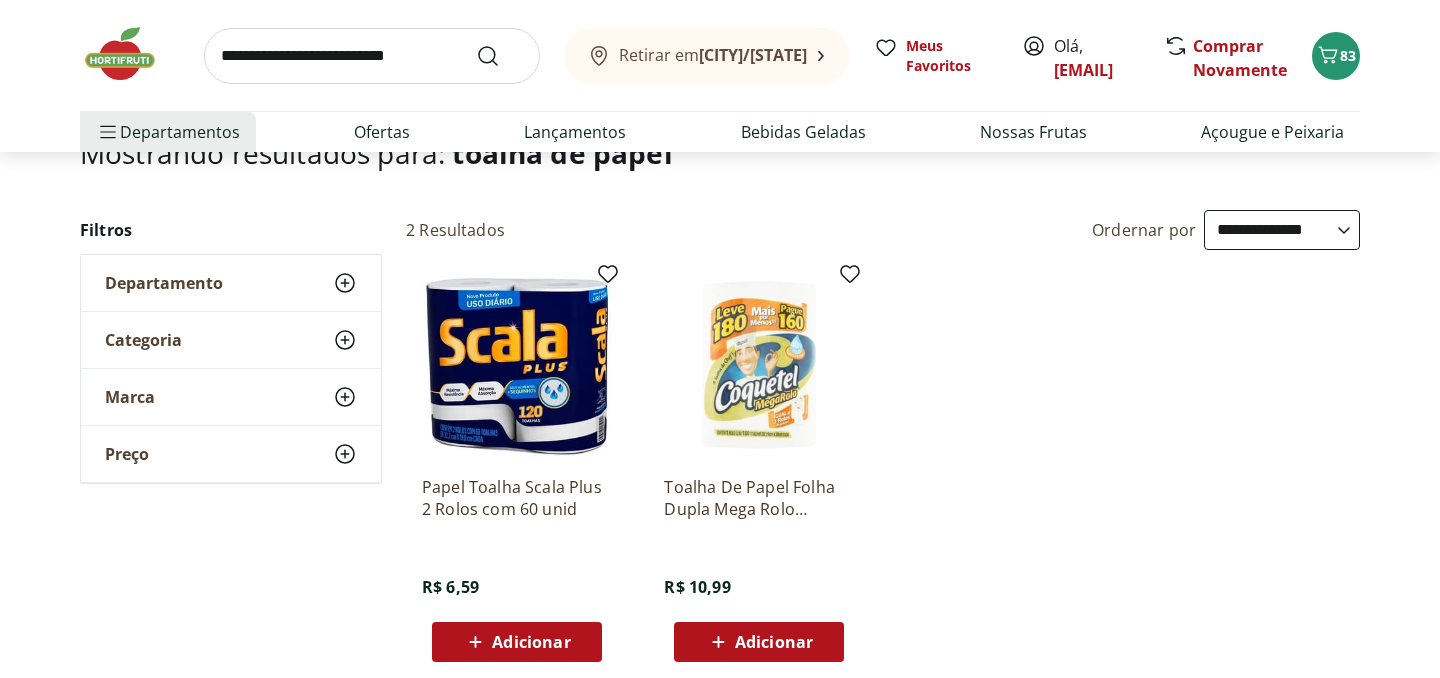scroll, scrollTop: 155, scrollLeft: 0, axis: vertical 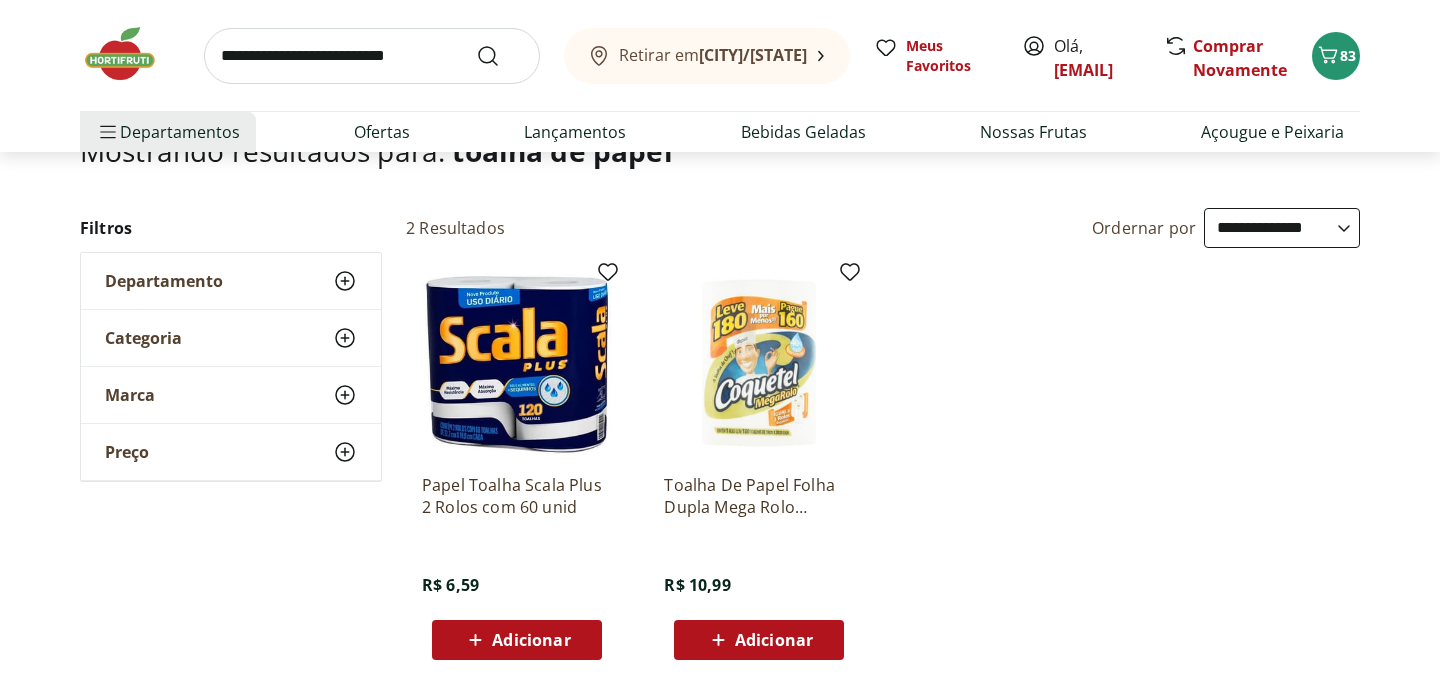 click on "Adicionar" at bounding box center [774, 640] 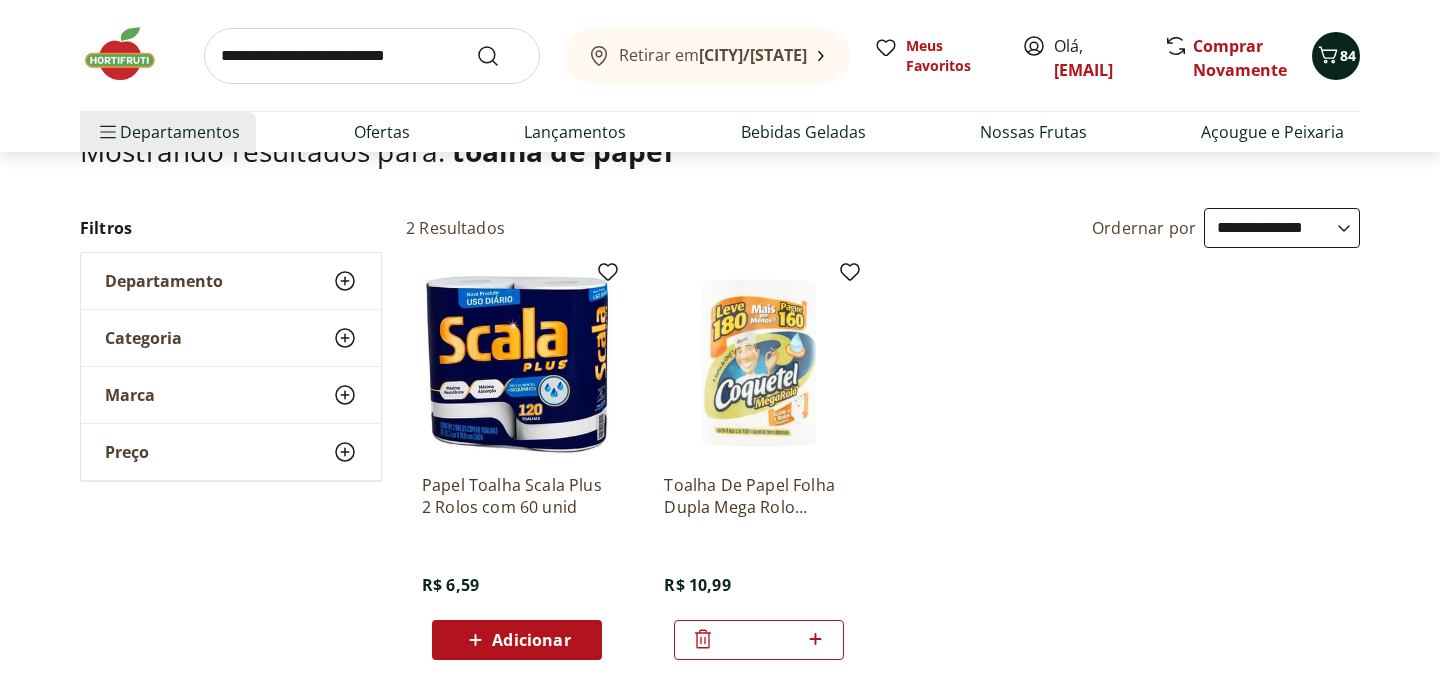 click 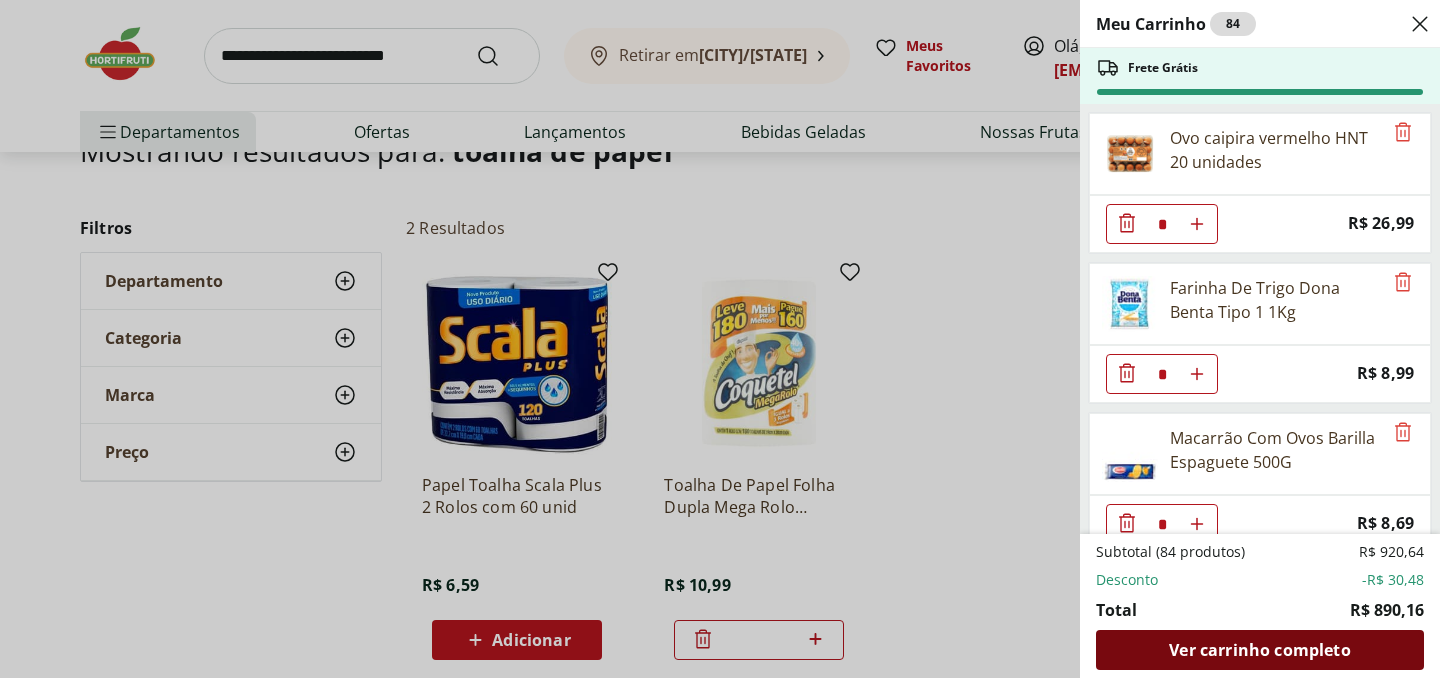 click on "Ver carrinho completo" at bounding box center [1259, 650] 